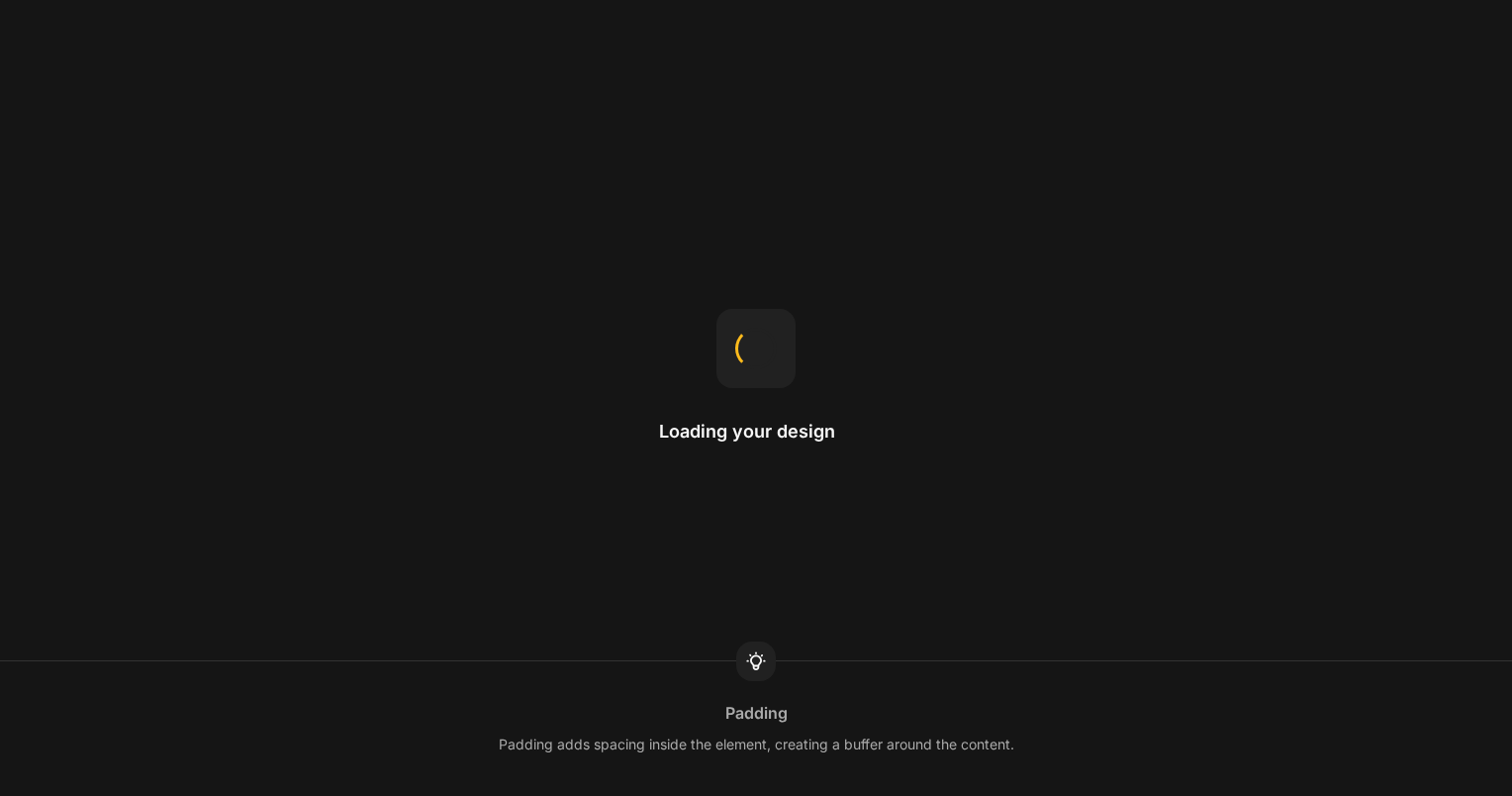 scroll, scrollTop: 0, scrollLeft: 0, axis: both 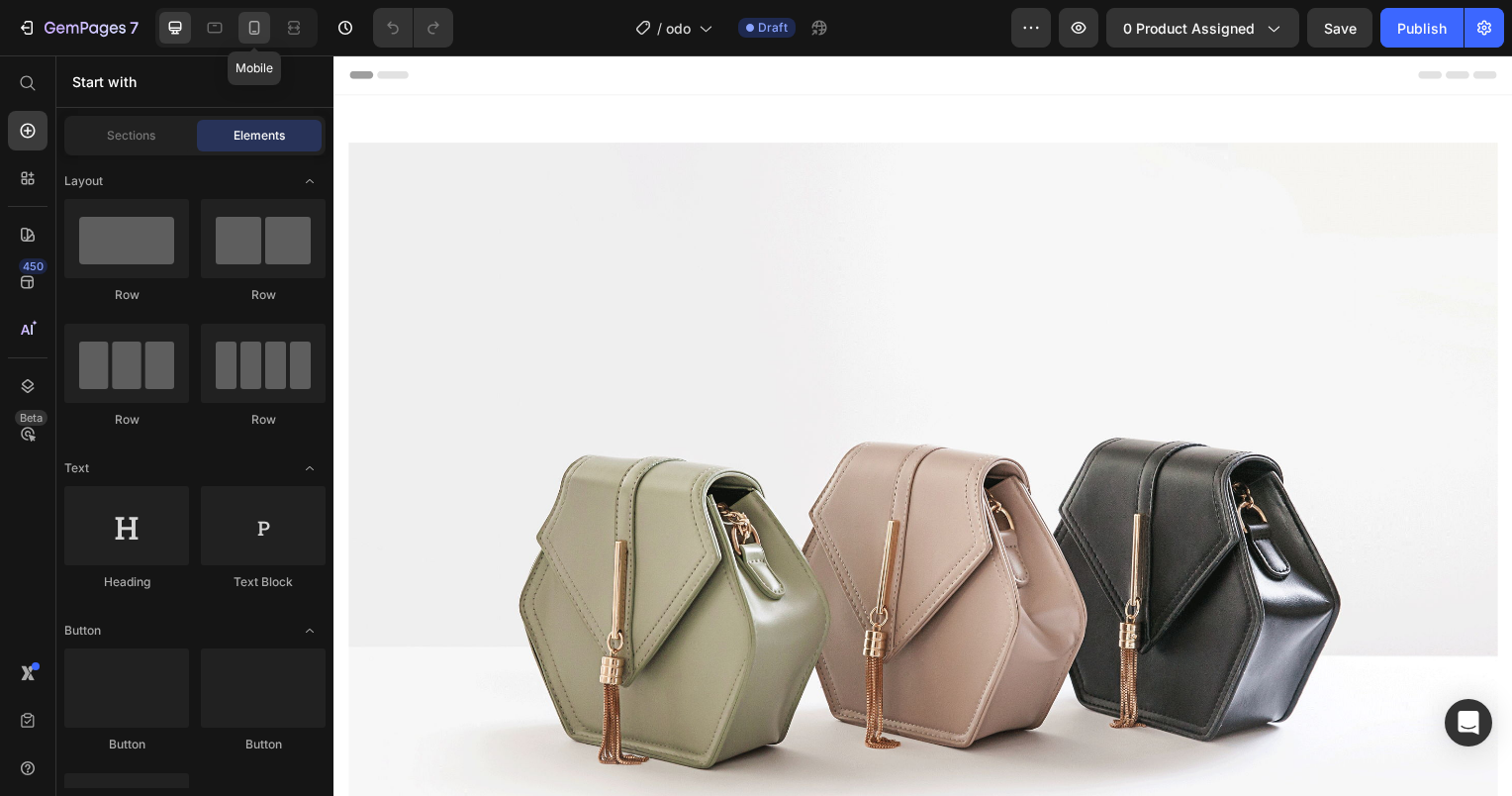 click 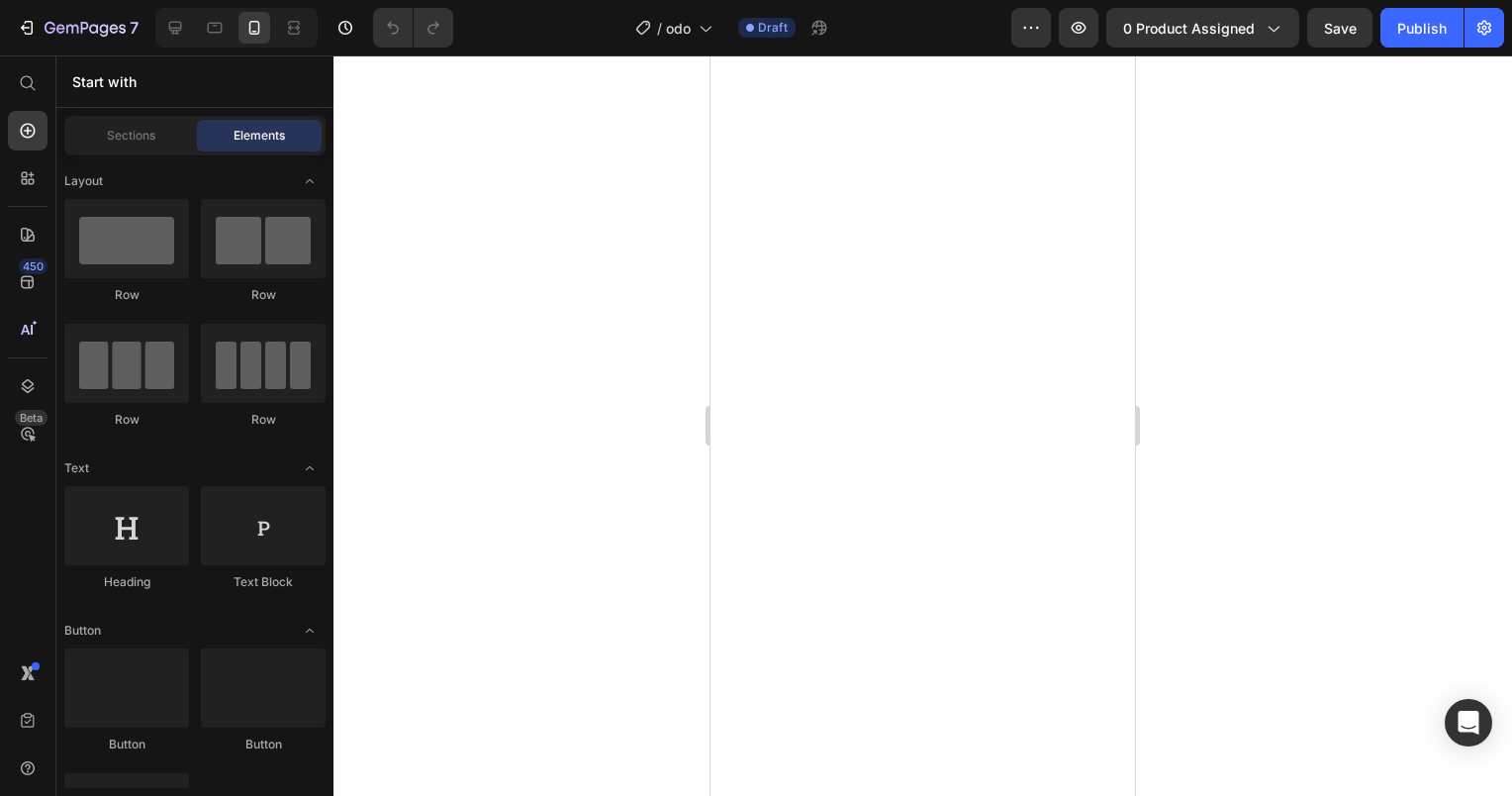 scroll, scrollTop: 18462, scrollLeft: 0, axis: vertical 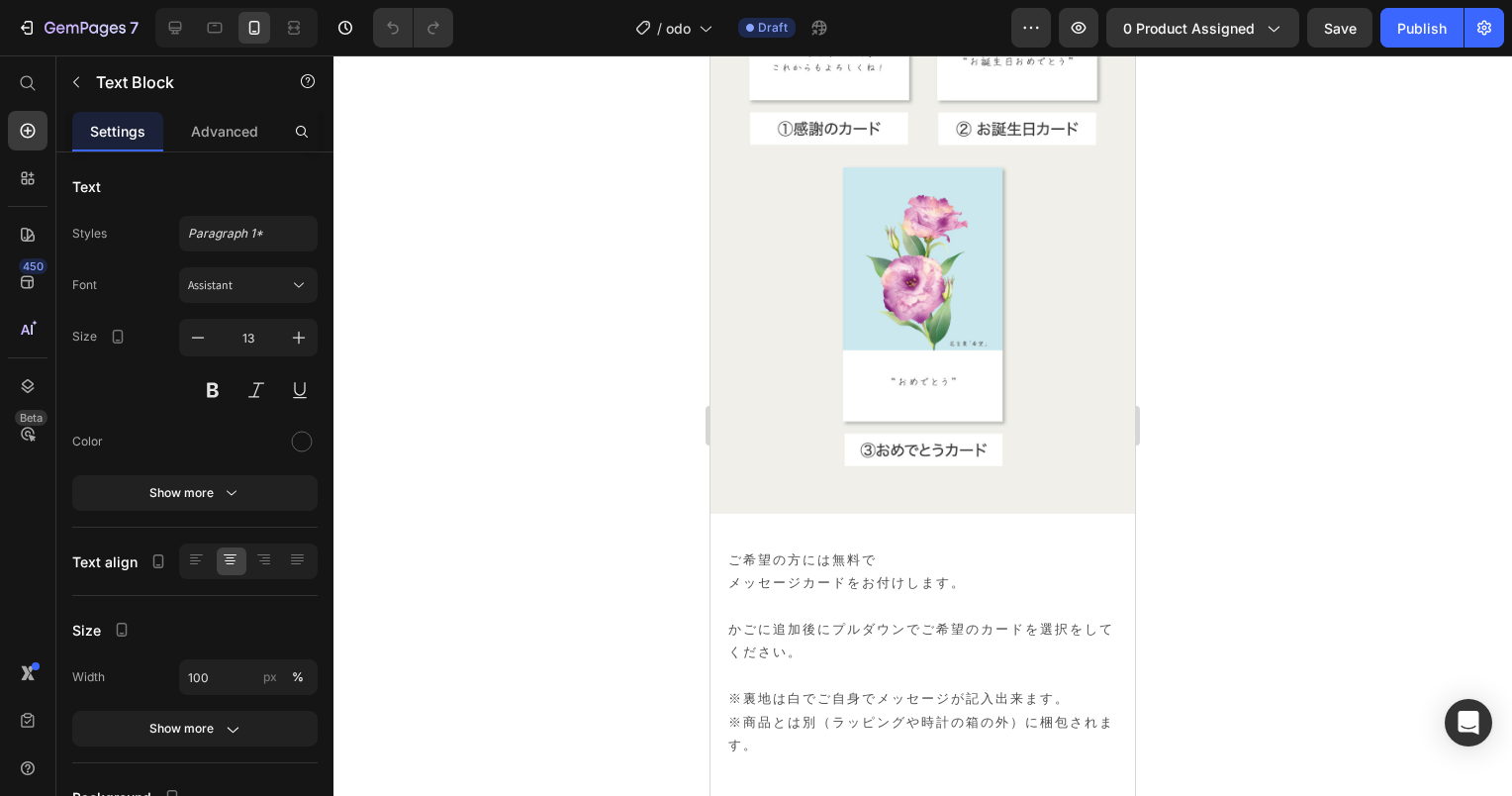 click on "質感の良いラッピングで プレゼントシーンをちょっぴり豪華に演出。 ラッピングは＋280円でうけたまわります。" at bounding box center (922, -655) 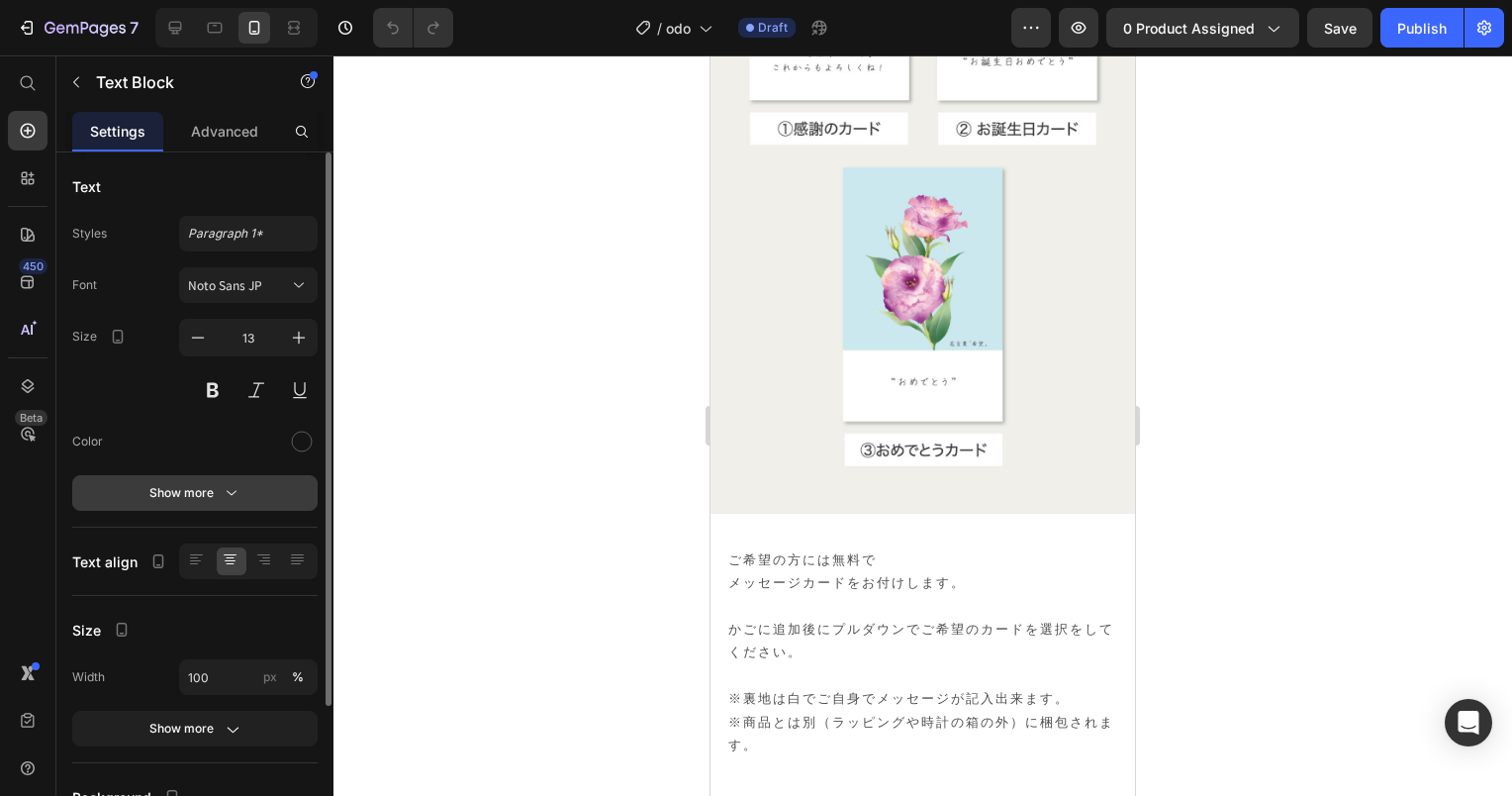 click on "Show more" at bounding box center (195, 493) 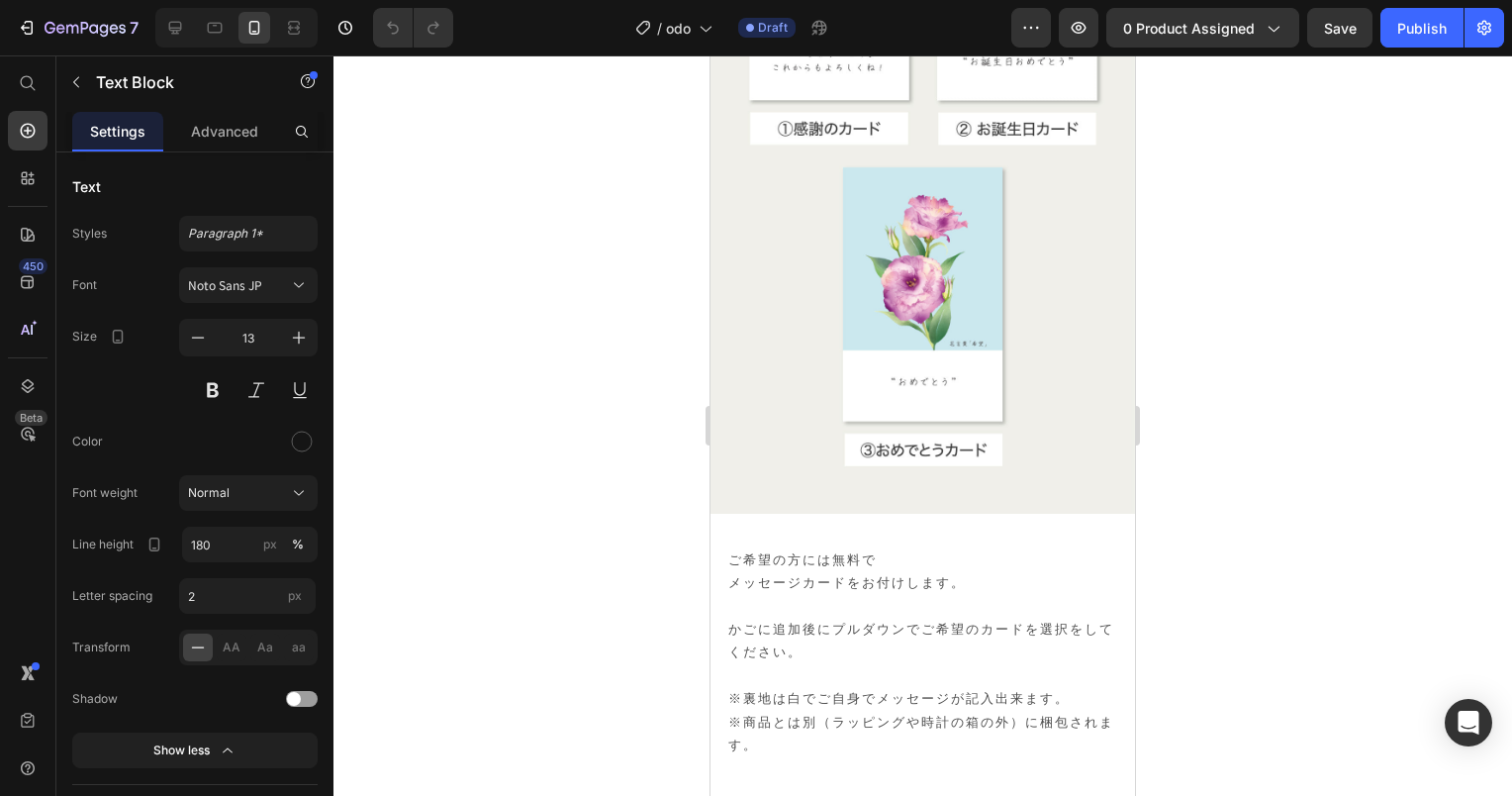 click on "たくさんの物や飾った言葉よりも 時にはシンプルなほうが相手に気持ちが伝わりやすい。" at bounding box center [922, -283] 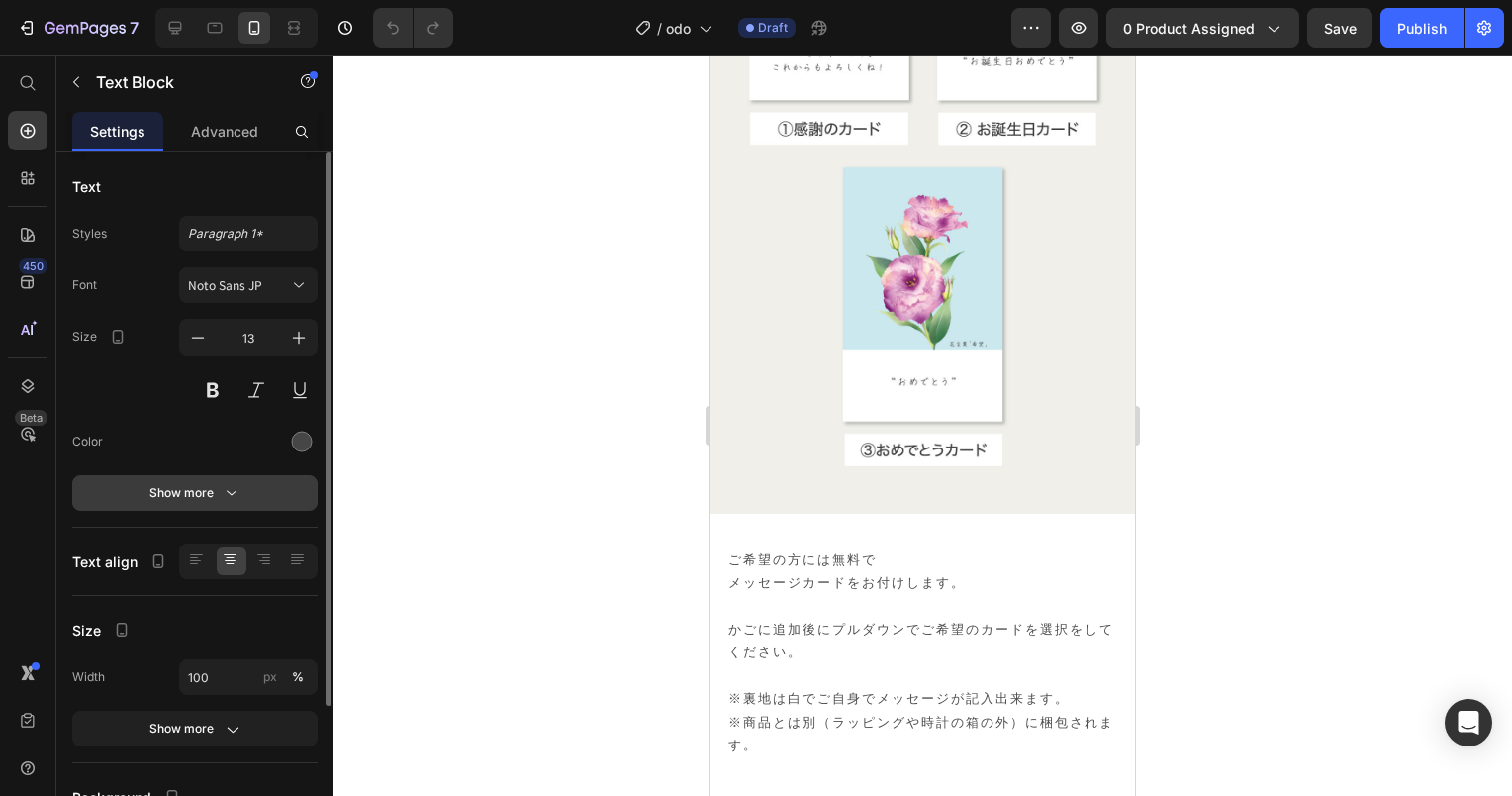 click on "Show more" at bounding box center [195, 493] 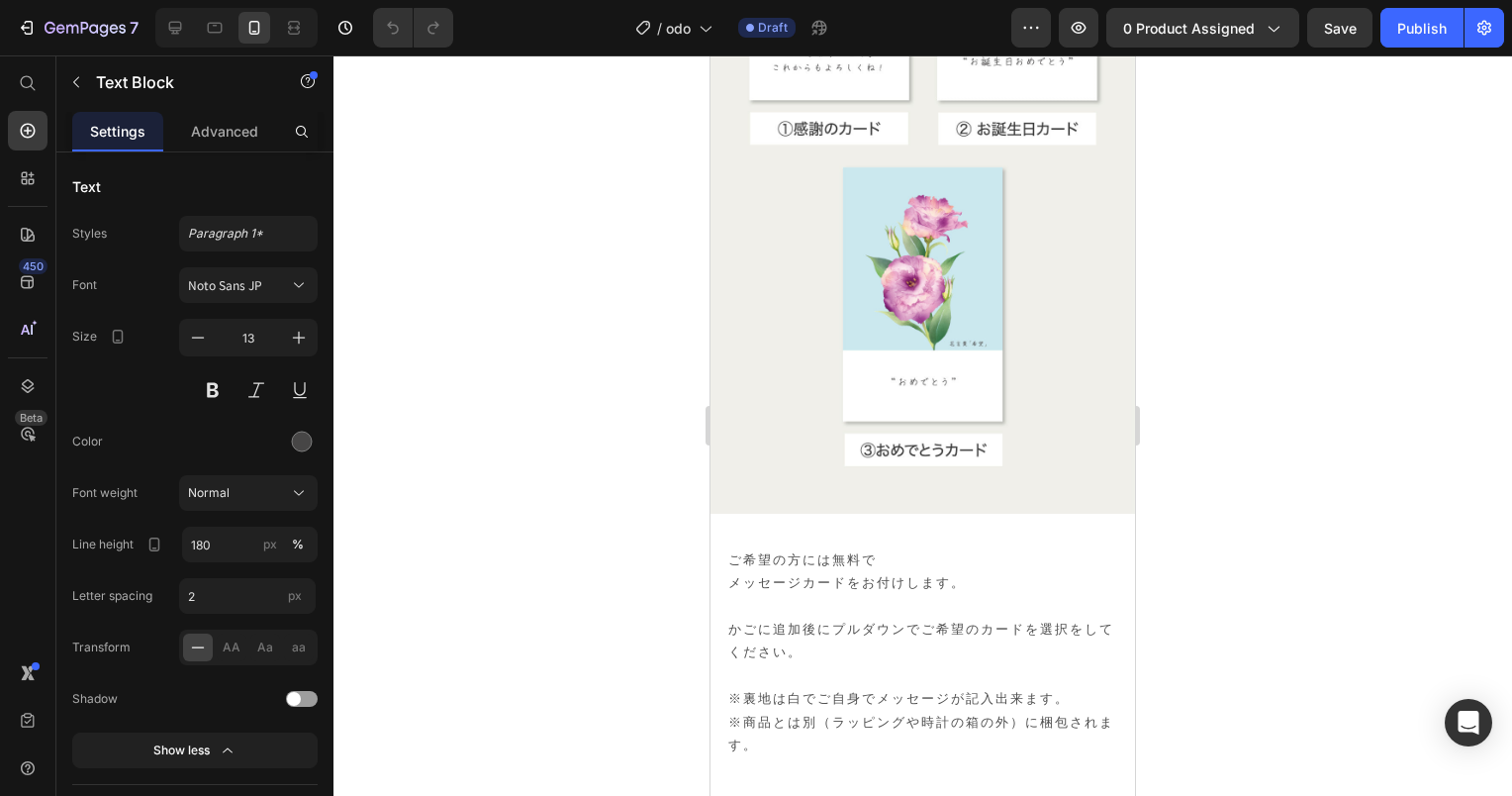 click 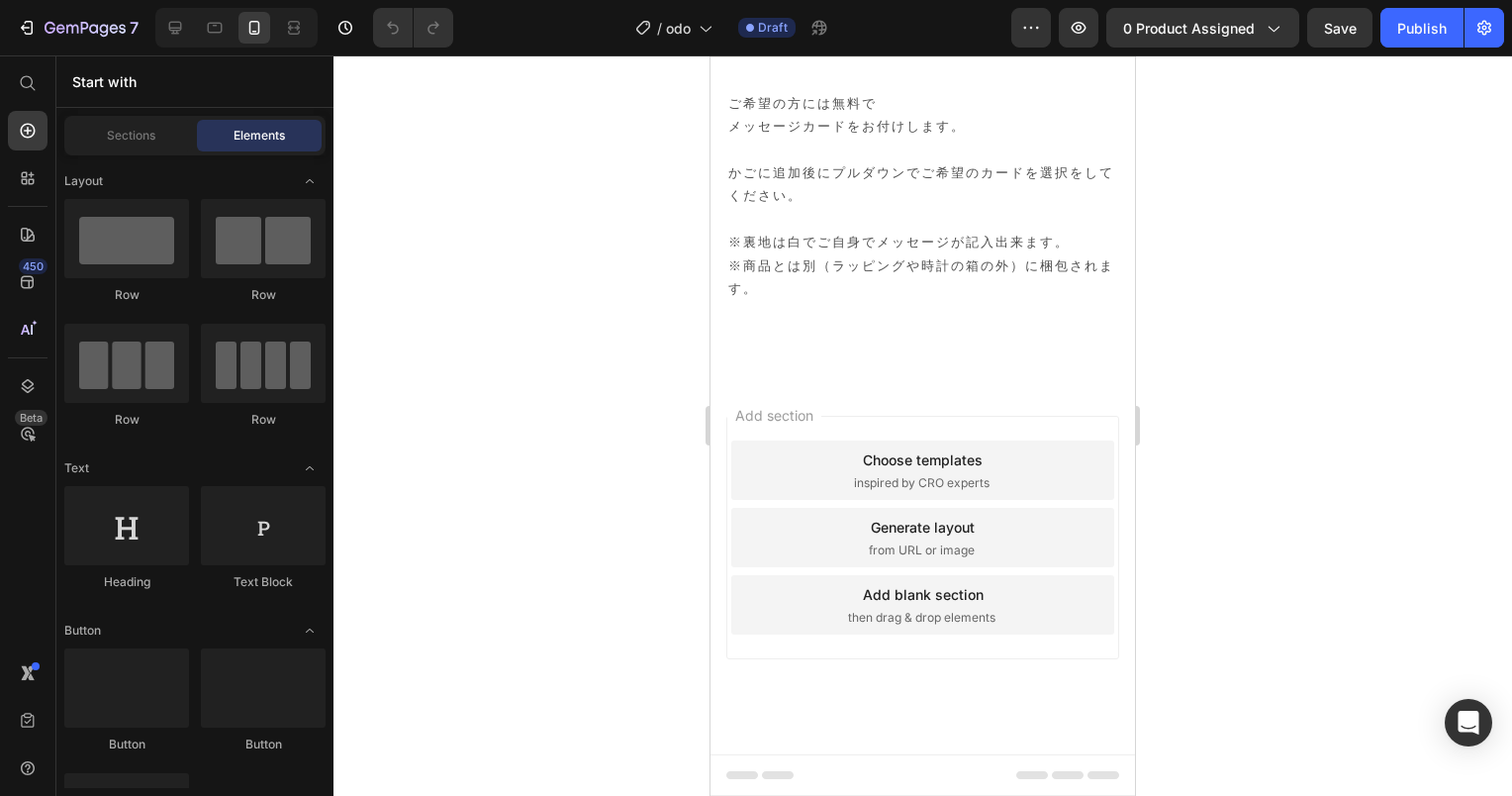scroll, scrollTop: 24530, scrollLeft: 0, axis: vertical 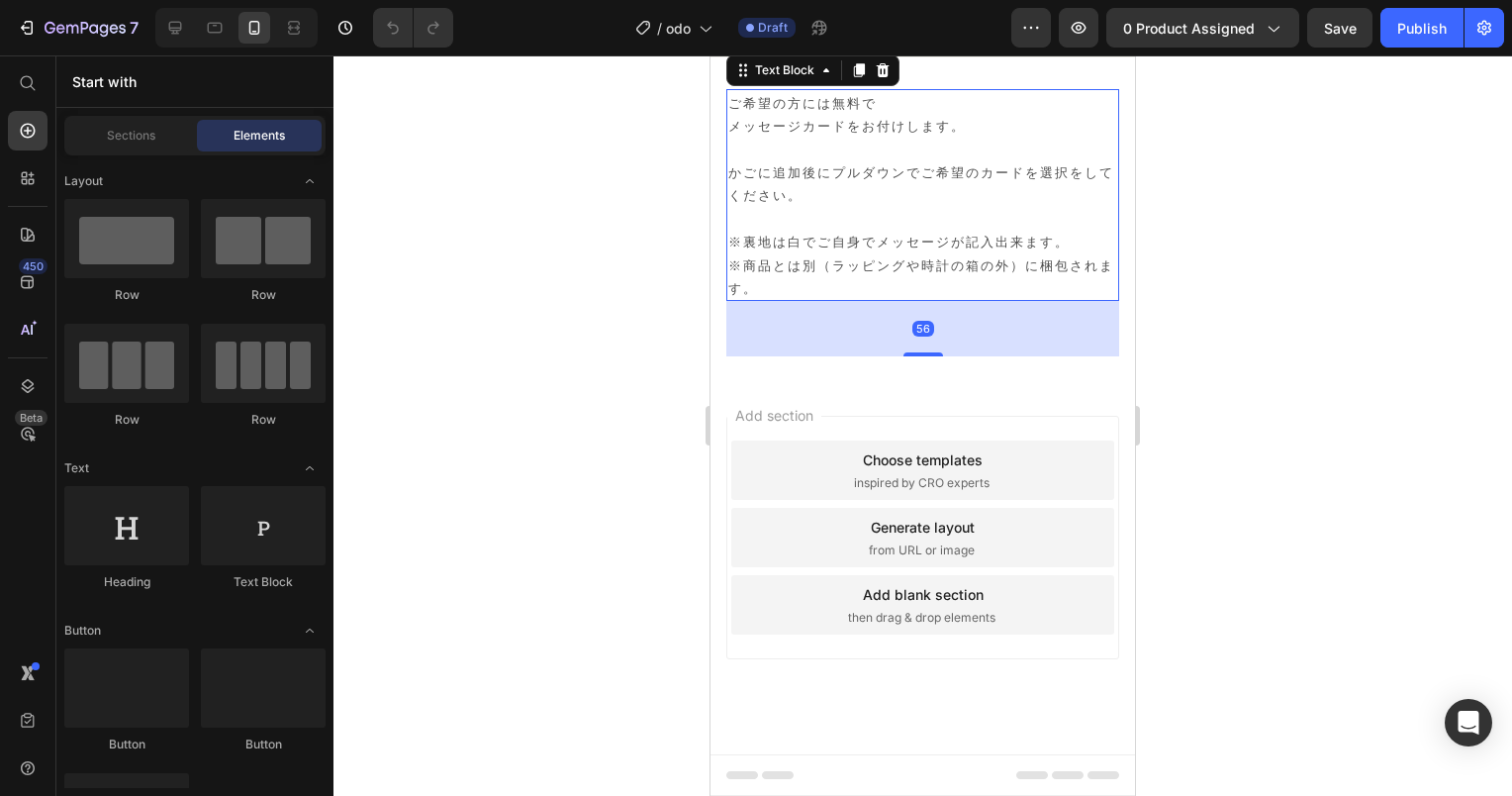 click on "※裏地は白でご自身でメッセージが記入出来ます。 ※商品とは別（ラッピングや時計の箱の外）に梱包されます。" at bounding box center (922, 264) 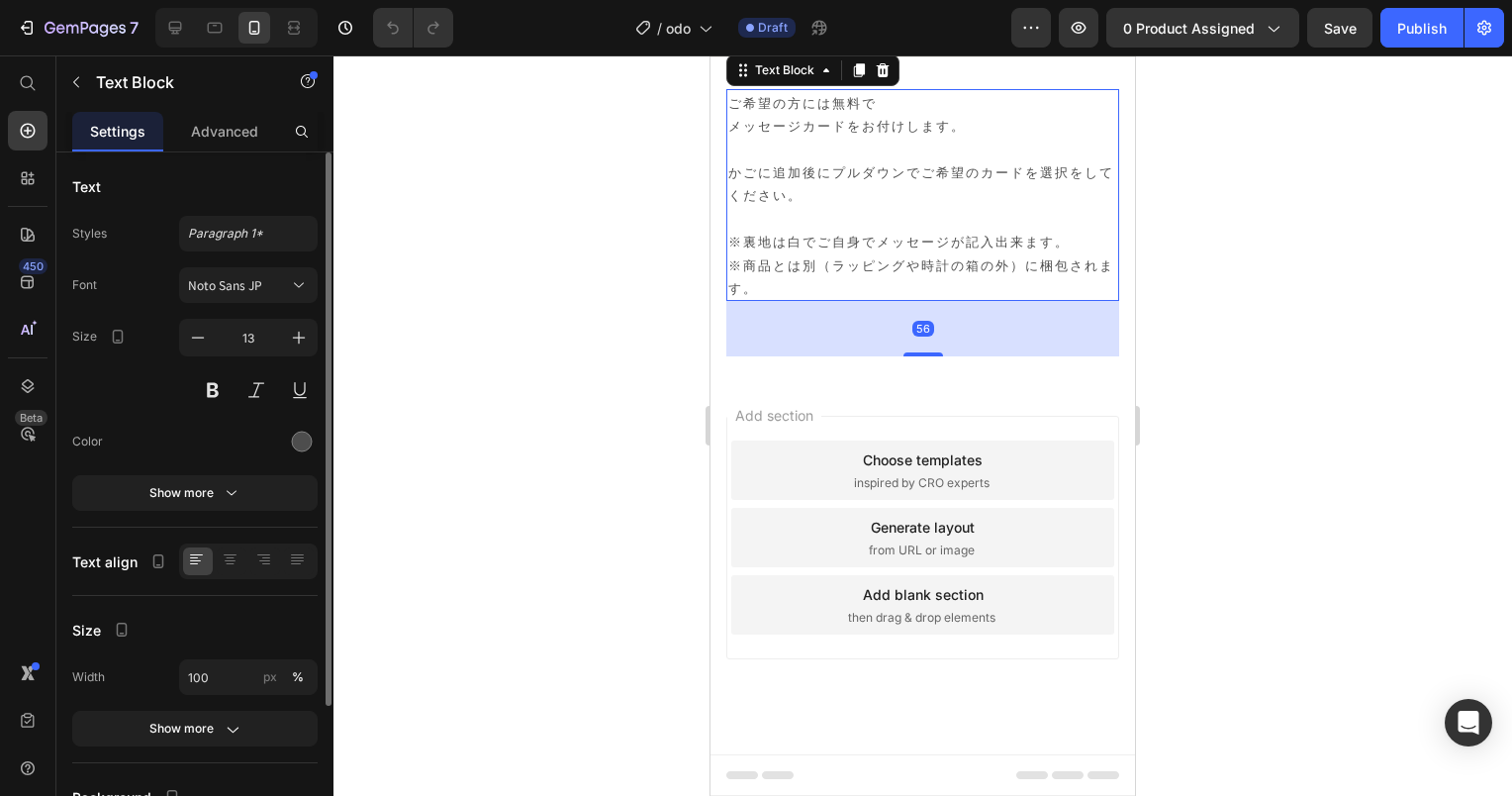 click 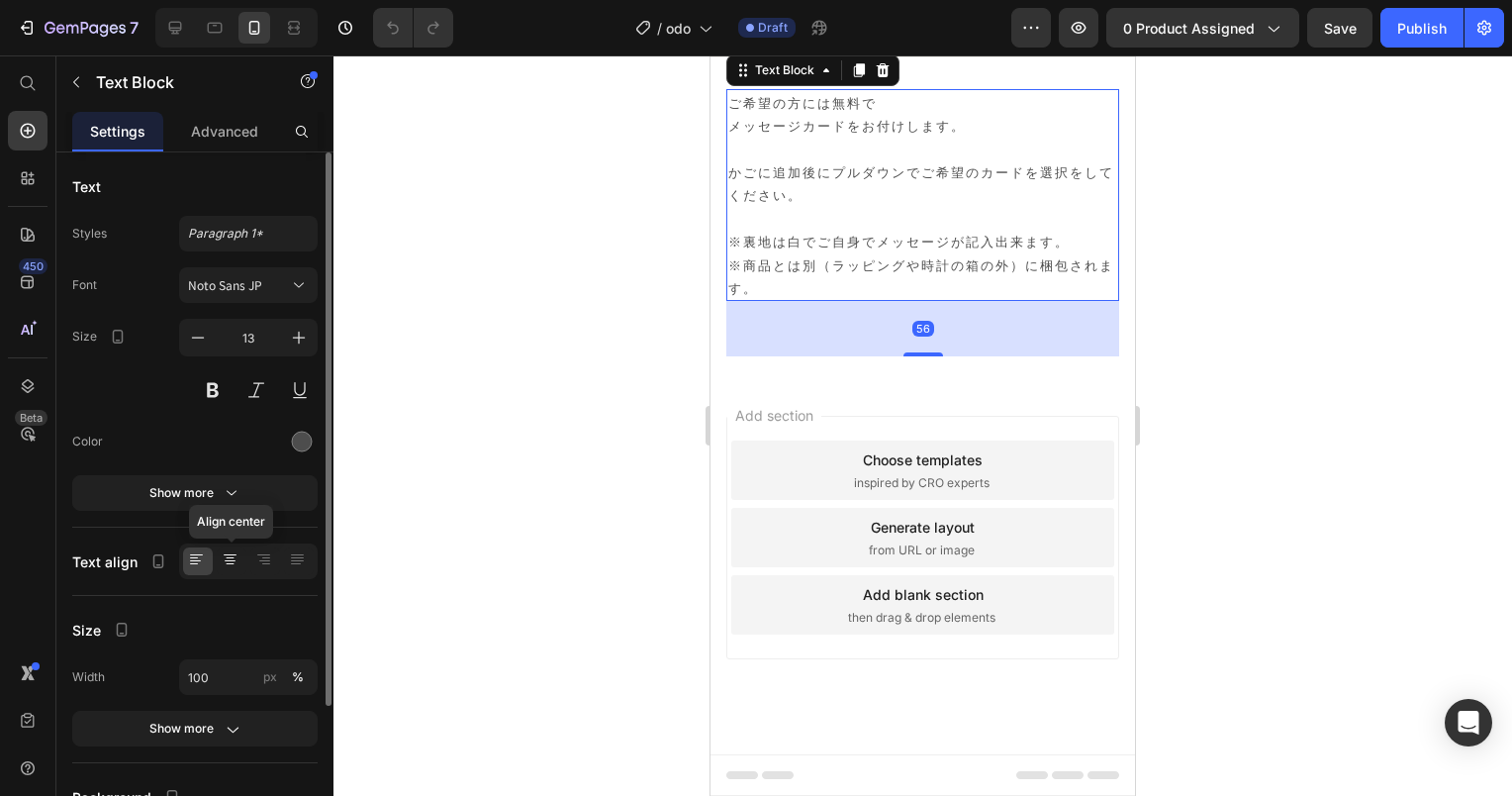 click 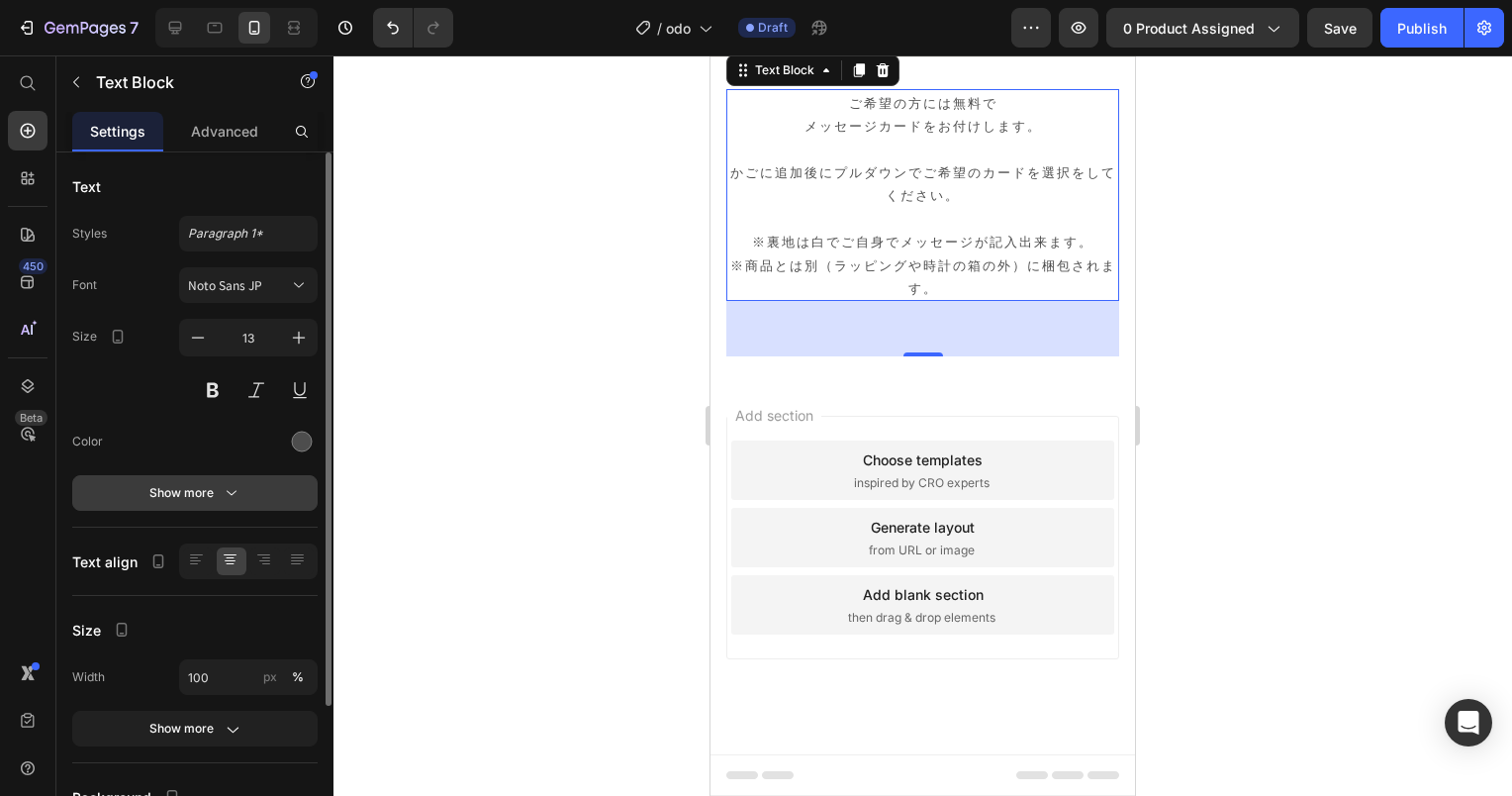 click on "Show more" at bounding box center [195, 493] 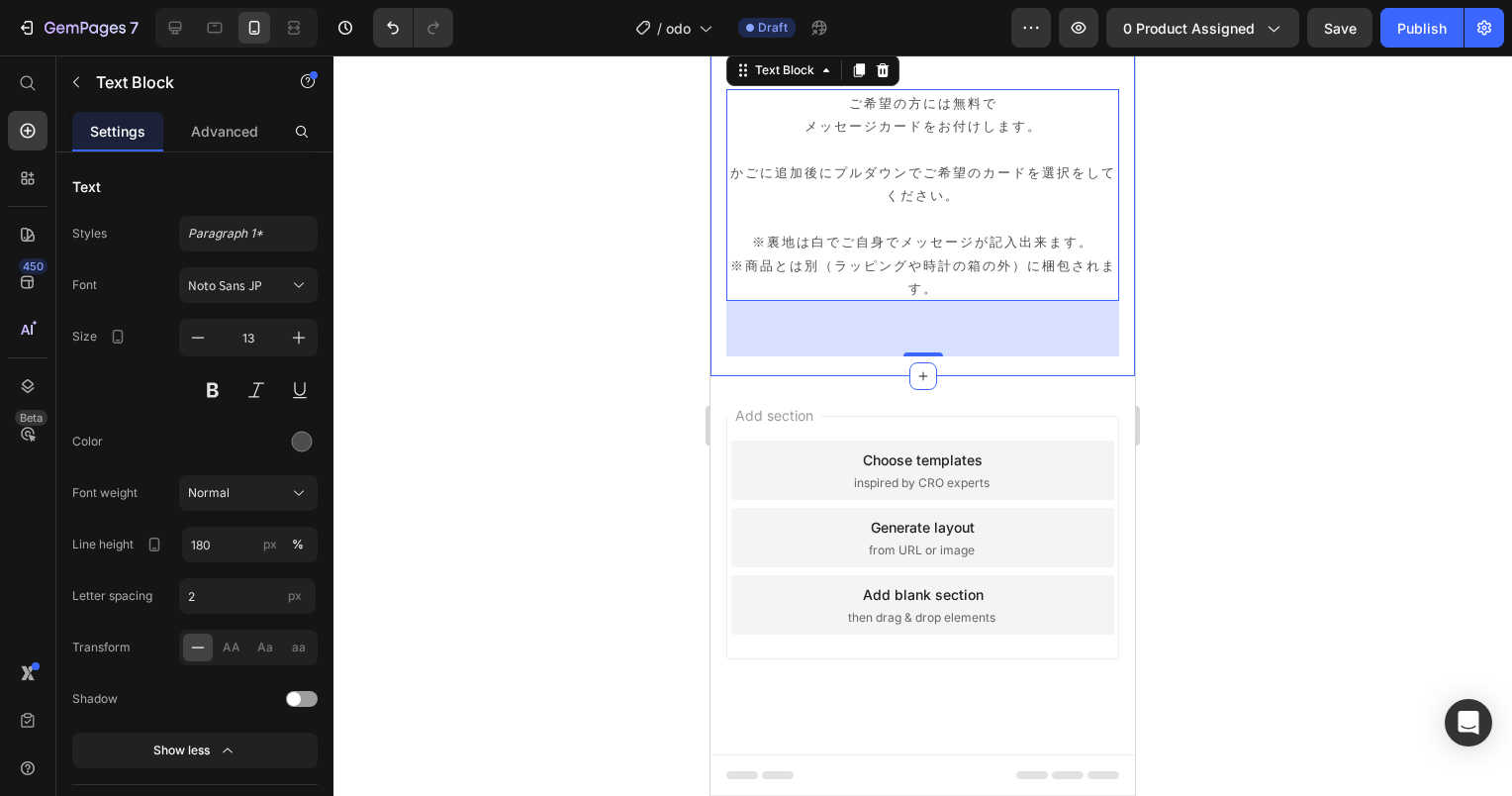 click 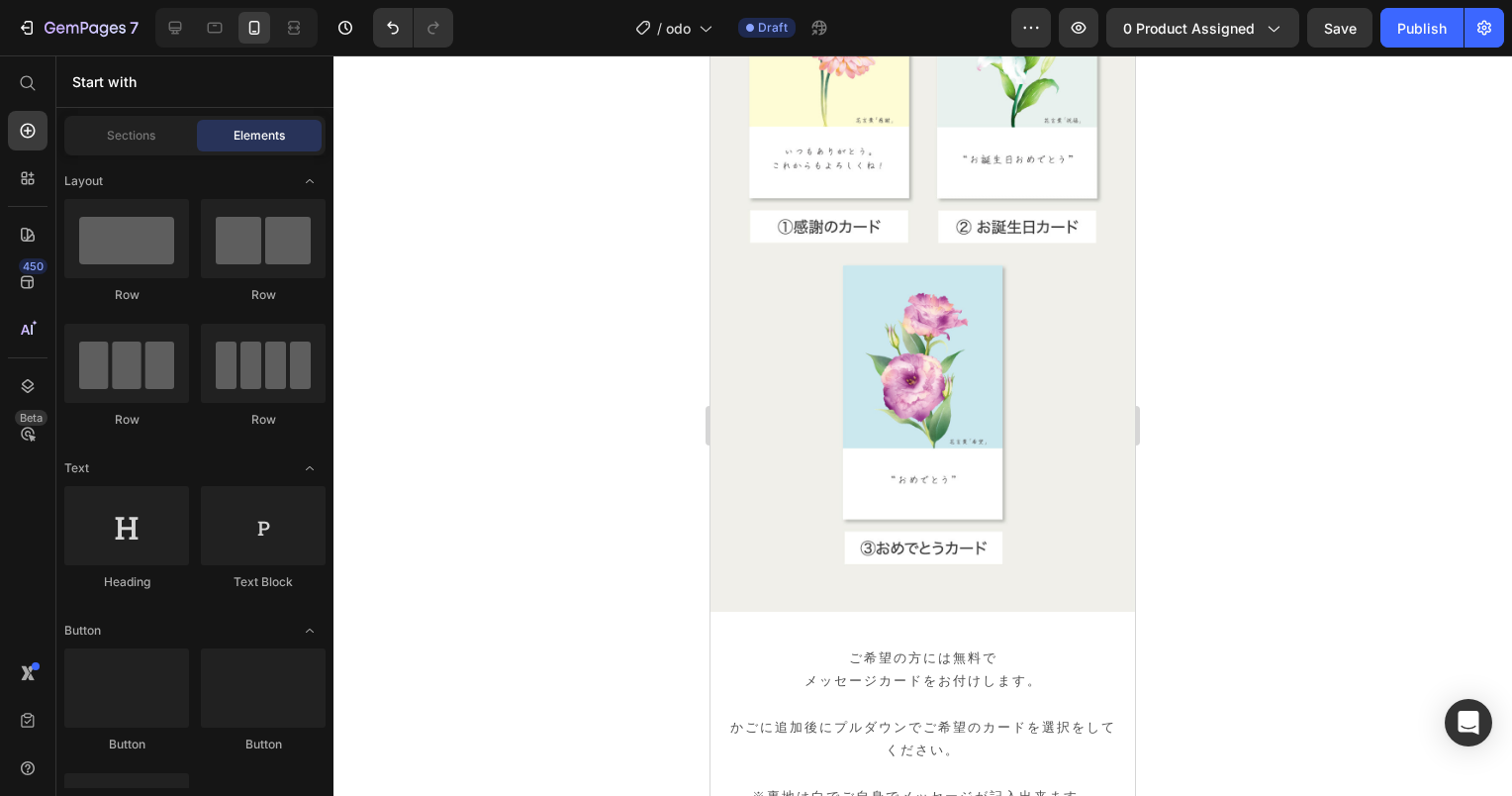 scroll, scrollTop: 24114, scrollLeft: 0, axis: vertical 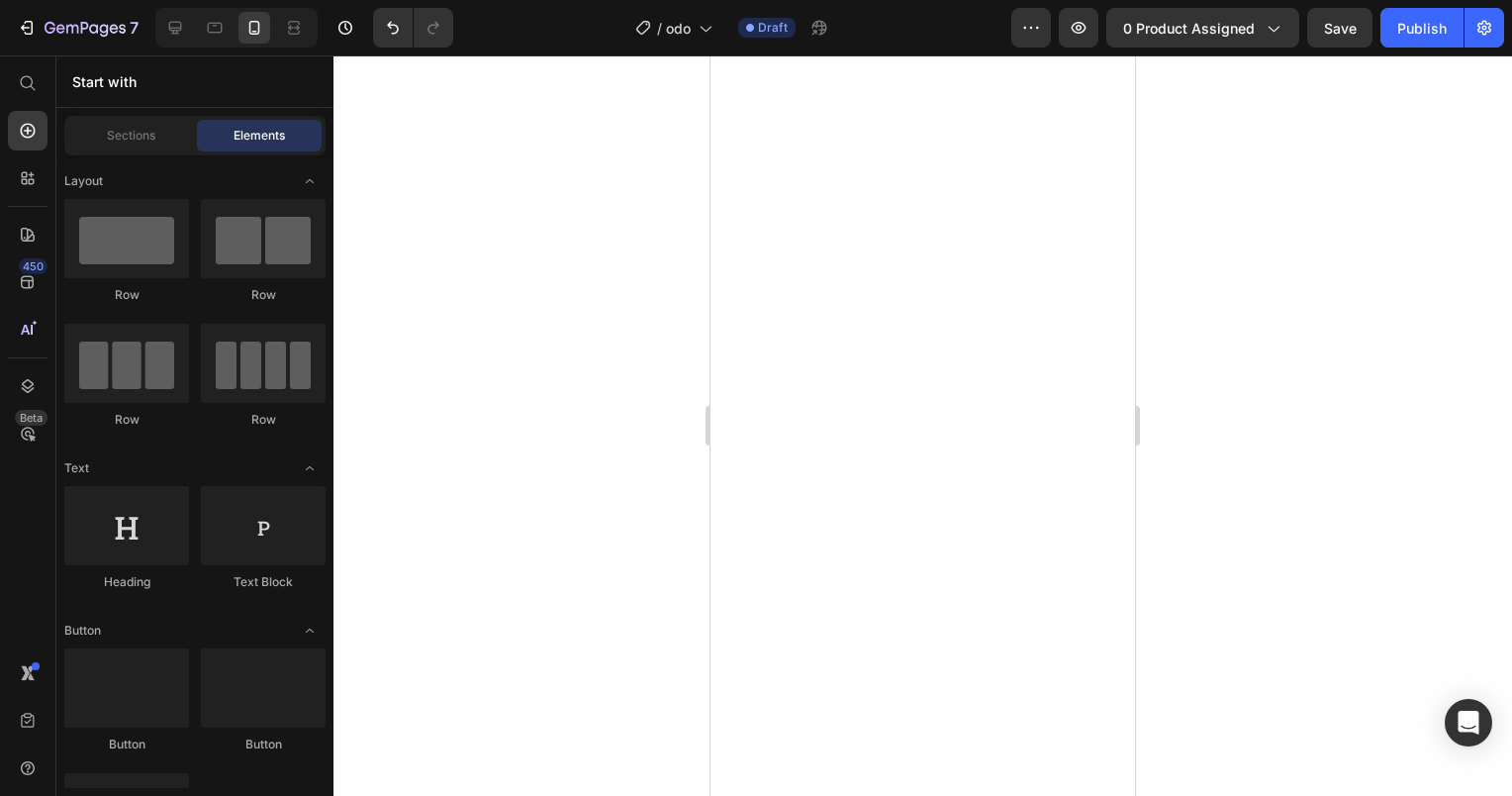 click 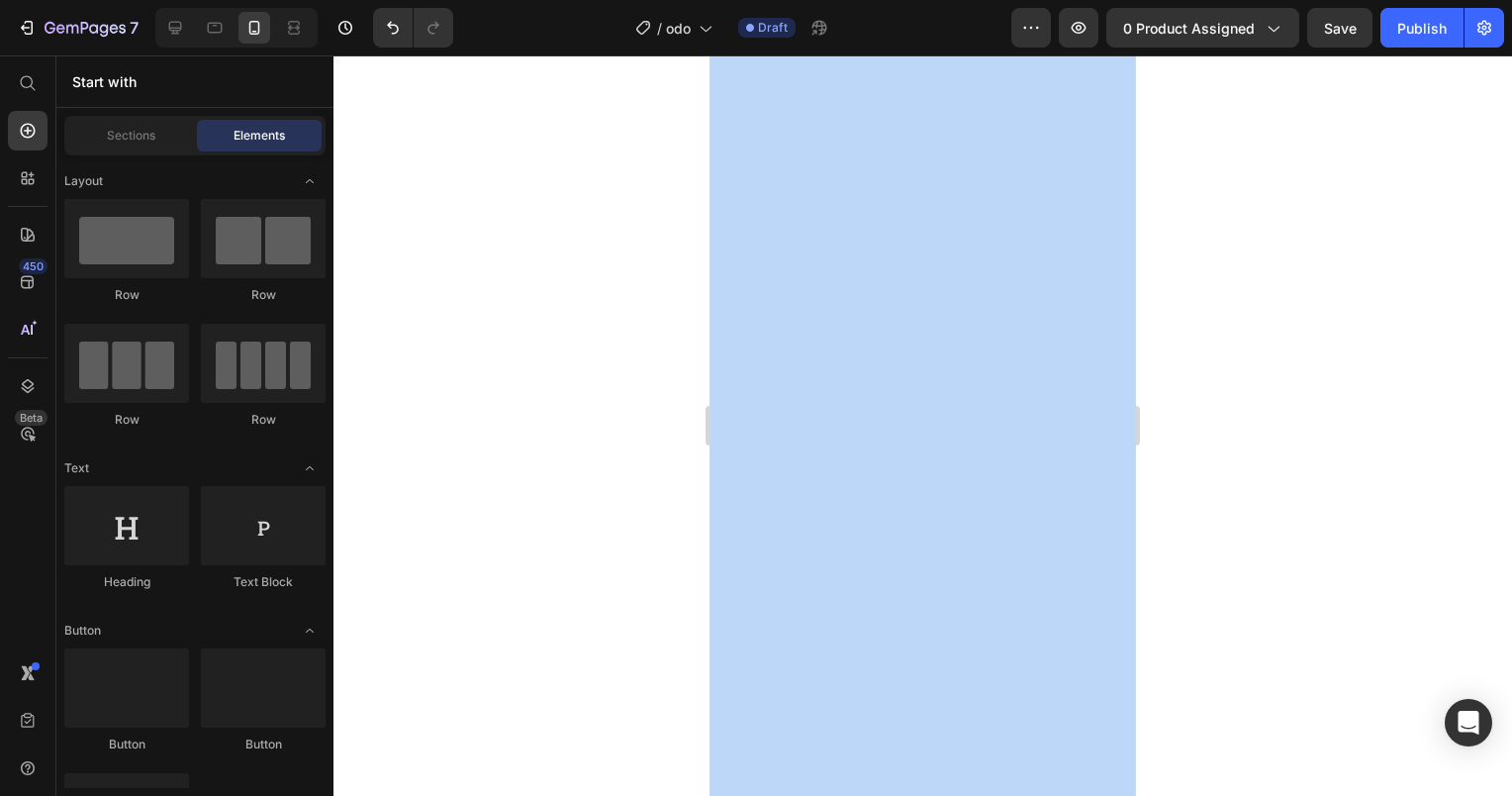 drag, startPoint x: 1883, startPoint y: 432, endPoint x: 1121, endPoint y: 297, distance: 773.86627 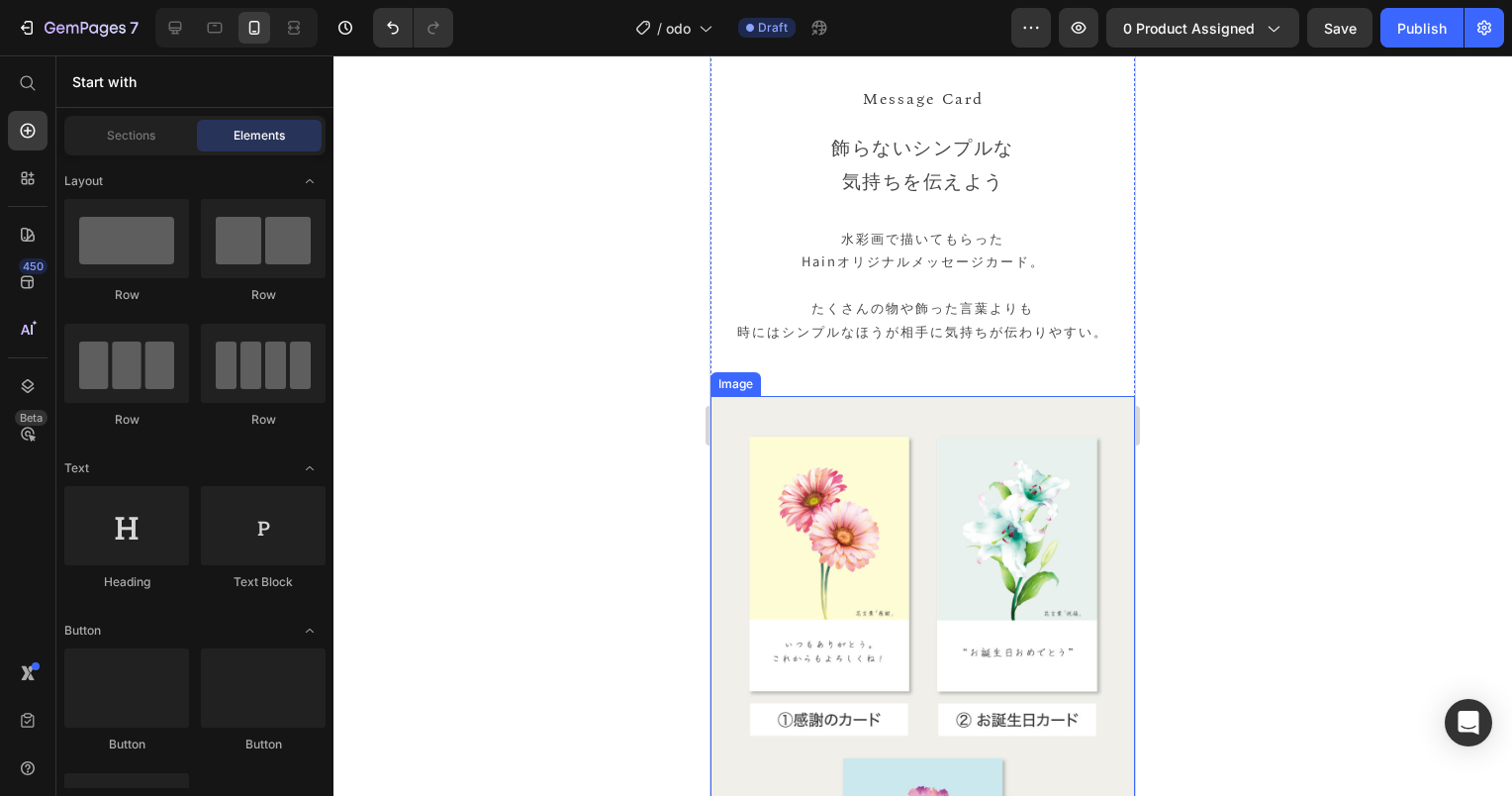 scroll, scrollTop: 23442, scrollLeft: 0, axis: vertical 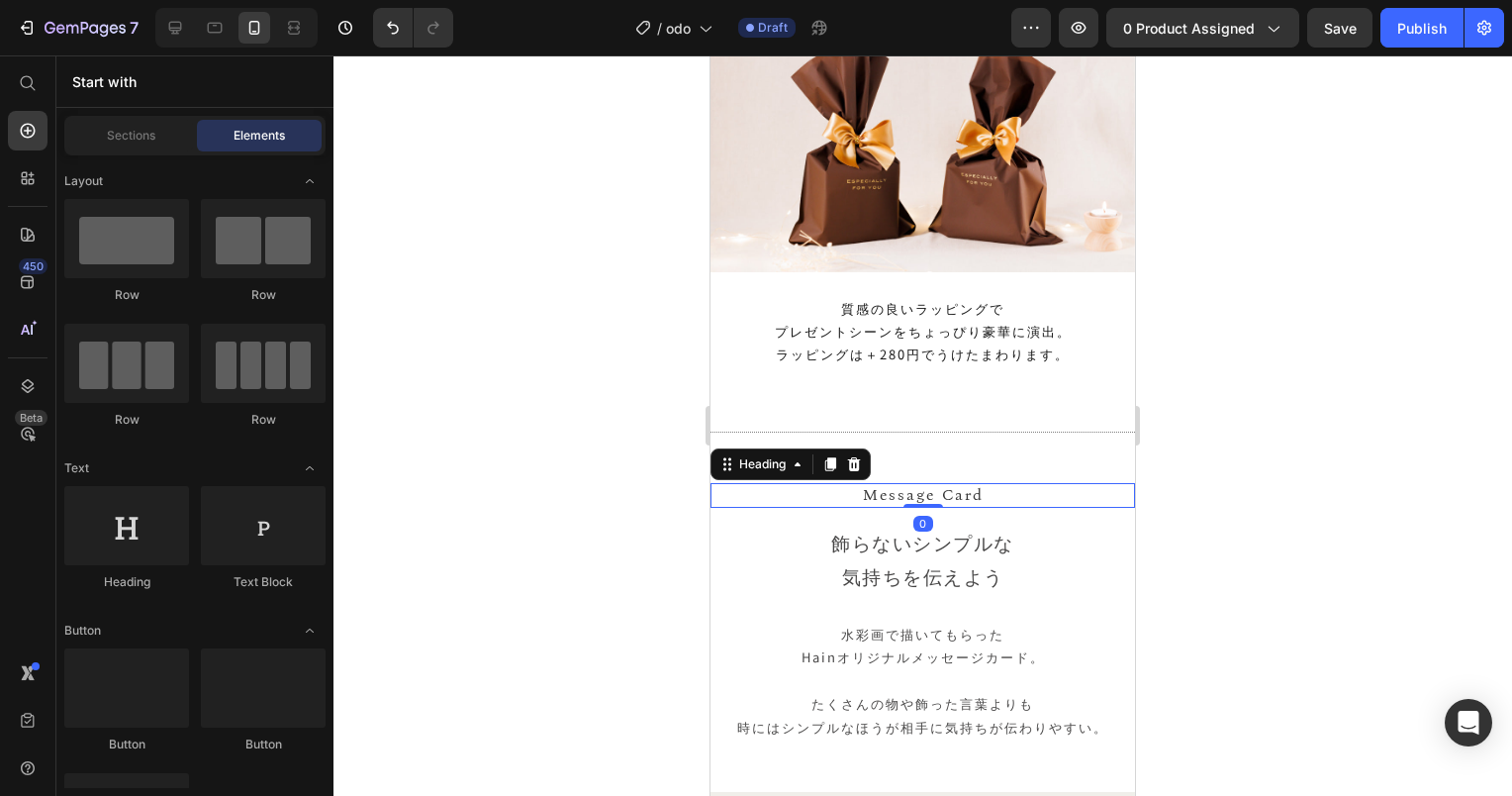 click on "Message Card" at bounding box center [922, 495] 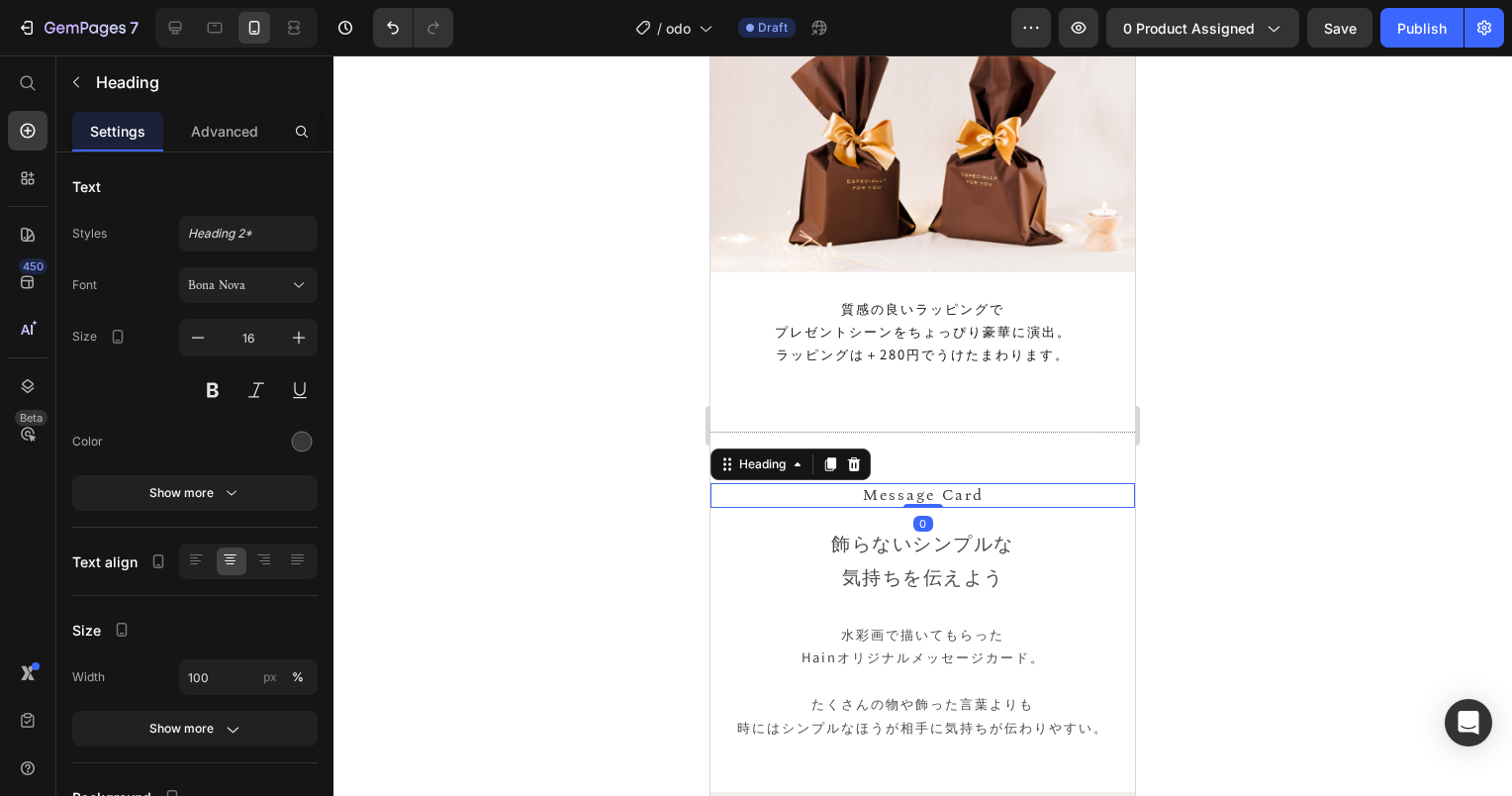 click 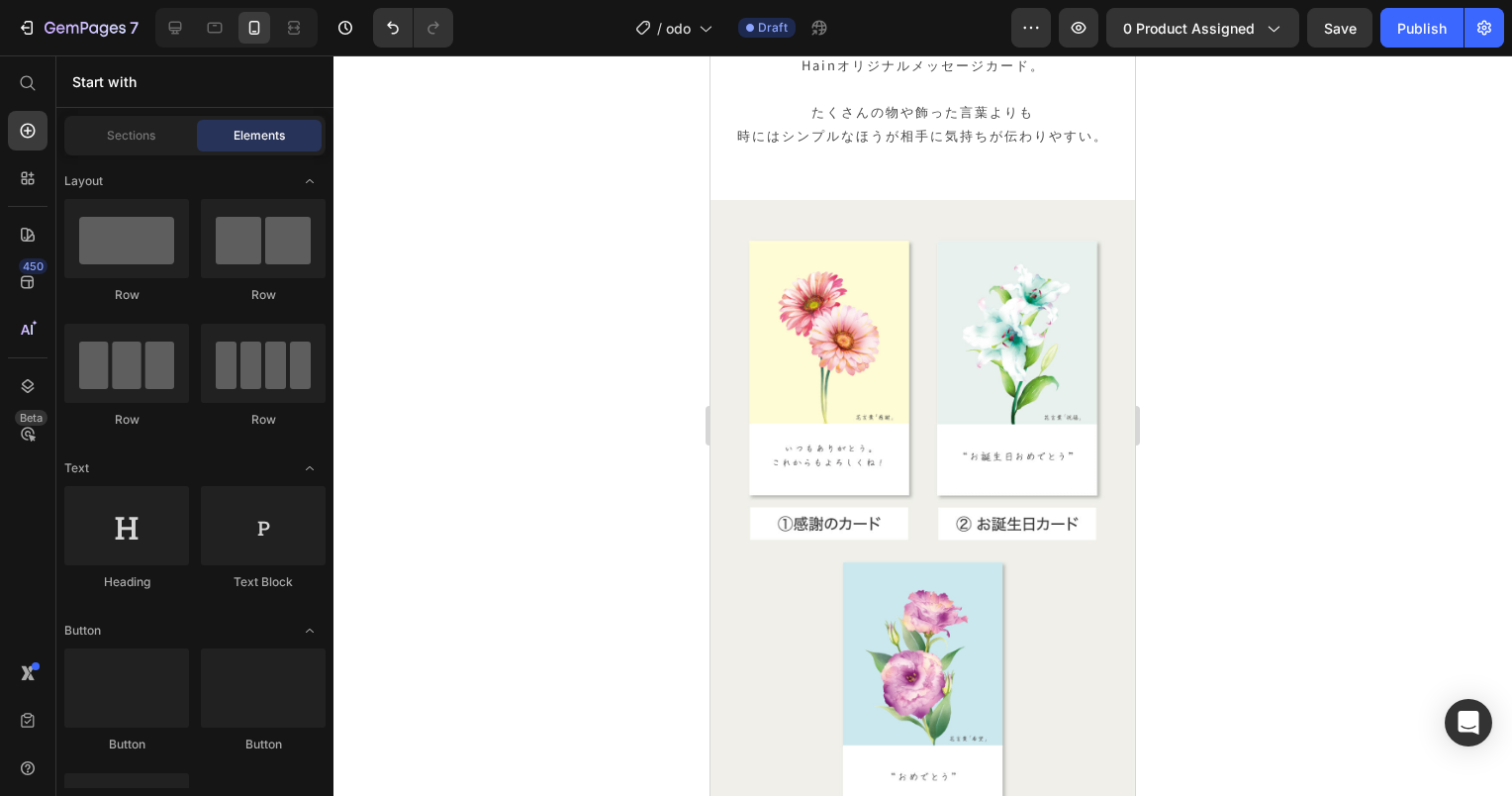 scroll, scrollTop: 23737, scrollLeft: 0, axis: vertical 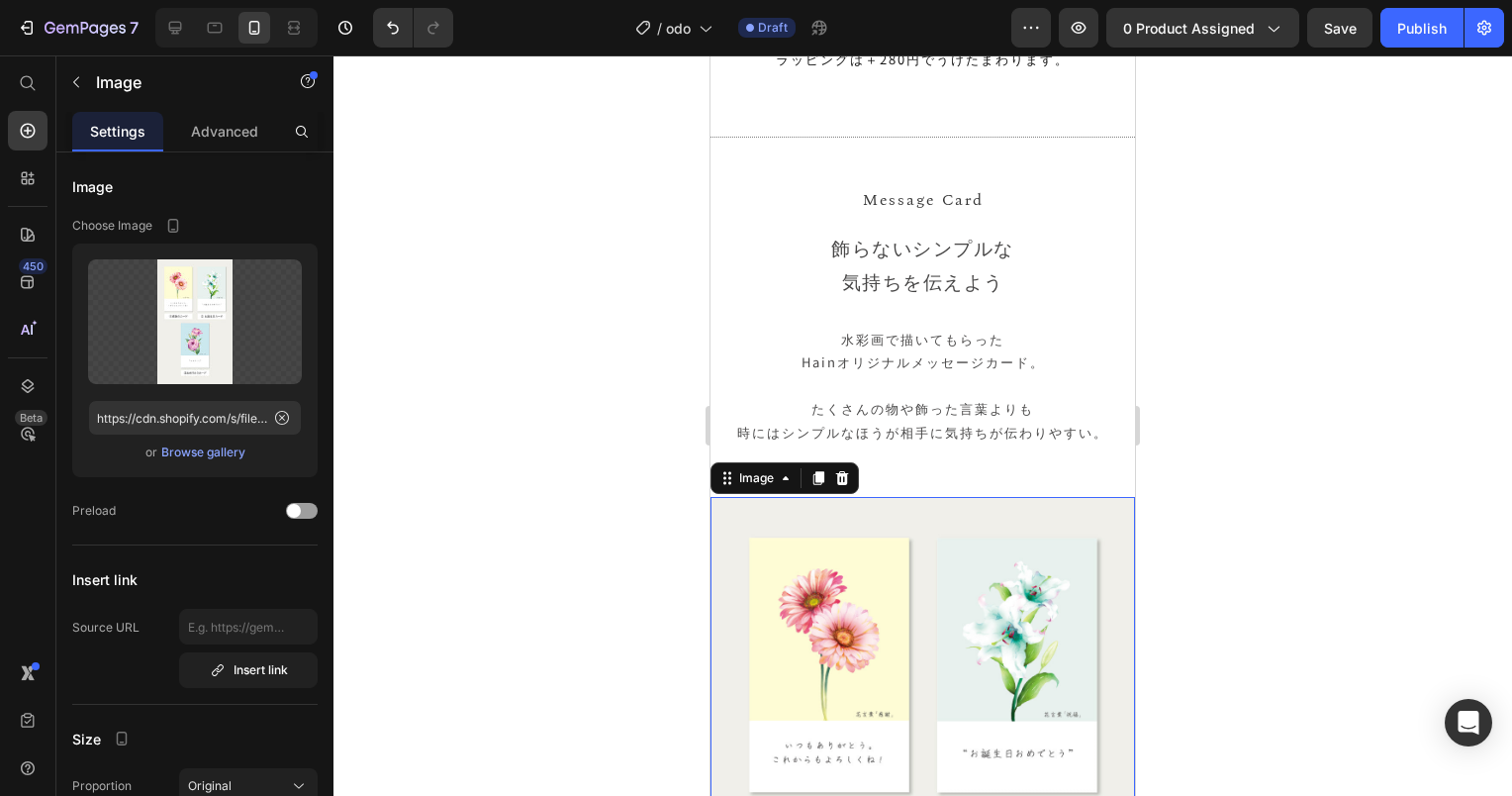 click at bounding box center [922, 851] 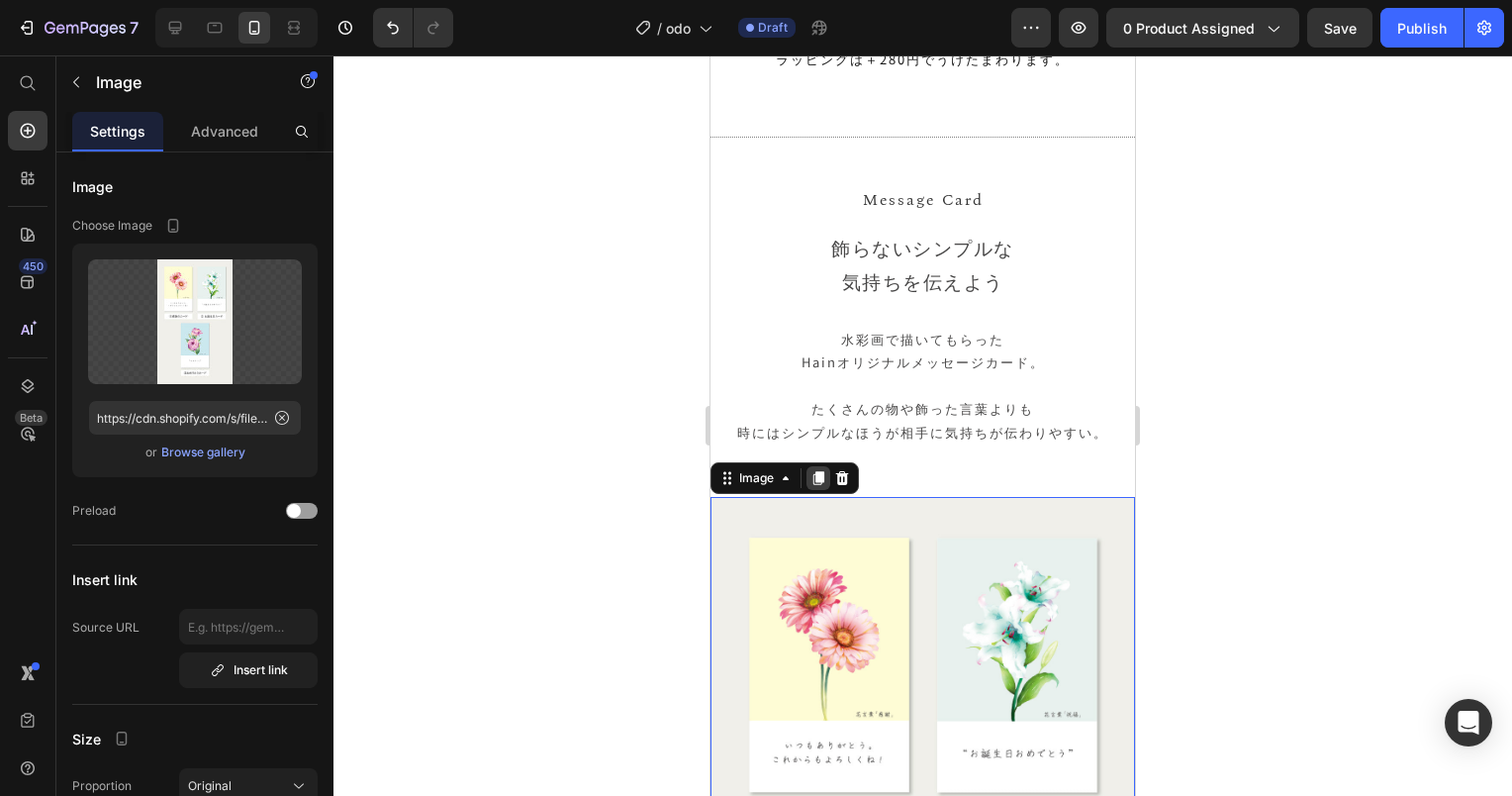 click 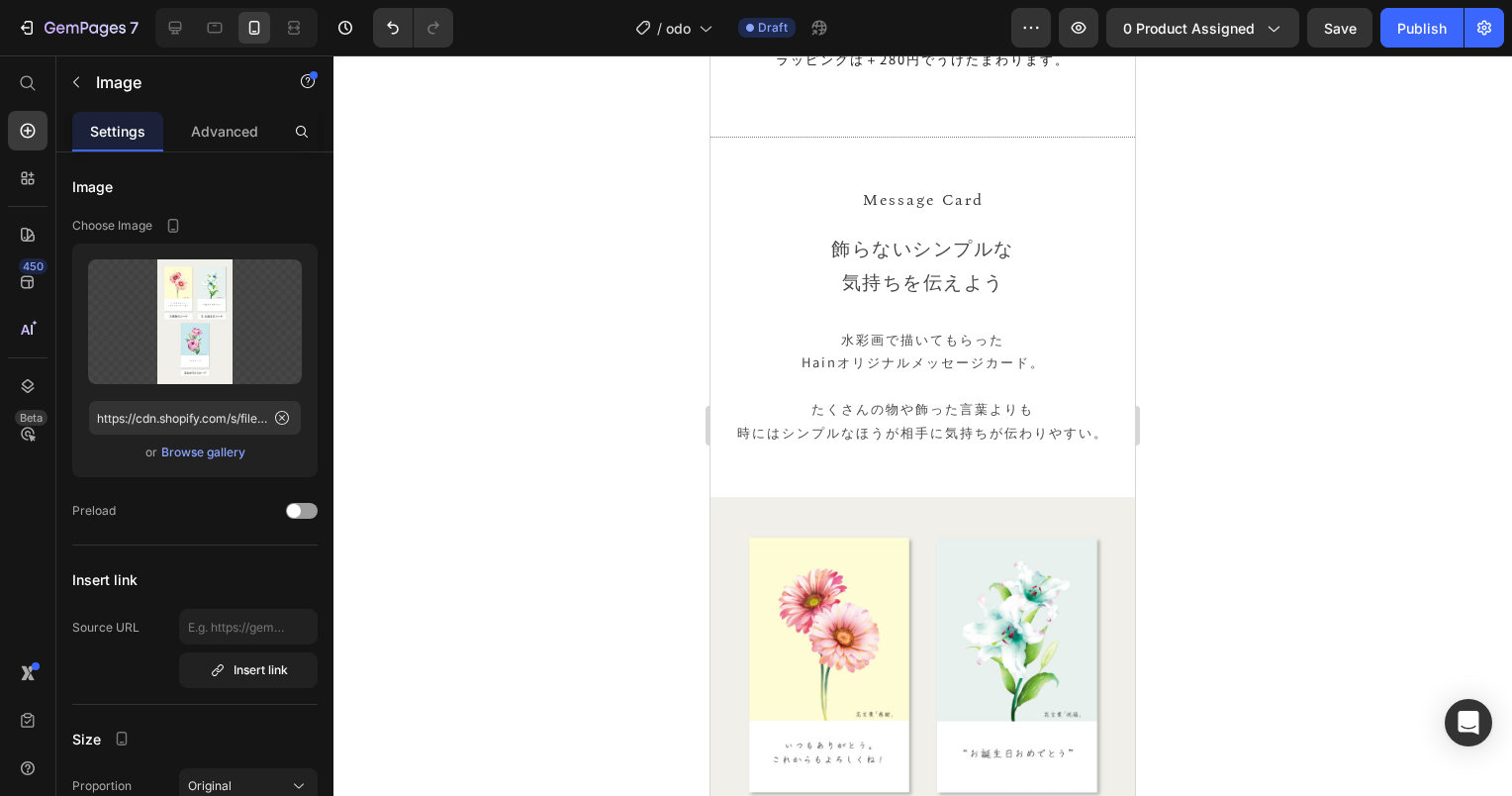 scroll, scrollTop: 24760, scrollLeft: 0, axis: vertical 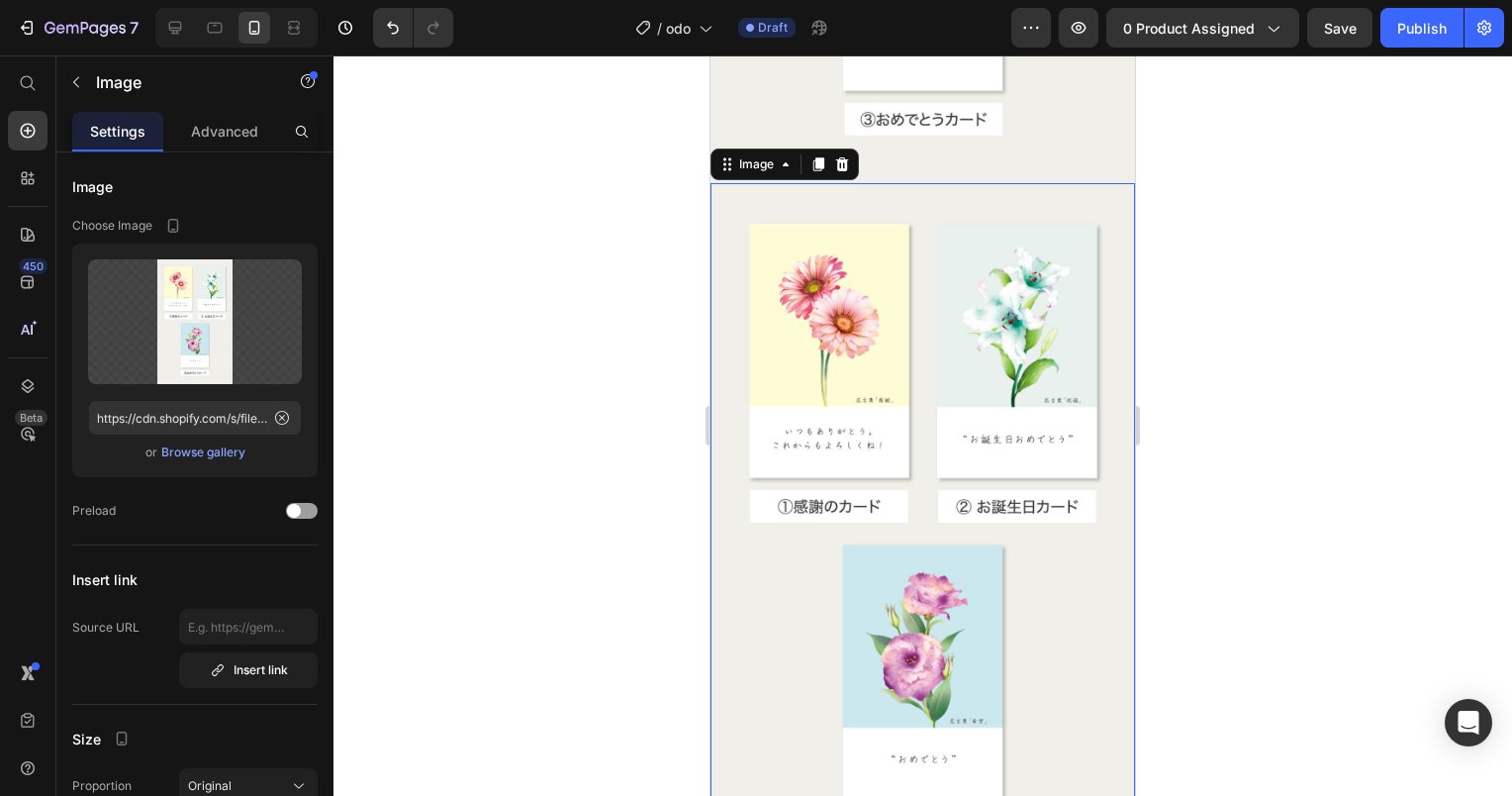 click 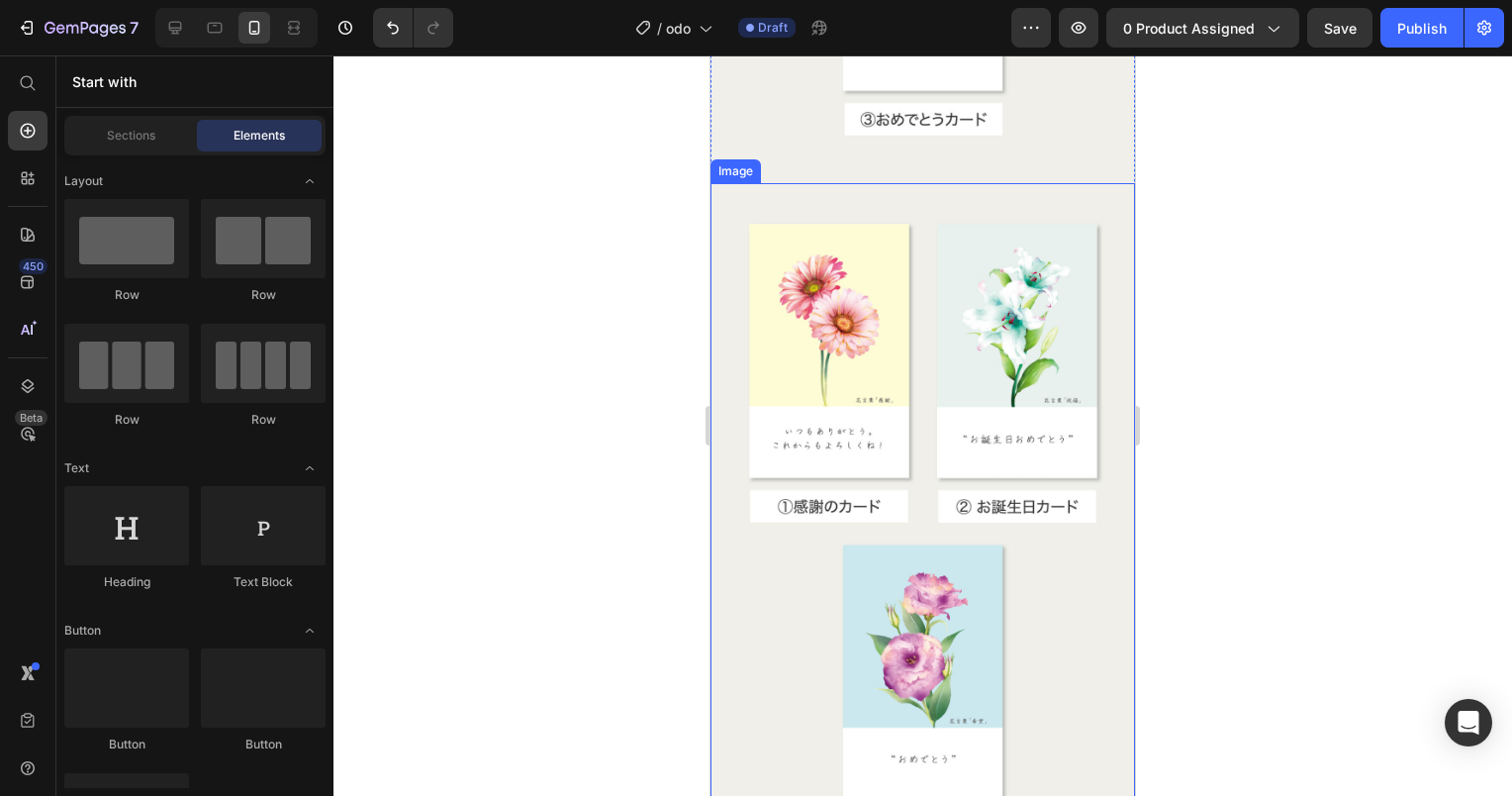 scroll, scrollTop: 25057, scrollLeft: 0, axis: vertical 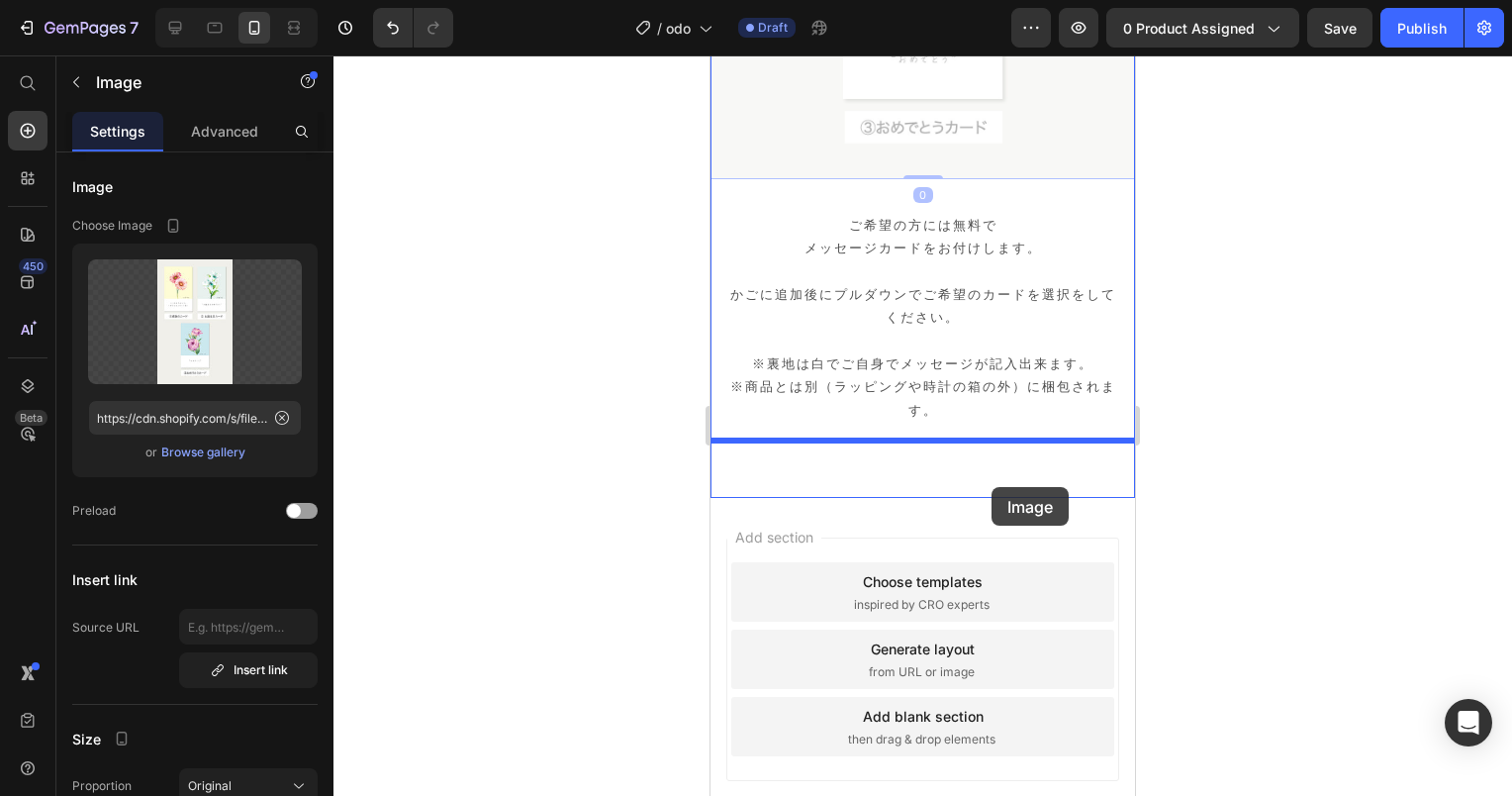 drag, startPoint x: 978, startPoint y: 338, endPoint x: 992, endPoint y: 483, distance: 145.67429 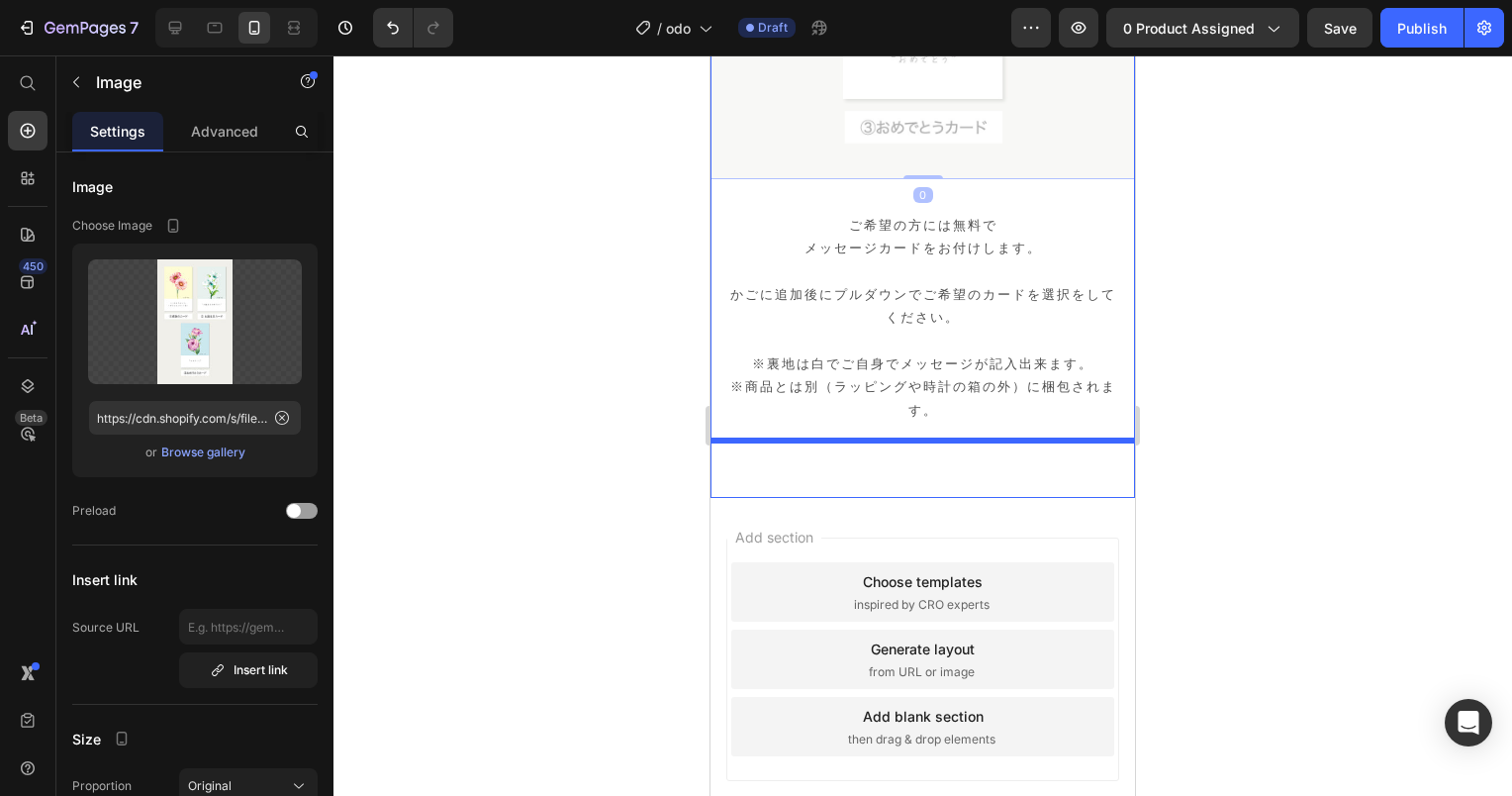 scroll, scrollTop: 24763, scrollLeft: 0, axis: vertical 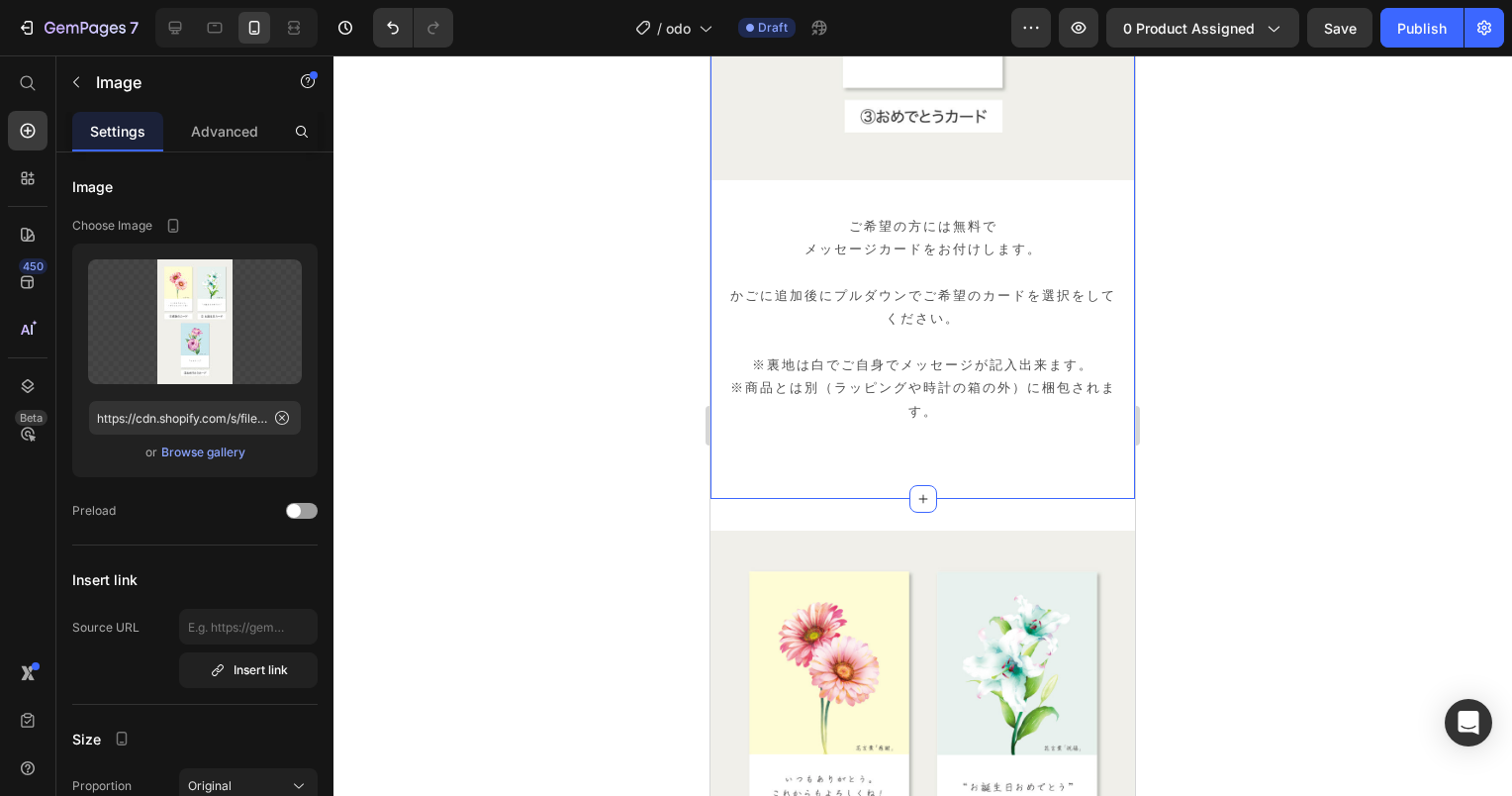 click on "ラッピングは＋280円でうけたまわります。" at bounding box center (922, -788) 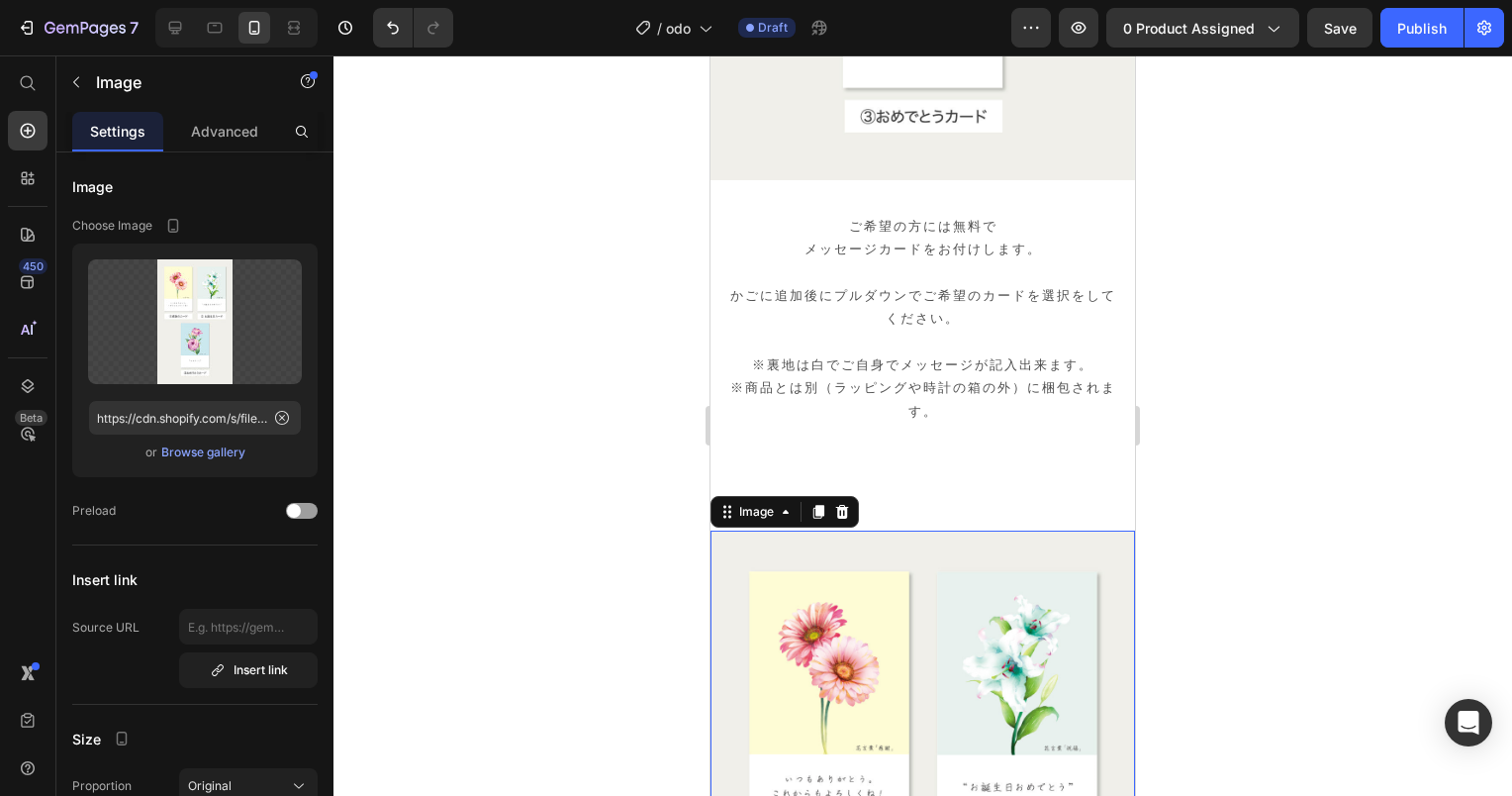 click at bounding box center [922, 885] 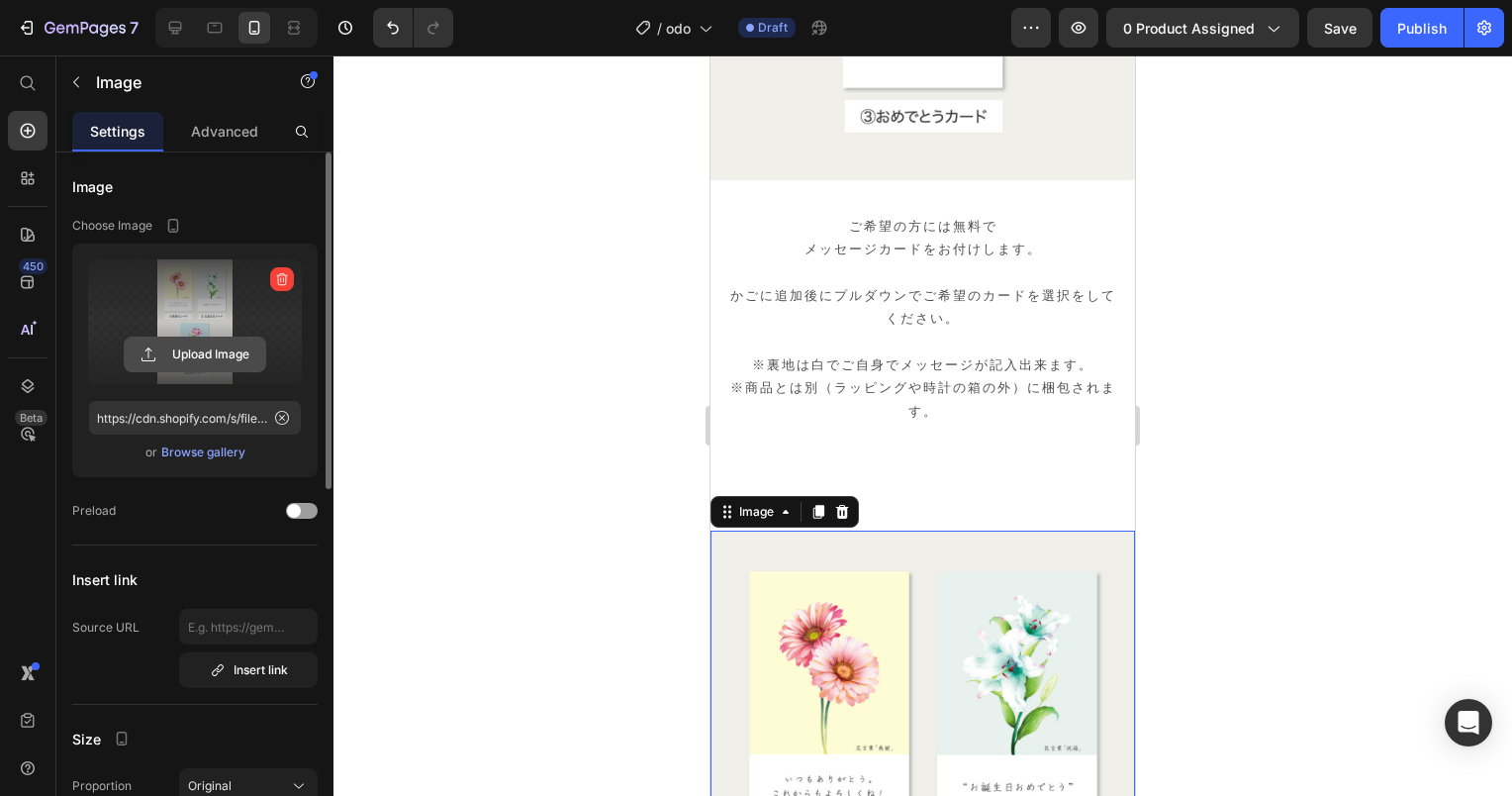 click 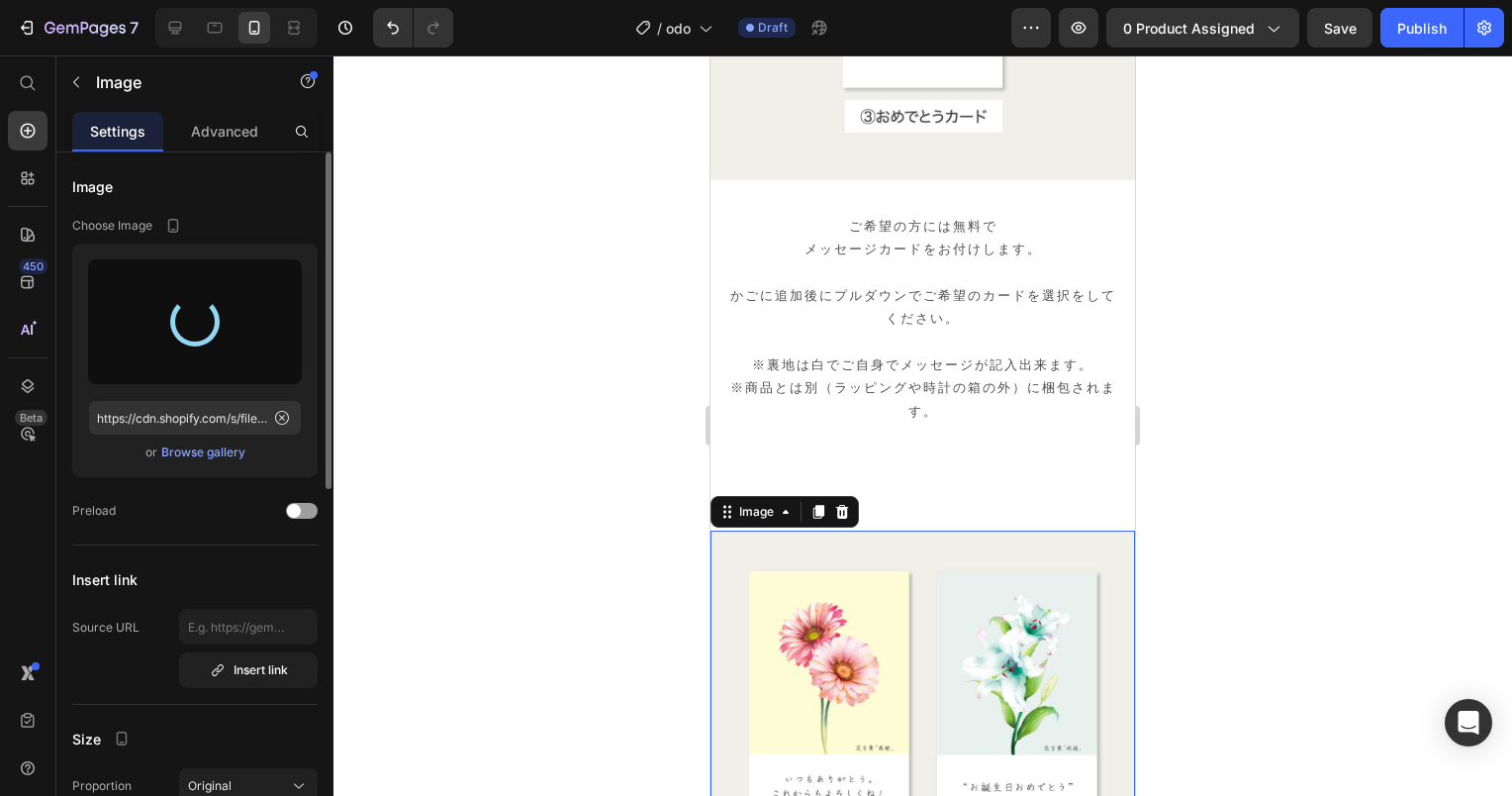 type on "https://cdn.shopify.com/s/files/1/0845/5841/4118/files/gempages_506805283360605290-f7fccb80-9551-4edd-ad89-b6848977c0fd.jpg" 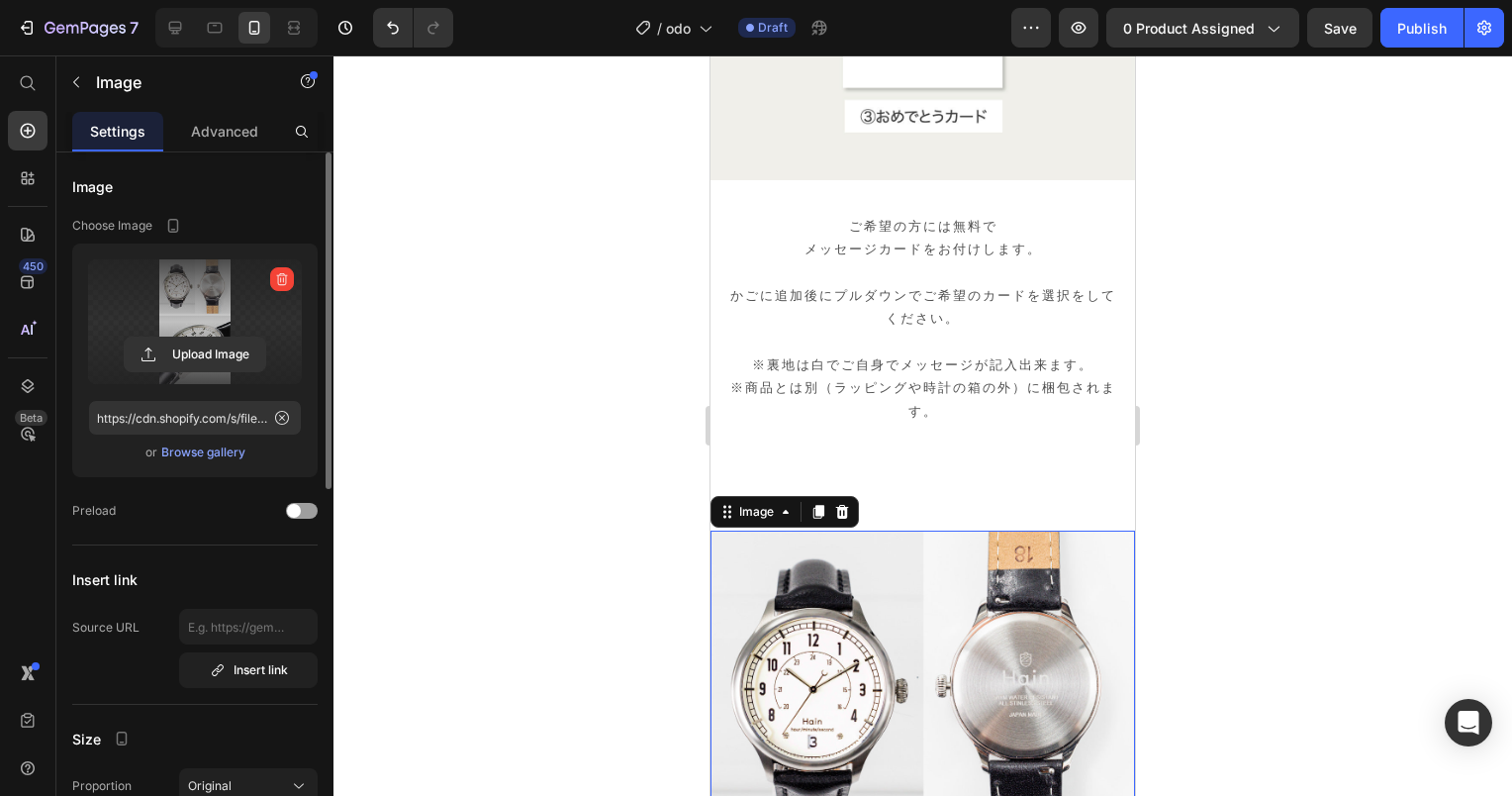 click 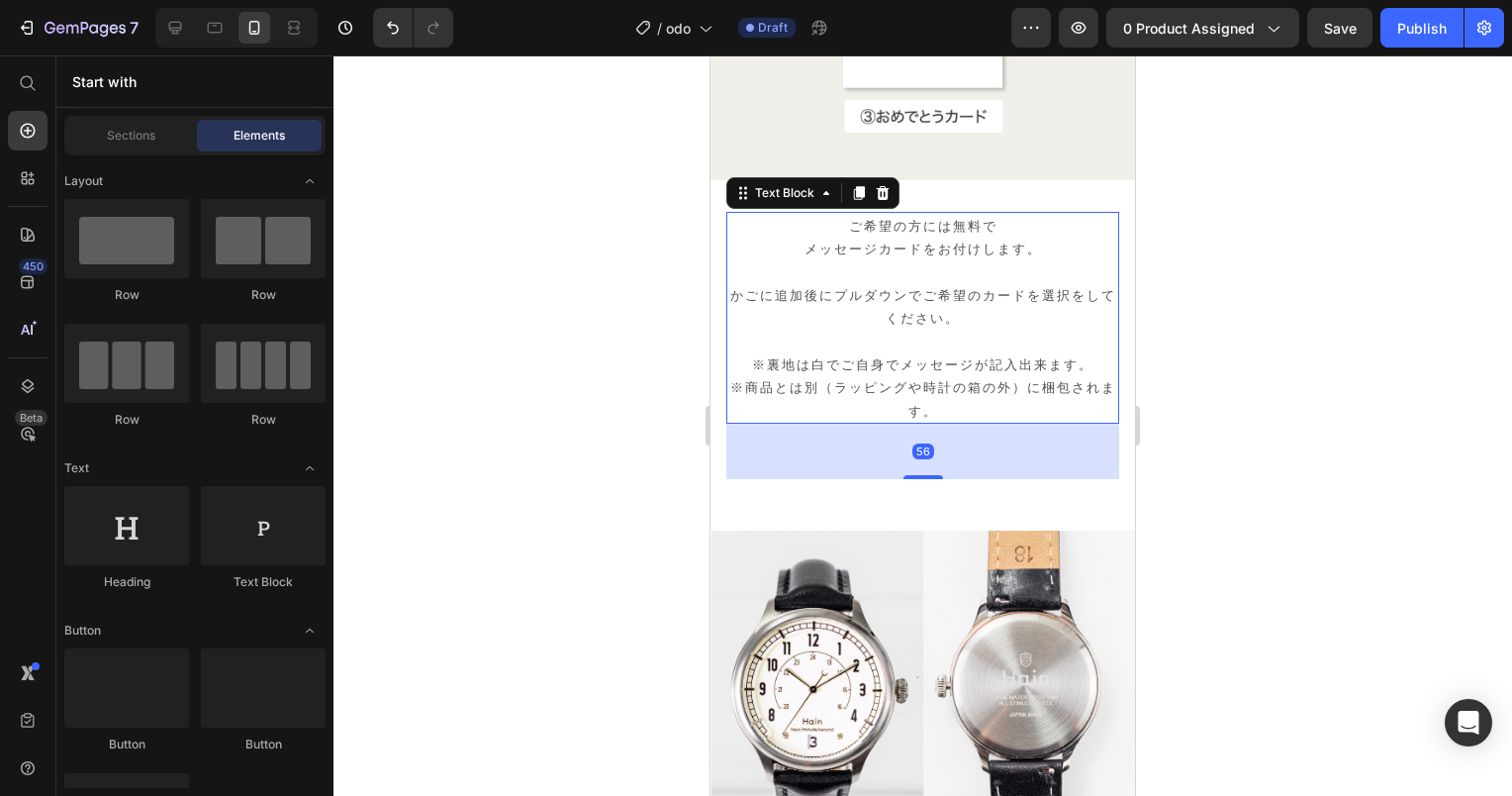 click on "※裏地は白でご自身でメッセージが記入出来ます。 ※商品とは別（ラッピングや時計の箱の外）に梱包されます。" at bounding box center [922, 387] 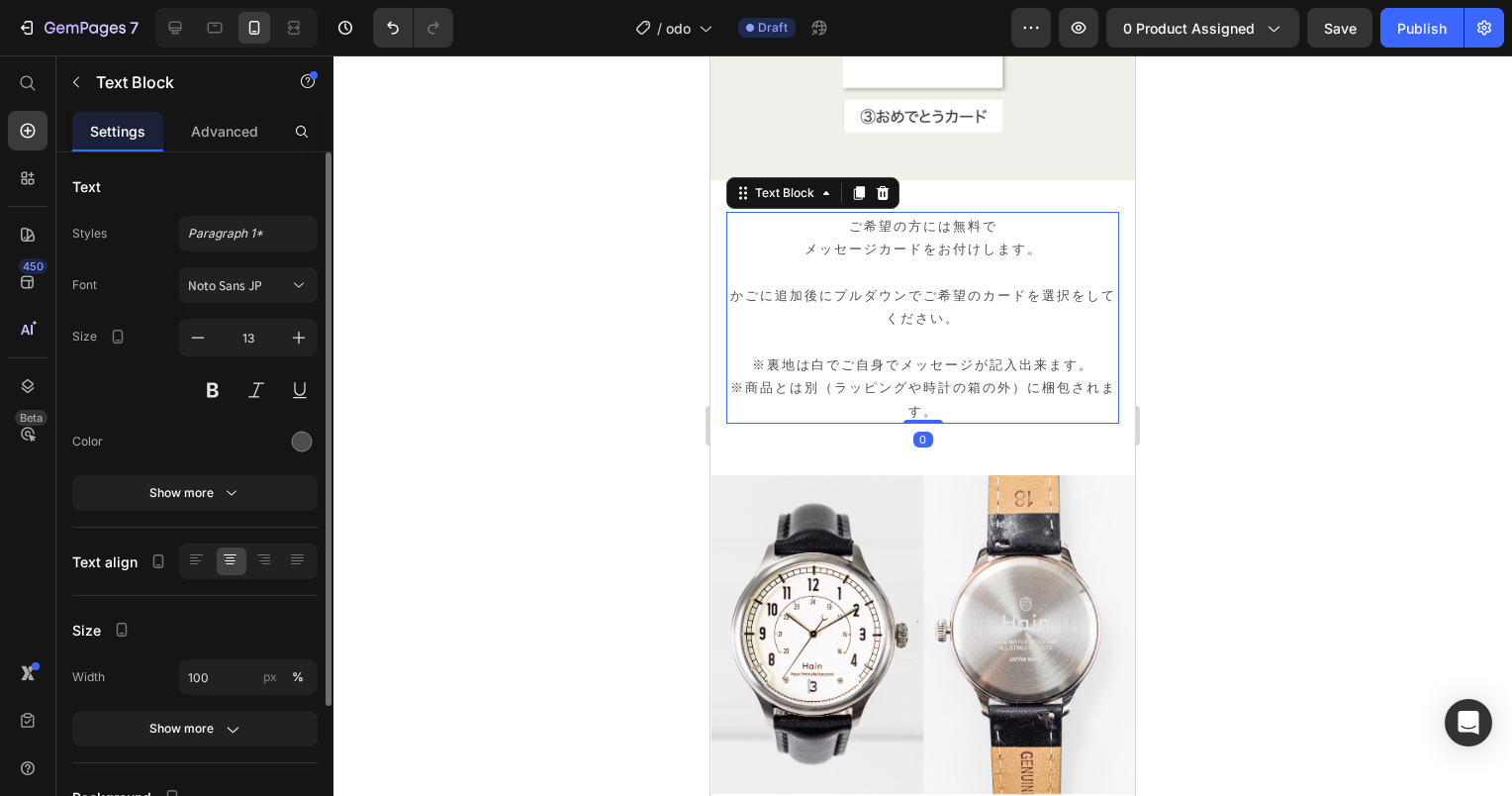 drag, startPoint x: 914, startPoint y: 418, endPoint x: 932, endPoint y: 354, distance: 66.48308 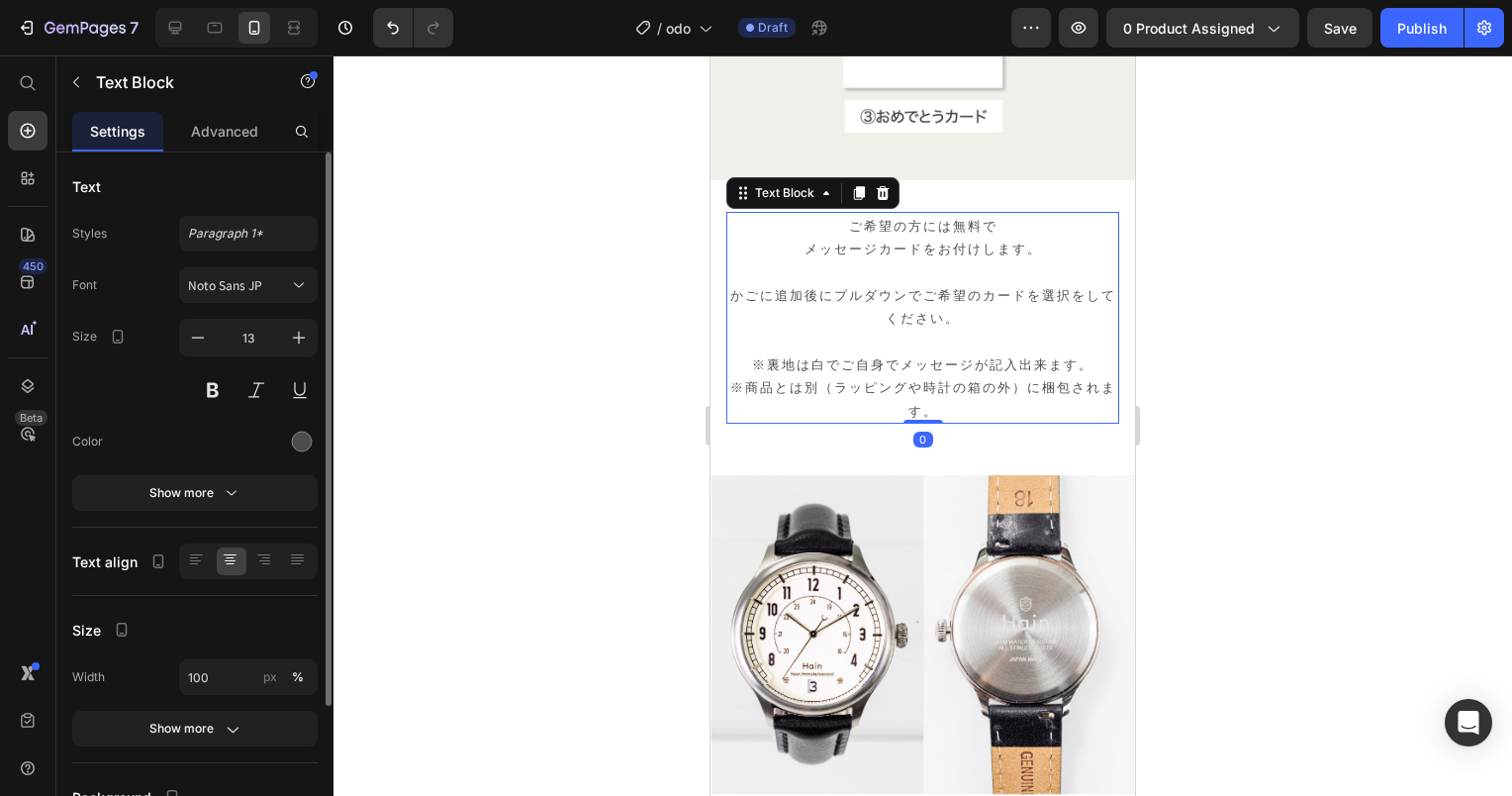 click 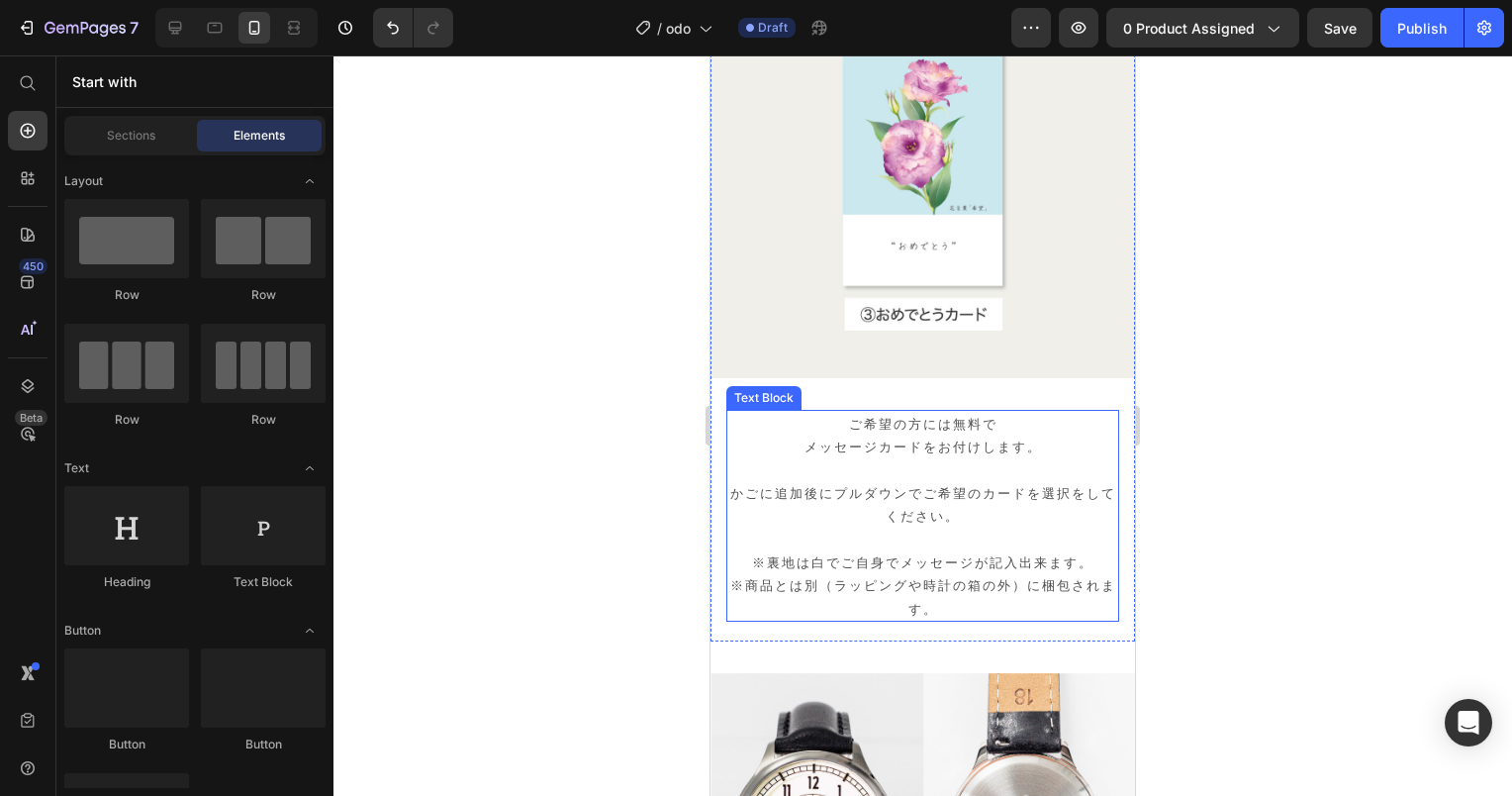 scroll, scrollTop: 24466, scrollLeft: 0, axis: vertical 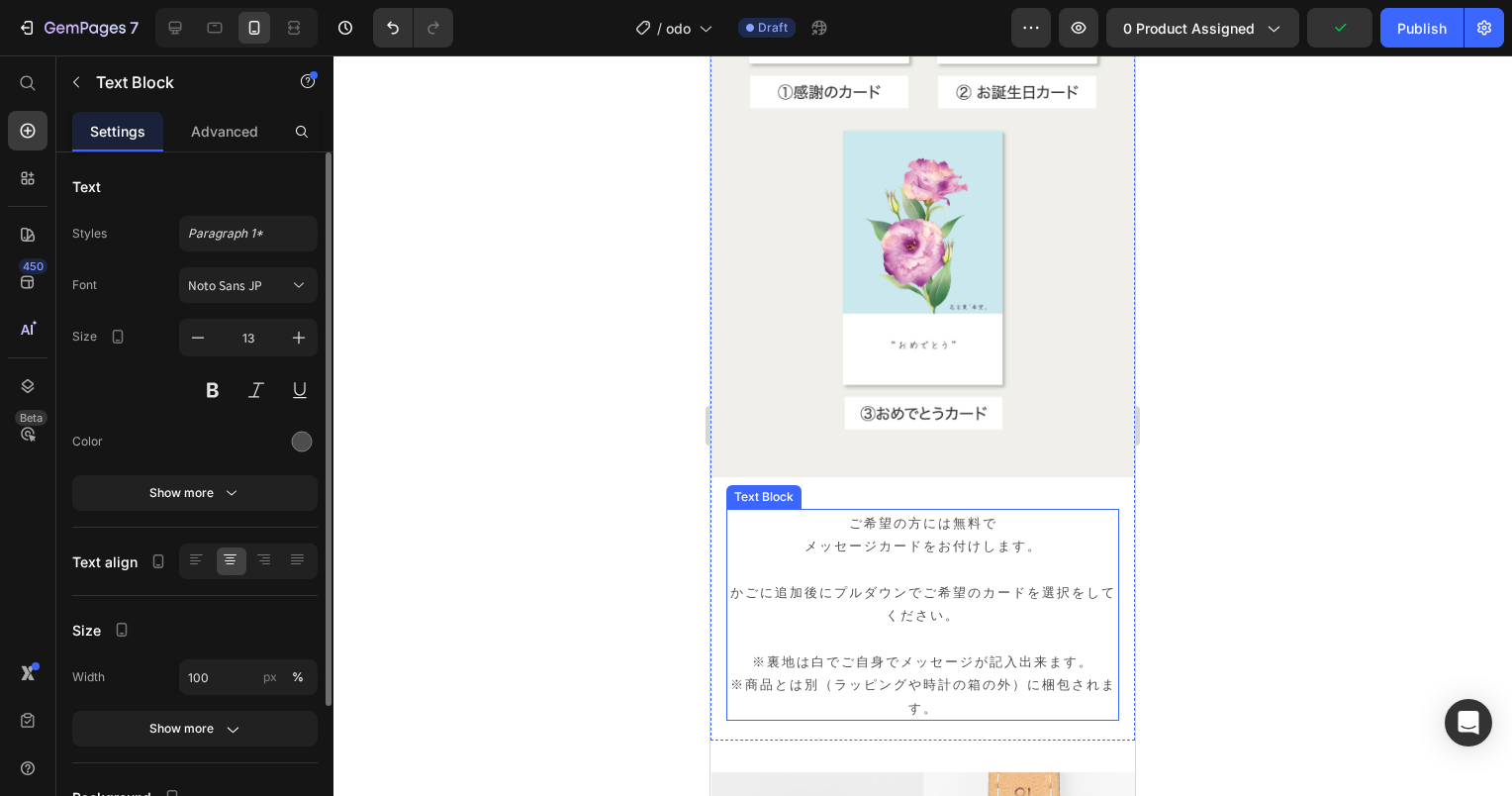 click on "かごに追加後にプルダウンでご希望のカードを選択をしてください。" at bounding box center (922, 603) 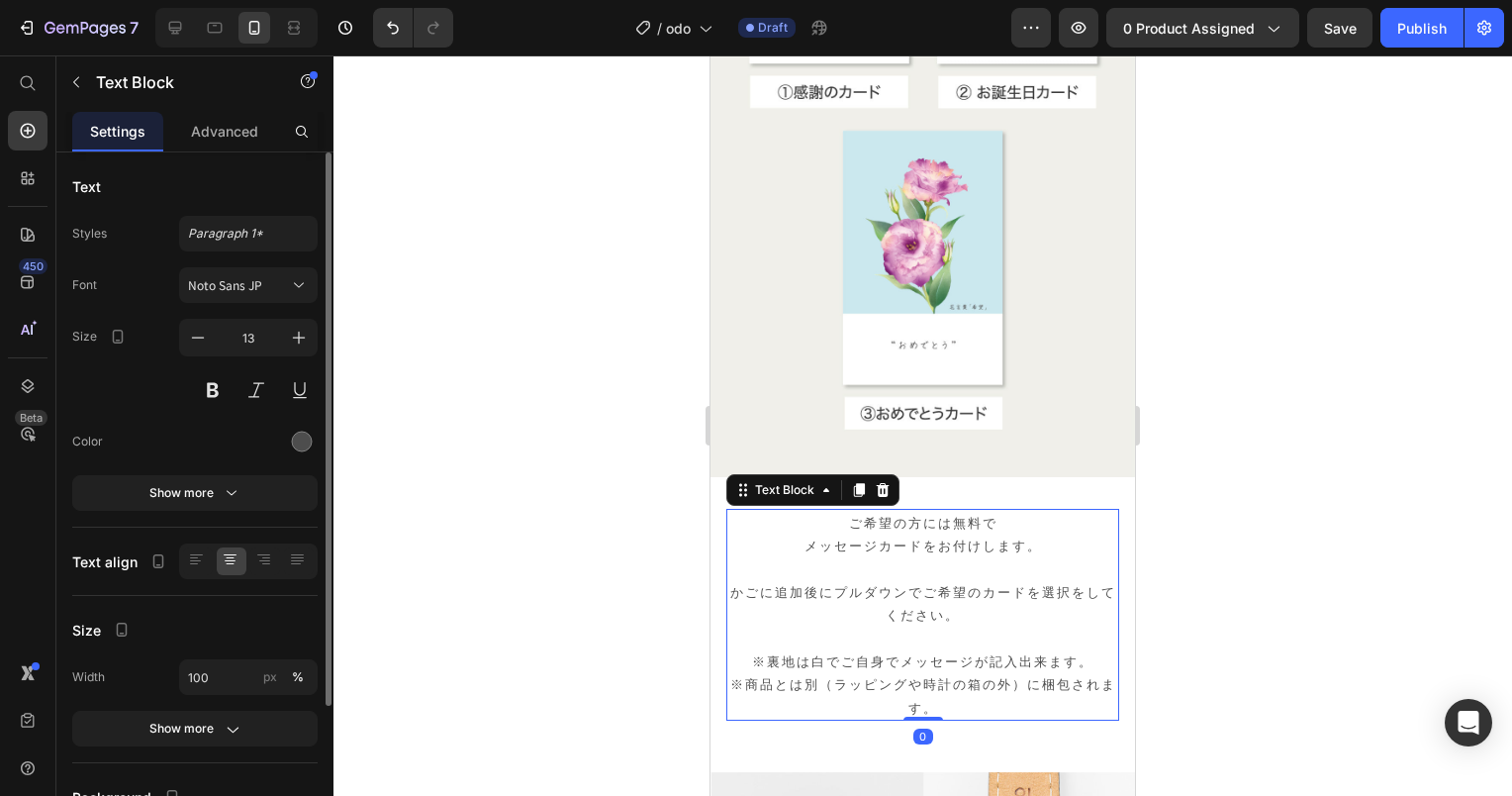 click on "かごに追加後にプルダウンでご希望のカードを選択をしてください。" at bounding box center [922, 603] 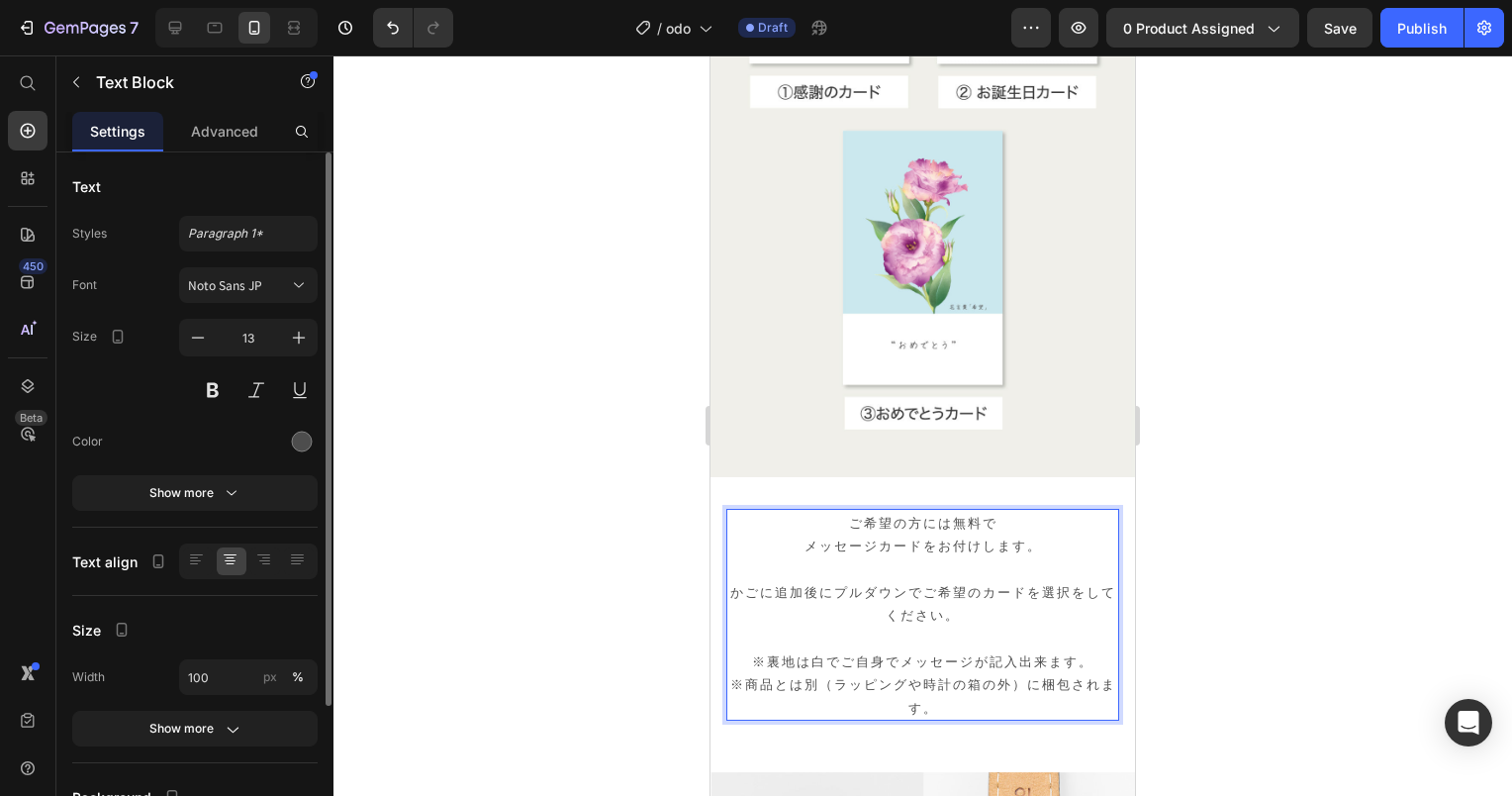 click on "かごに追加後にプルダウンでご希望のカードを選択をしてください。" at bounding box center [922, 603] 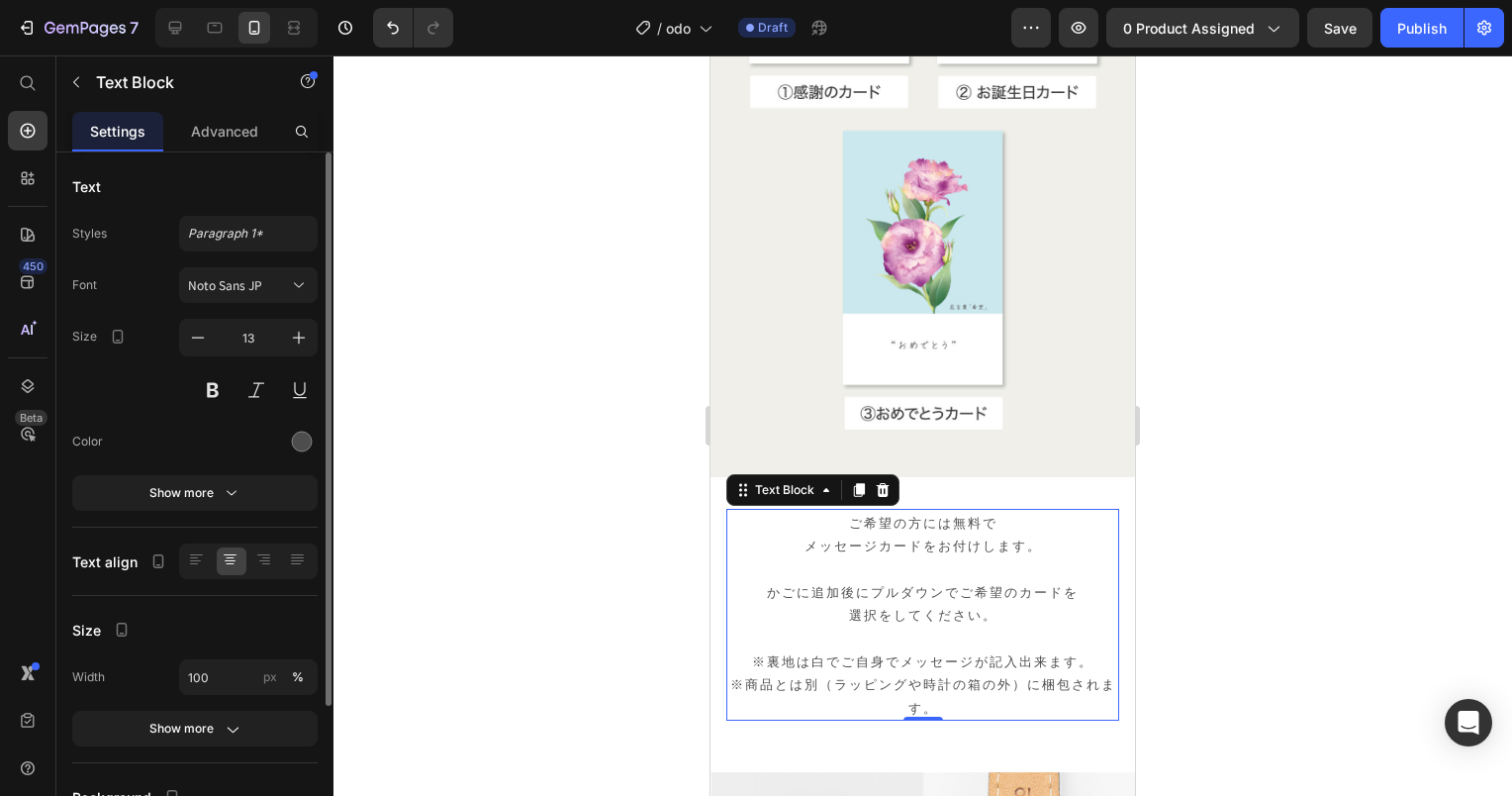 click 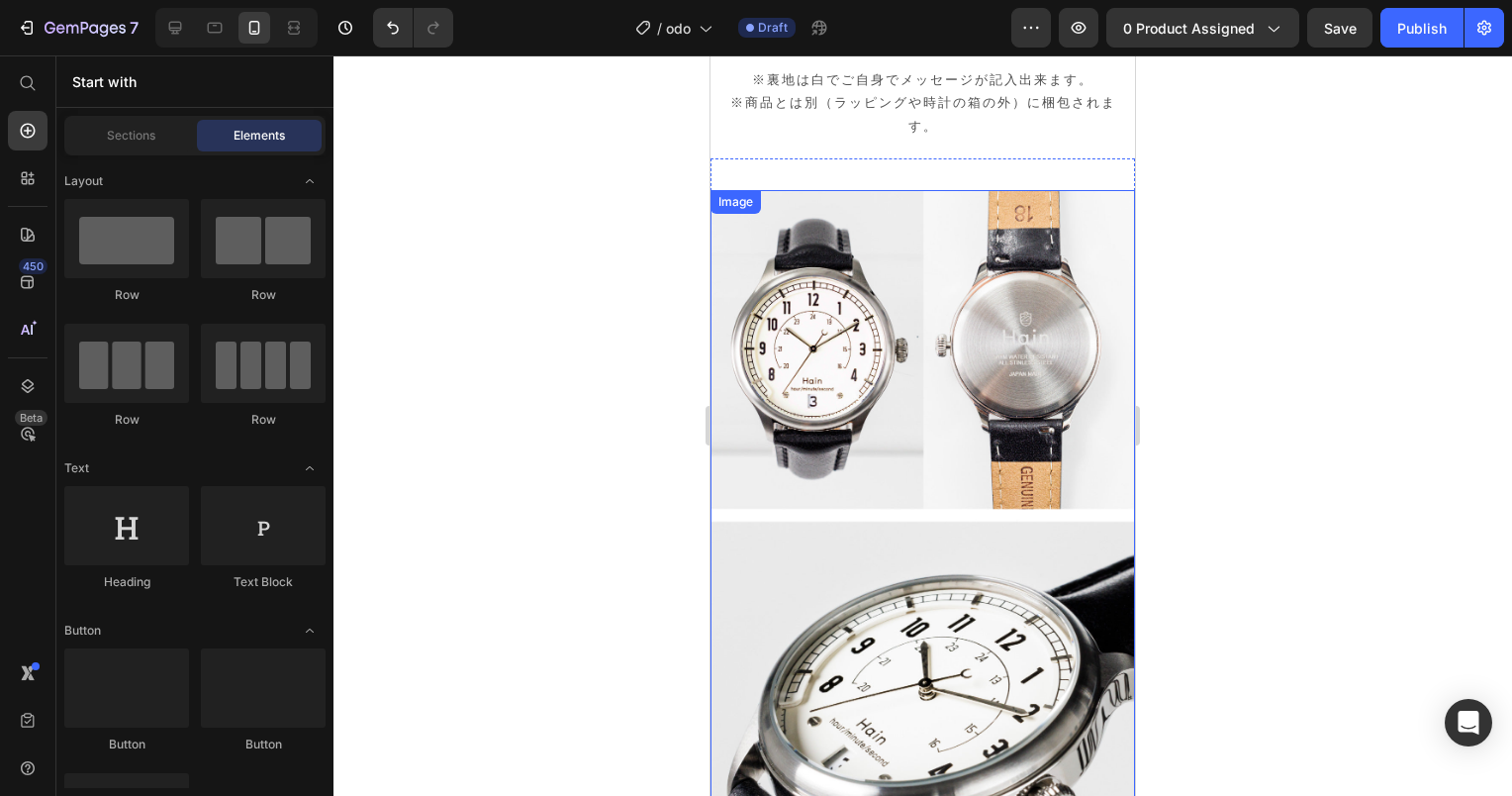 scroll, scrollTop: 24751, scrollLeft: 0, axis: vertical 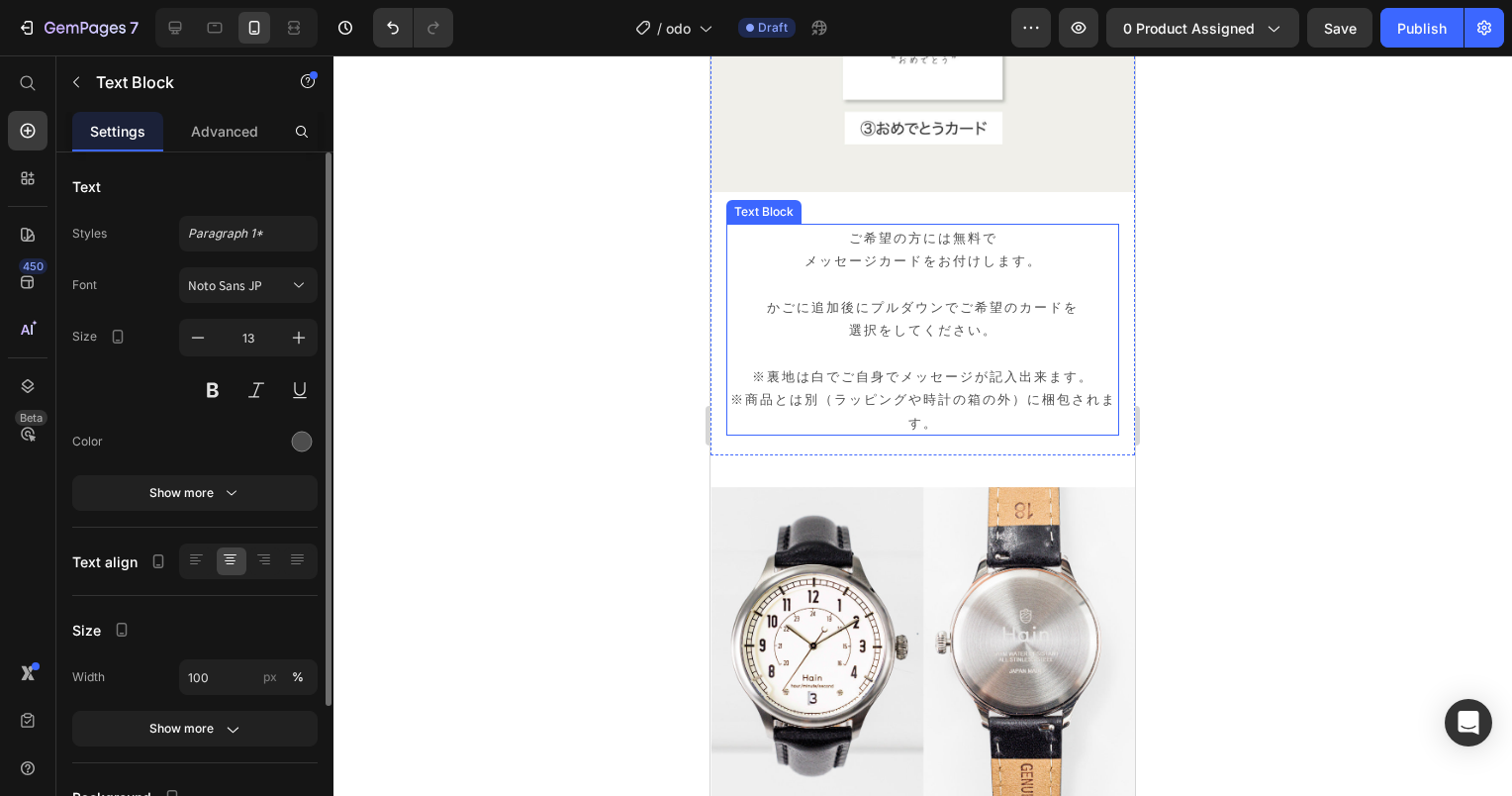 click at bounding box center [922, 352] 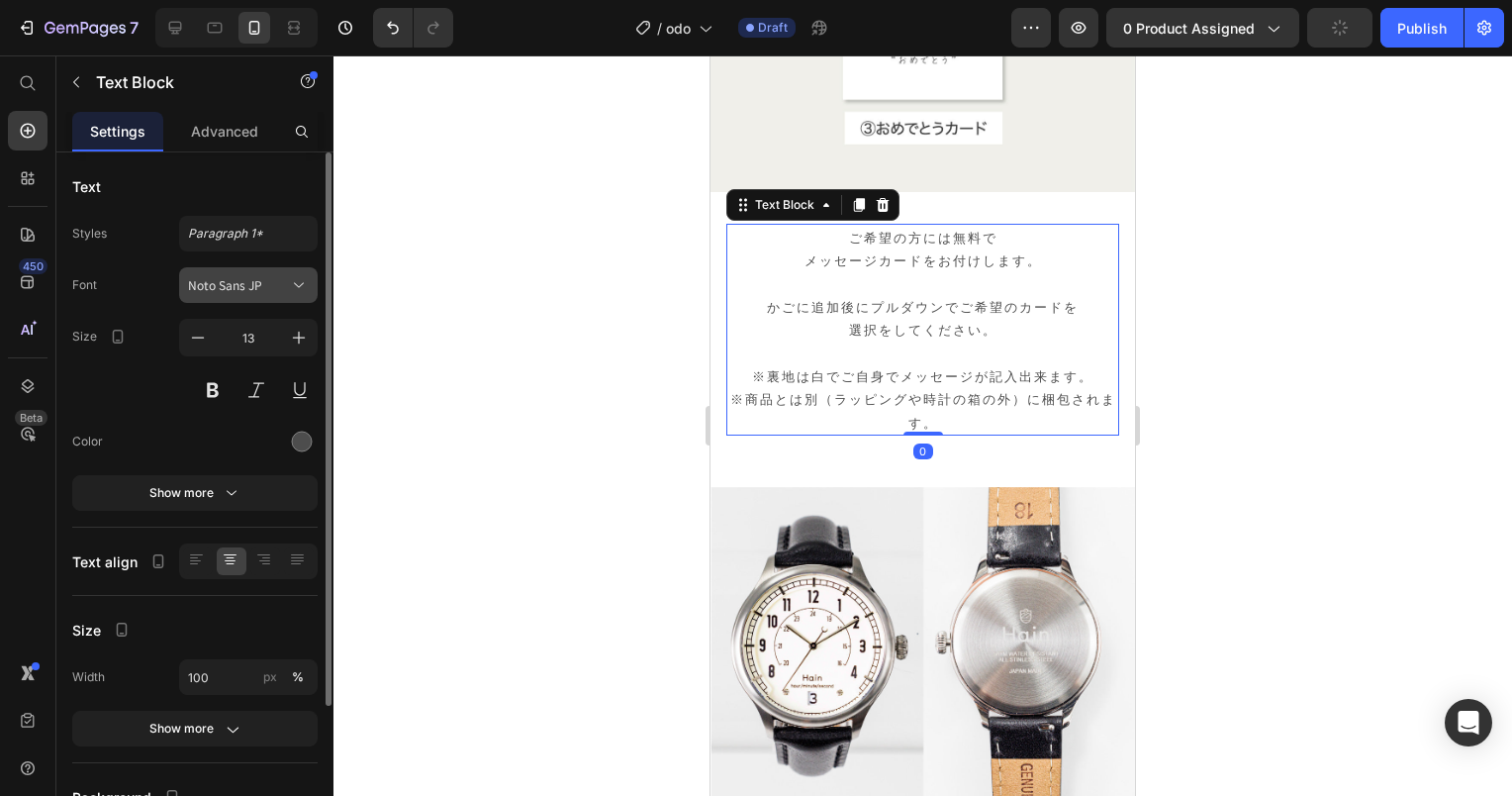 click on "Noto Sans JP" at bounding box center (238, 285) 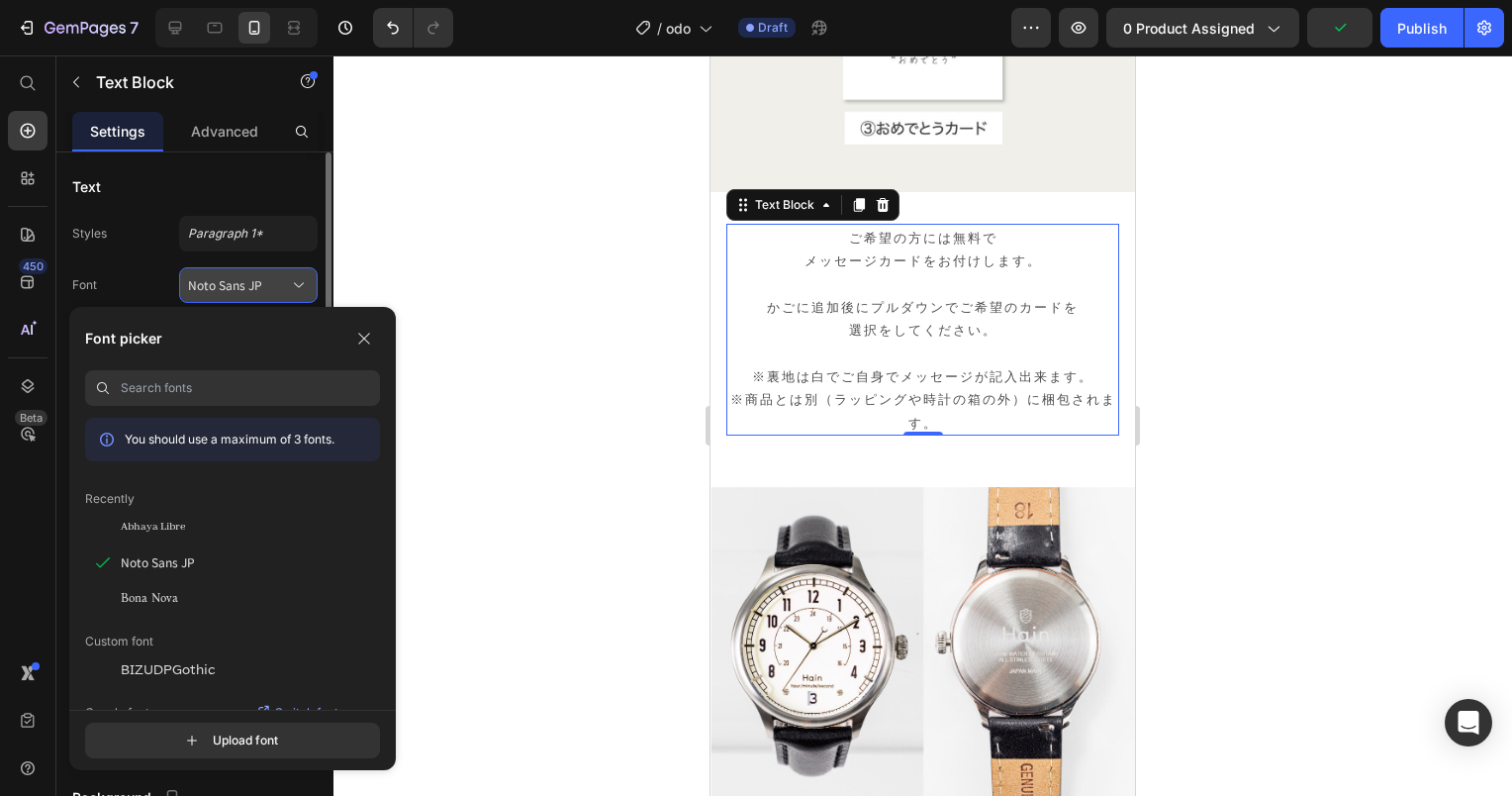 click 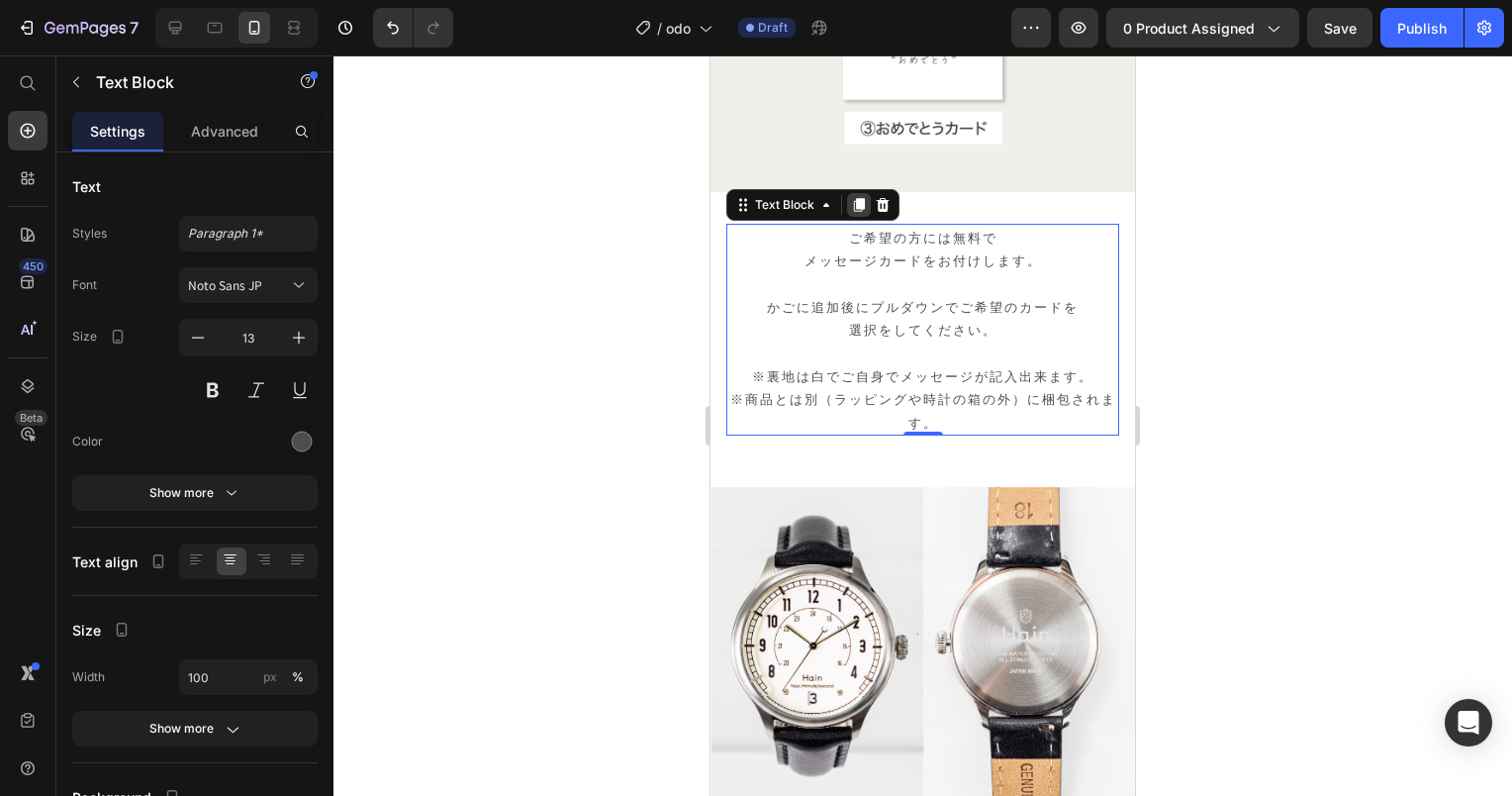 click 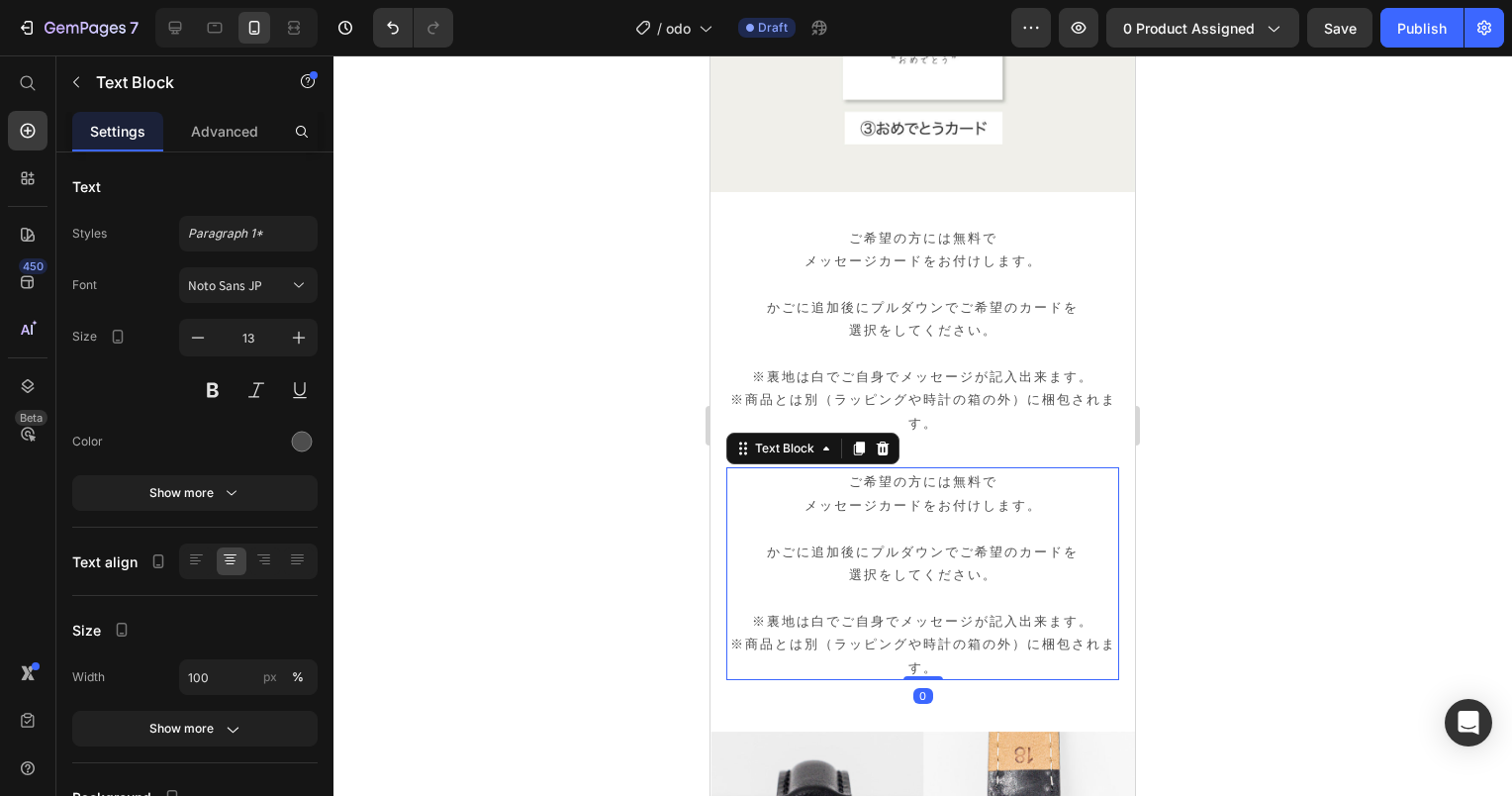 drag, startPoint x: 1284, startPoint y: 391, endPoint x: 1229, endPoint y: 396, distance: 55.22681 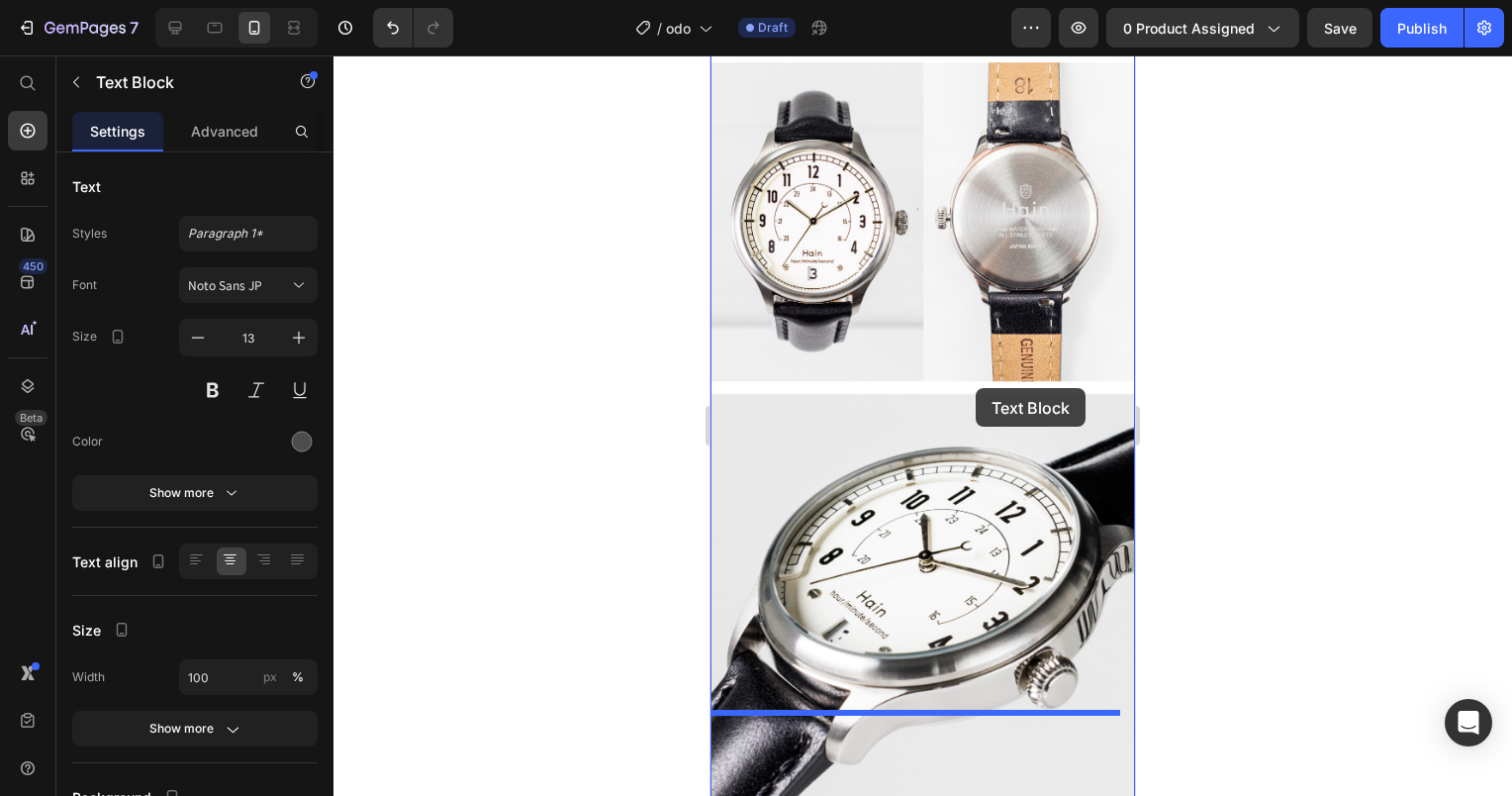 drag, startPoint x: 1045, startPoint y: 484, endPoint x: 976, endPoint y: 388, distance: 118.22436 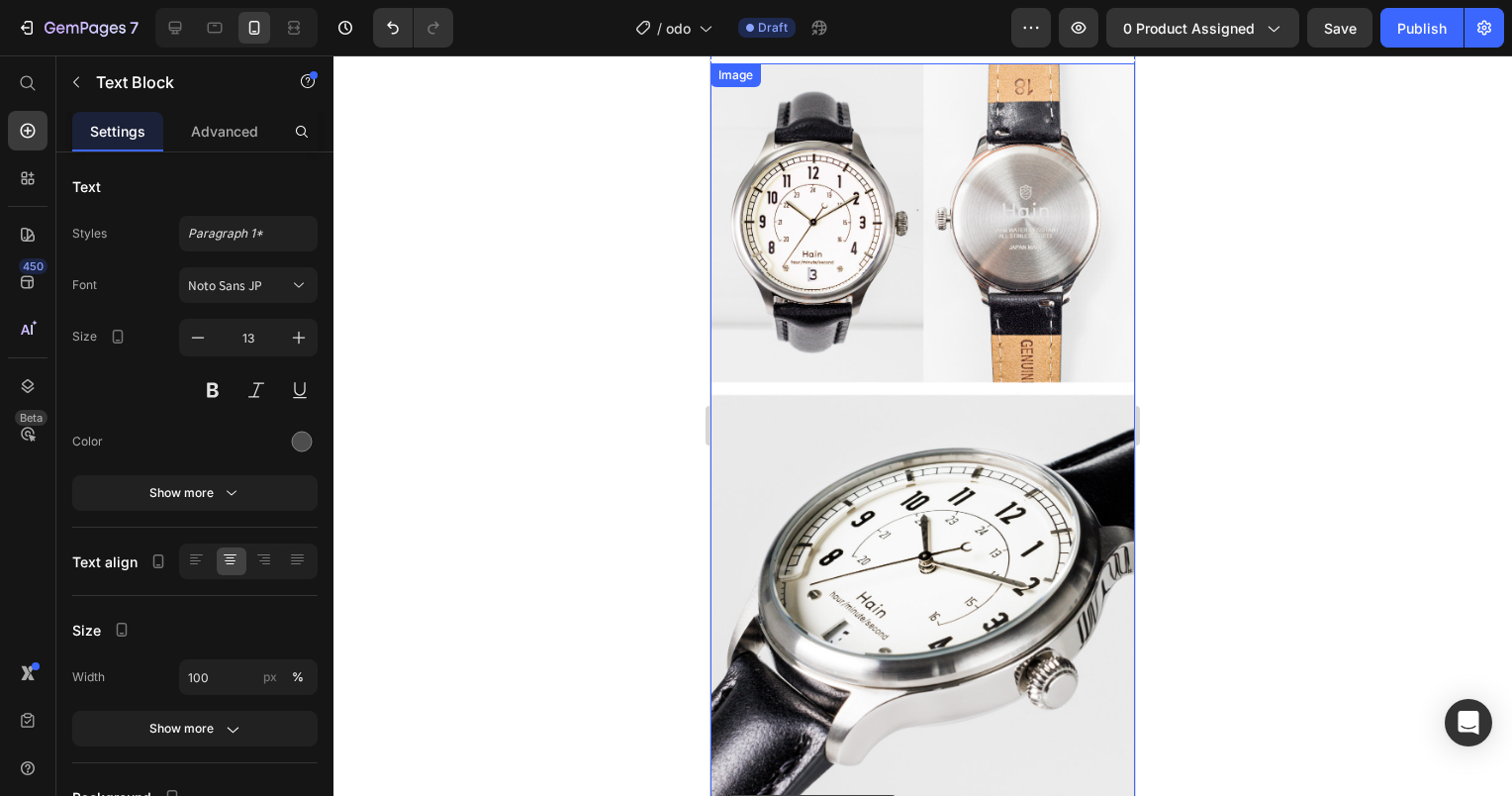 click 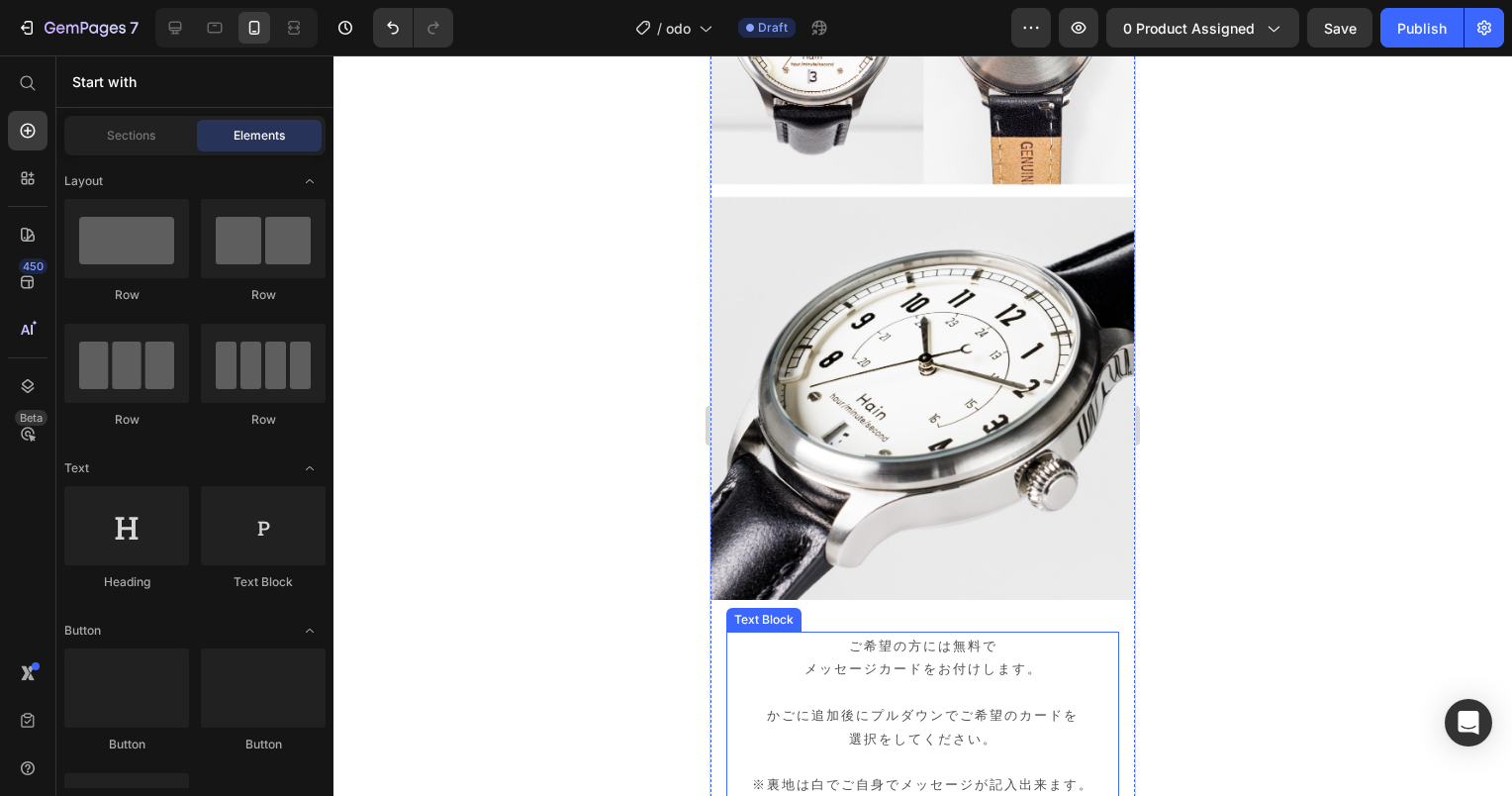 scroll, scrollTop: 25670, scrollLeft: 0, axis: vertical 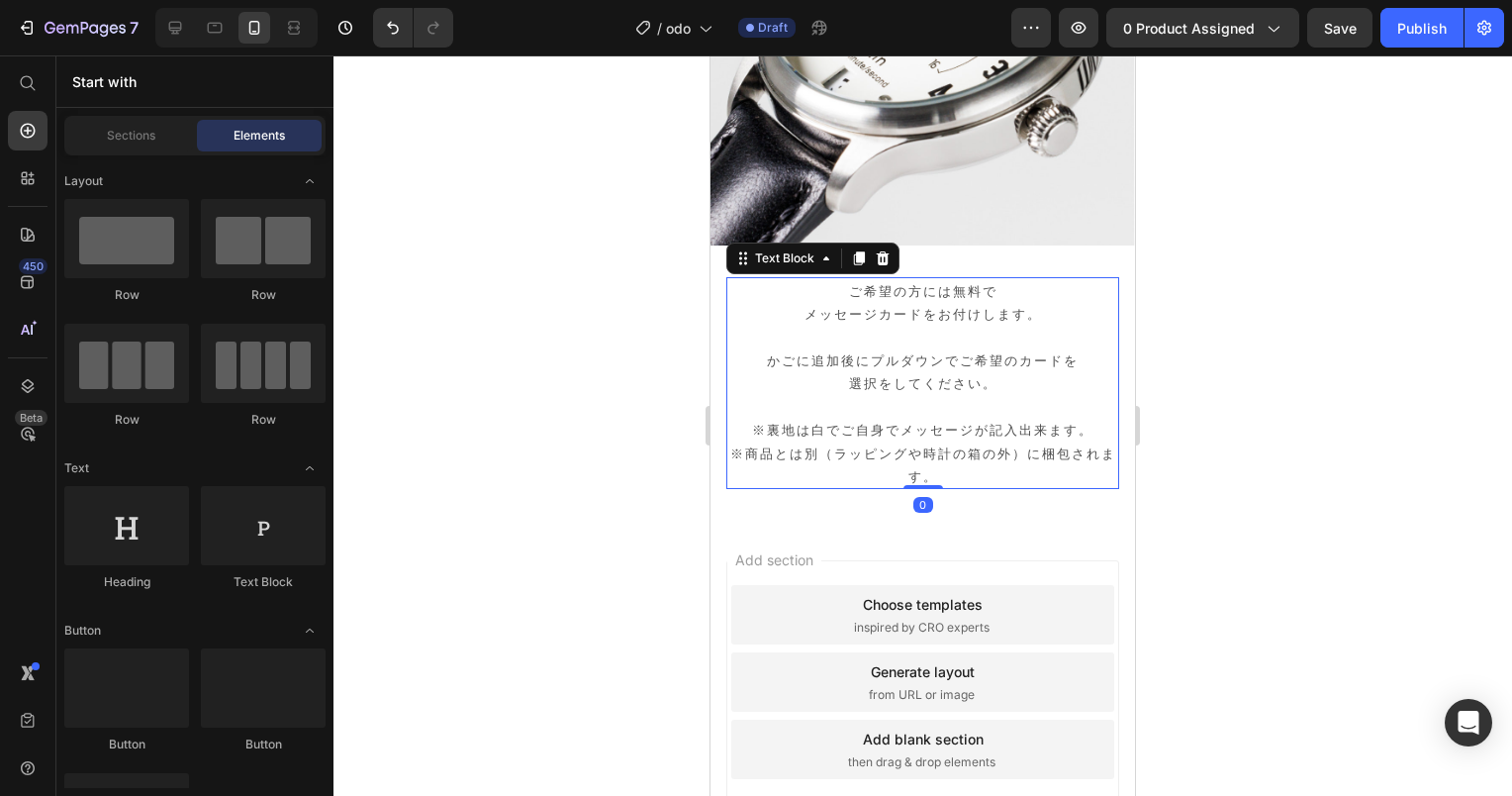 click on "ご希望の方には無料で メッセージカードをお付けします。" at bounding box center [922, 302] 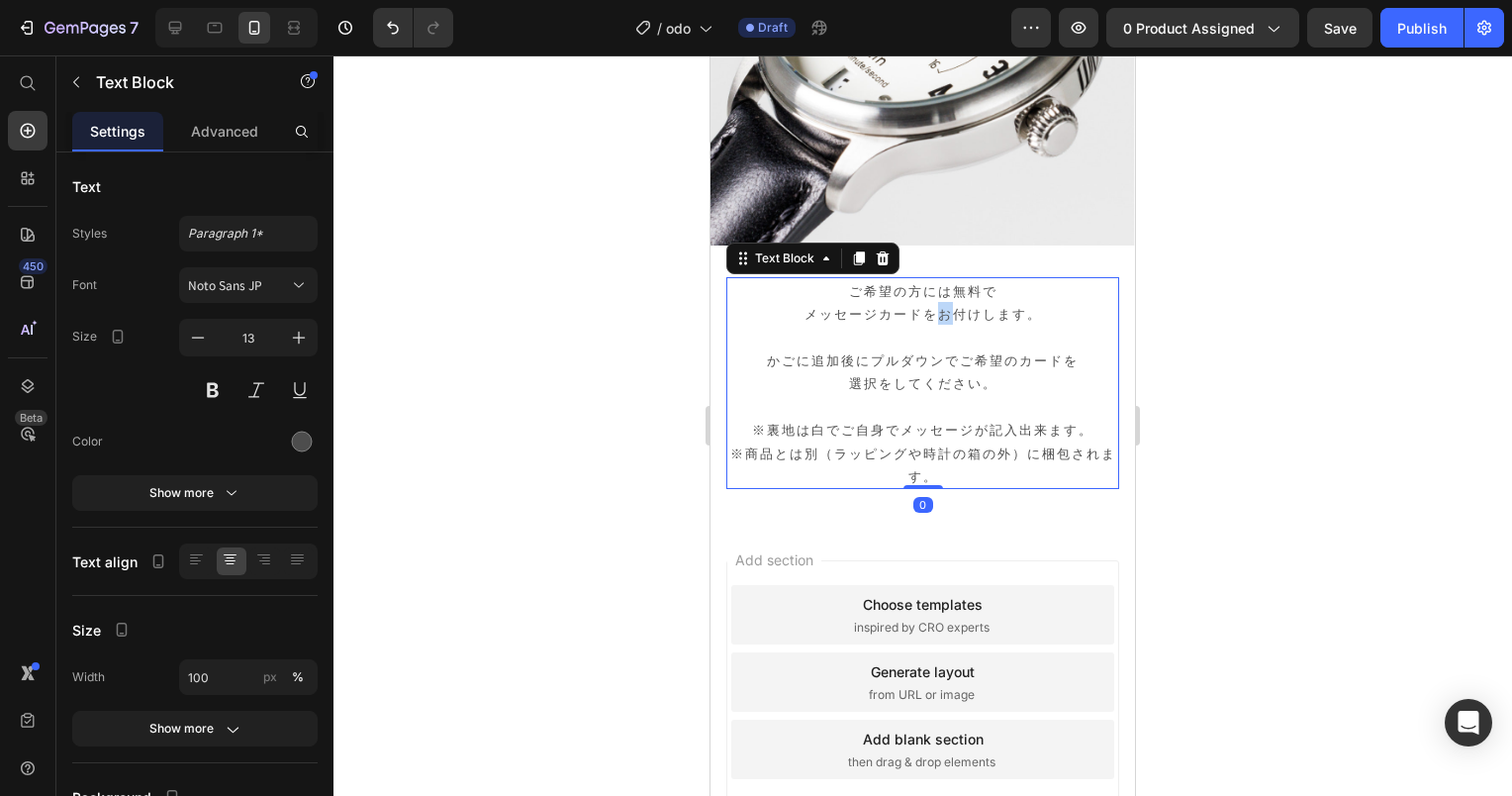 click on "ご希望の方には無料で メッセージカードをお付けします。" at bounding box center [922, 302] 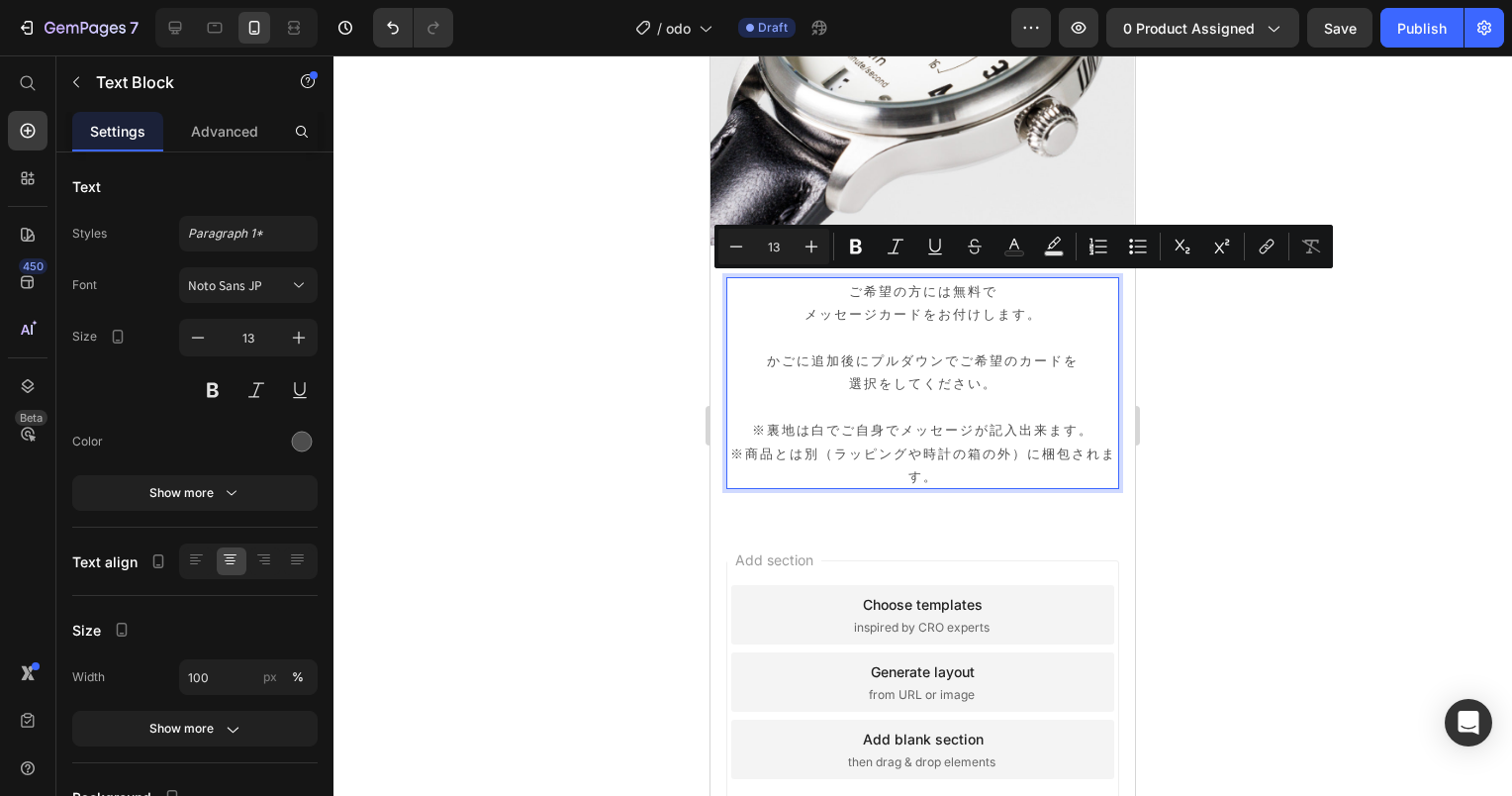 click on "※裏地は白でご自身でメッセージが記入出来ます。 ※商品とは別（ラッピングや時計の箱の外）に梱包されます。" at bounding box center (922, 452) 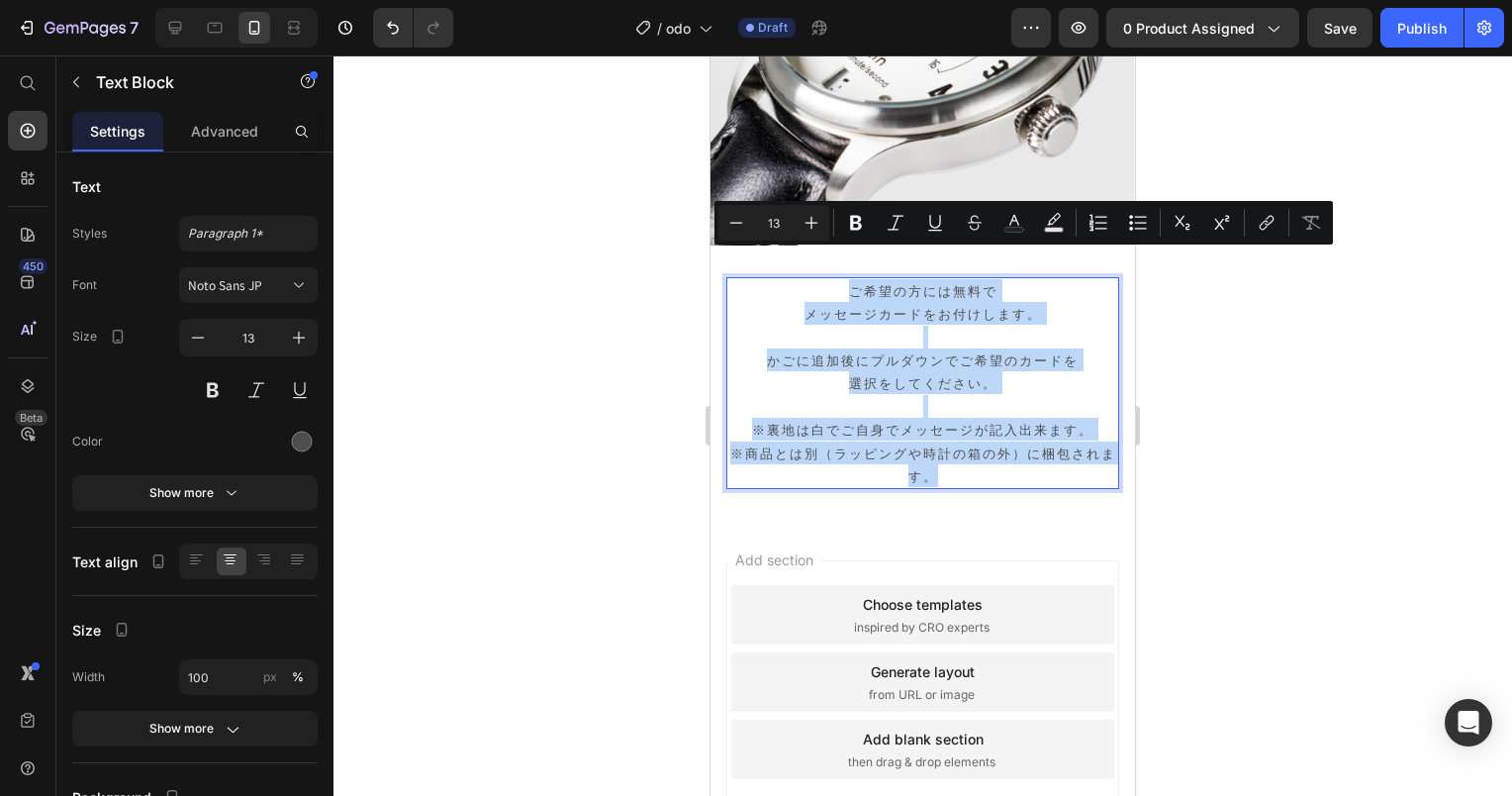 drag, startPoint x: 948, startPoint y: 451, endPoint x: 828, endPoint y: 265, distance: 221.3504 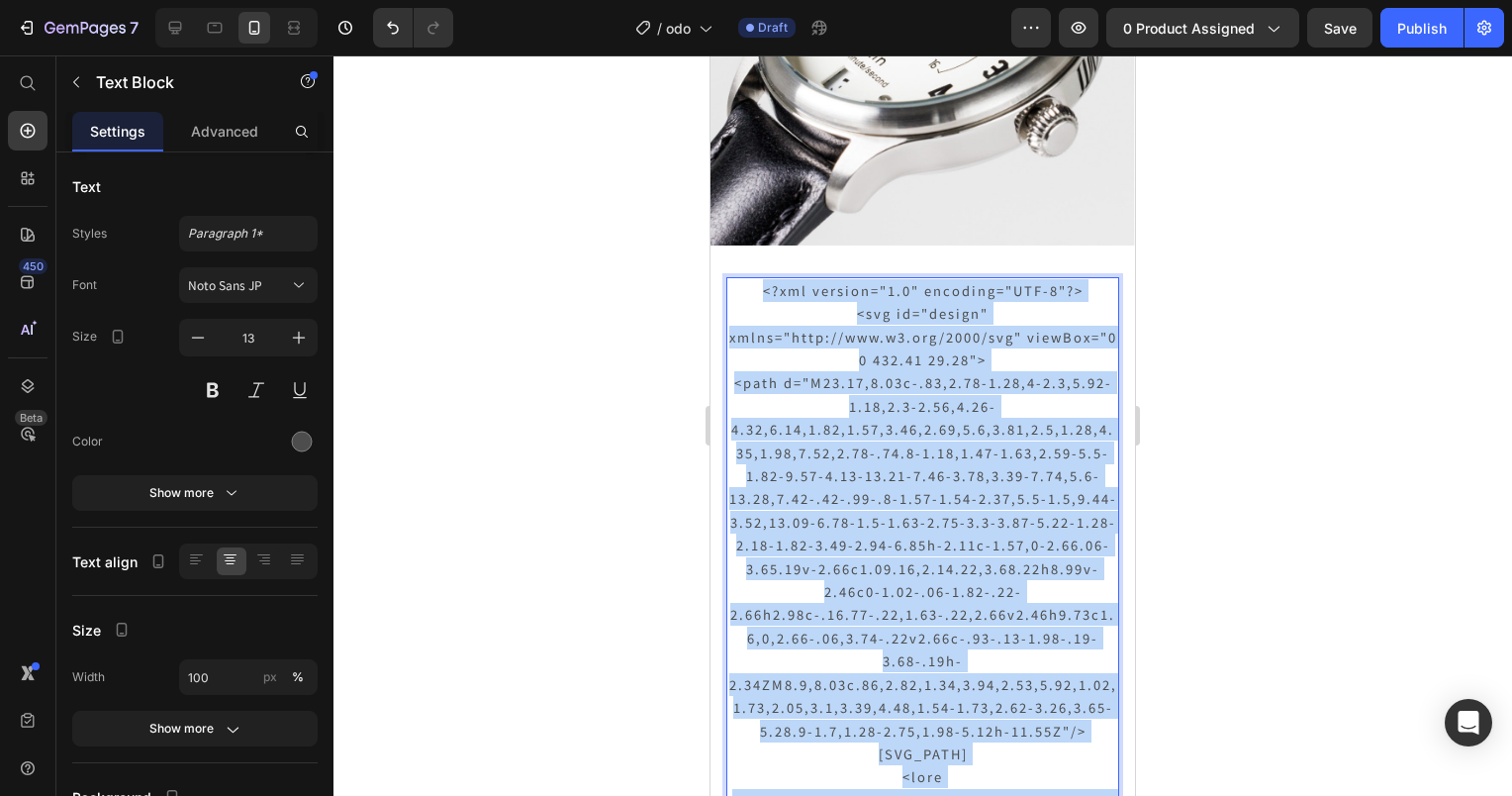 scroll, scrollTop: 29568, scrollLeft: 0, axis: vertical 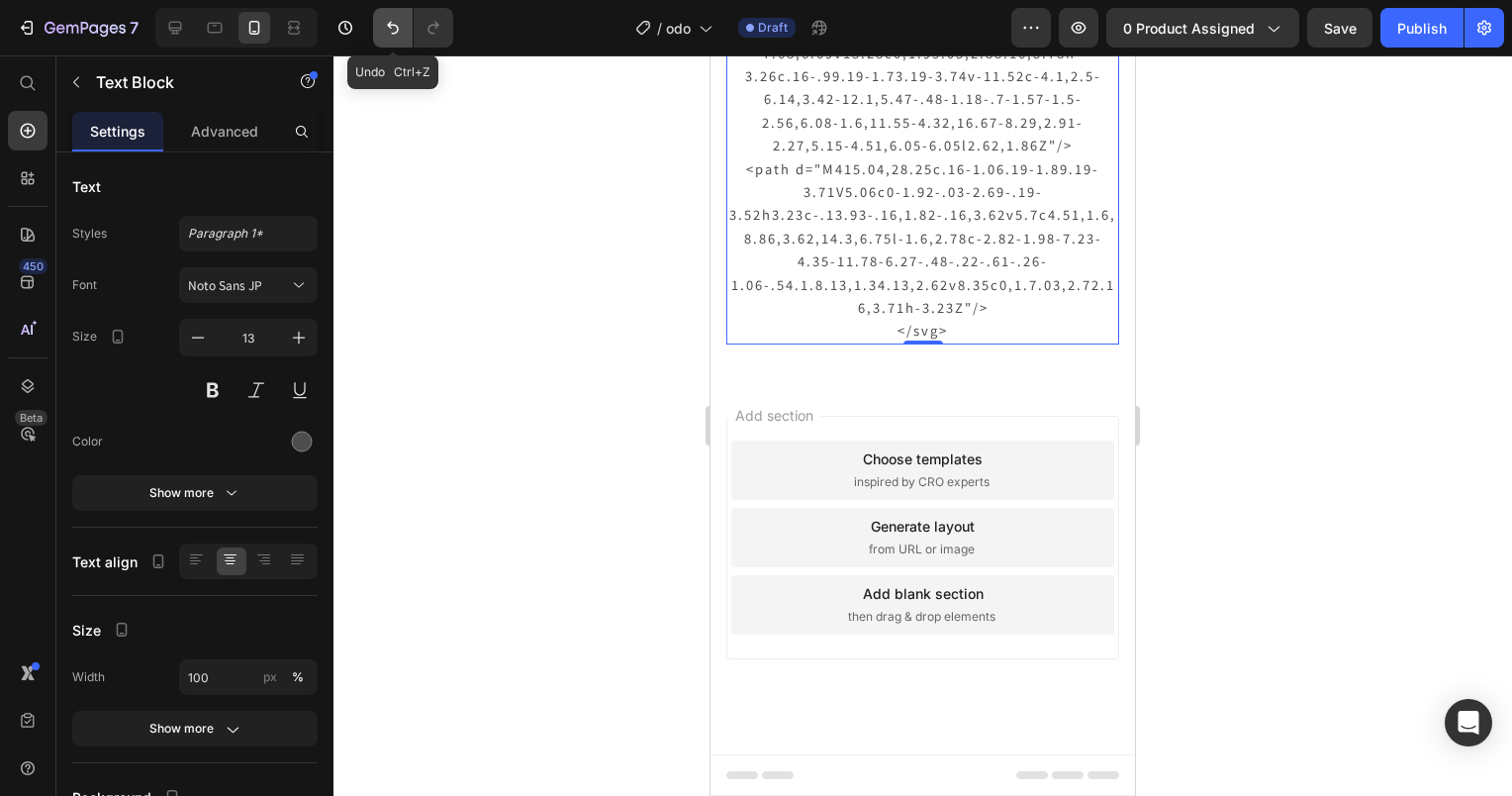 click 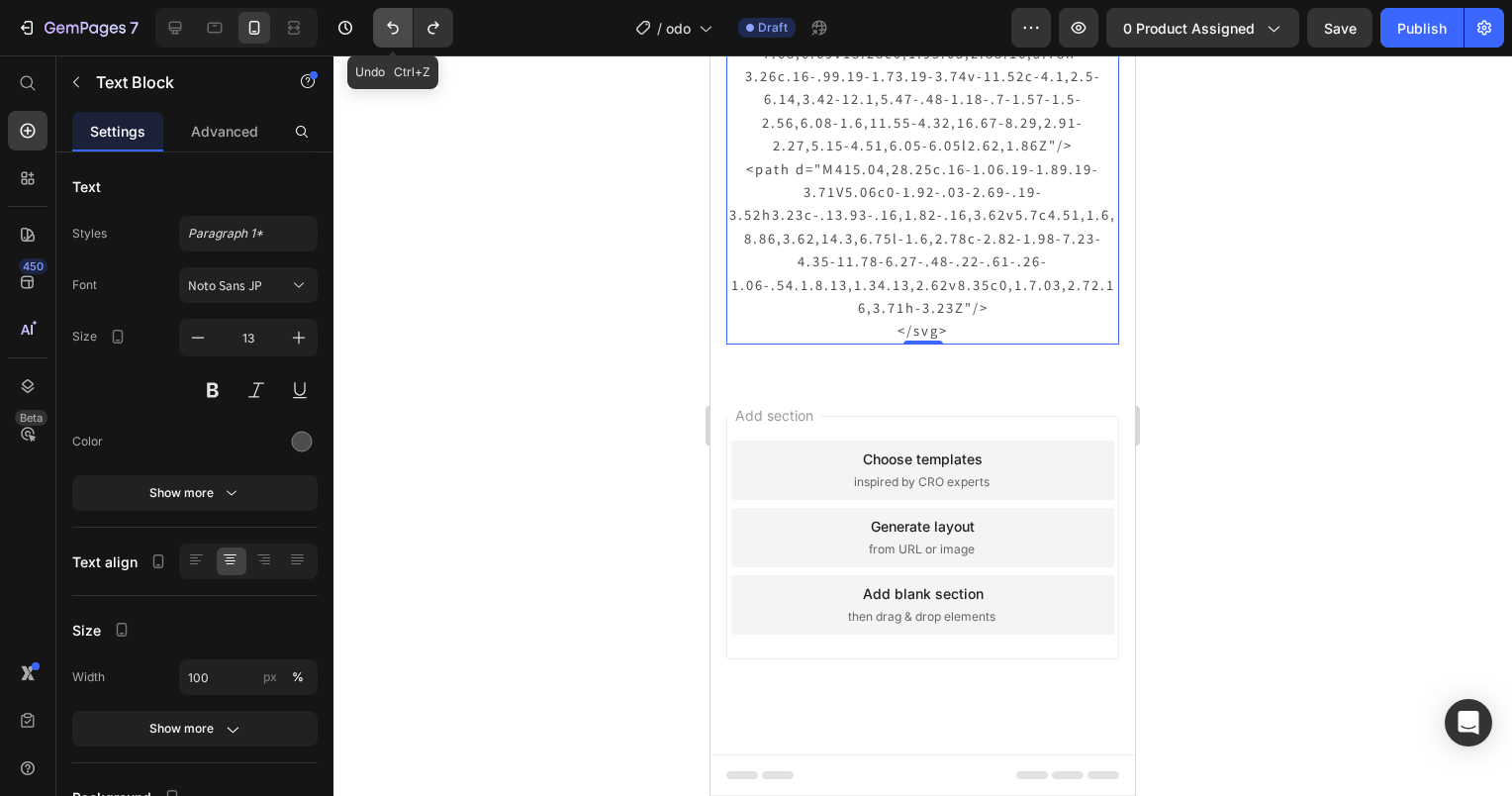 click 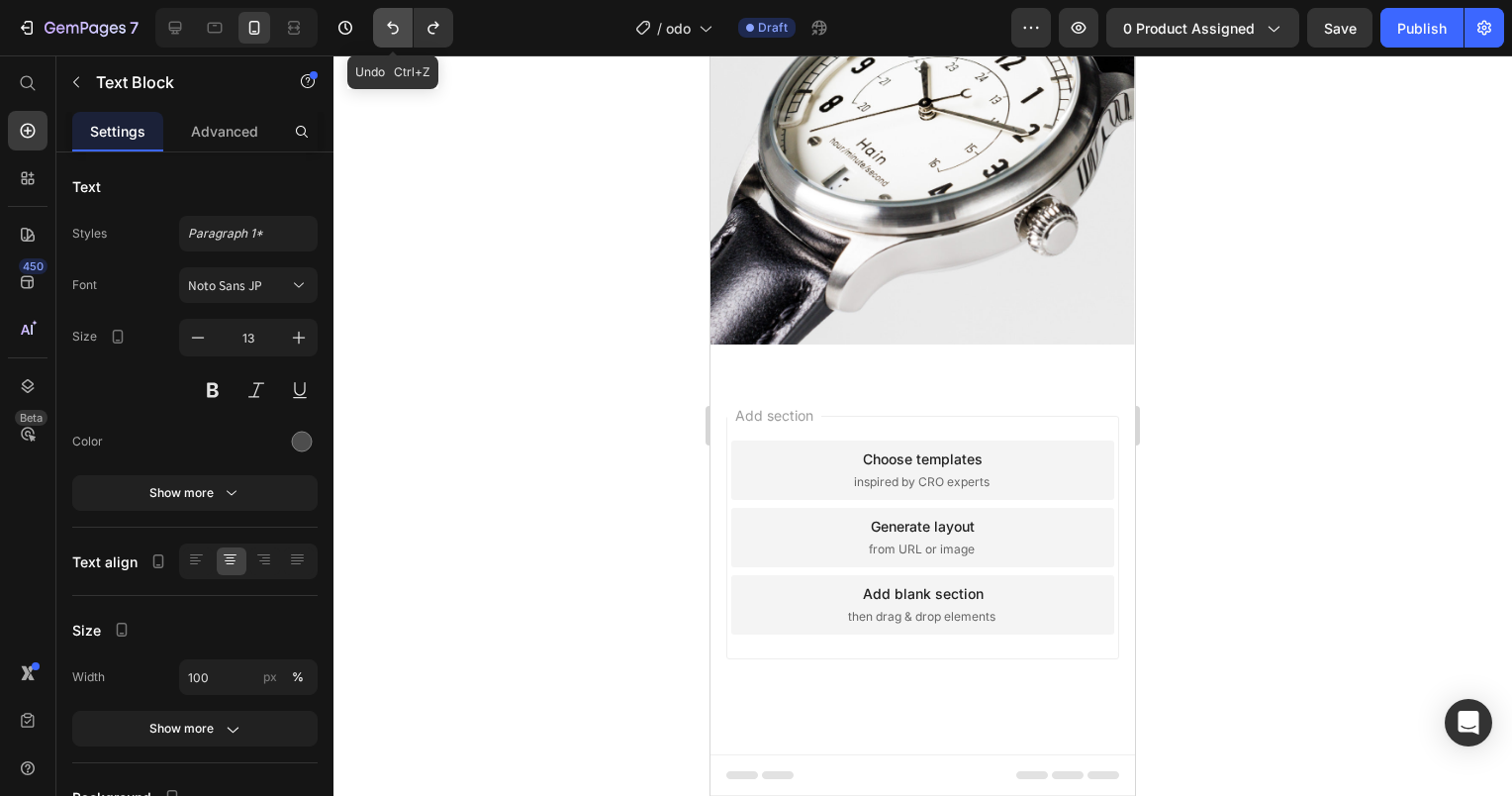 scroll, scrollTop: 25788, scrollLeft: 0, axis: vertical 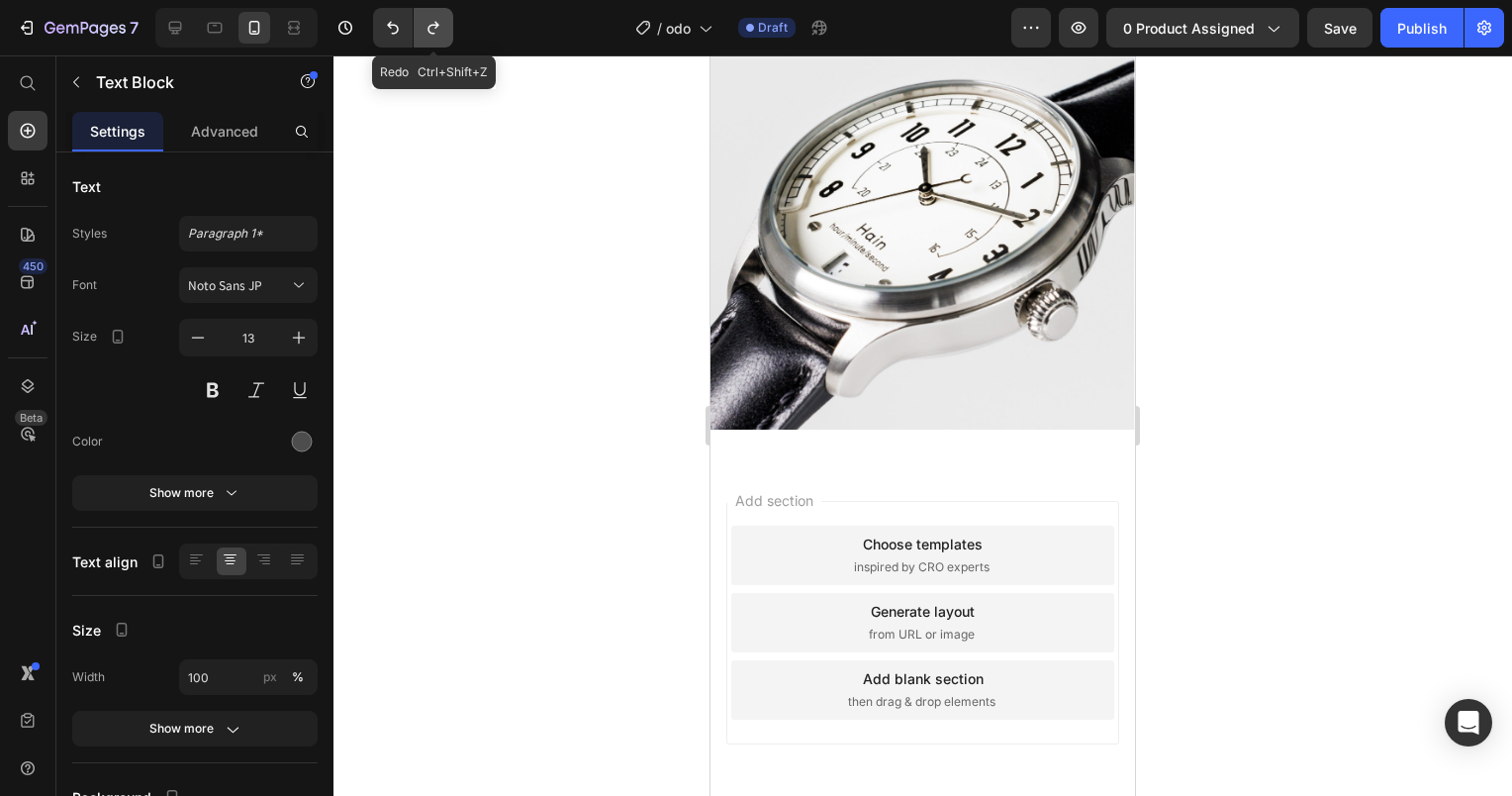 click 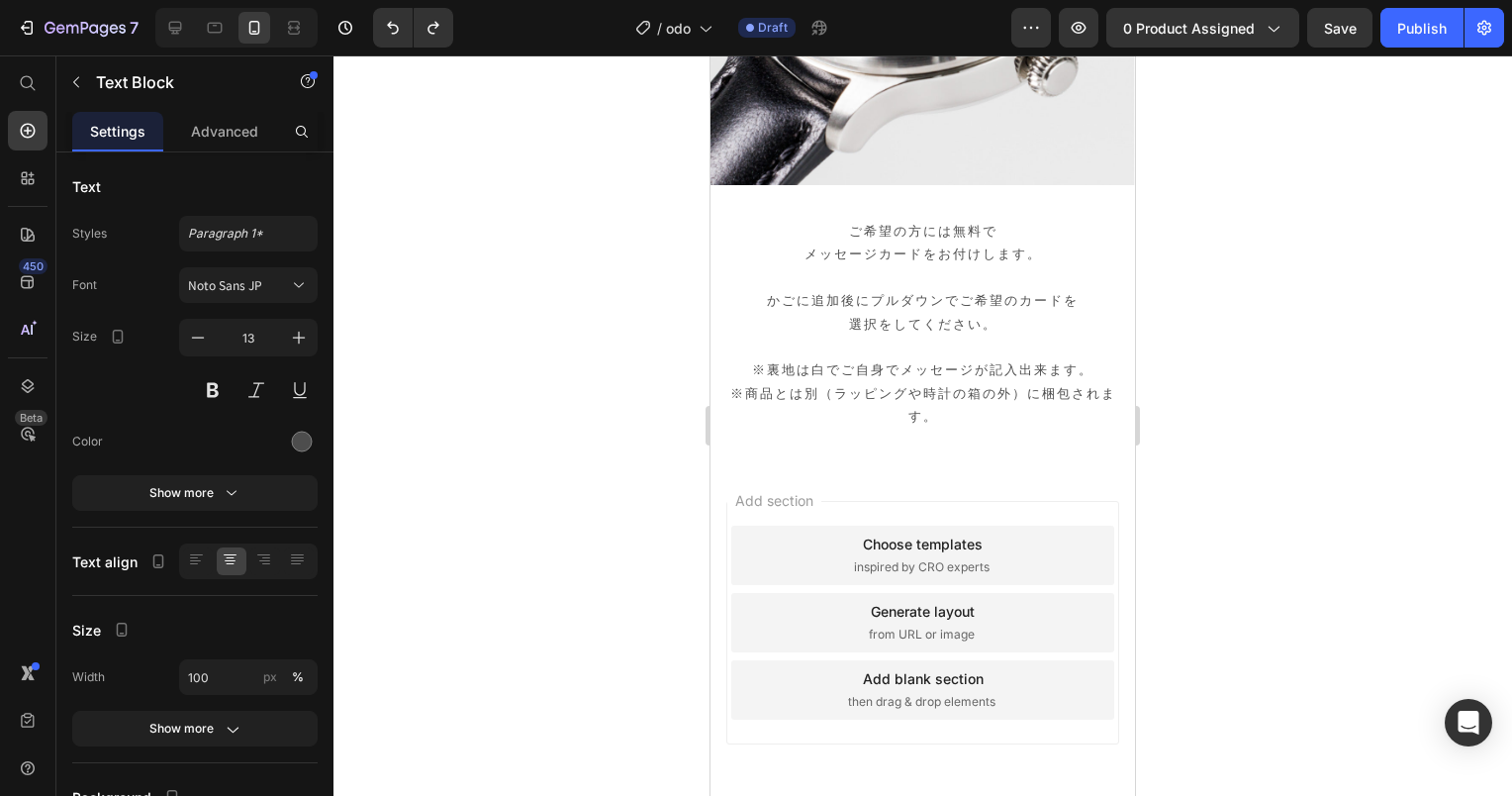 click on "※裏地は白でご自身でメッセージが記入出来ます。 ※商品とは別（ラッピングや時計の箱の外）に梱包されます。" at bounding box center [922, 392] 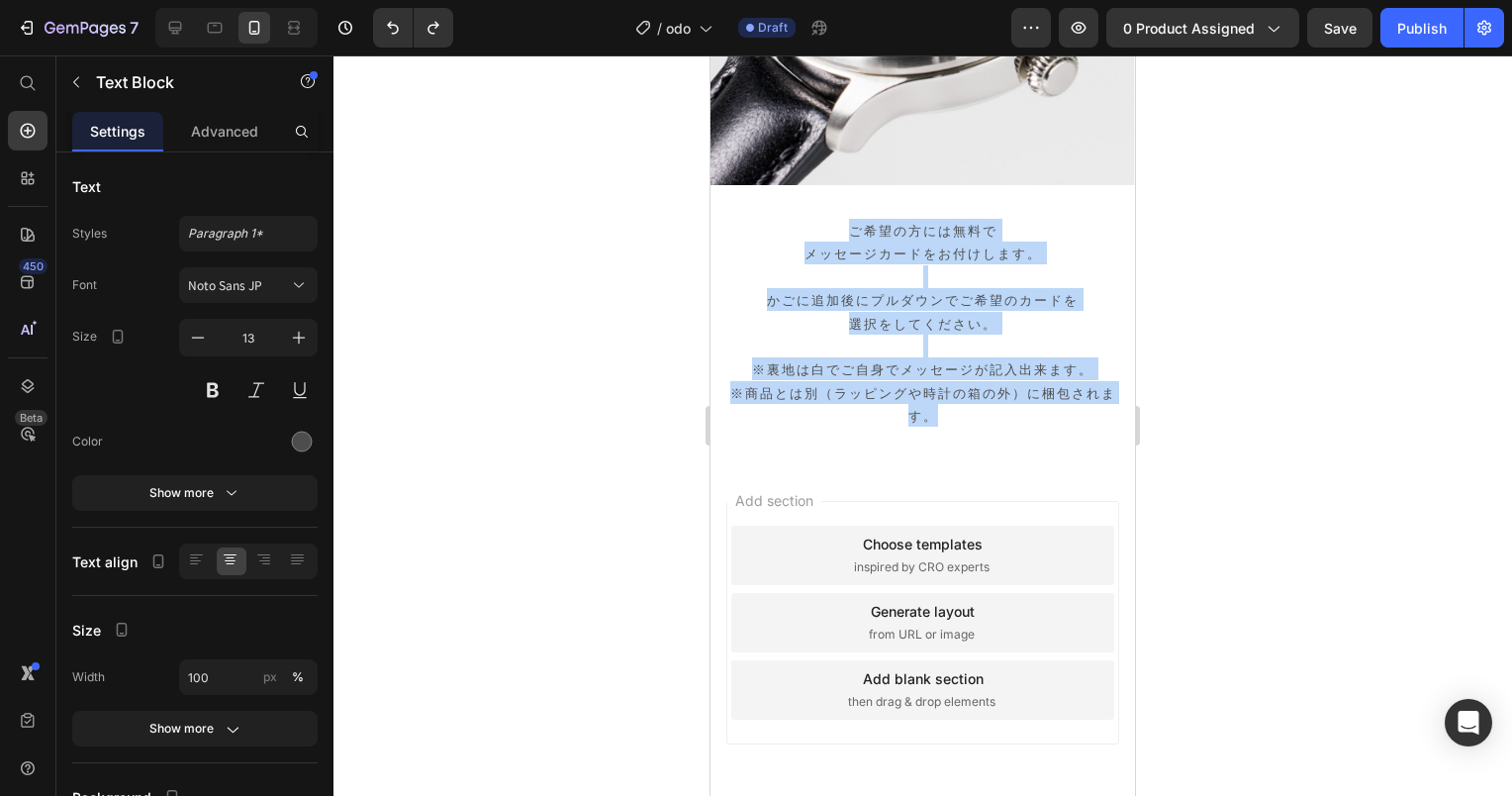 drag, startPoint x: 841, startPoint y: 136, endPoint x: 1851, endPoint y: 423, distance: 1049.9852 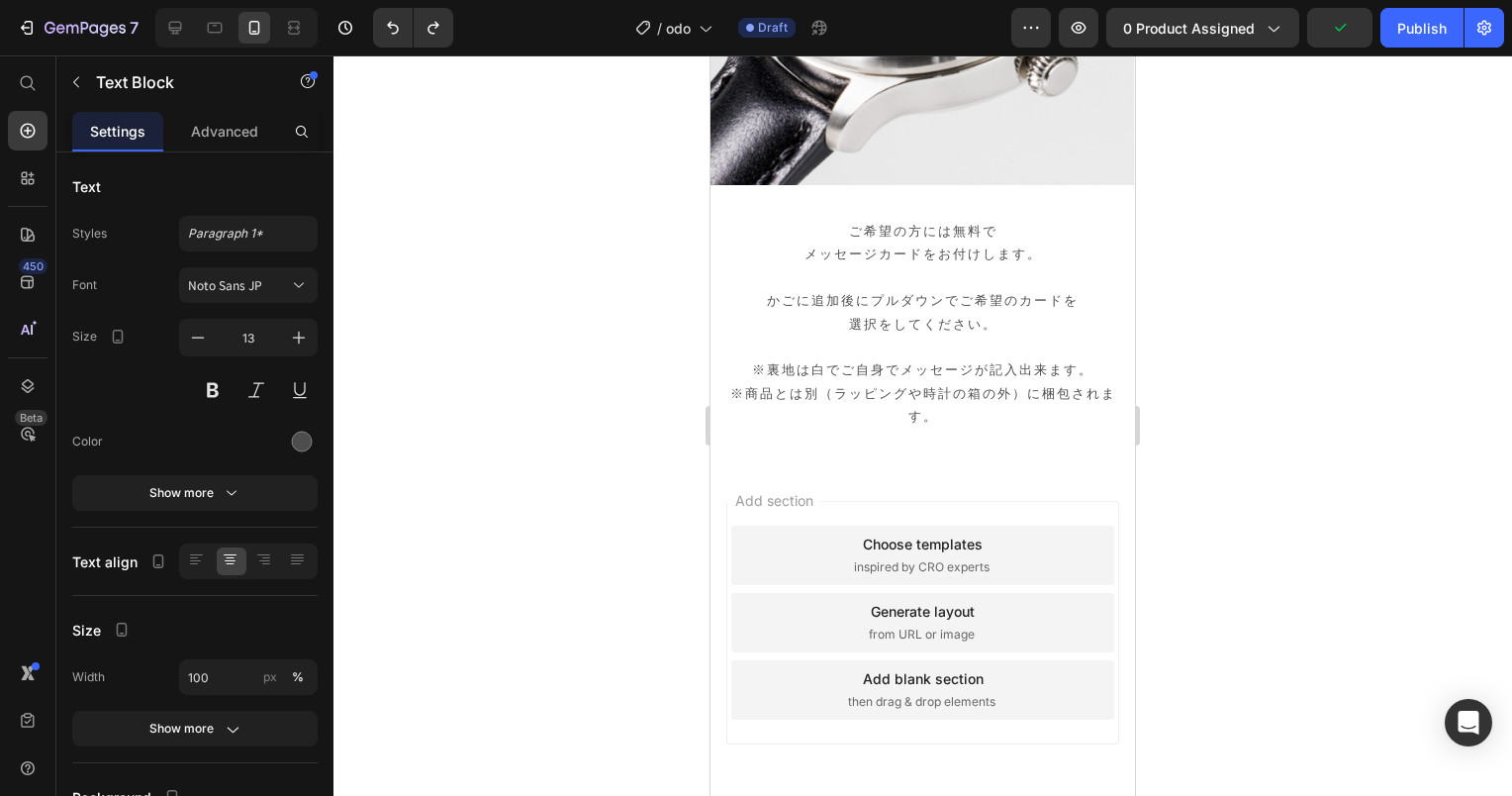 scroll, scrollTop: 25603, scrollLeft: 0, axis: vertical 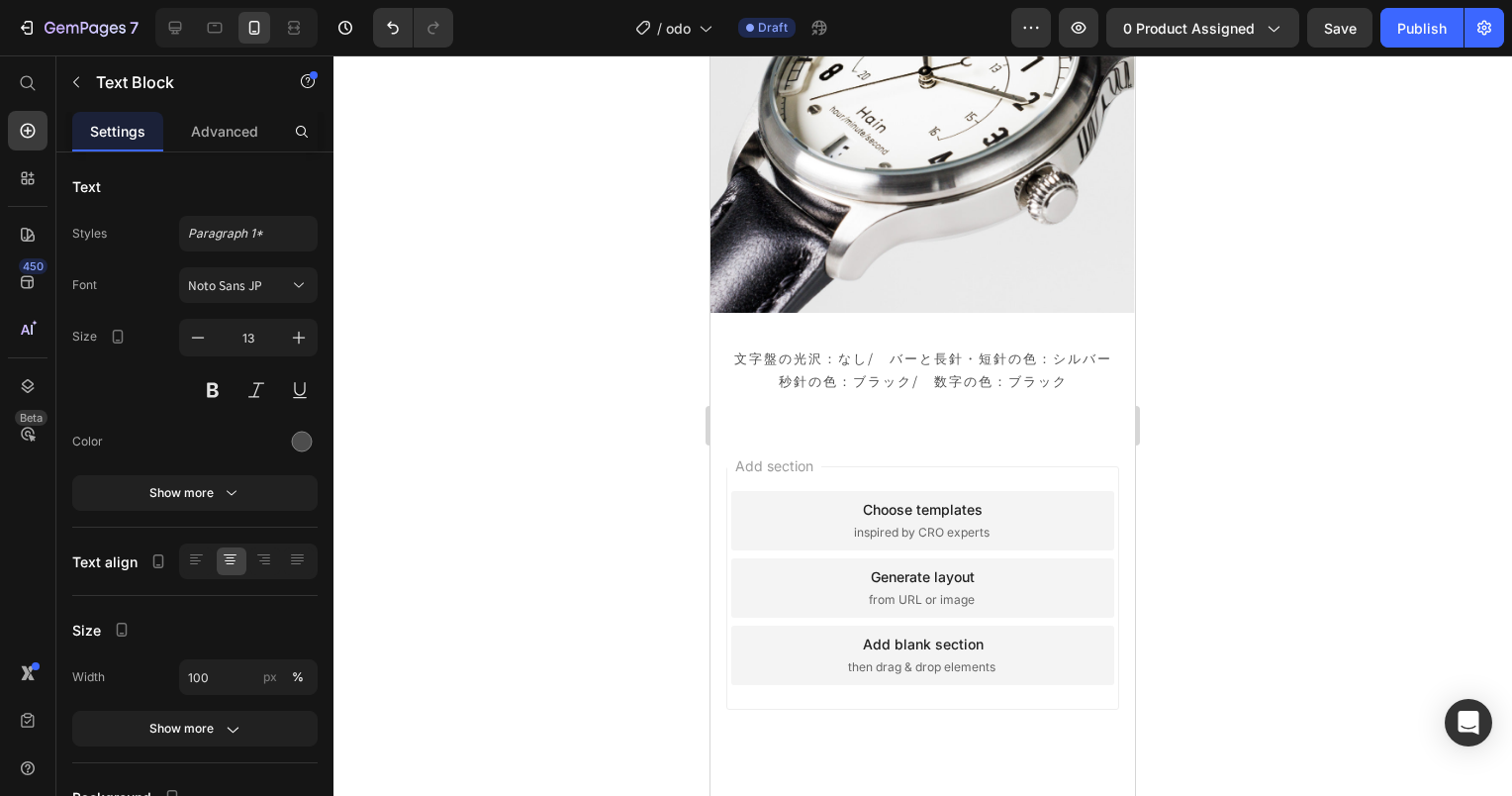 click on "文字盤の光沢：なし/　バーと長針・短針の色：シルバー 秒針の色：ブラック/　数字の色：ブラック" at bounding box center [922, 369] 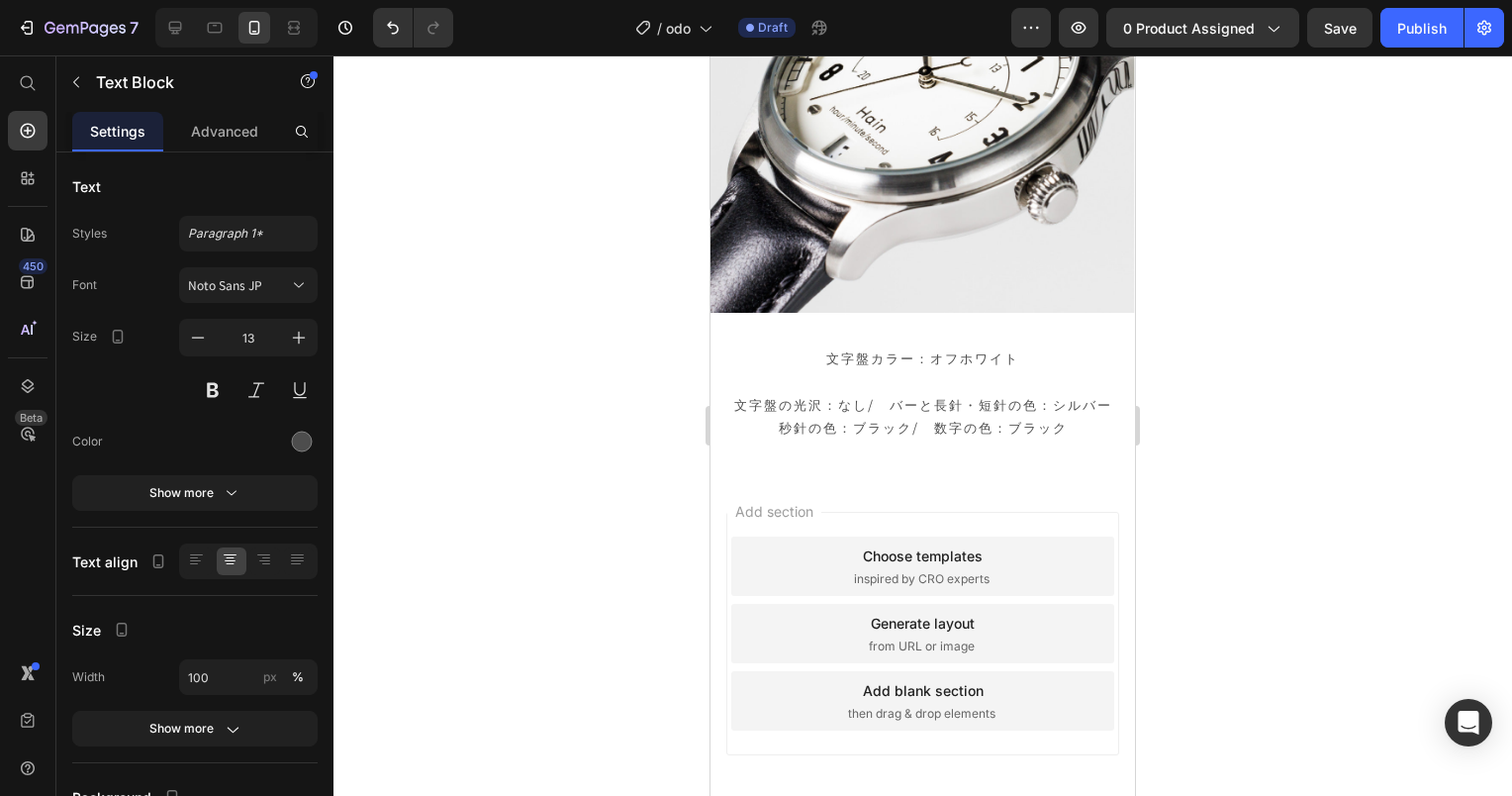 click on "文字盤の光沢：なし/　バーと長針・短針の色：シルバー 秒針の色：ブラック/　数字の色：ブラック" at bounding box center [922, 416] 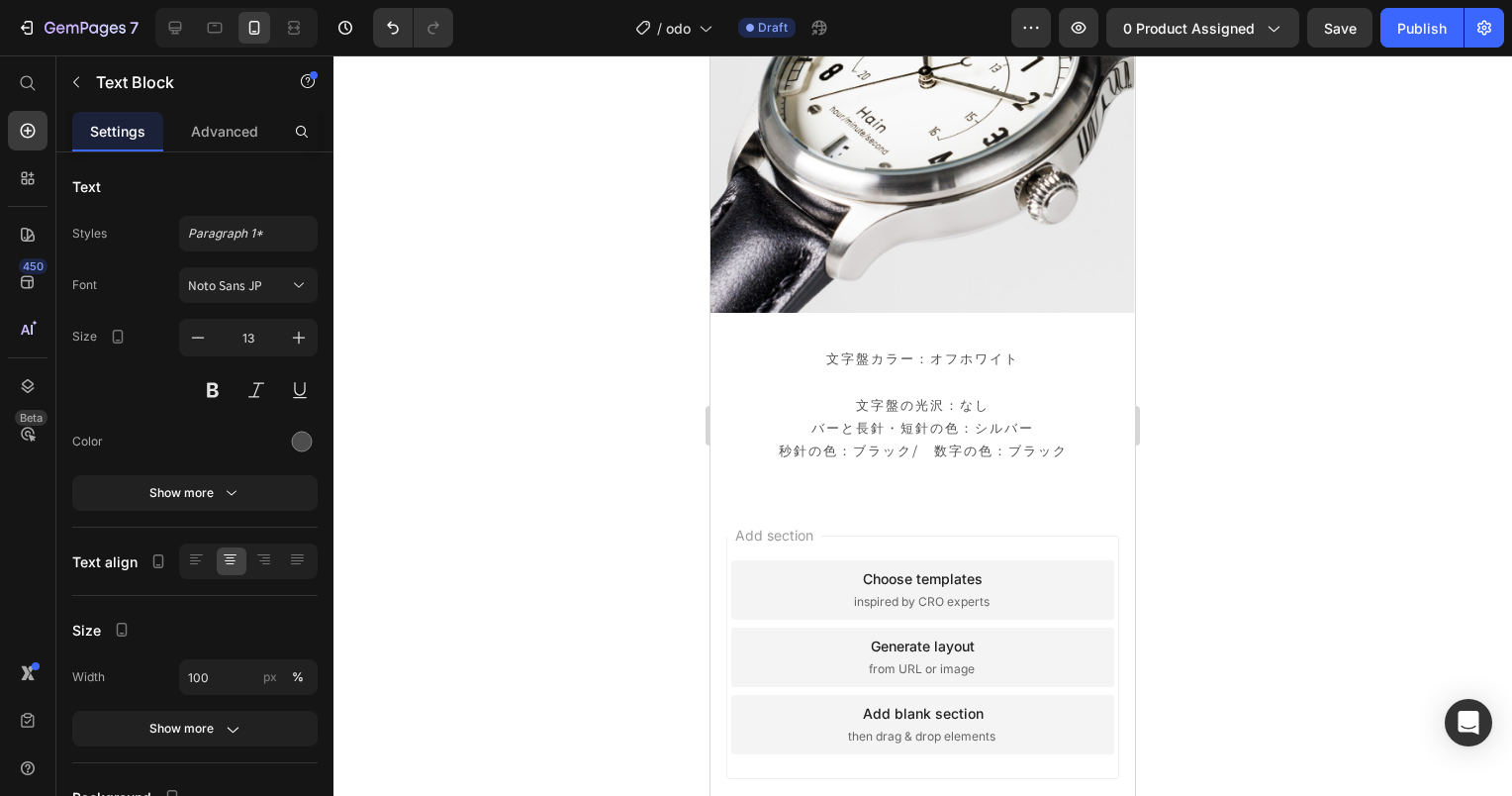click on "バーと長針・短針の色：シルバー 秒針の色：ブラック/　数字の色：ブラック" at bounding box center [922, 439] 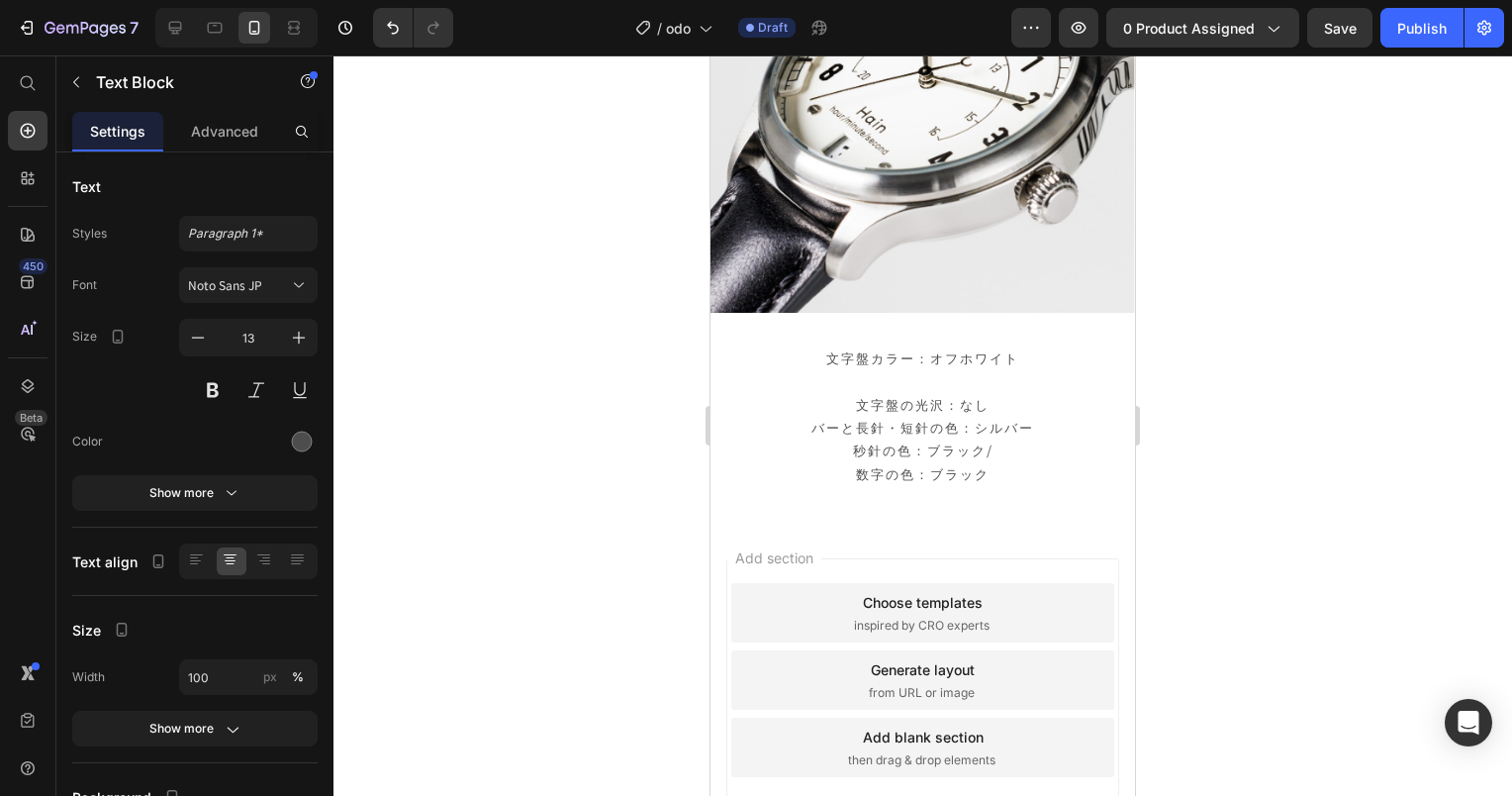 click on "バーと長針・短針の色：シルバー 秒針の色：ブラック/" at bounding box center [922, 439] 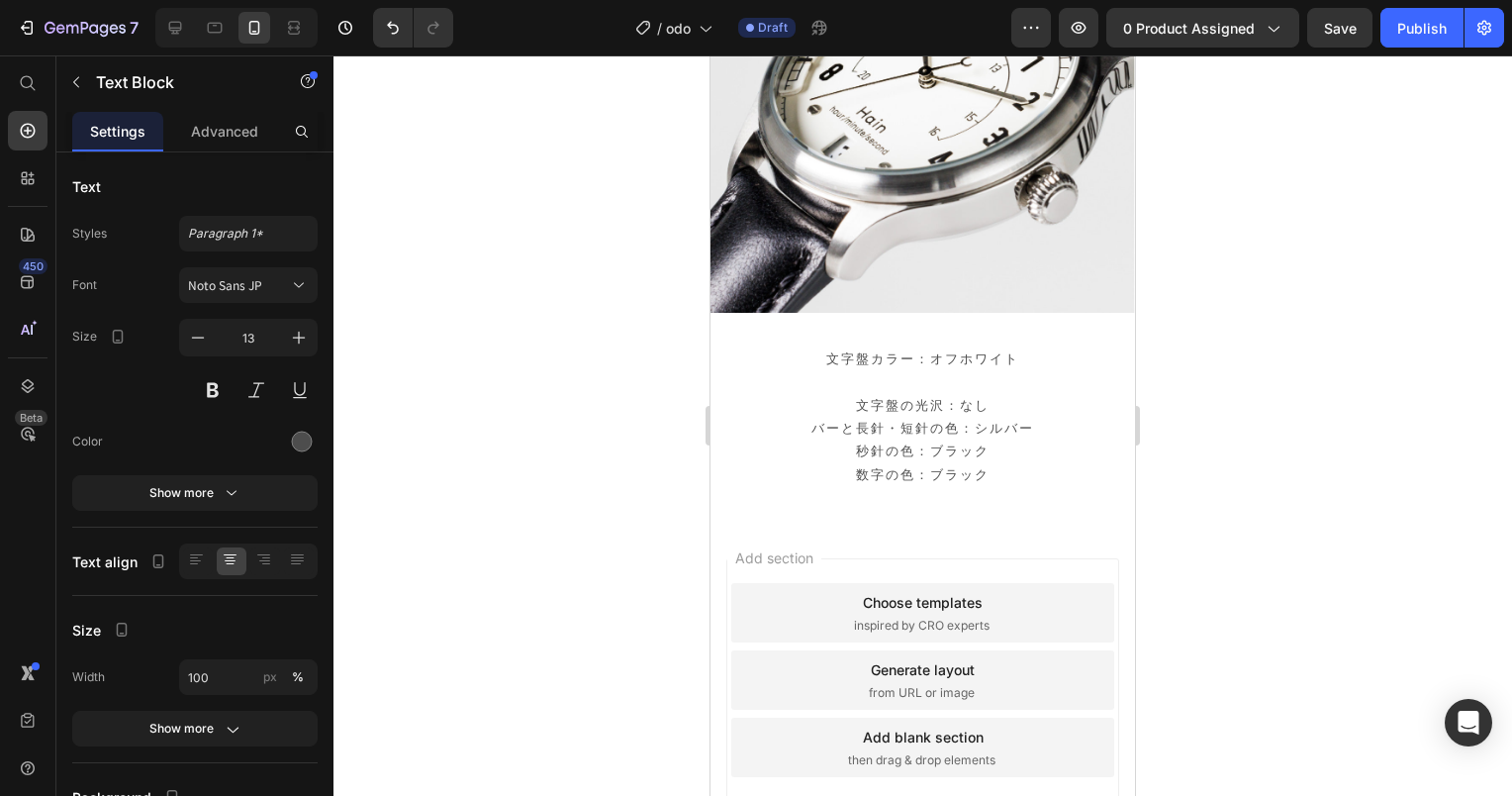 click 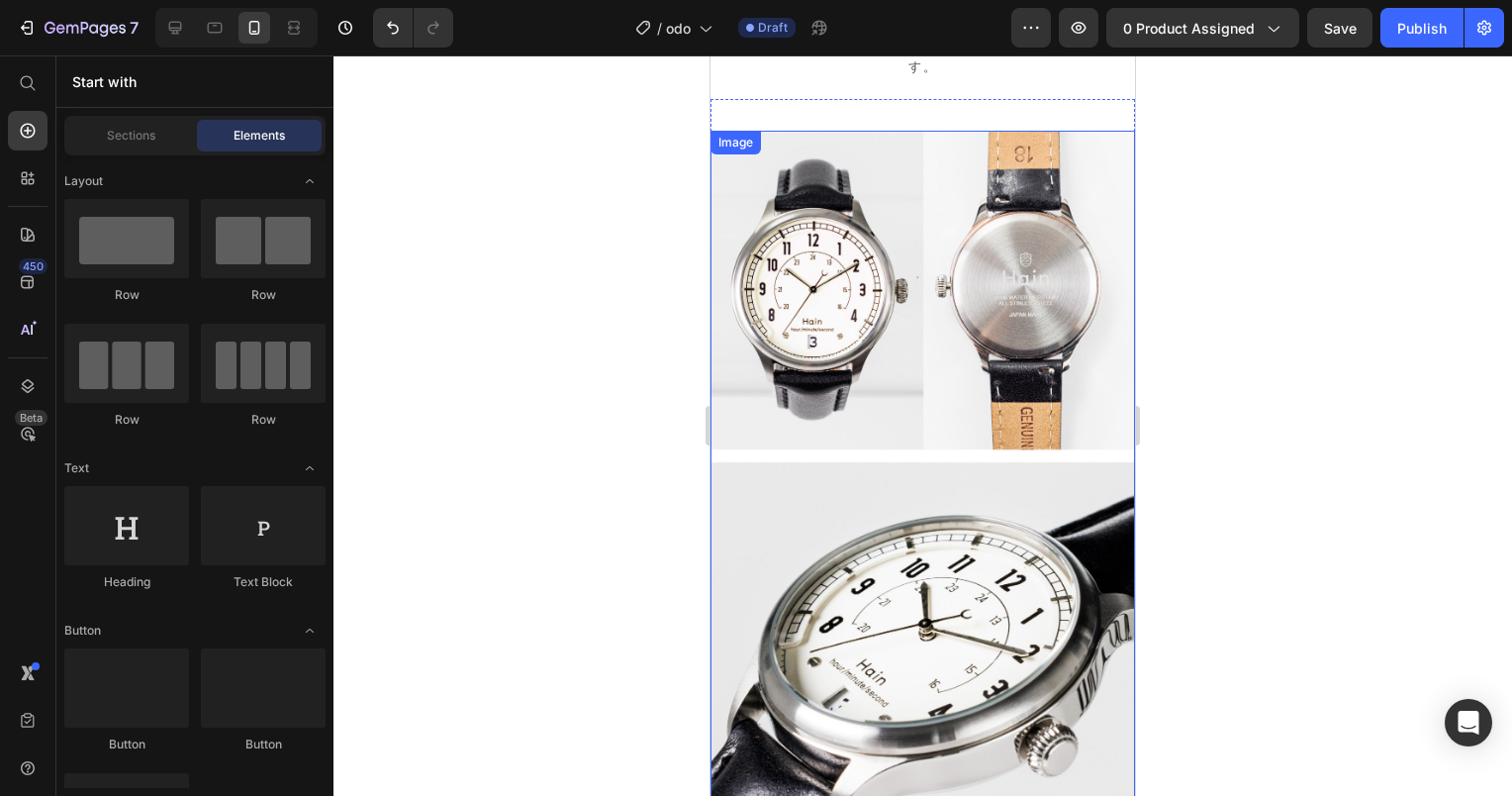scroll, scrollTop: 25603, scrollLeft: 0, axis: vertical 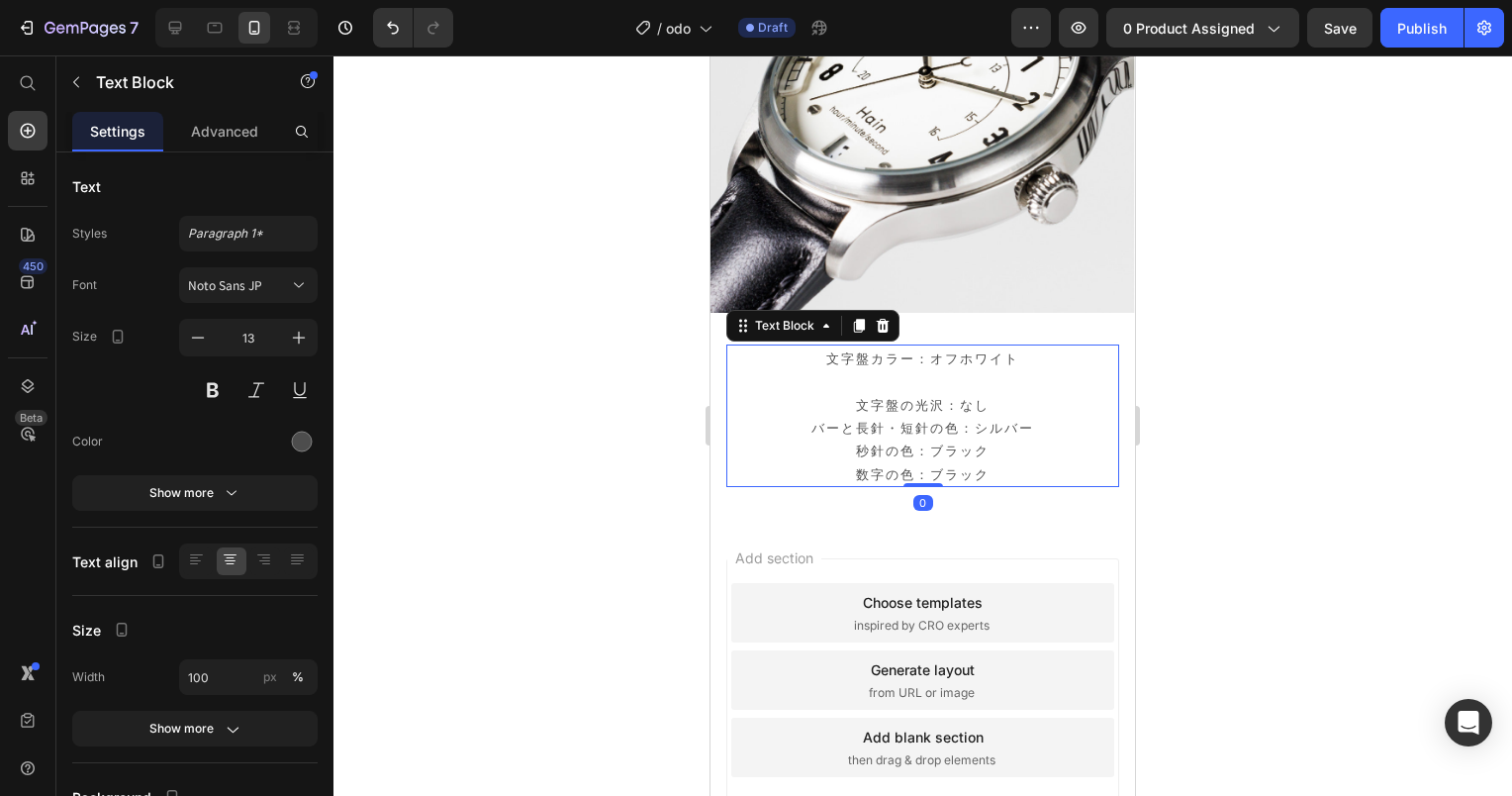 click on "バーと長針・短針の色：シルバー 秒針の色：ブラック" at bounding box center (922, 439) 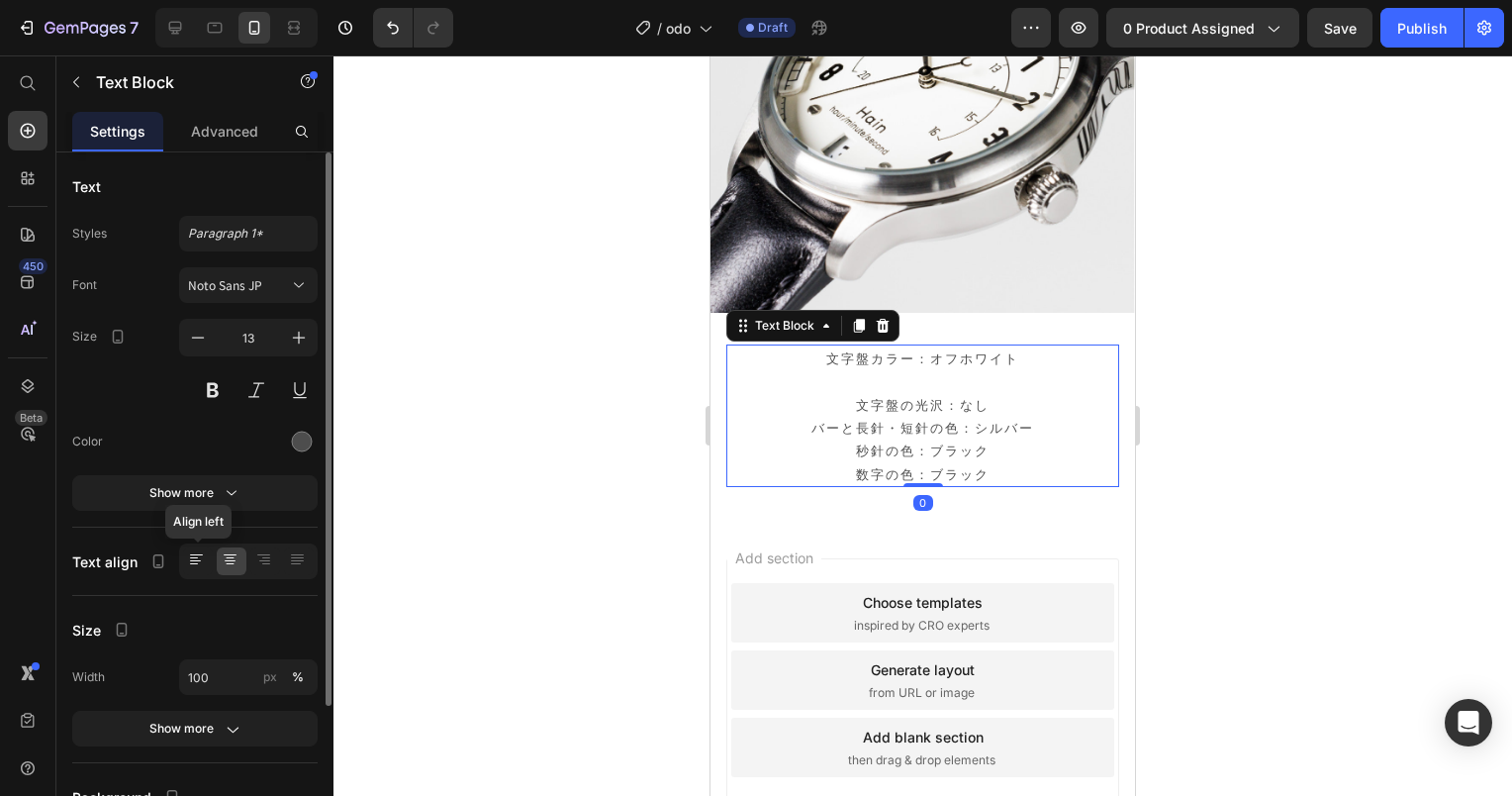 click 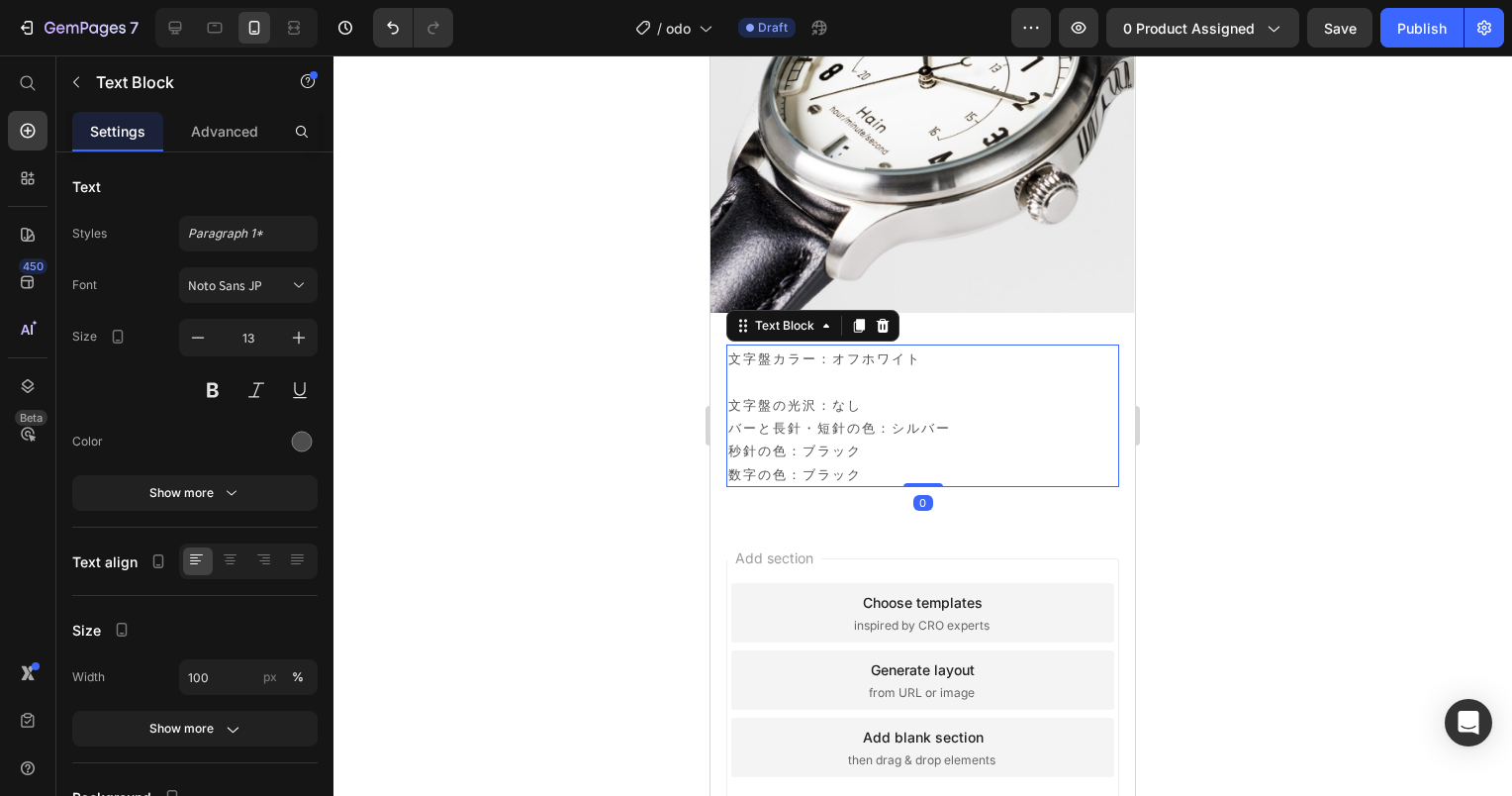 click 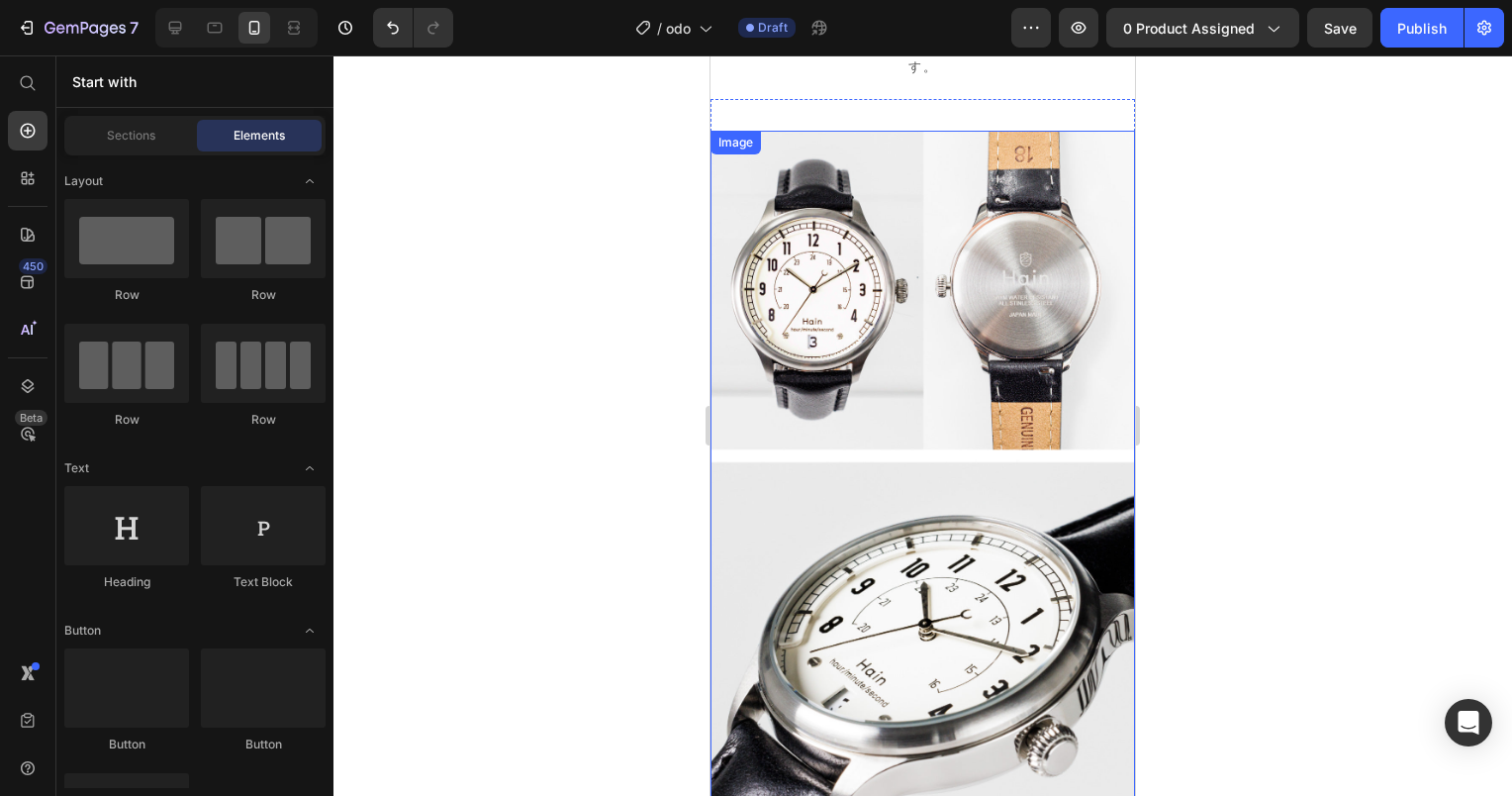 scroll, scrollTop: 25504, scrollLeft: 0, axis: vertical 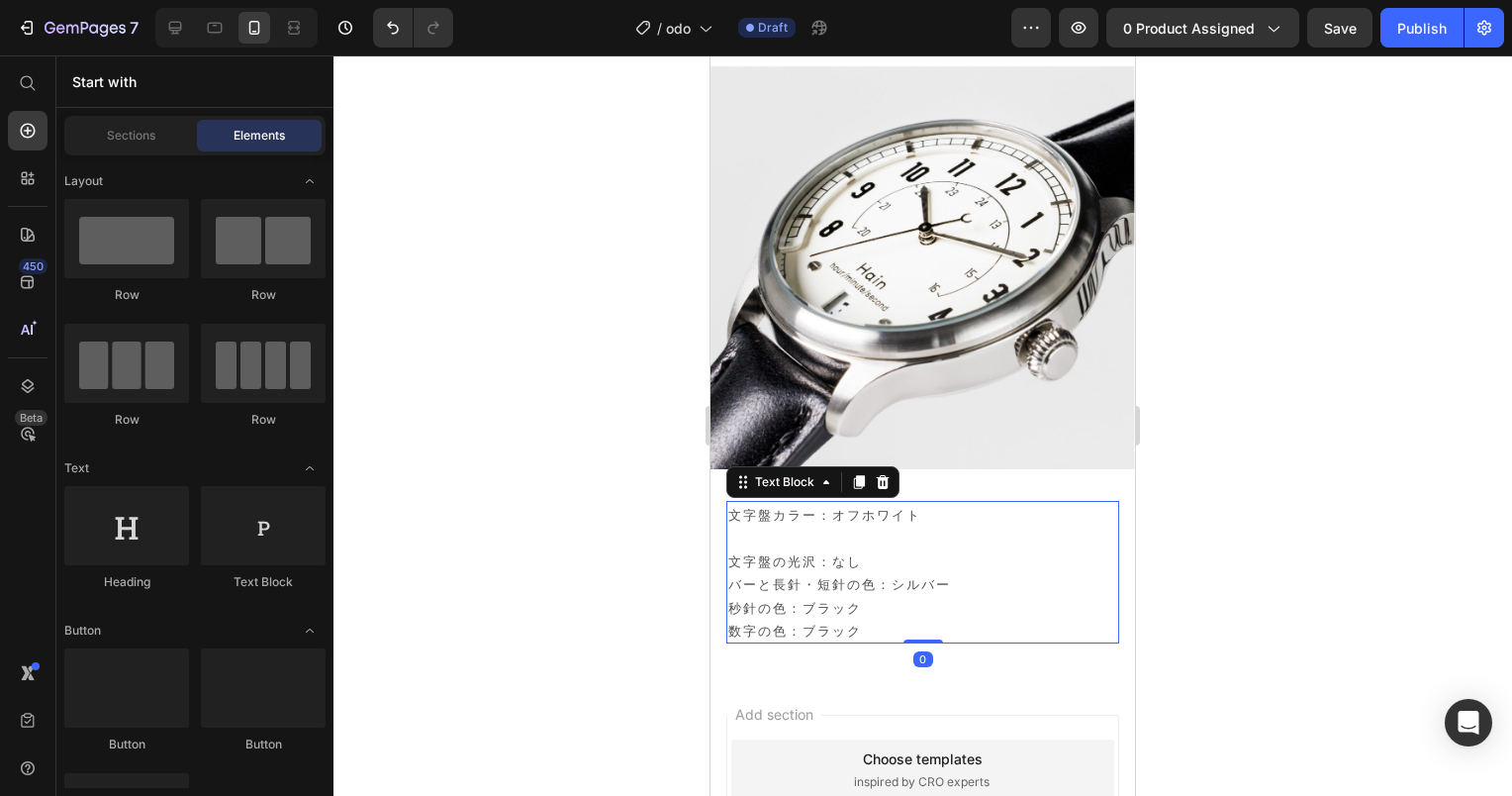 click on "文字盤カラー：オフホワイト" at bounding box center (922, 514) 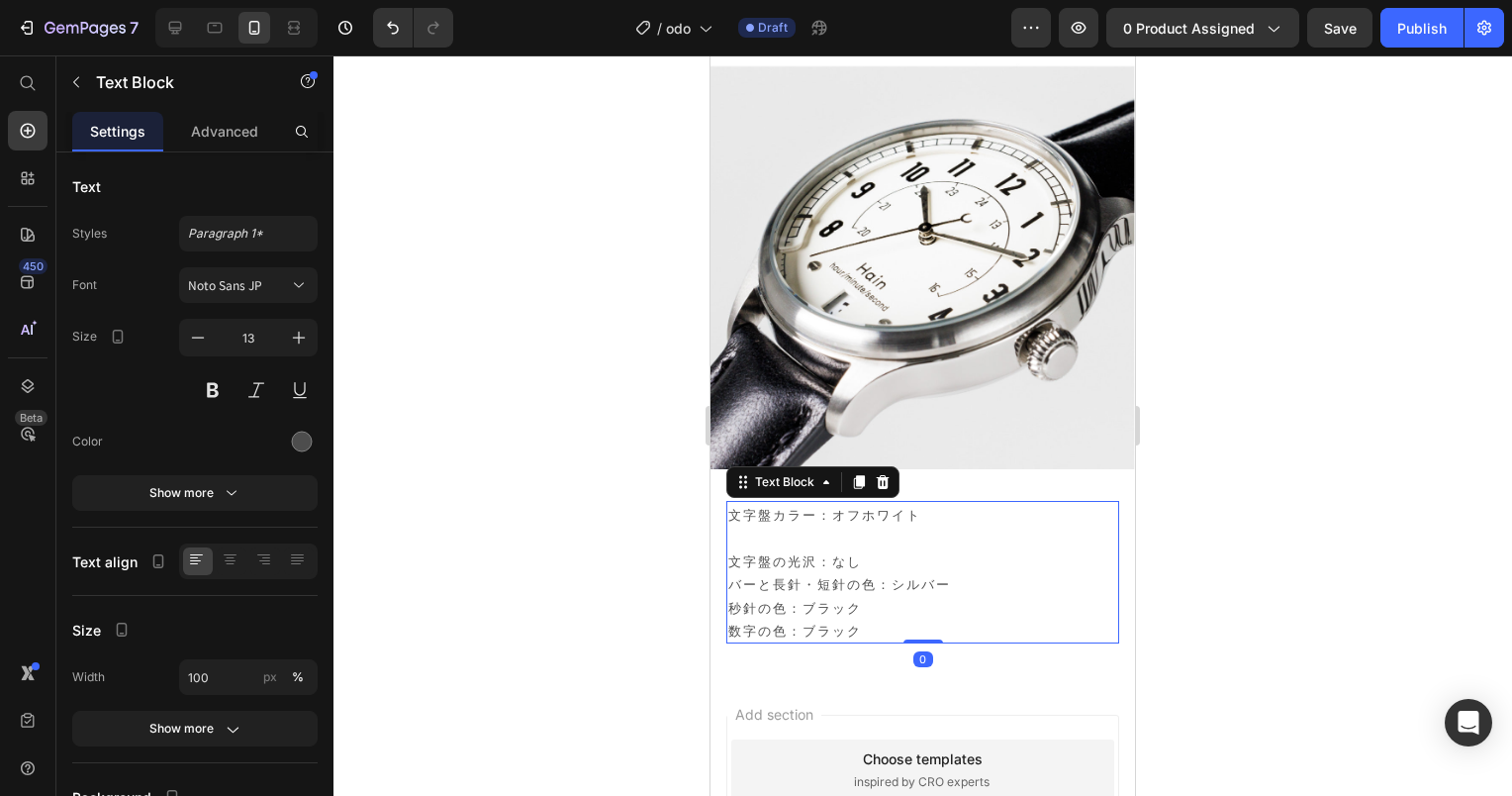 click 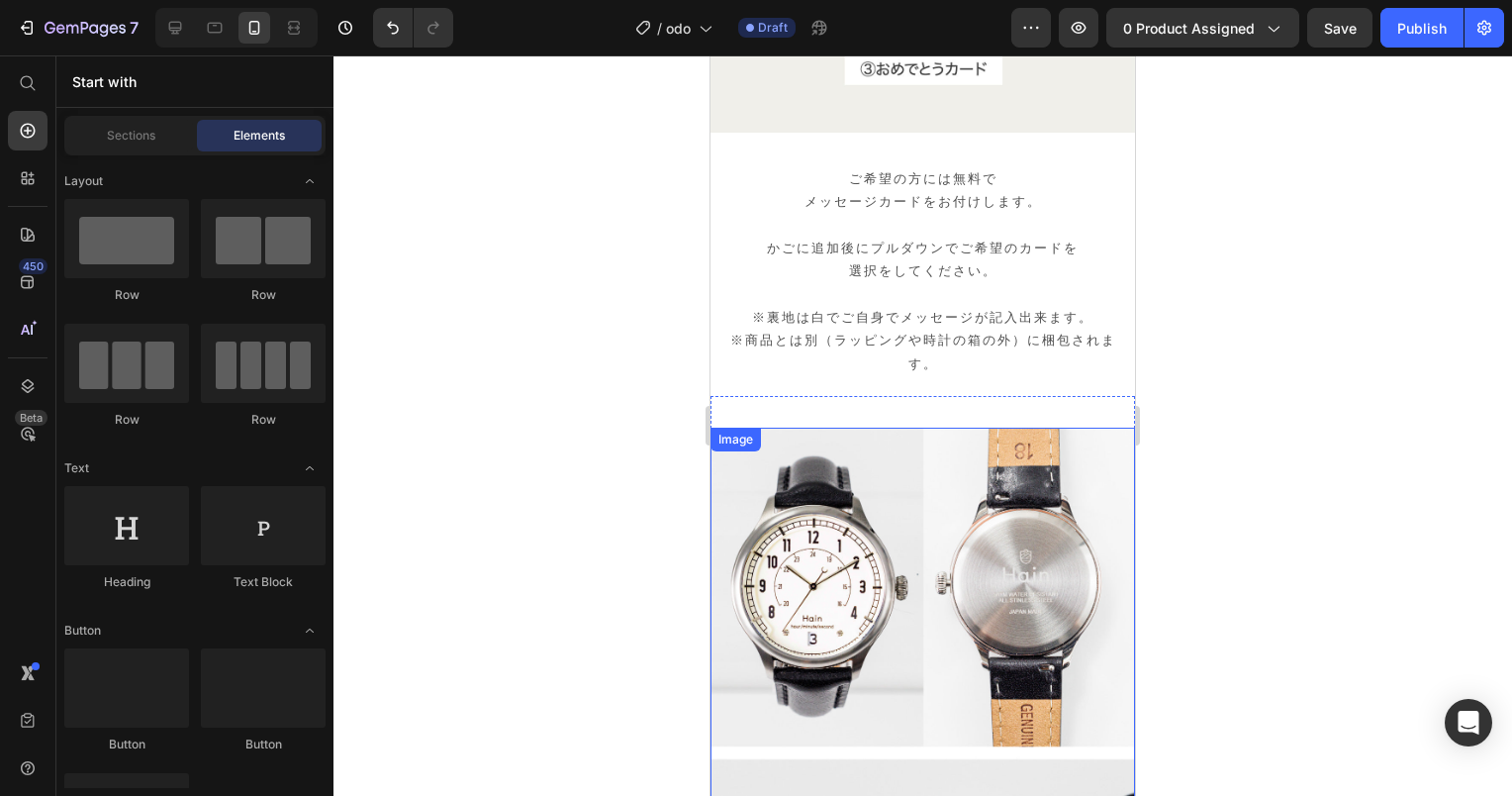 scroll, scrollTop: 24613, scrollLeft: 0, axis: vertical 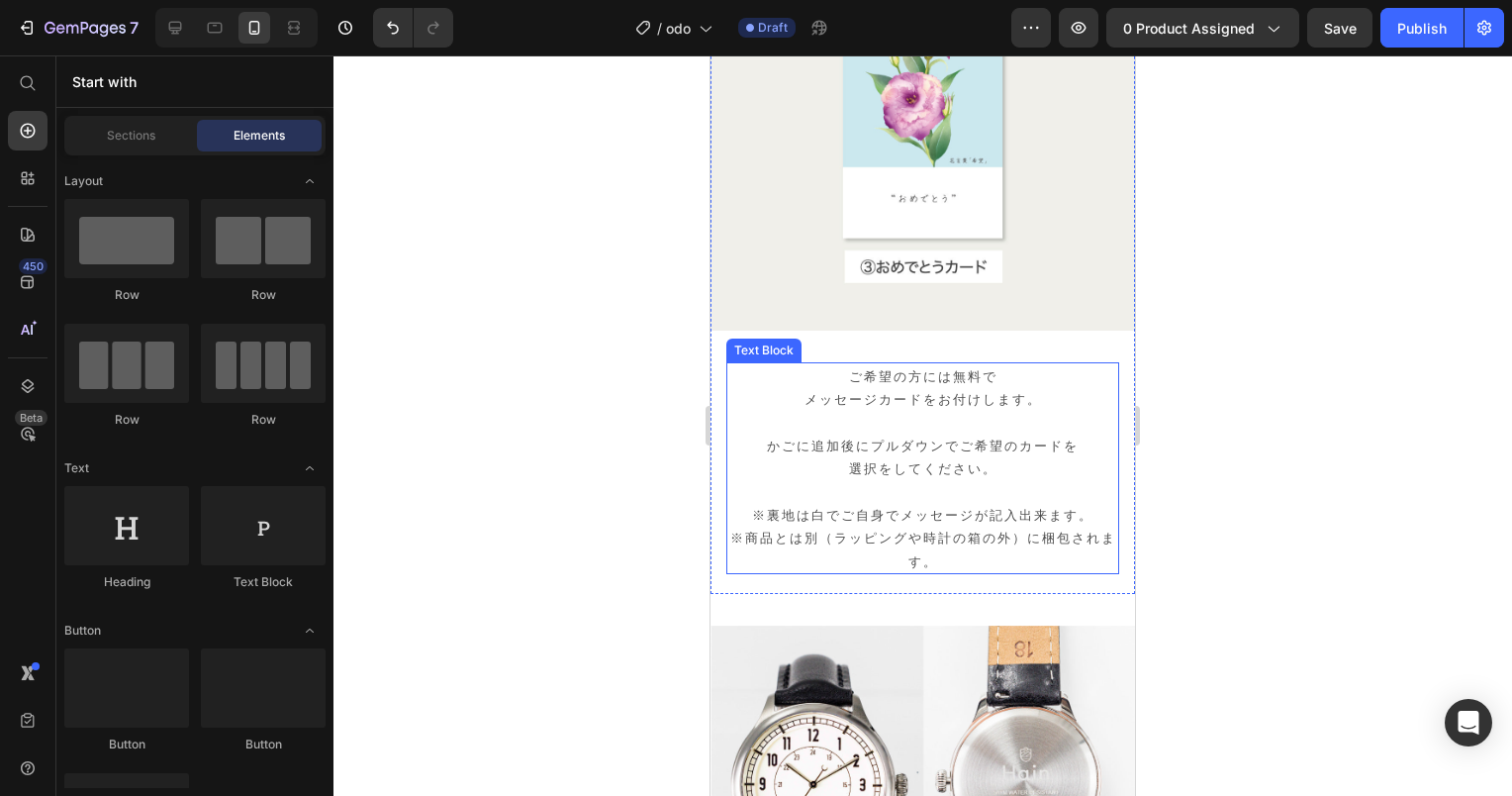 click at bounding box center (922, 491) 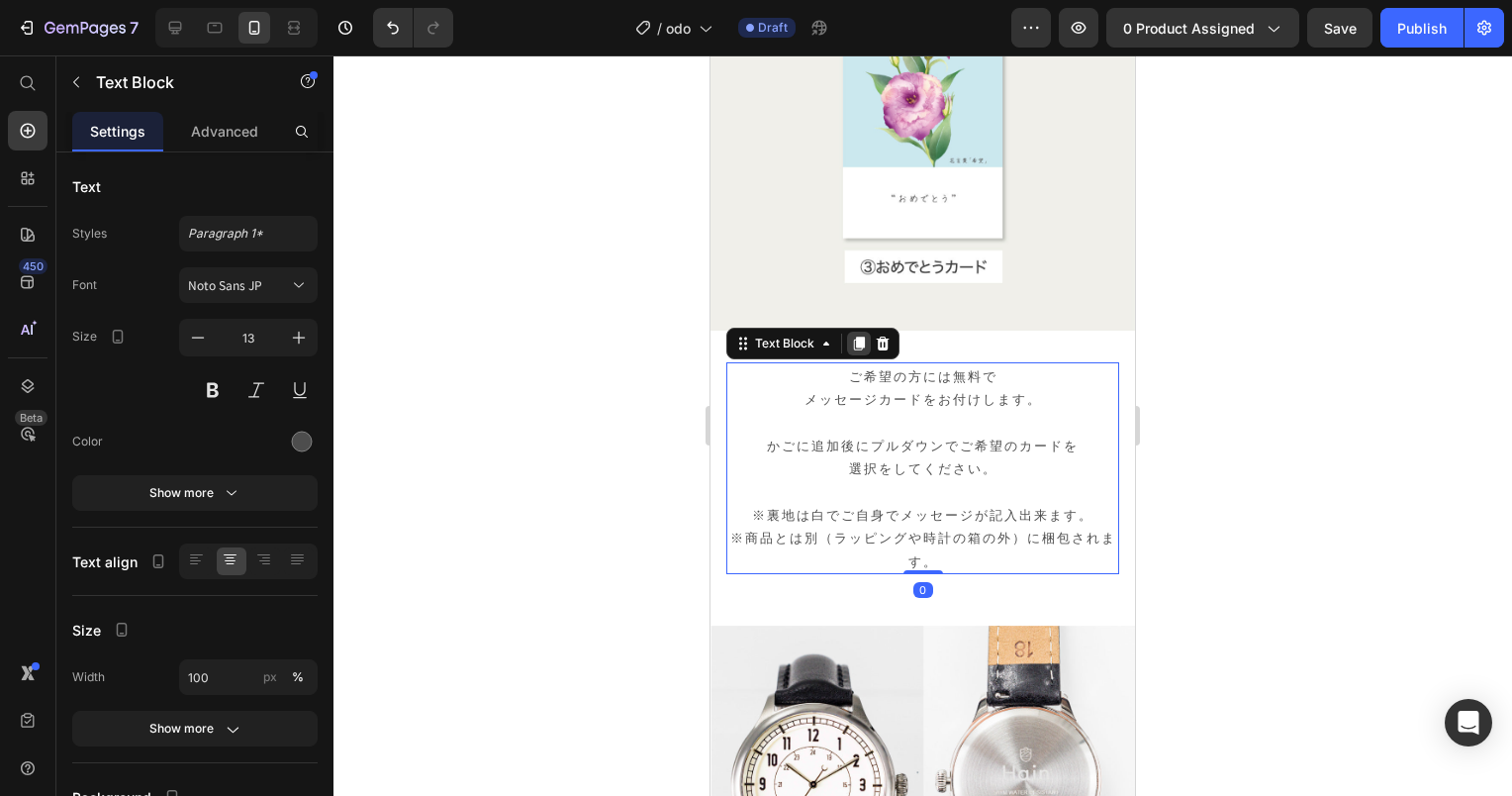 click 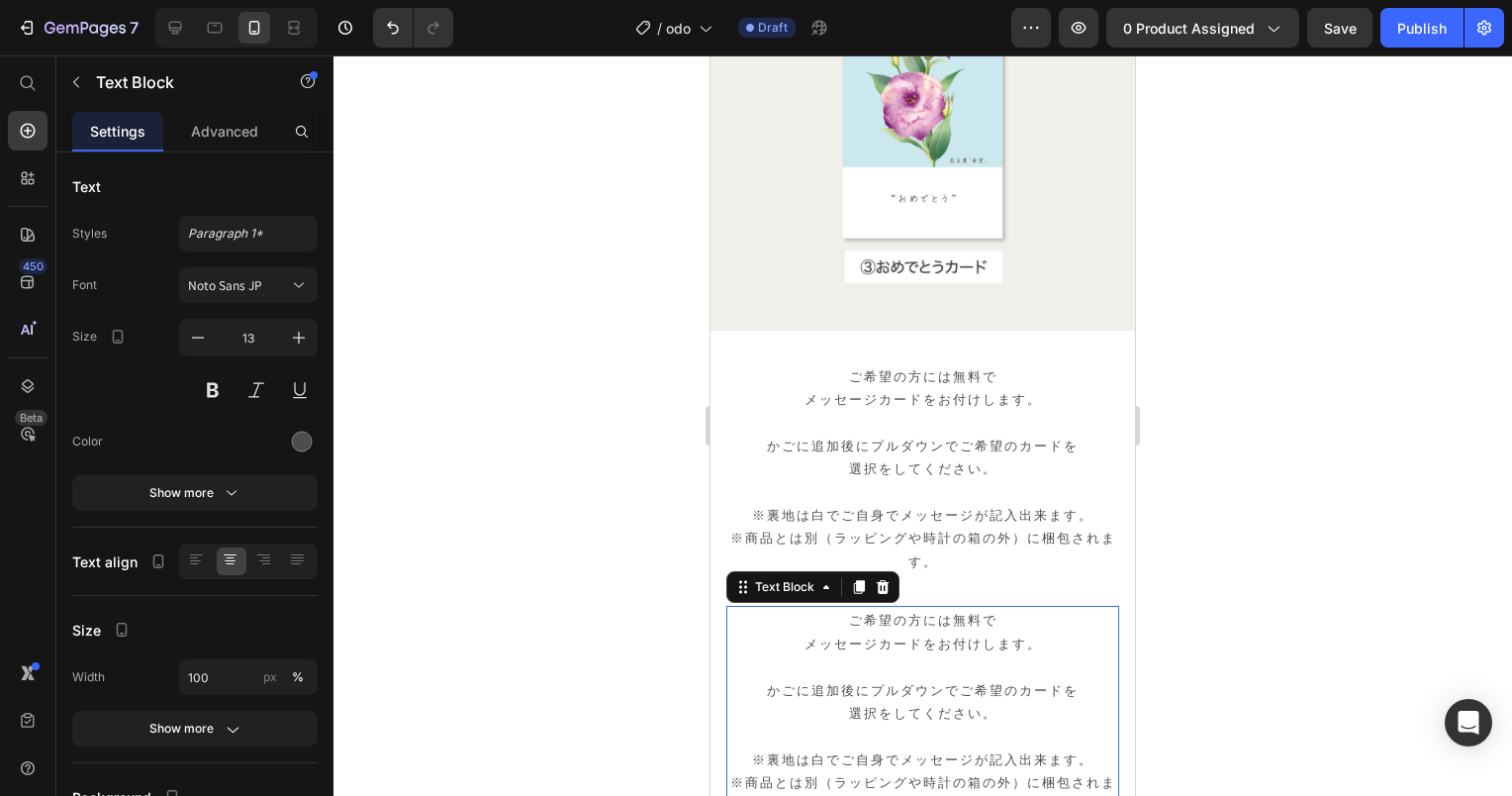 click 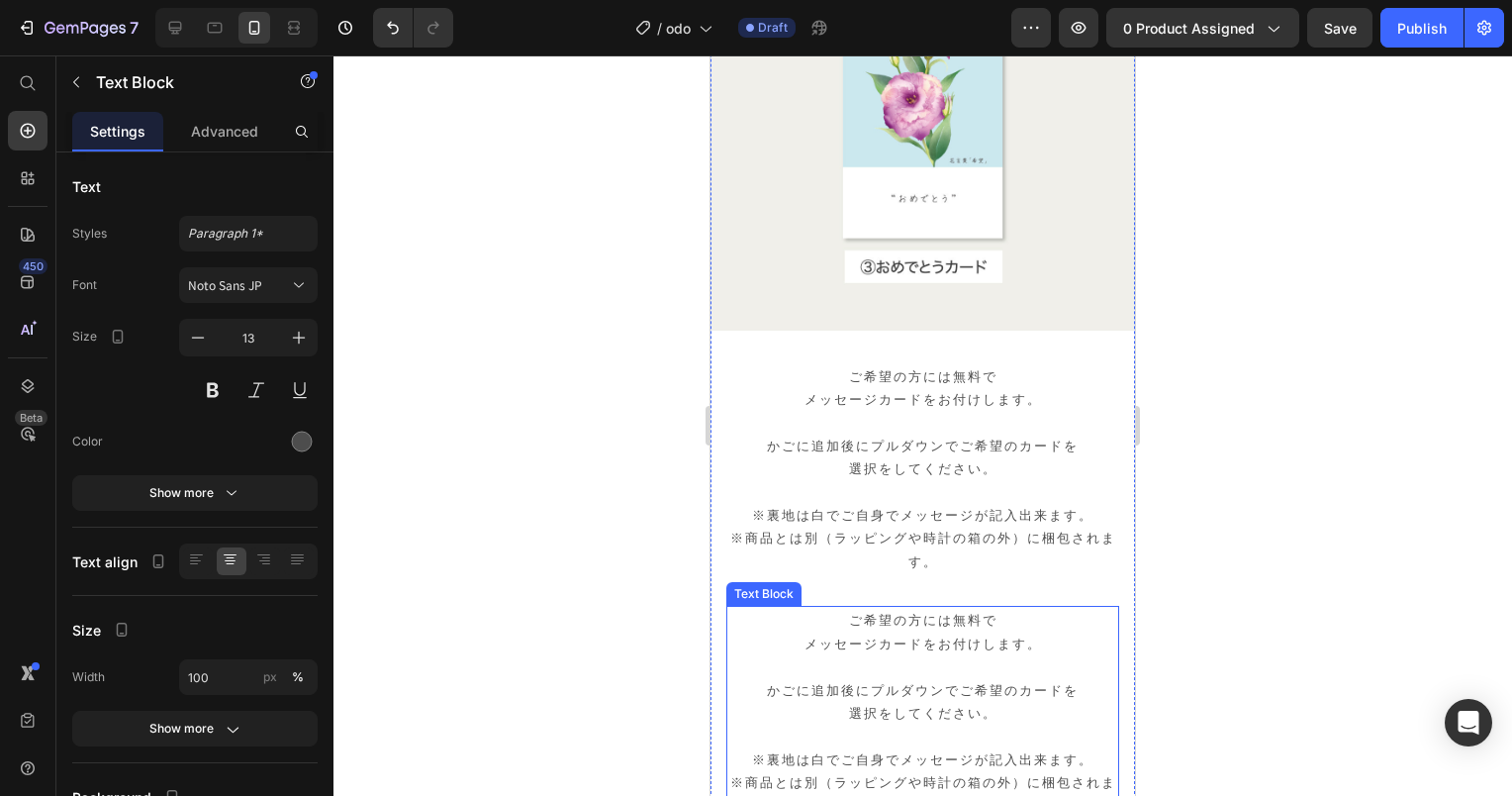 click on "かごに追加後にプルダウンでご希望のカードを" at bounding box center (922, 689) 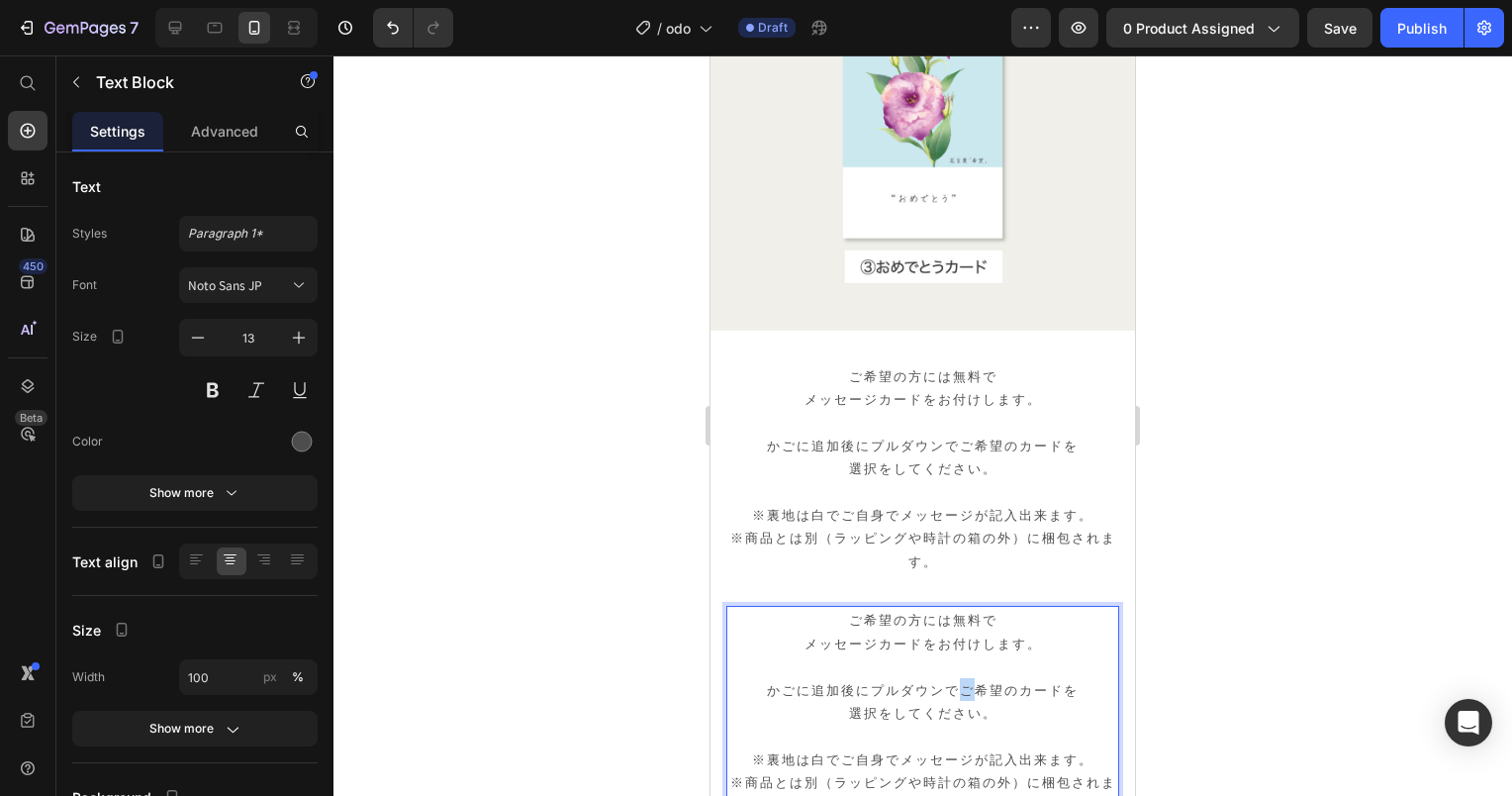 click on "かごに追加後にプルダウンでご希望のカードを" at bounding box center [922, 689] 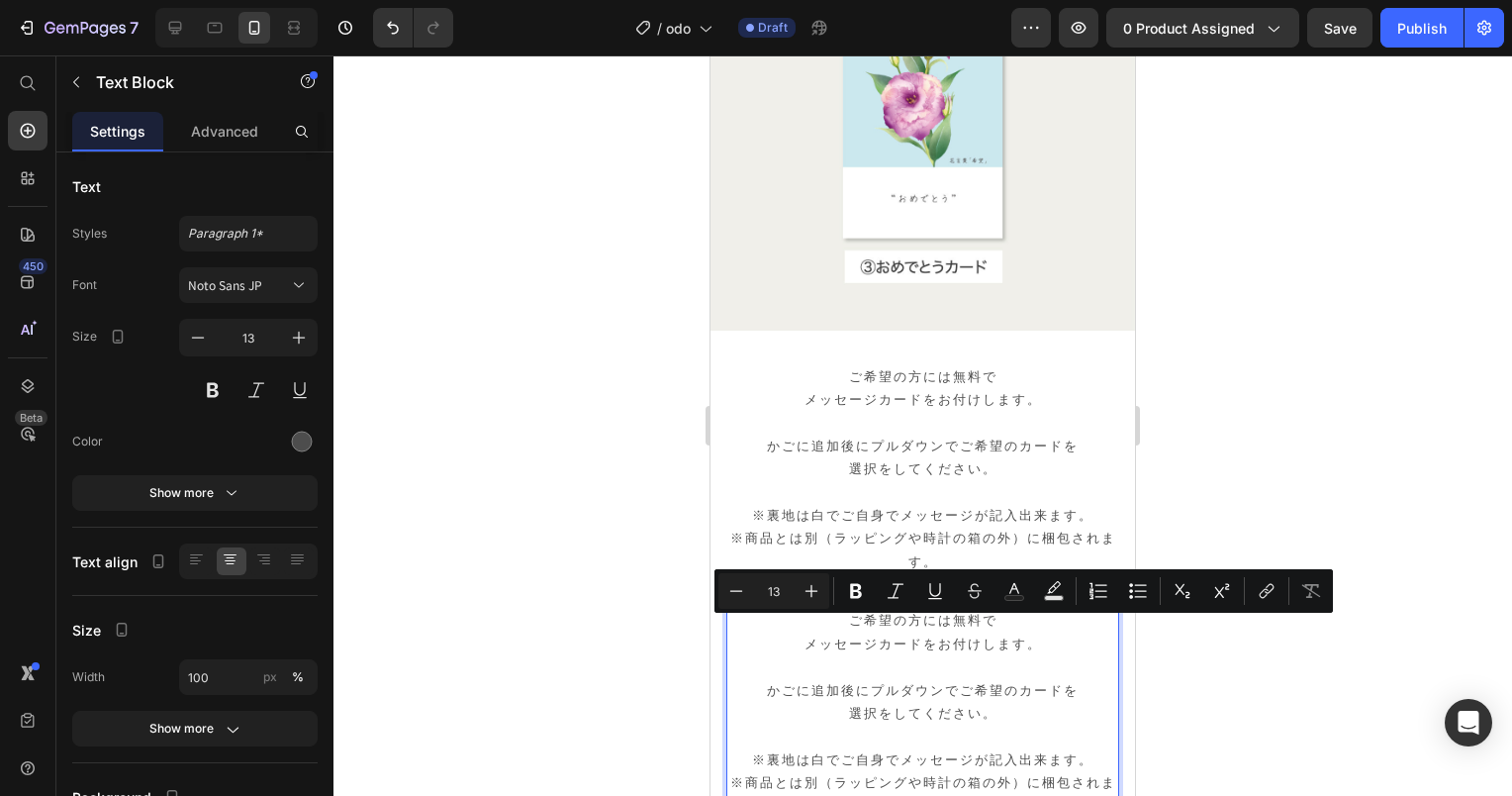 click at bounding box center [922, 735] 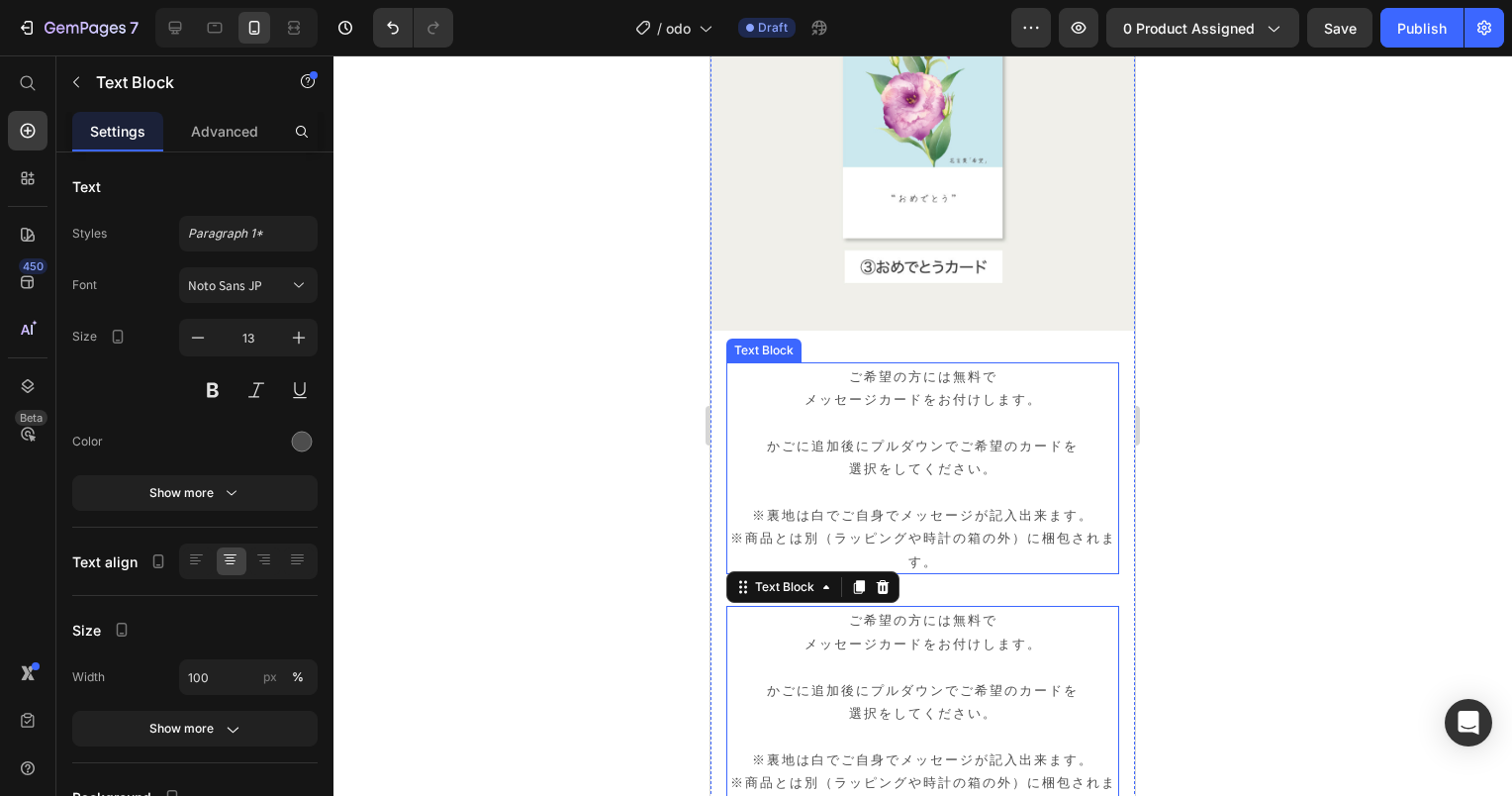 click 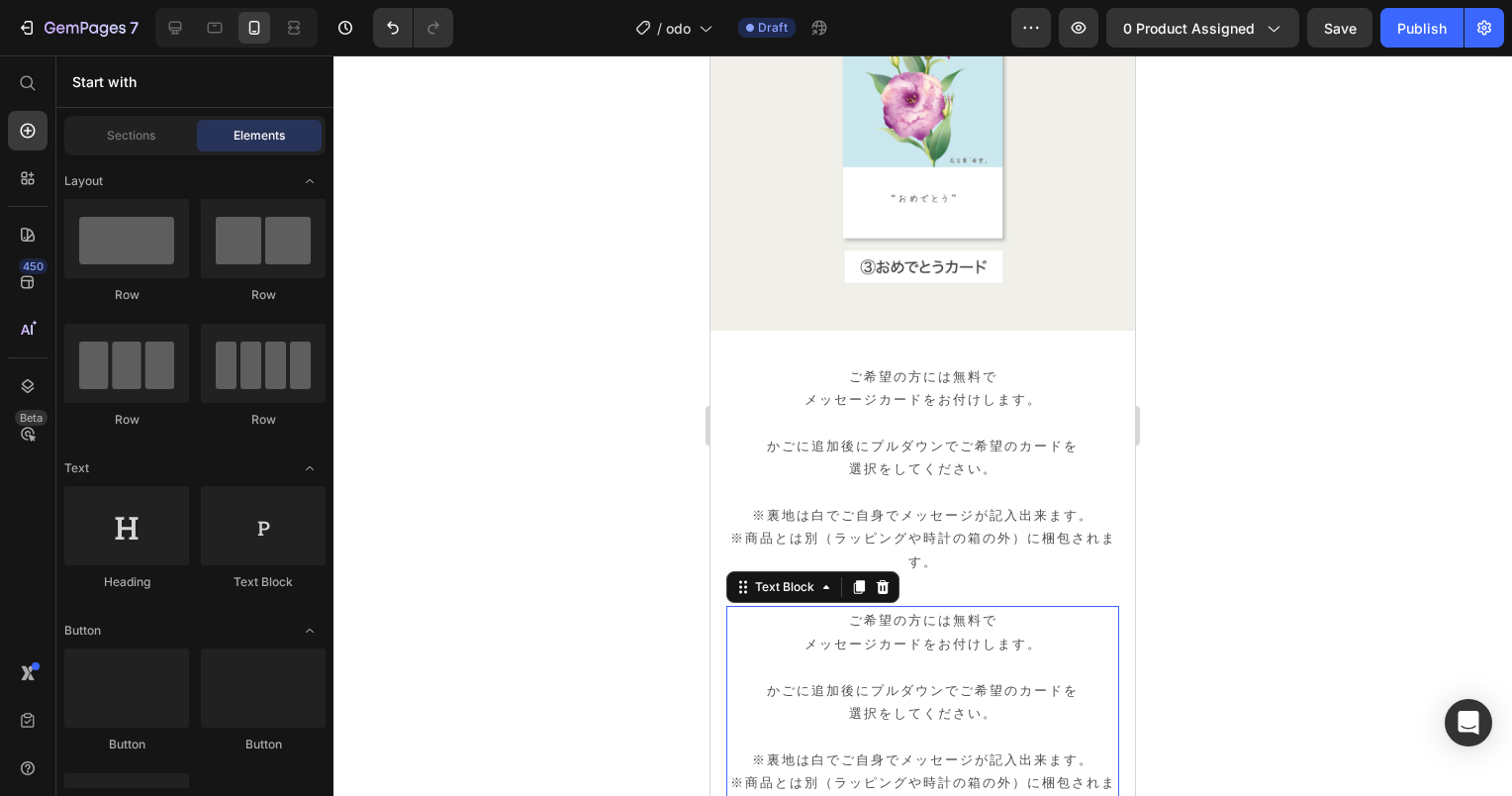click on "かごに追加後にプルダウンでご希望のカードを" at bounding box center (922, 689) 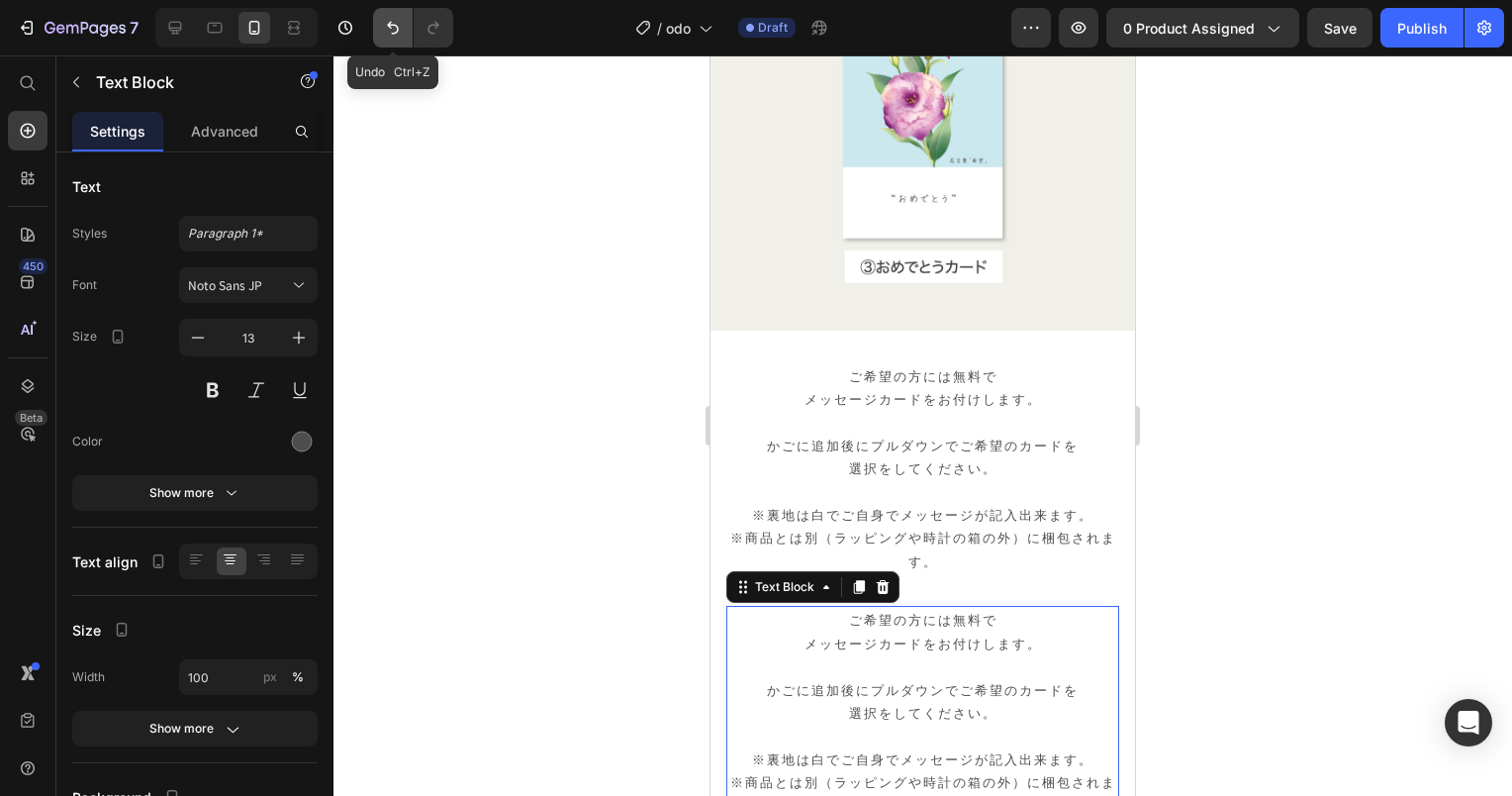 click 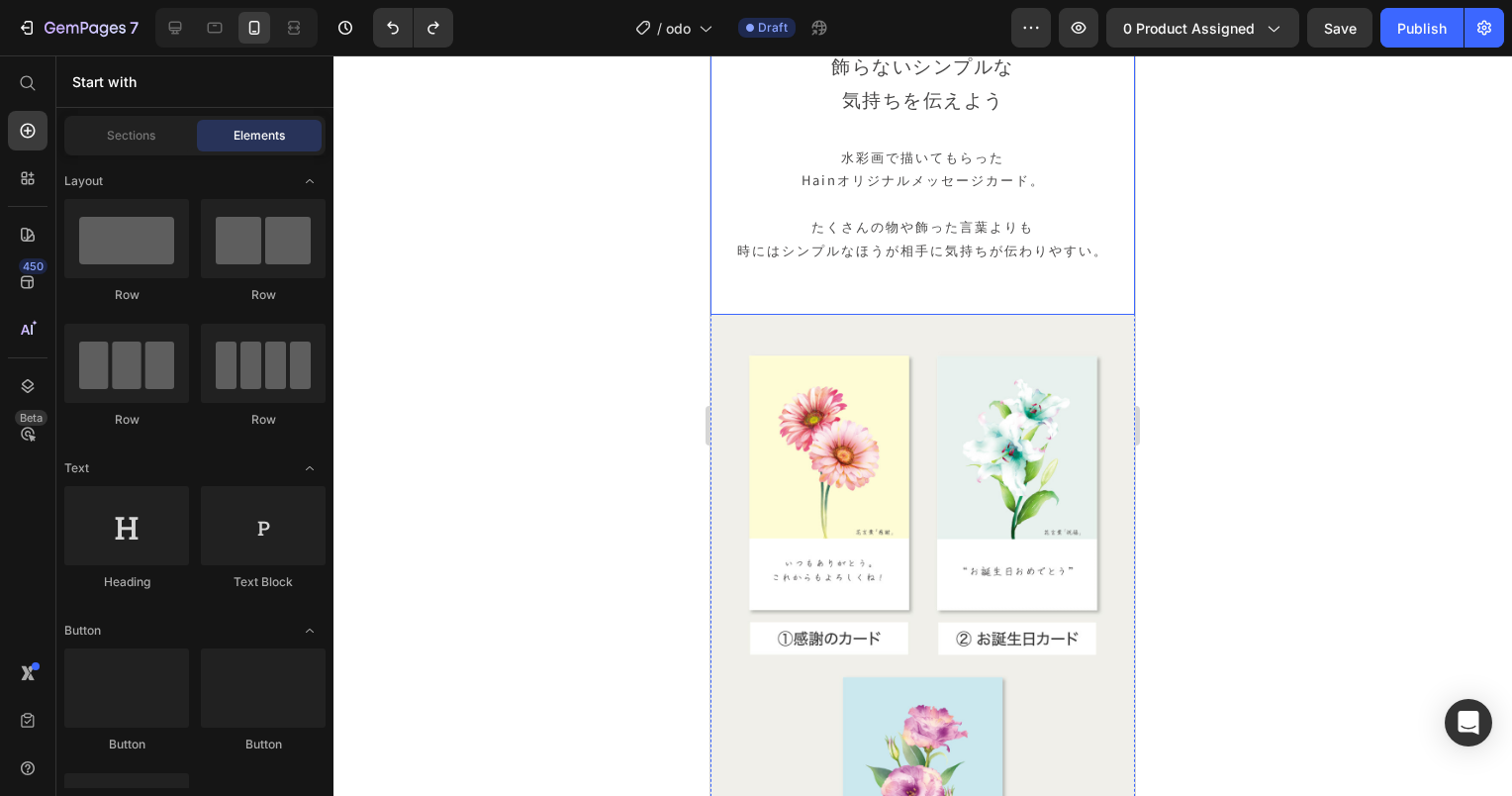 scroll, scrollTop: 23227, scrollLeft: 0, axis: vertical 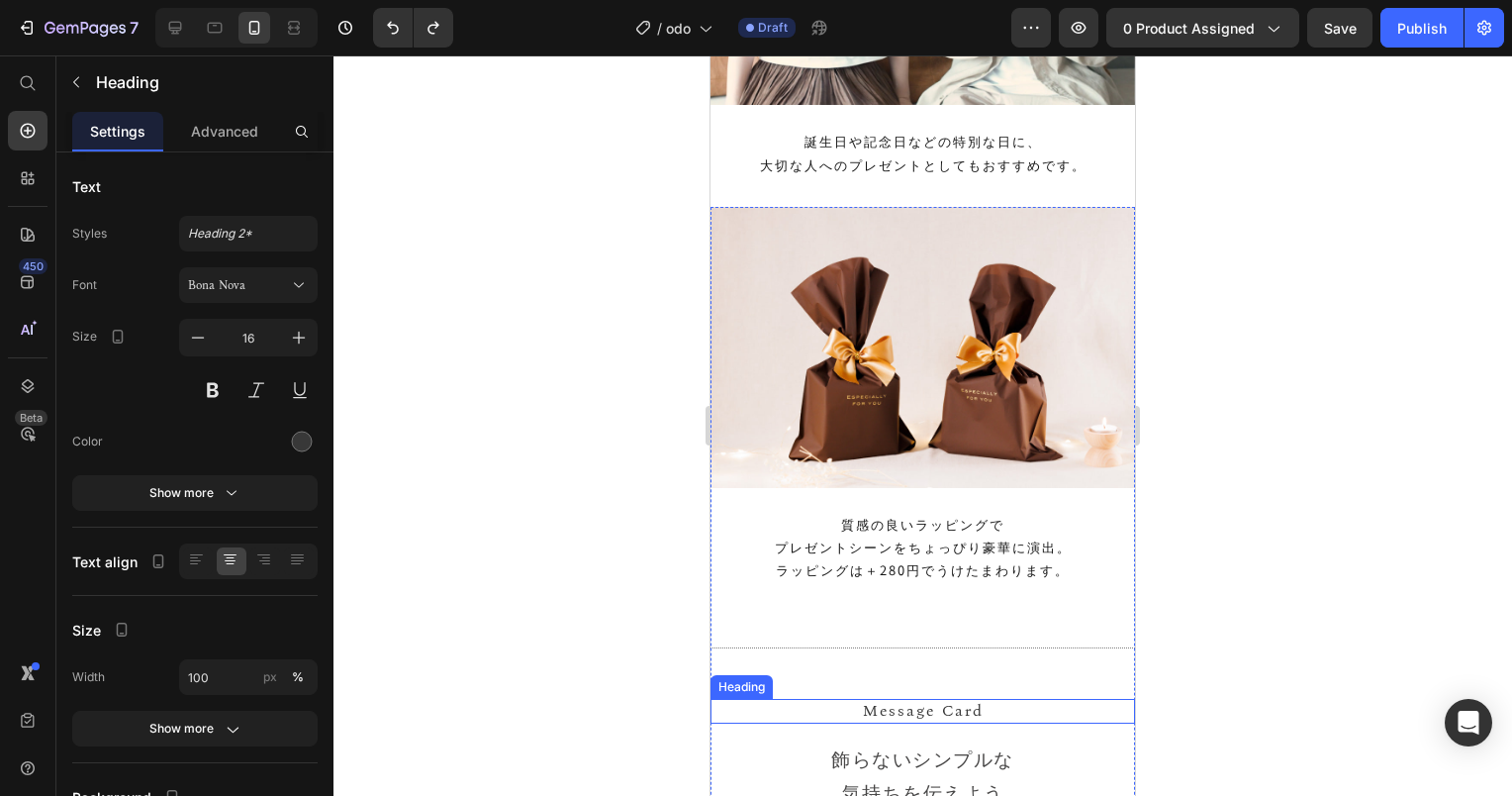 click on "Message Card" at bounding box center (922, 711) 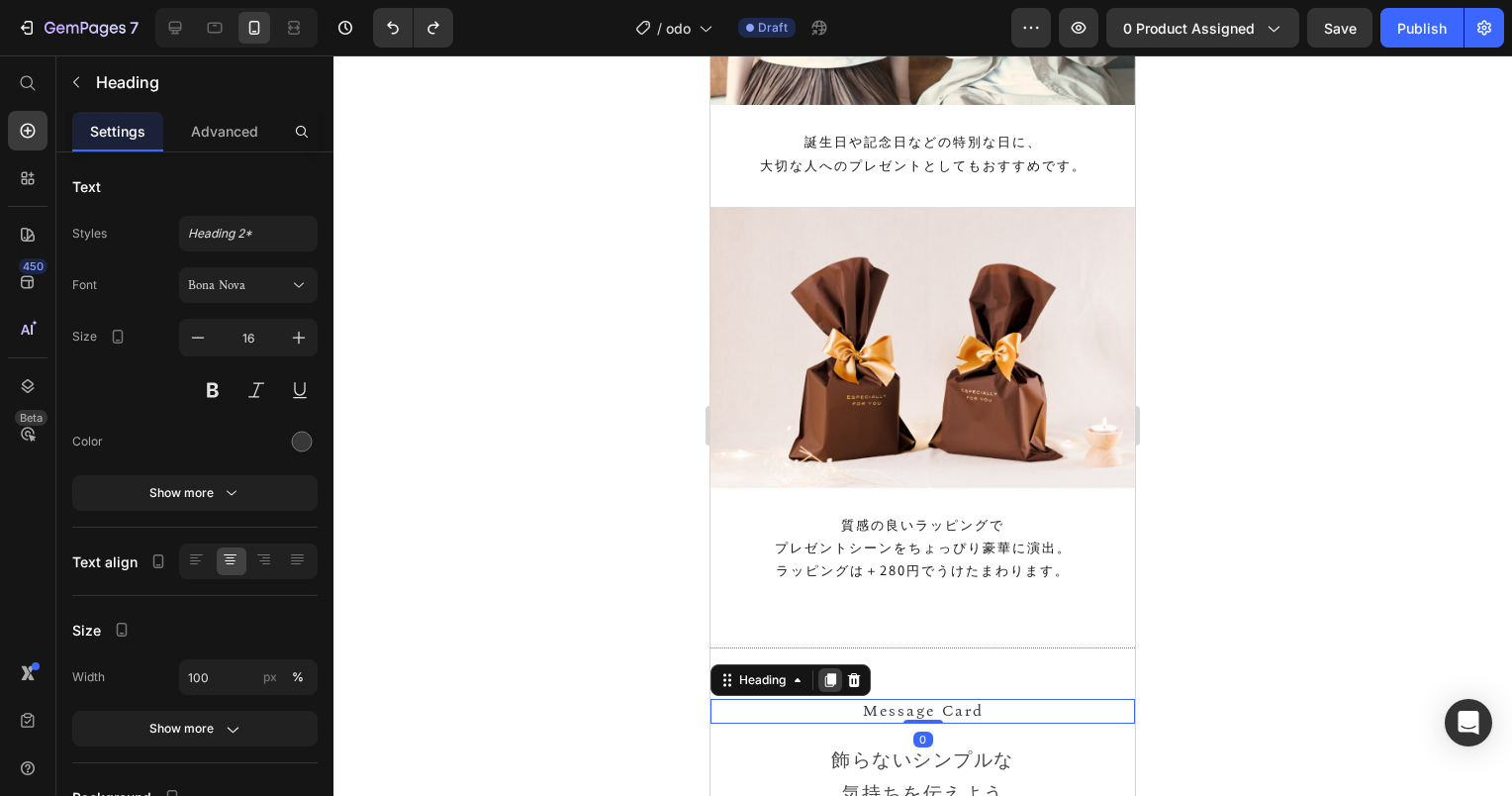 click 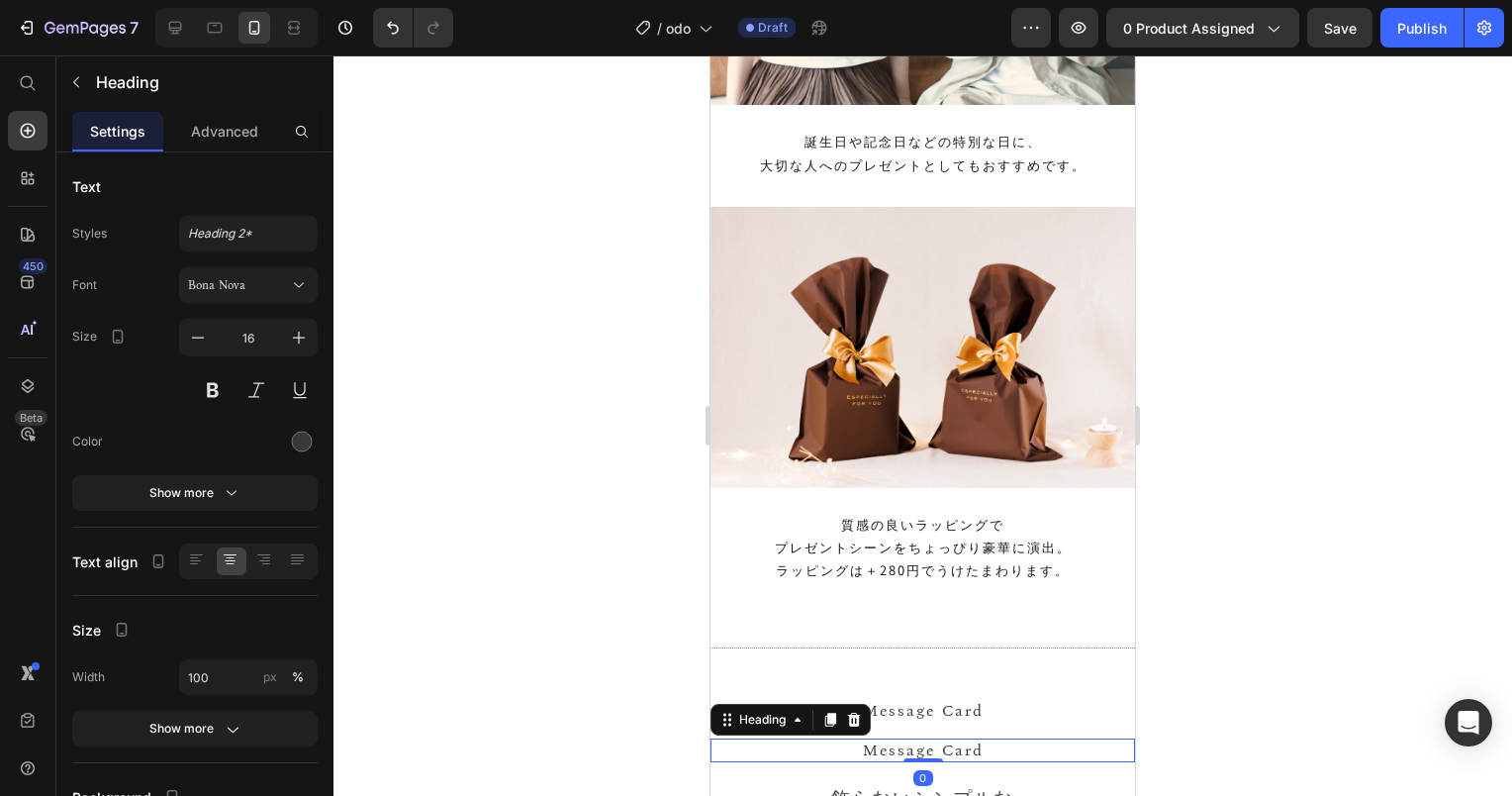 click 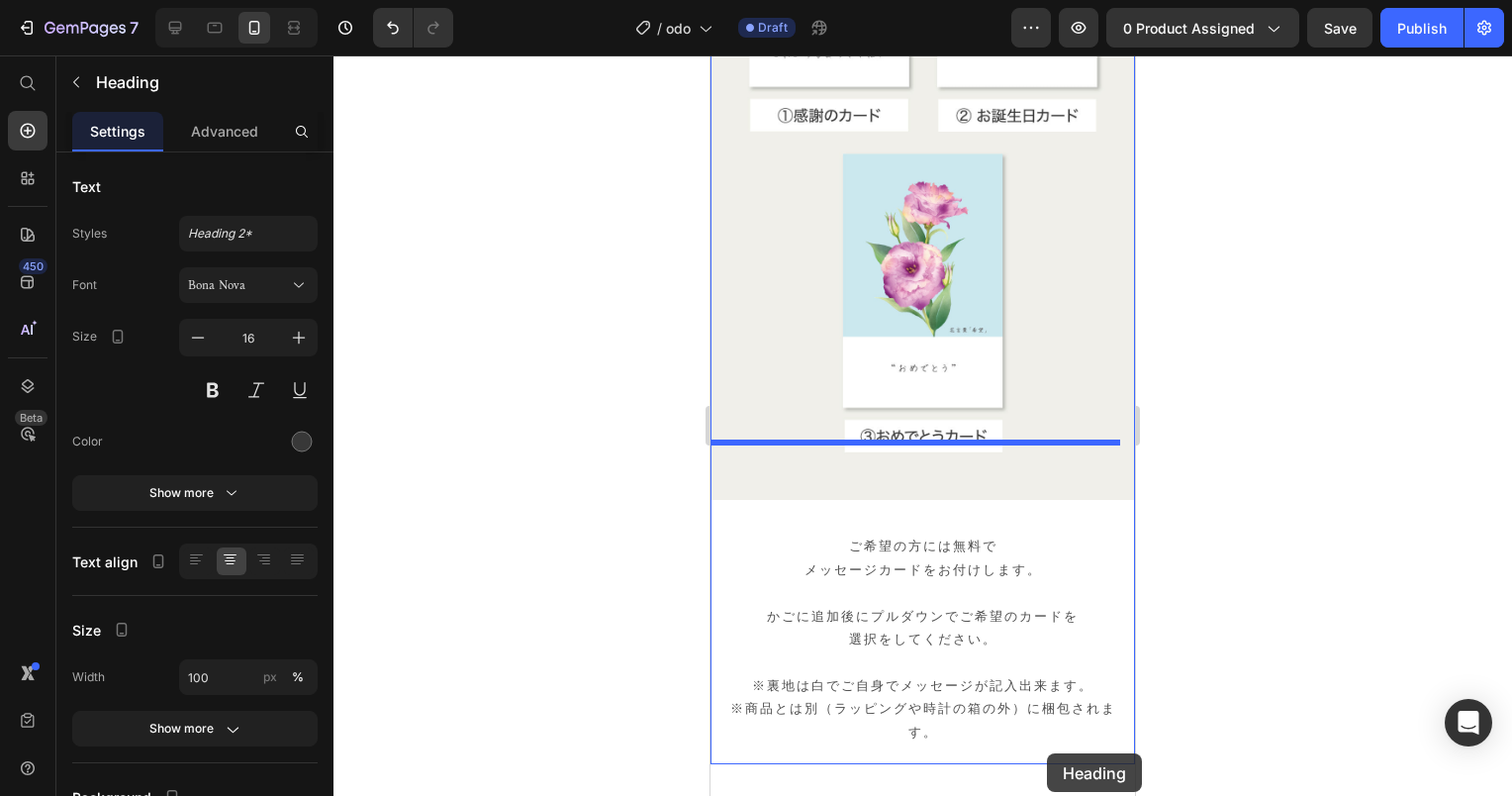scroll, scrollTop: 24632, scrollLeft: 0, axis: vertical 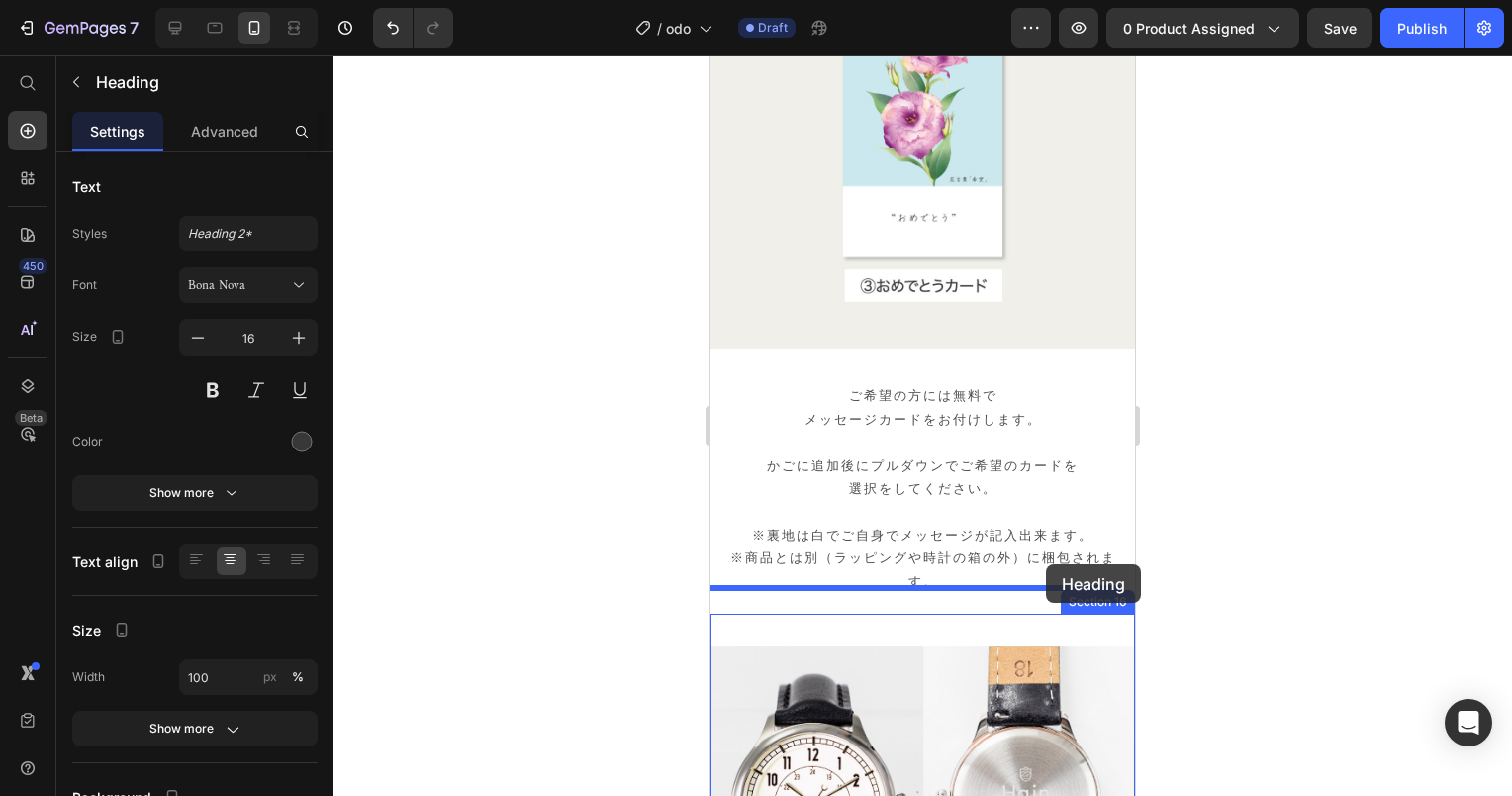 drag, startPoint x: 987, startPoint y: 324, endPoint x: 1046, endPoint y: 564, distance: 247.14571 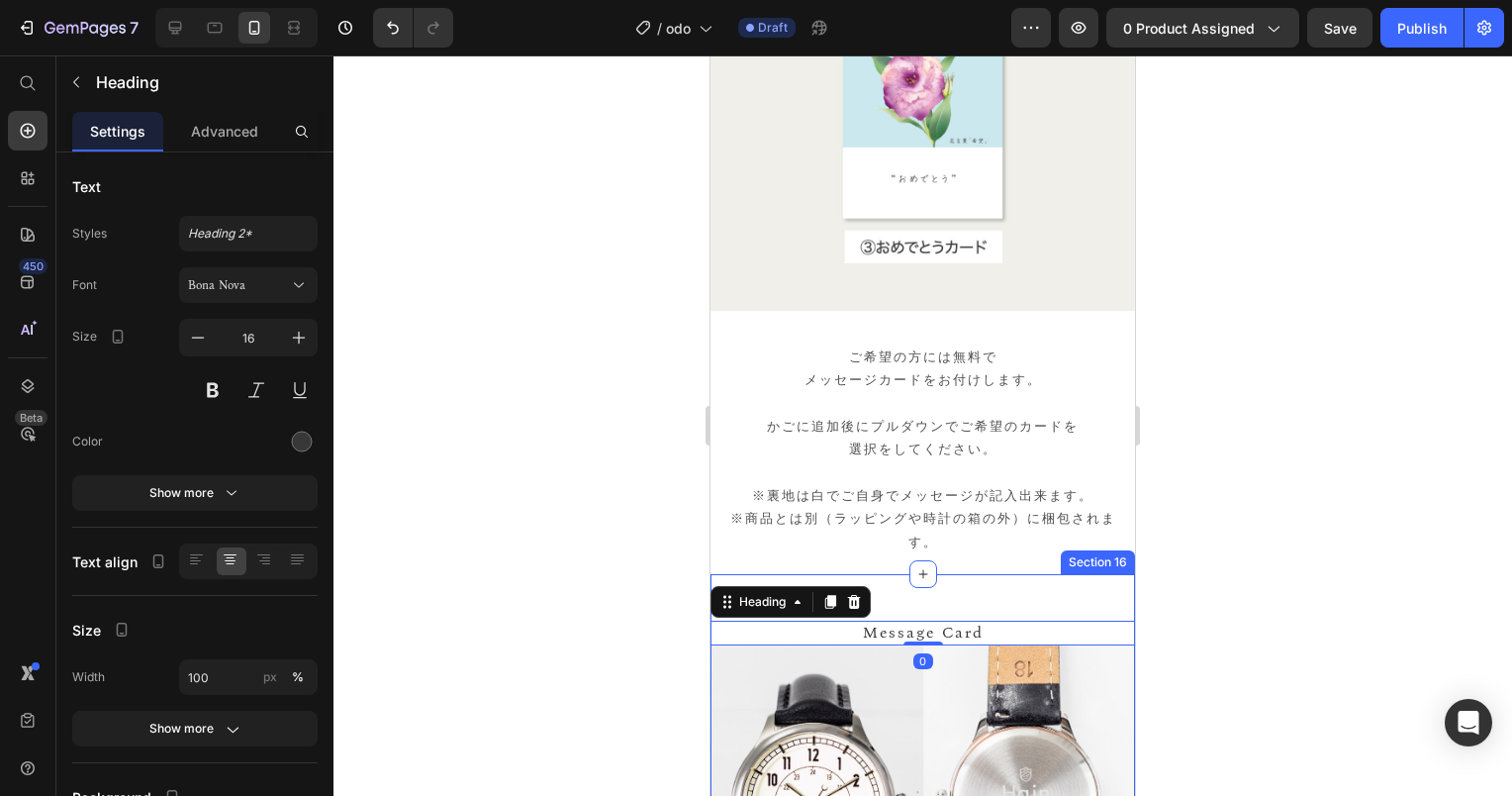 scroll, scrollTop: 24593, scrollLeft: 0, axis: vertical 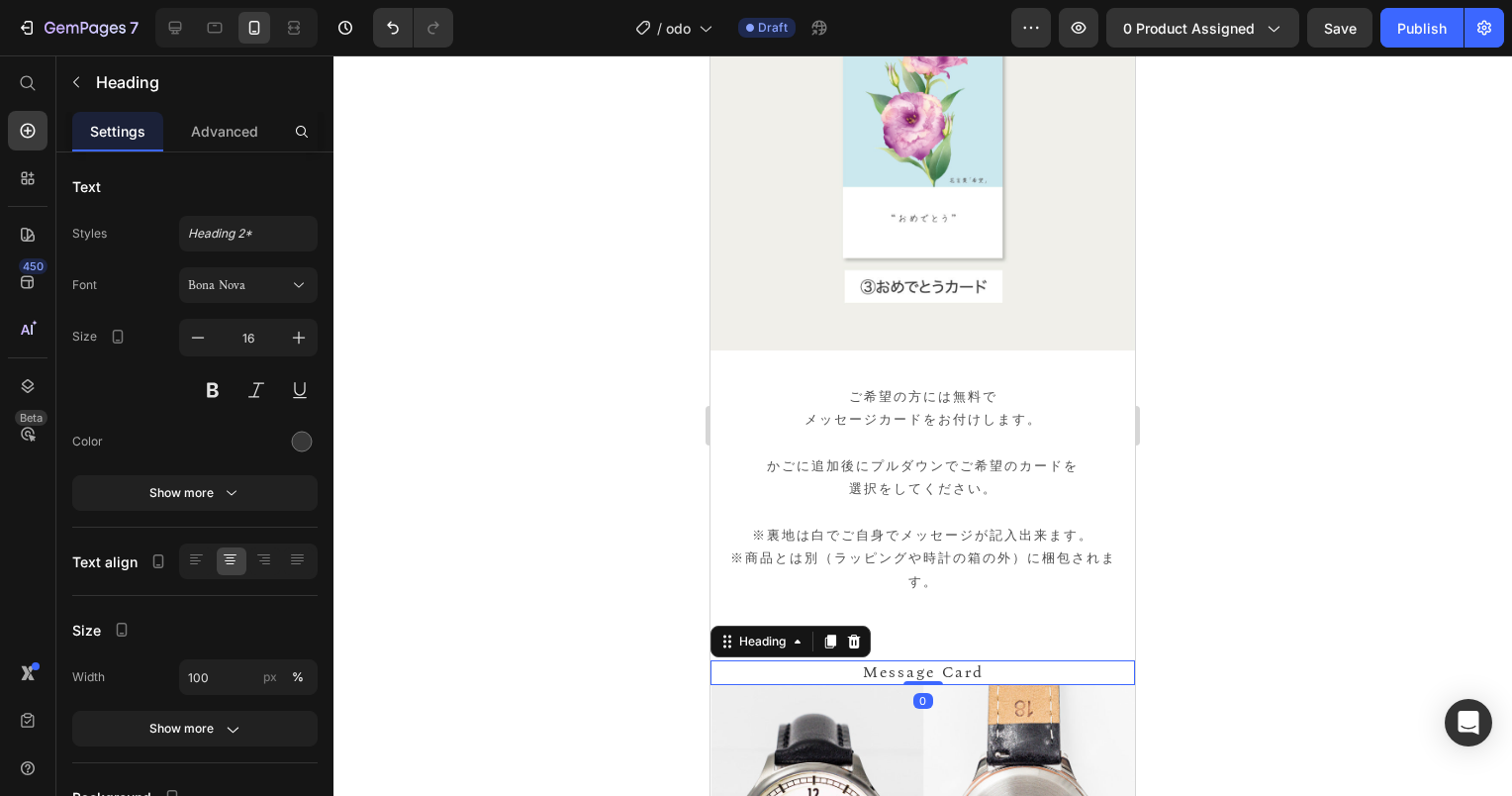 click 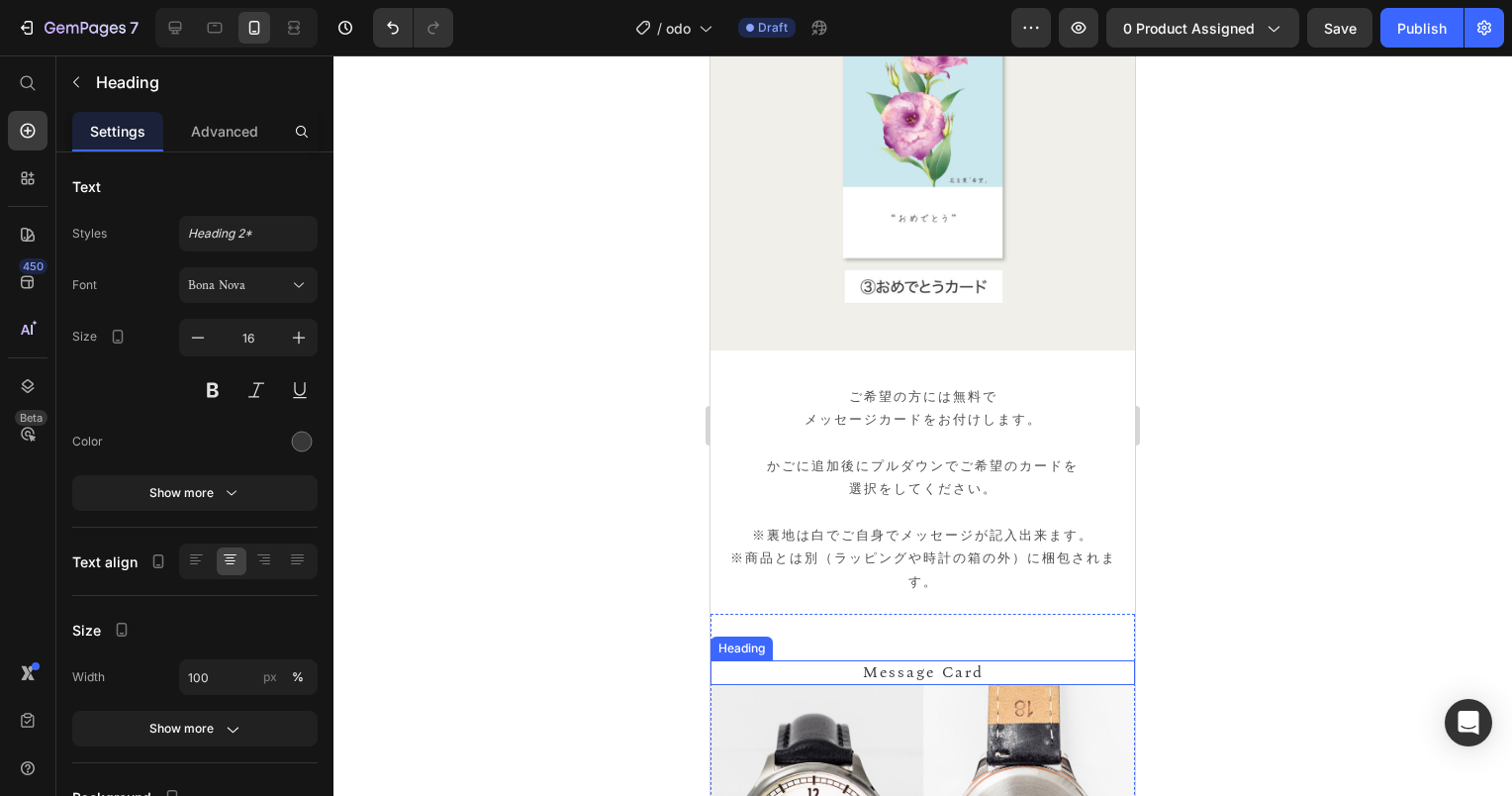 click on "Message Card" at bounding box center [922, 672] 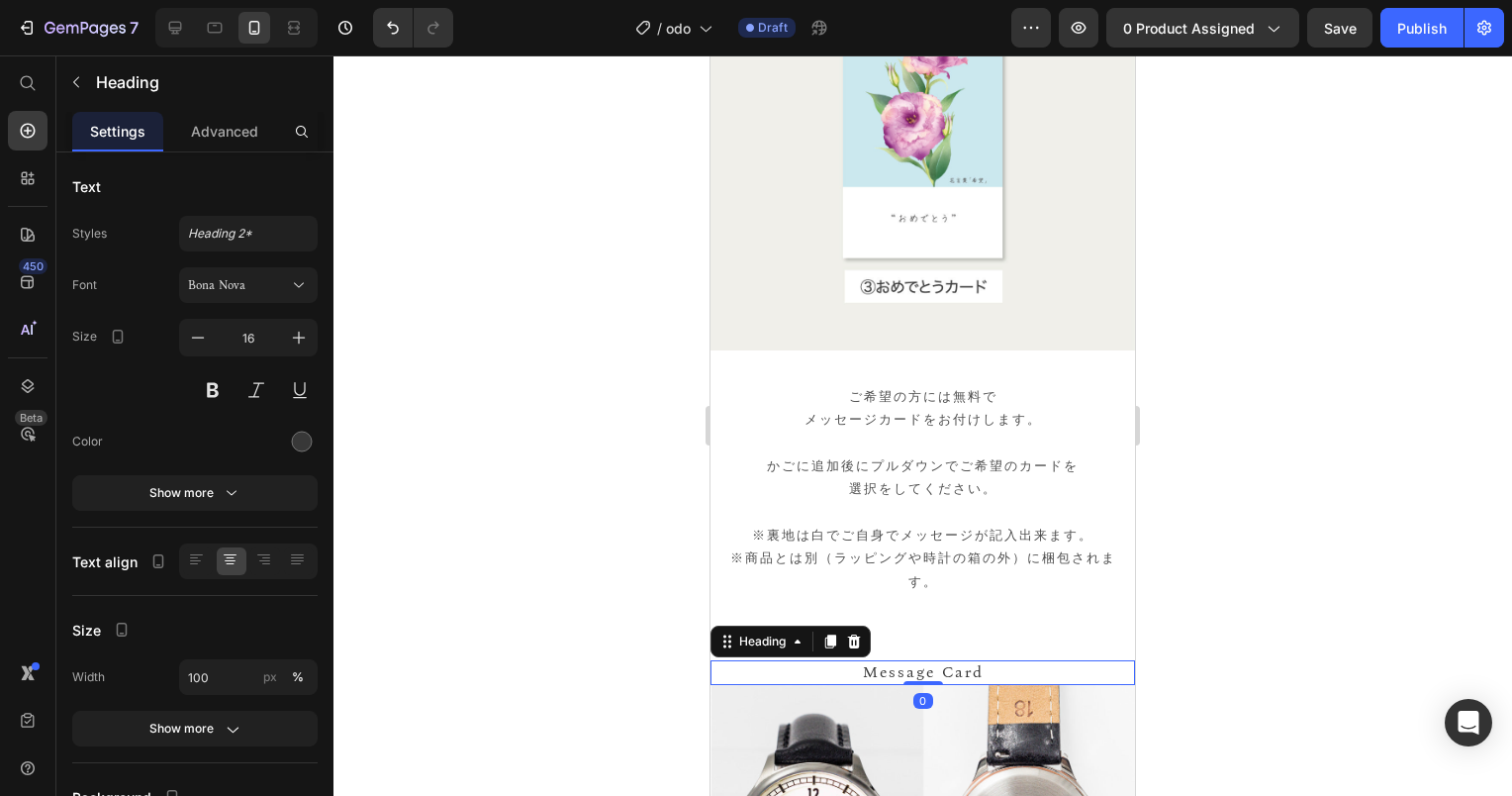 click on "Message Card" at bounding box center [922, 672] 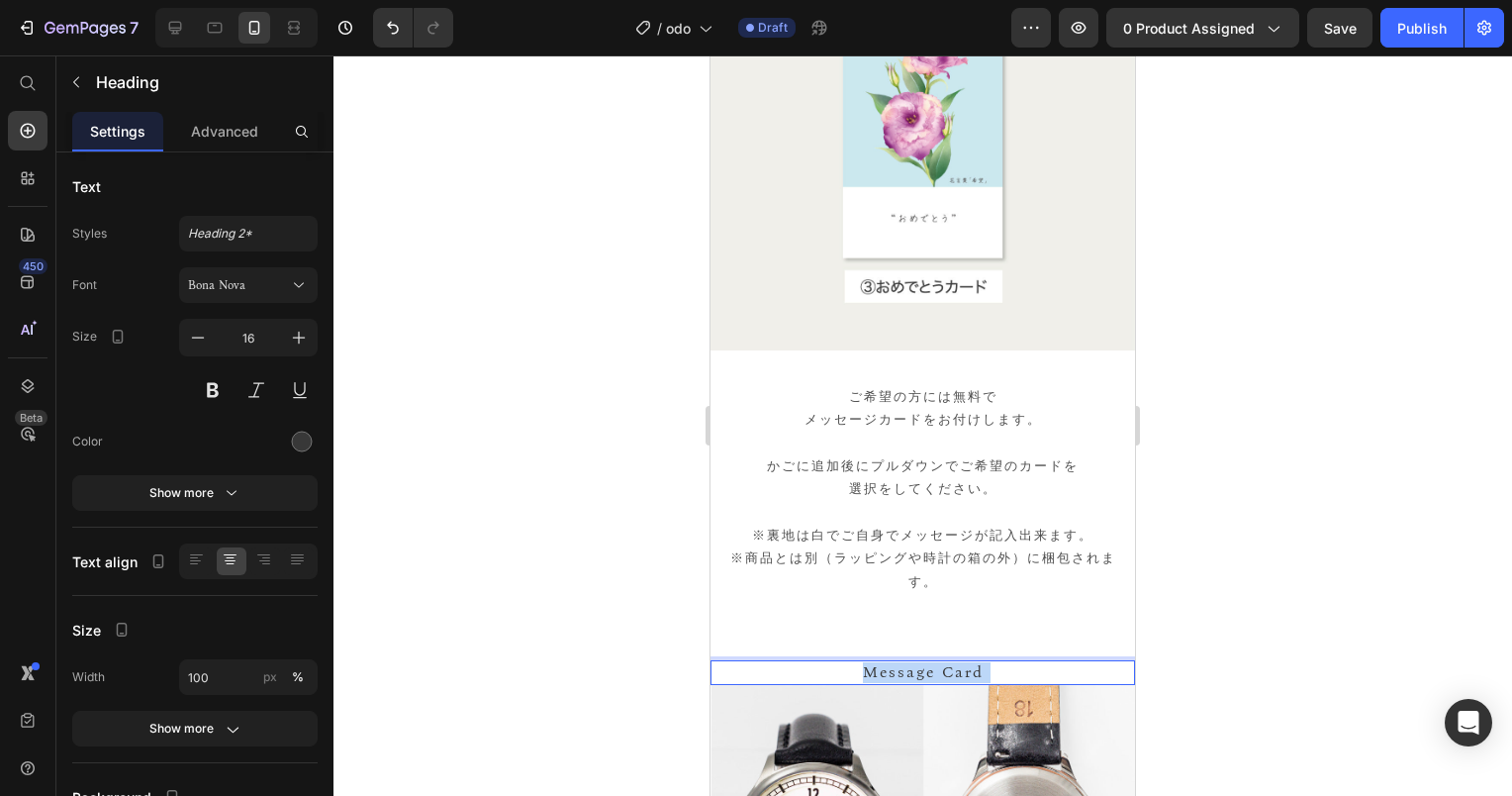 drag, startPoint x: 979, startPoint y: 618, endPoint x: 716, endPoint y: 621, distance: 263.01711 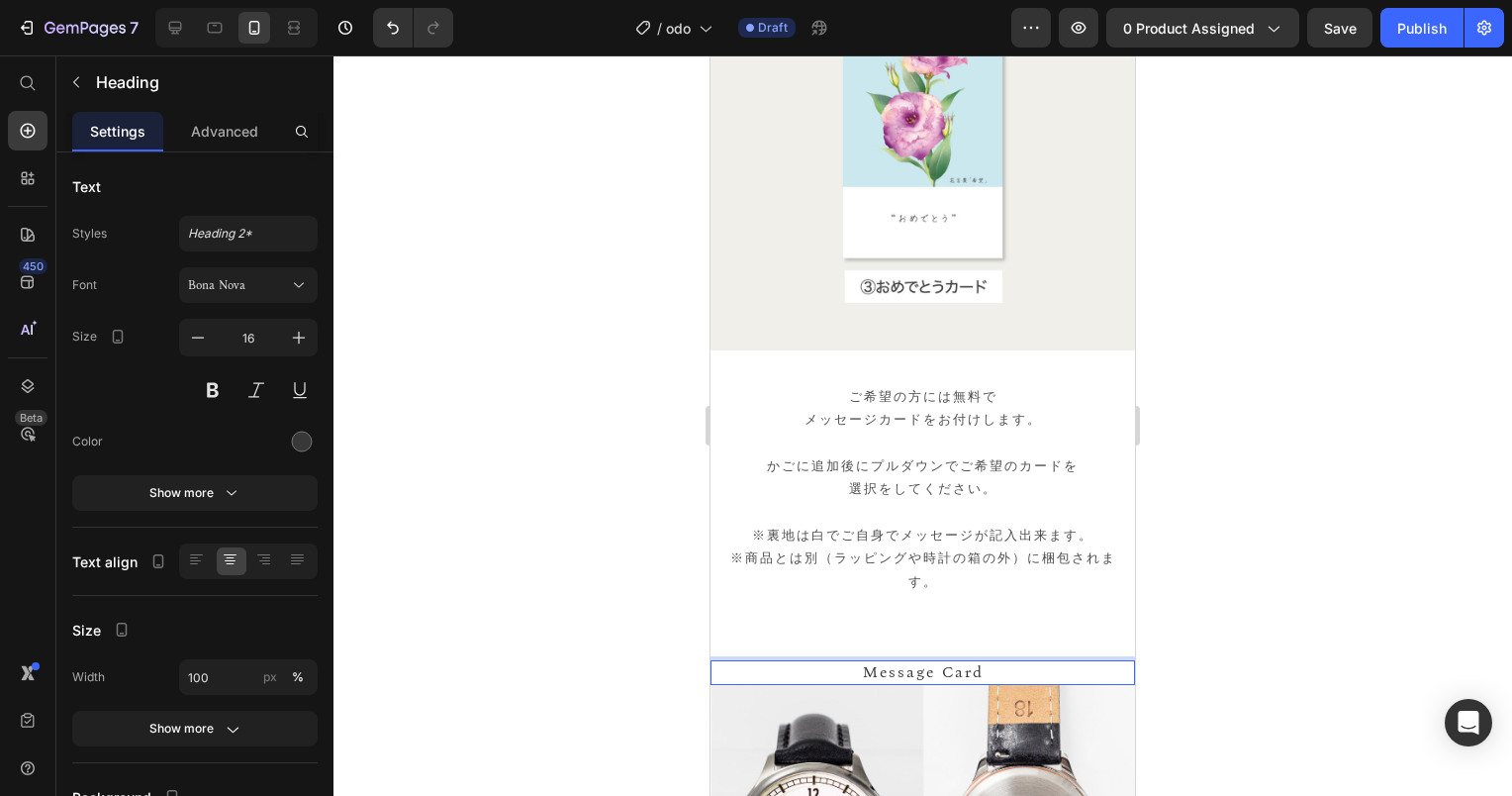 click on "Message Card" at bounding box center [922, 672] 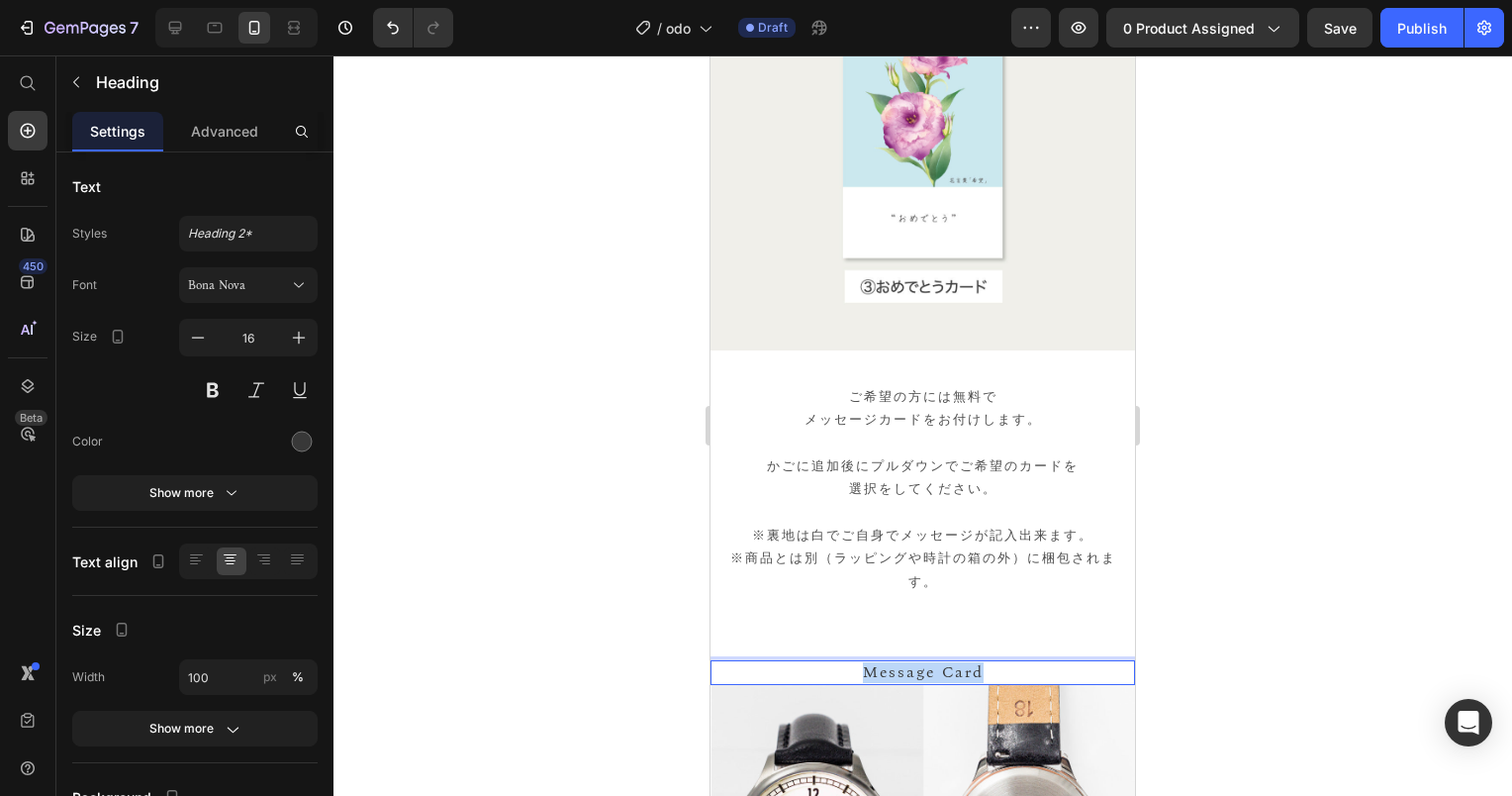 drag, startPoint x: 990, startPoint y: 614, endPoint x: 803, endPoint y: 610, distance: 187.04278 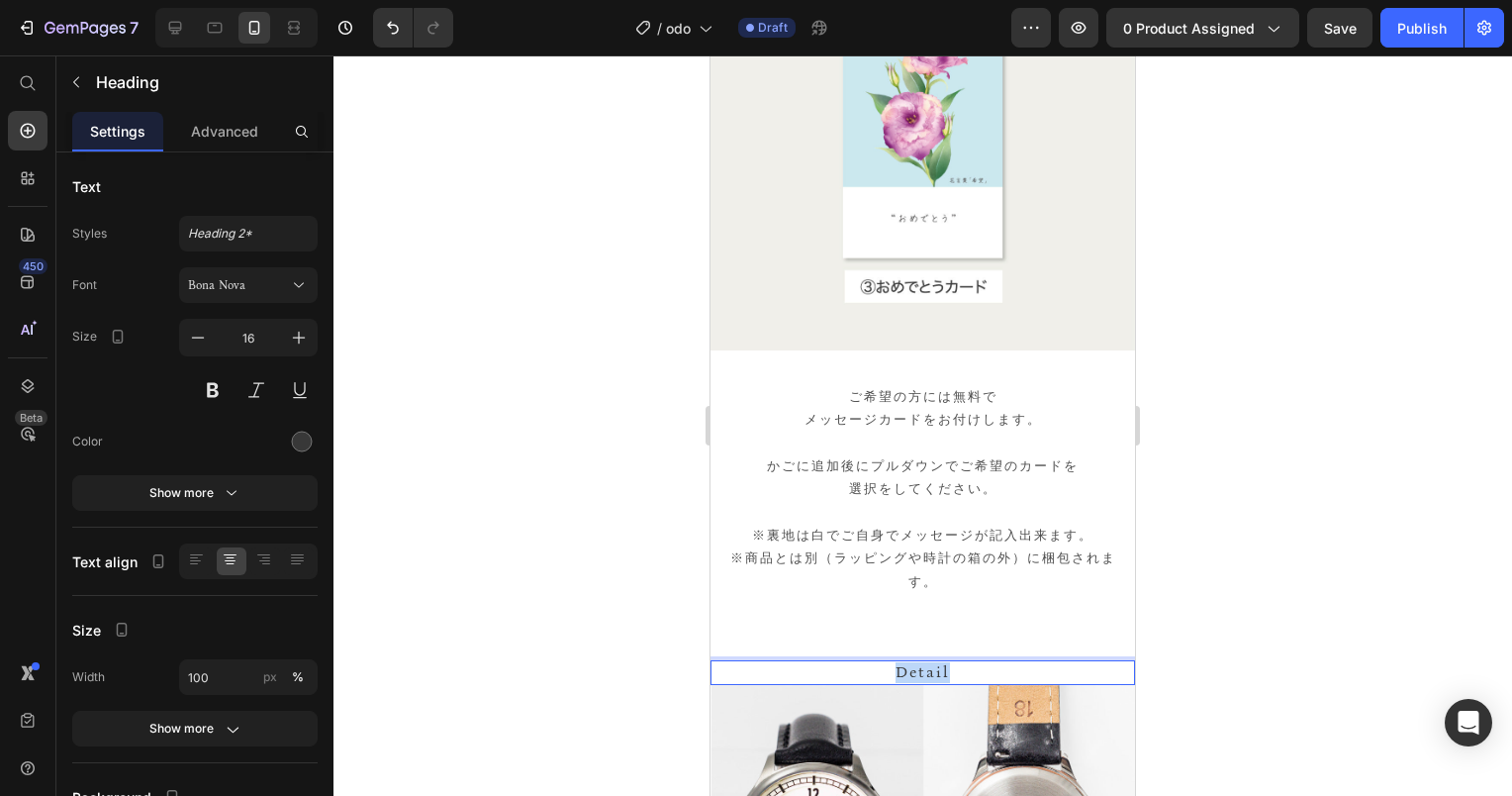 drag, startPoint x: 883, startPoint y: 614, endPoint x: 1022, endPoint y: 620, distance: 139.12944 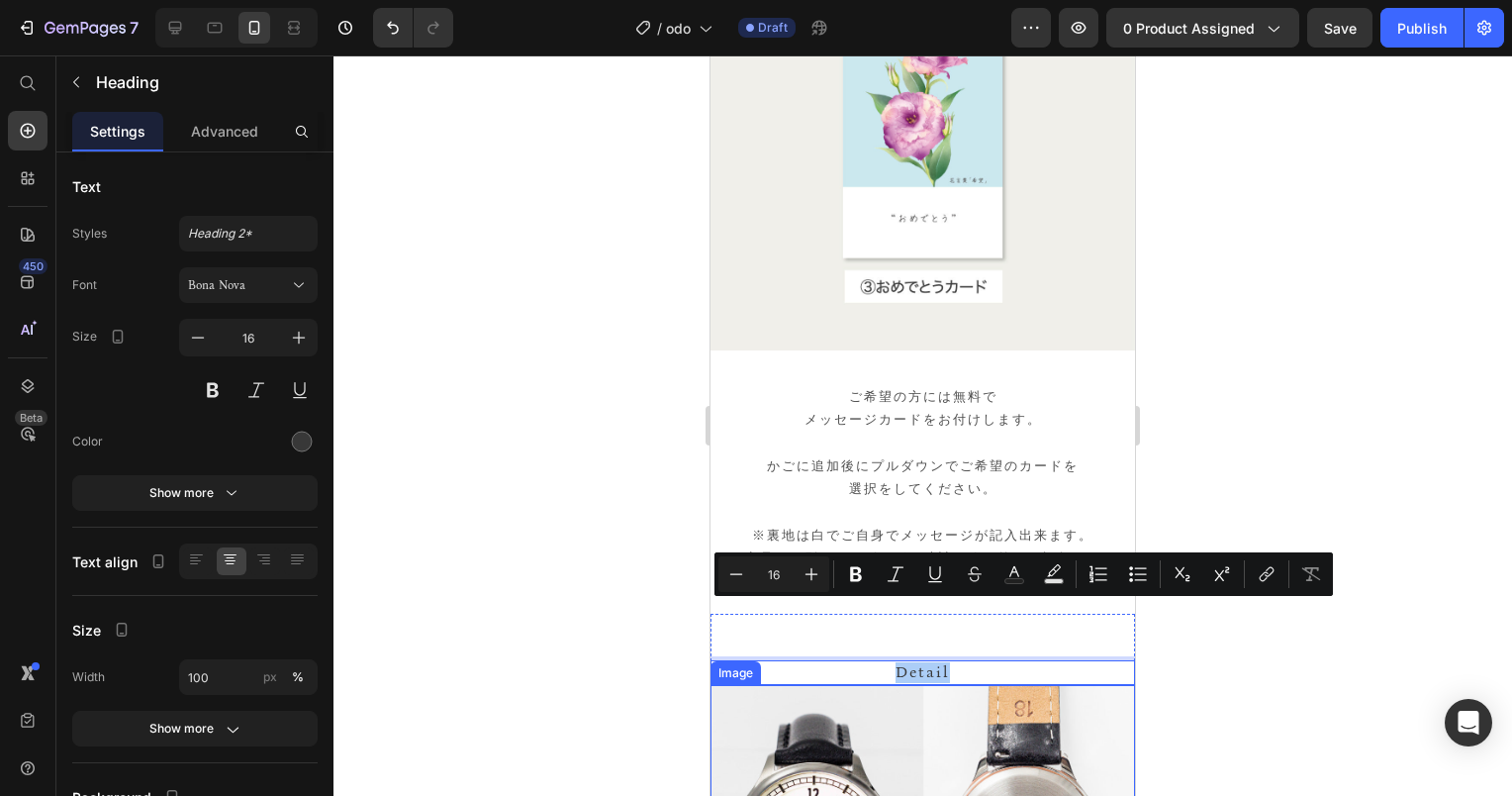 drag, startPoint x: 1322, startPoint y: 717, endPoint x: 1310, endPoint y: 718, distance: 12.0415946 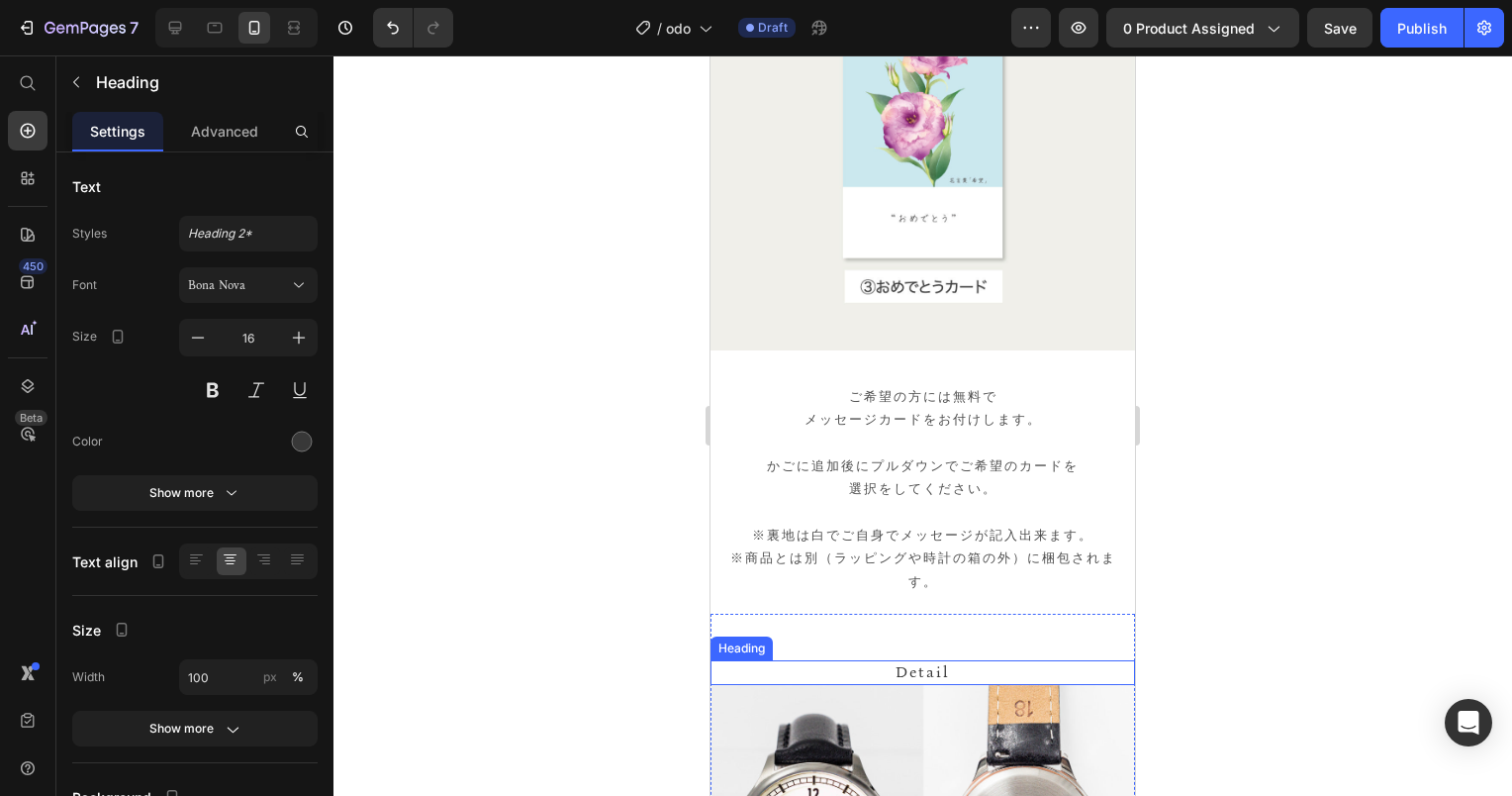 click on "Detail" at bounding box center [922, 672] 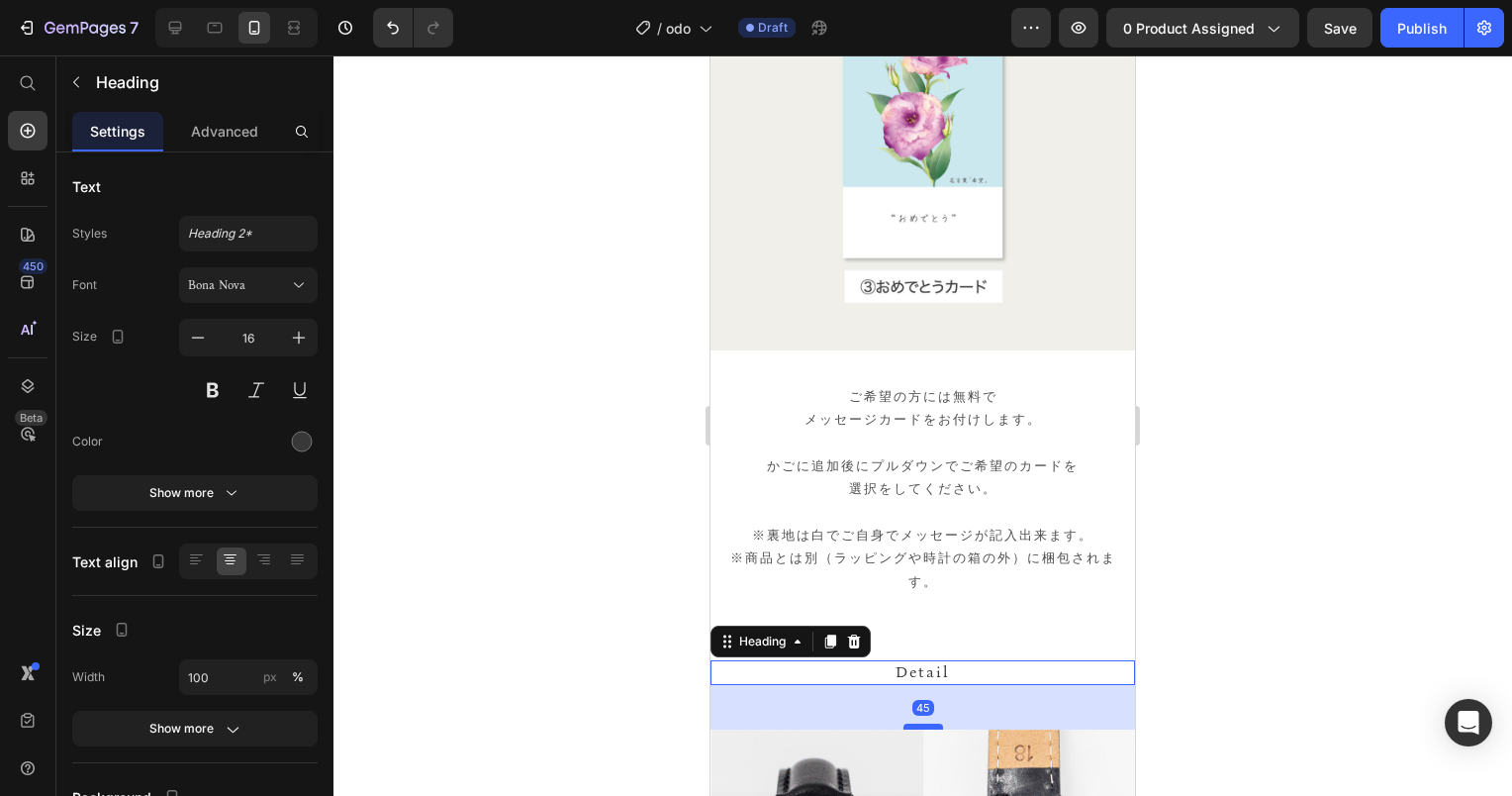 drag, startPoint x: 922, startPoint y: 625, endPoint x: 920, endPoint y: 669, distance: 44.045431 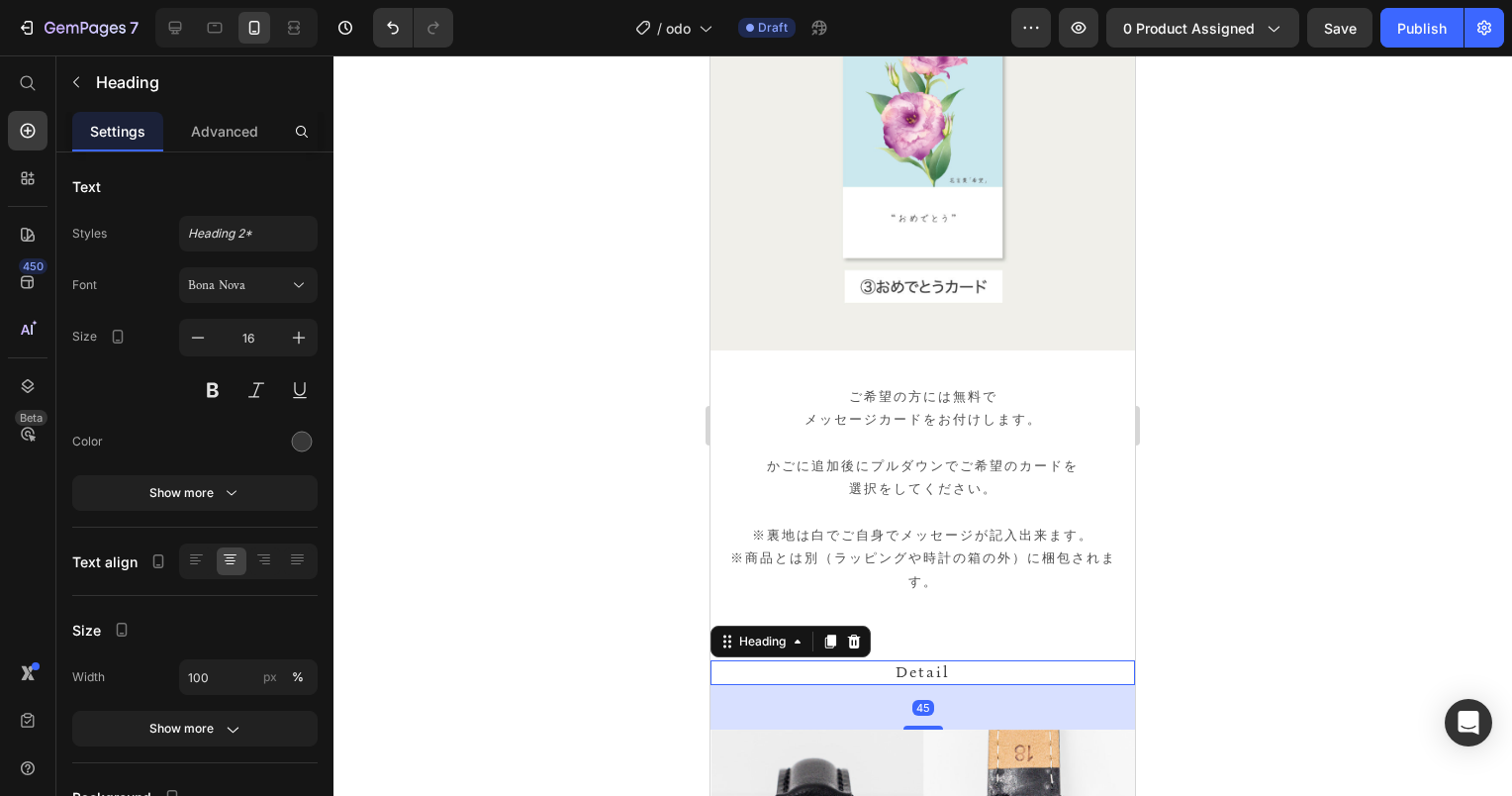 click 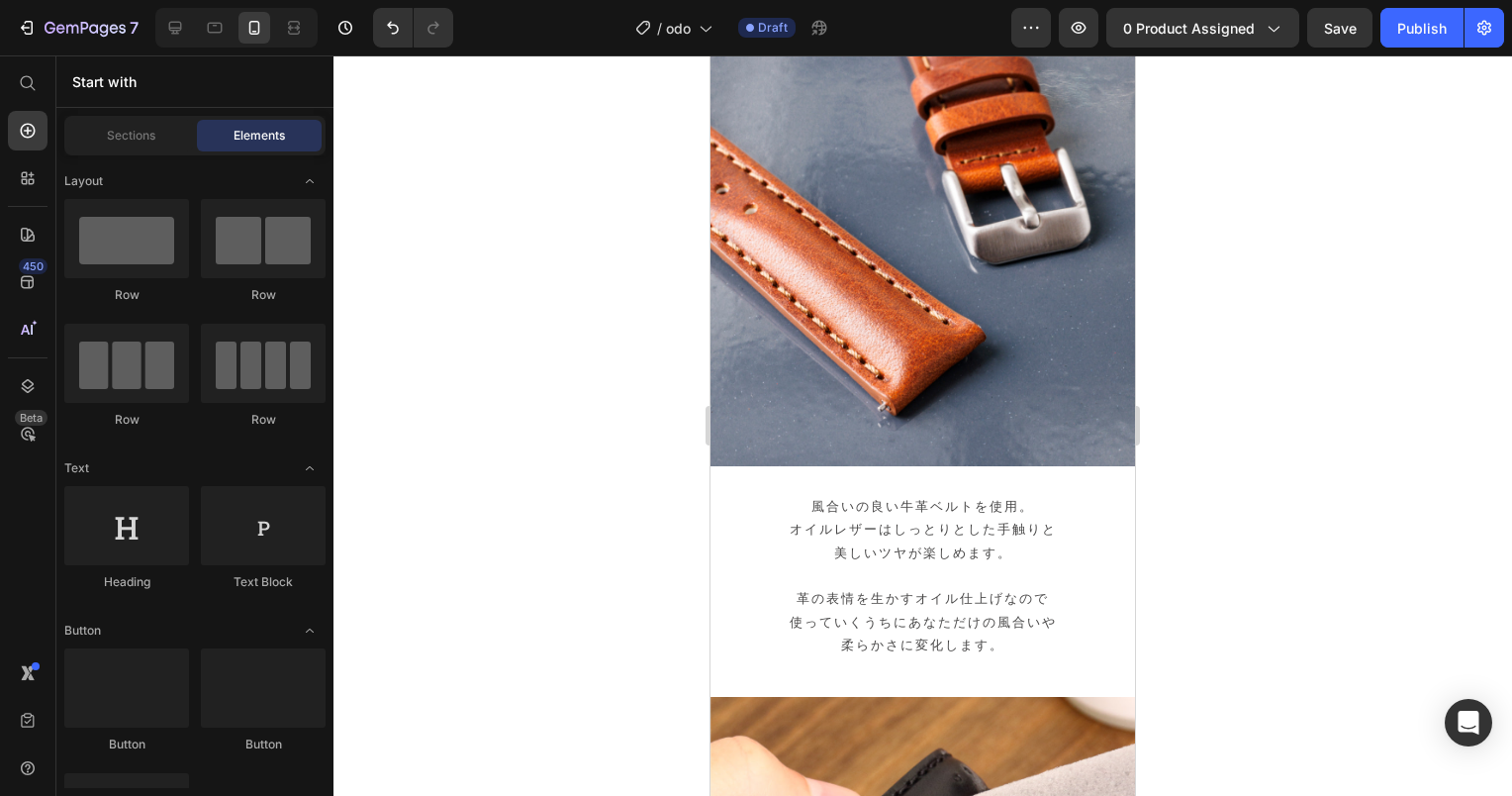 scroll, scrollTop: 14975, scrollLeft: 0, axis: vertical 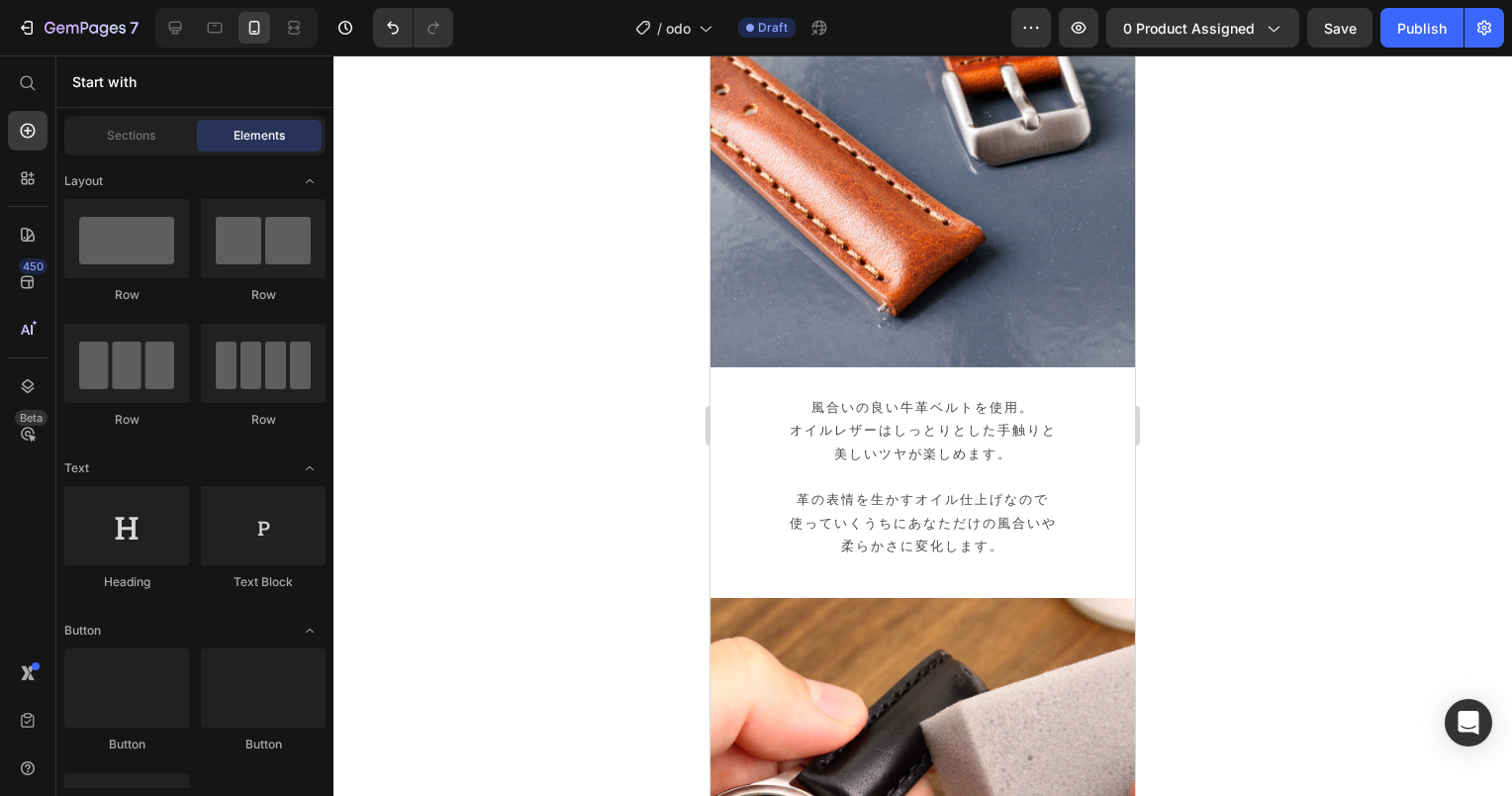 click on "watch coordinates" at bounding box center [922, -463] 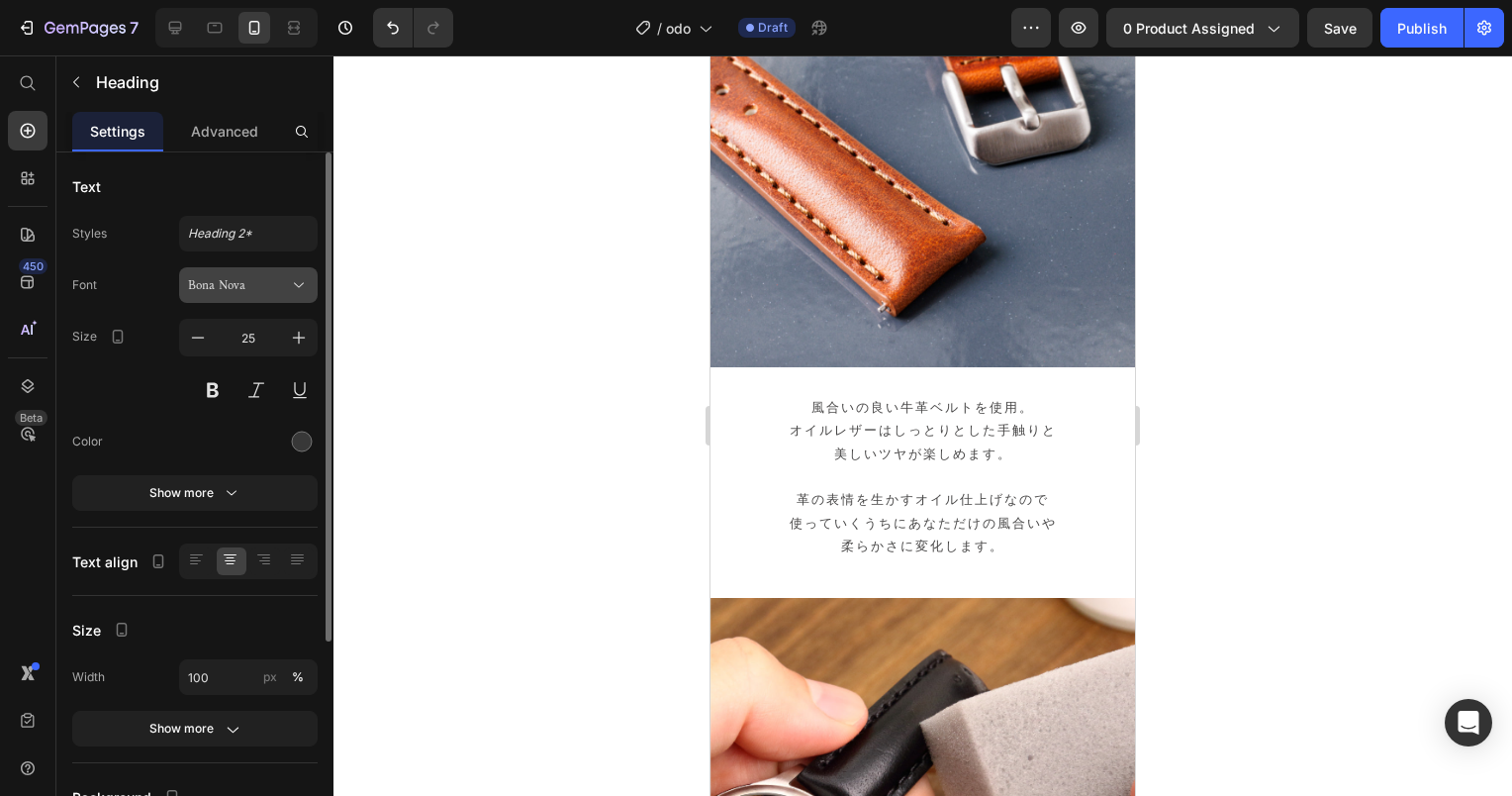 click 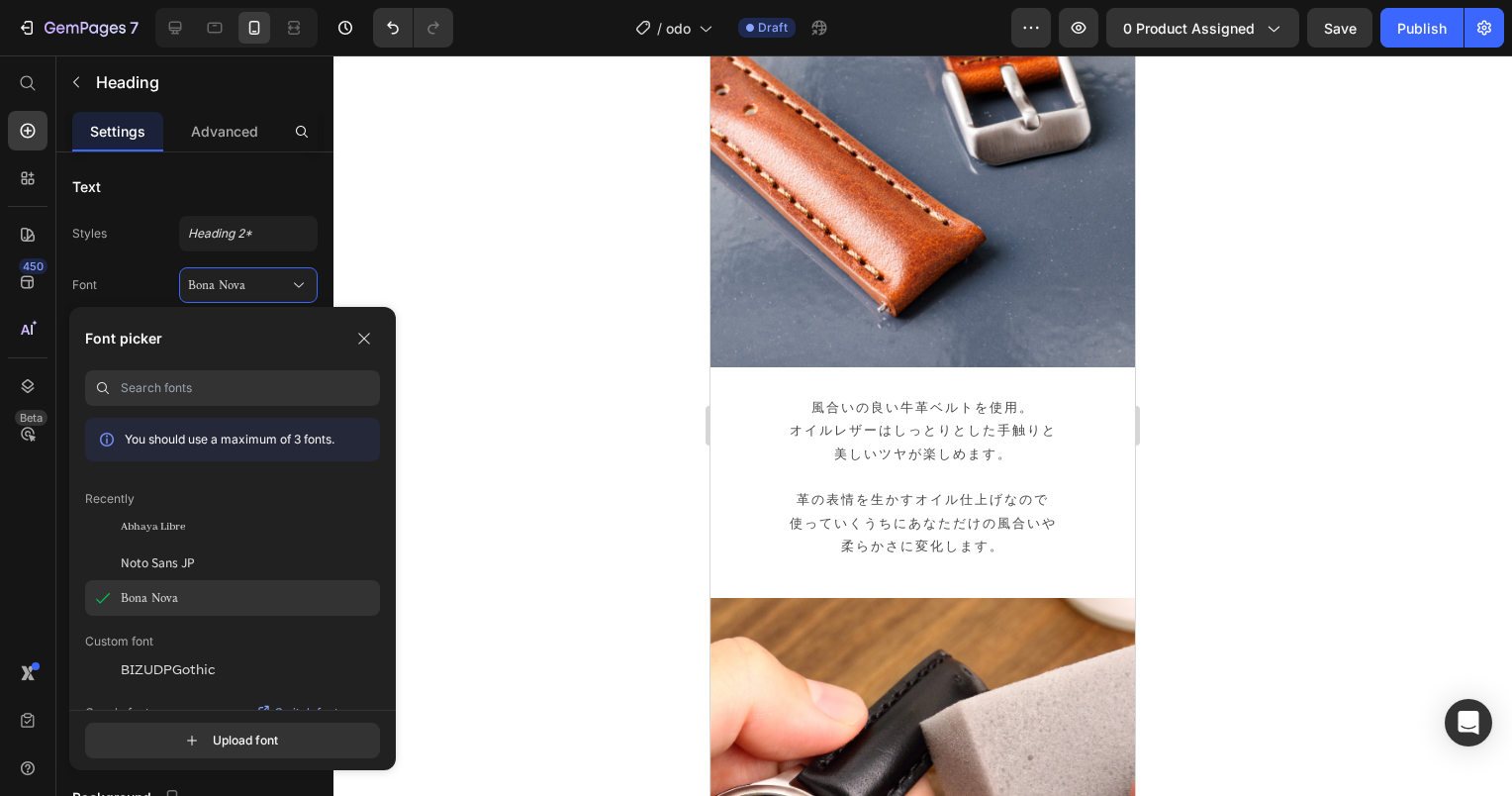 click on "Bona Nova" 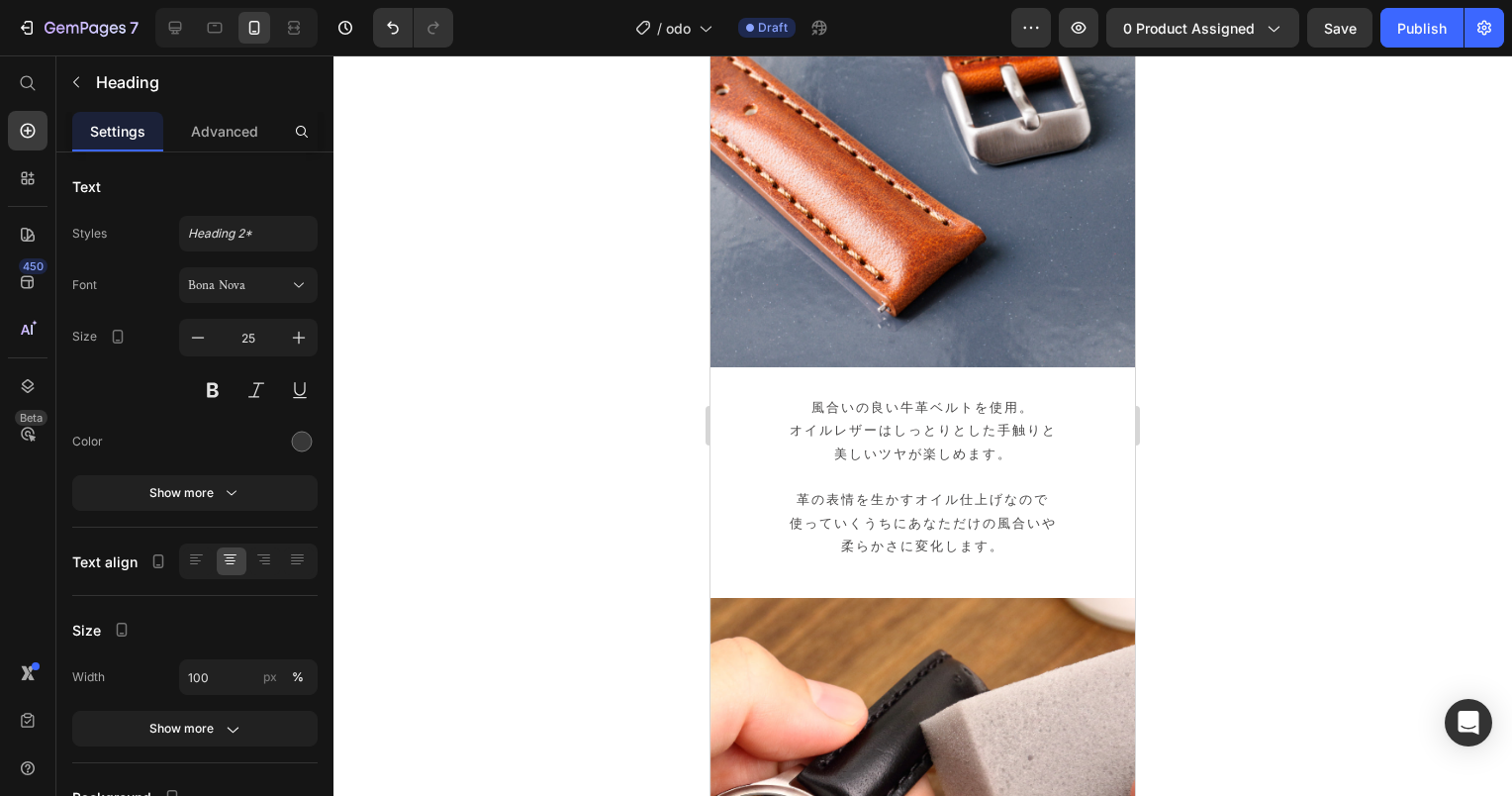 click 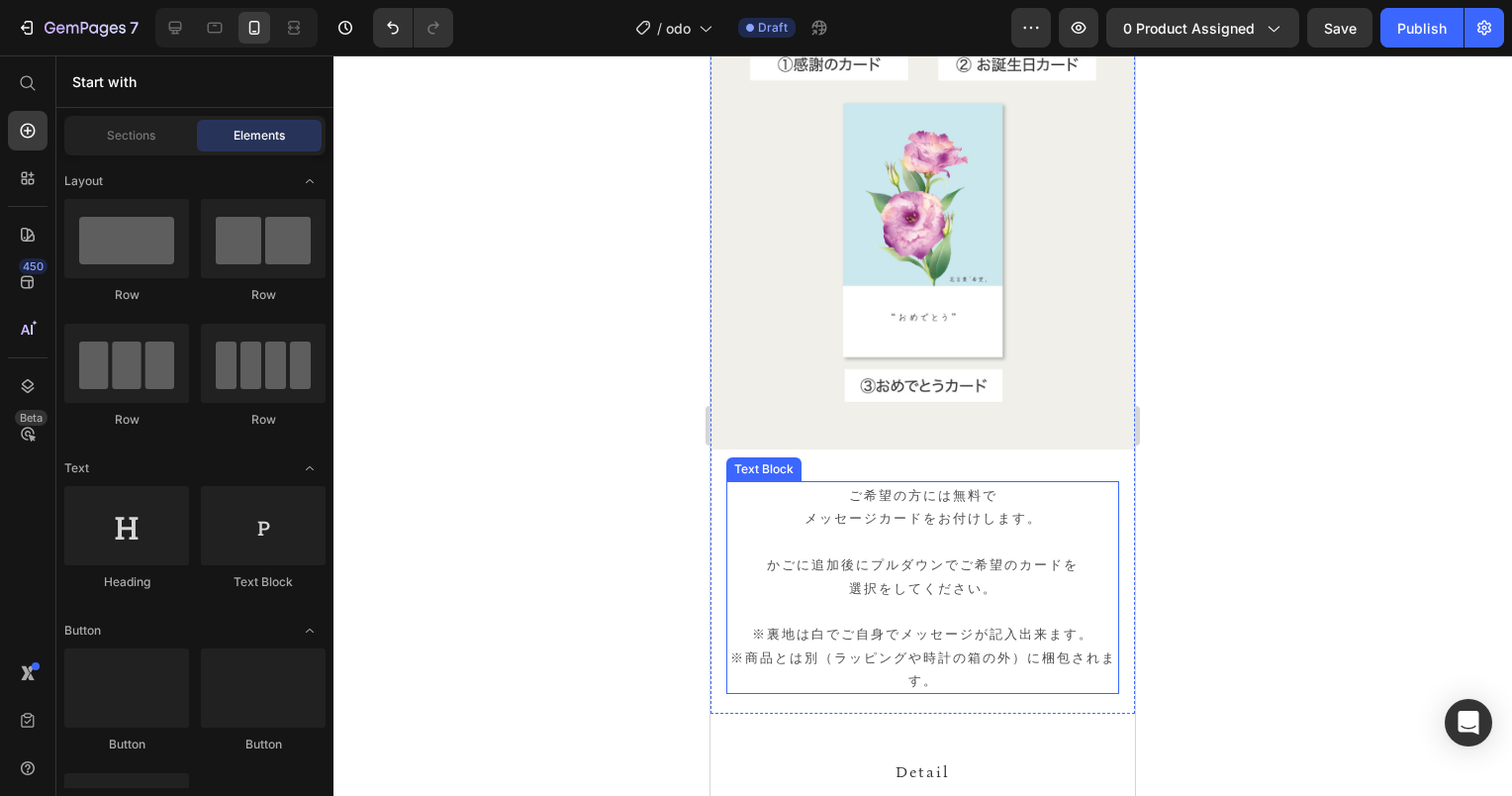 scroll, scrollTop: 24480, scrollLeft: 0, axis: vertical 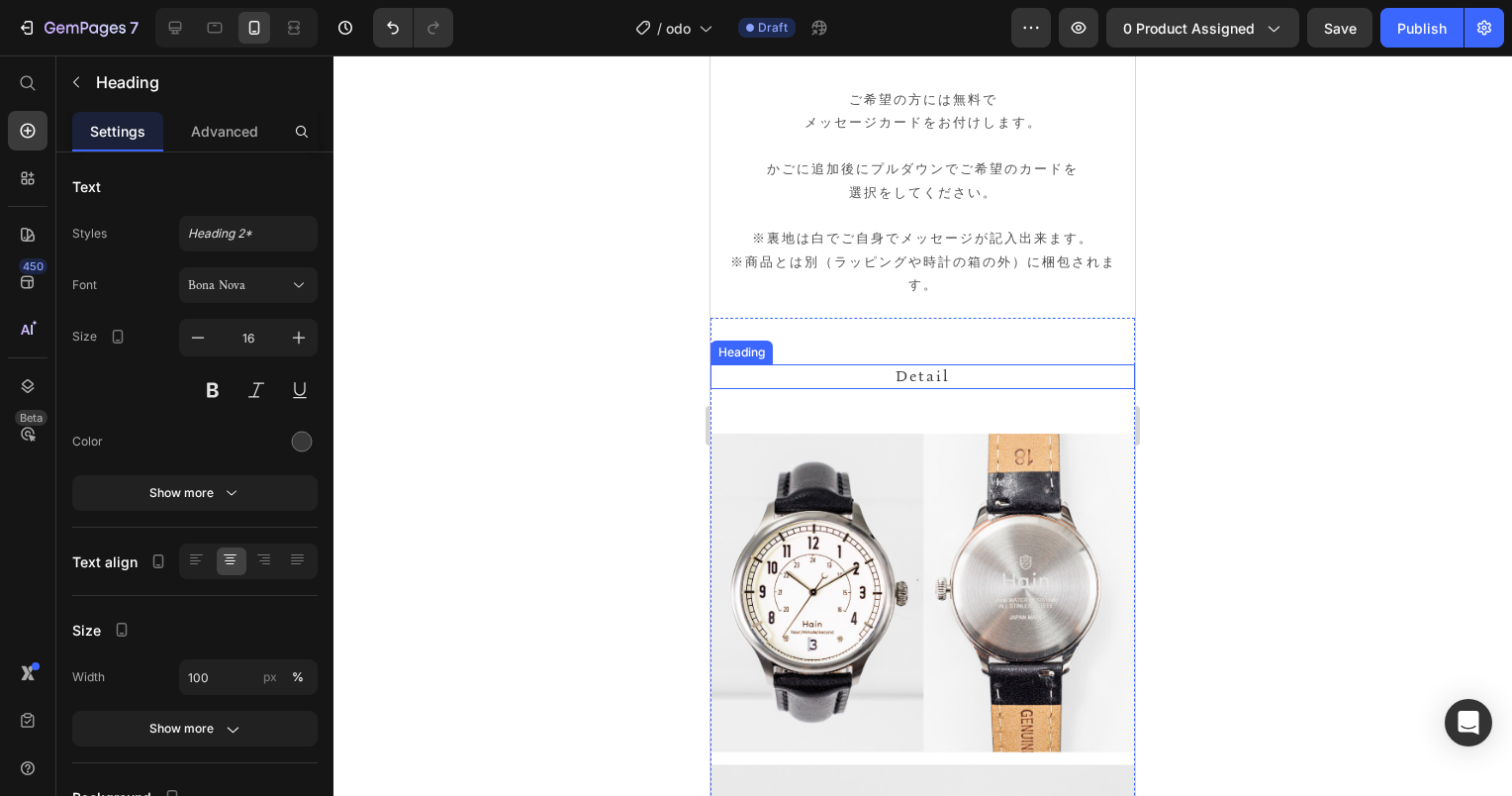 click on "Detail" at bounding box center (922, 376) 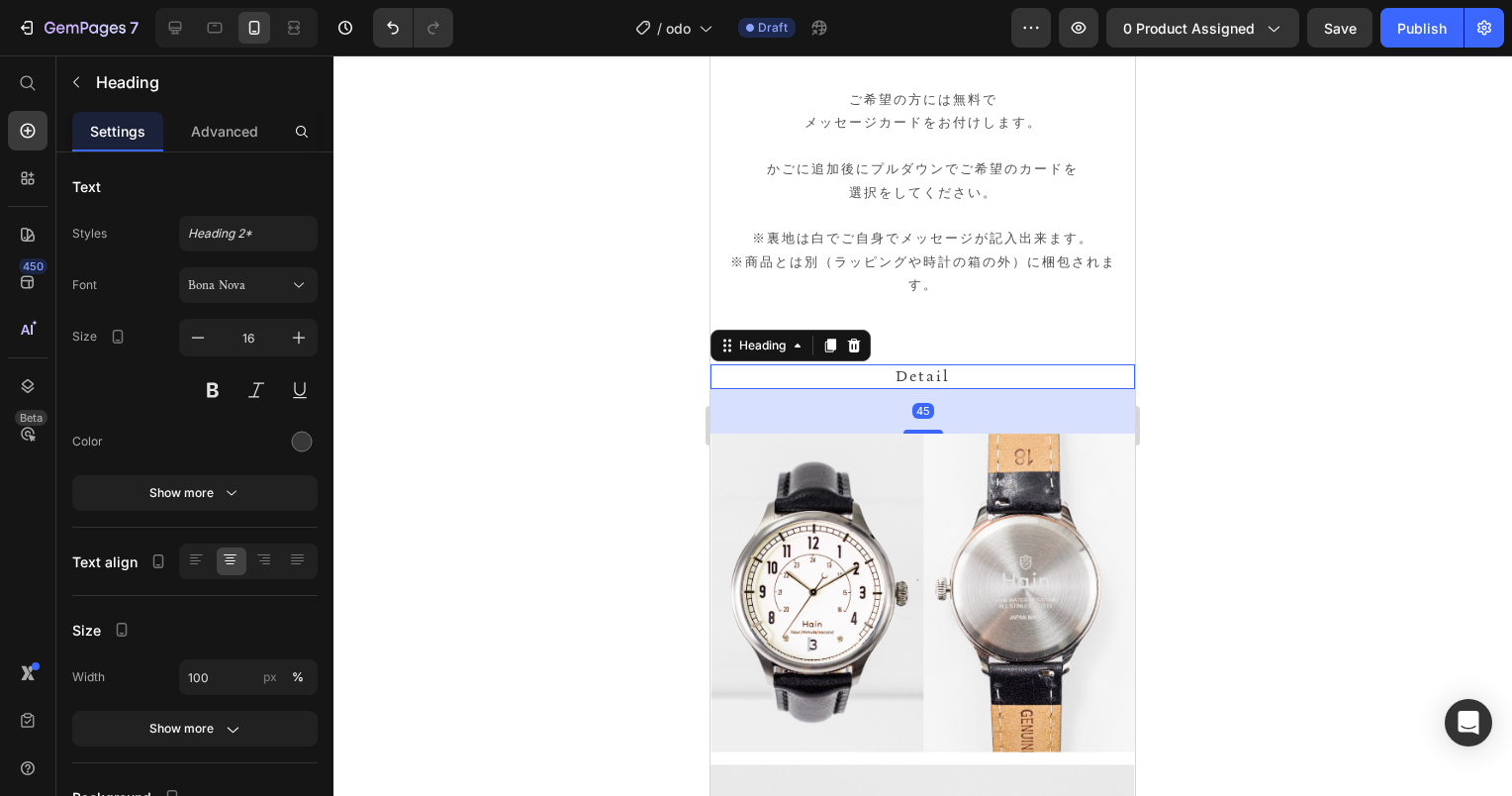 click 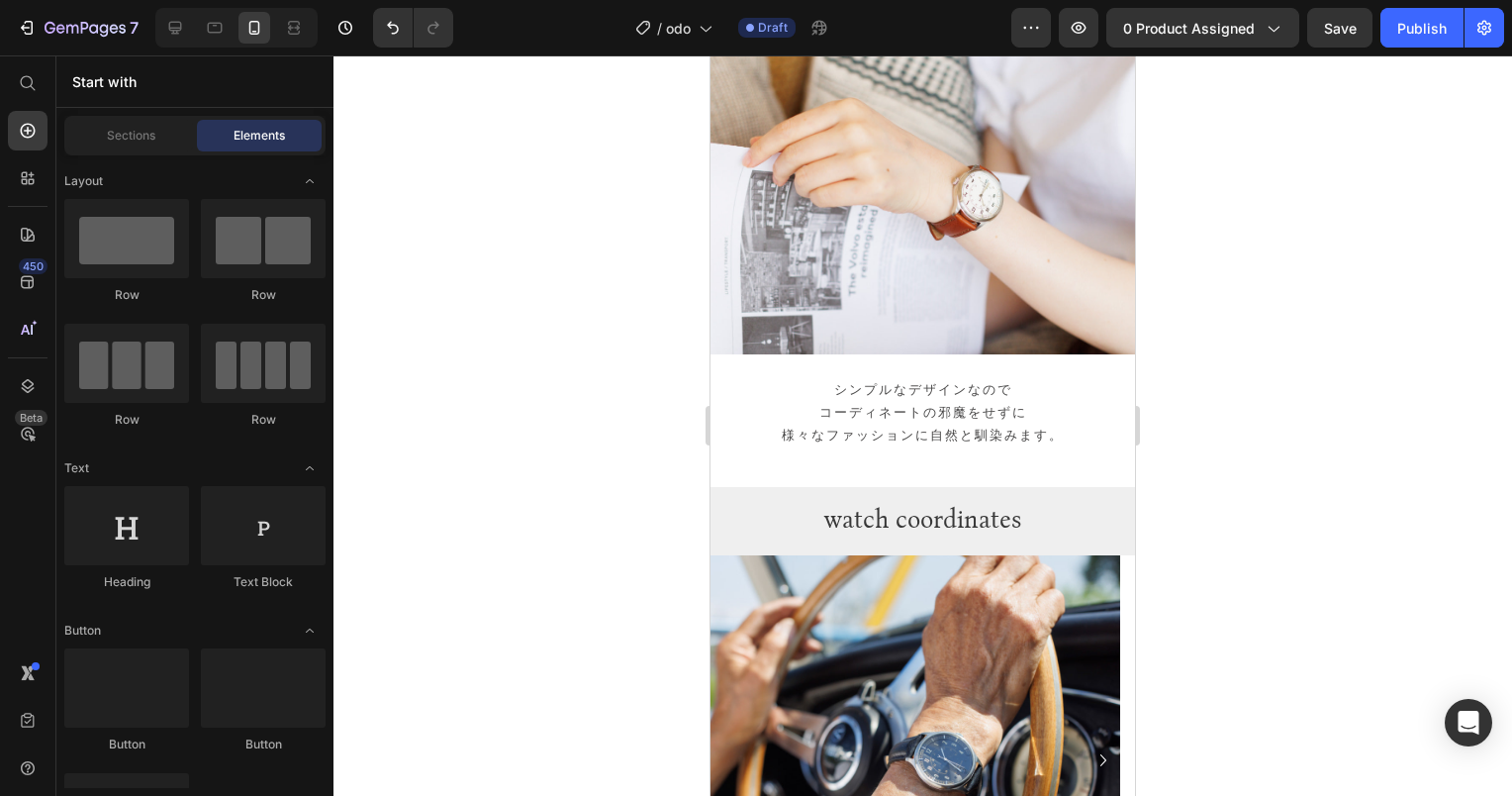 scroll, scrollTop: 14741, scrollLeft: 0, axis: vertical 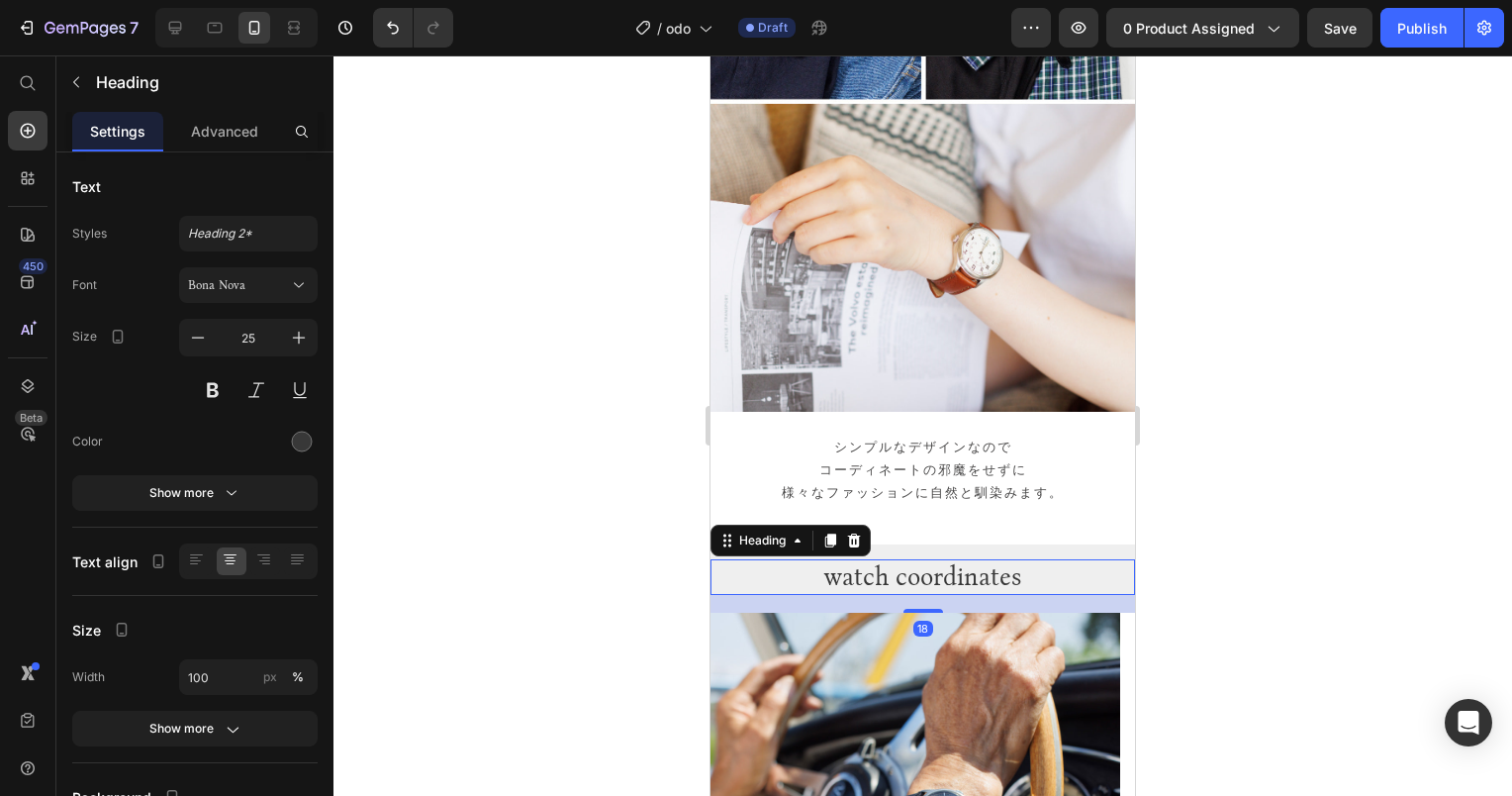 click on "watch coordinates" at bounding box center (922, 577) 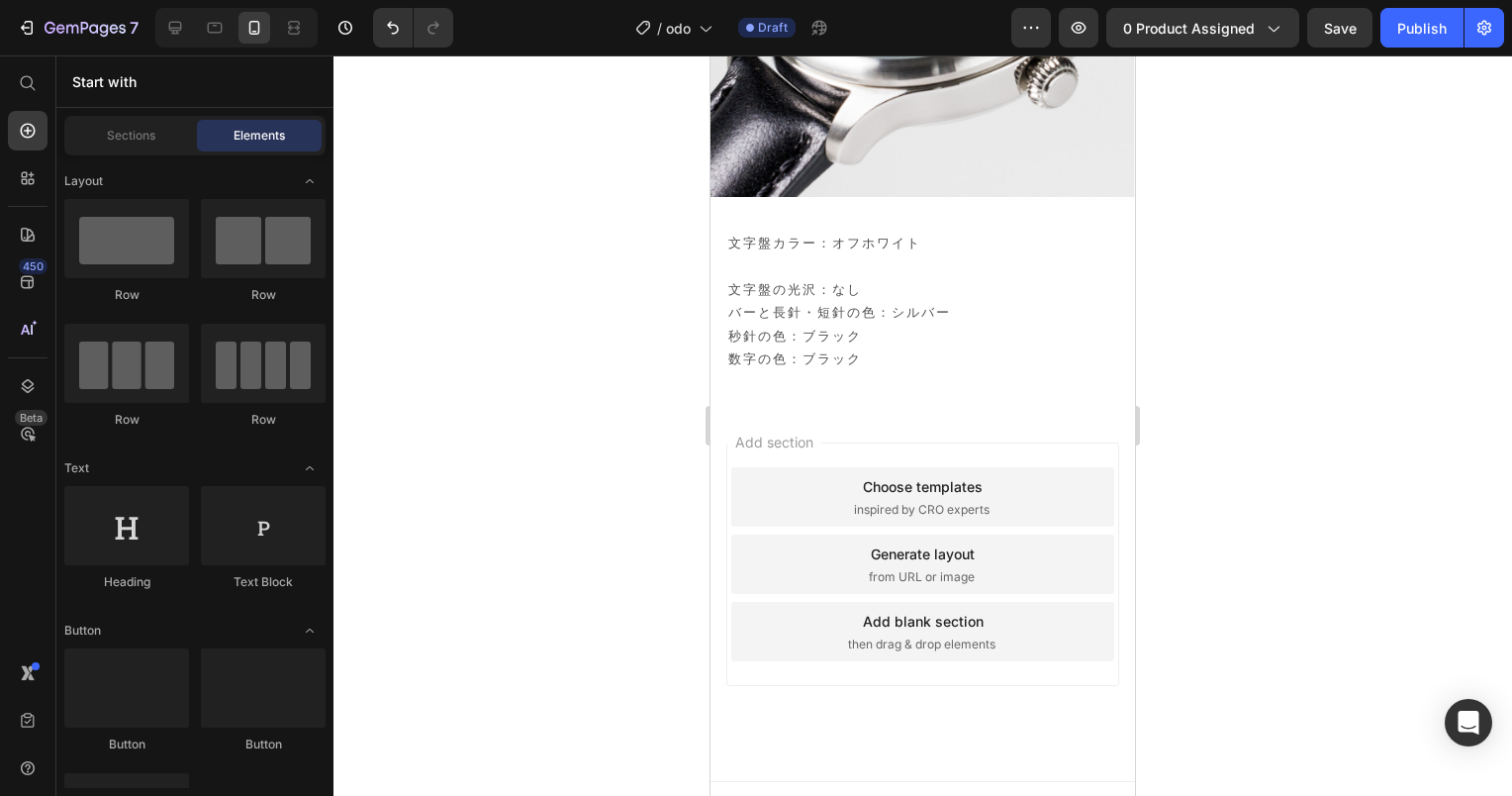 drag, startPoint x: 1125, startPoint y: 511, endPoint x: 1850, endPoint y: 781, distance: 773.644 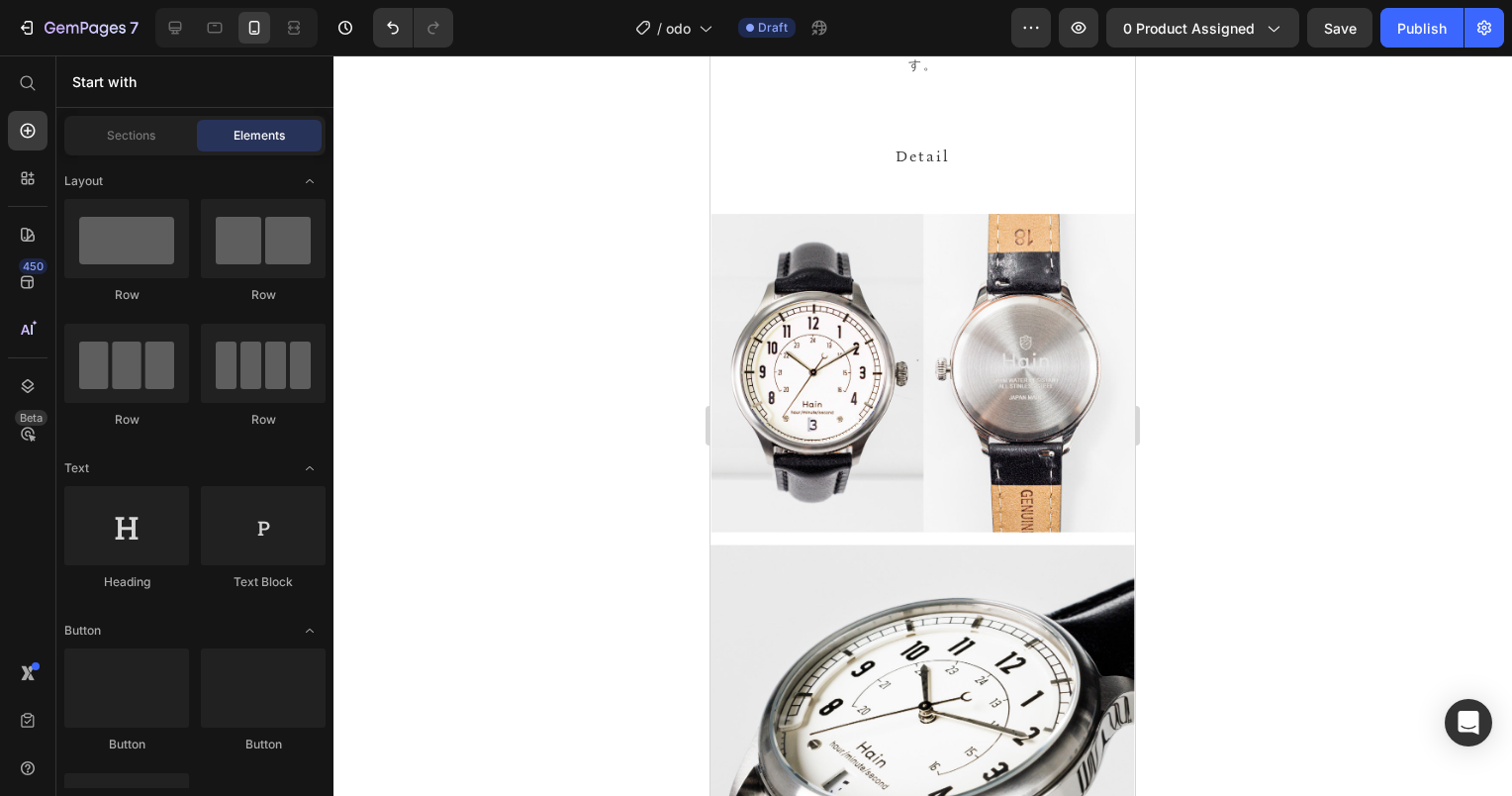 scroll, scrollTop: 24403, scrollLeft: 0, axis: vertical 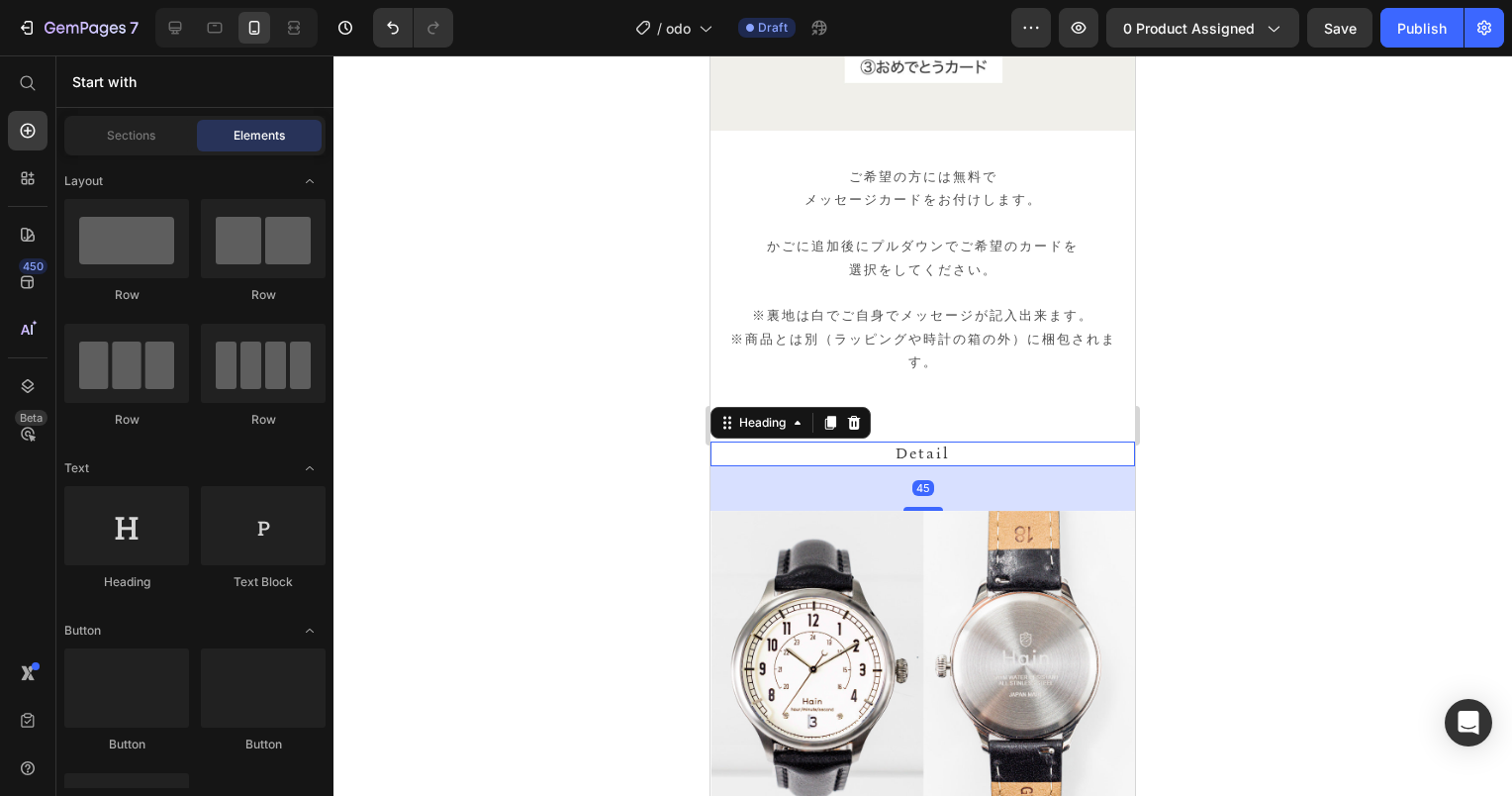 click on "Detail" at bounding box center (922, 453) 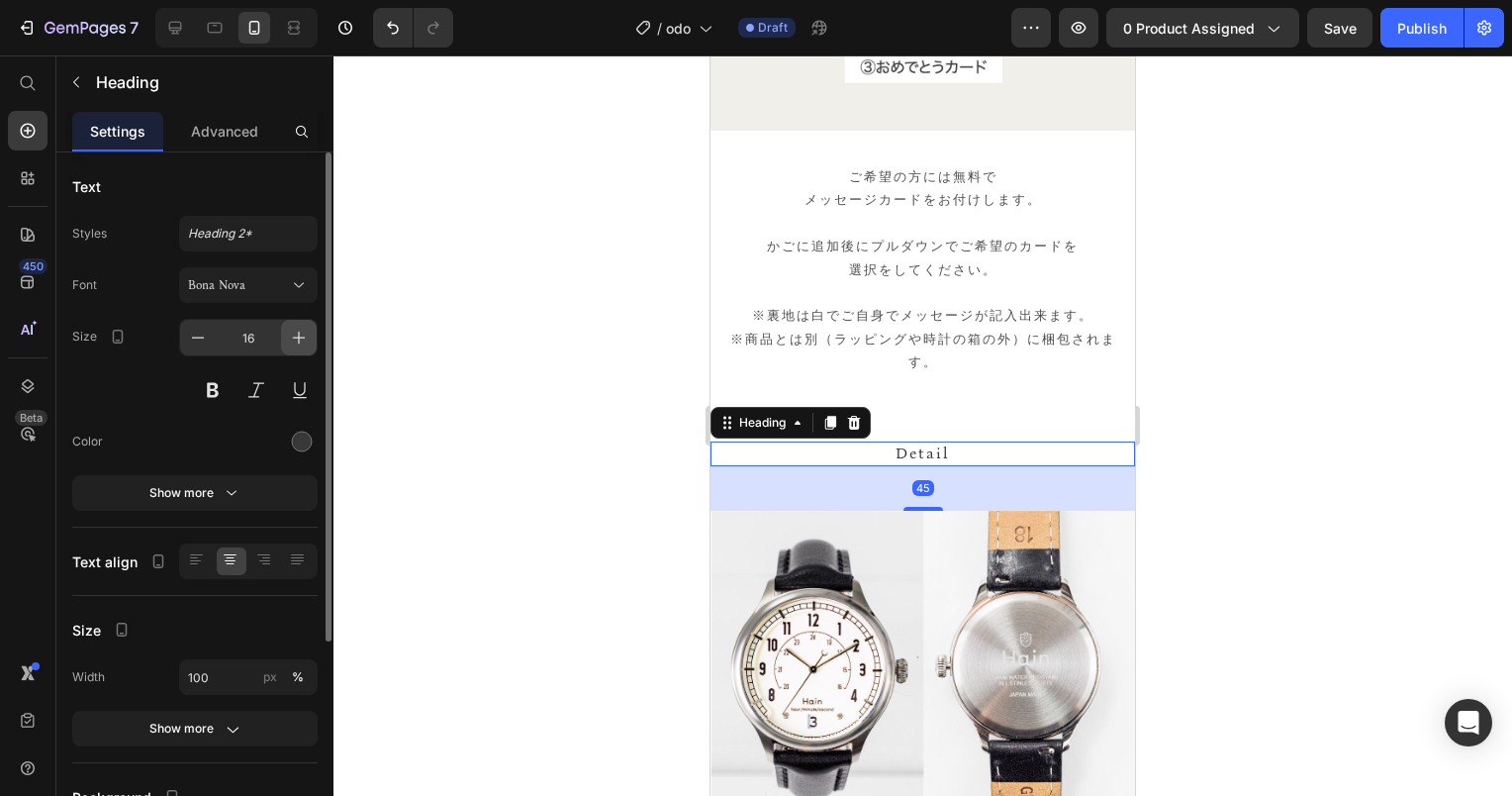 click 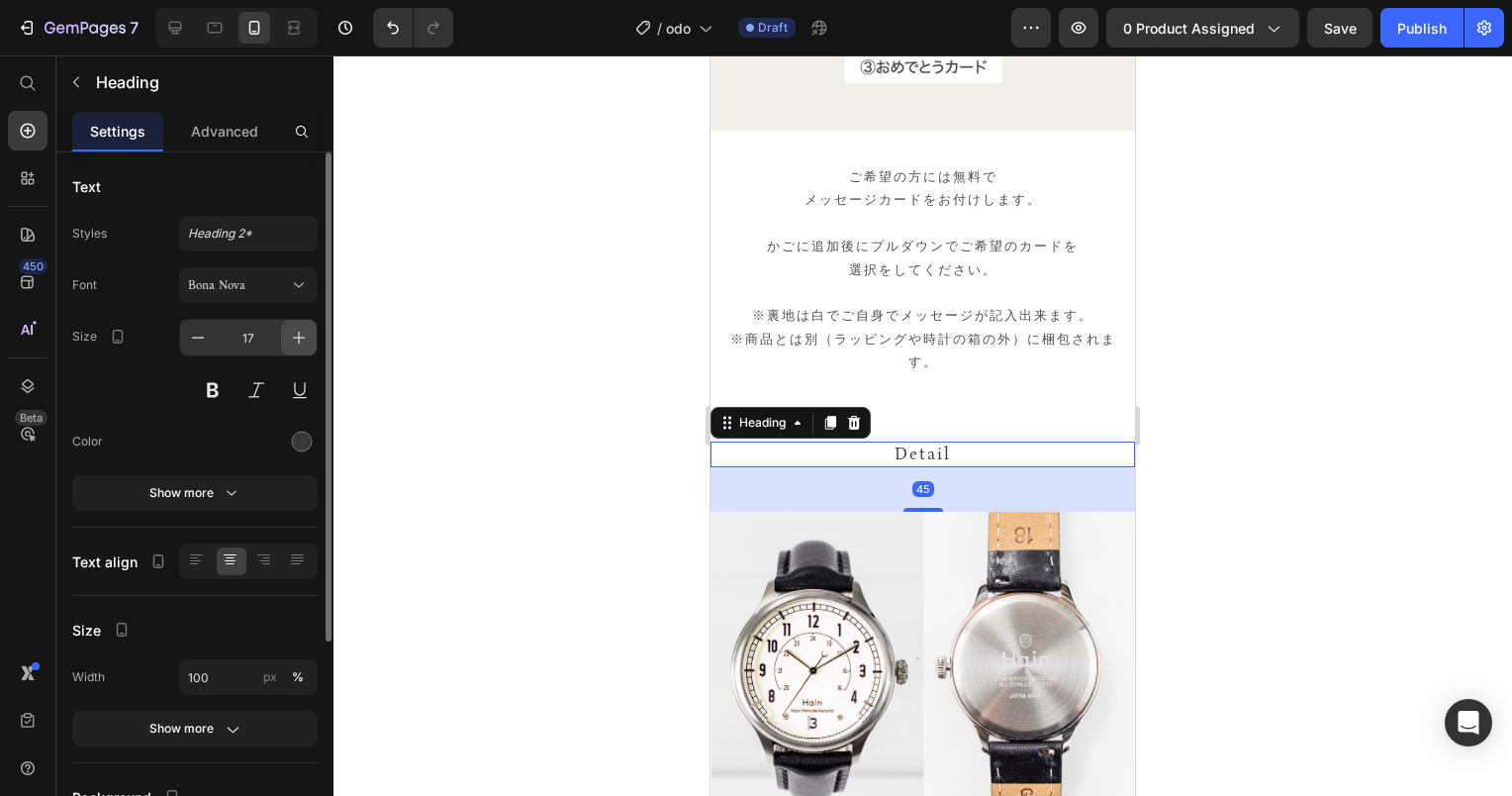 click 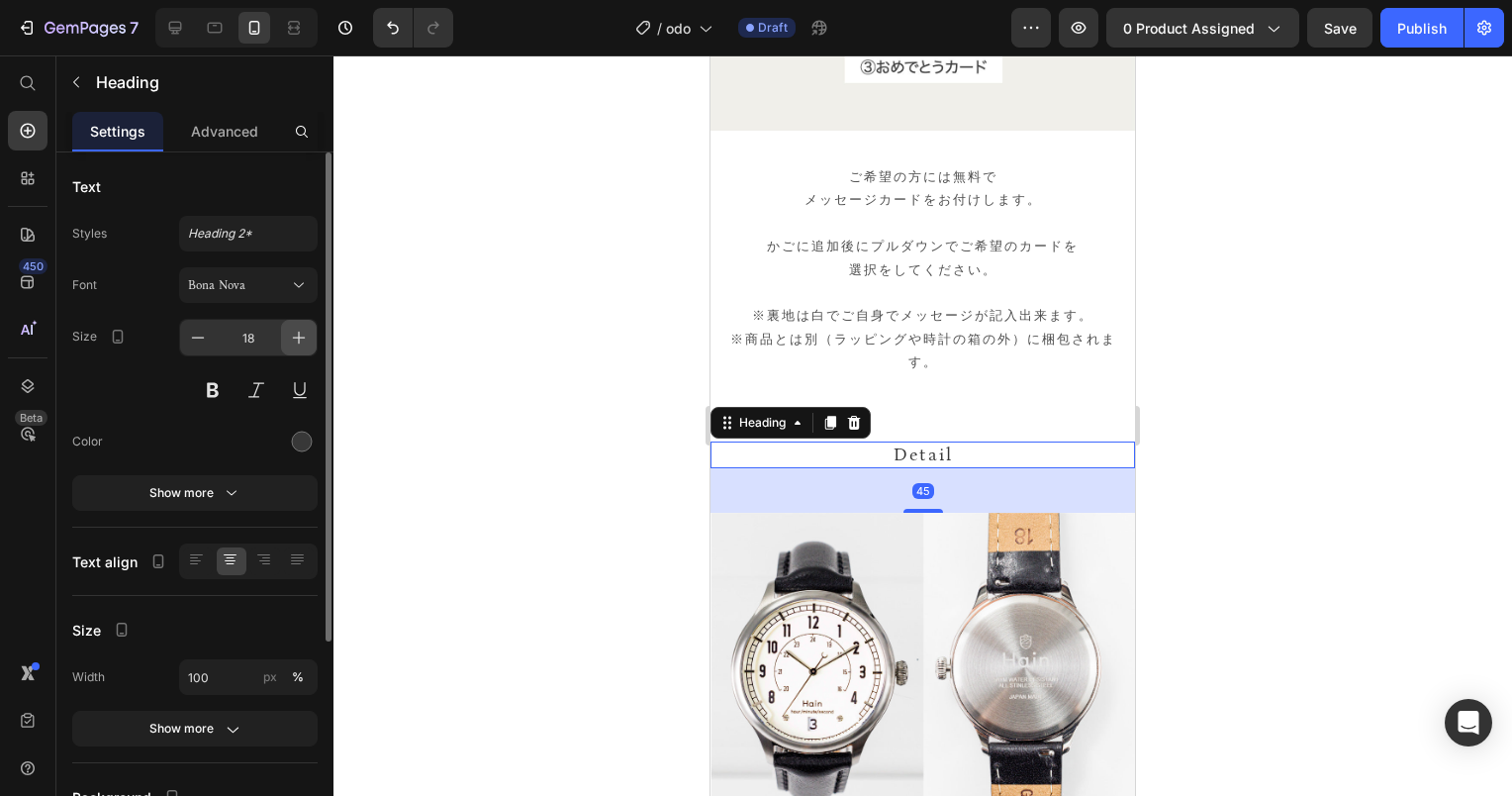 click 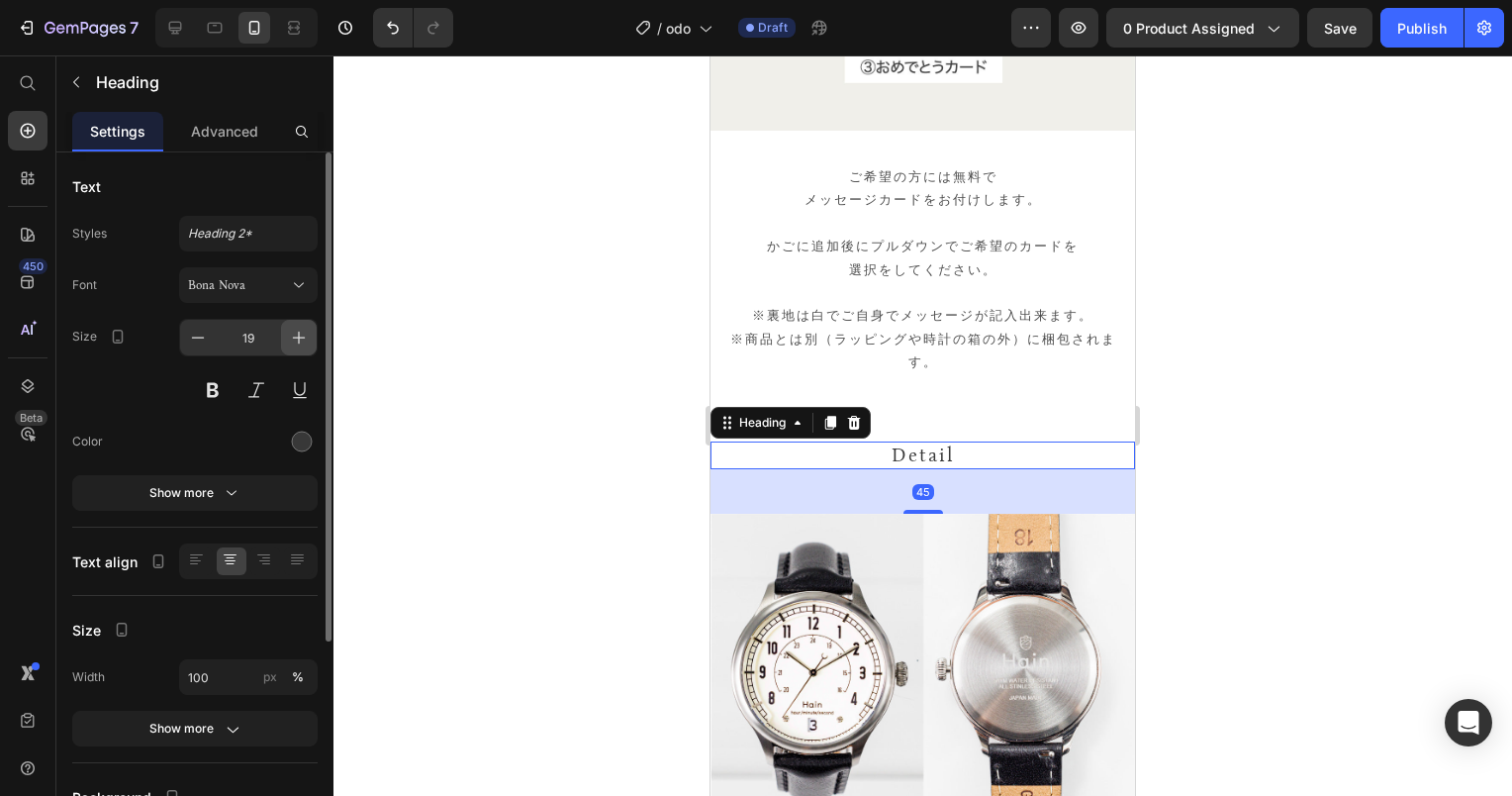 click 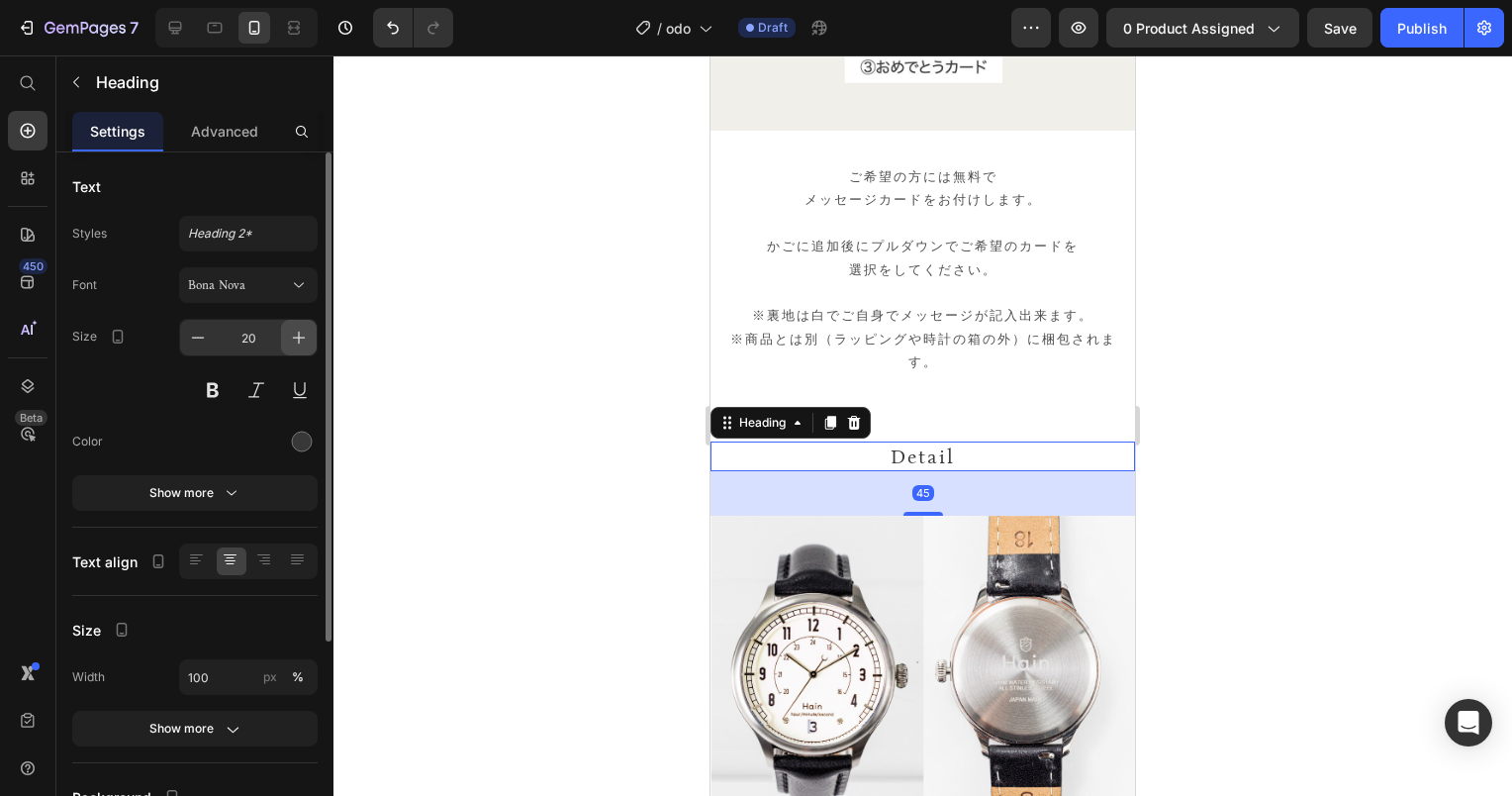 click 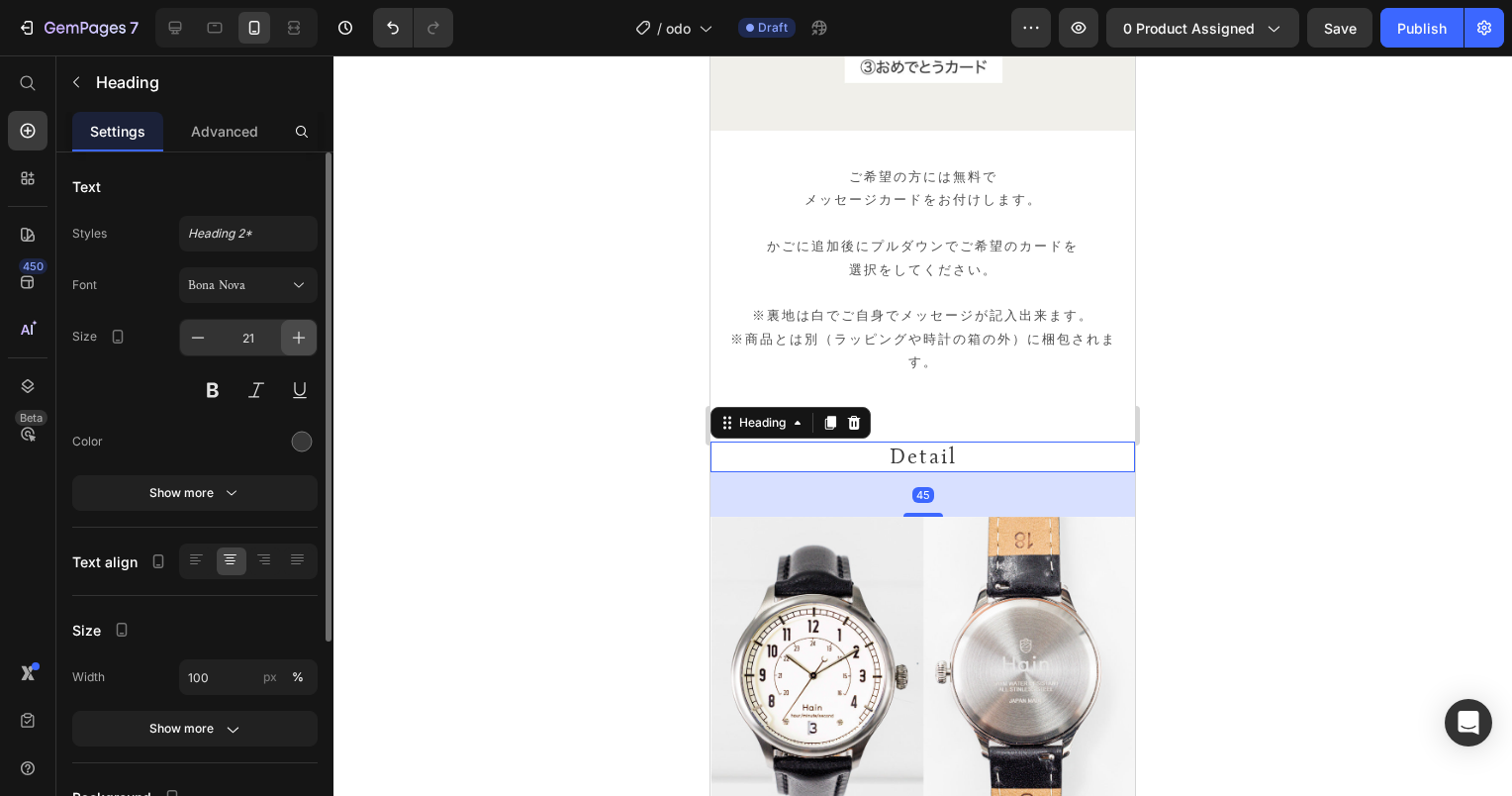click 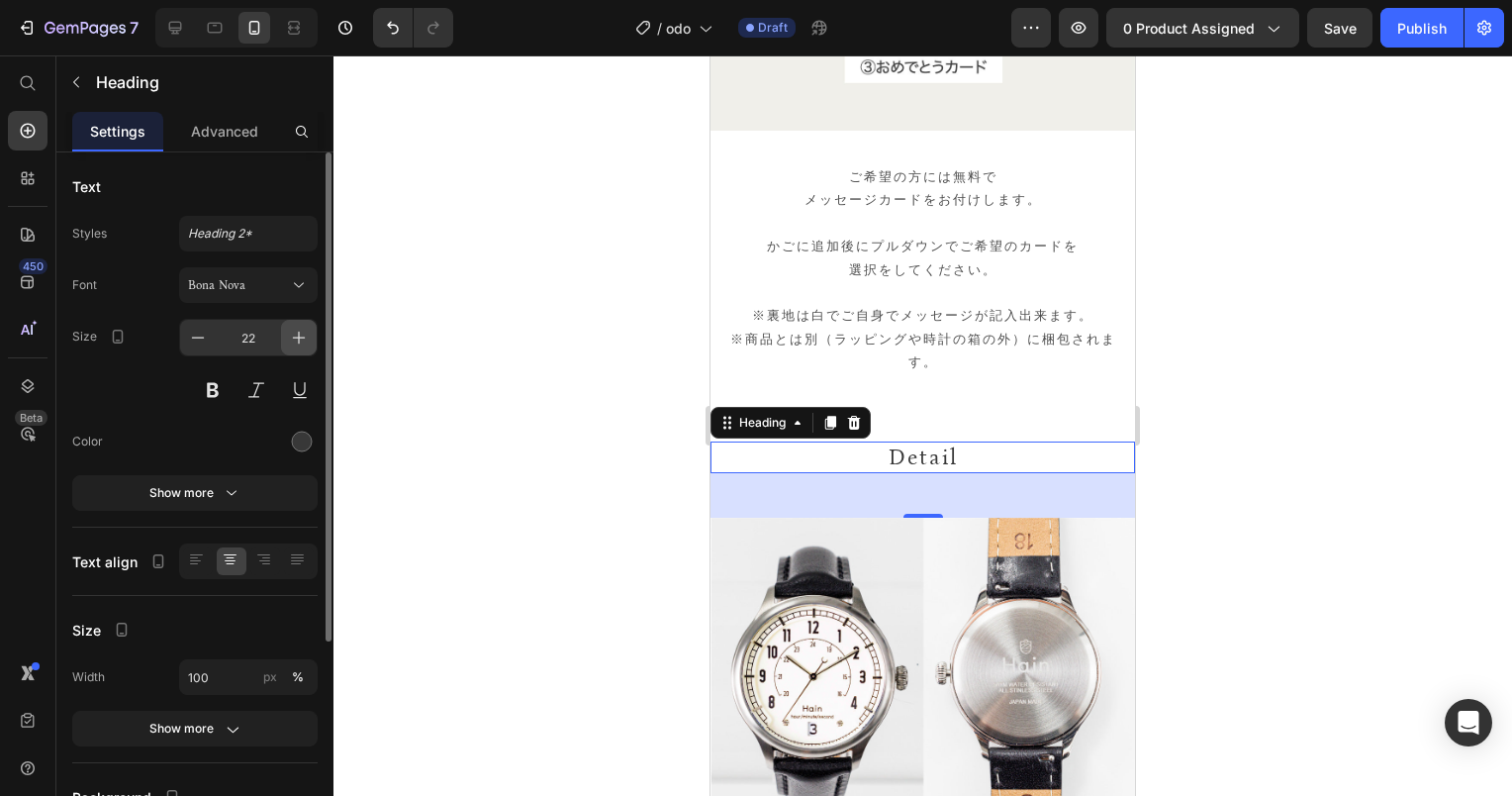 click 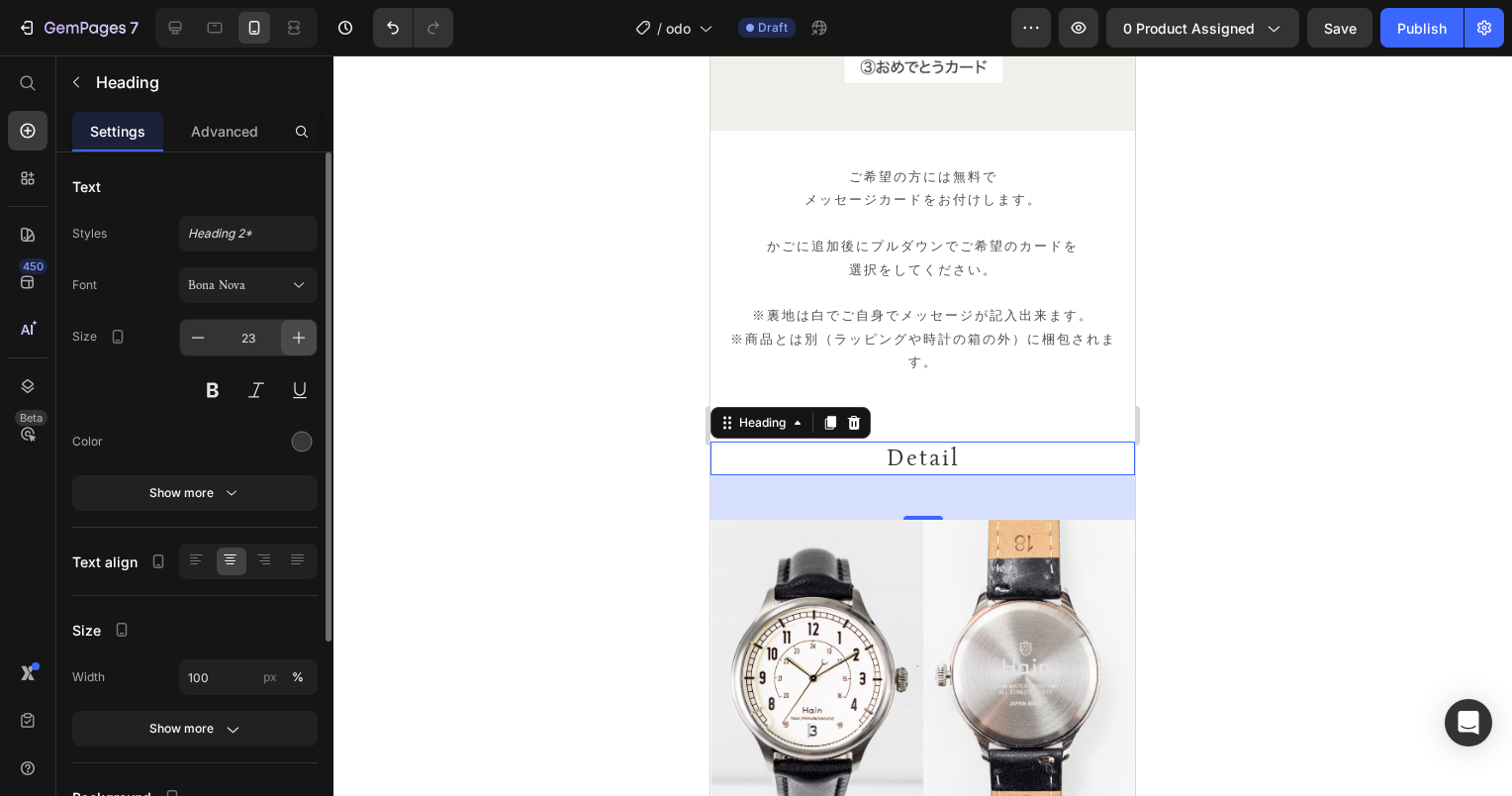 click 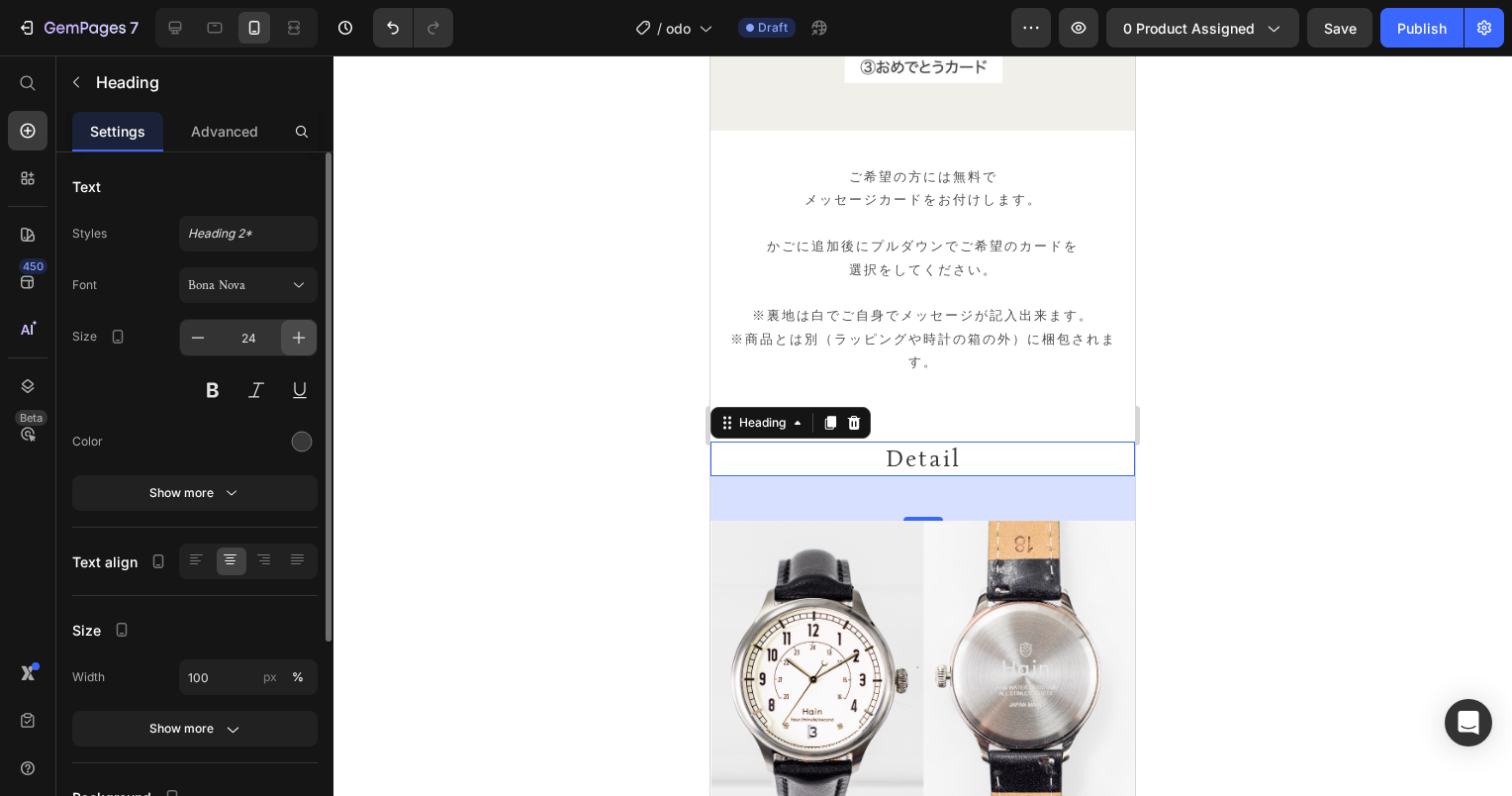 click 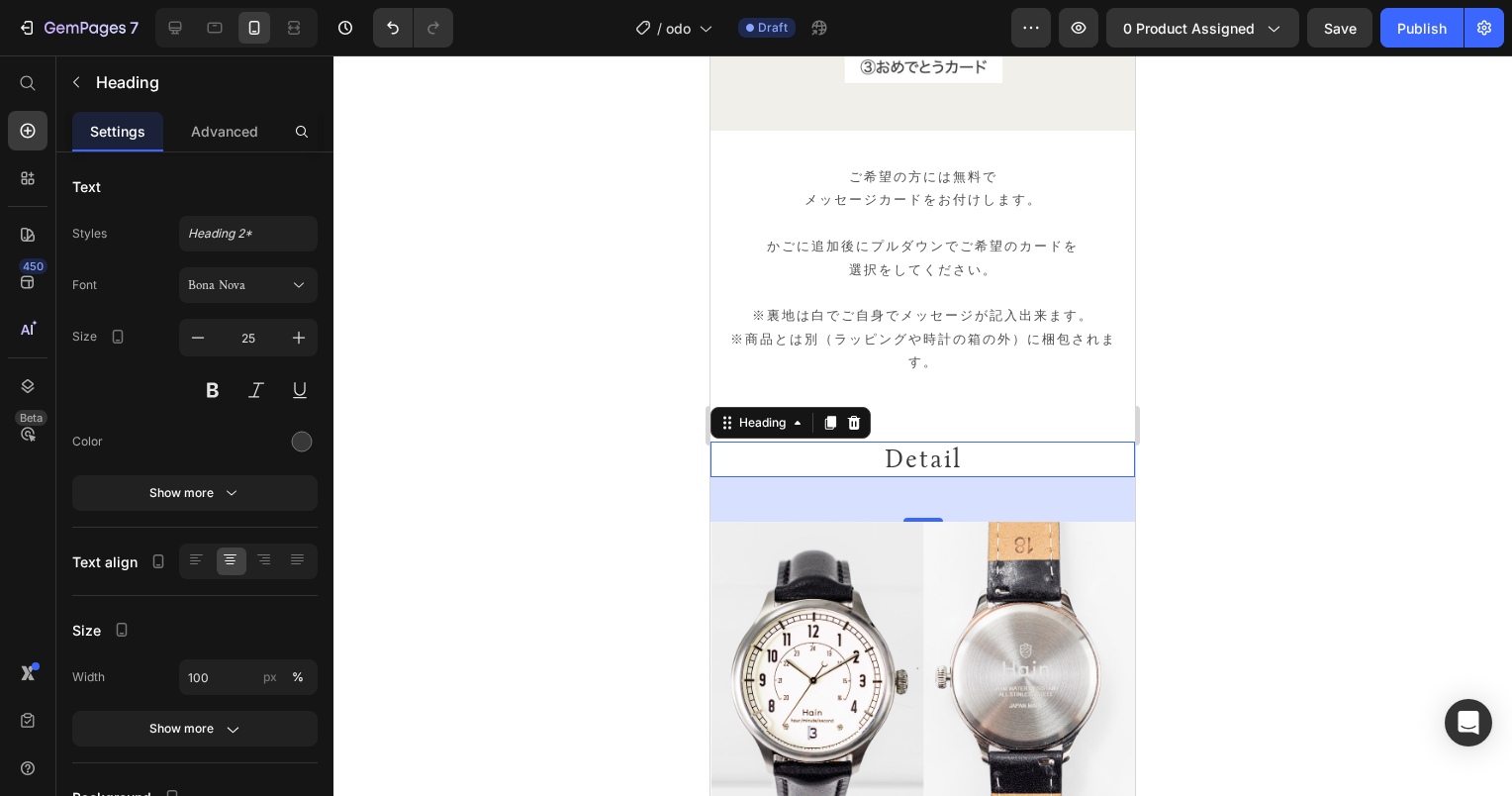 click 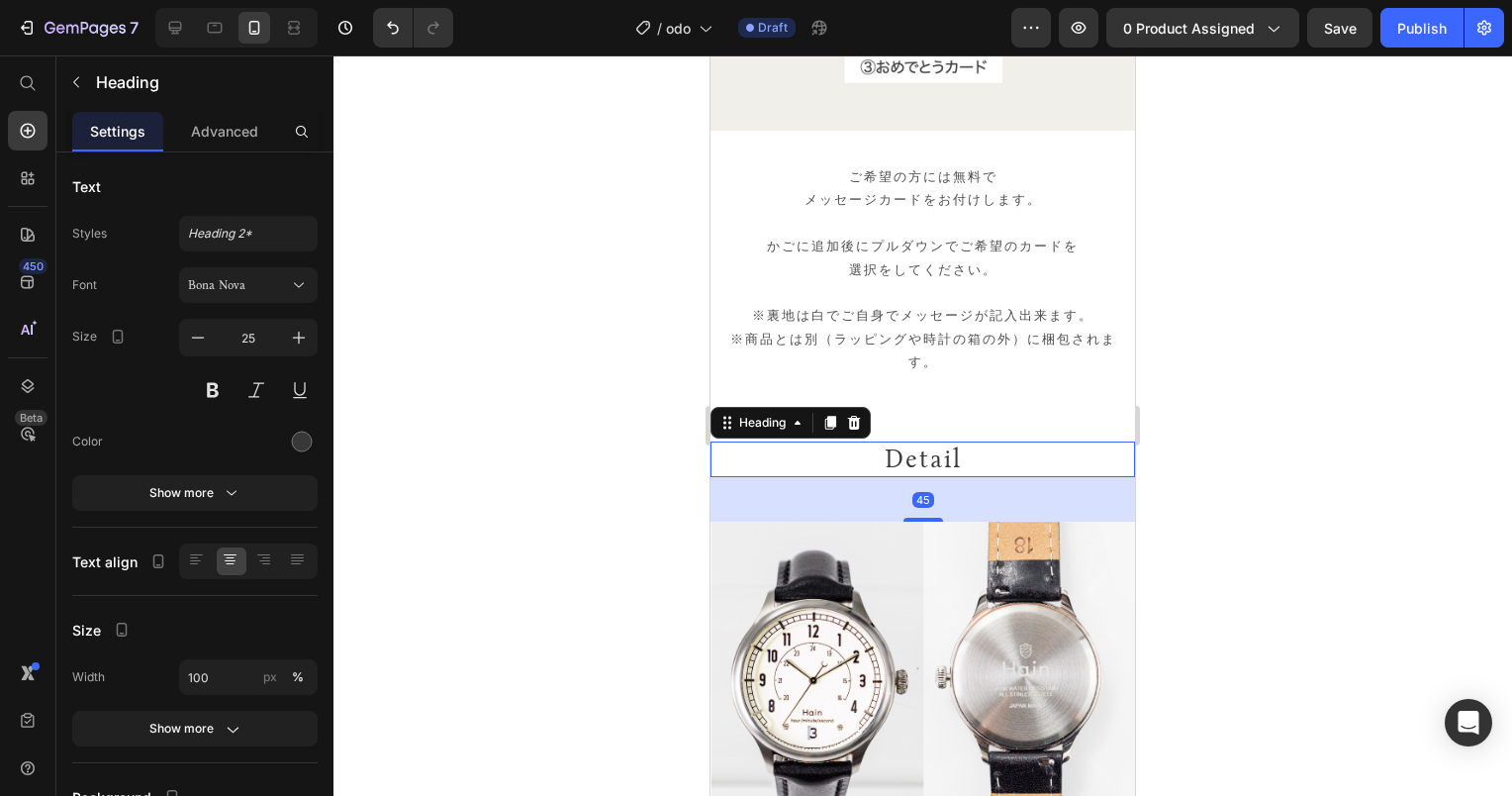 click on "Detail" at bounding box center (922, 459) 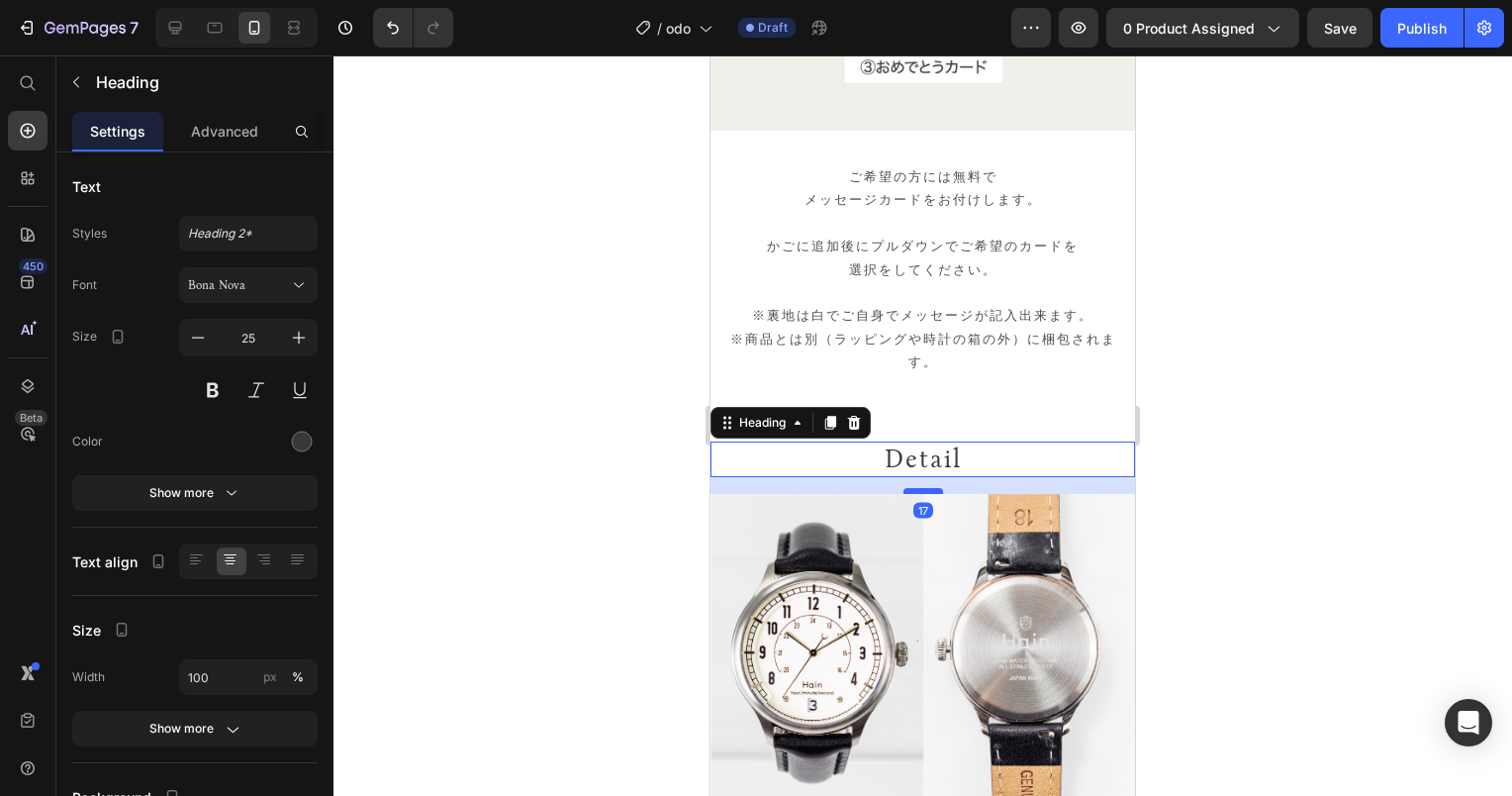 drag, startPoint x: 926, startPoint y: 461, endPoint x: 923, endPoint y: 434, distance: 27.166155 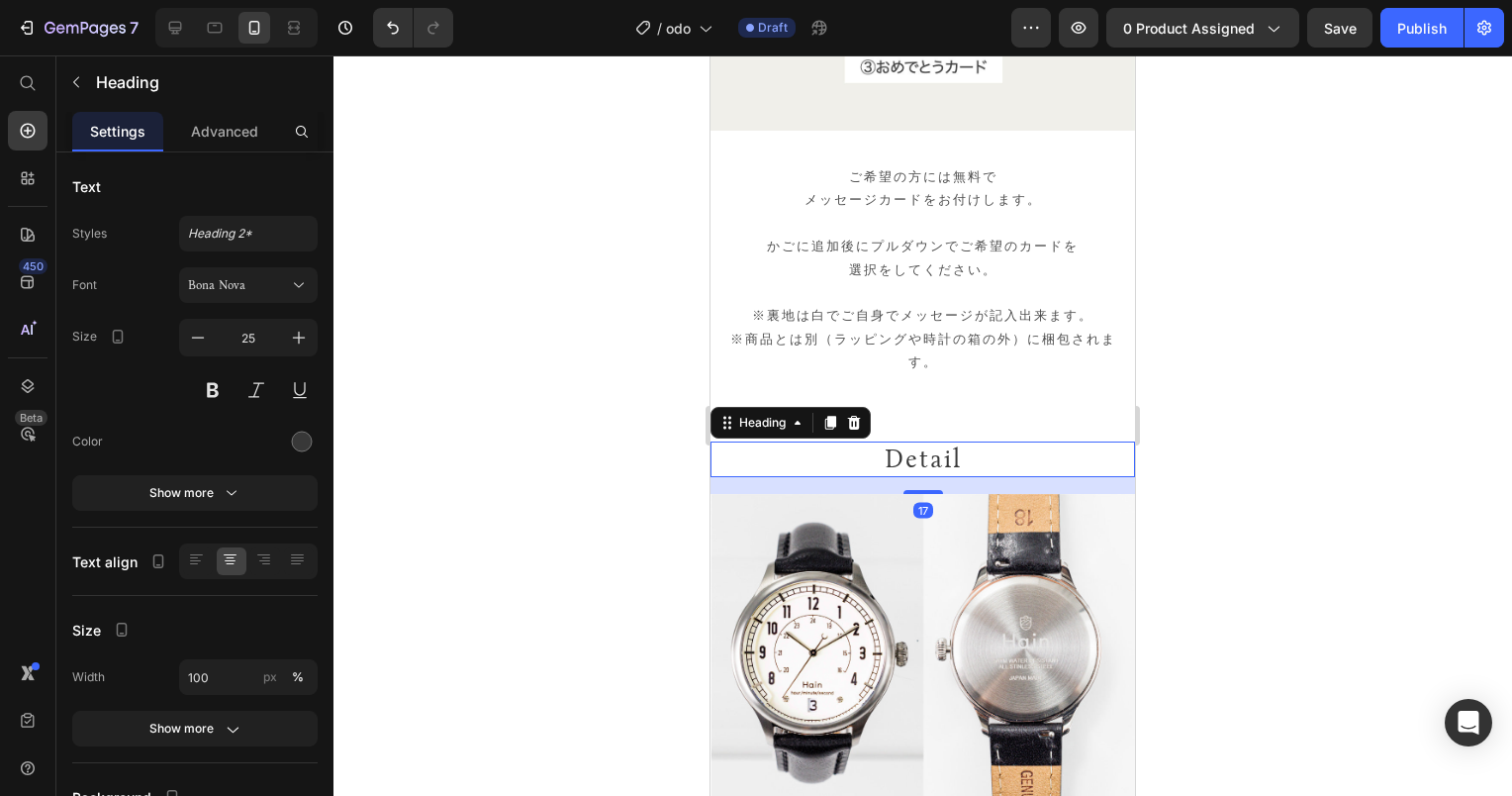 click 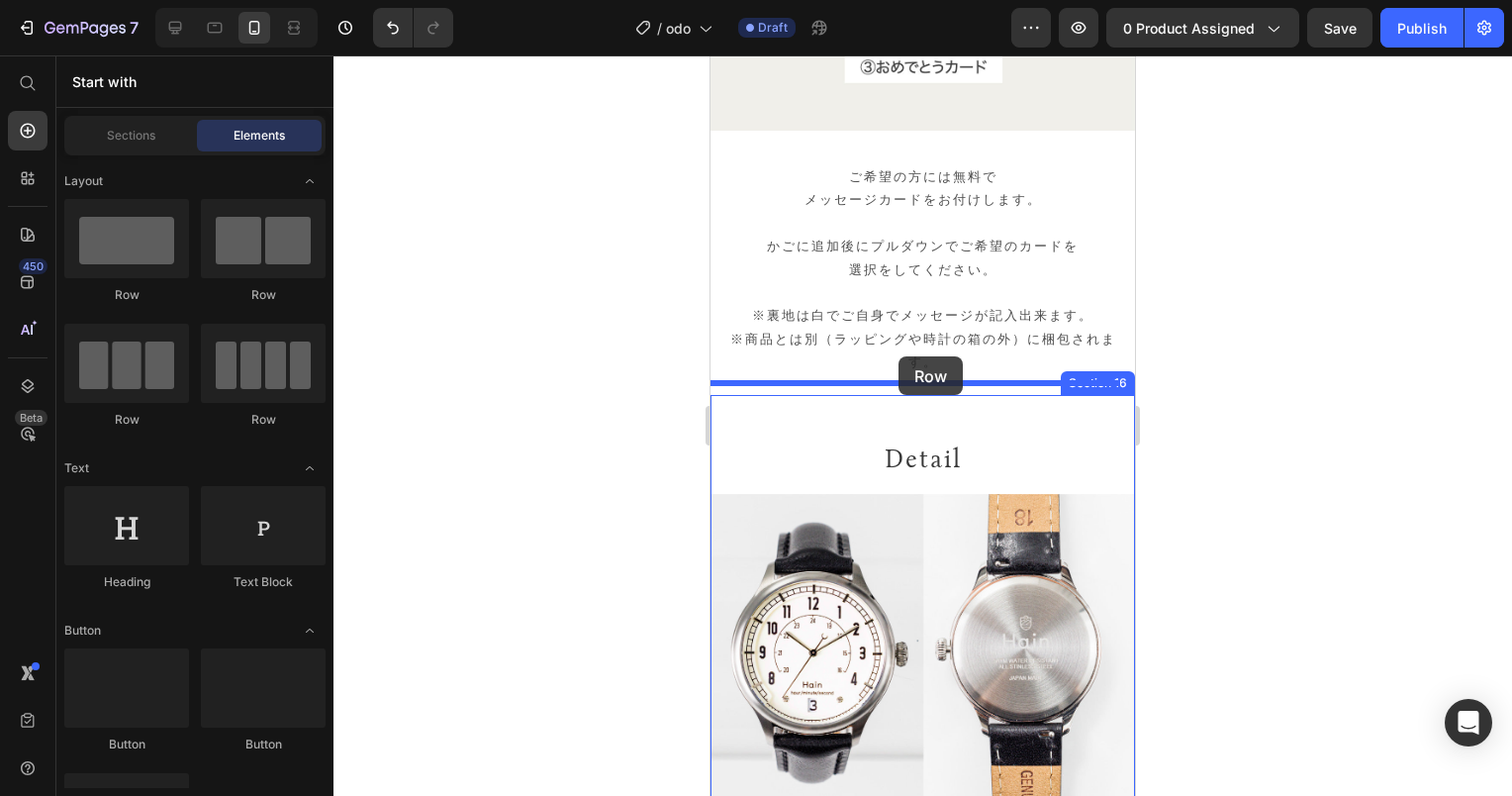 drag, startPoint x: 813, startPoint y: 309, endPoint x: 898, endPoint y: 356, distance: 97.12878 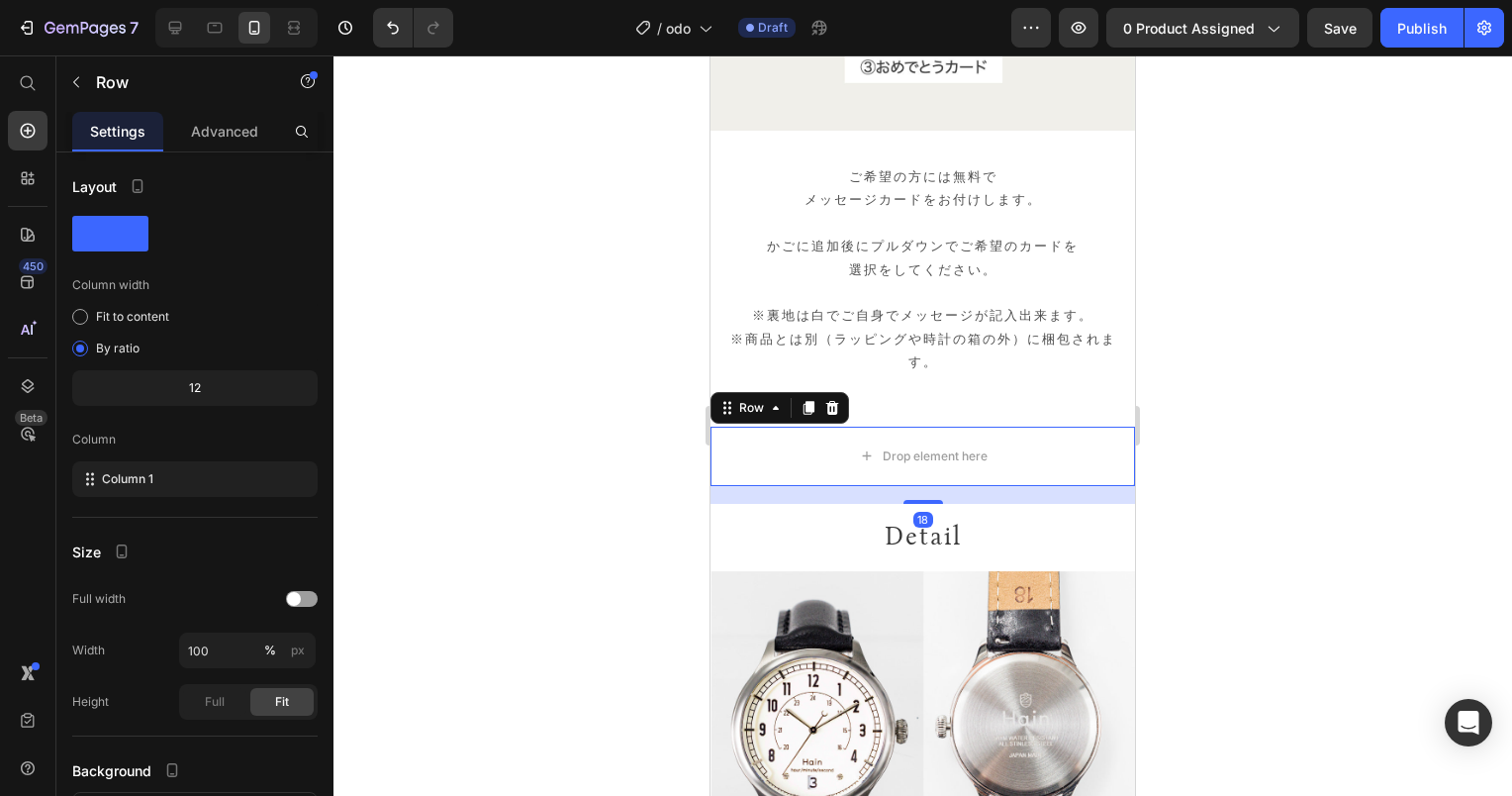 click 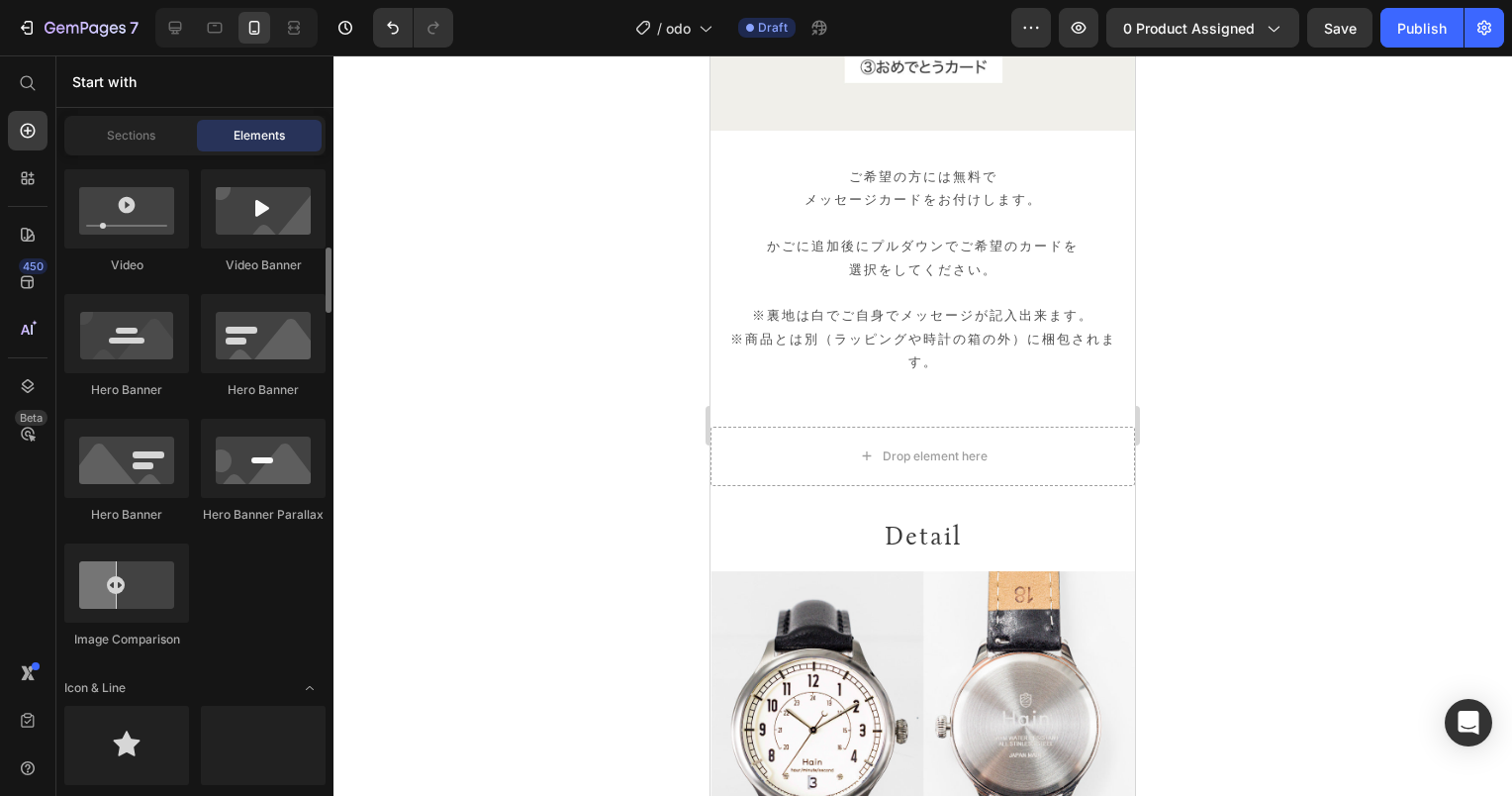 scroll, scrollTop: 1188, scrollLeft: 0, axis: vertical 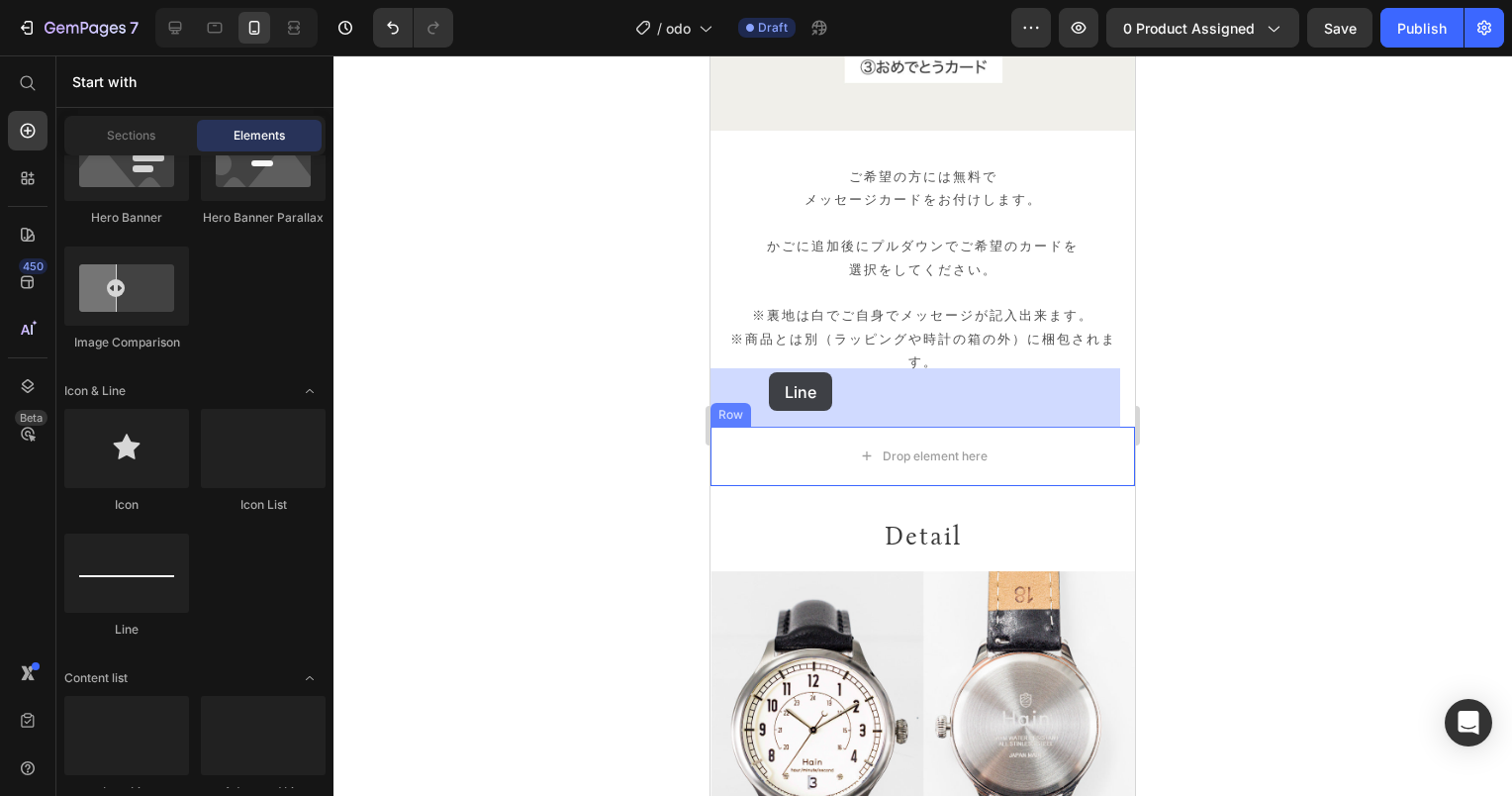 drag, startPoint x: 857, startPoint y: 638, endPoint x: 769, endPoint y: 372, distance: 280.17851 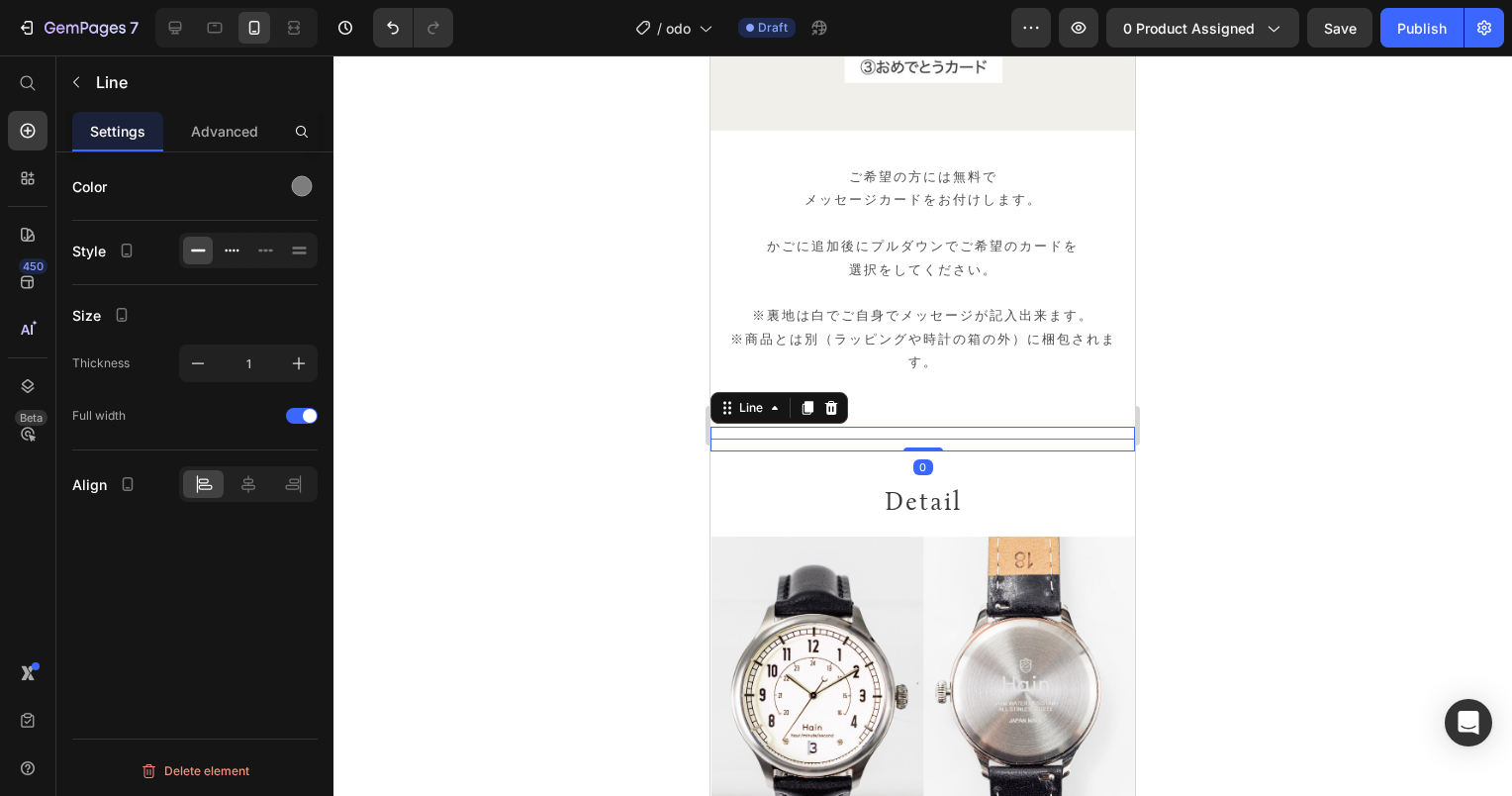 click 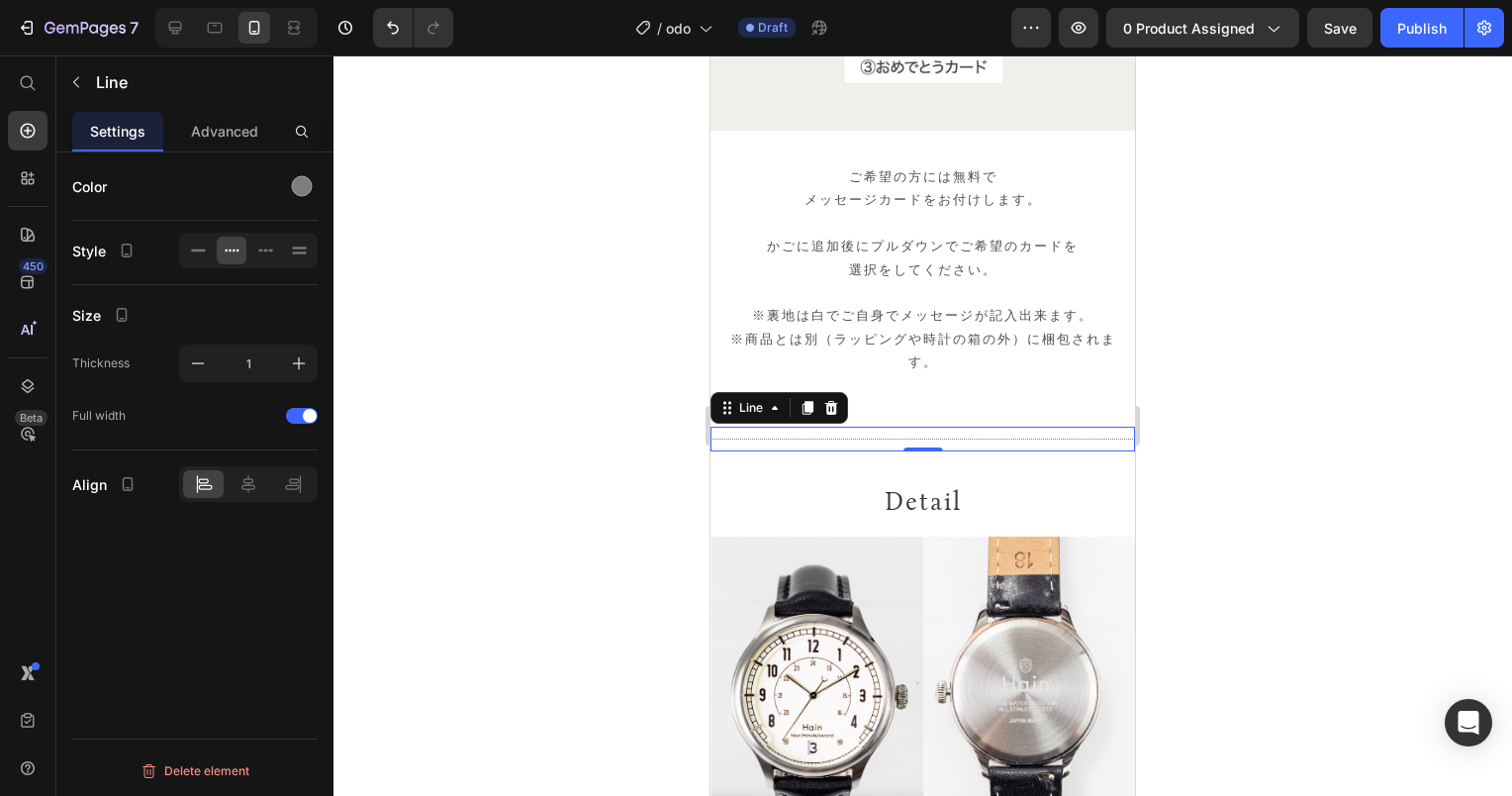 click 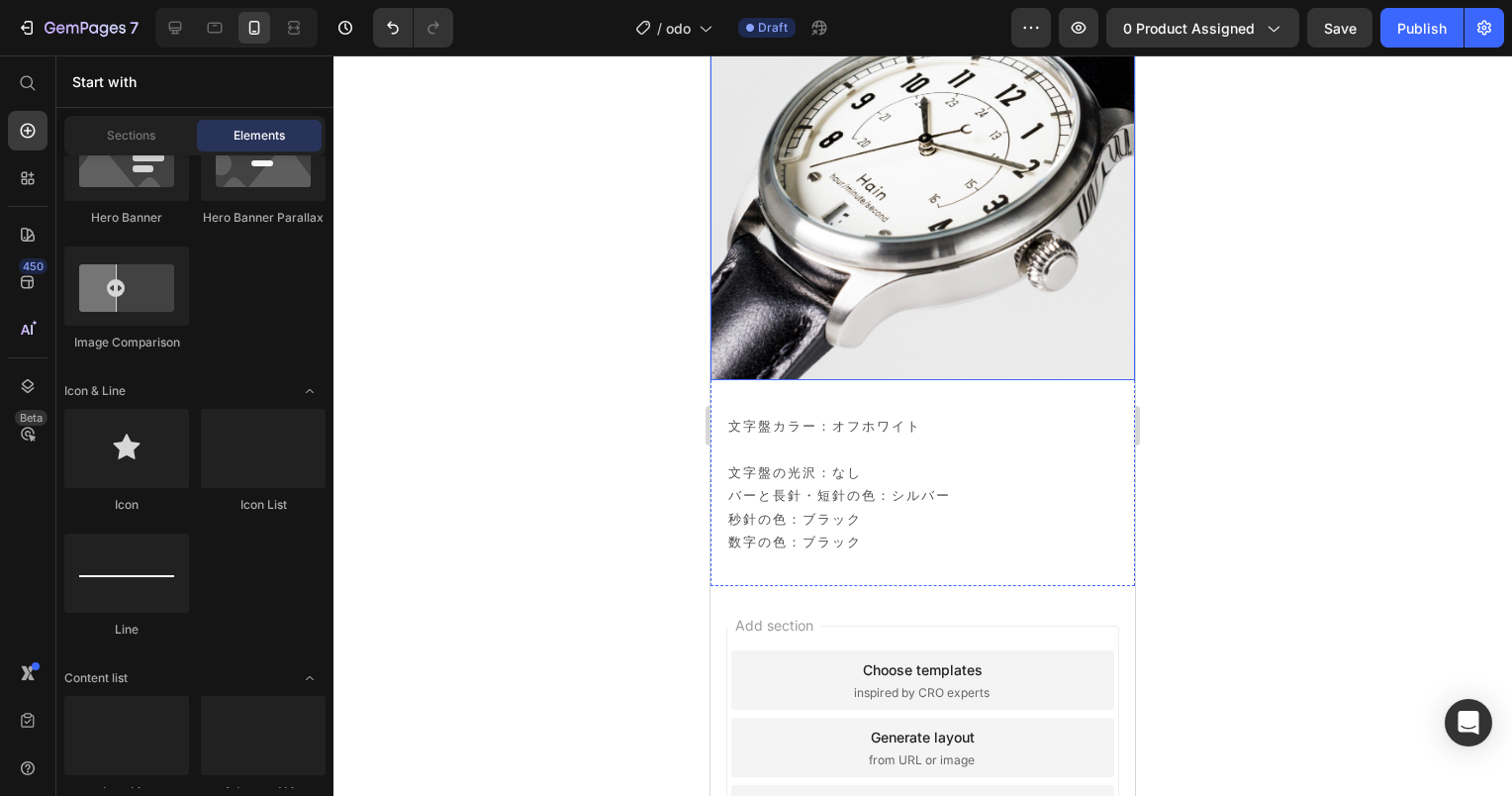 scroll, scrollTop: 24997, scrollLeft: 0, axis: vertical 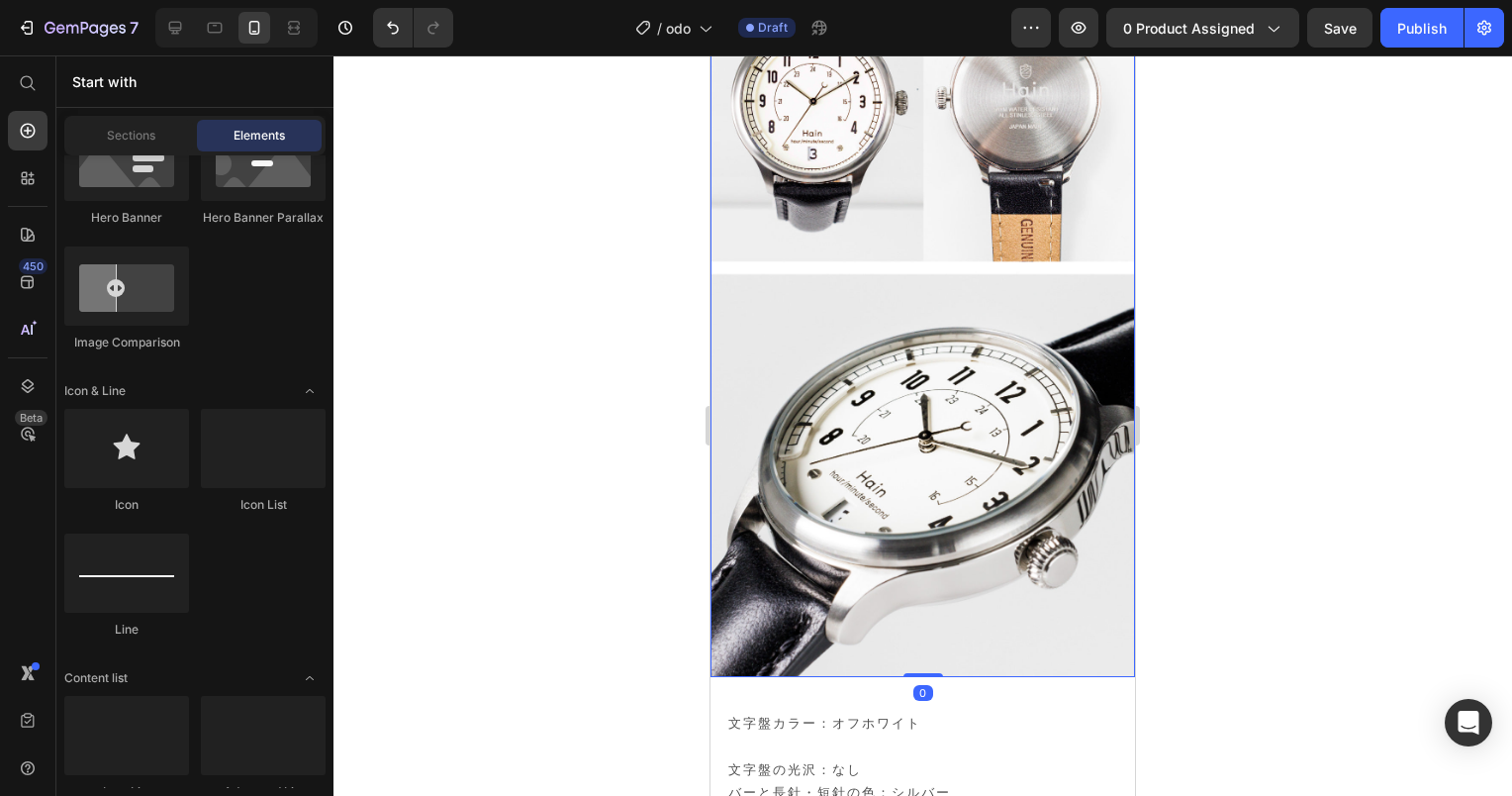 click at bounding box center [922, 310] 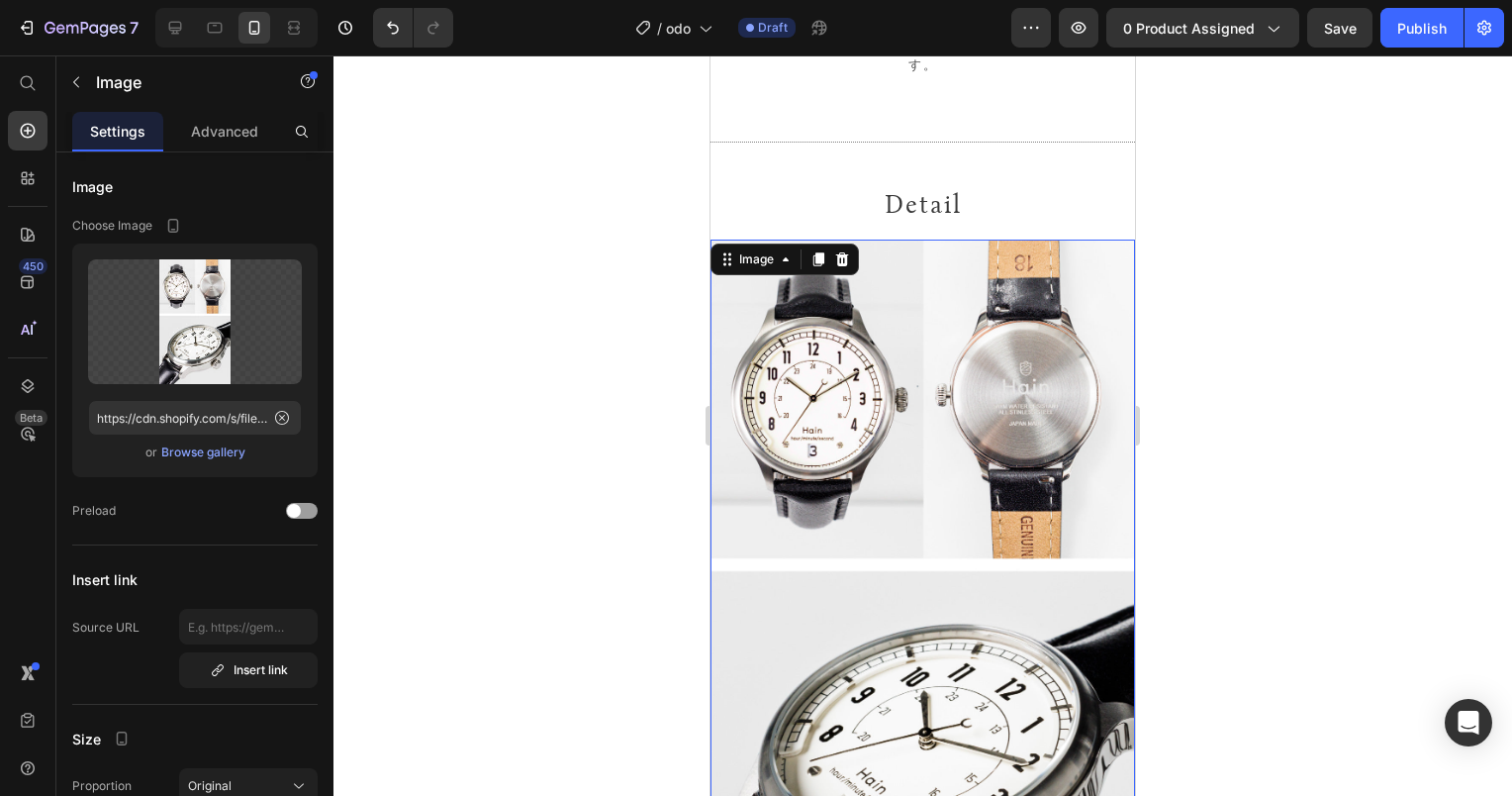 scroll, scrollTop: 24601, scrollLeft: 0, axis: vertical 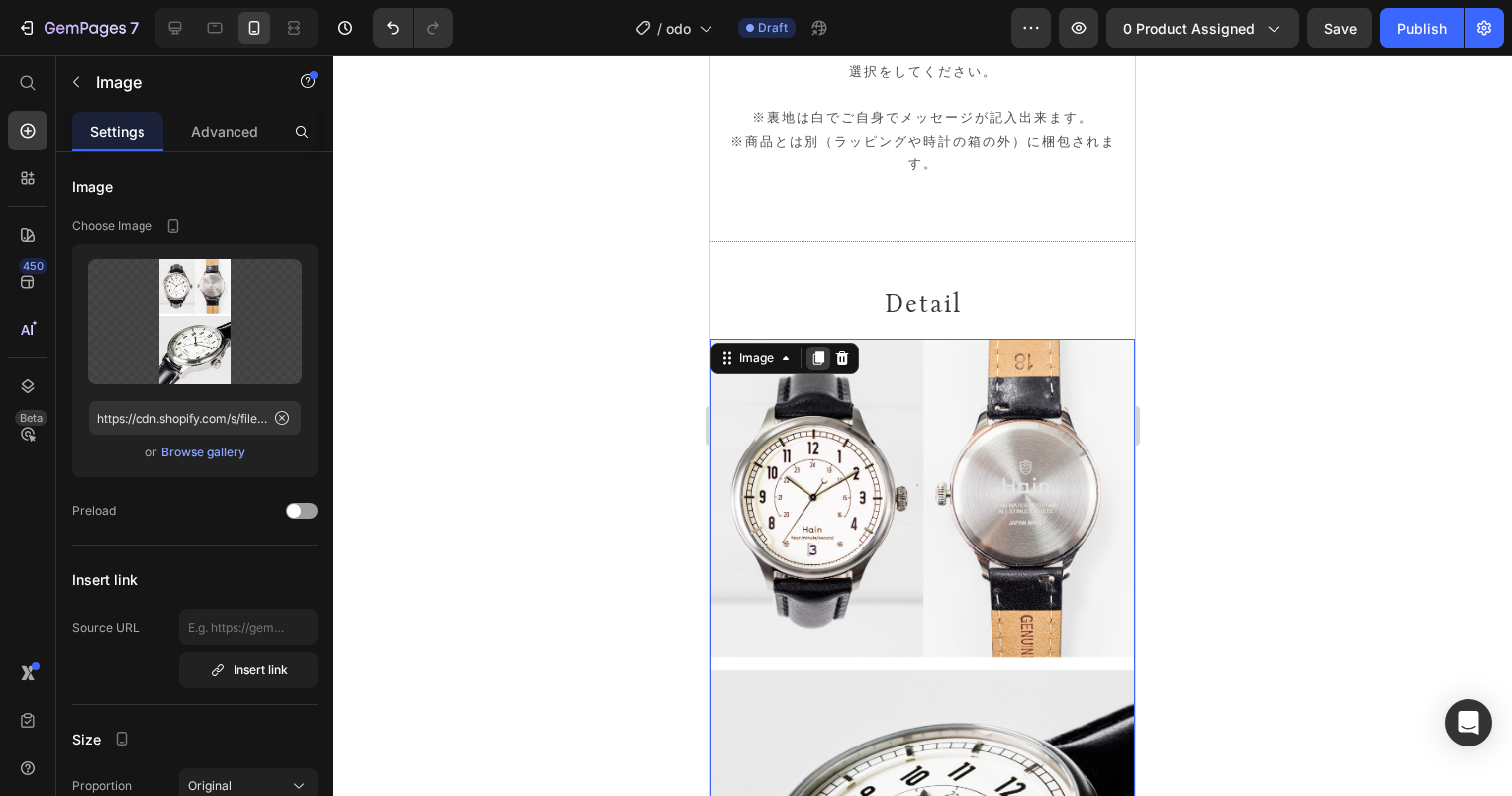 click 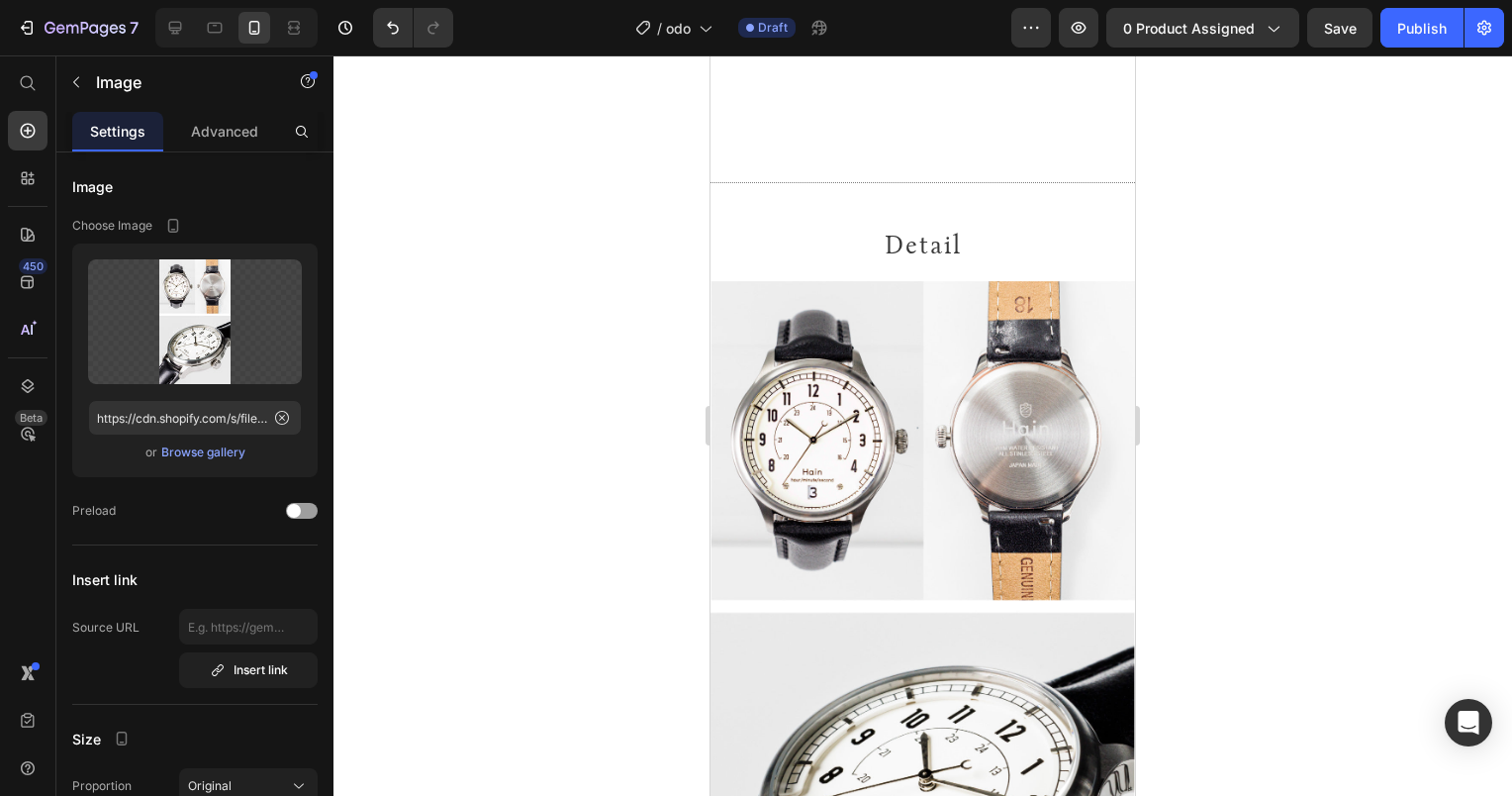 scroll, scrollTop: 25464, scrollLeft: 0, axis: vertical 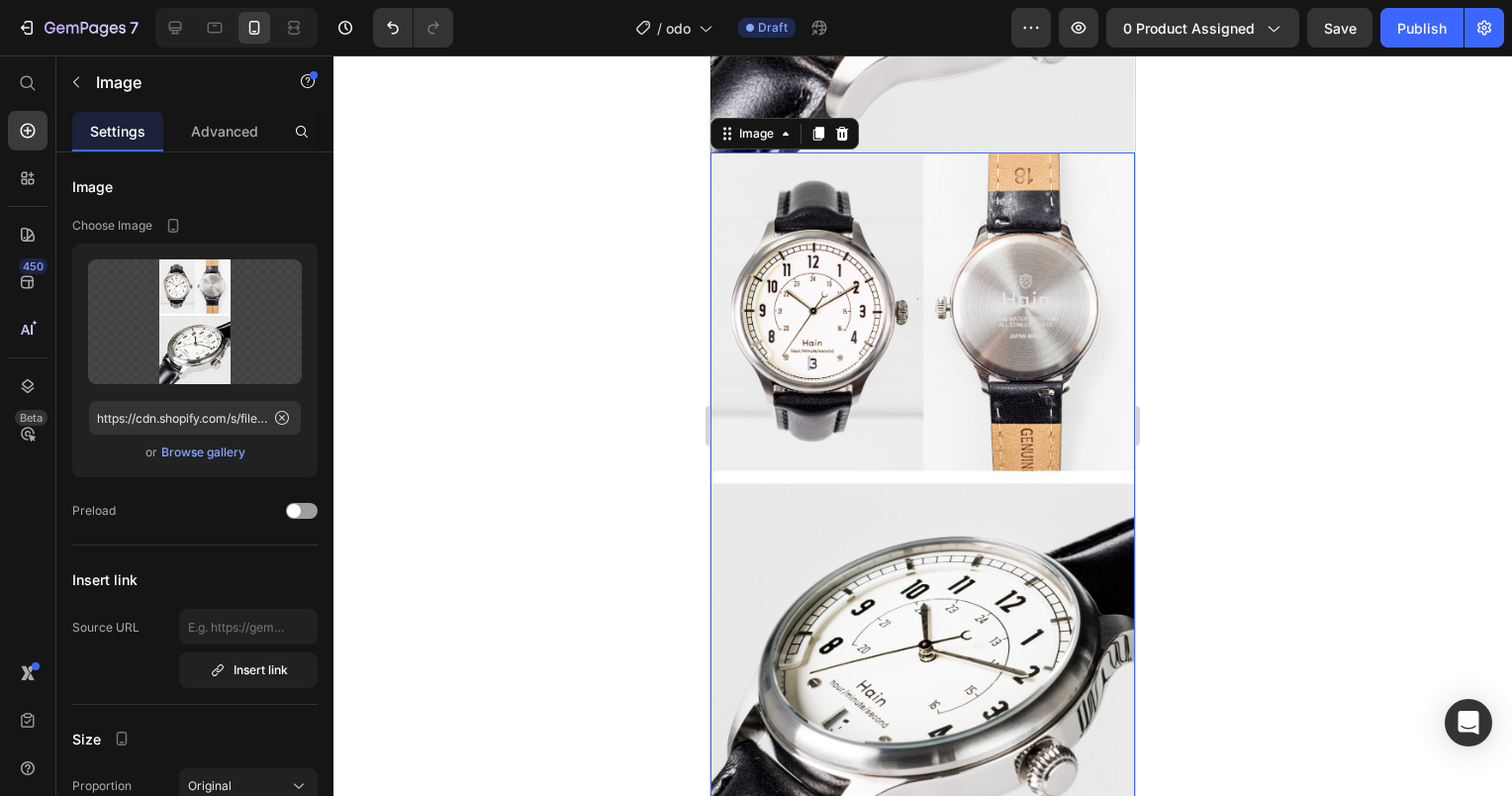 click 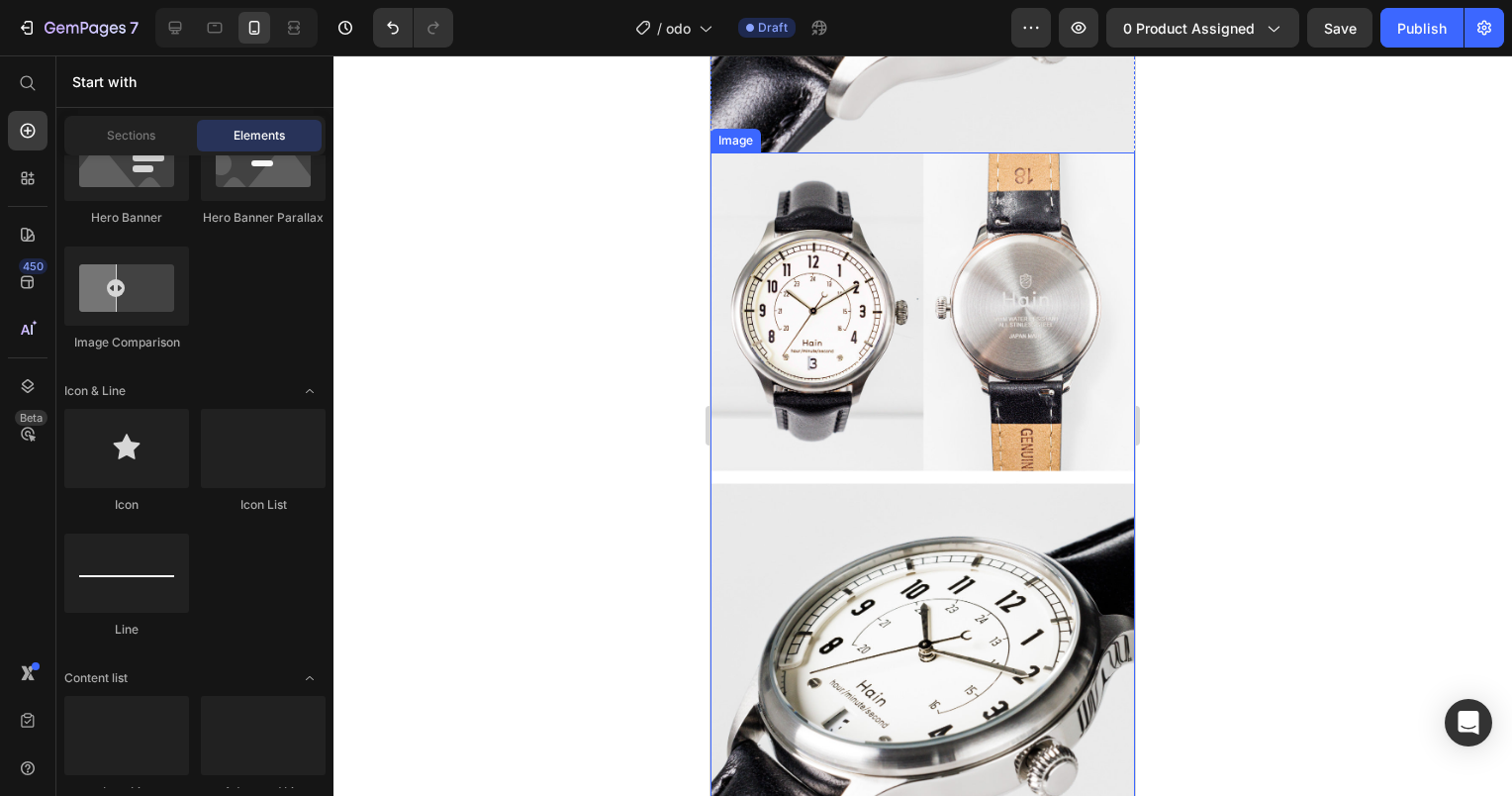 scroll, scrollTop: 25959, scrollLeft: 0, axis: vertical 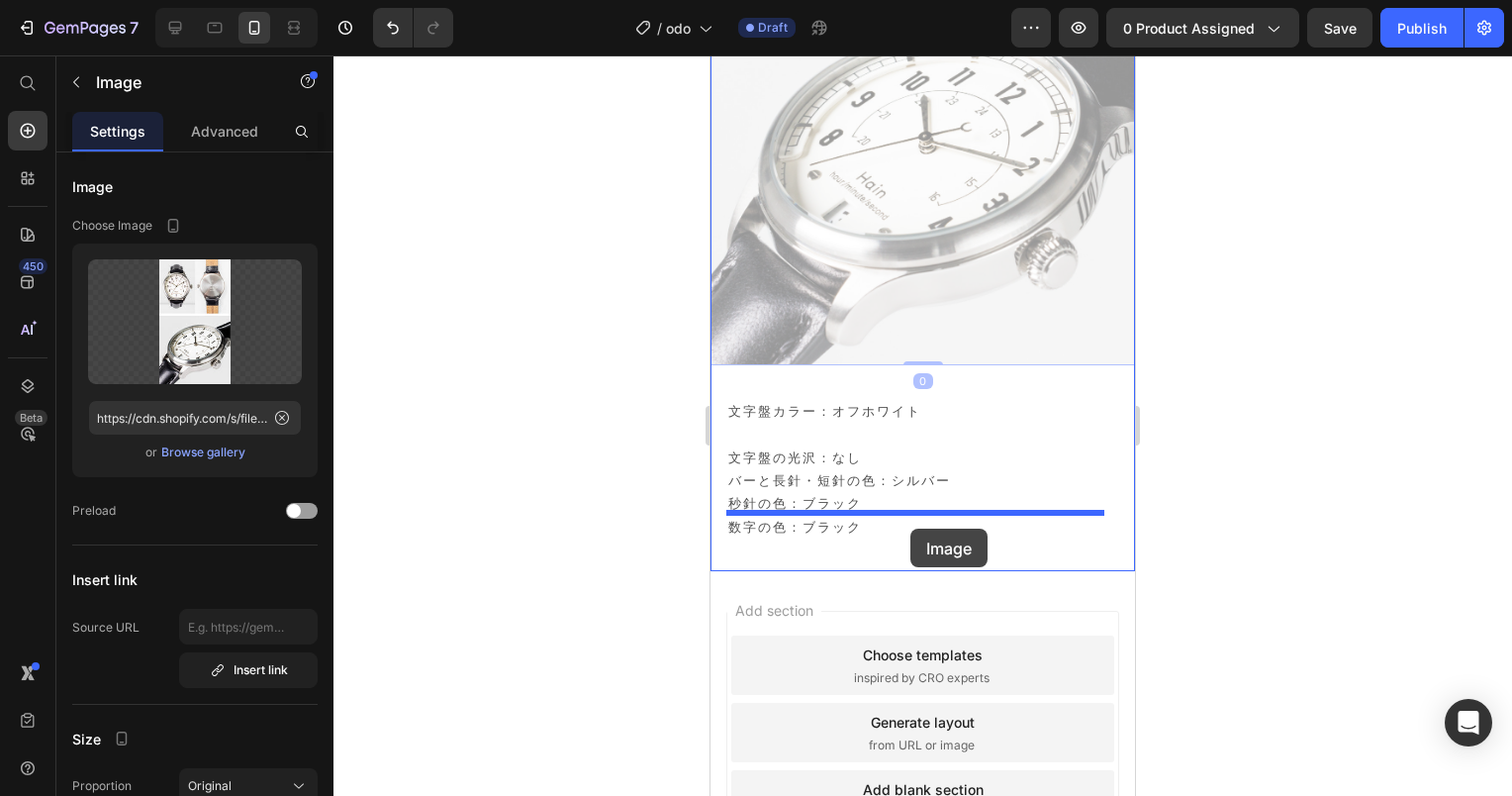 drag, startPoint x: 949, startPoint y: 186, endPoint x: 910, endPoint y: 529, distance: 345.21008 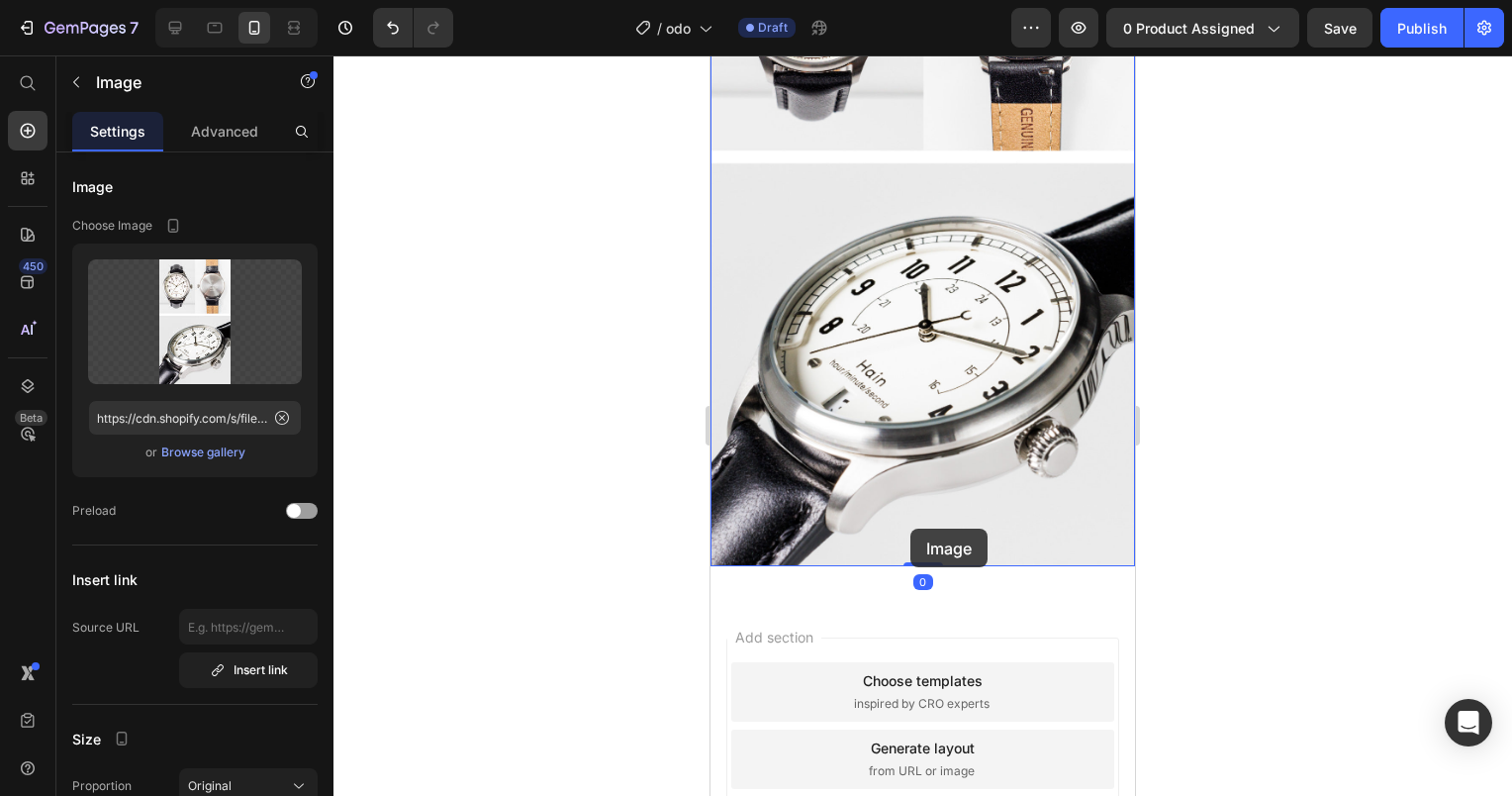 scroll, scrollTop: 25251, scrollLeft: 0, axis: vertical 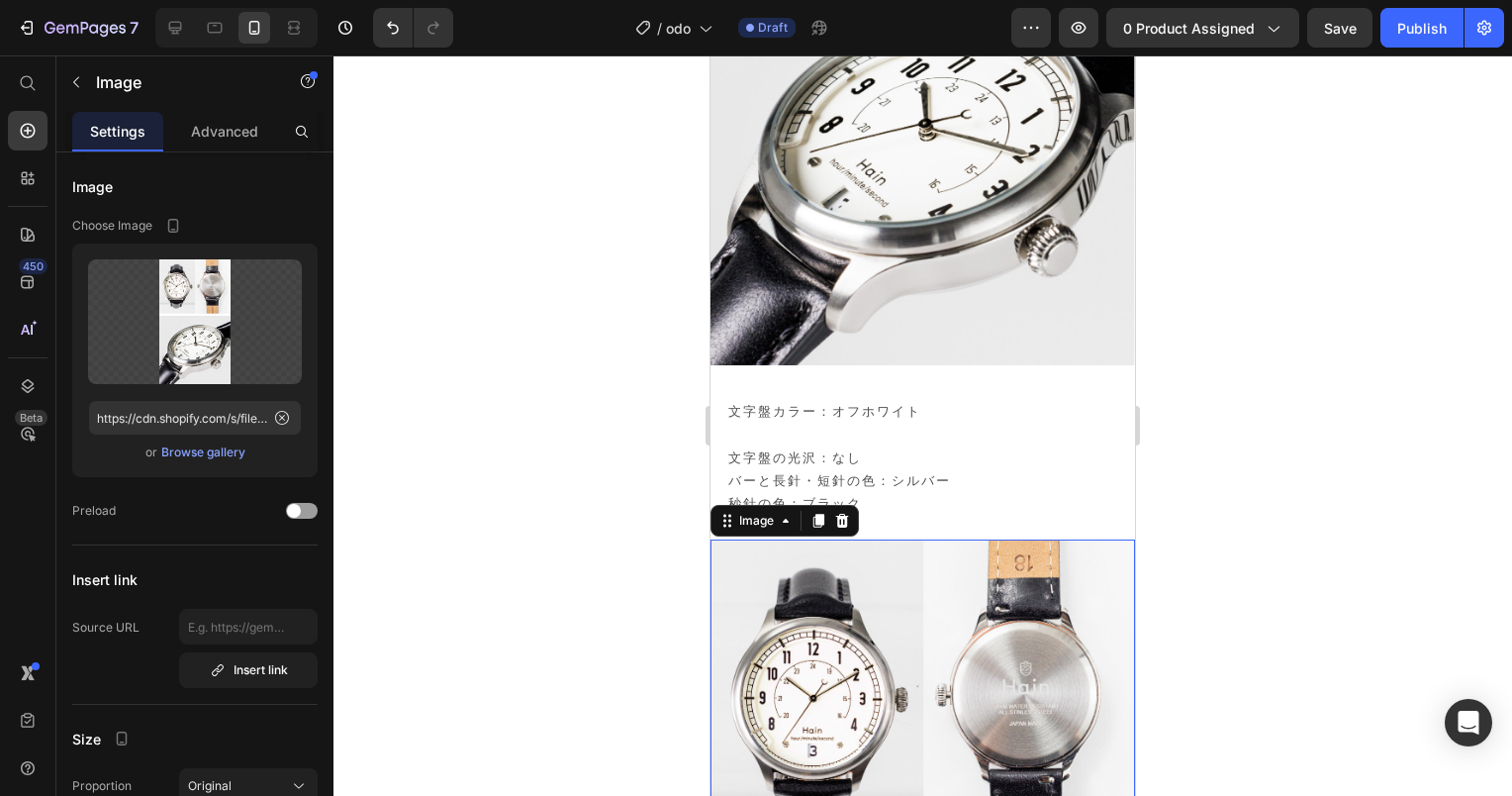 click 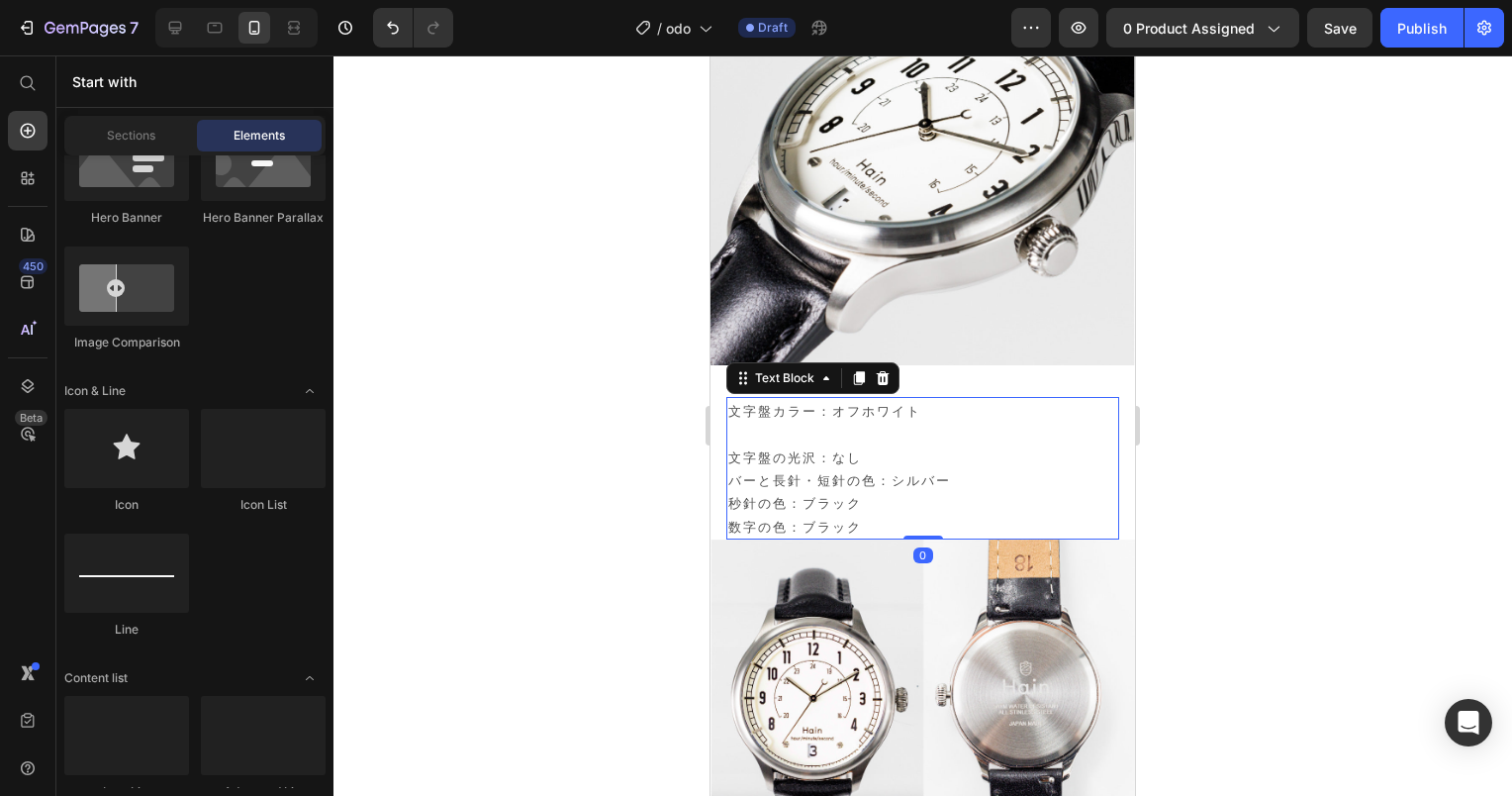 click on "バーと長針・短針の色：シルバー 秒針の色：ブラック" at bounding box center (922, 491) 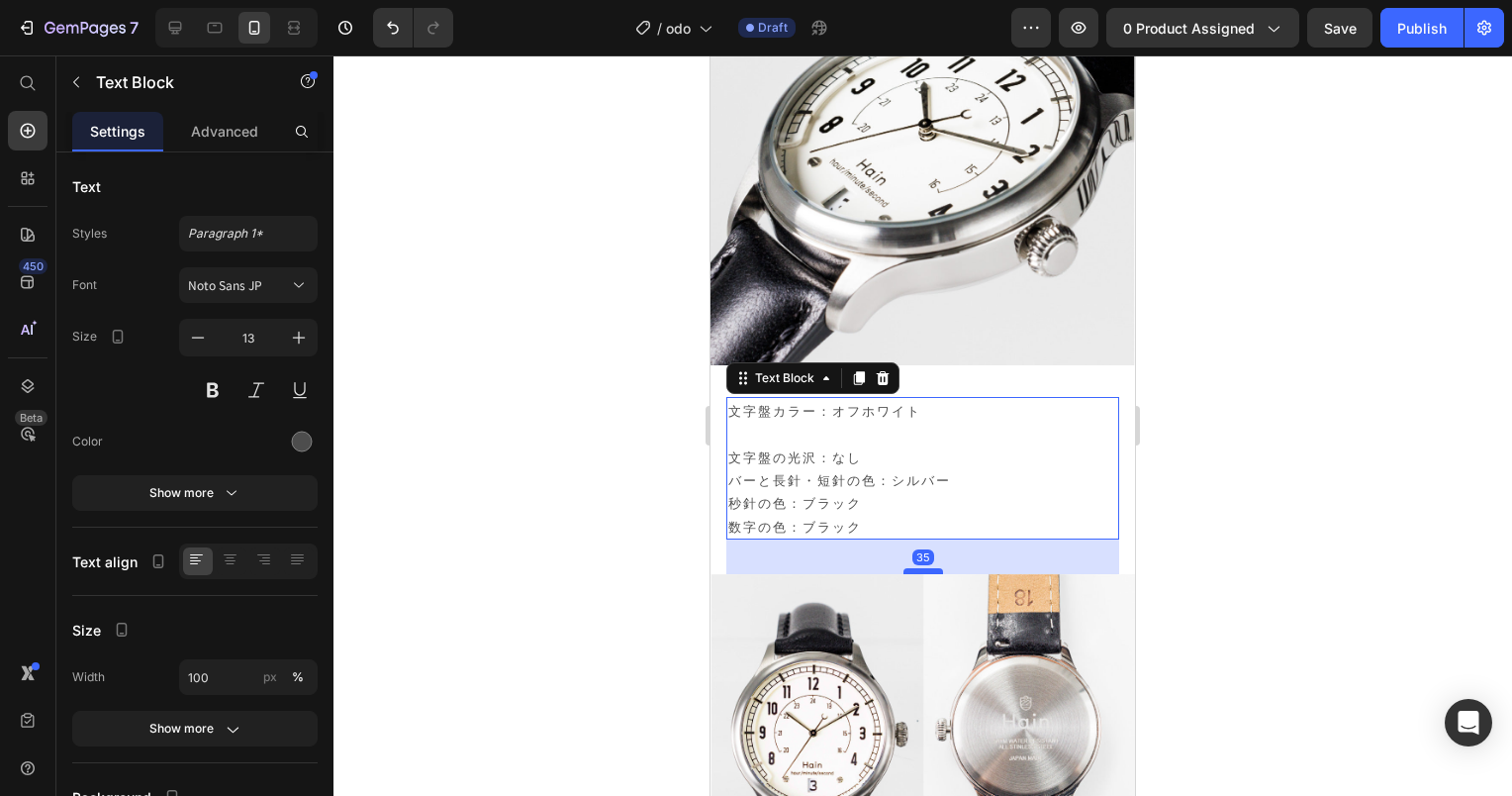 drag, startPoint x: 916, startPoint y: 507, endPoint x: 930, endPoint y: 542, distance: 37.696154 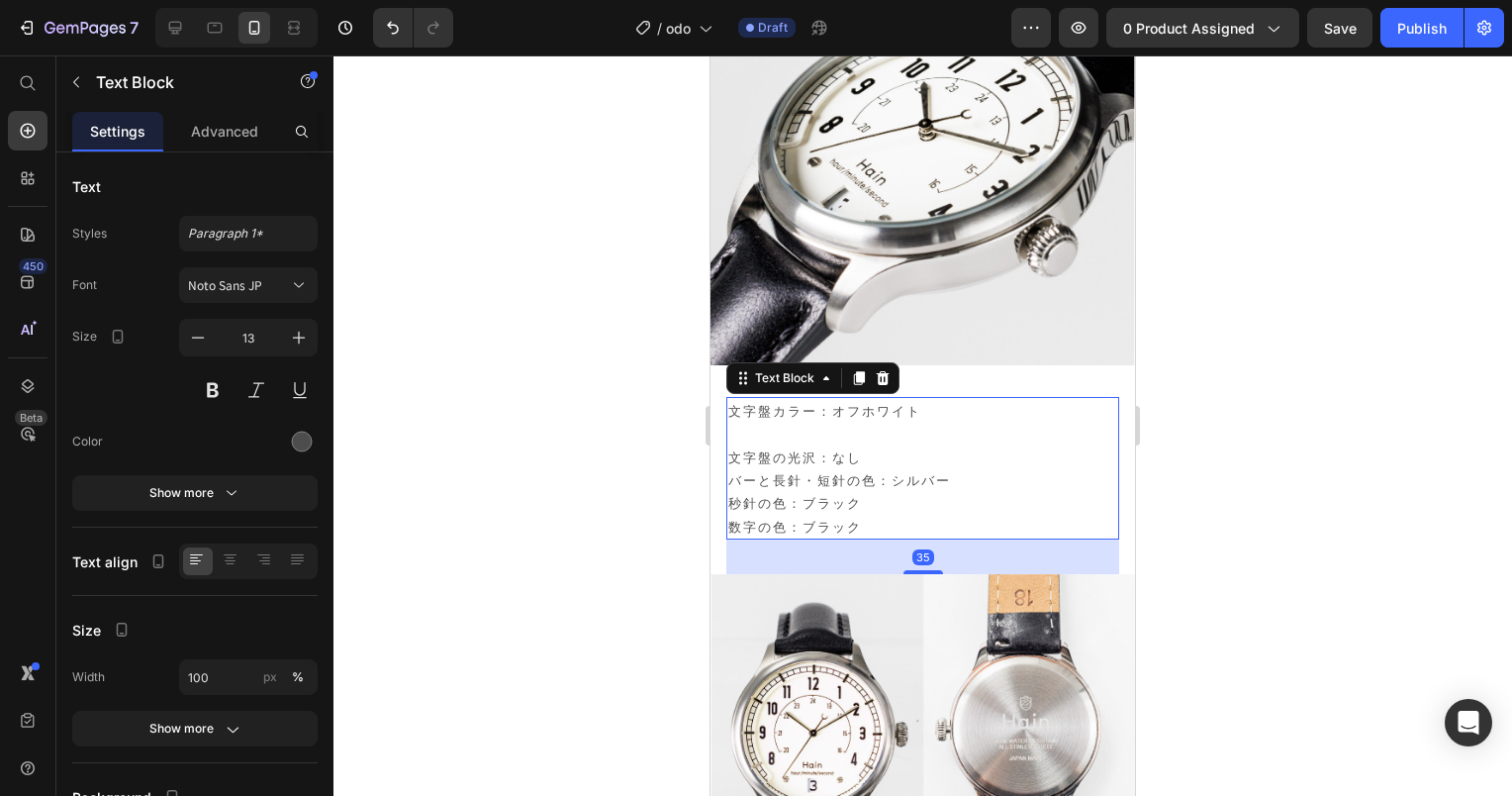 click 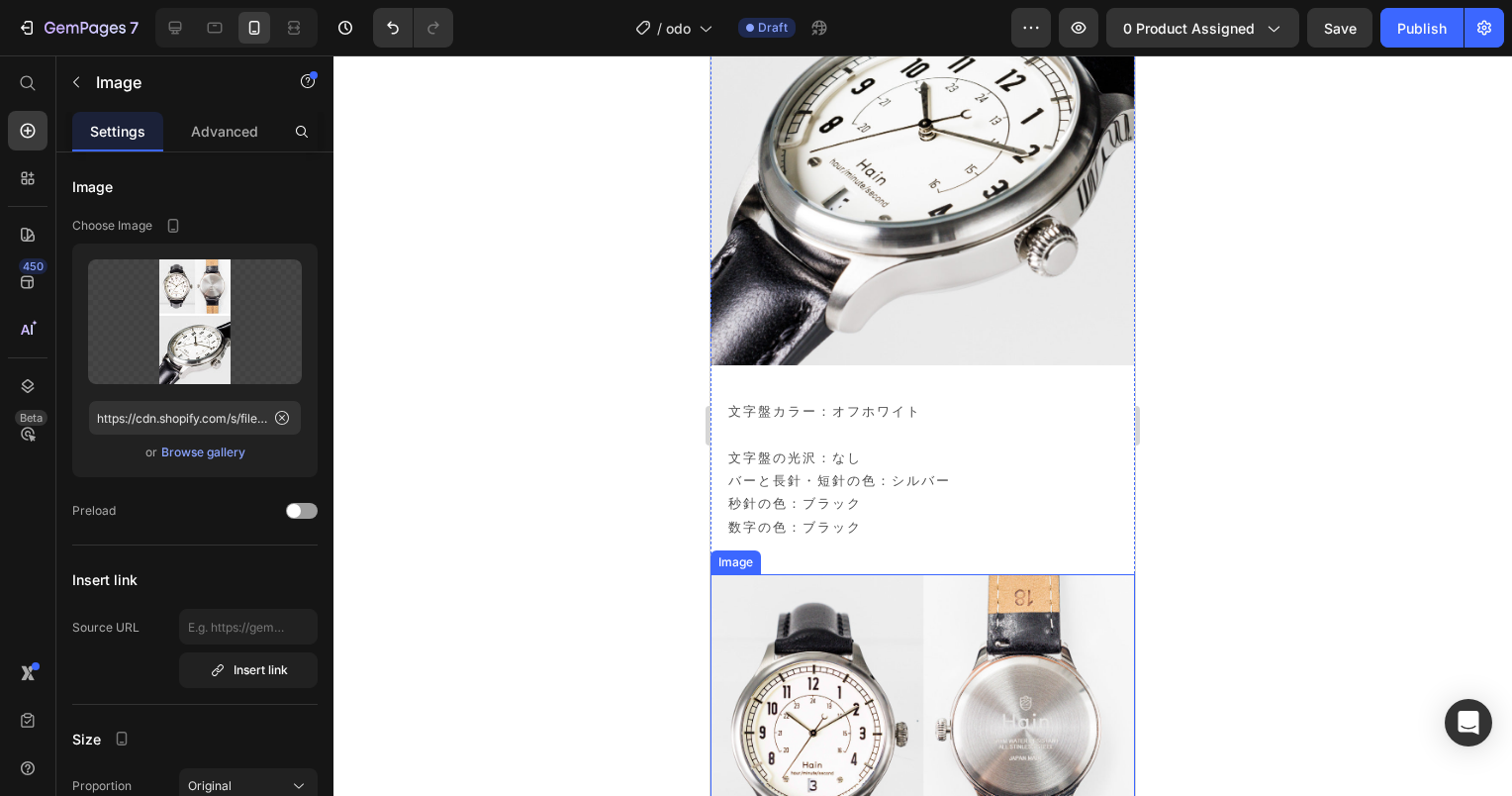 click at bounding box center [922, 942] 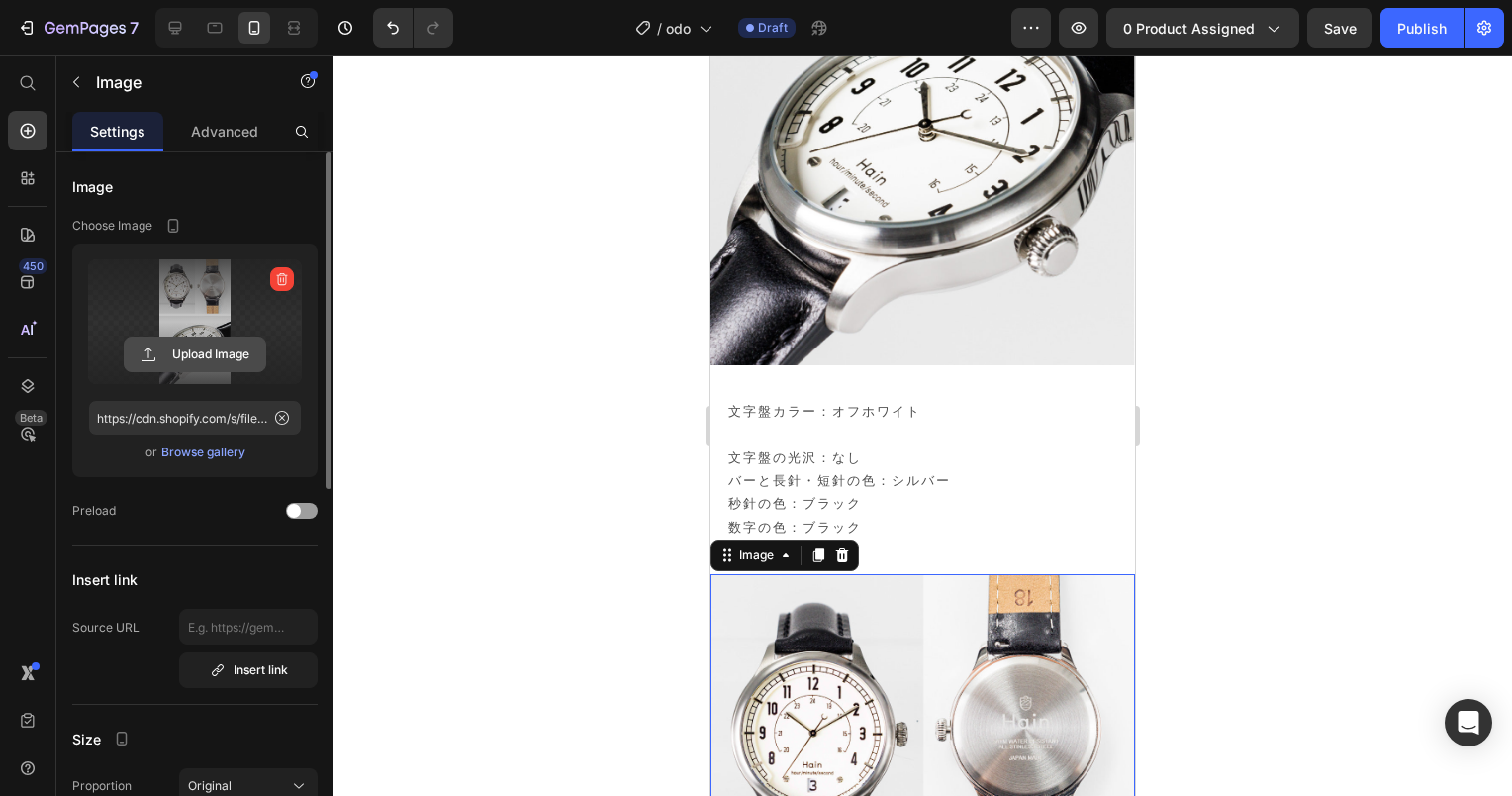 click 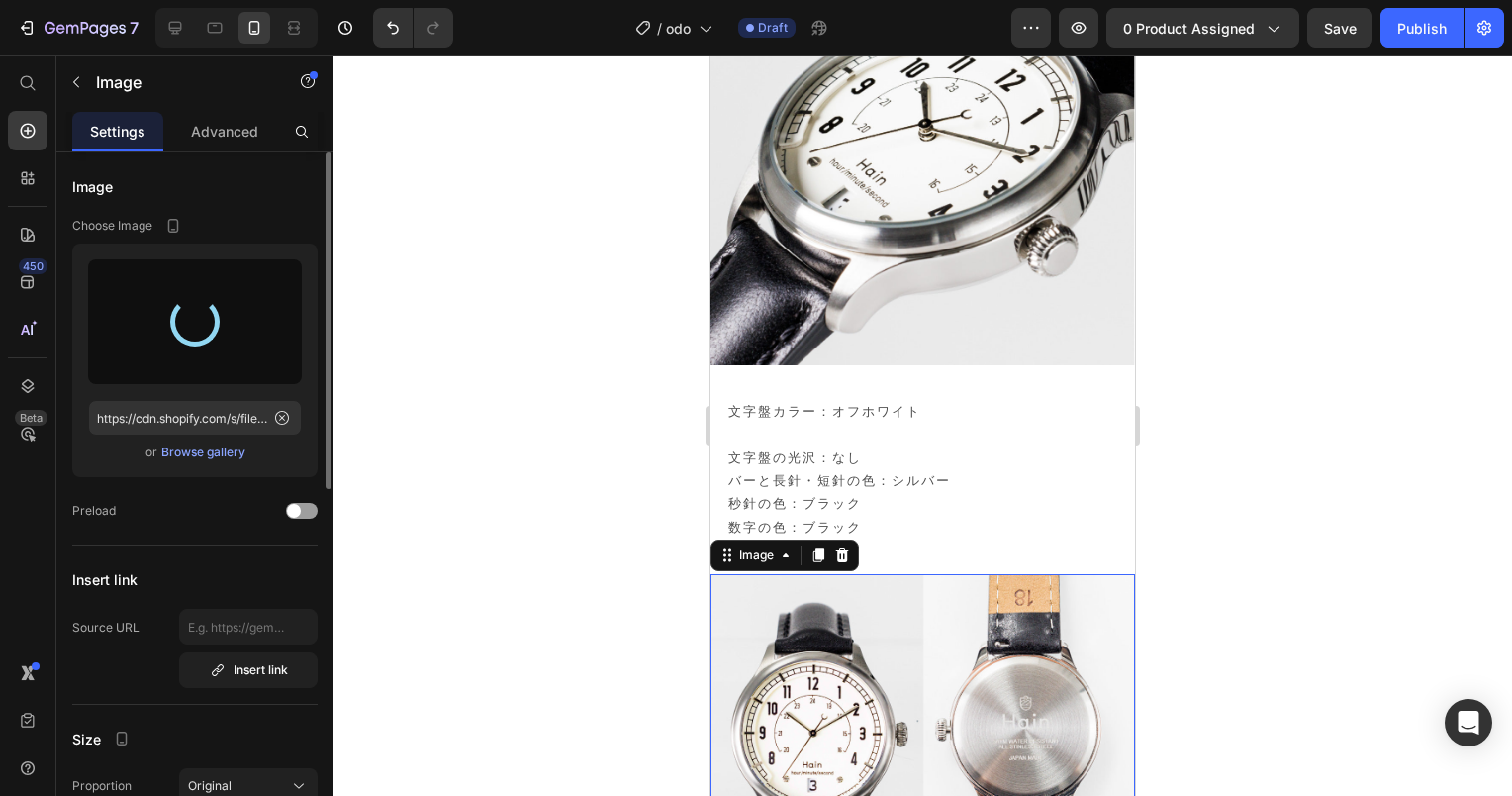 type on "https://cdn.shopify.com/s/files/1/0845/5841/4118/files/[FILENAME]" 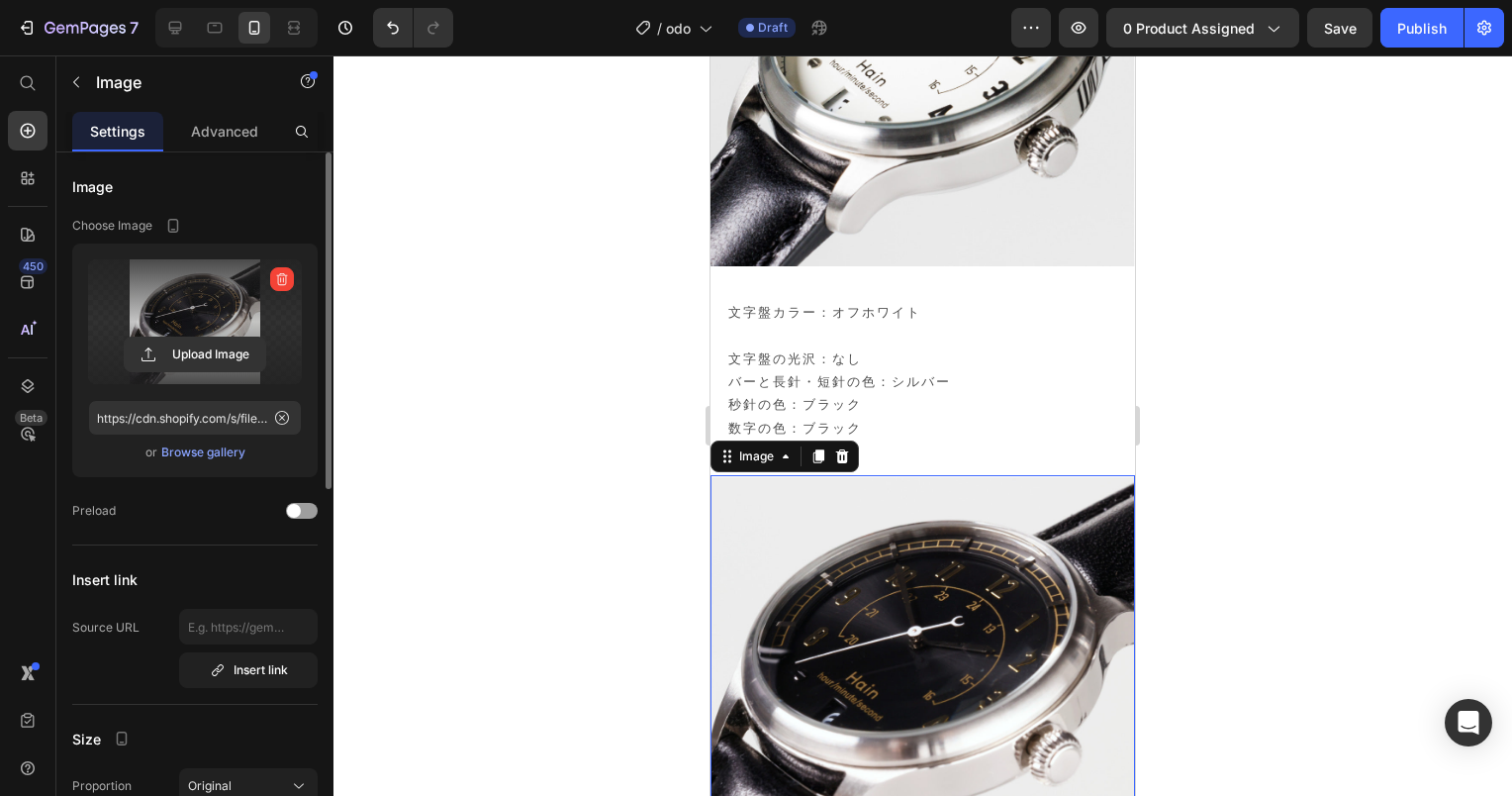 scroll, scrollTop: 25449, scrollLeft: 0, axis: vertical 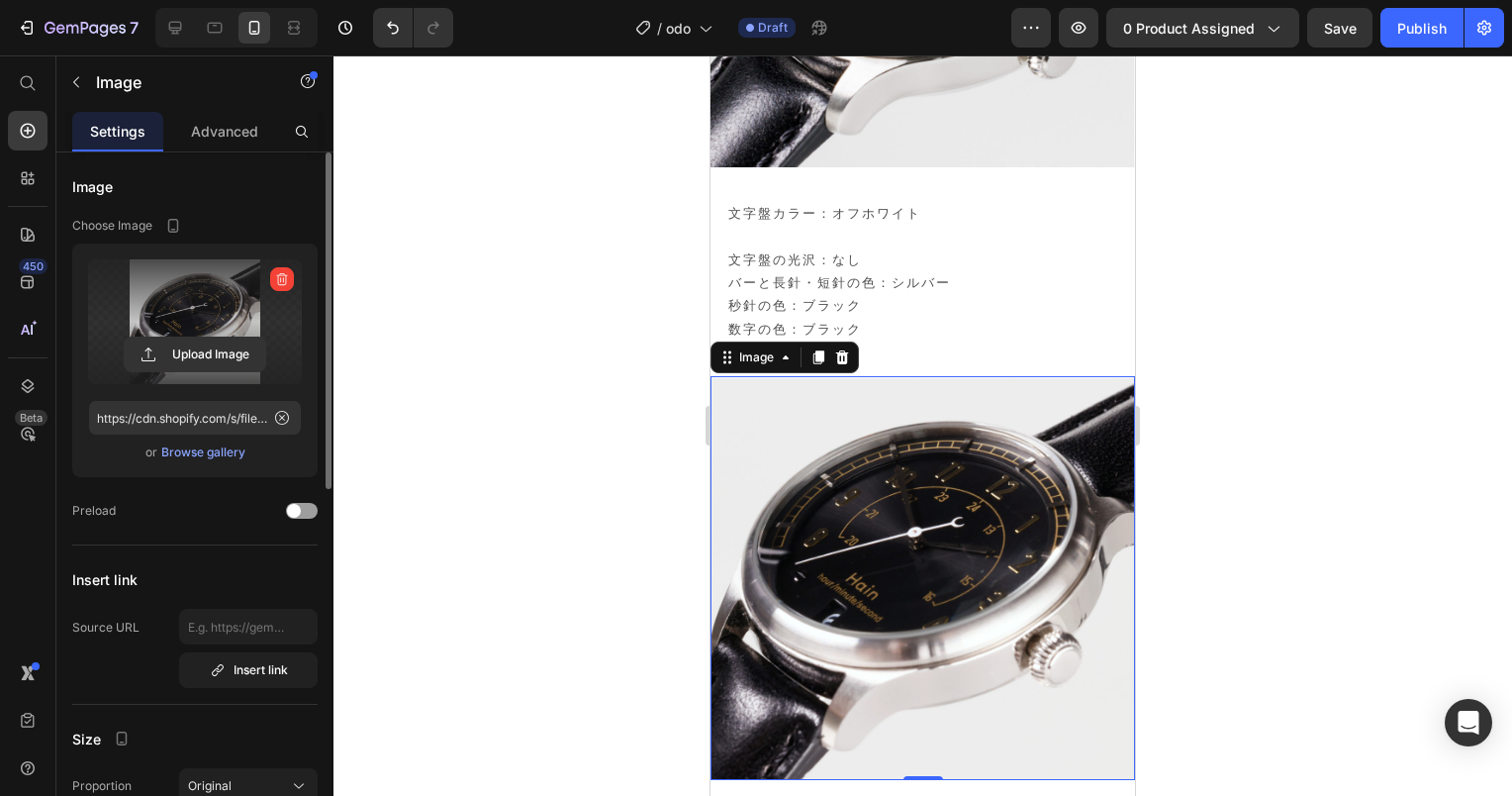 click 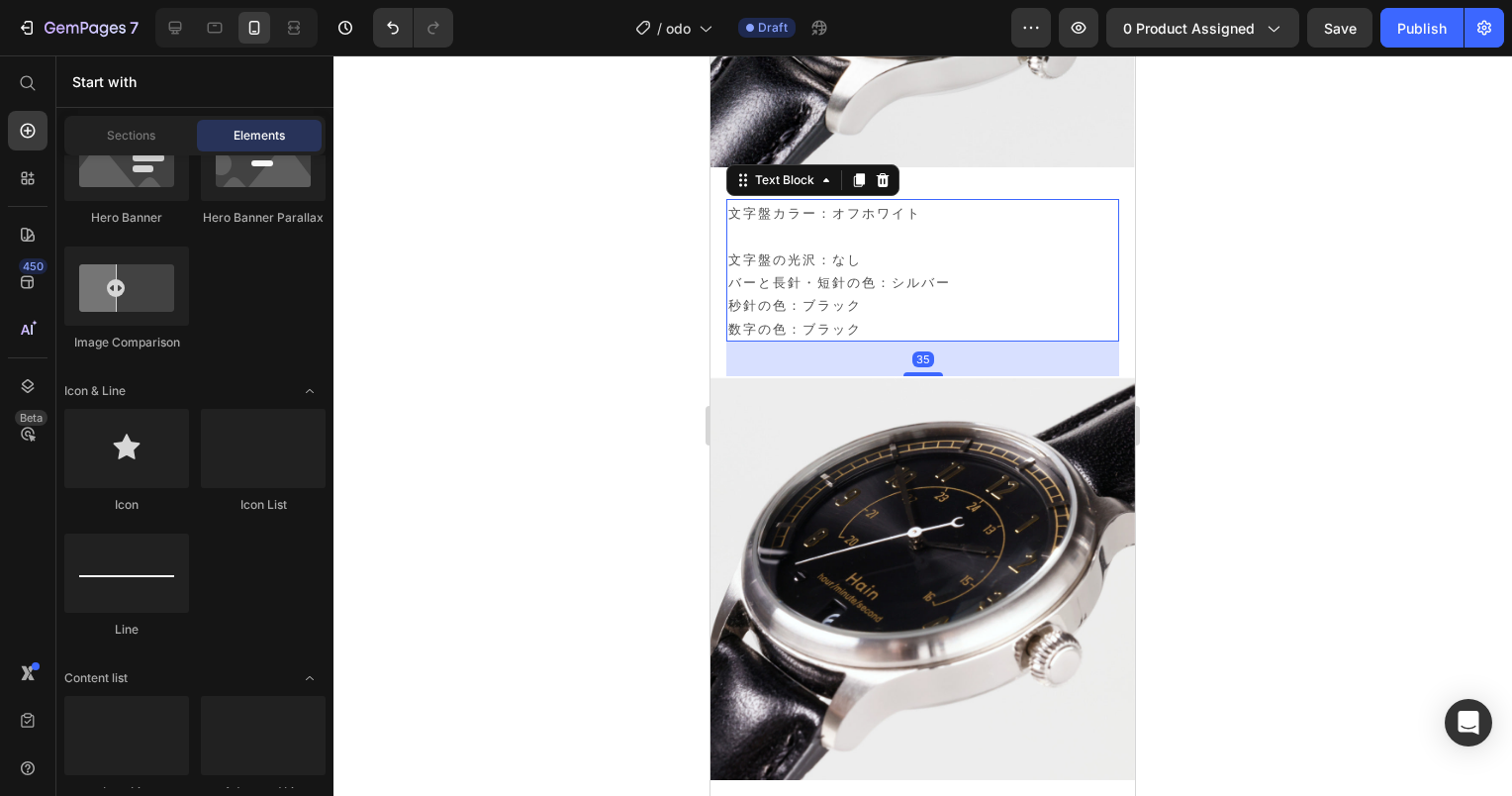 click on "文字盤の光沢：なし" at bounding box center [922, 258] 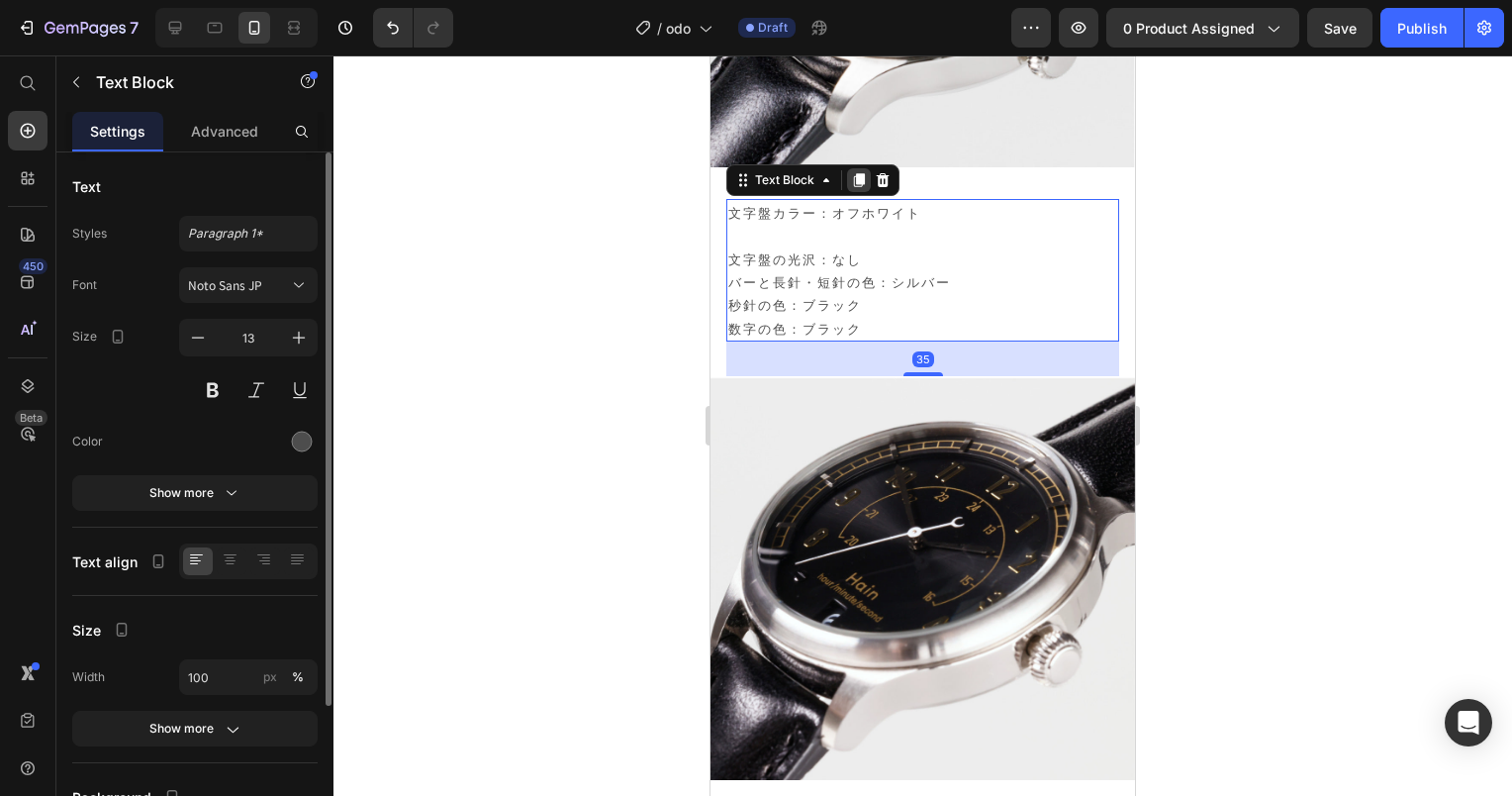 click 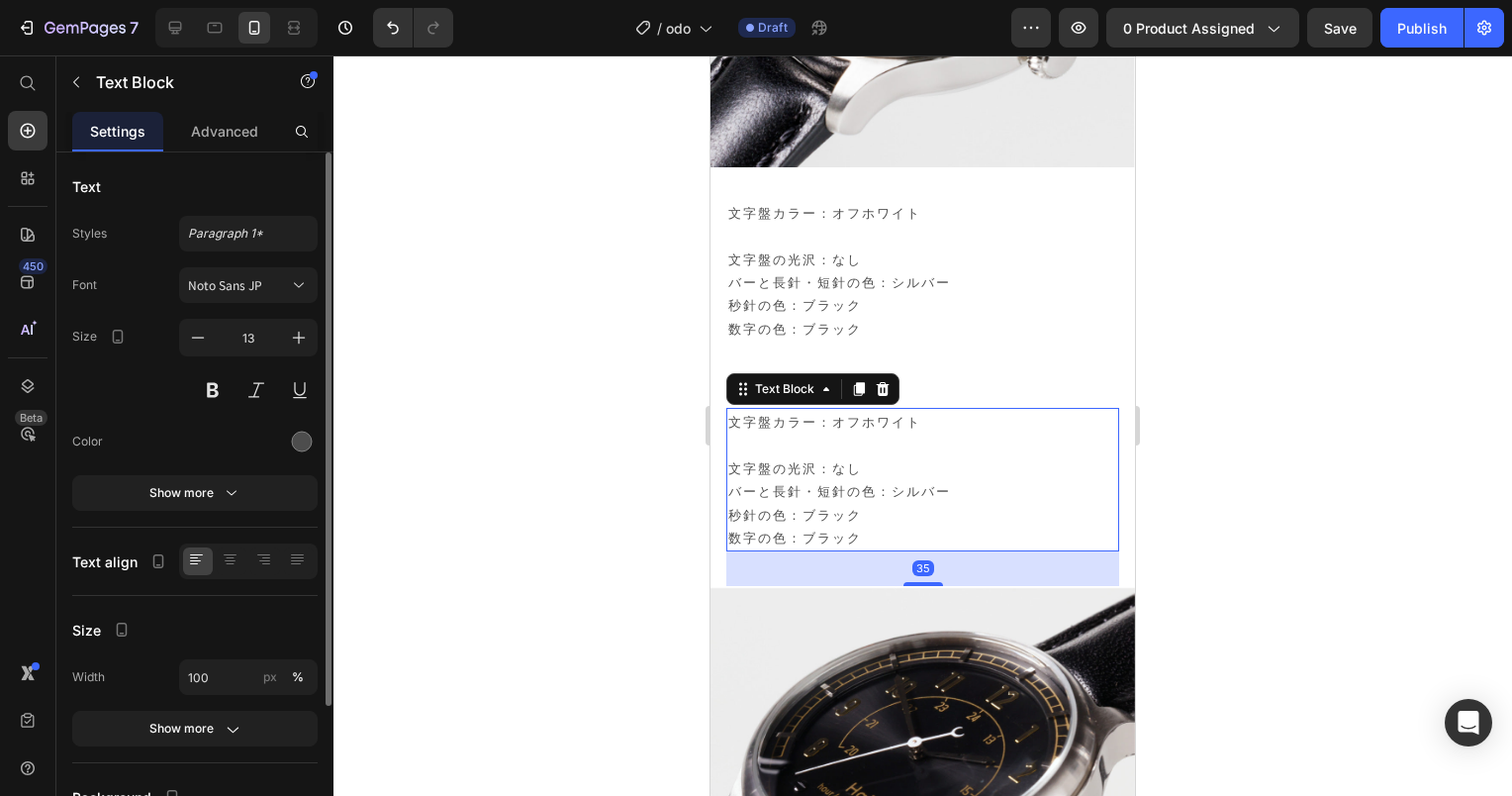 click 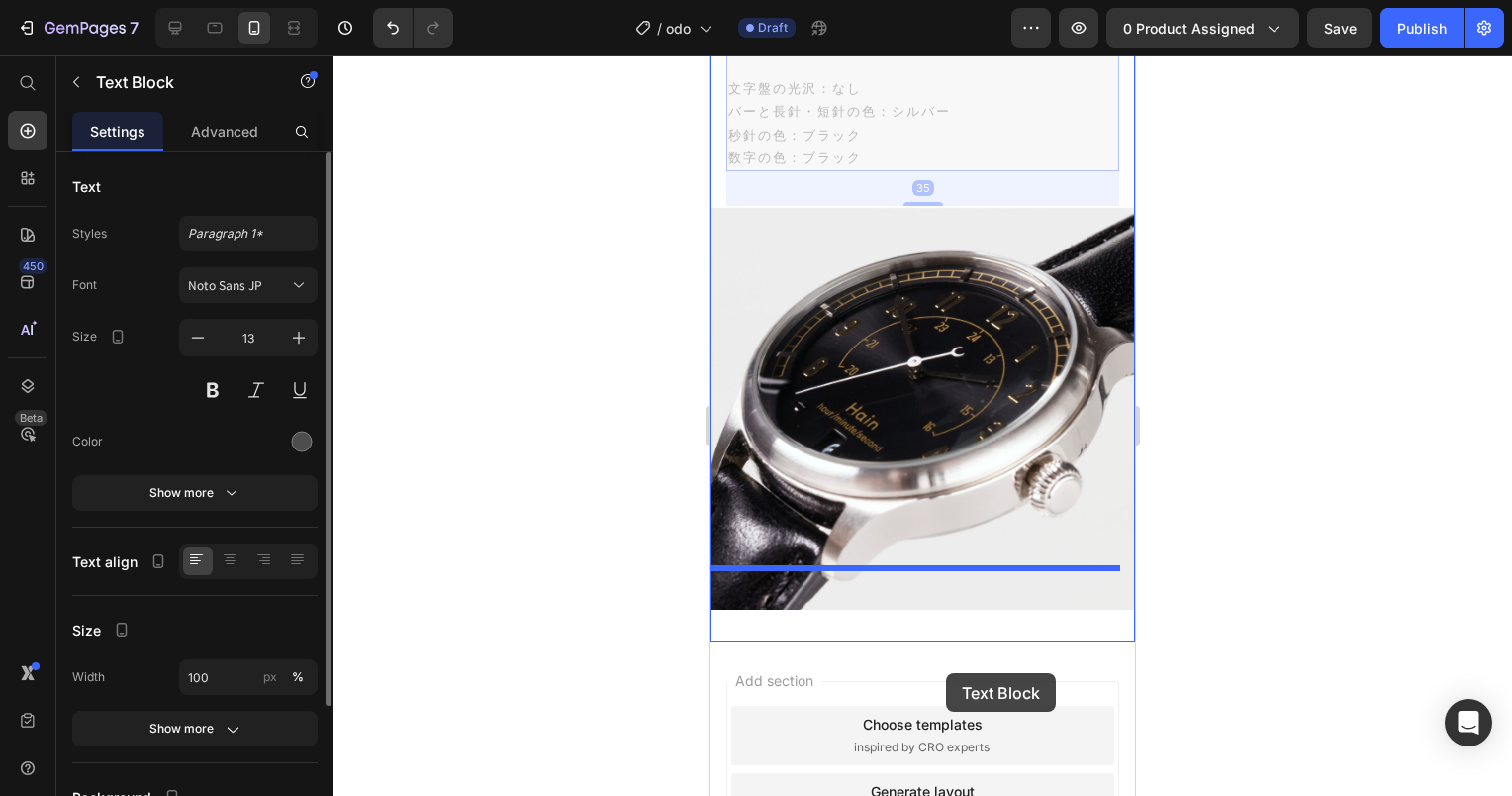 scroll, scrollTop: 25943, scrollLeft: 0, axis: vertical 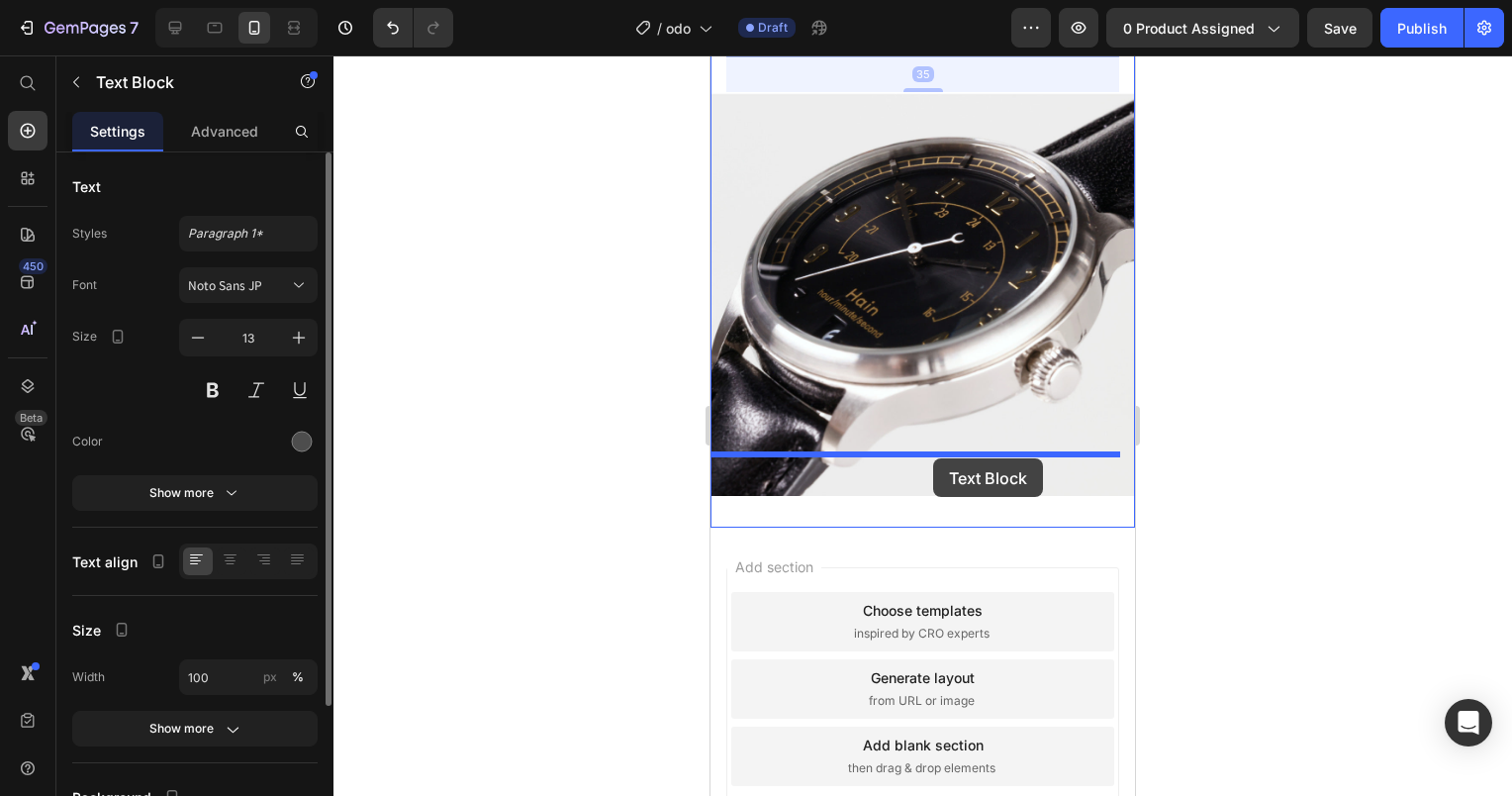 drag, startPoint x: 916, startPoint y: 459, endPoint x: 933, endPoint y: 458, distance: 17.029386 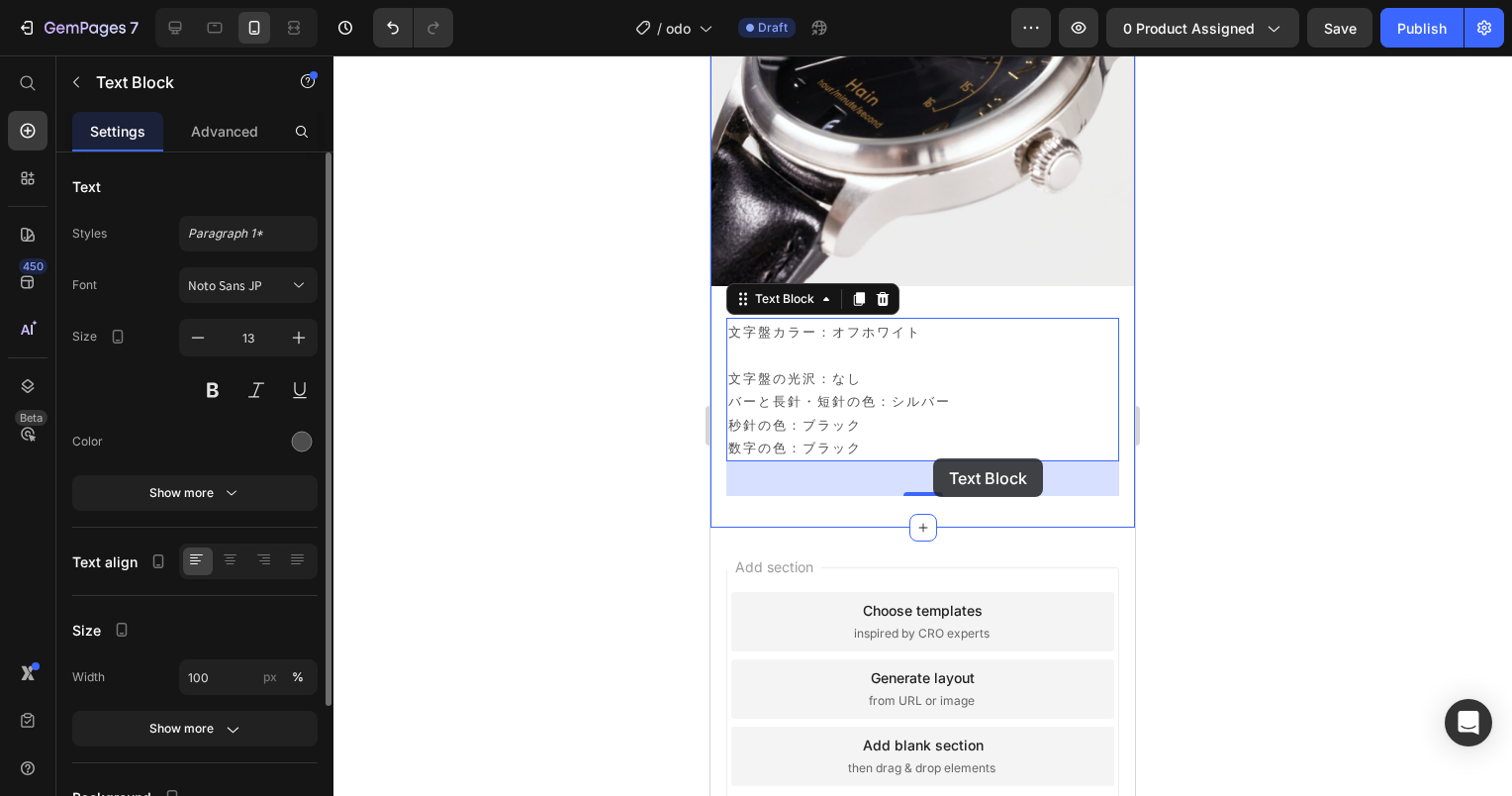 scroll, scrollTop: 25734, scrollLeft: 0, axis: vertical 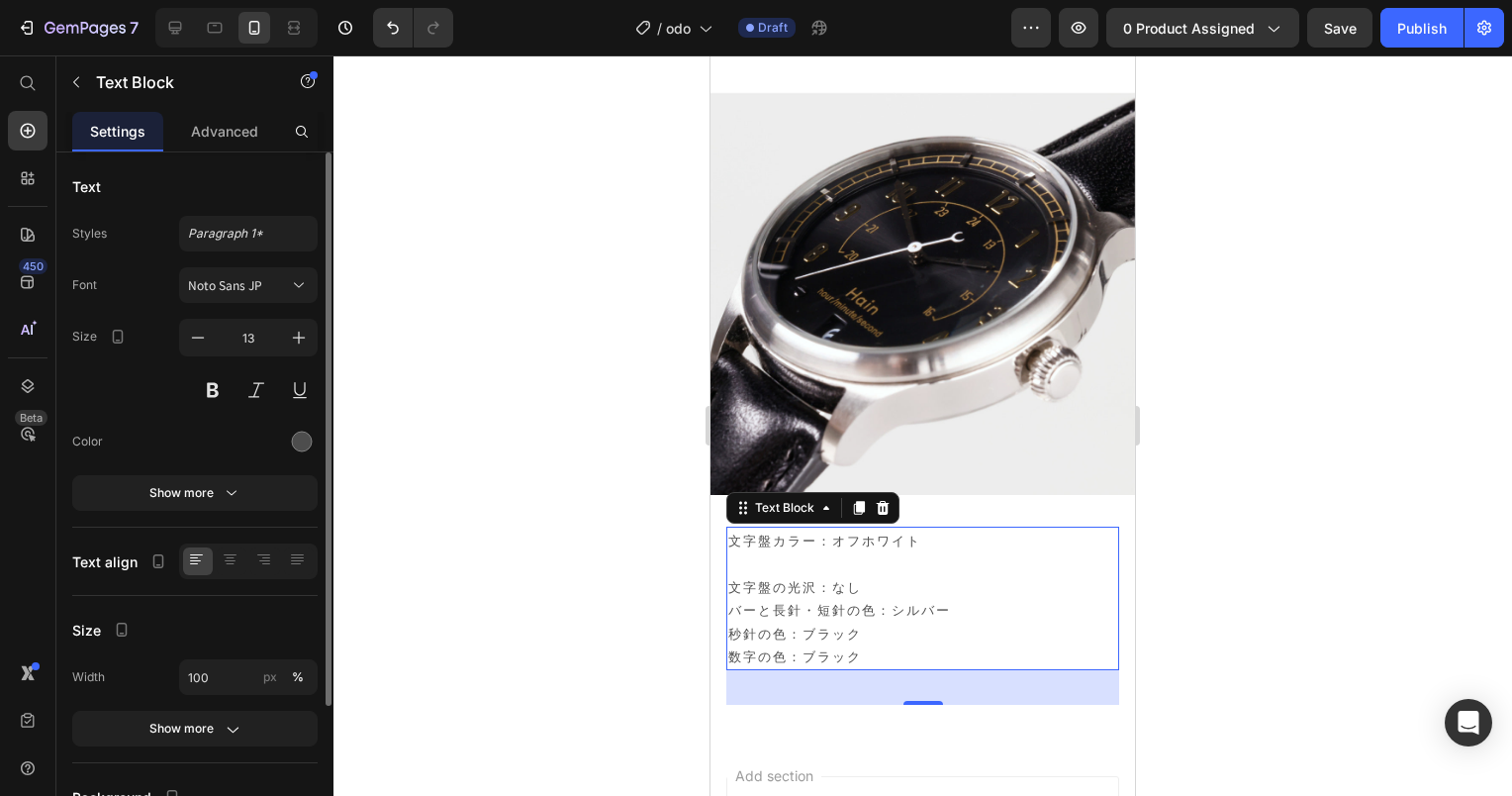 click 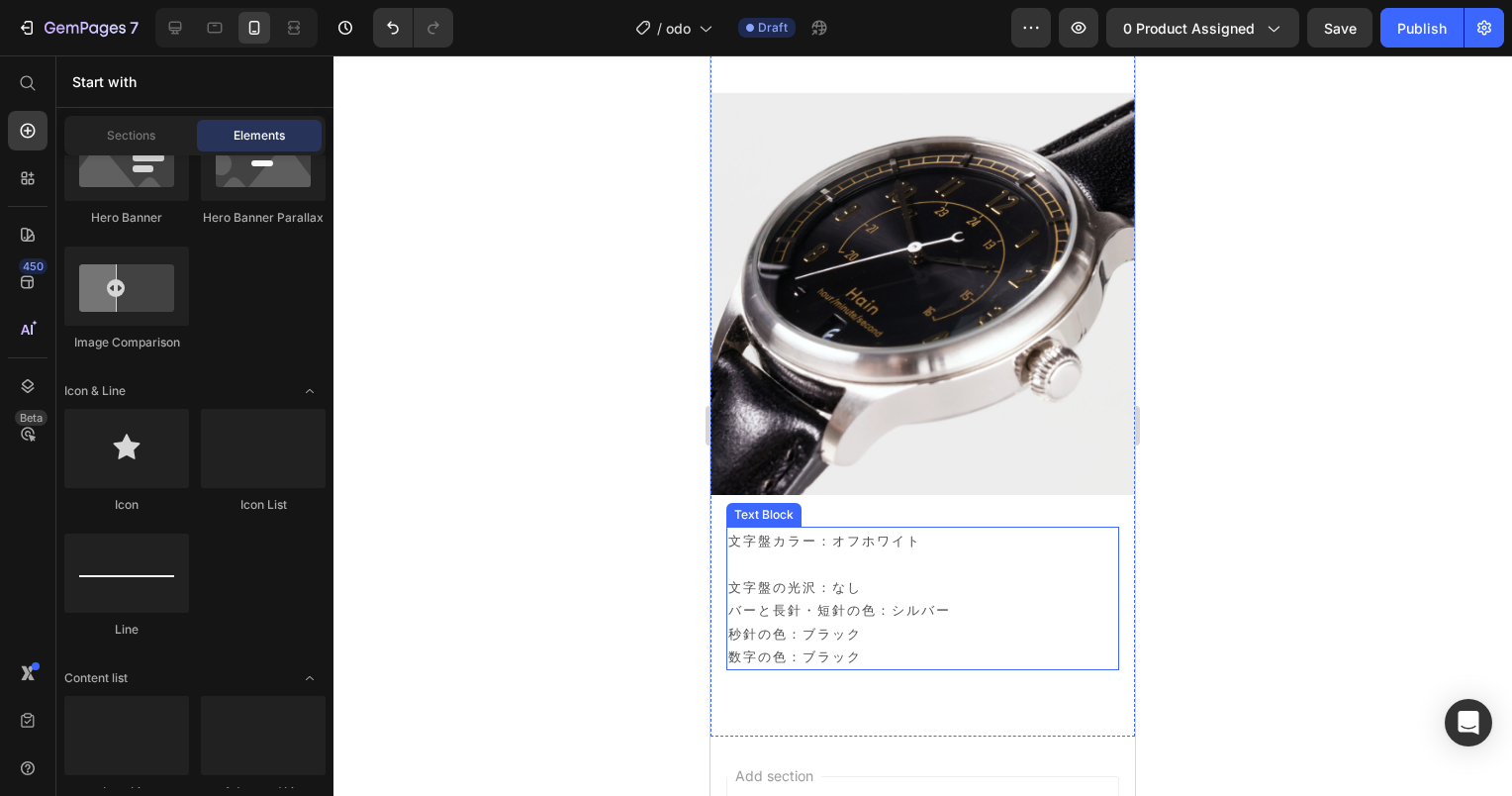 click on "文字盤の光沢：なし" at bounding box center (922, 586) 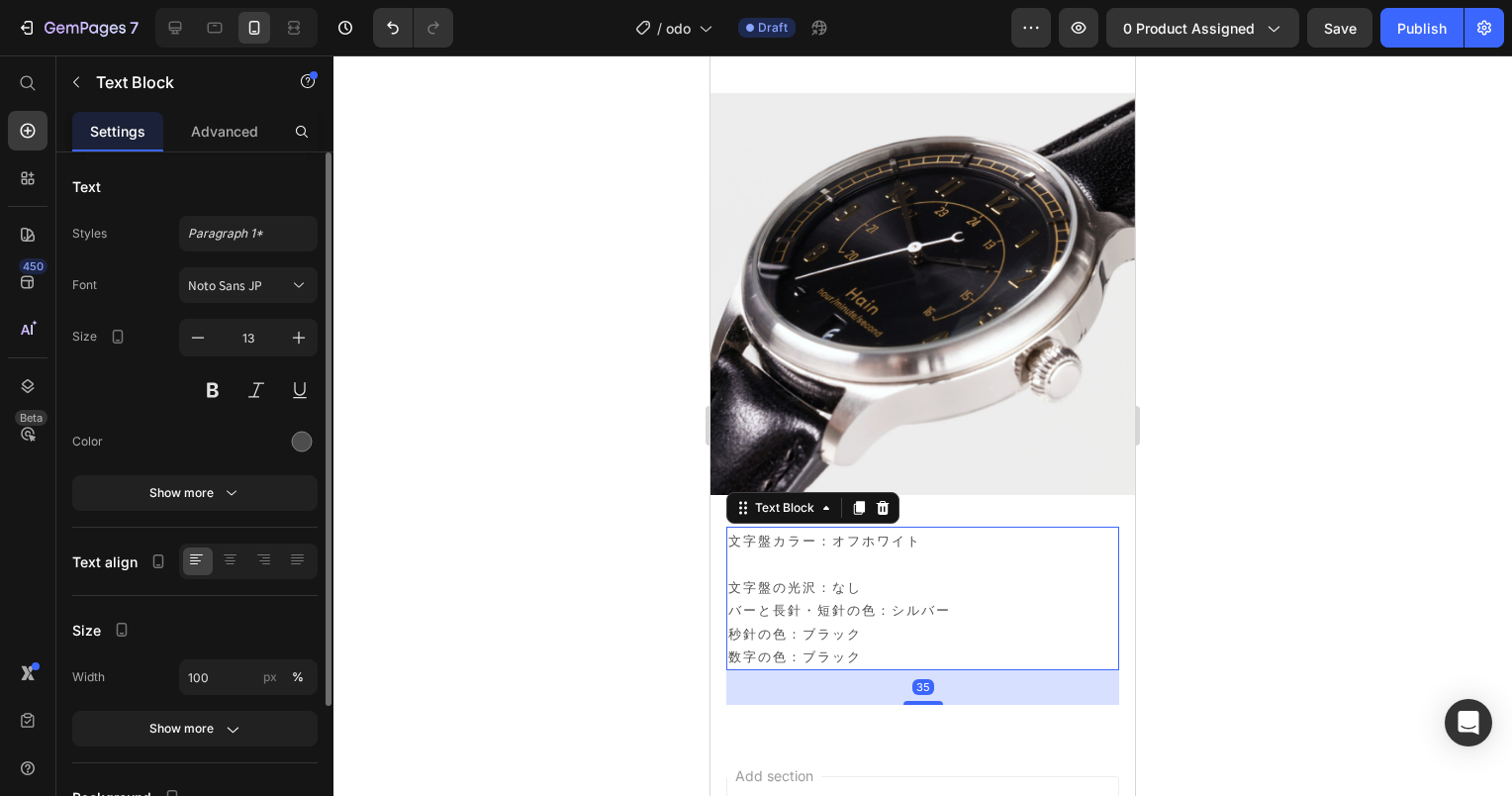 click on "文字盤の光沢：なし" at bounding box center [922, 586] 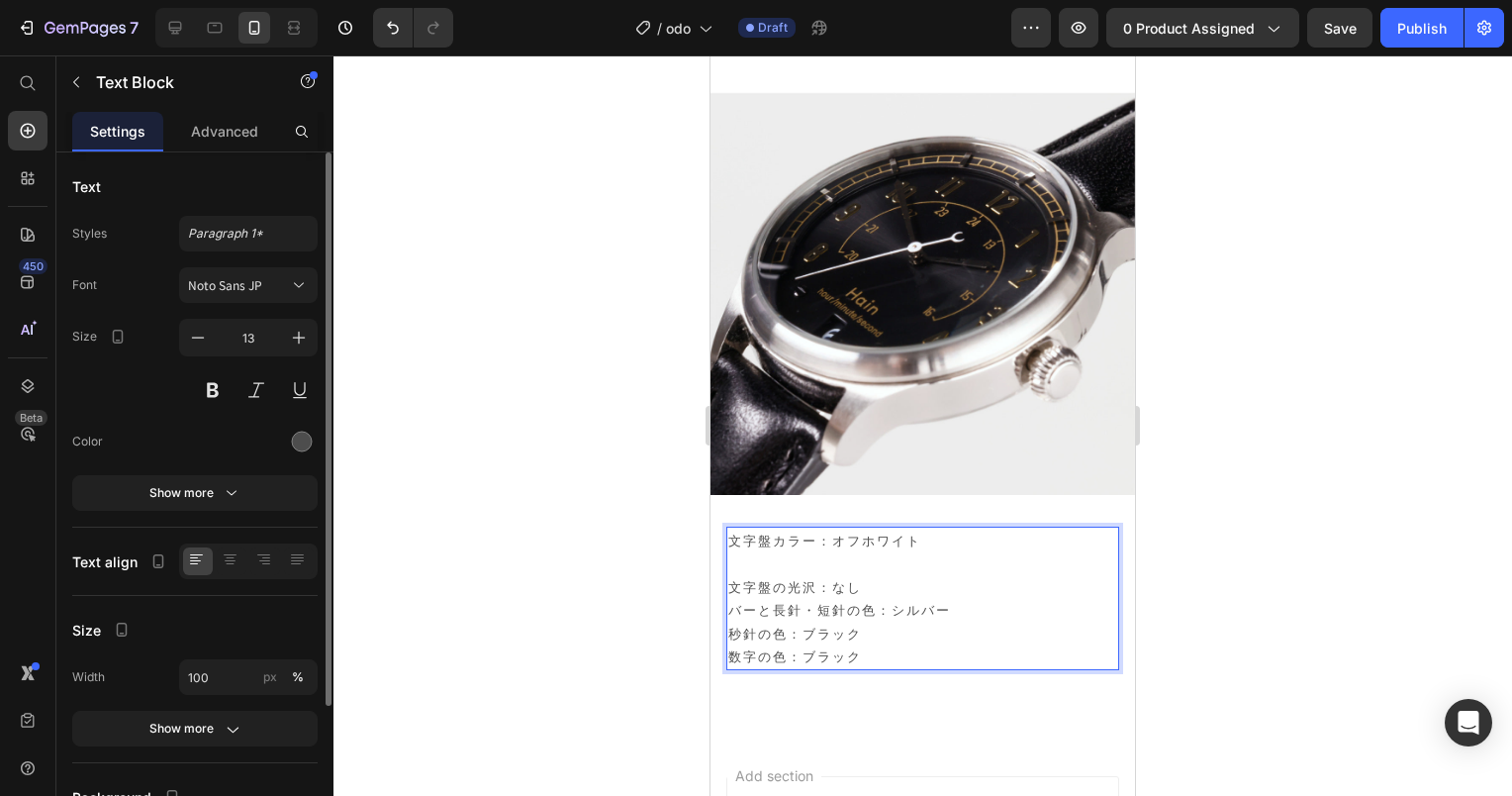 click on "数字の色：ブラック" at bounding box center (922, 655) 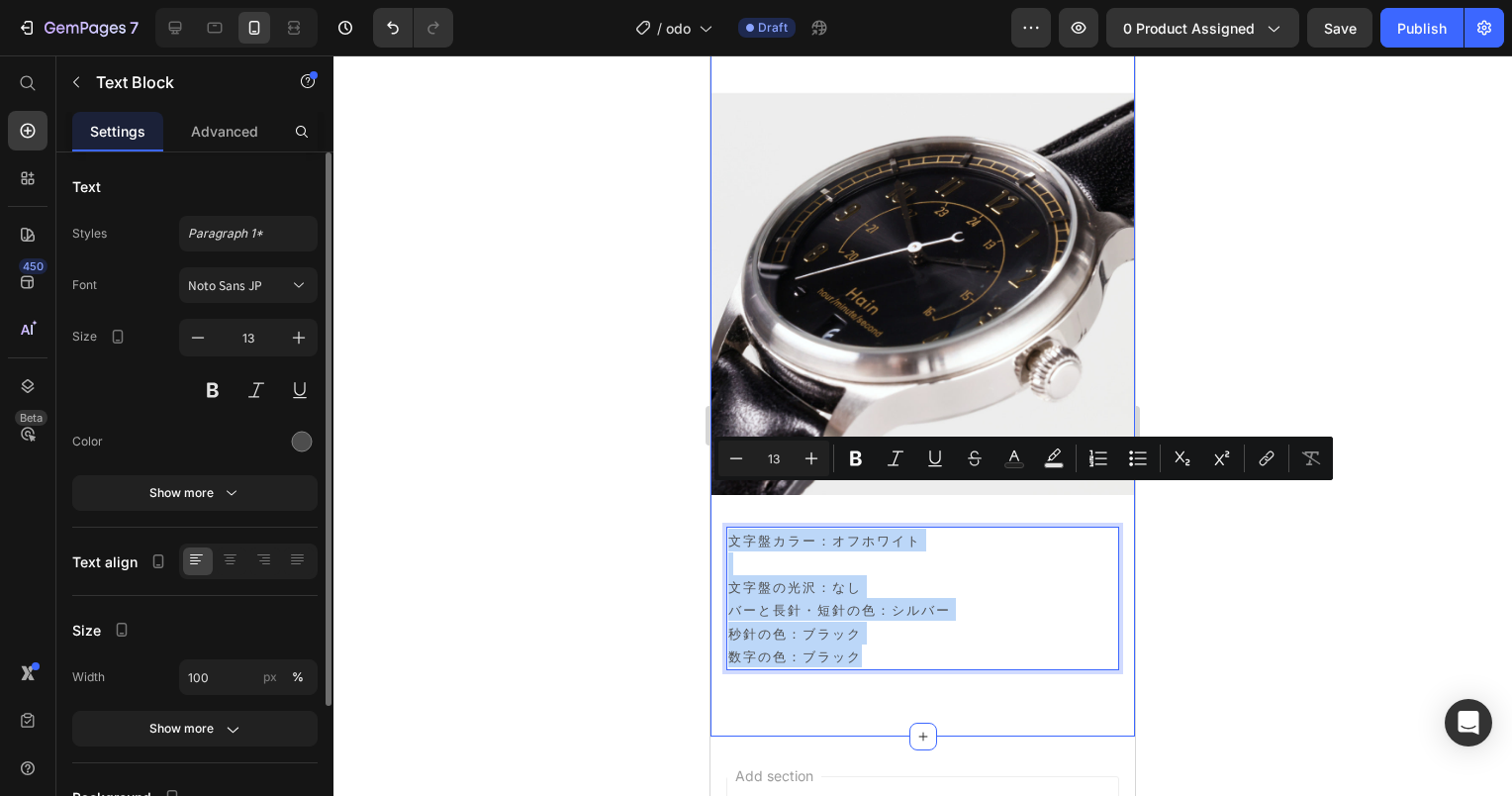 drag, startPoint x: 871, startPoint y: 618, endPoint x: 712, endPoint y: 499, distance: 199 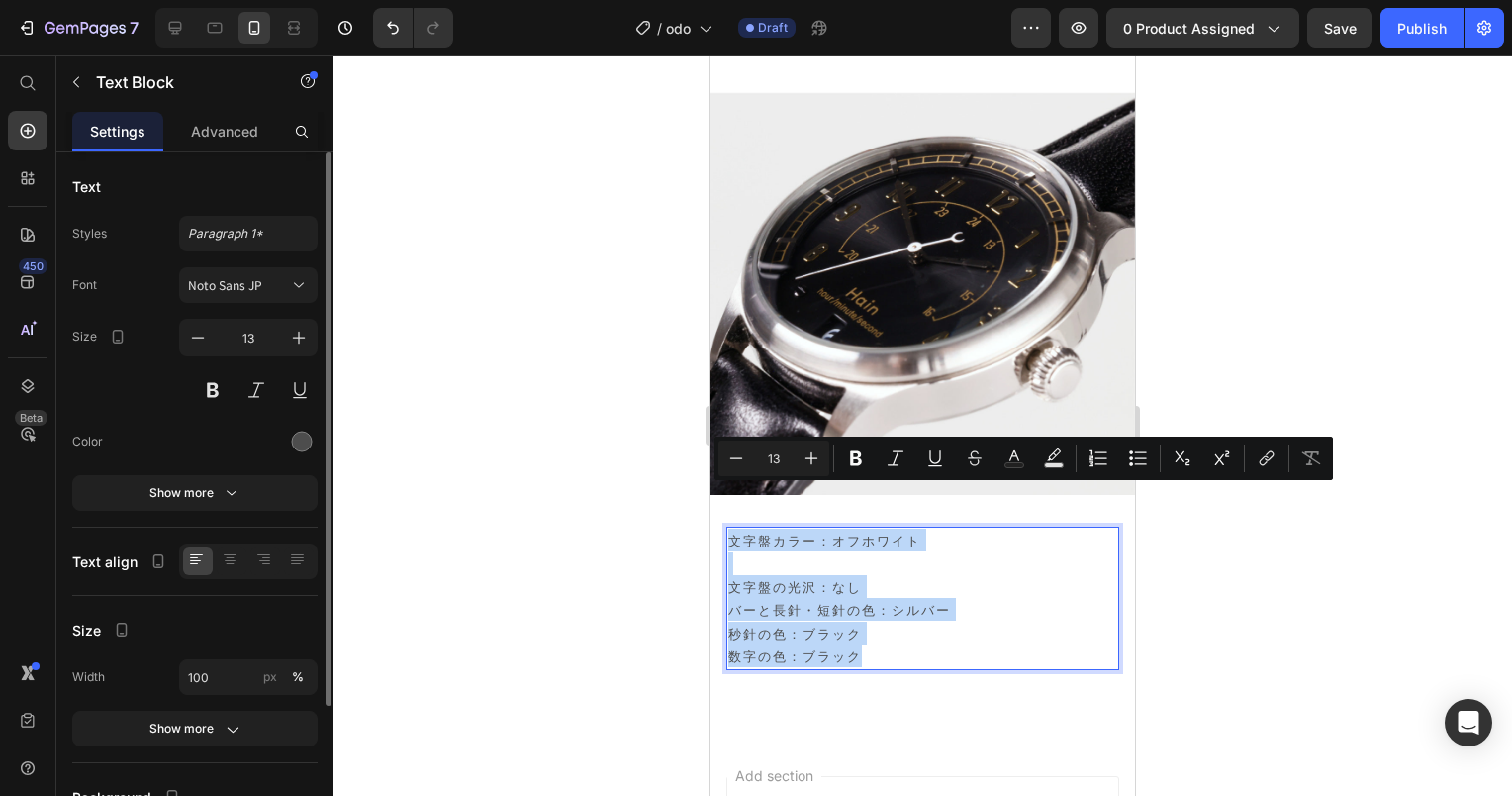 drag, startPoint x: 759, startPoint y: 505, endPoint x: 838, endPoint y: 527, distance: 82.0061 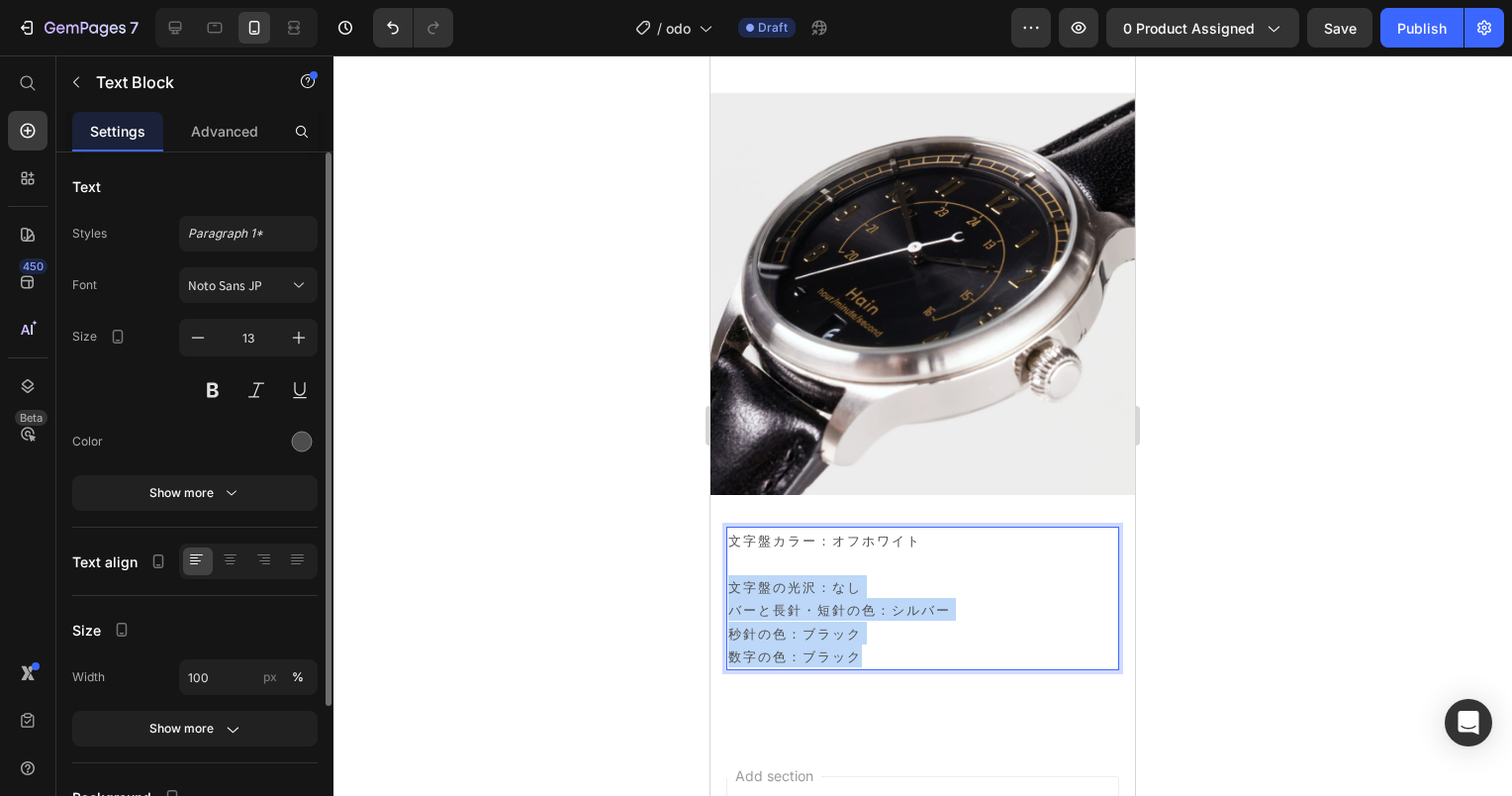 drag, startPoint x: 878, startPoint y: 618, endPoint x: 727, endPoint y: 547, distance: 166.85922 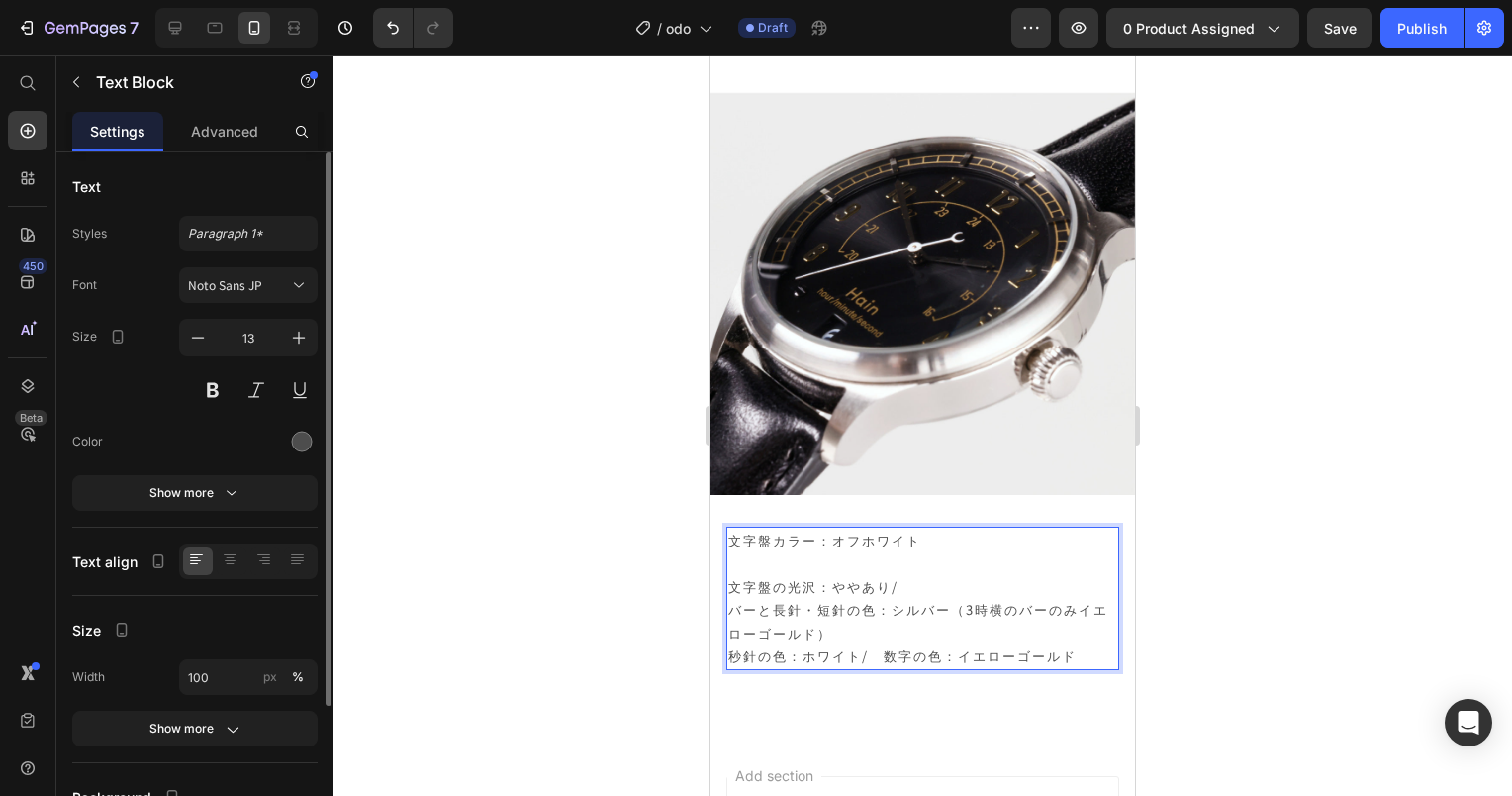 click on "文字盤の光沢：ややあり/　 バーと長針・短針の色：シルバー（3時横のバーのみイエローゴールド） 秒針の色：ホワイト/　数字の色：イエローゴールド" at bounding box center [922, 622] 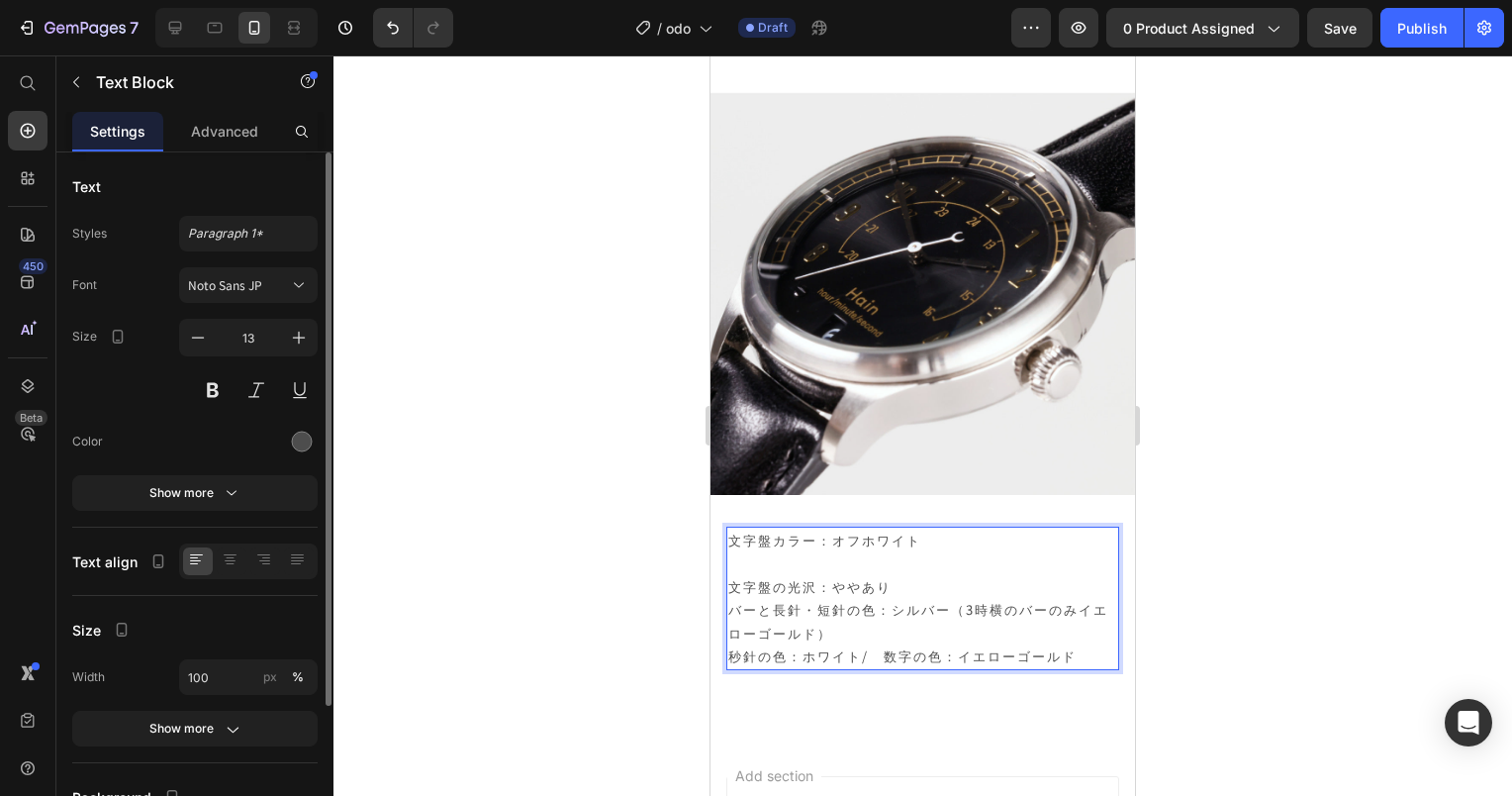 click on "文字盤の光沢：ややあり バーと長針・短針の色：シルバー（3時横のバーのみイエローゴールド） 秒針の色：ホワイト/　数字の色：イエローゴールド" at bounding box center (922, 622) 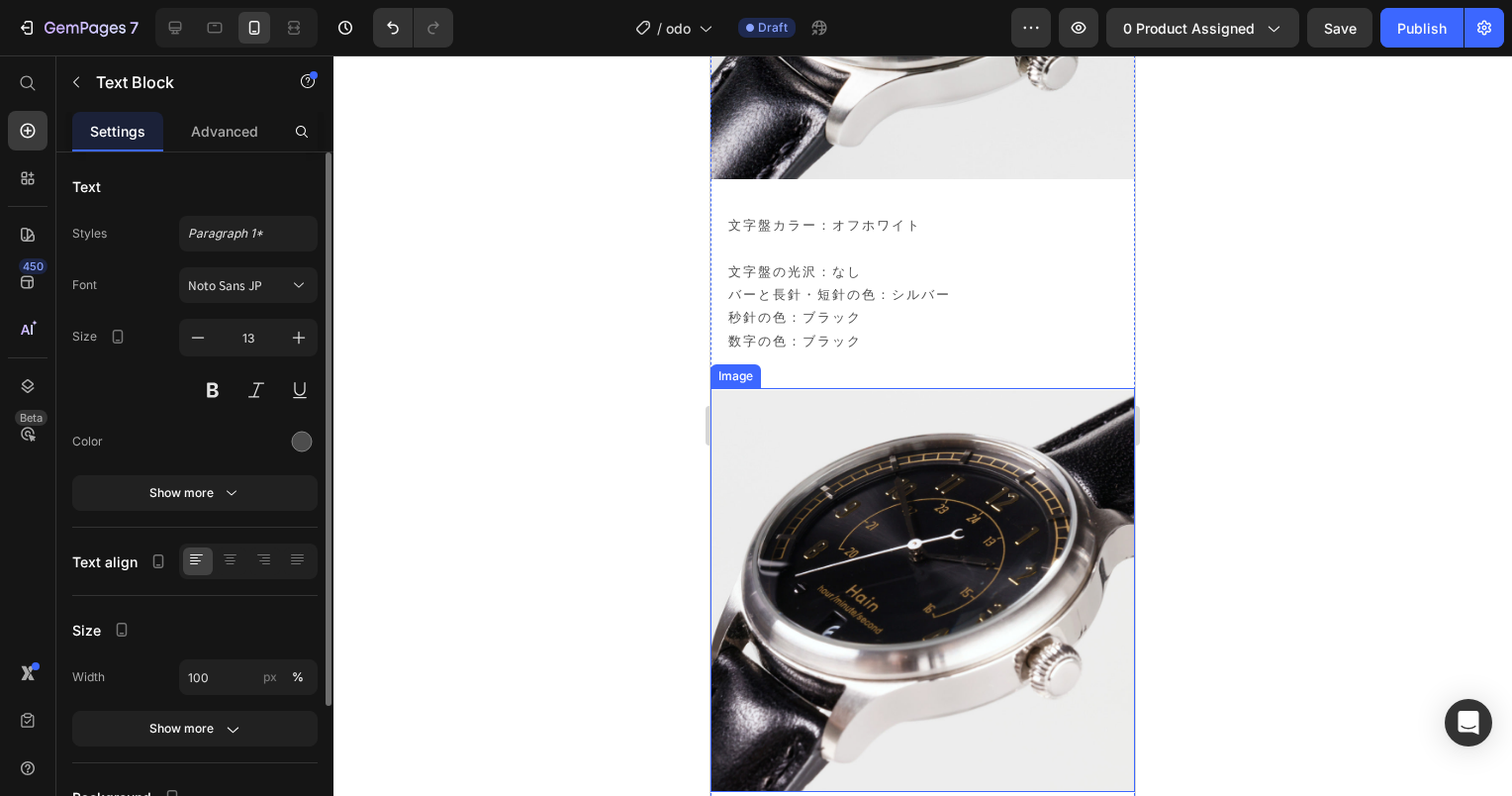 scroll, scrollTop: 25833, scrollLeft: 0, axis: vertical 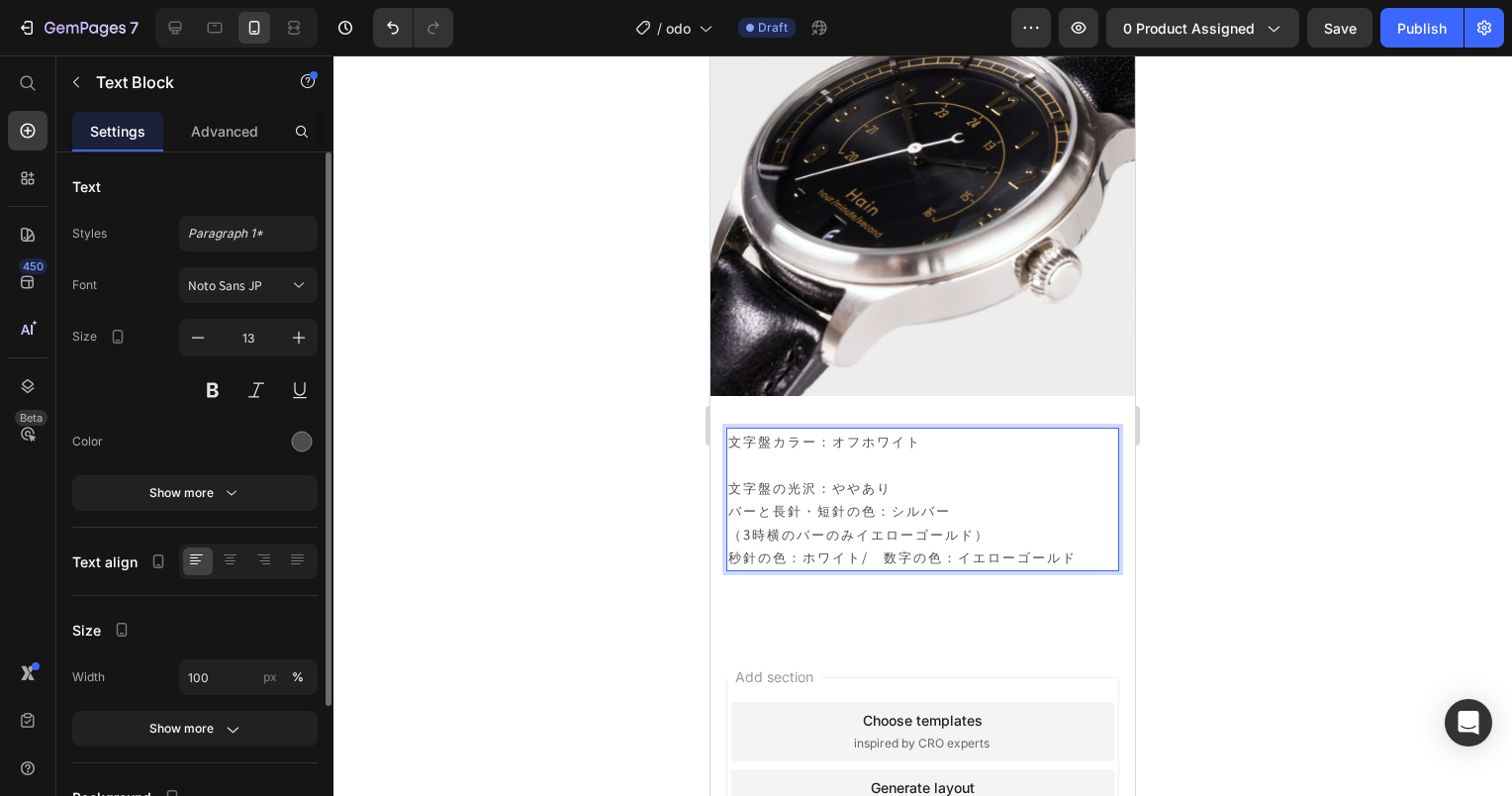 click on "(3時横のバーのみイエローゴールド) 秒針の色：ホワイト/　数字の色：イエローゴールド" at bounding box center [922, 546] 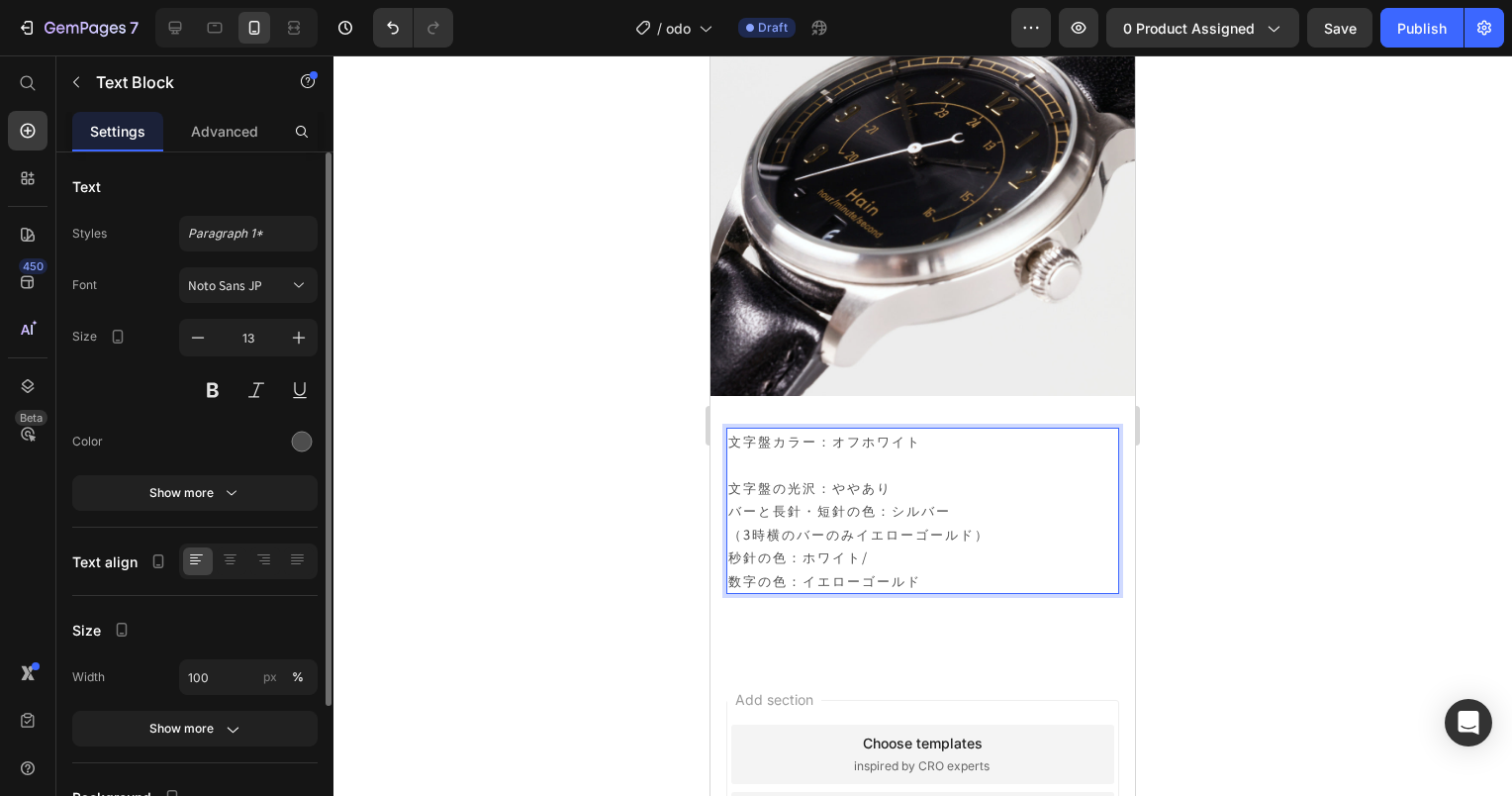 click on "（3時横のバーのみイエローゴールド） 秒針の色：ホワイト/" at bounding box center (922, 546) 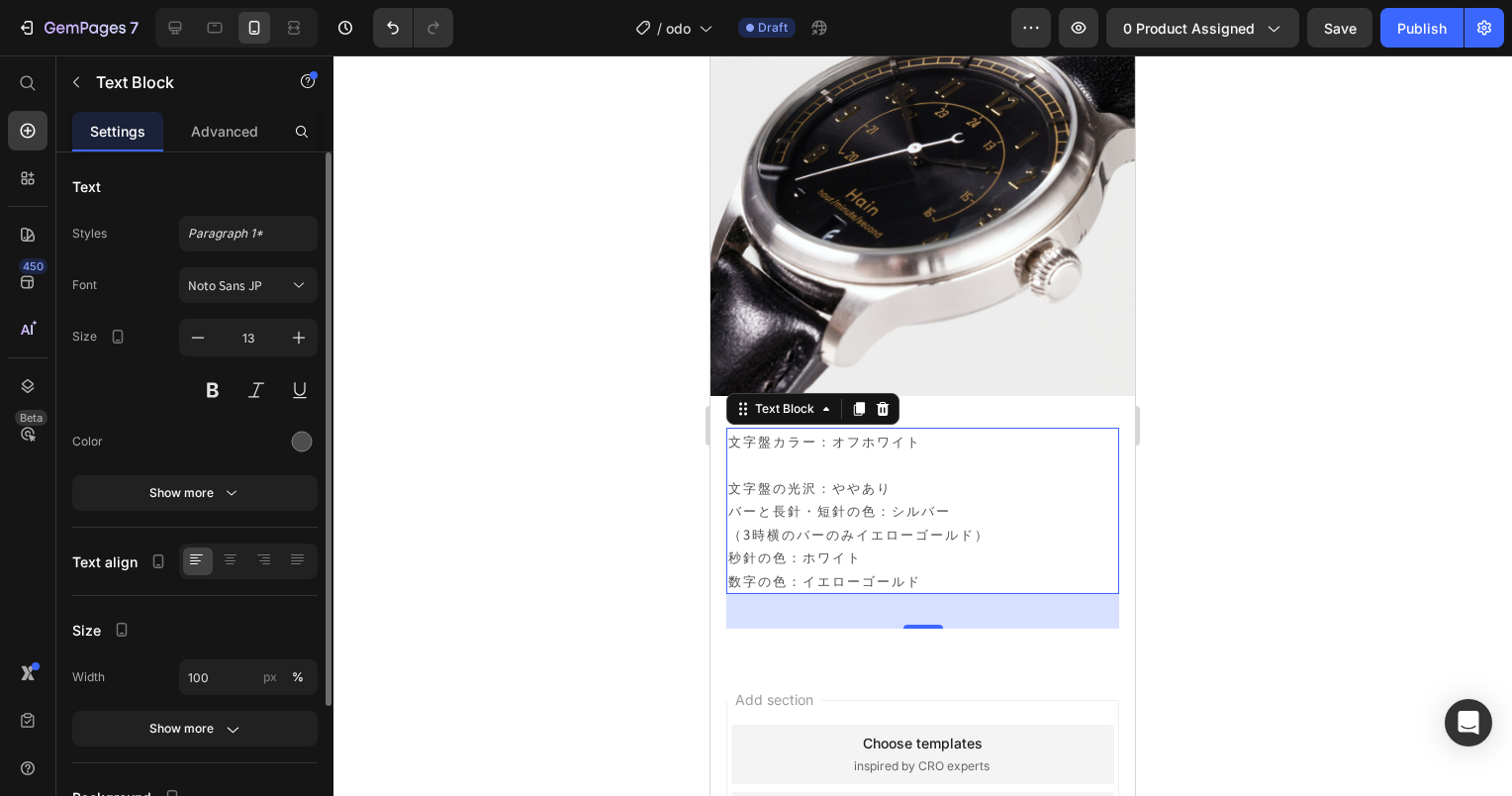click 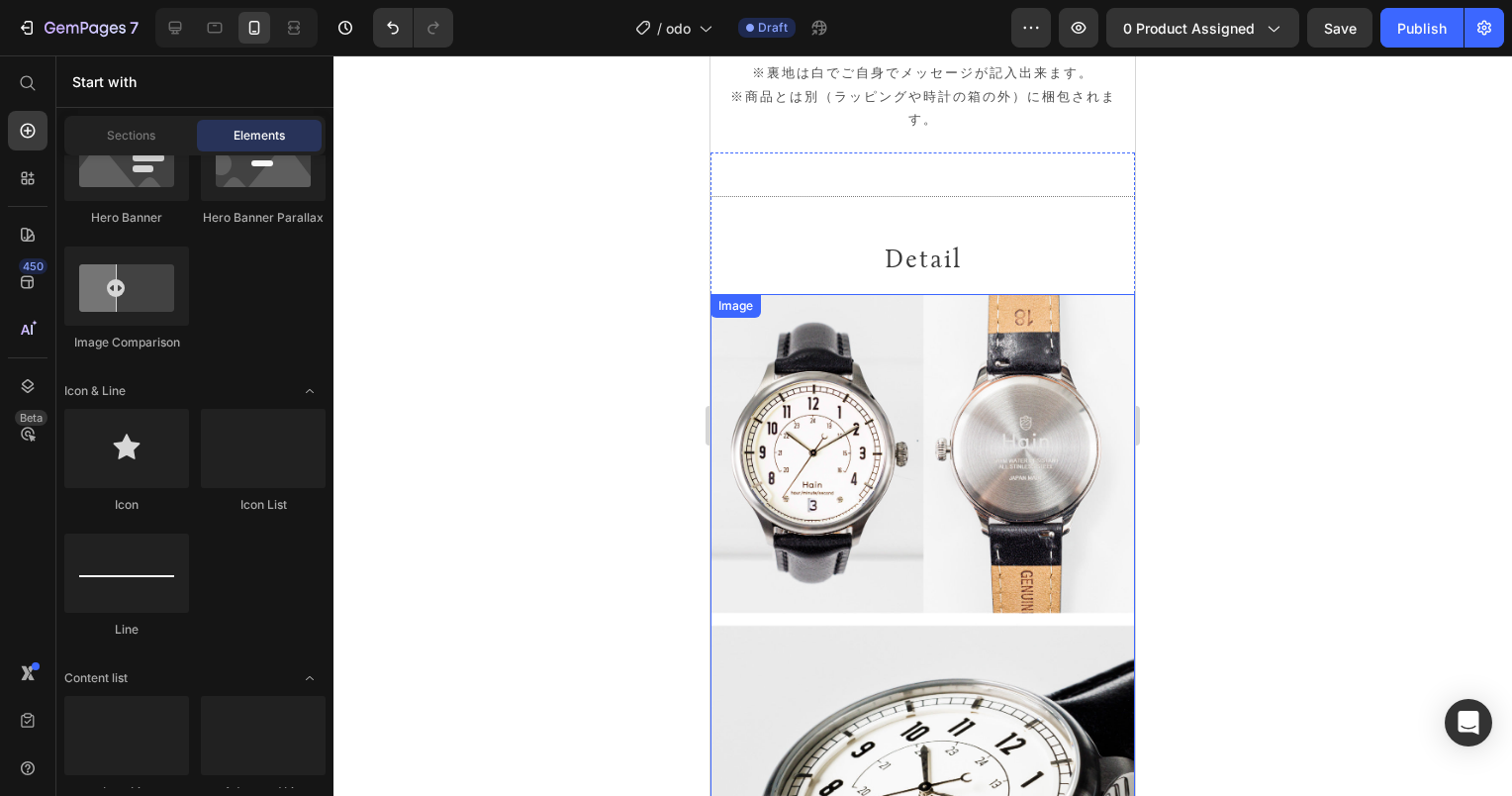 scroll, scrollTop: 24348, scrollLeft: 0, axis: vertical 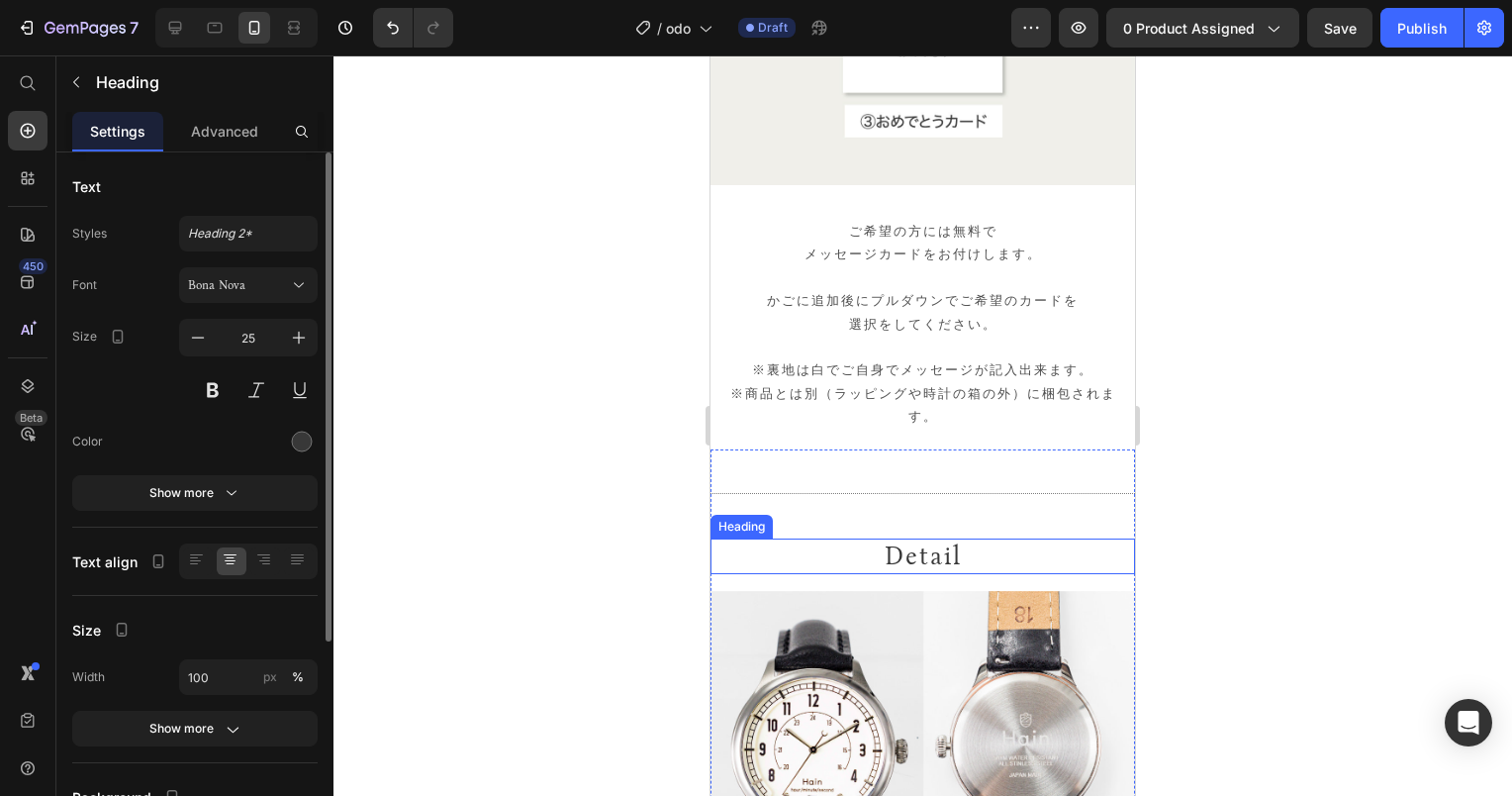 click on "Detail" at bounding box center (922, 556) 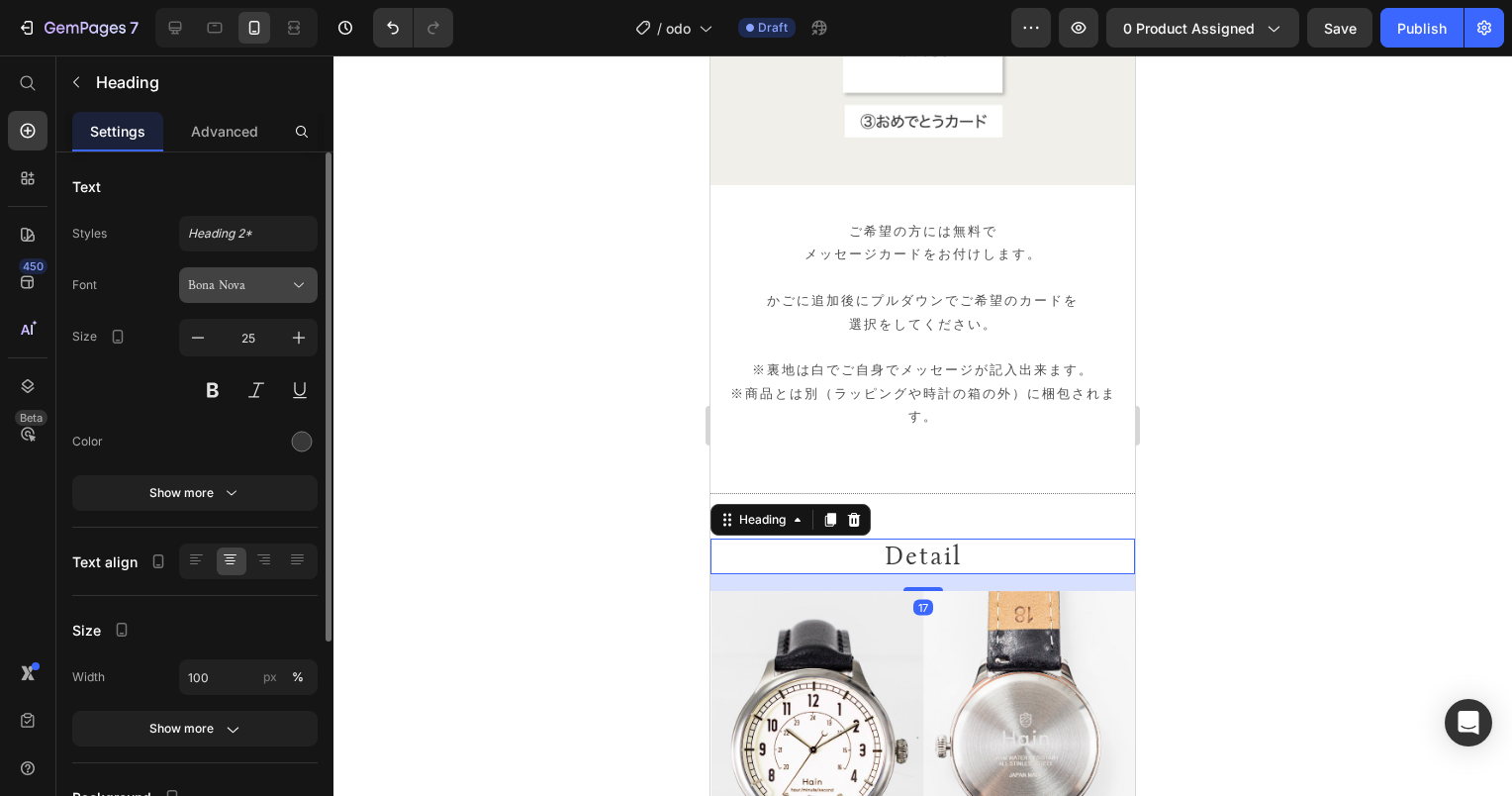 click on "Bona Nova" at bounding box center (238, 285) 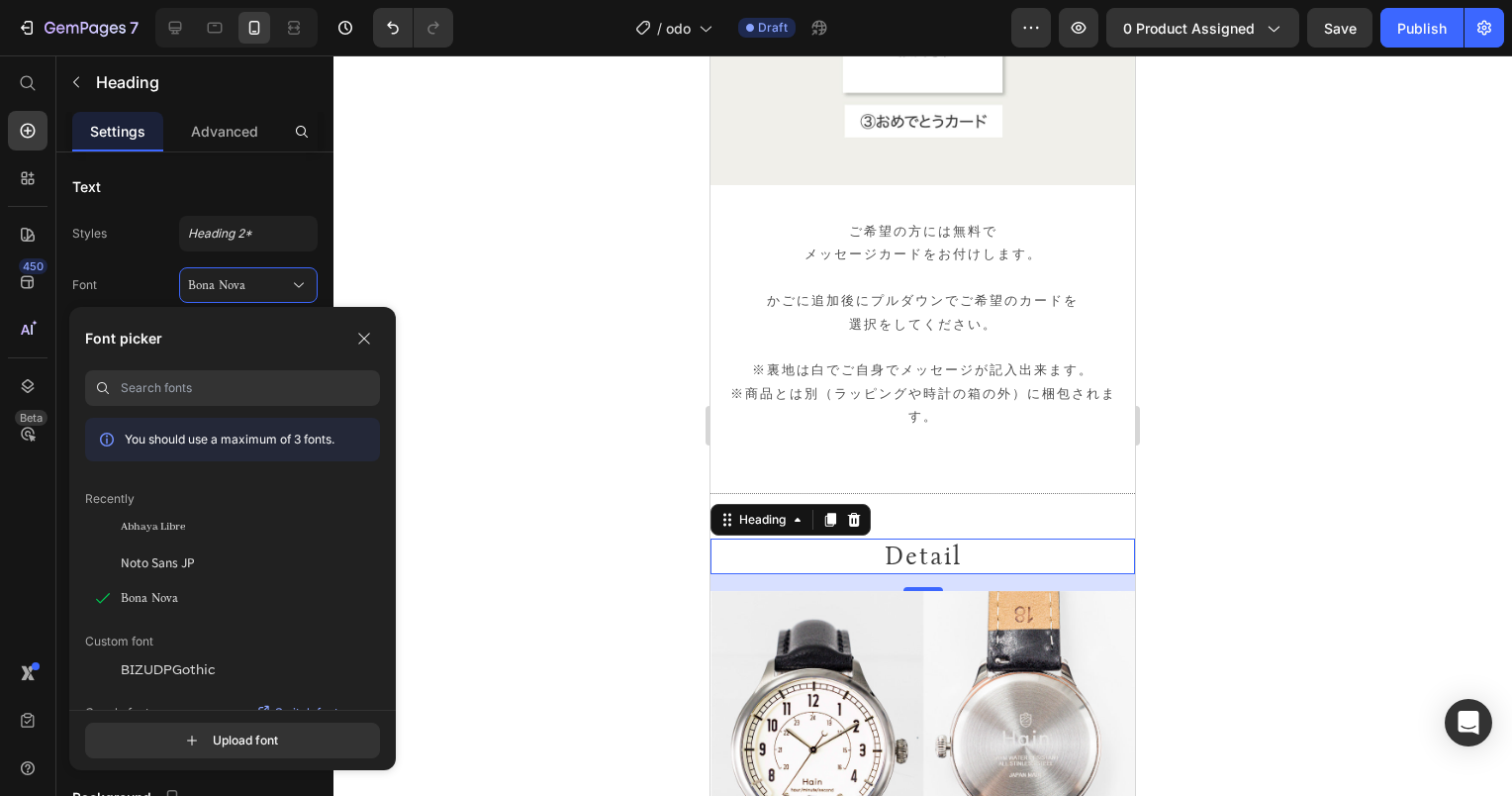 scroll, scrollTop: 396, scrollLeft: 0, axis: vertical 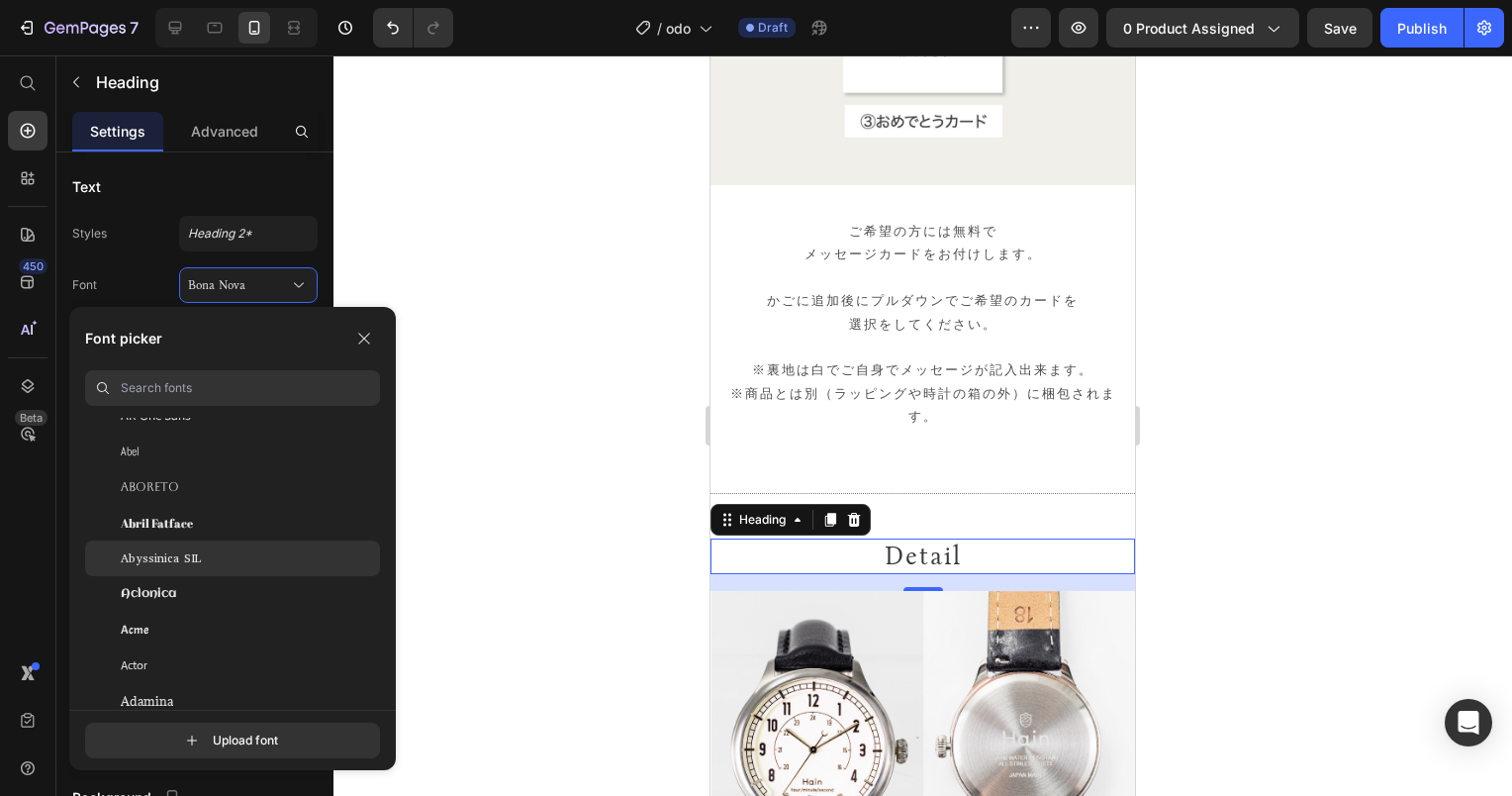 click on "Abyssinica SIL" 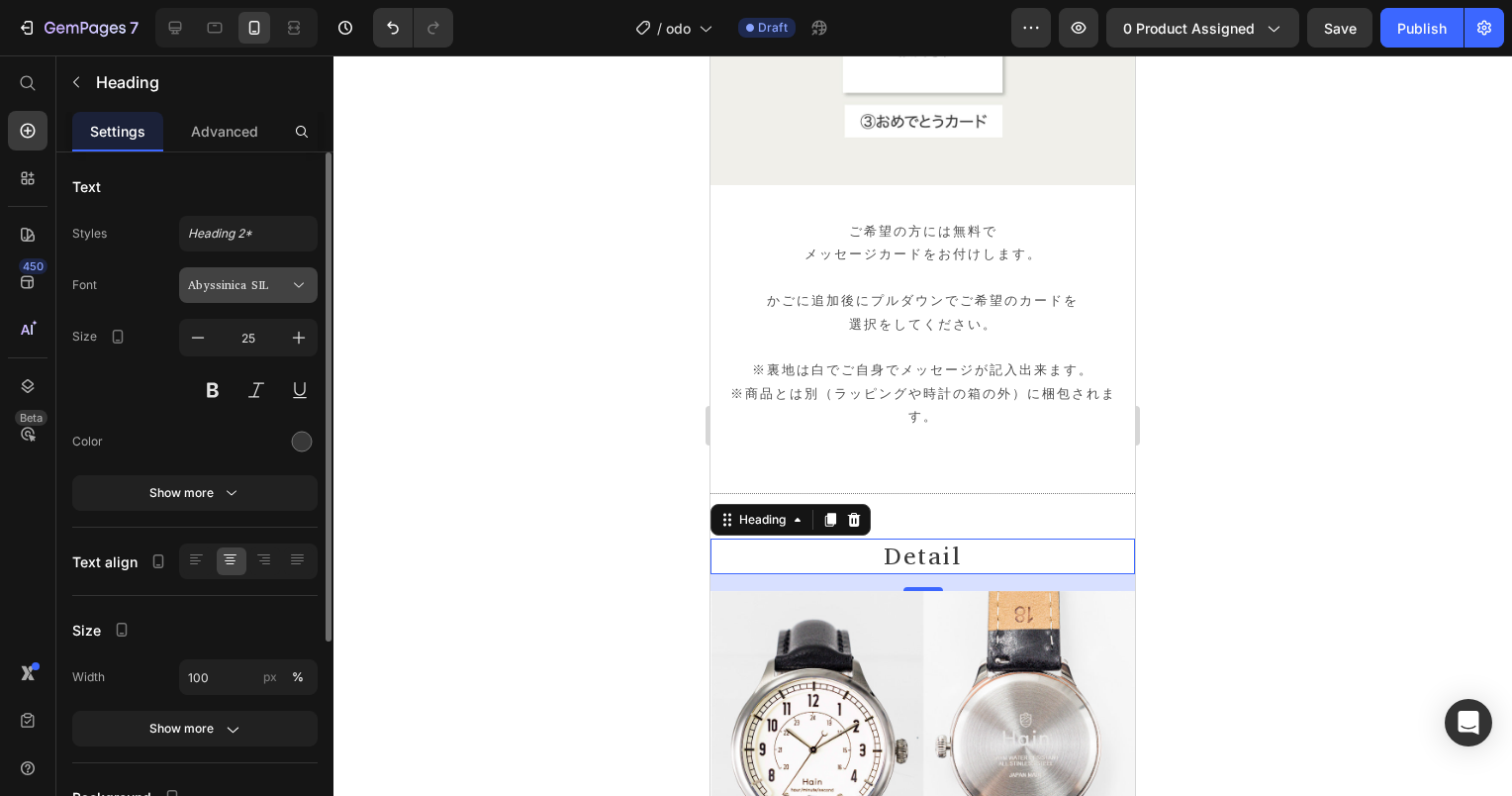 click 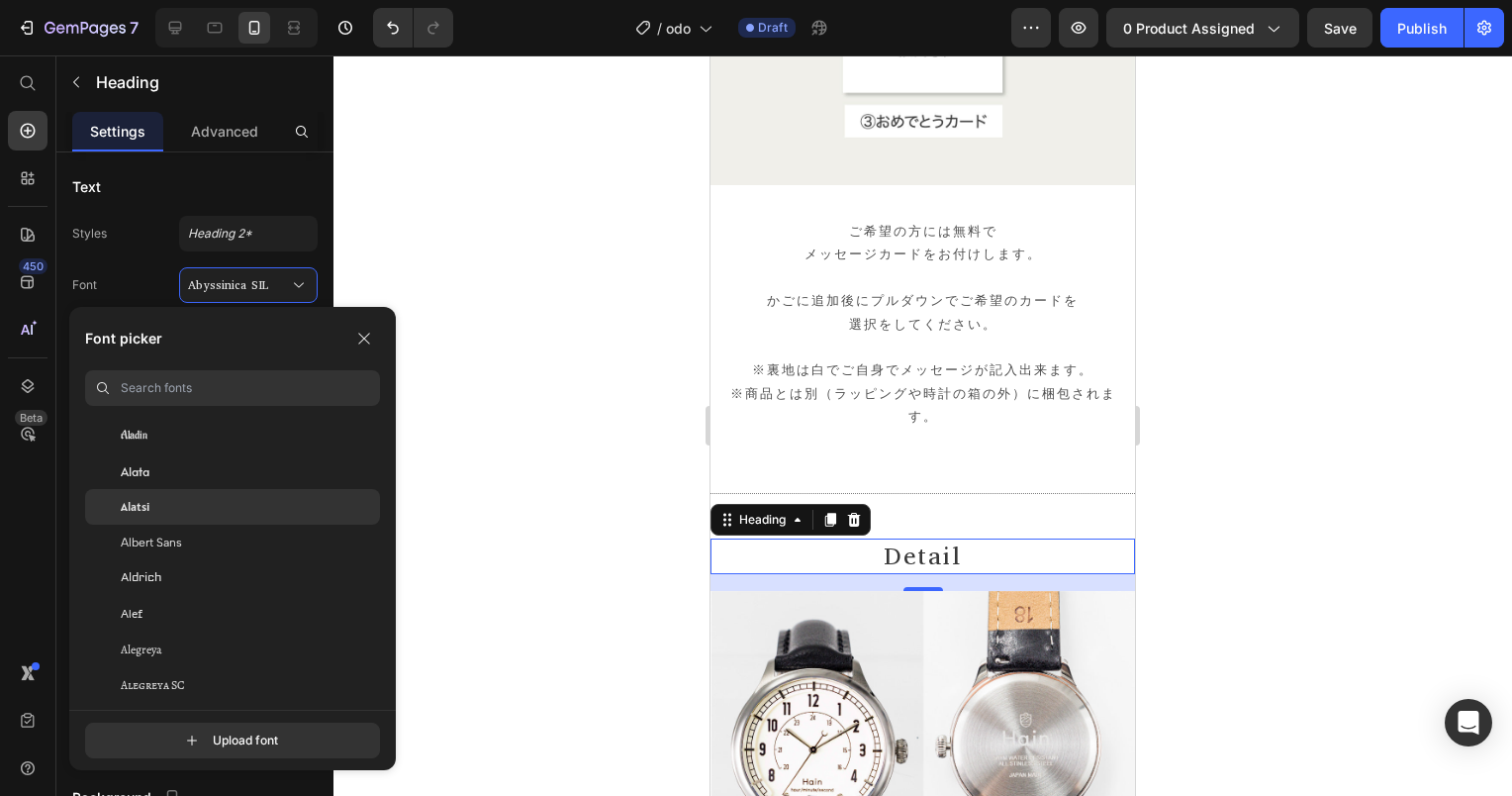 scroll, scrollTop: 1188, scrollLeft: 0, axis: vertical 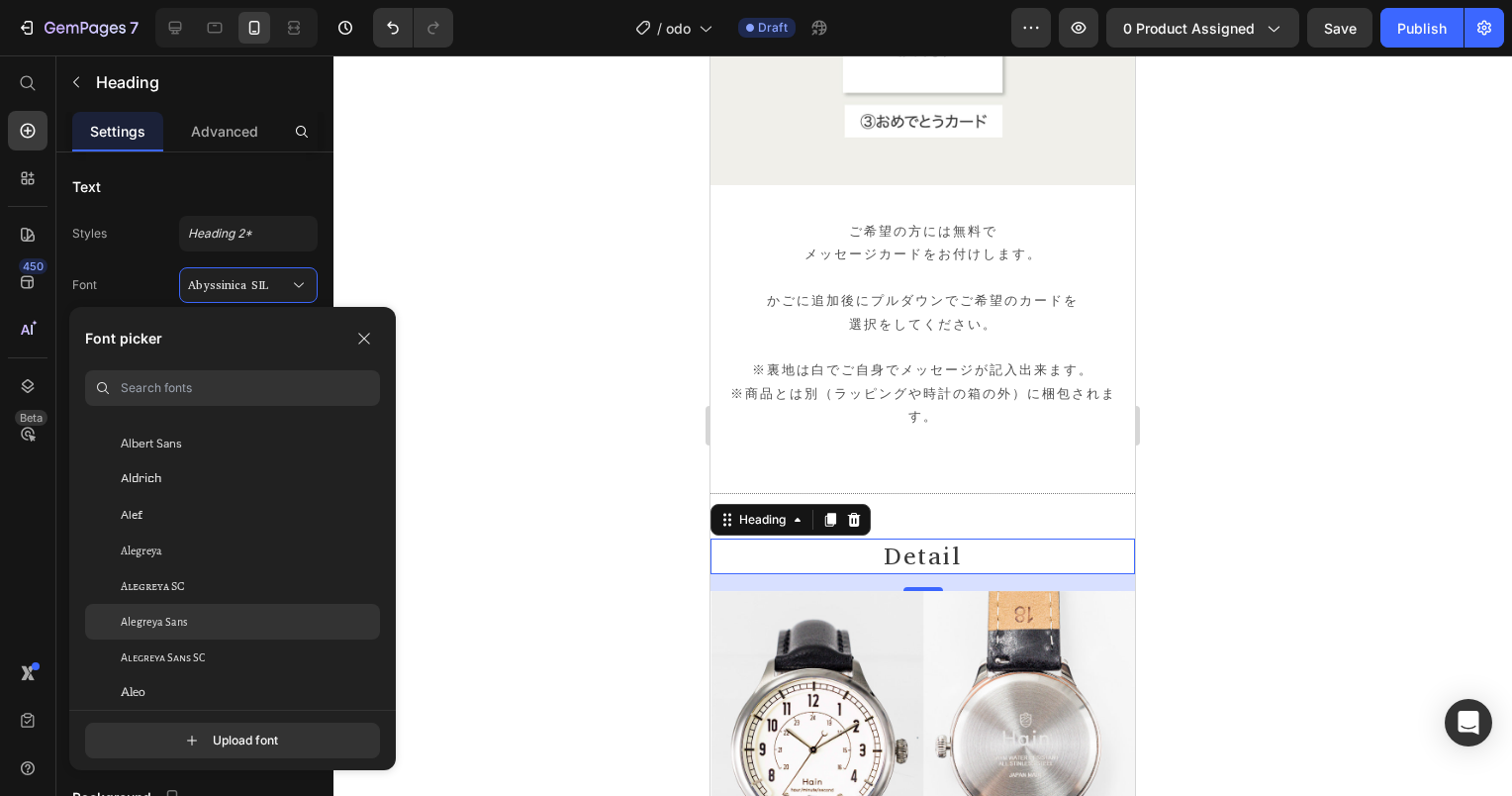 click on "Alegreya Sans" 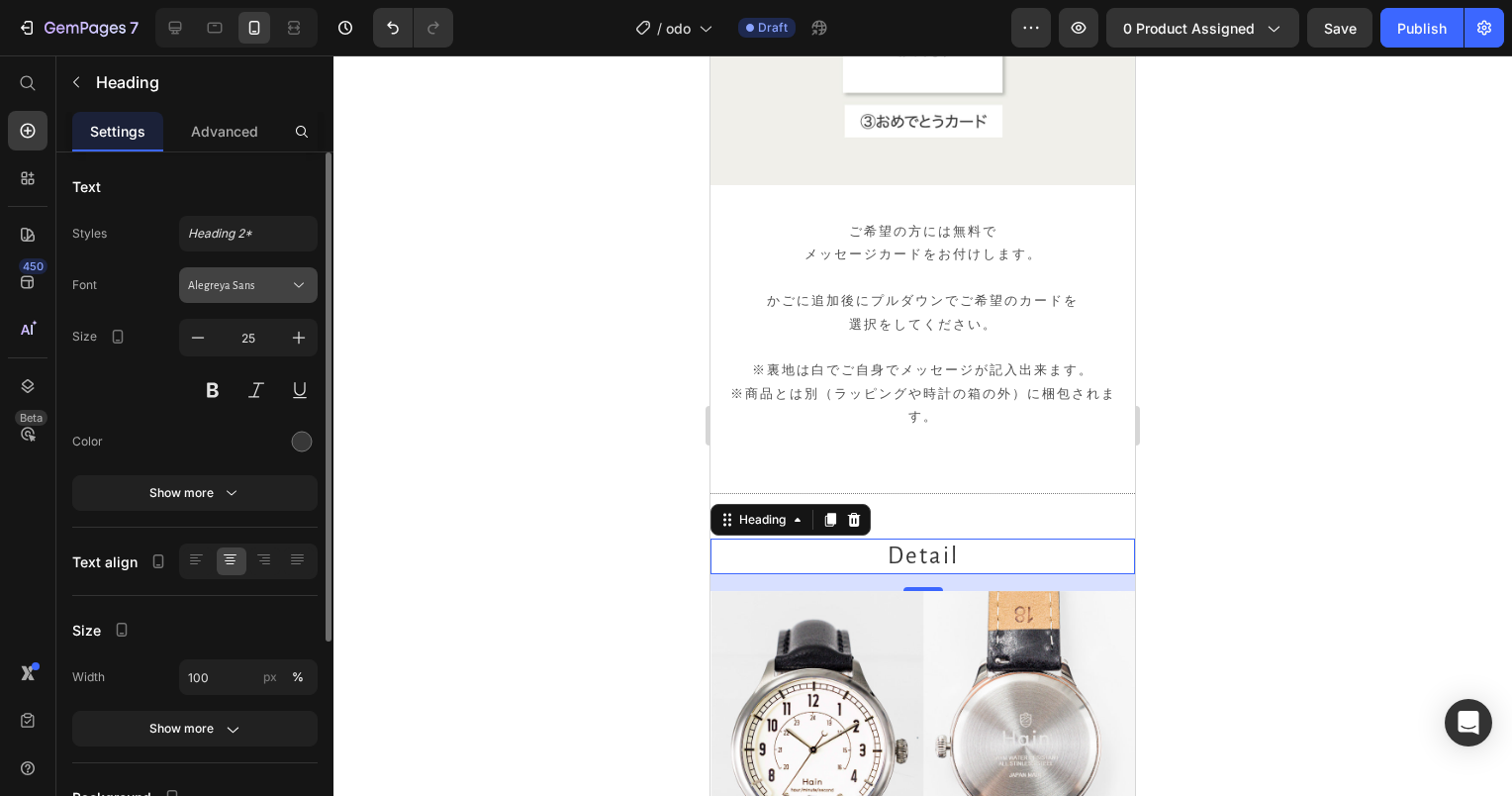 click on "Alegreya Sans" at bounding box center (248, 285) 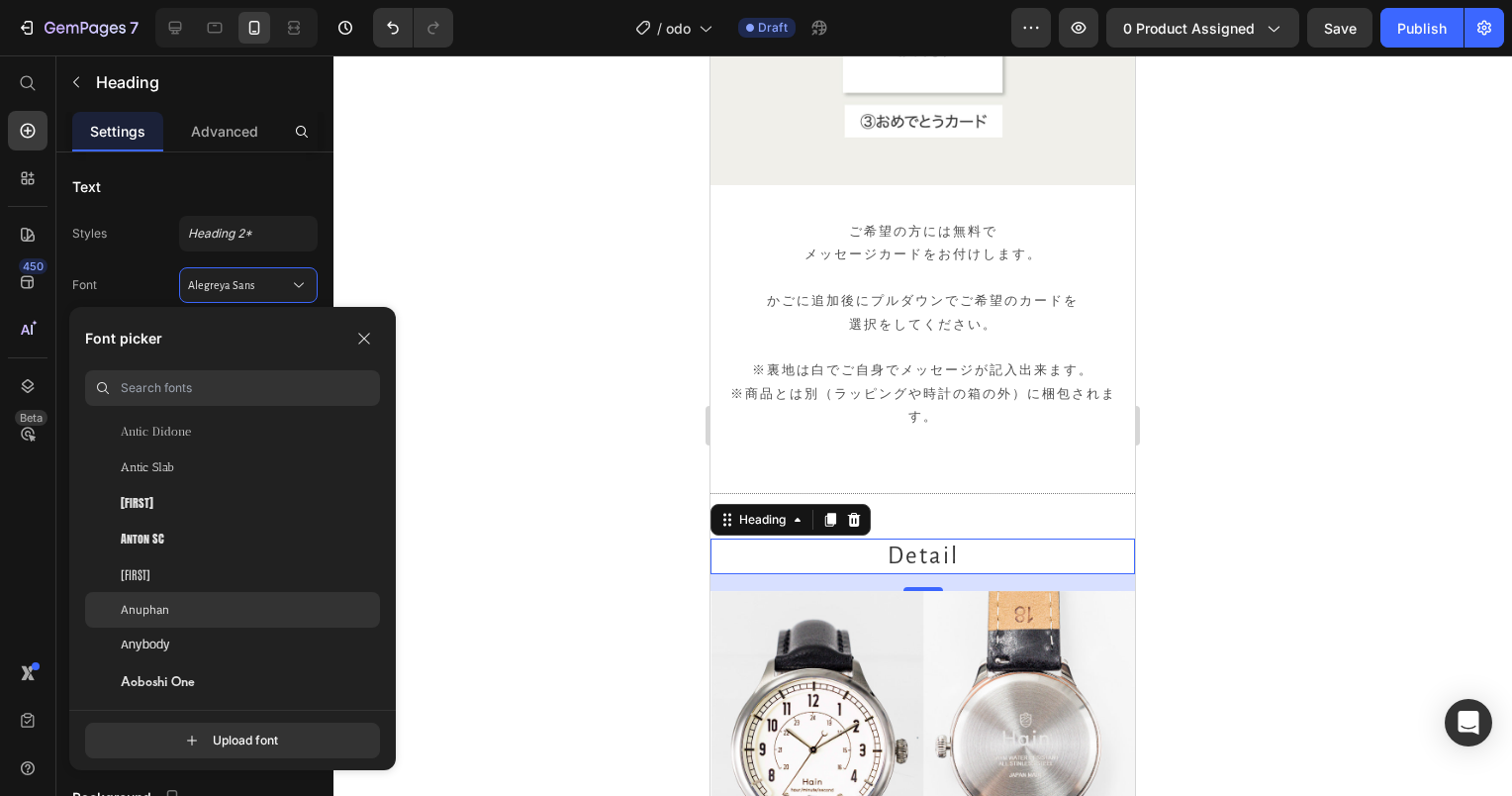 scroll, scrollTop: 3366, scrollLeft: 0, axis: vertical 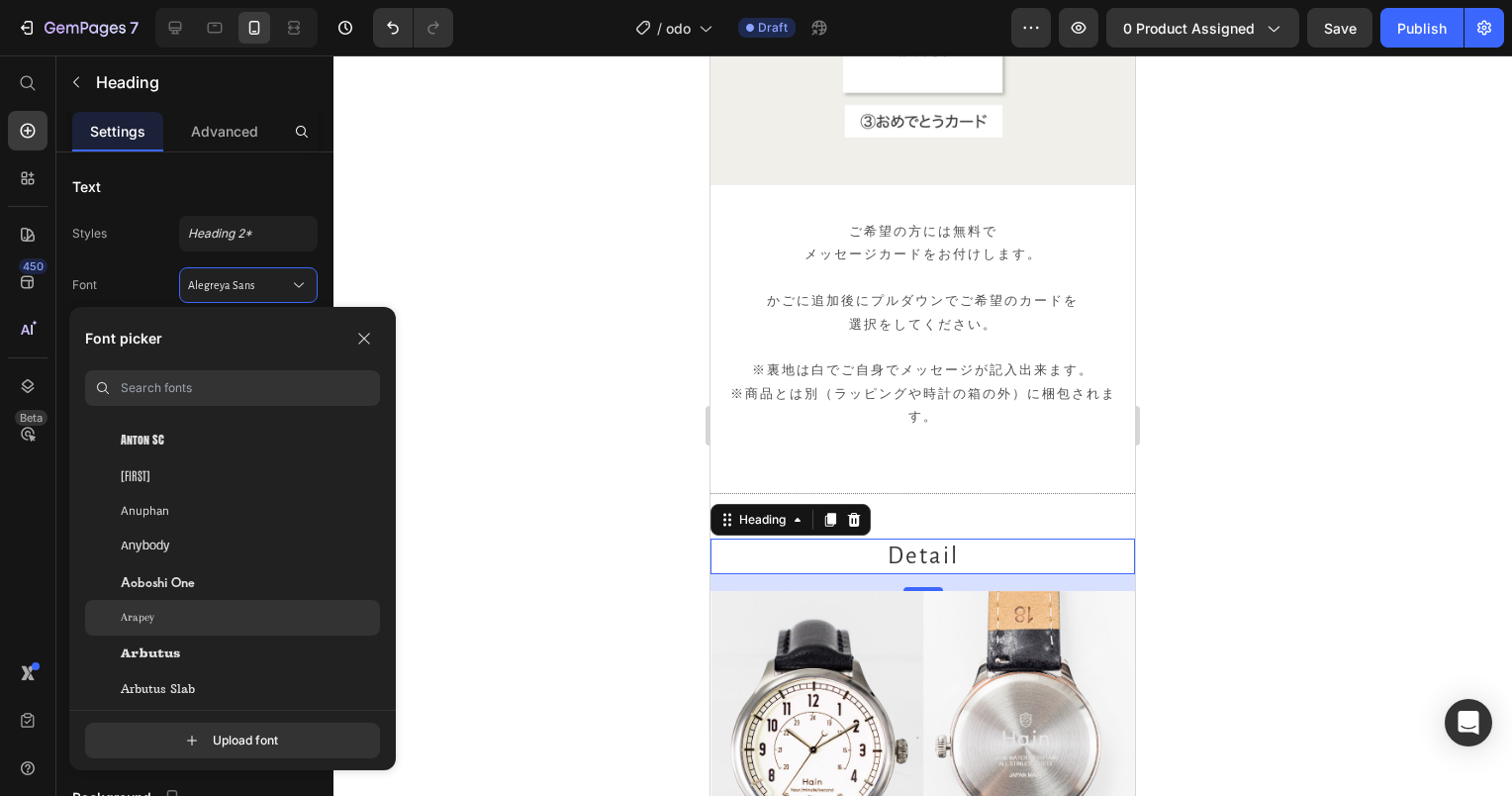 click on "Arapey" 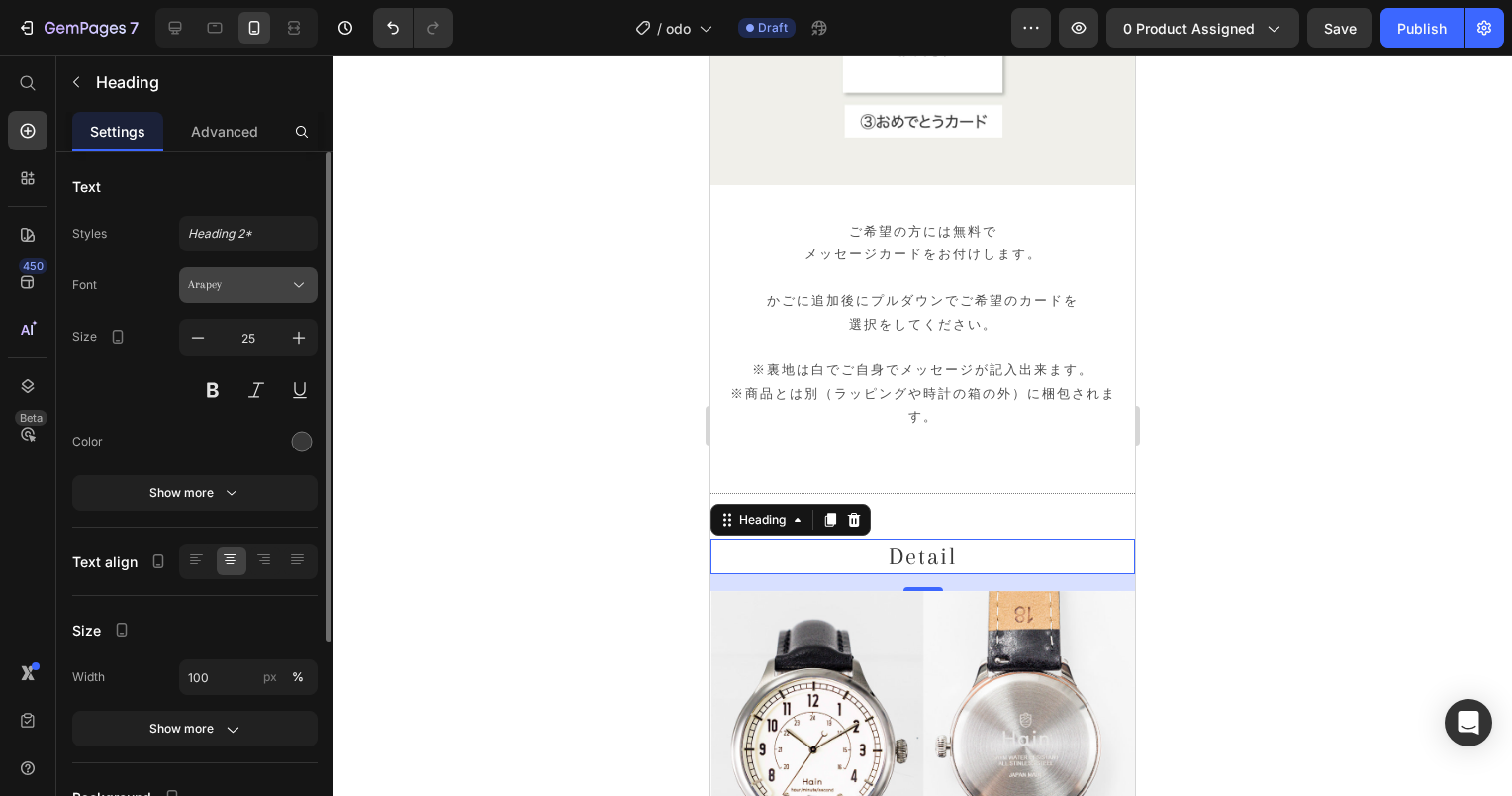 click on "Arapey" at bounding box center (248, 285) 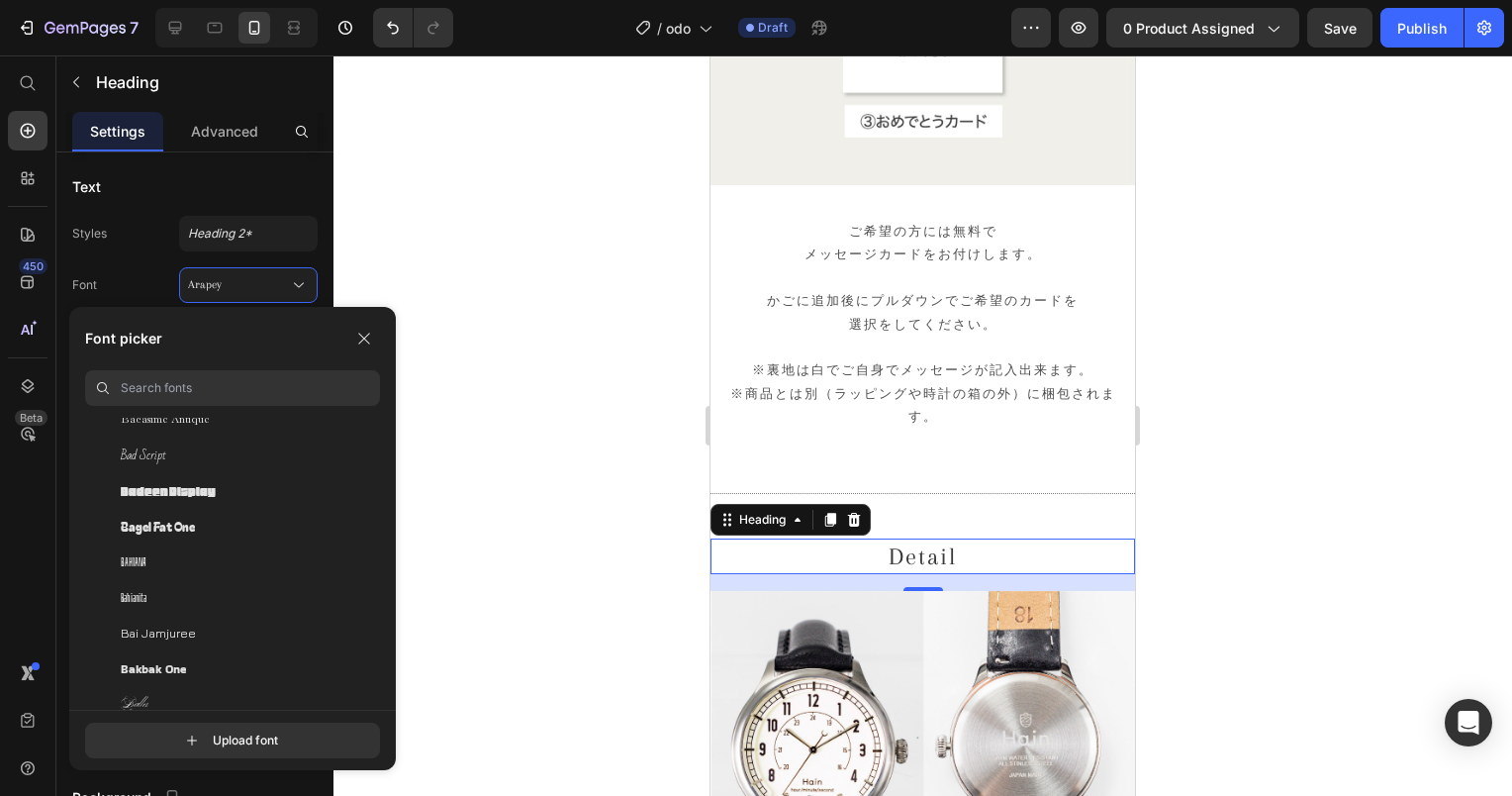 scroll, scrollTop: 6138, scrollLeft: 0, axis: vertical 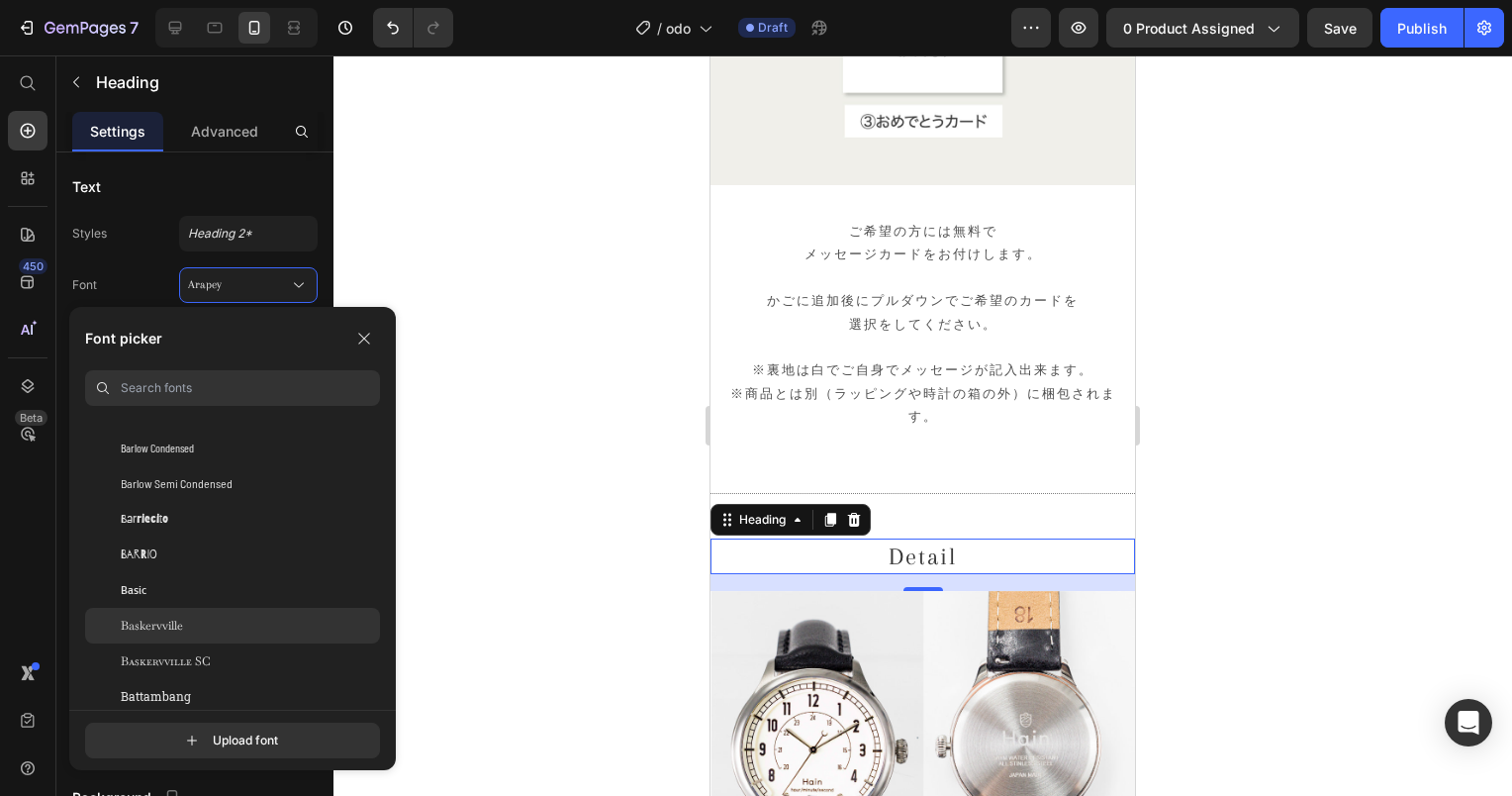 click on "Baskervville" 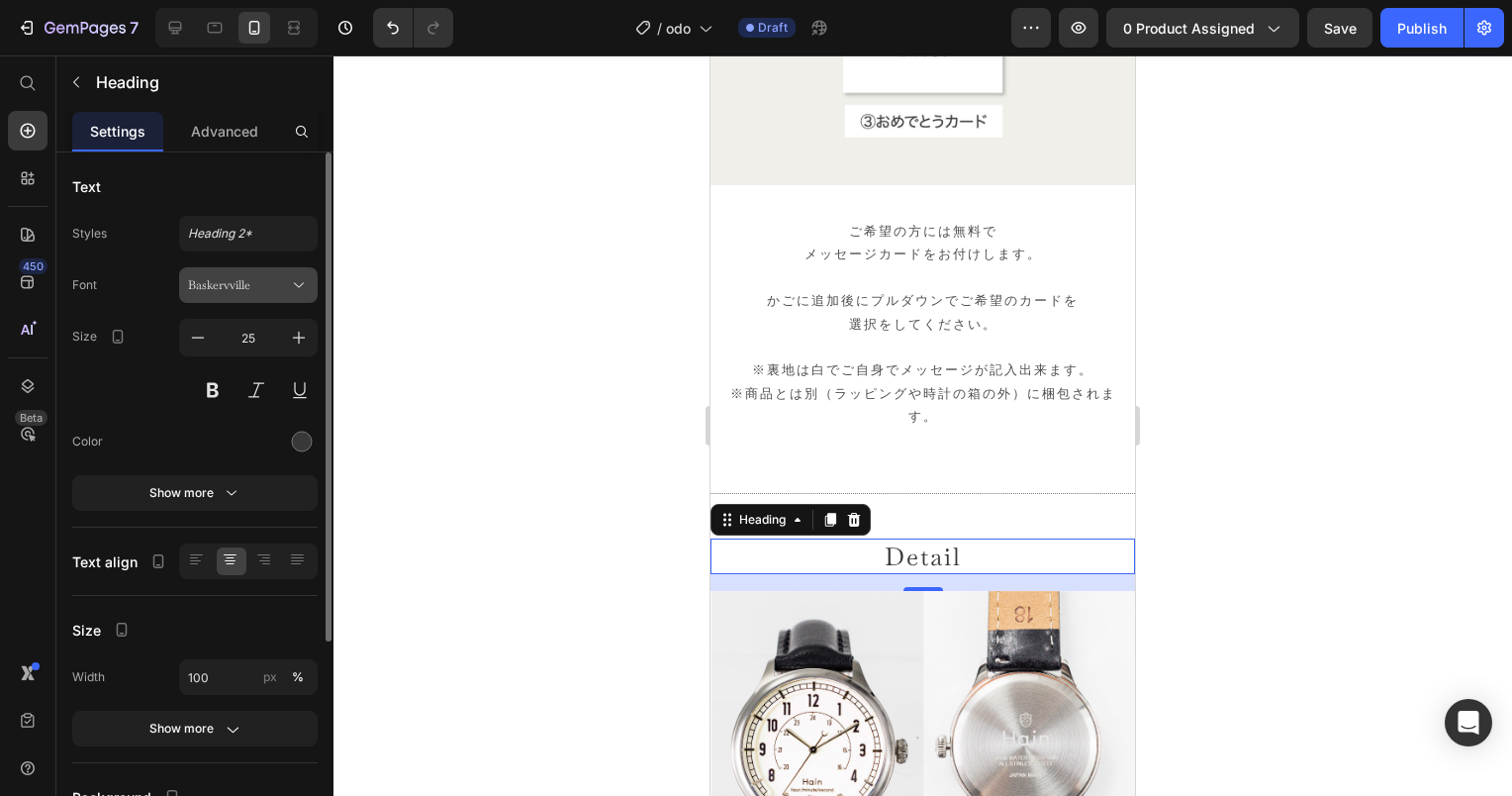 click on "Baskervville" at bounding box center (238, 285) 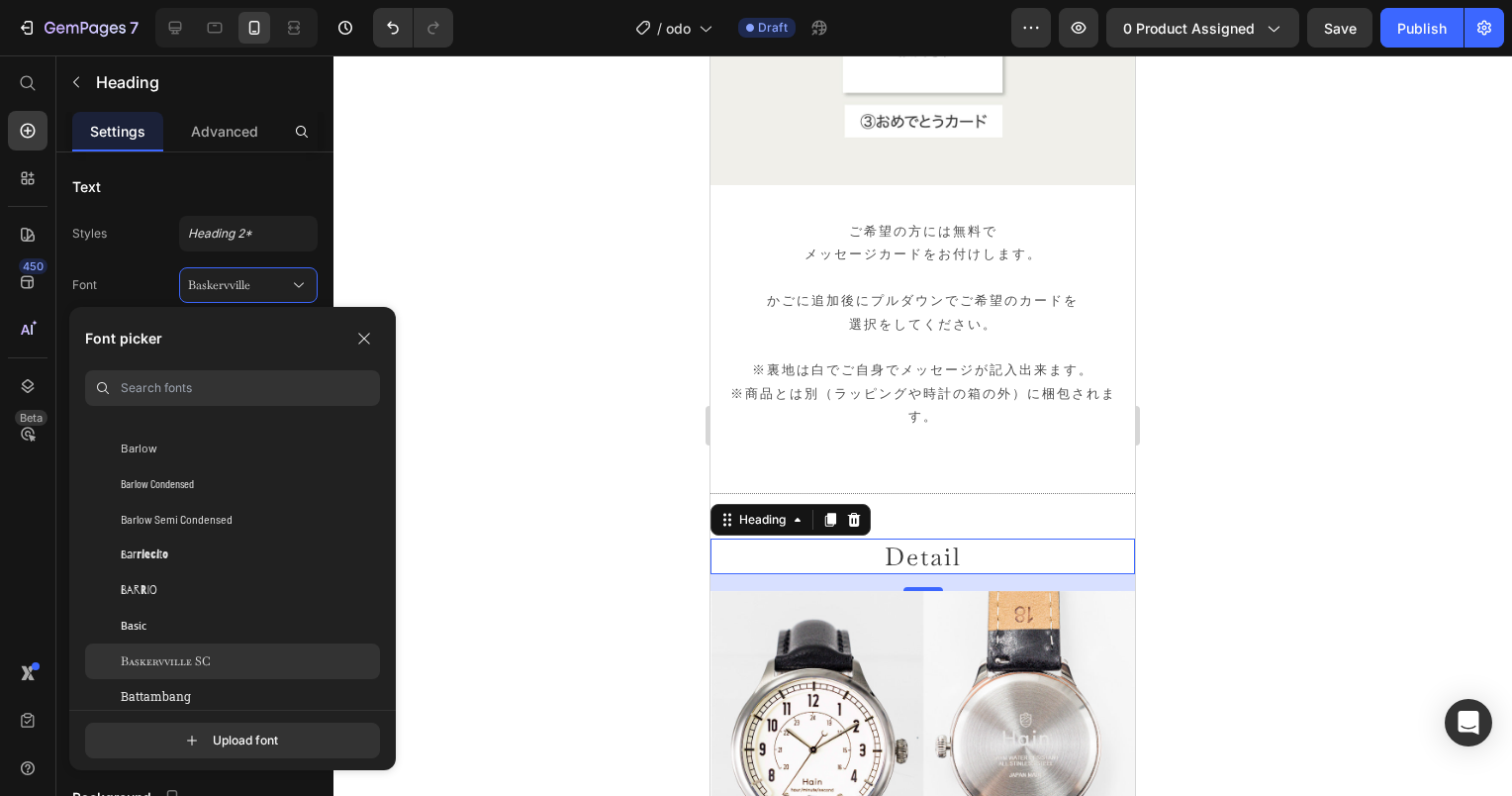 scroll, scrollTop: 6534, scrollLeft: 0, axis: vertical 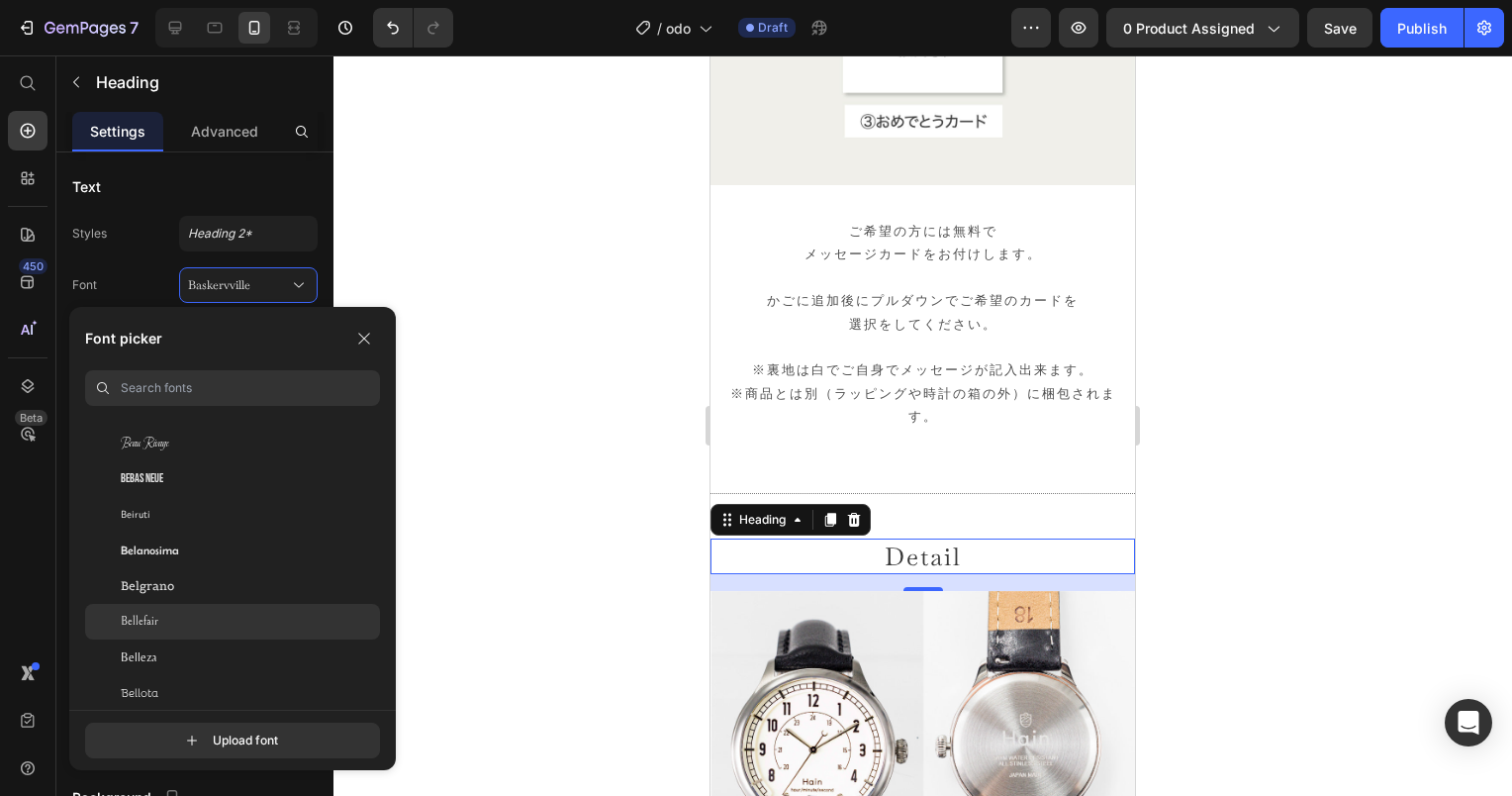 click on "Bellefair" 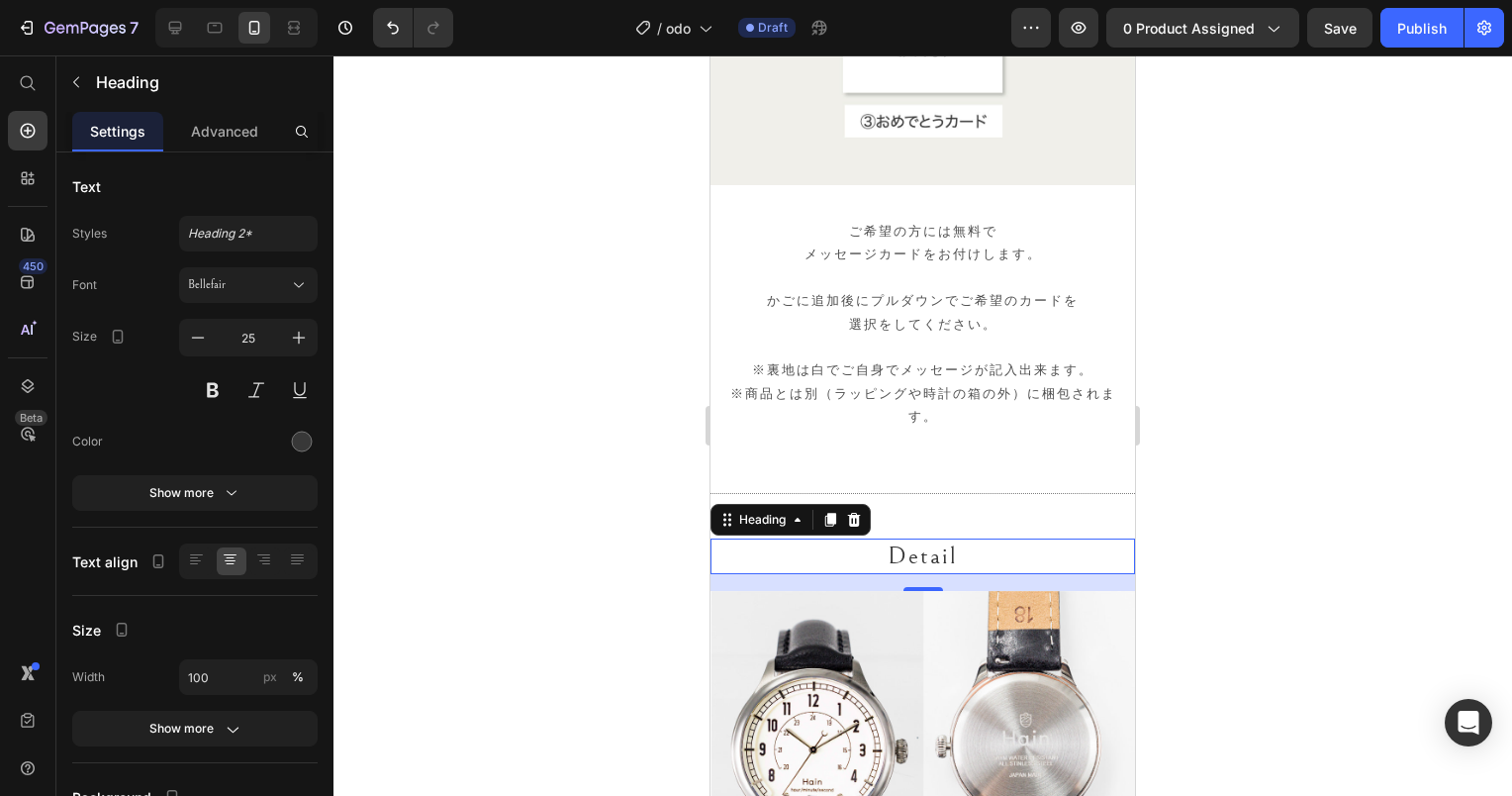 click 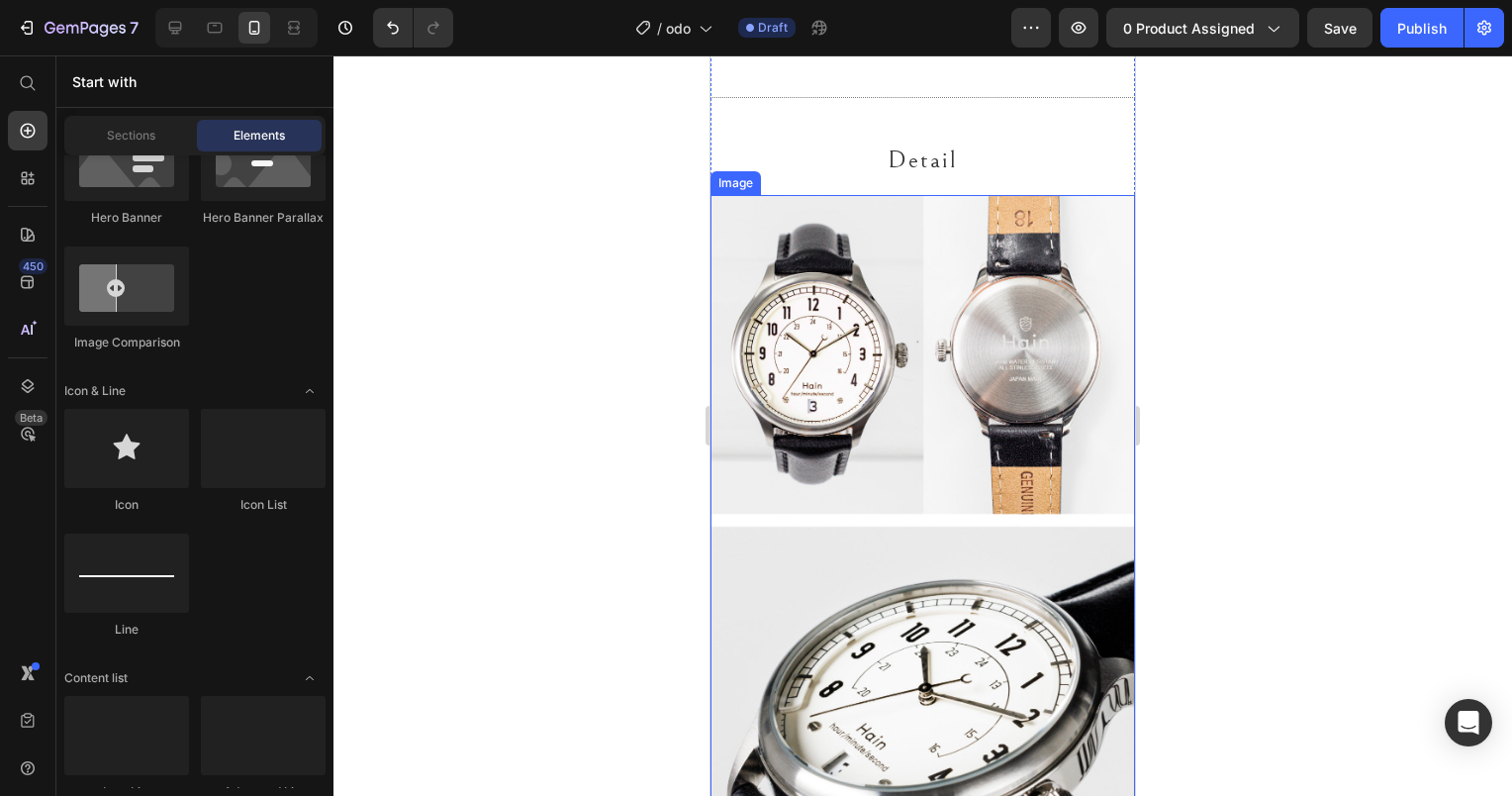 scroll, scrollTop: 24447, scrollLeft: 0, axis: vertical 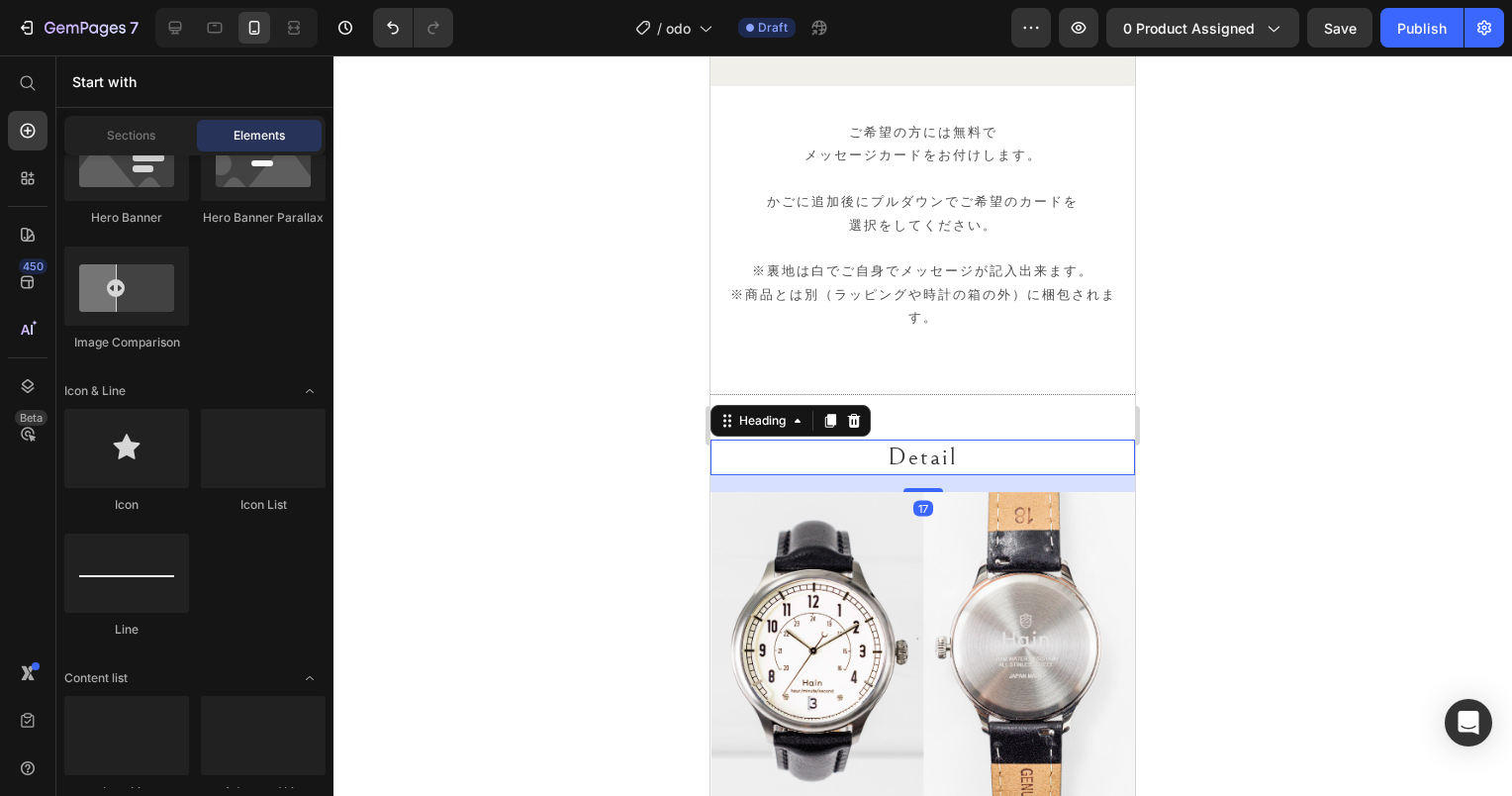 click on "Detail" at bounding box center [922, 457] 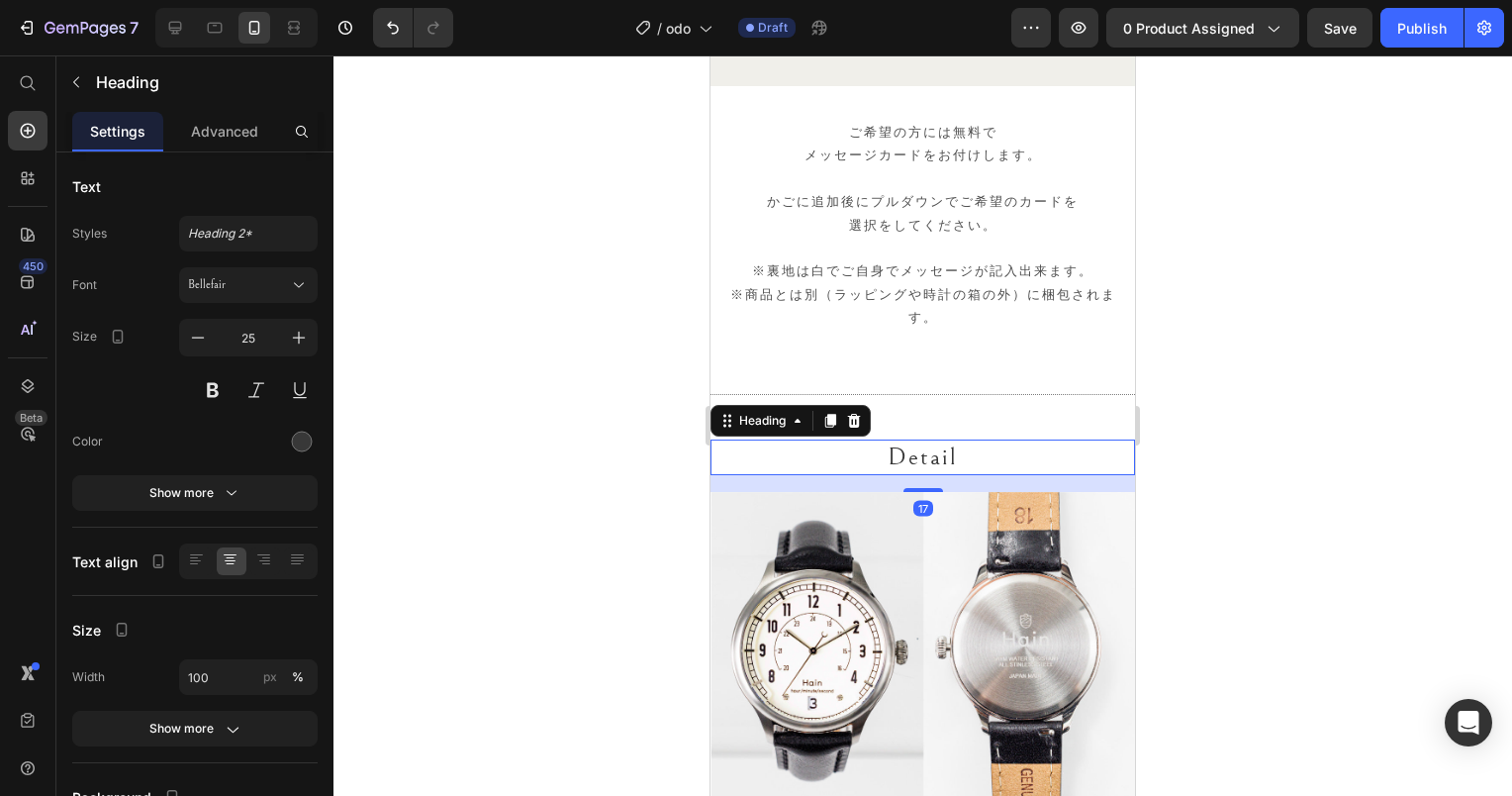 drag, startPoint x: 1331, startPoint y: 455, endPoint x: 1327, endPoint y: 467, distance: 12.649111 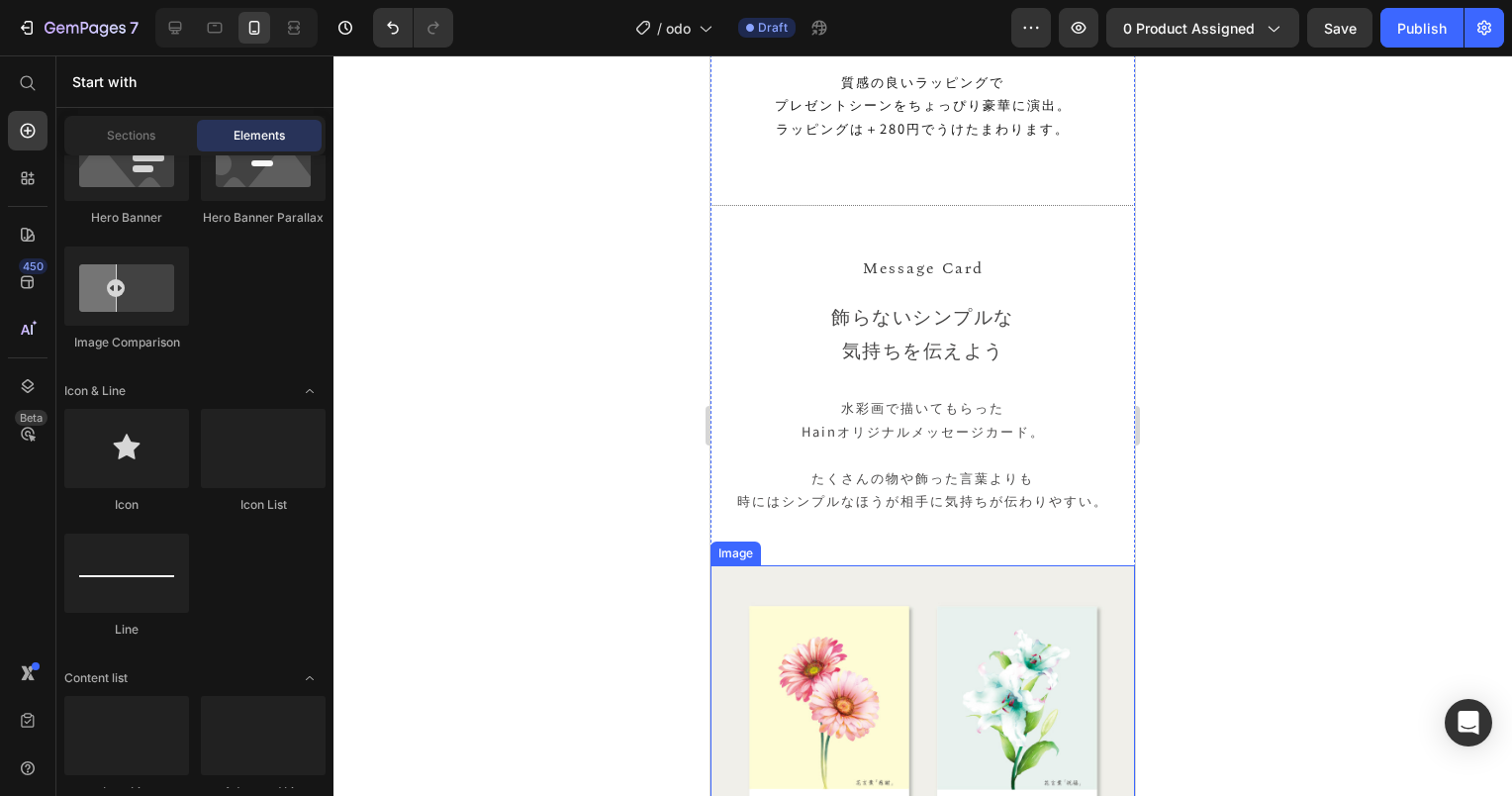 scroll, scrollTop: 22863, scrollLeft: 0, axis: vertical 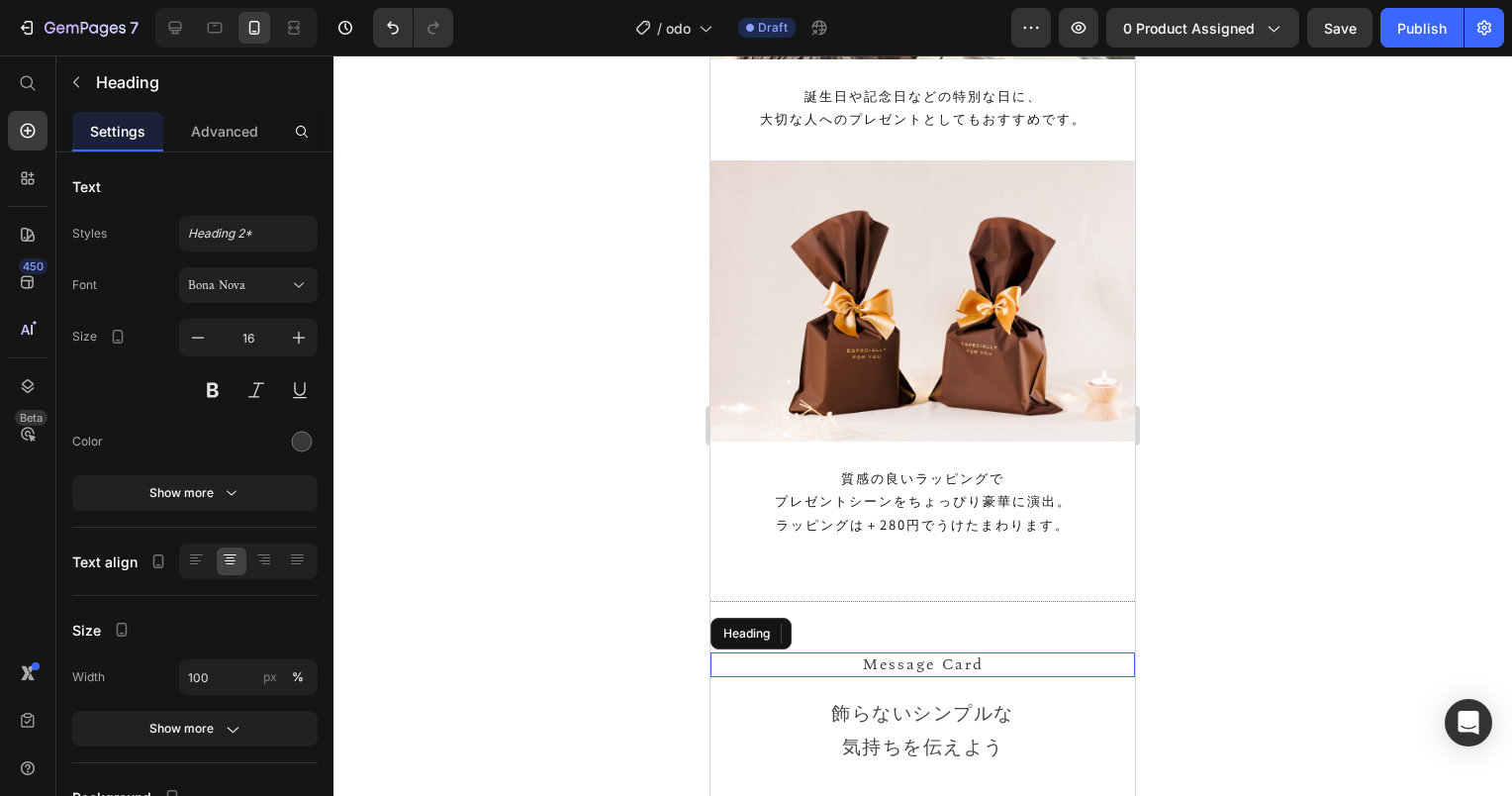 click on "Message Card" at bounding box center [922, 664] 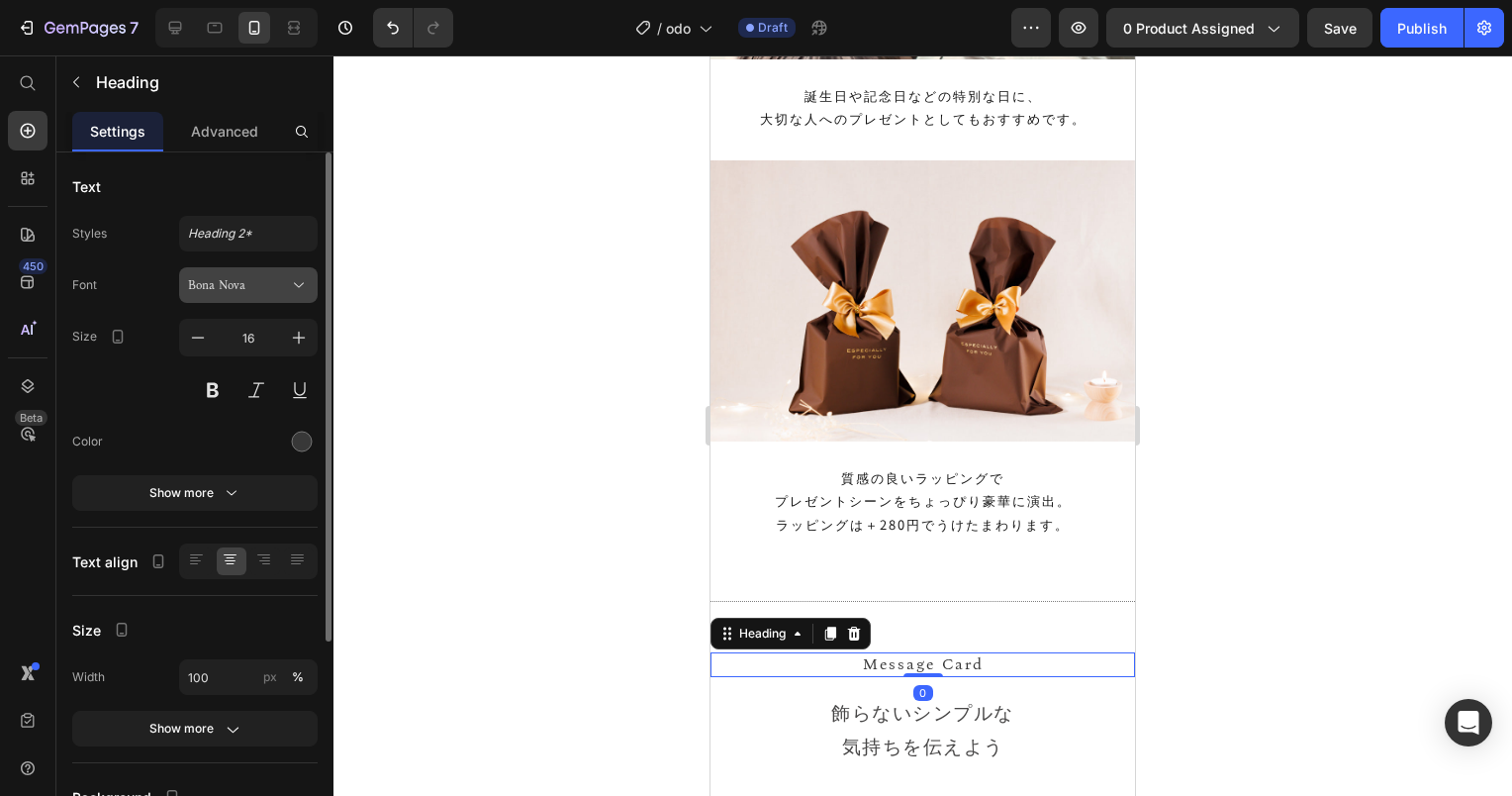 click on "Bona Nova" at bounding box center [238, 285] 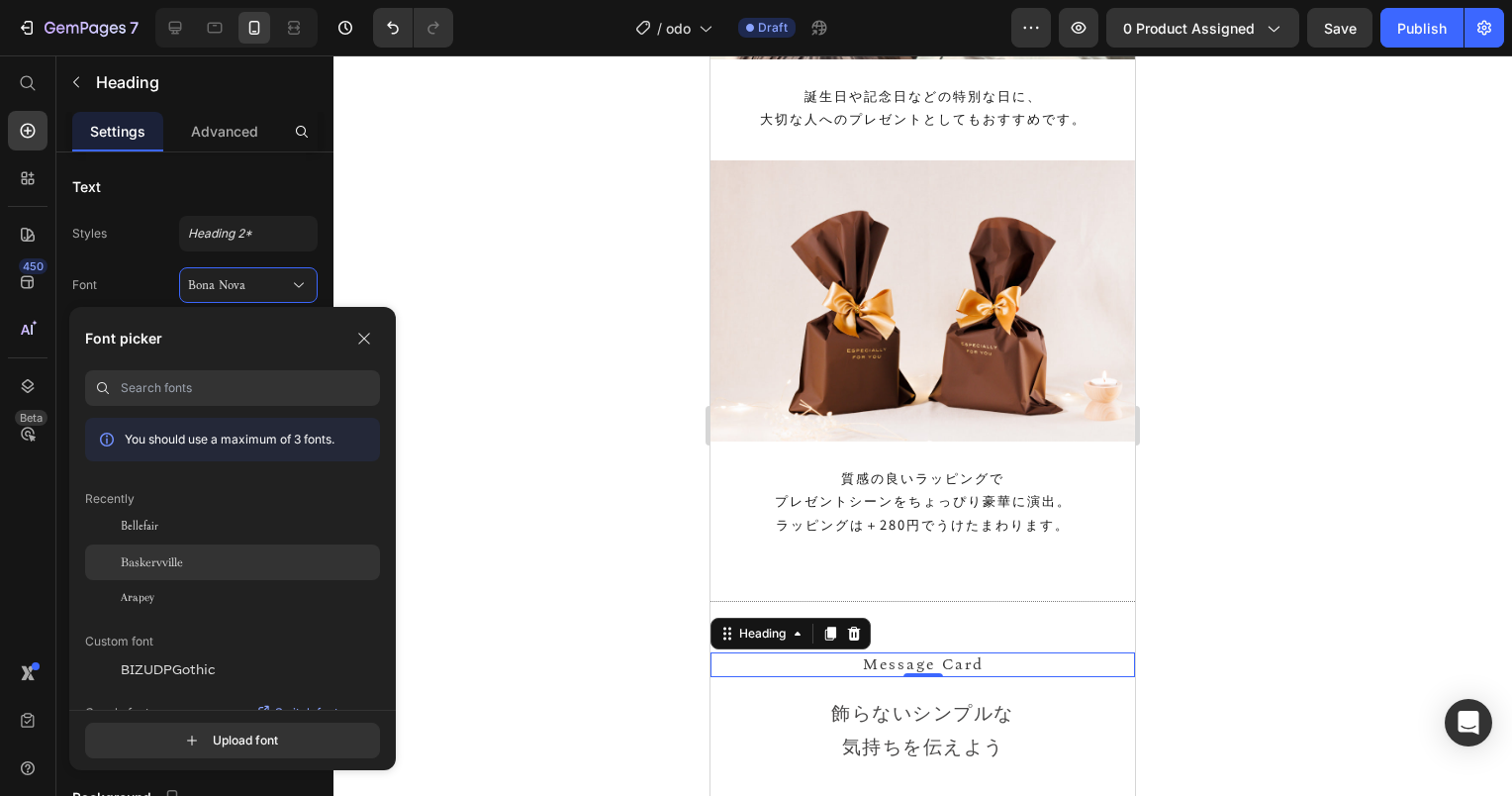 click on "Baskervville" 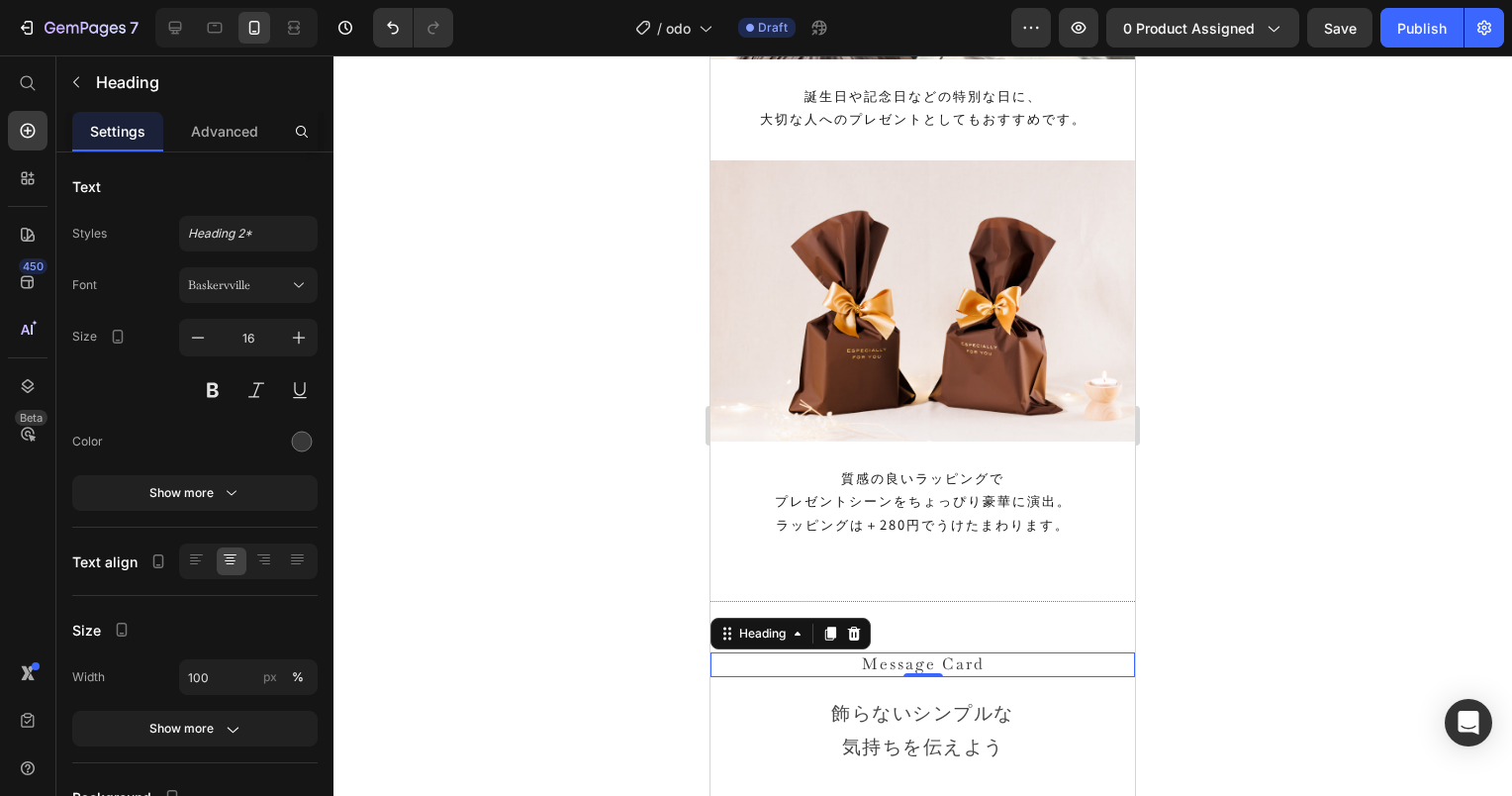 click 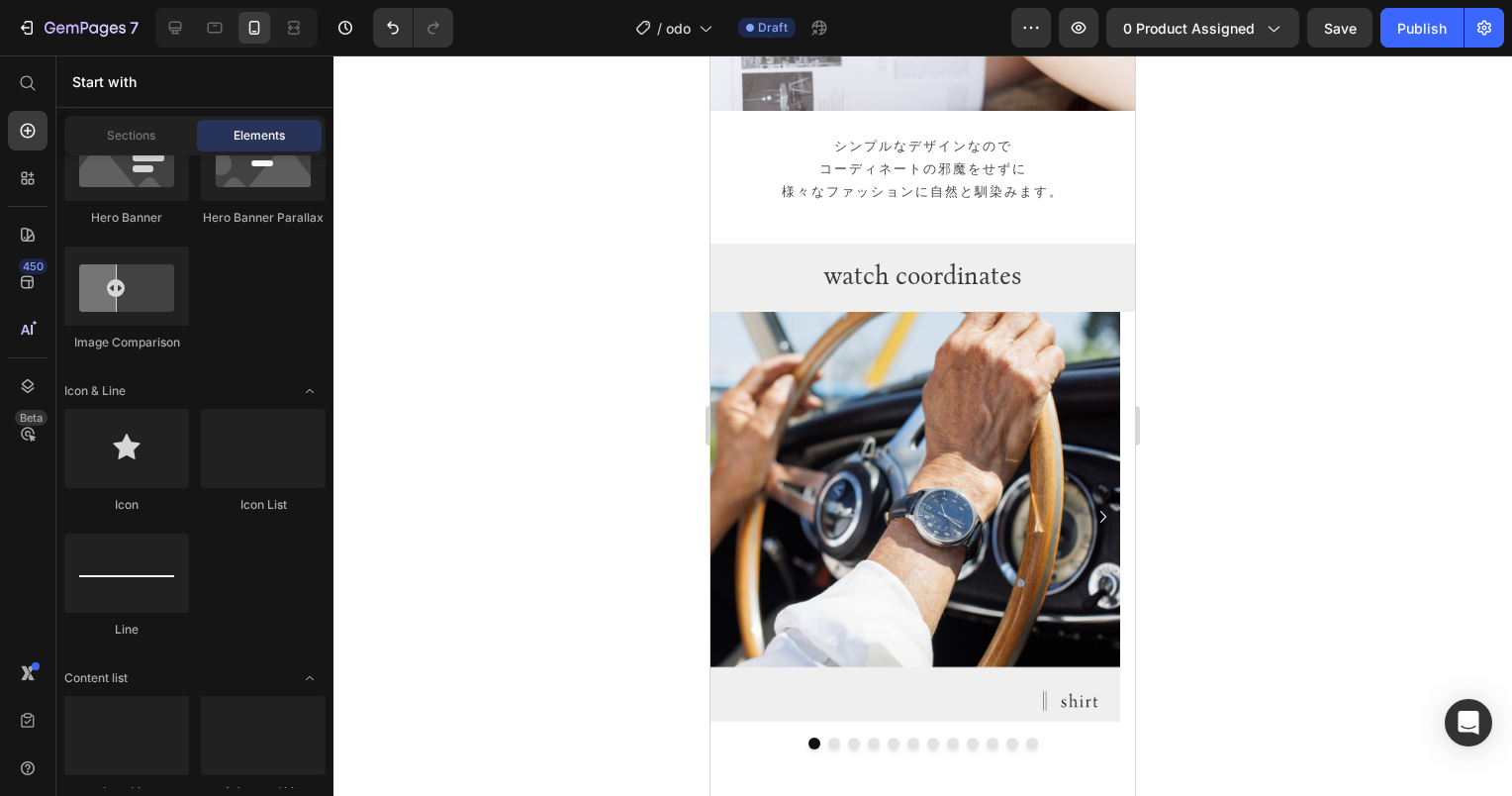scroll, scrollTop: 14943, scrollLeft: 0, axis: vertical 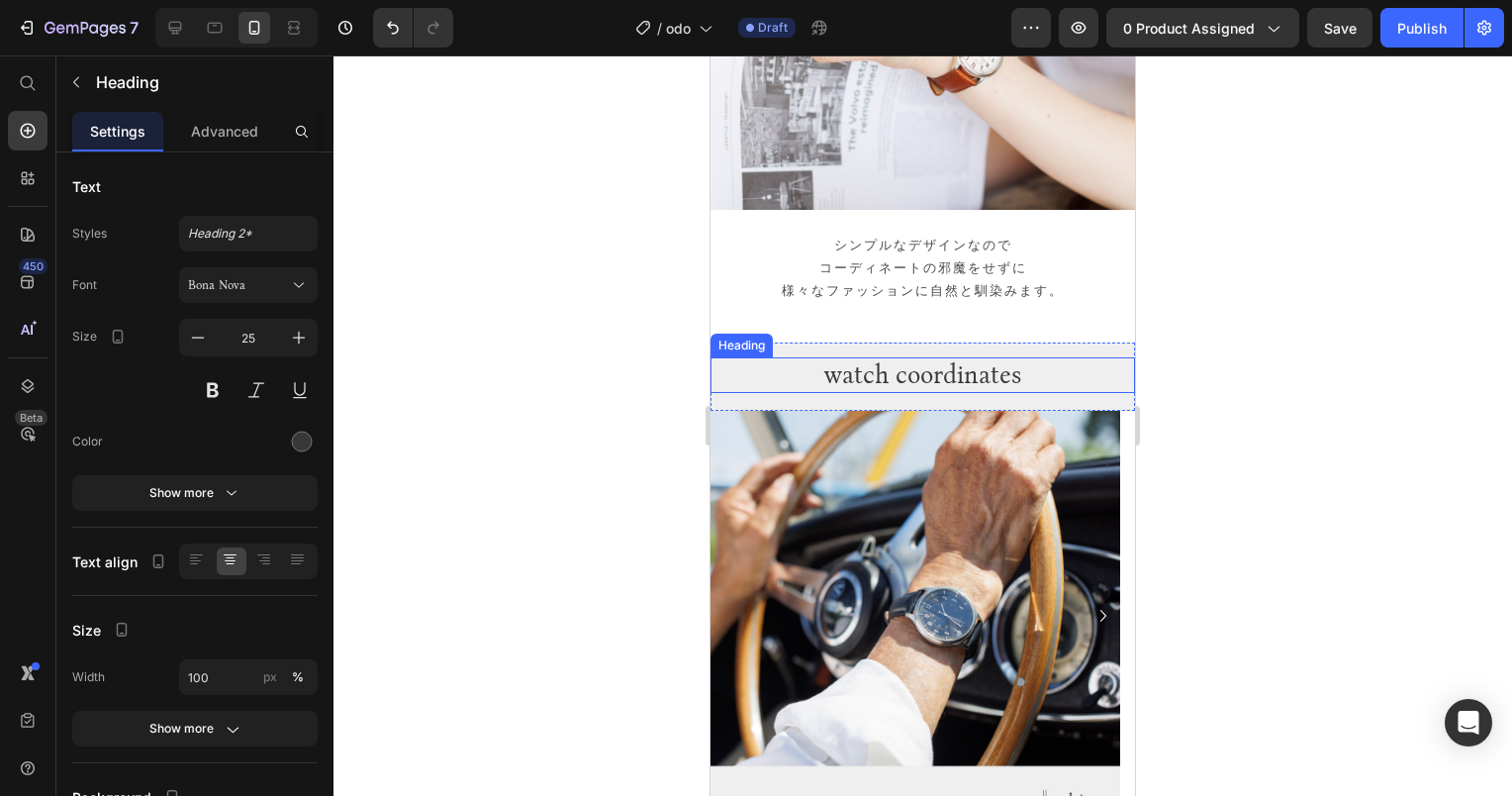click on "watch coordinates" at bounding box center [922, 375] 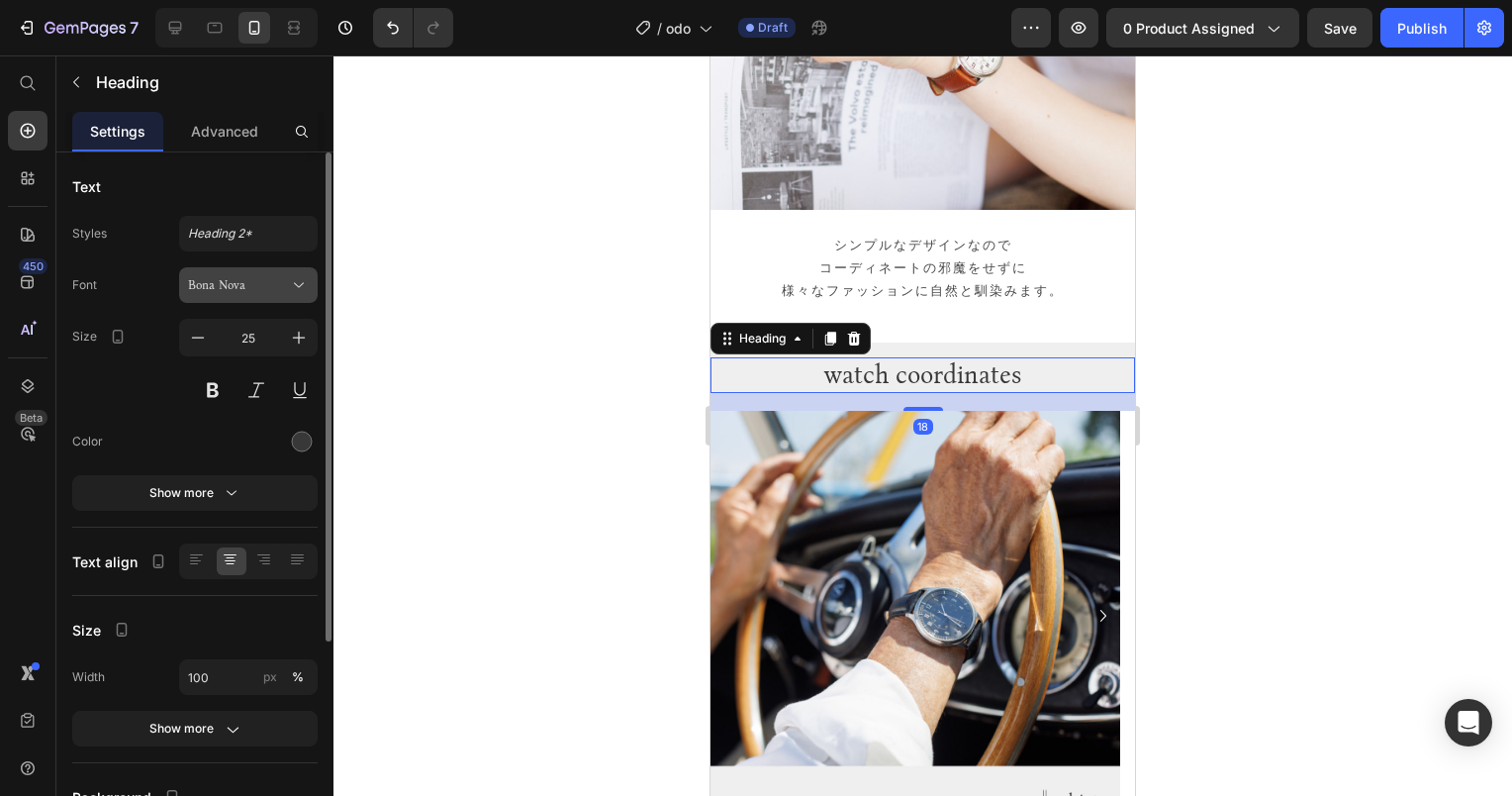 click on "Bona Nova" at bounding box center [238, 285] 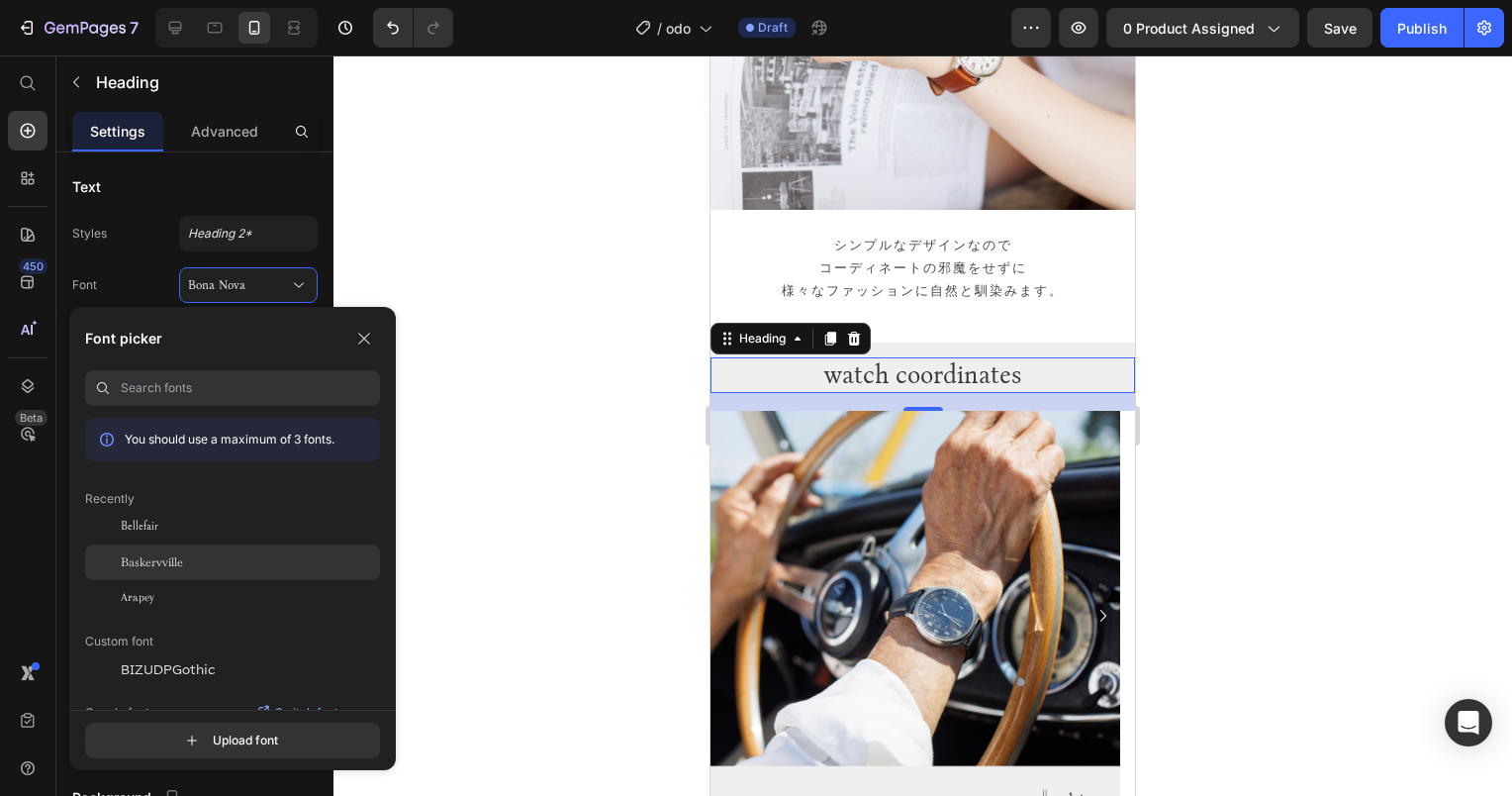 click on "Baskervville" at bounding box center [151, 562] 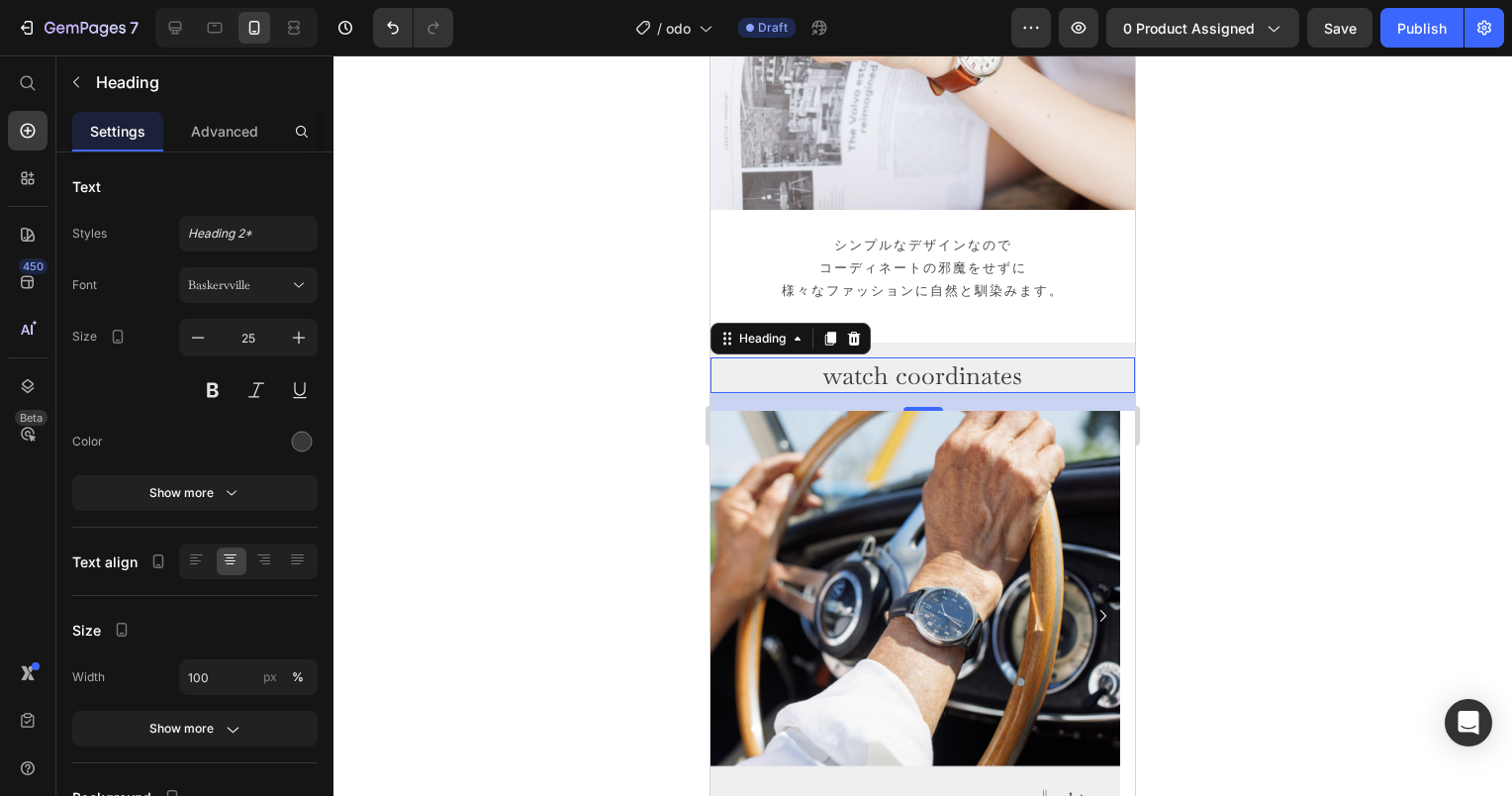 click 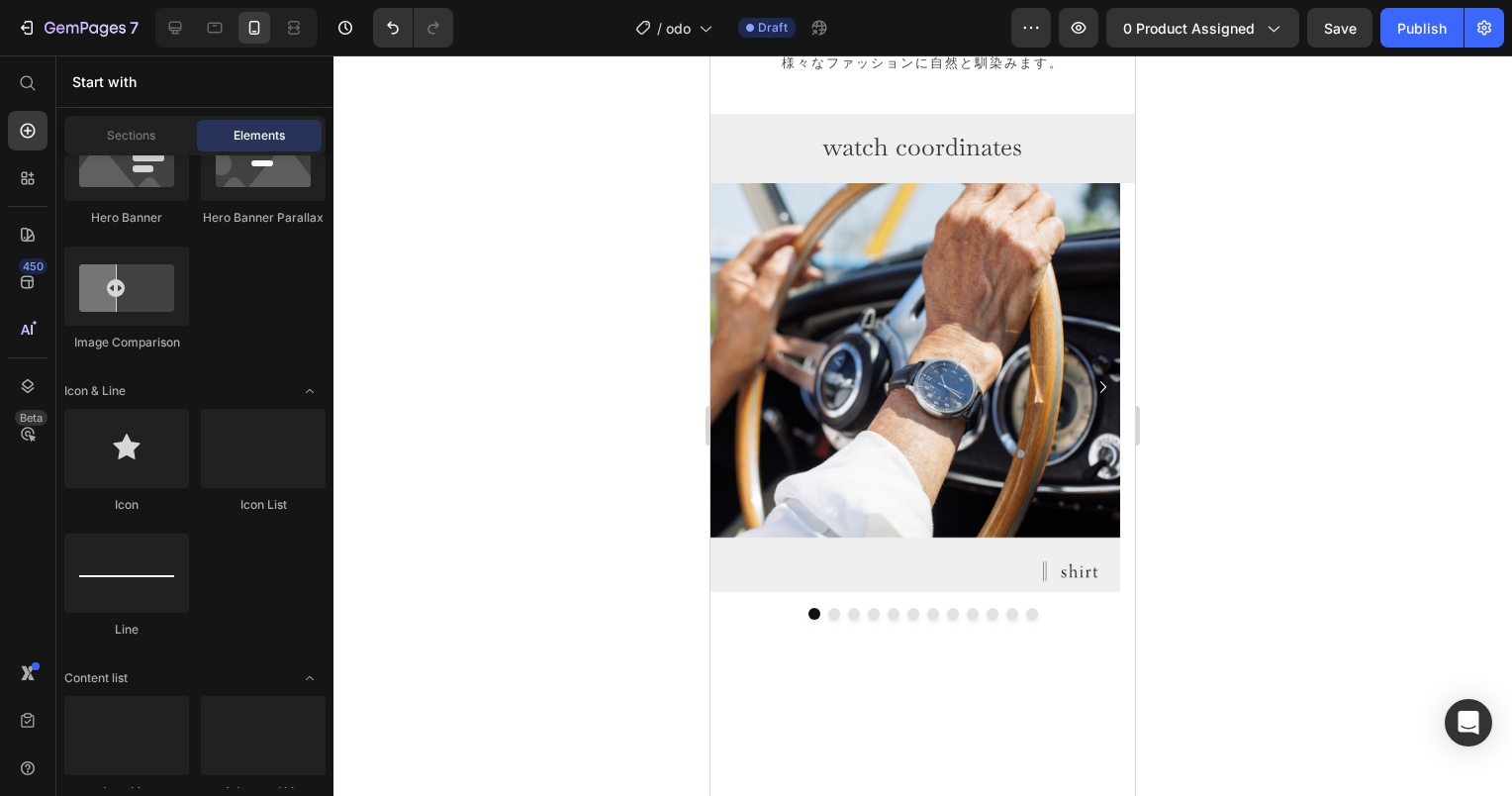 scroll, scrollTop: 13373, scrollLeft: 0, axis: vertical 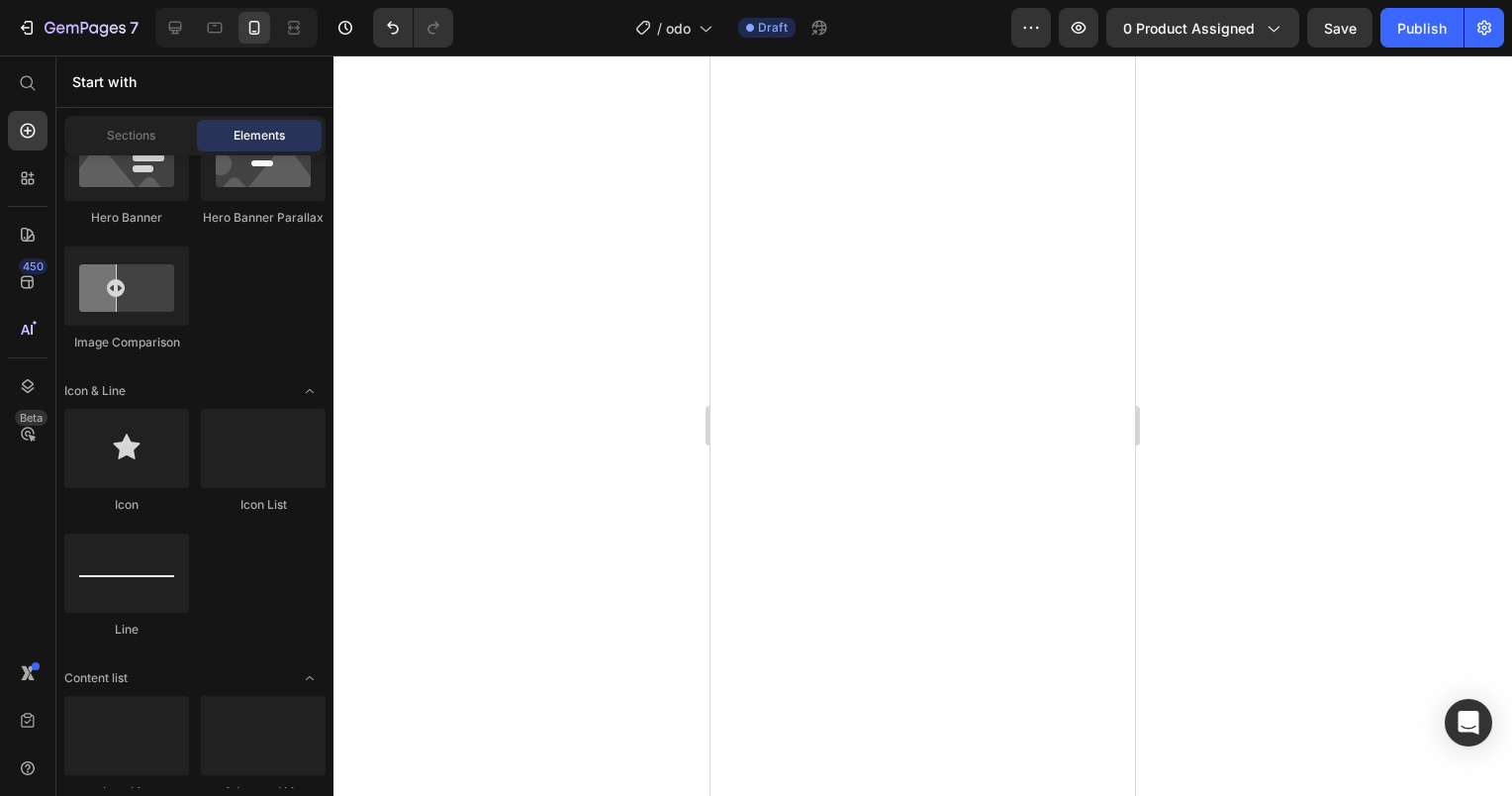click on "with excitement!" at bounding box center (868, -703) 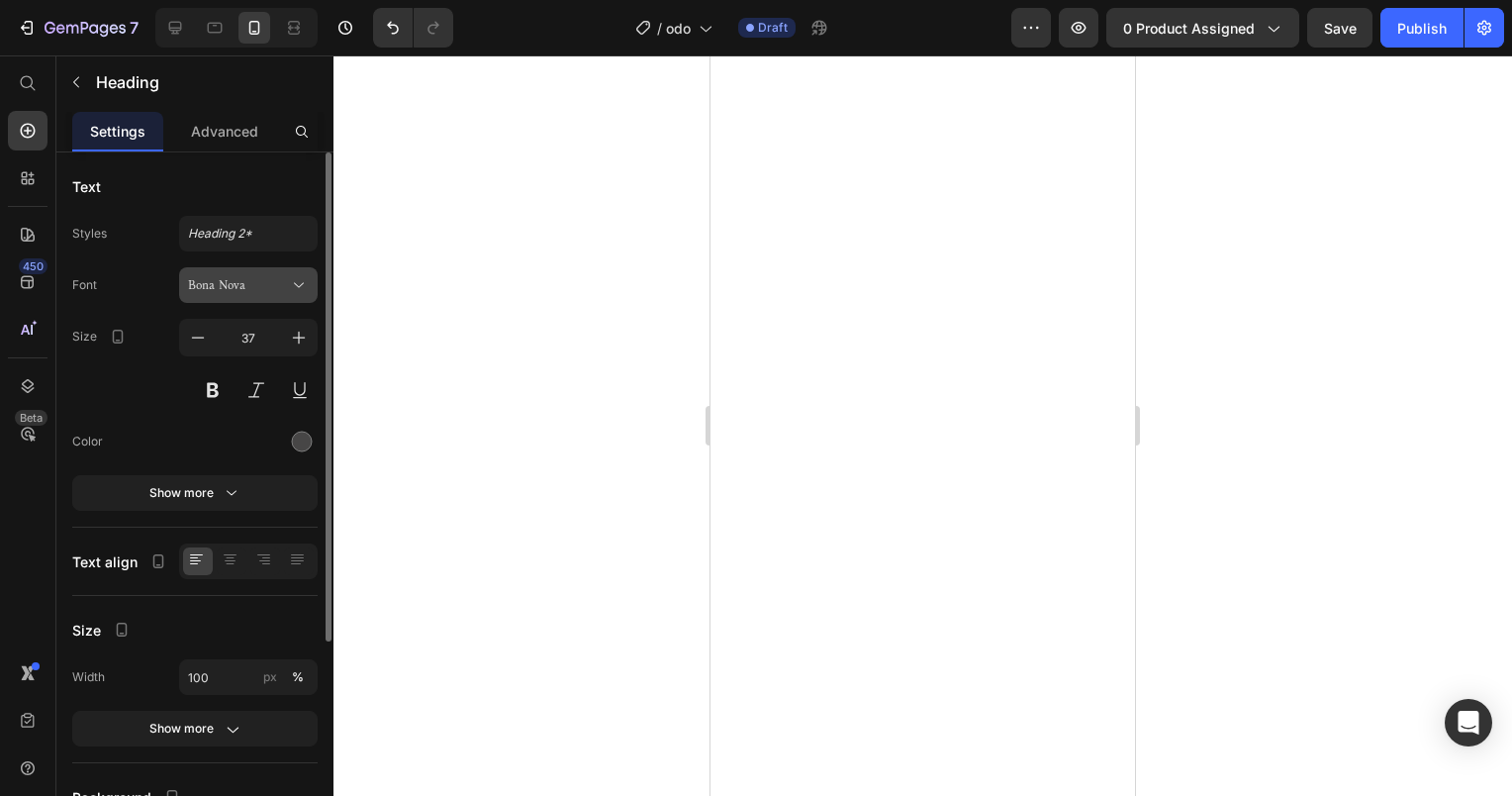 click on "Bona Nova" at bounding box center [238, 285] 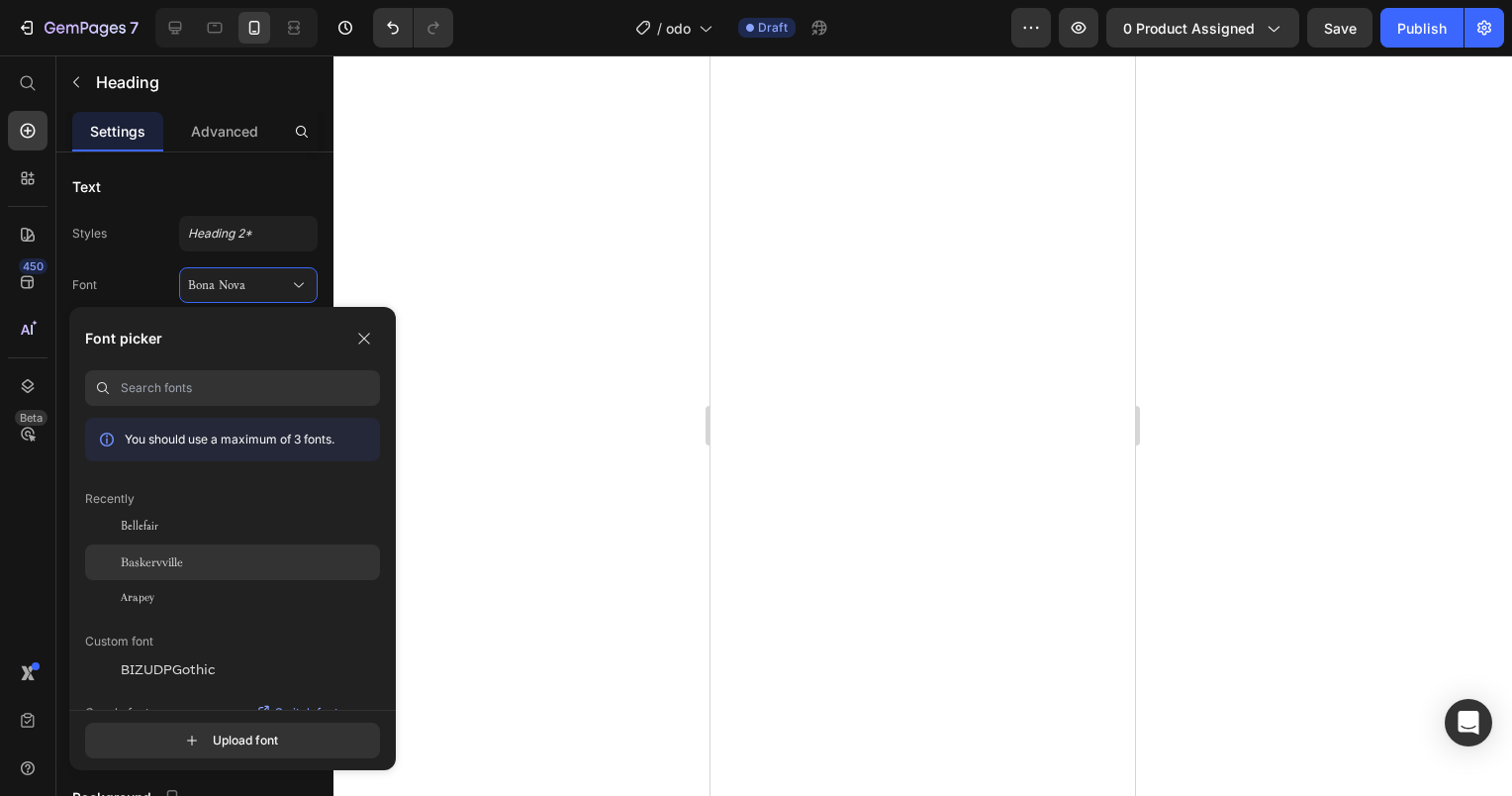 click on "Baskervville" 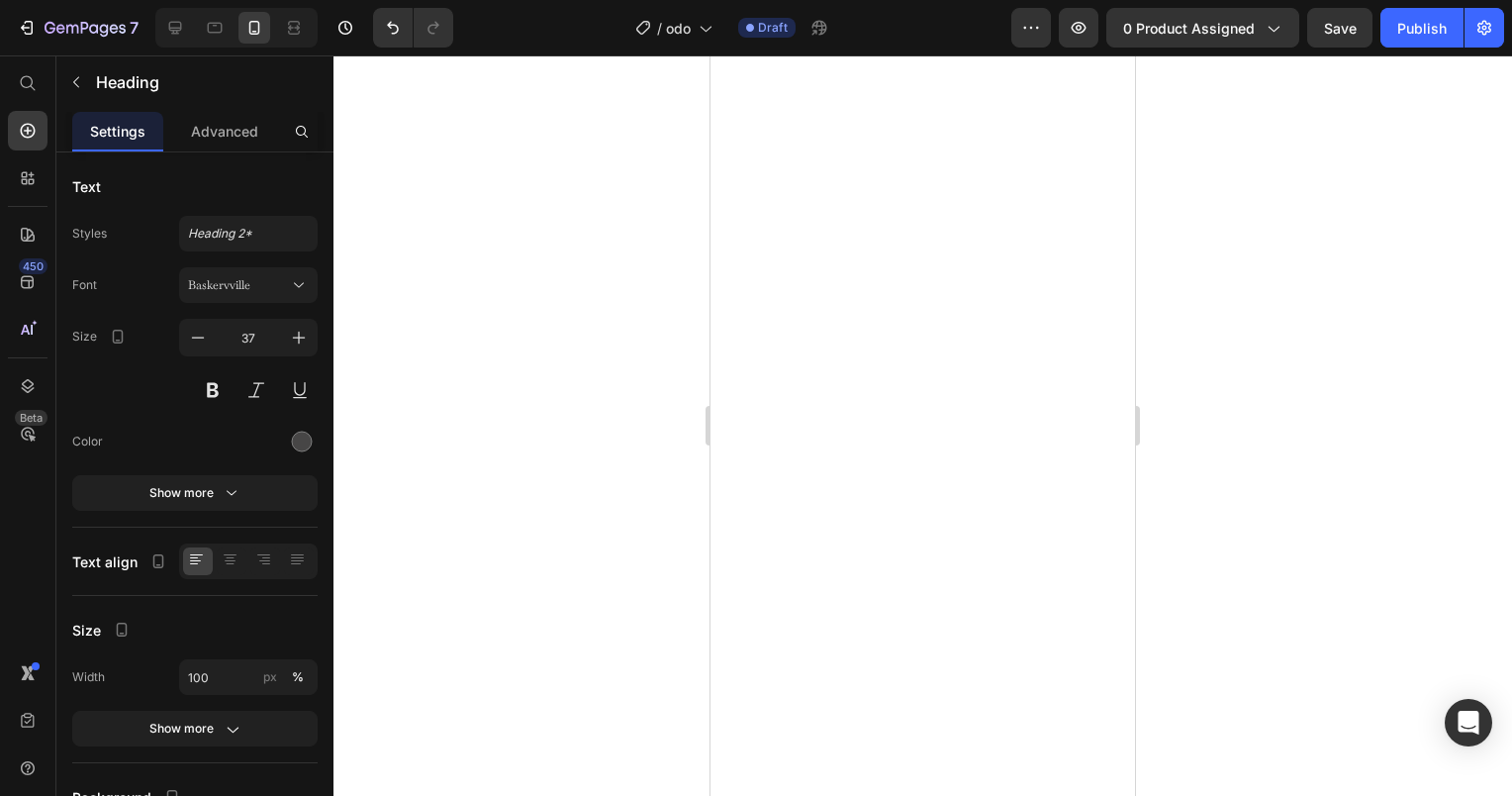 click 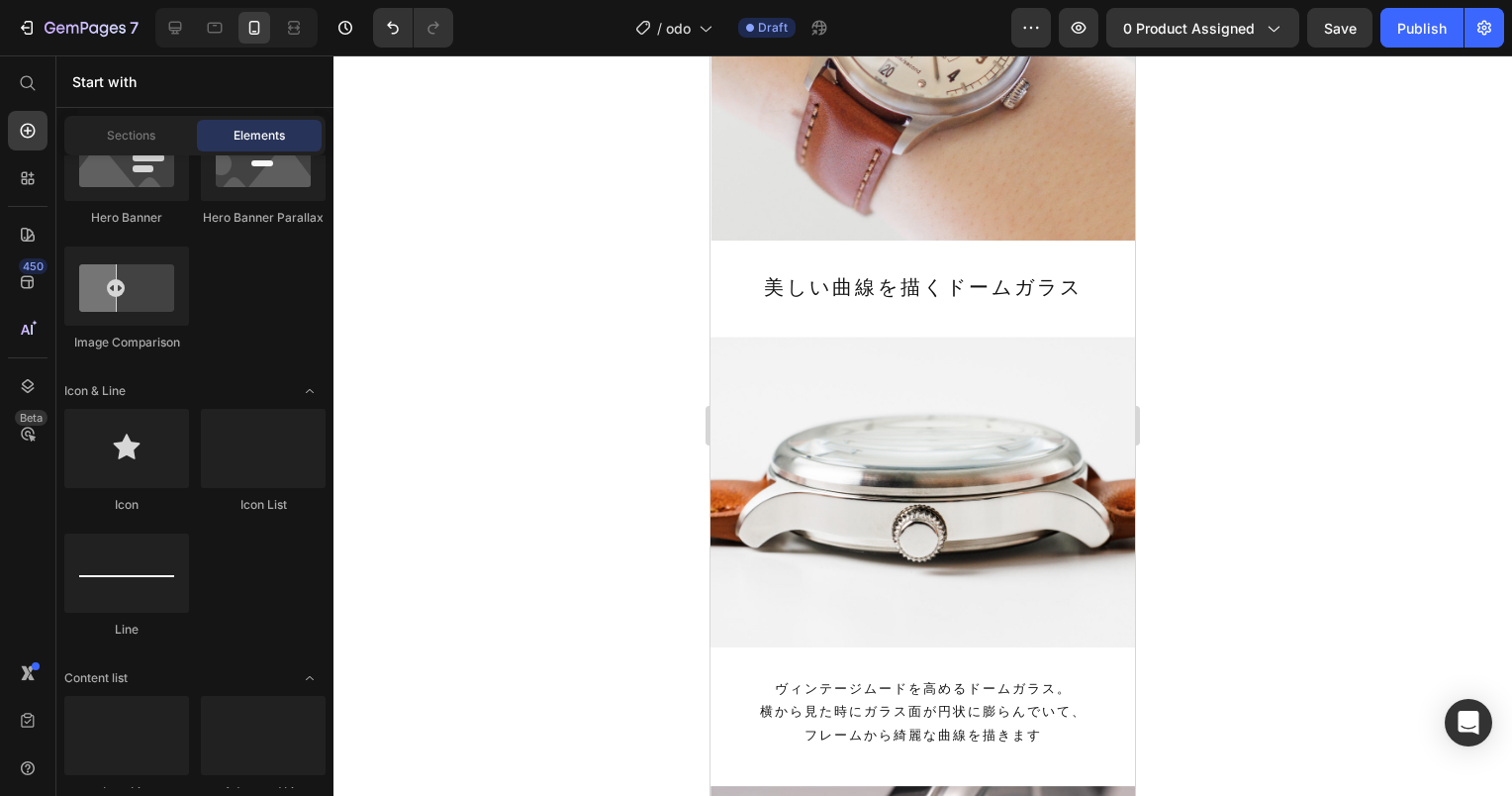 scroll, scrollTop: 9398, scrollLeft: 0, axis: vertical 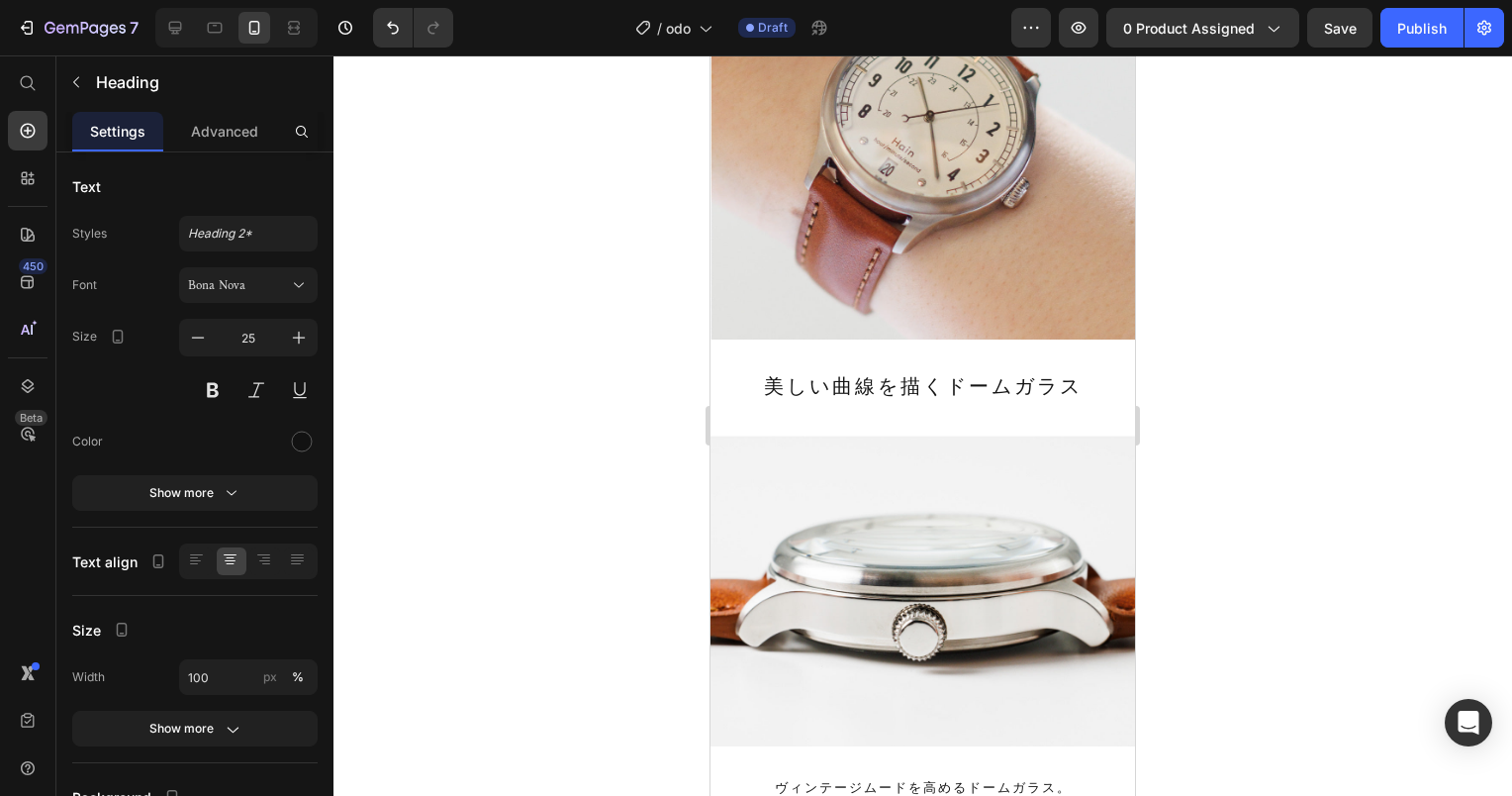 click on "Product Story" at bounding box center [922, 2917] 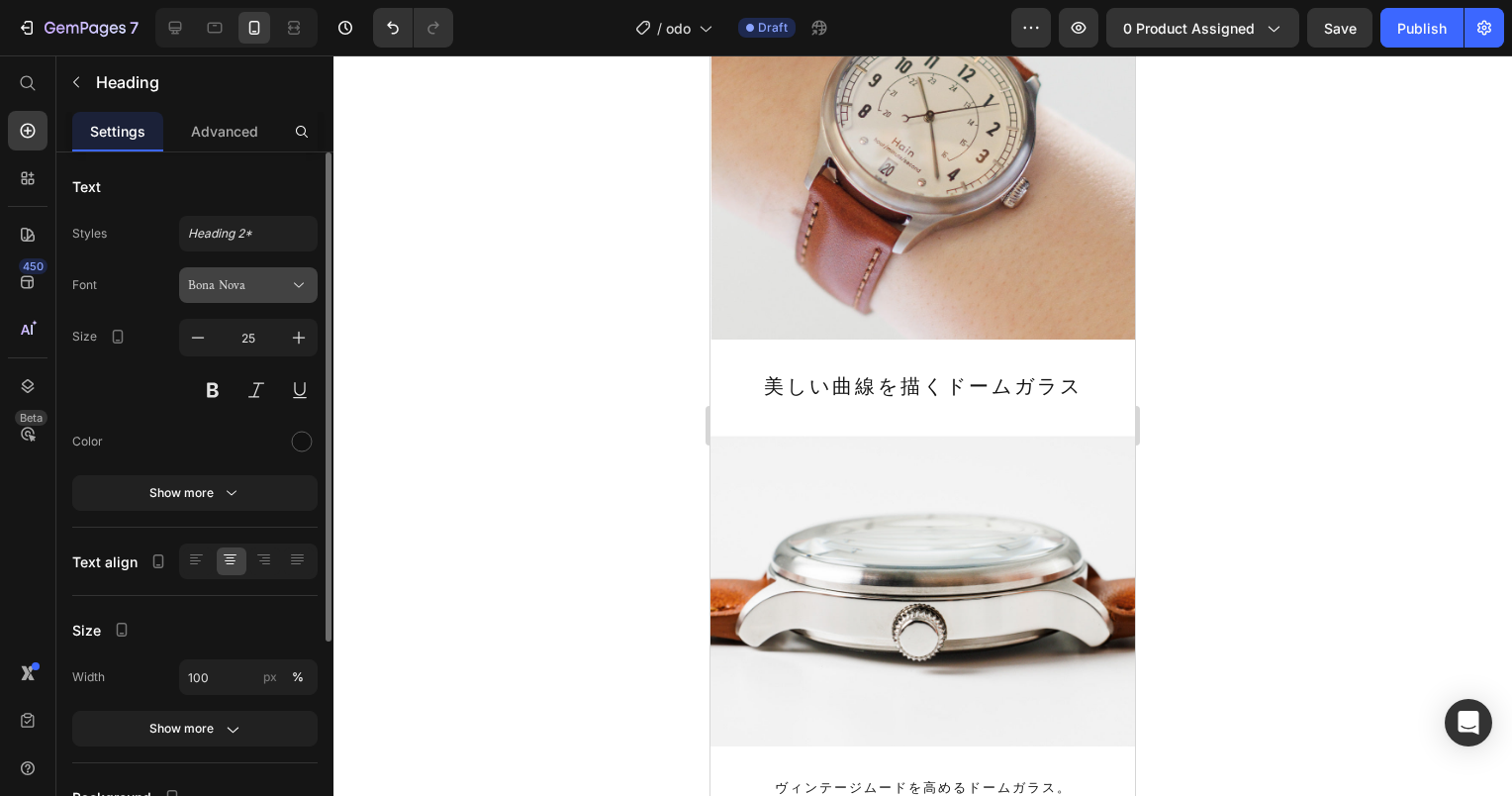 click on "Bona Nova" at bounding box center [238, 285] 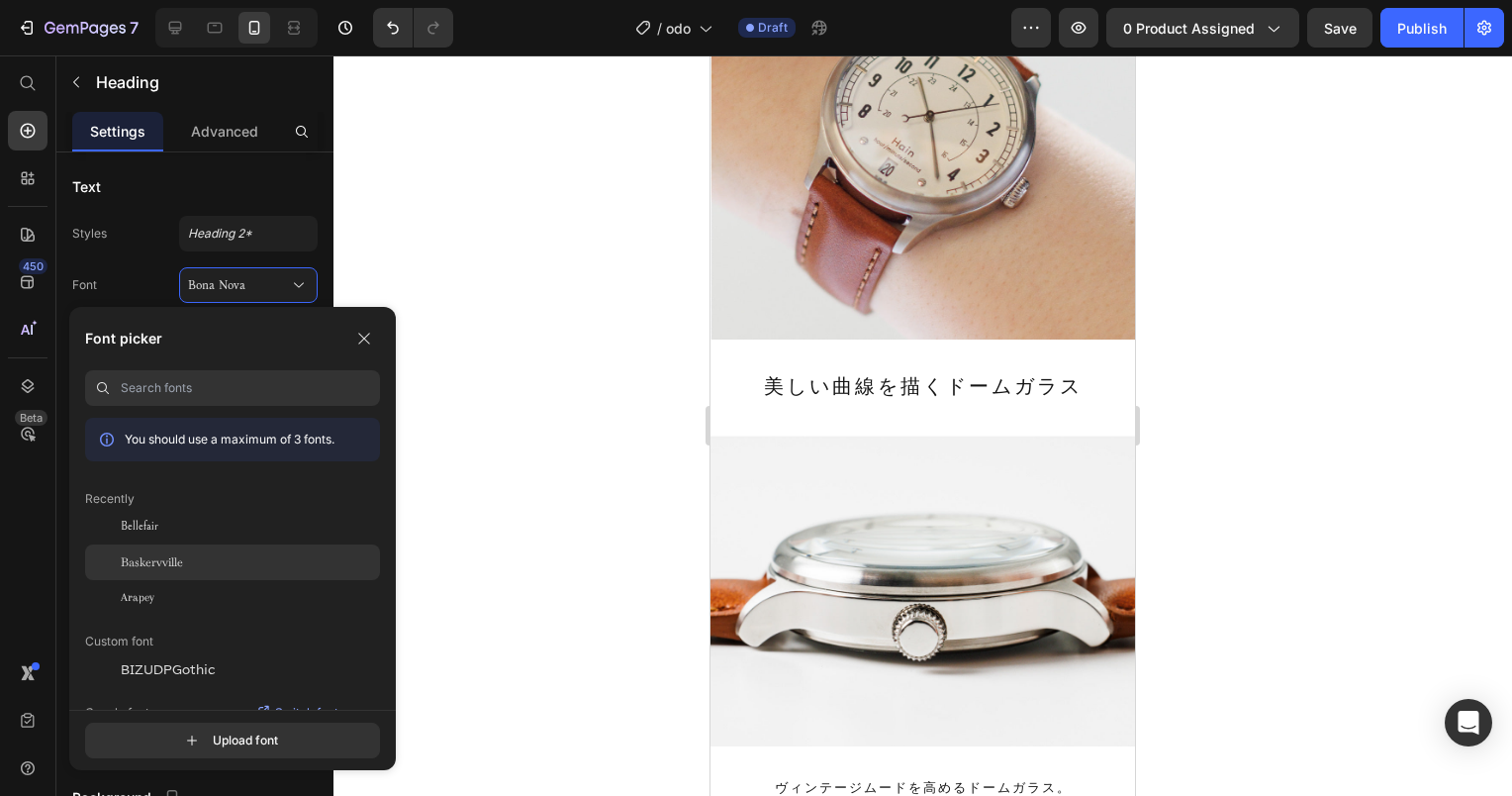 click on "Baskervville" 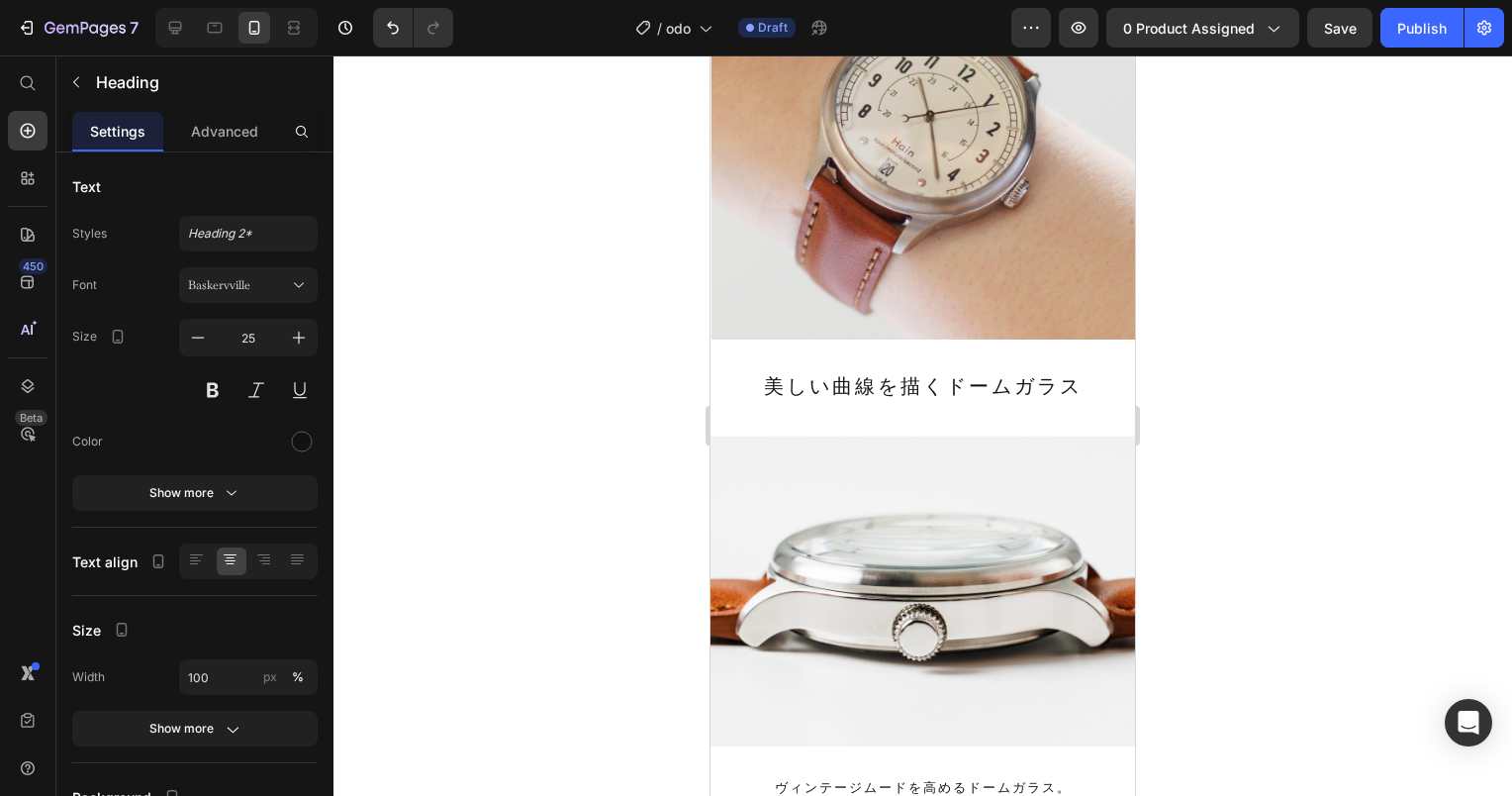 click 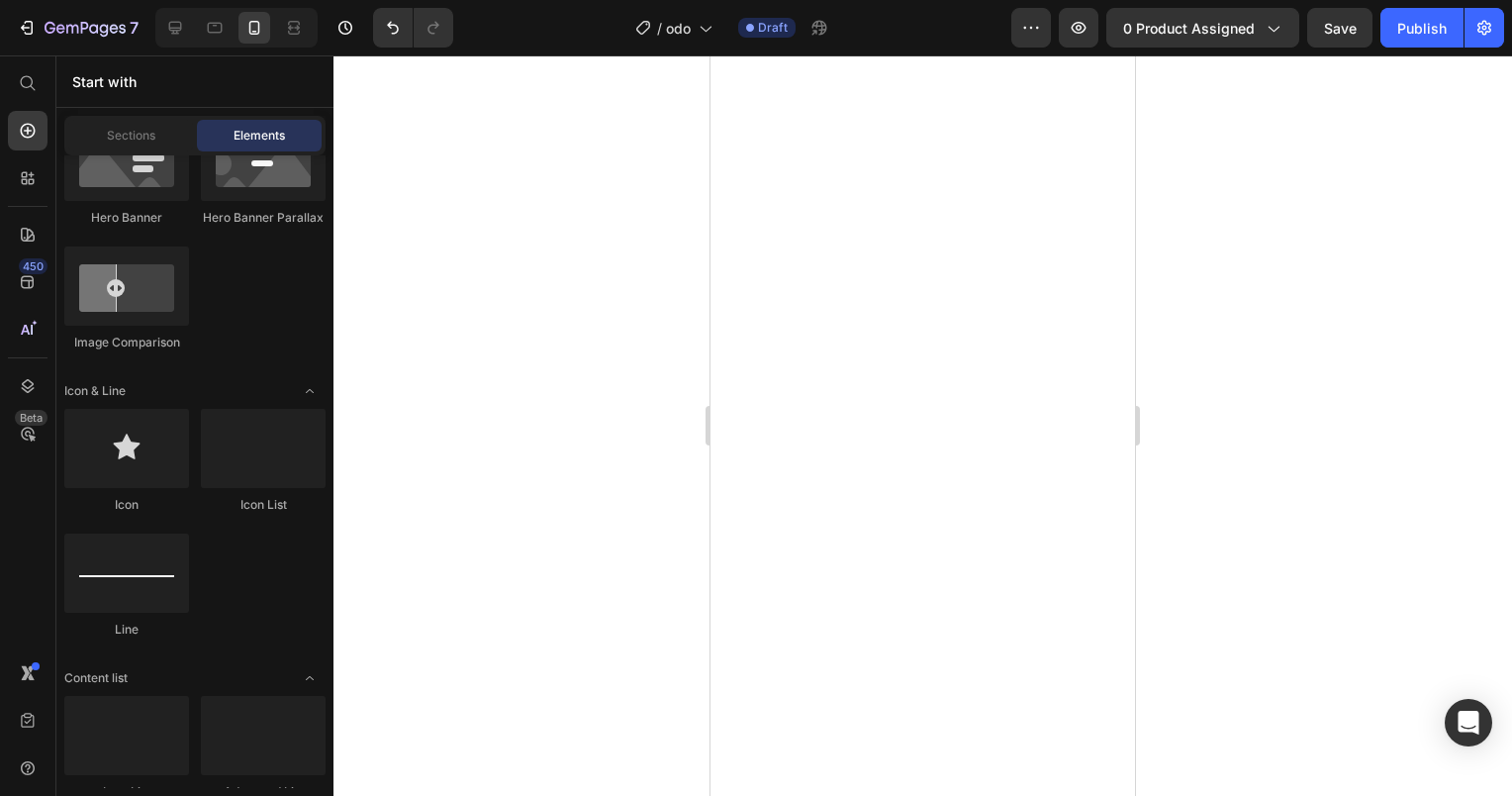 scroll, scrollTop: 2519, scrollLeft: 0, axis: vertical 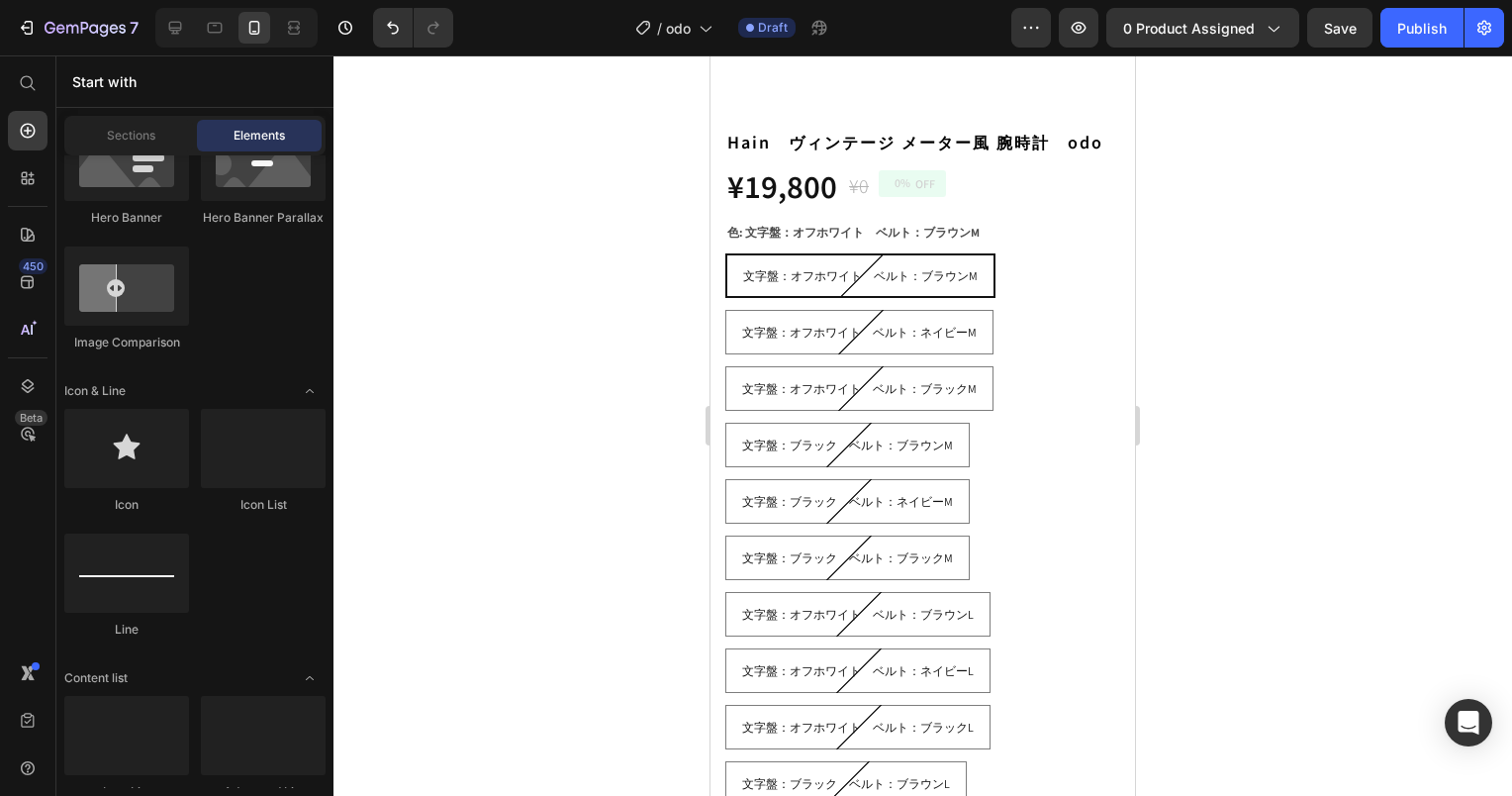click on "Design" at bounding box center (922, 1482) 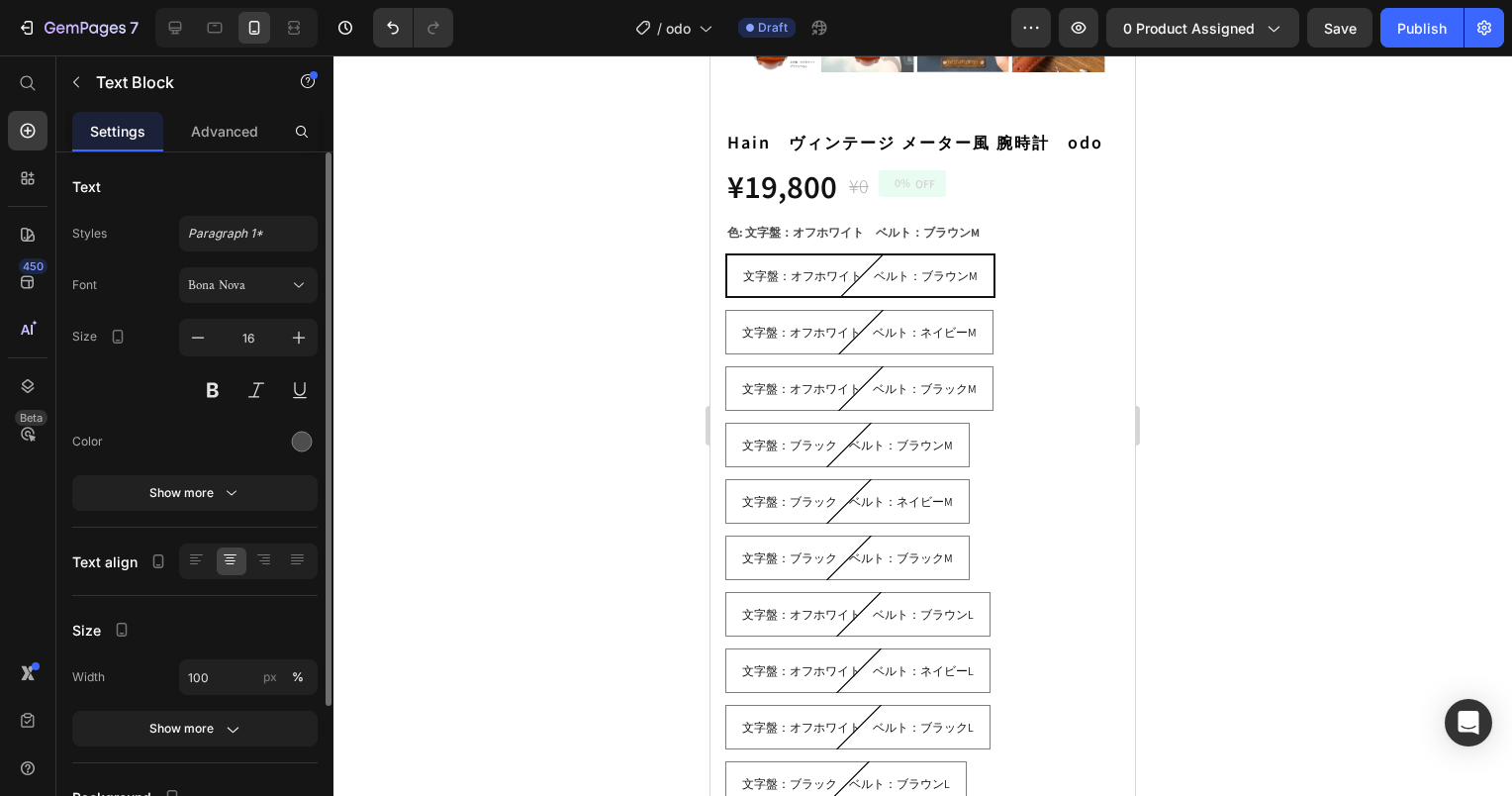 click on "Styles Paragraph 1* Font Bona Nova Size 16 Color Show more" 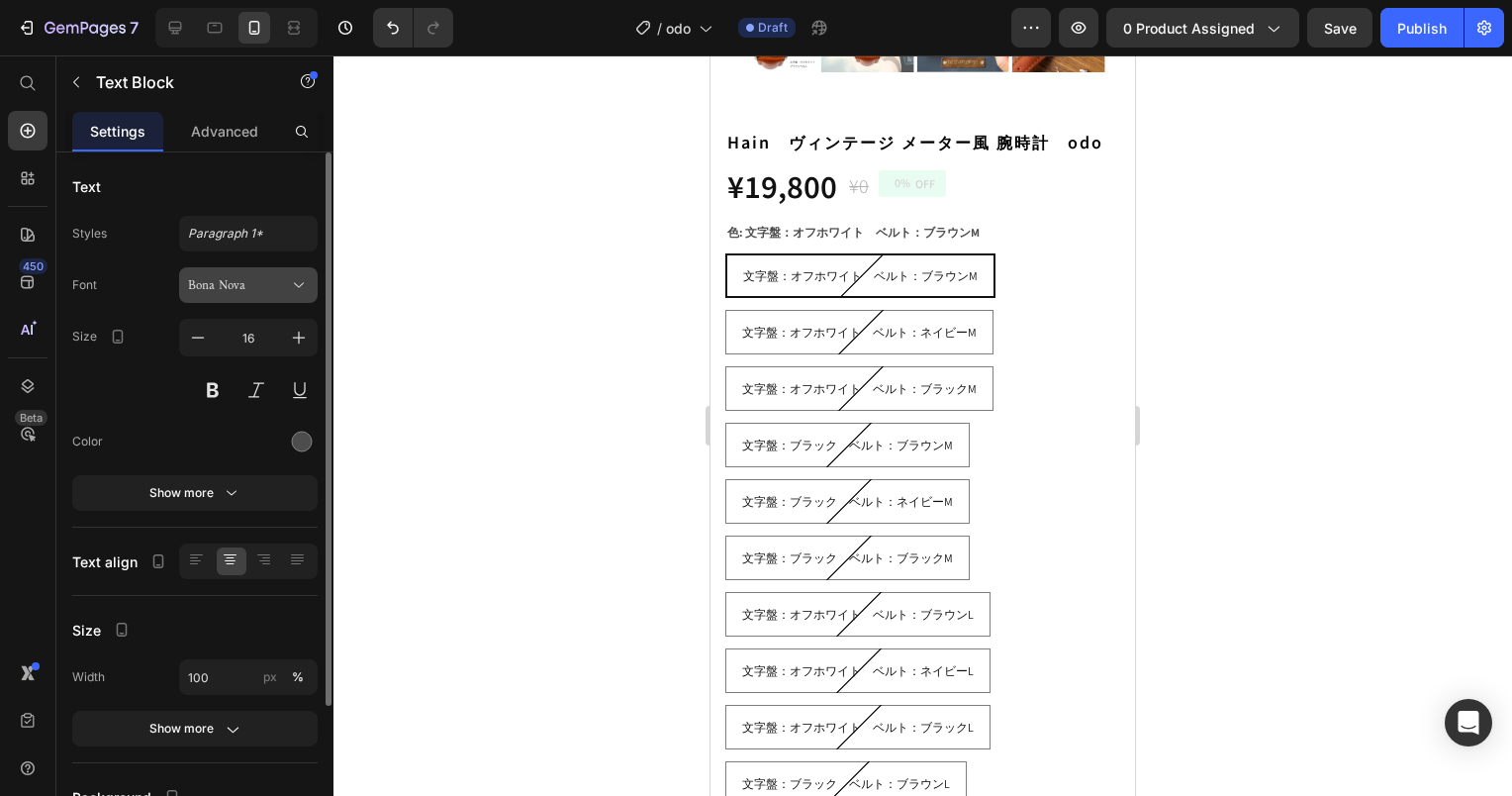 click on "Bona Nova" at bounding box center (238, 285) 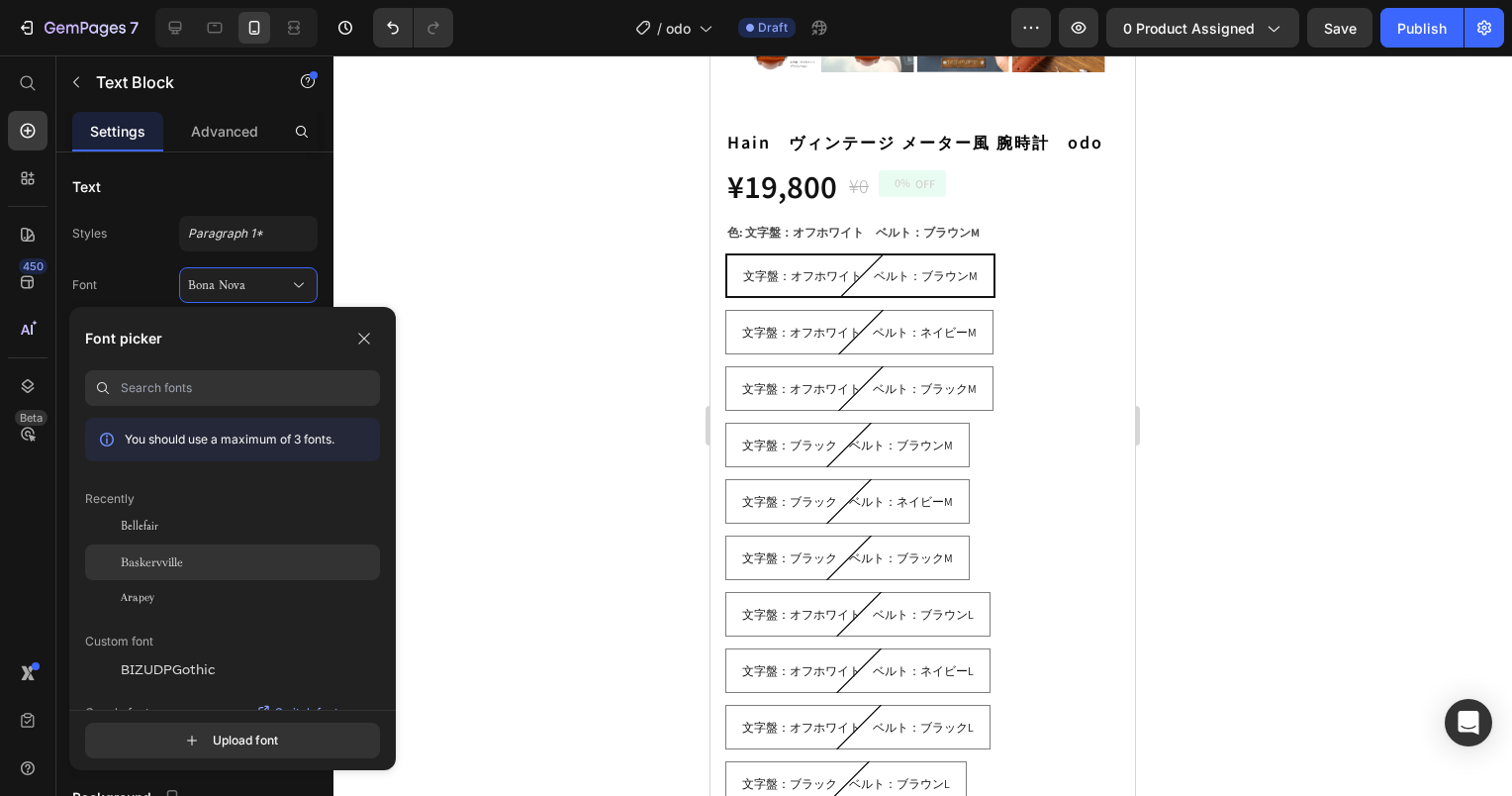 click on "Baskervville" 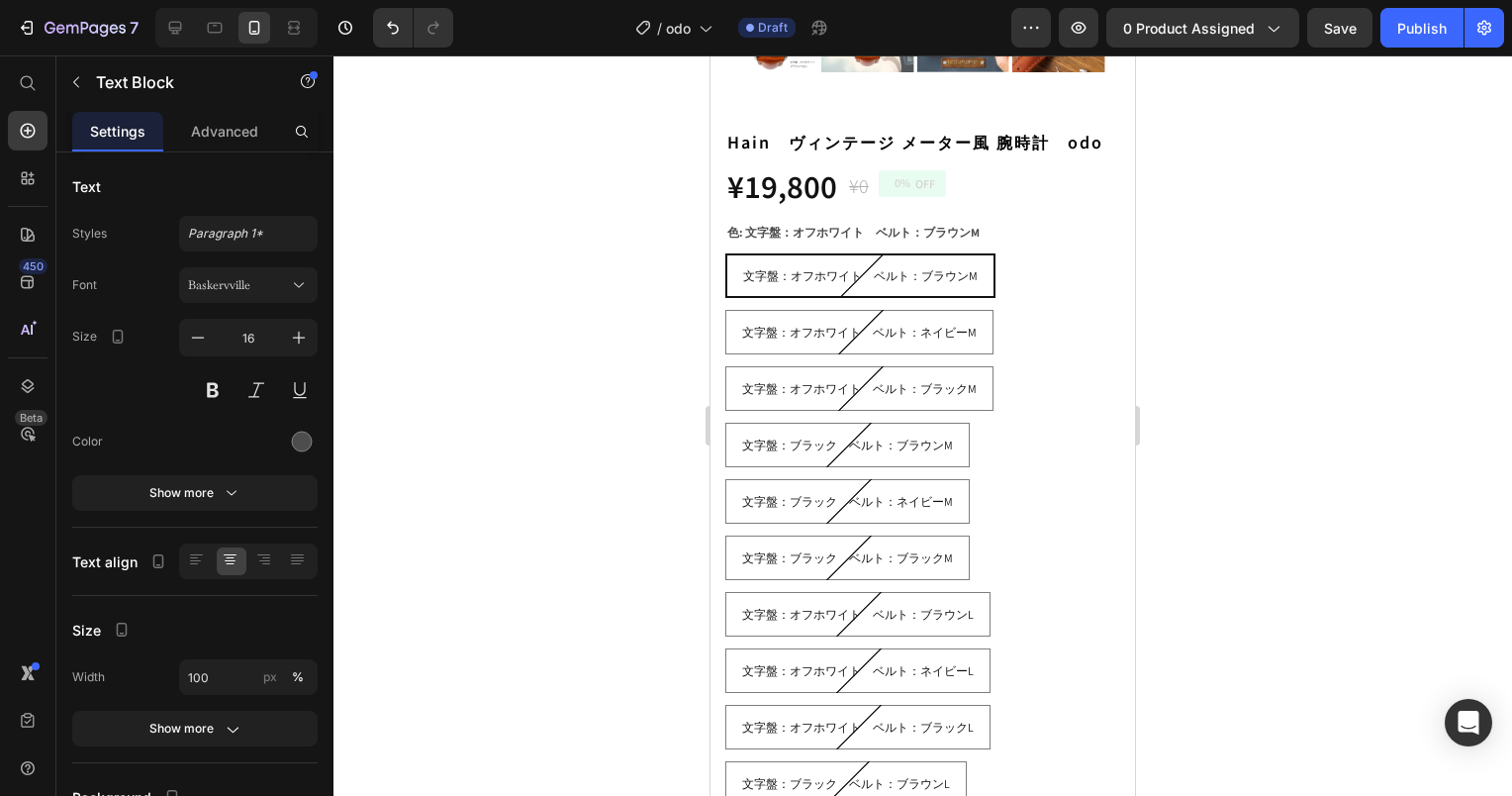 click 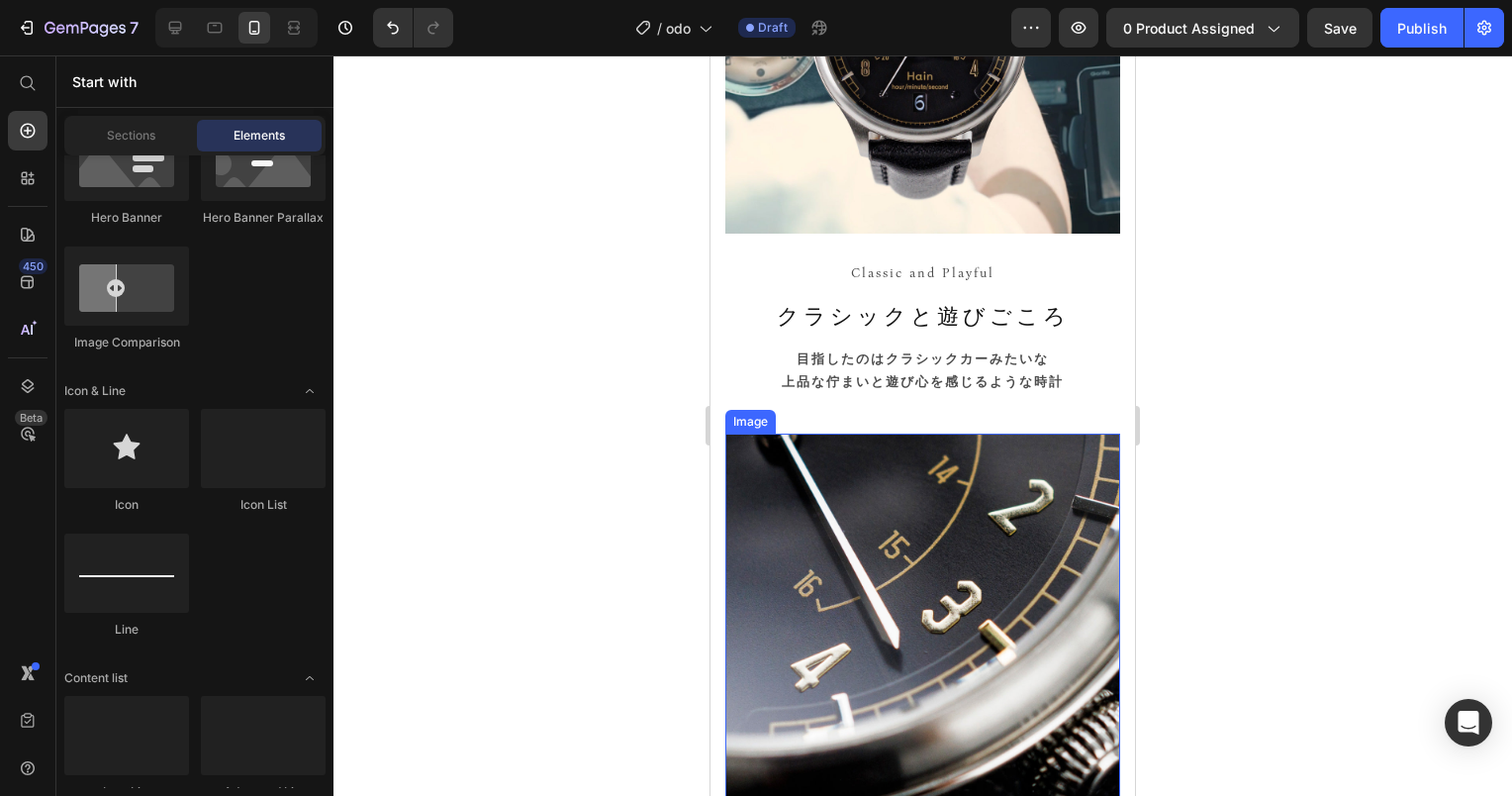 scroll, scrollTop: 107, scrollLeft: 0, axis: vertical 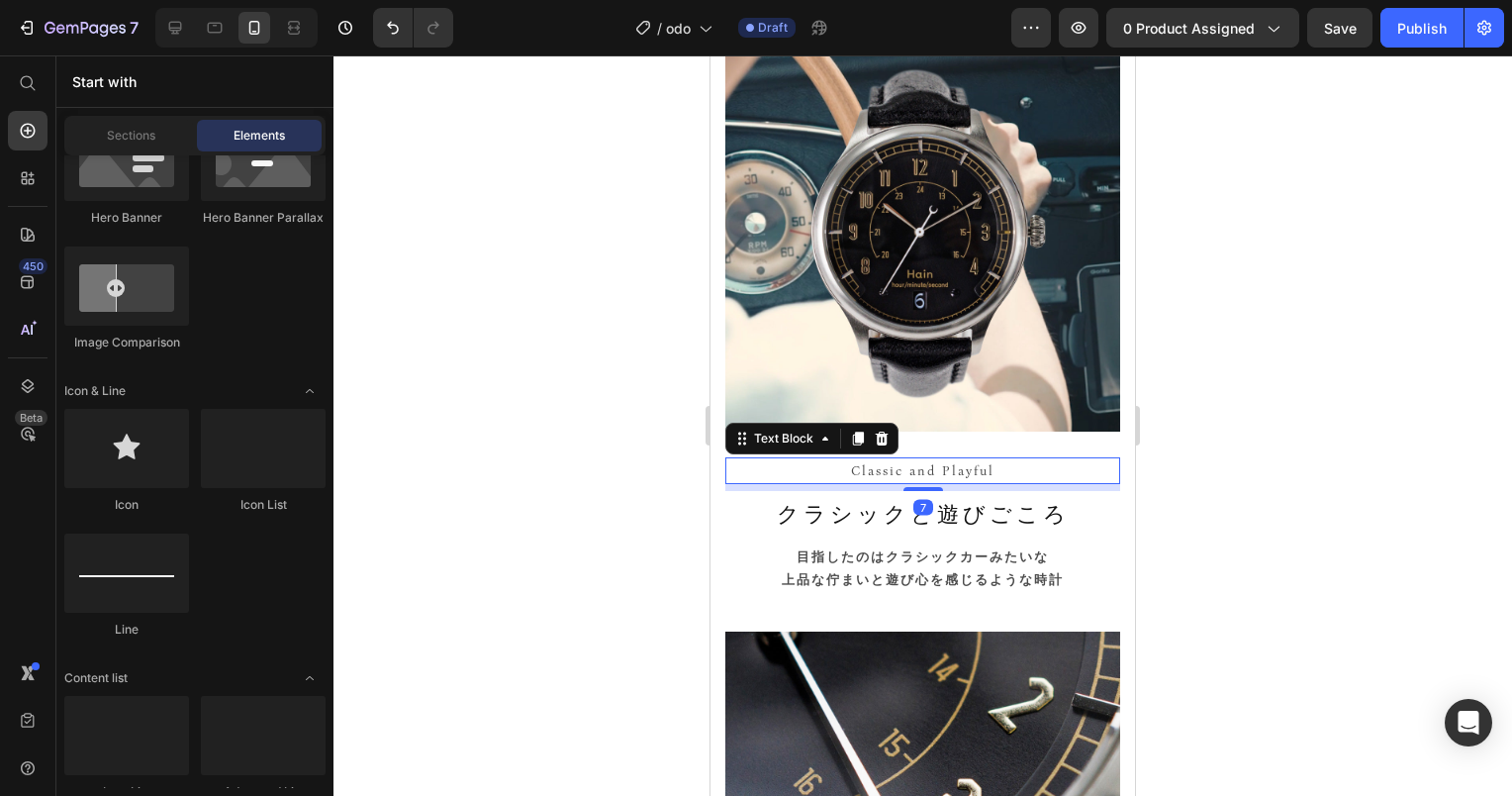 click on "Classic and Playful" at bounding box center (922, 470) 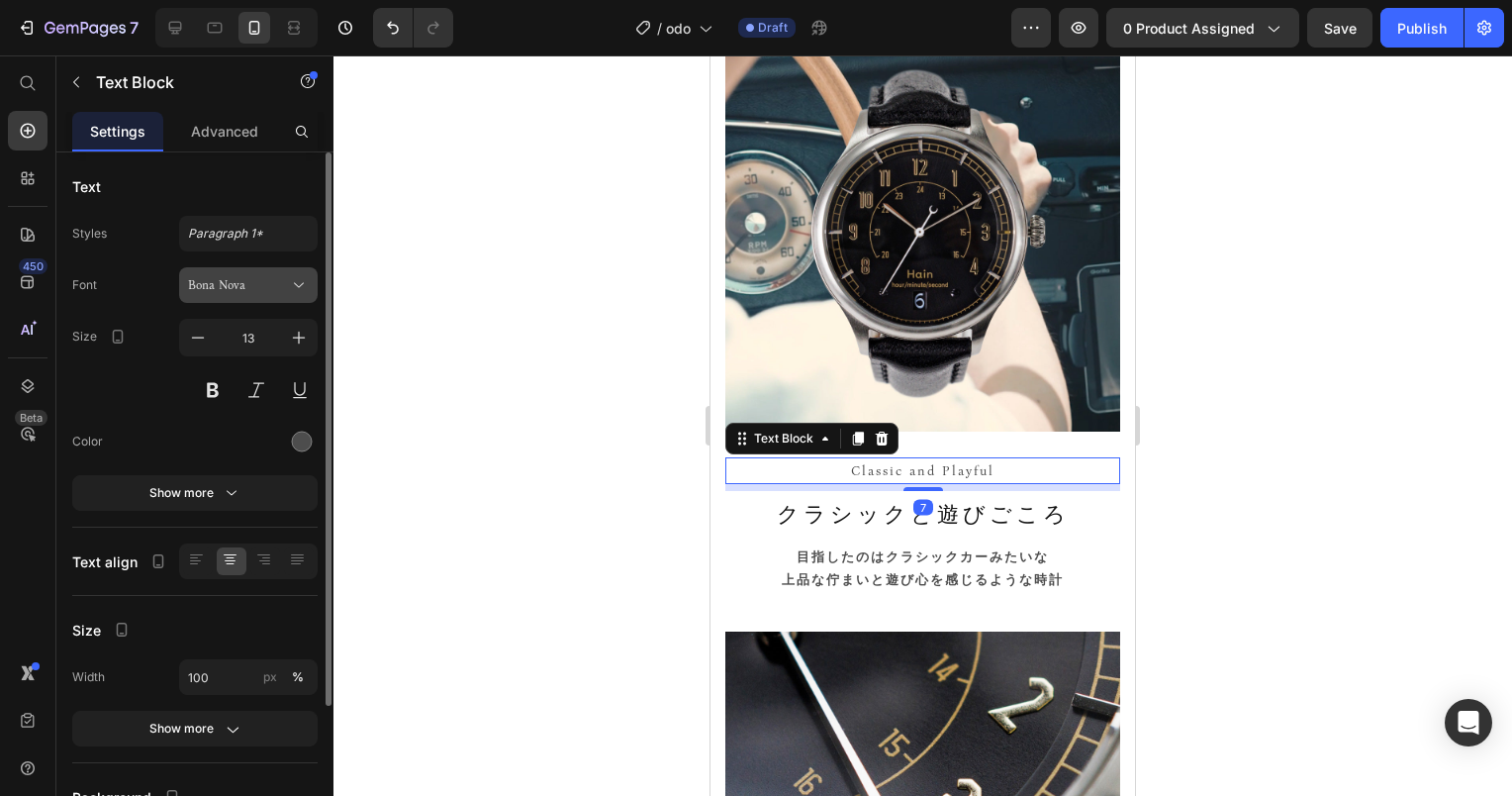 click on "Bona Nova" at bounding box center (238, 285) 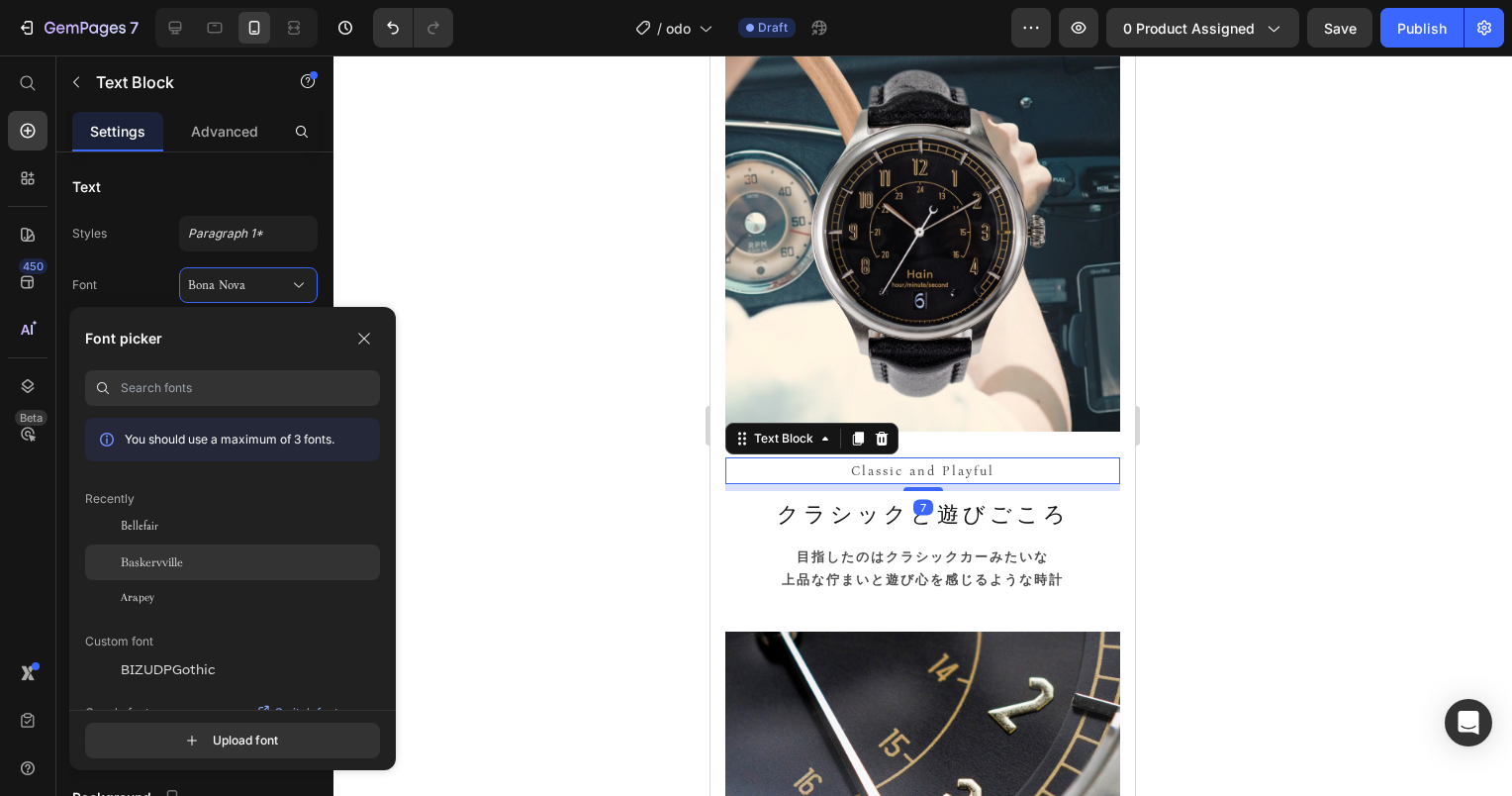 click on "Baskervville" 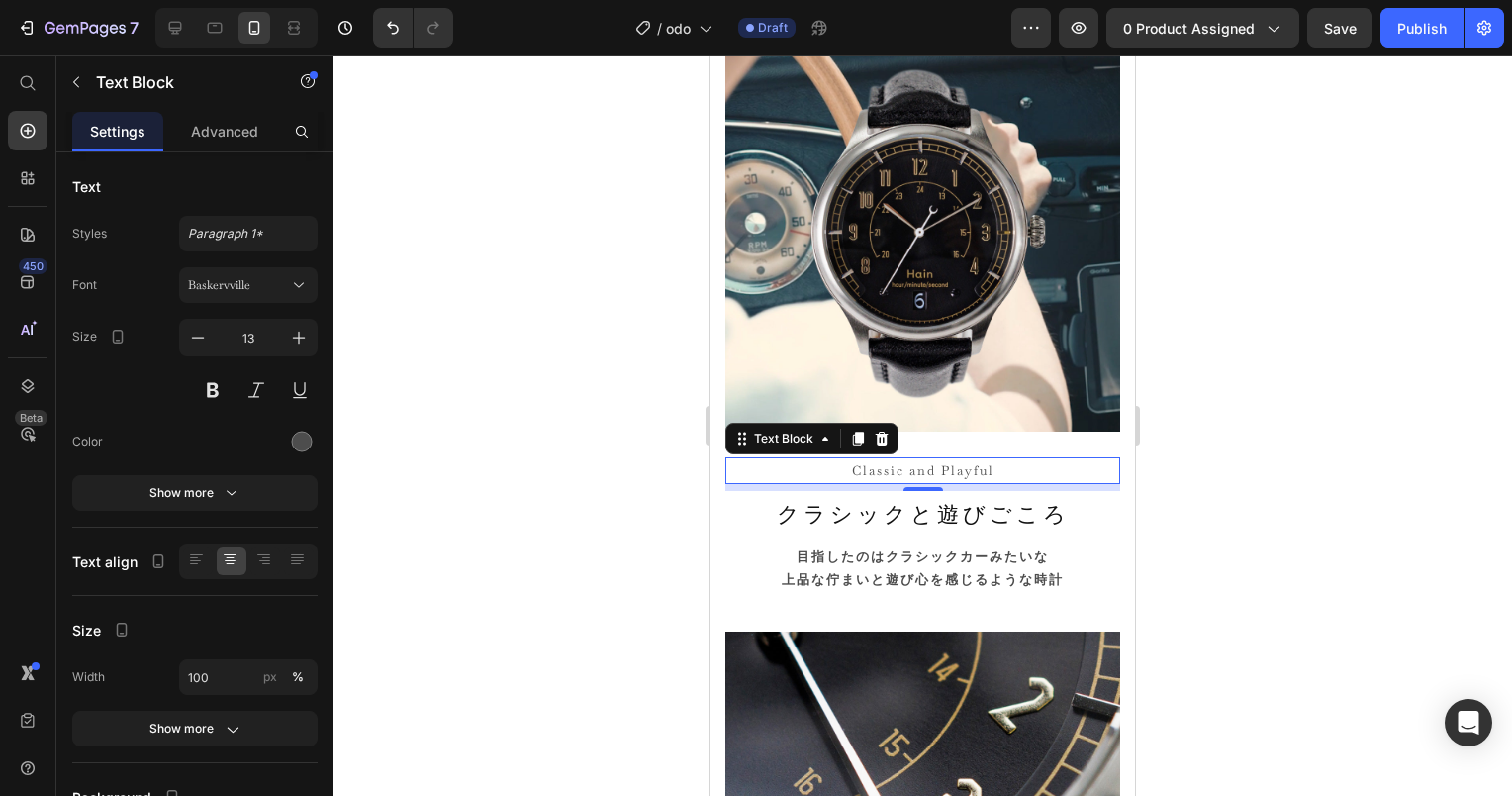 click 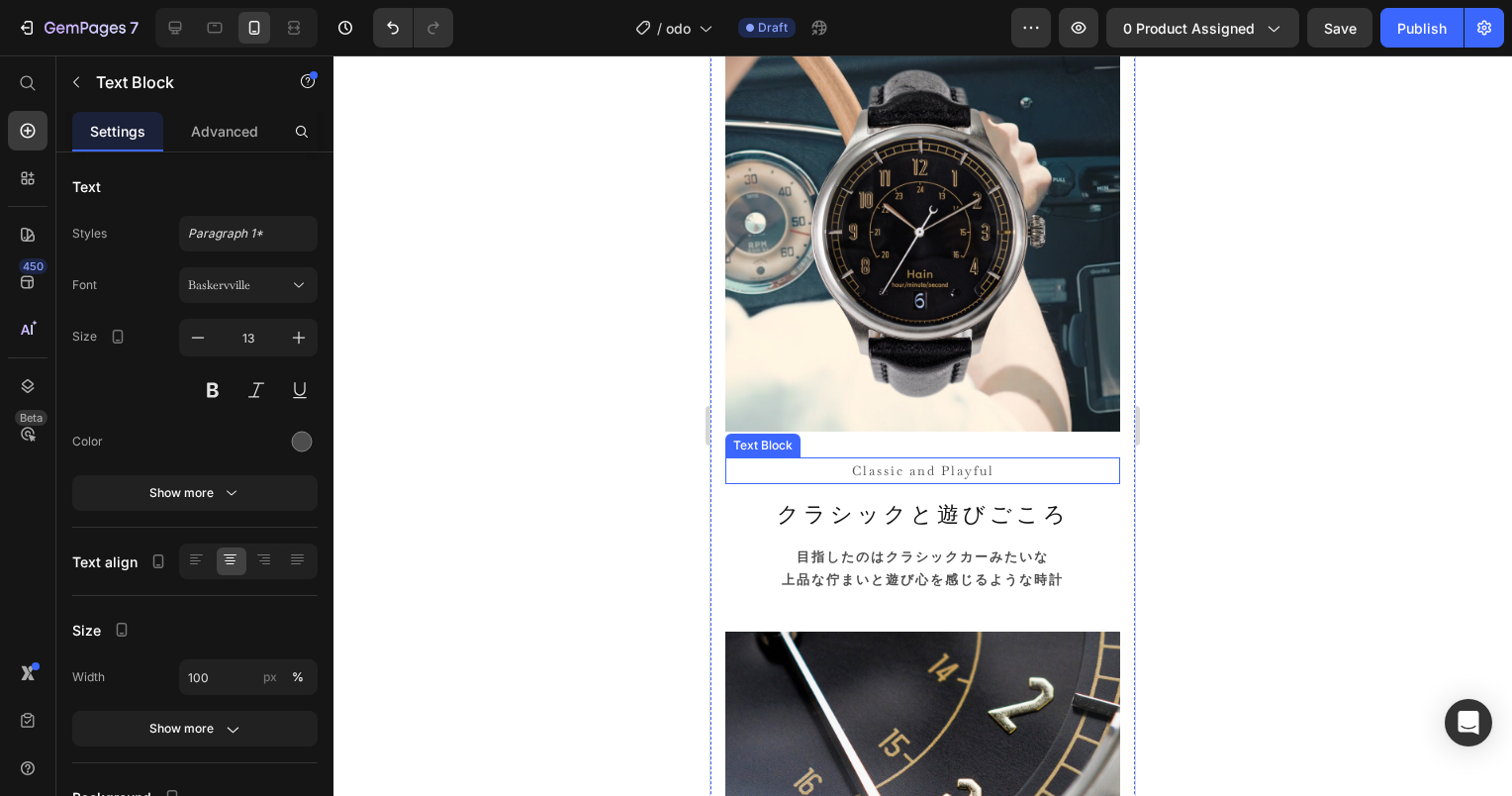 click on "Classic and Playful" at bounding box center (922, 470) 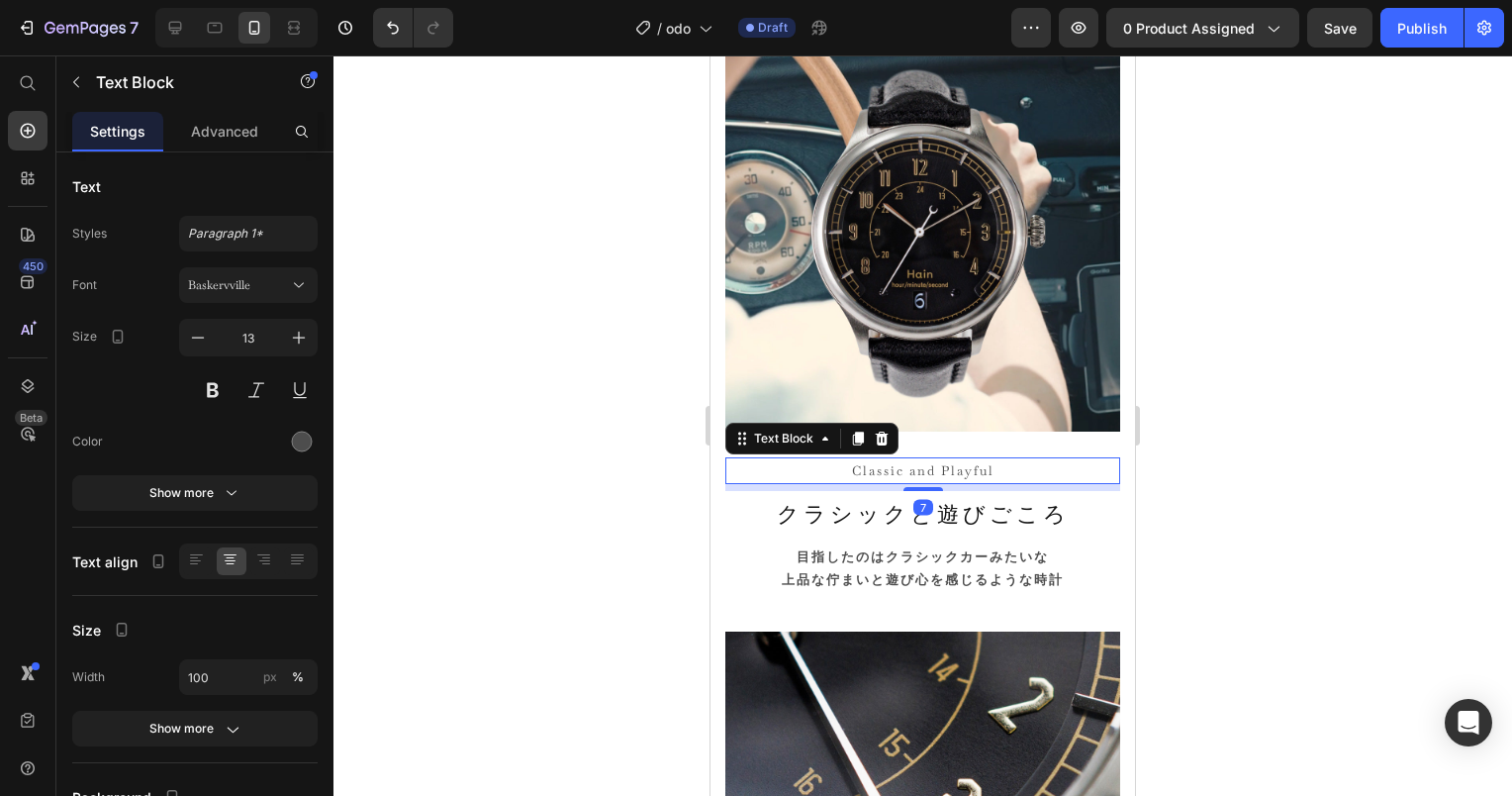 click 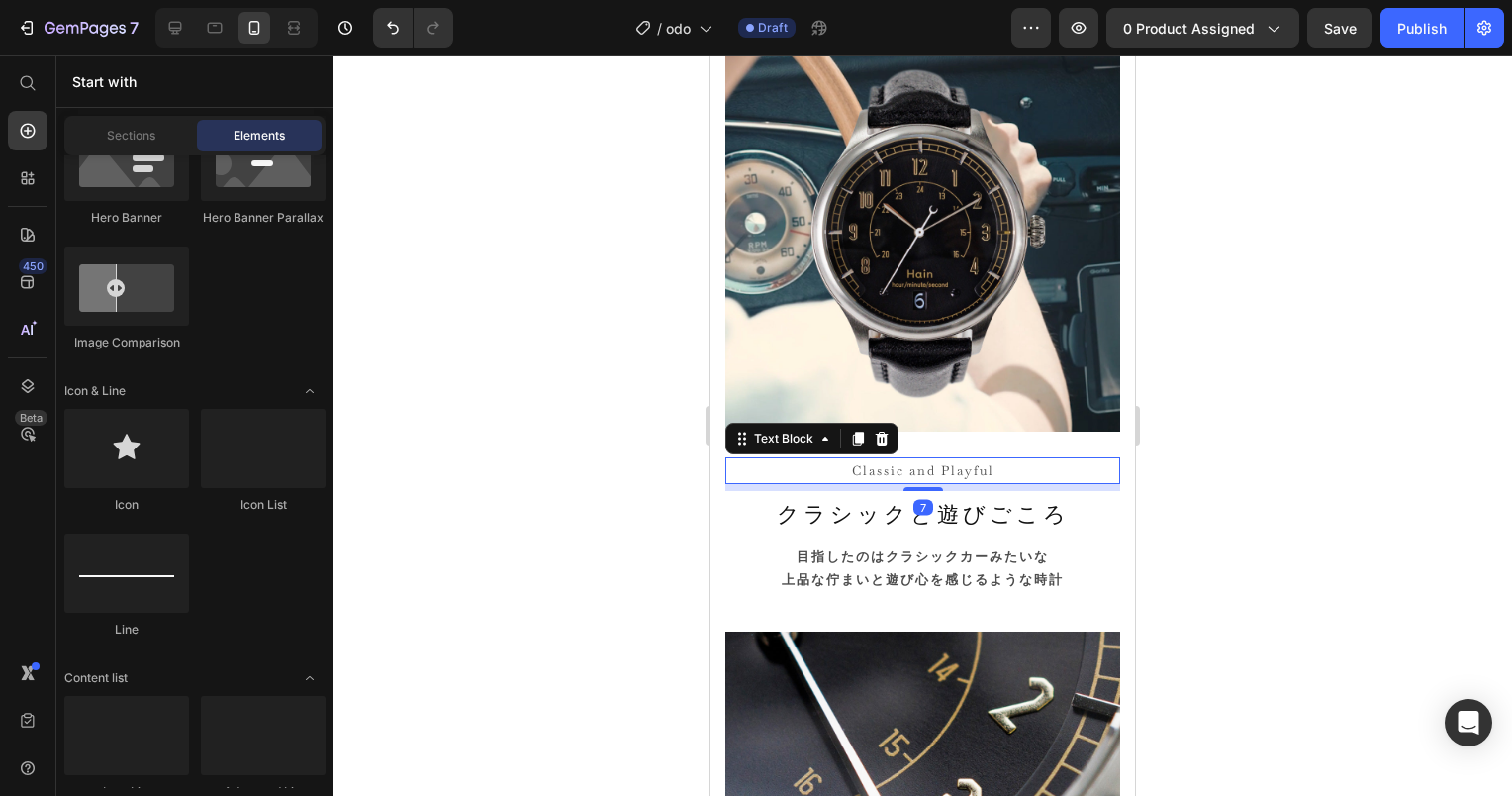 click on "Classic and Playful" at bounding box center (922, 470) 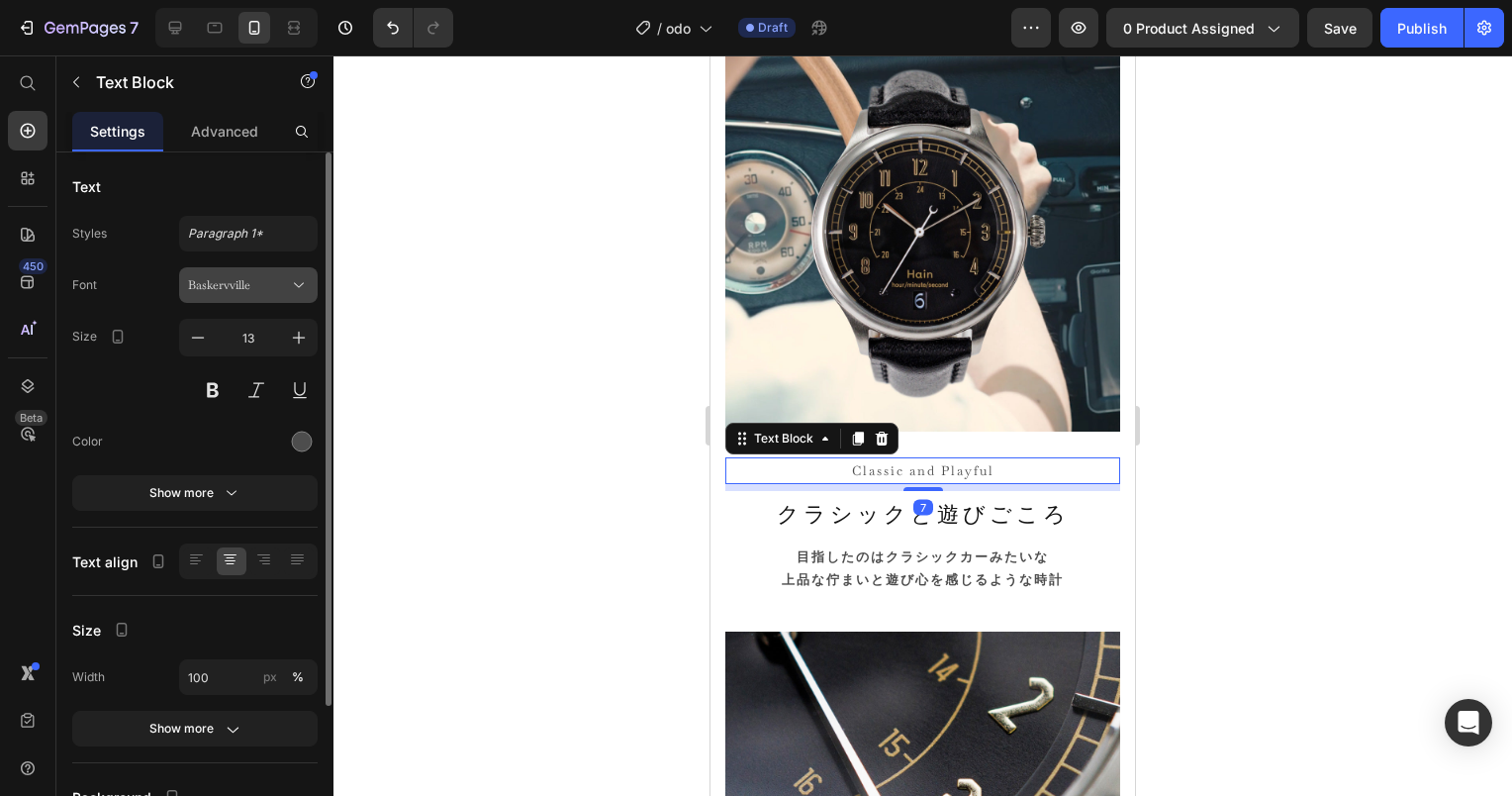 click on "Baskervville" at bounding box center [248, 285] 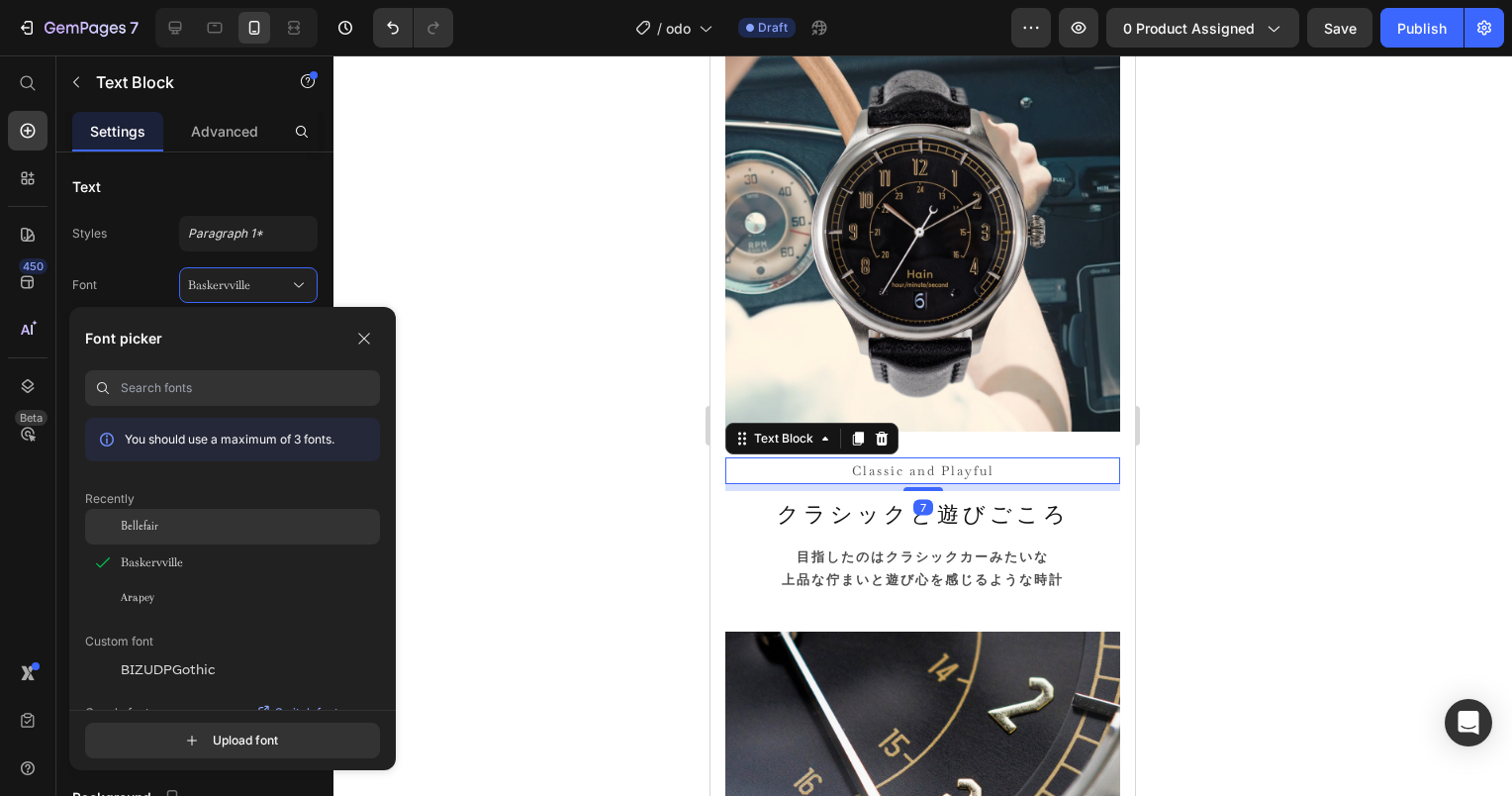 click on "Bellefair" 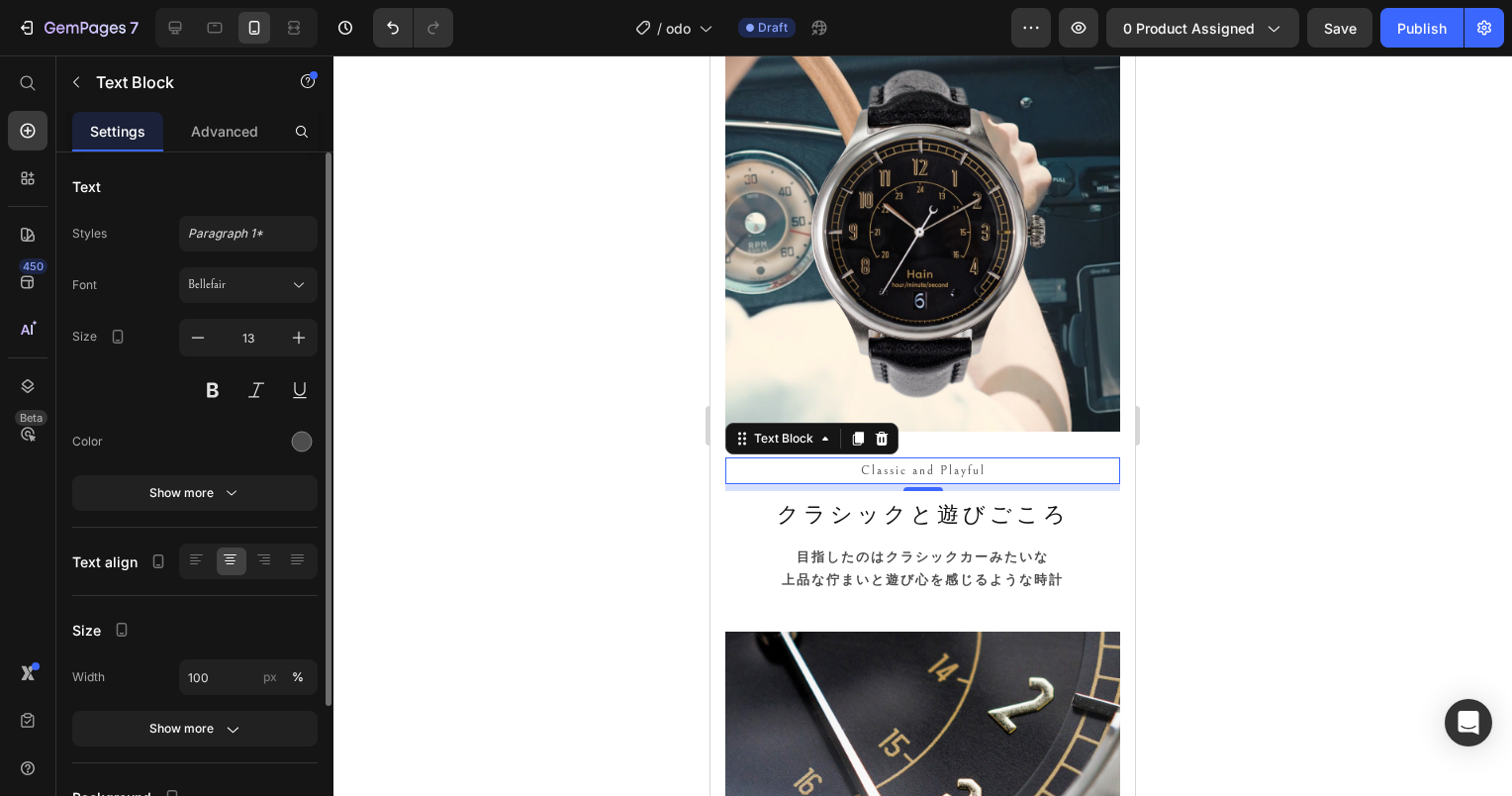 click on "Styles Paragraph 1* Font Bellefair Size 13 Color Show more" 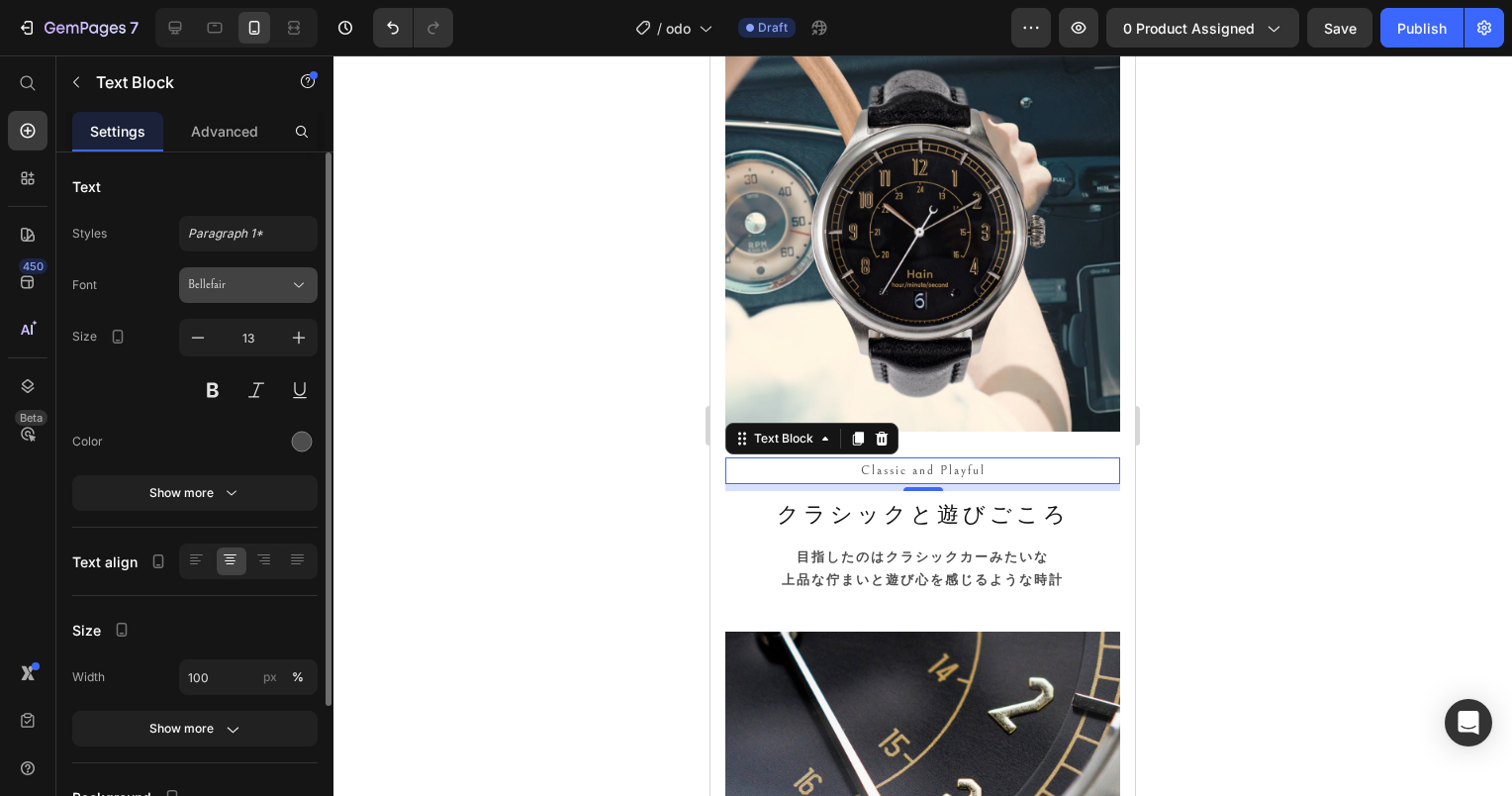 click on "Bellefair" at bounding box center [238, 285] 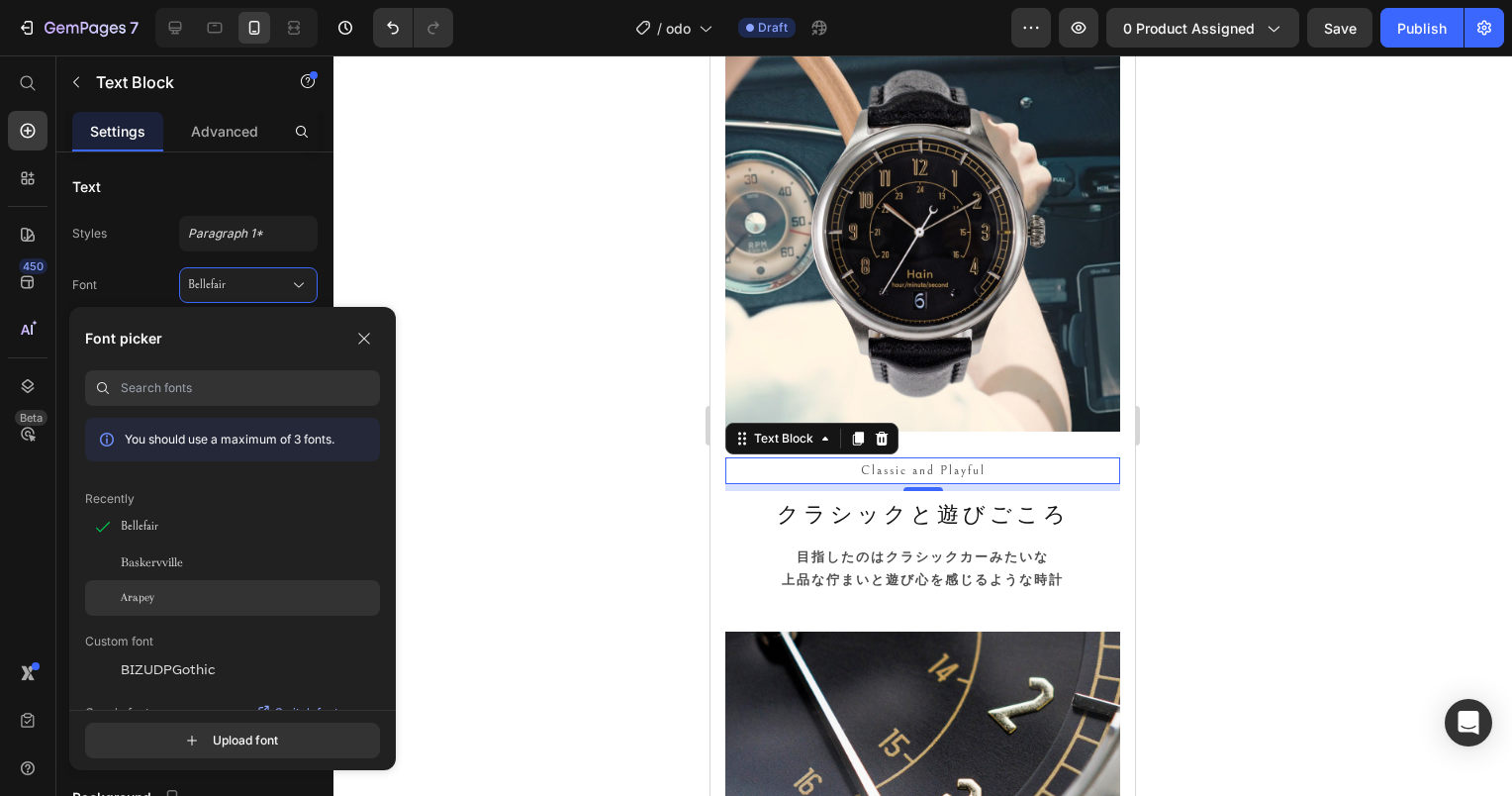 click on "Arapey" 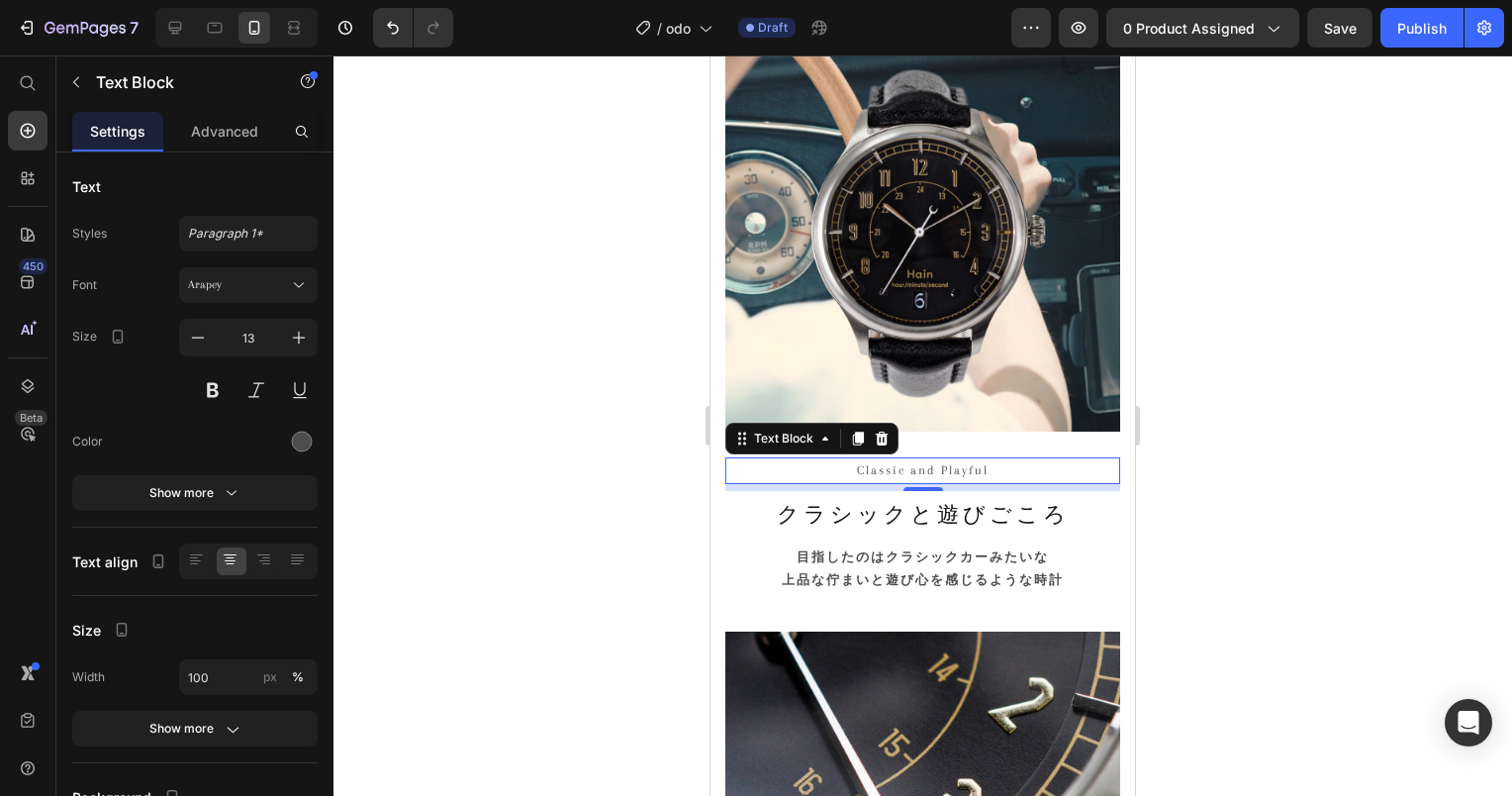 click on "Classic and Playful" at bounding box center (922, 470) 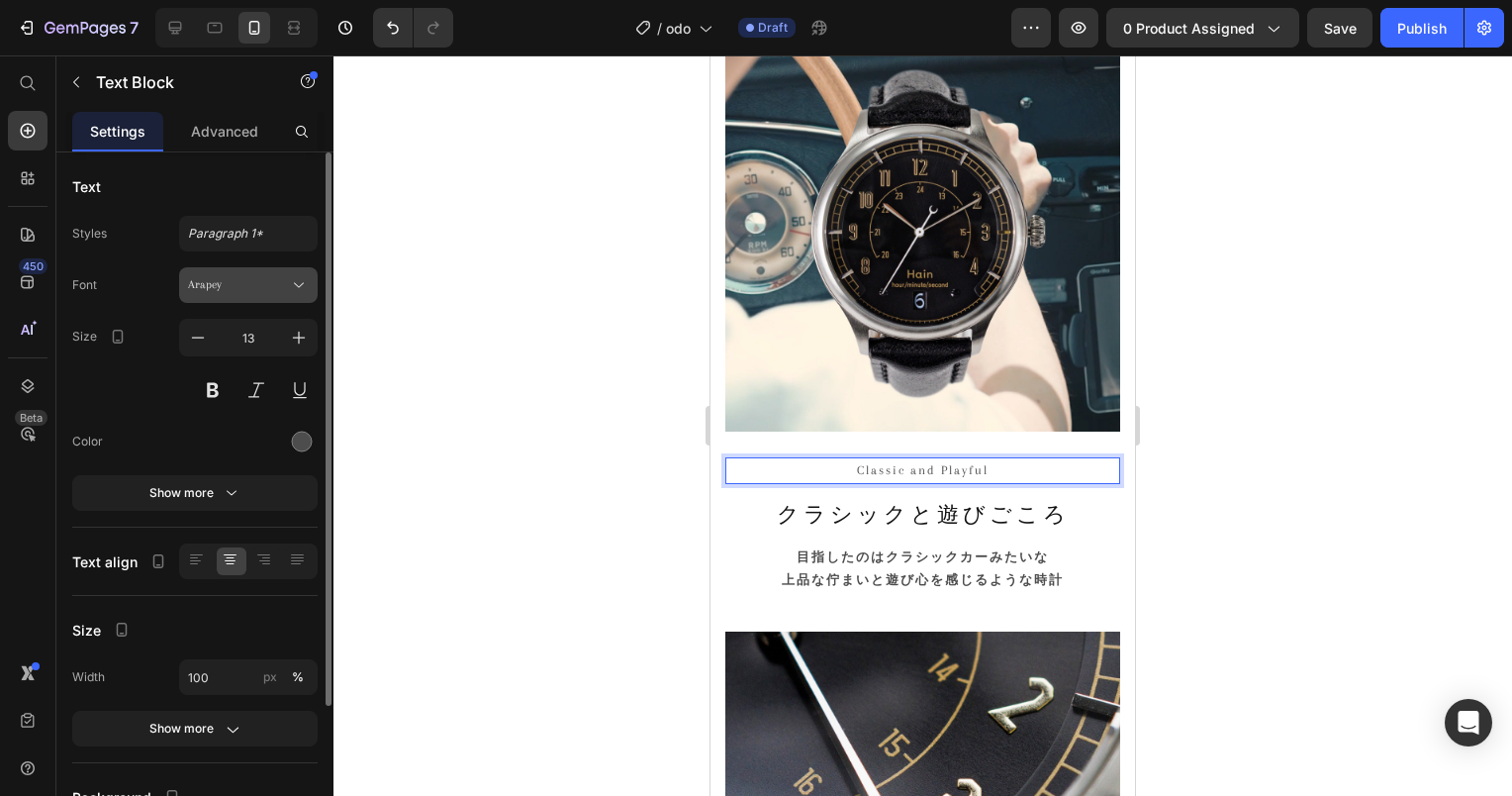 click on "Arapey" at bounding box center (238, 285) 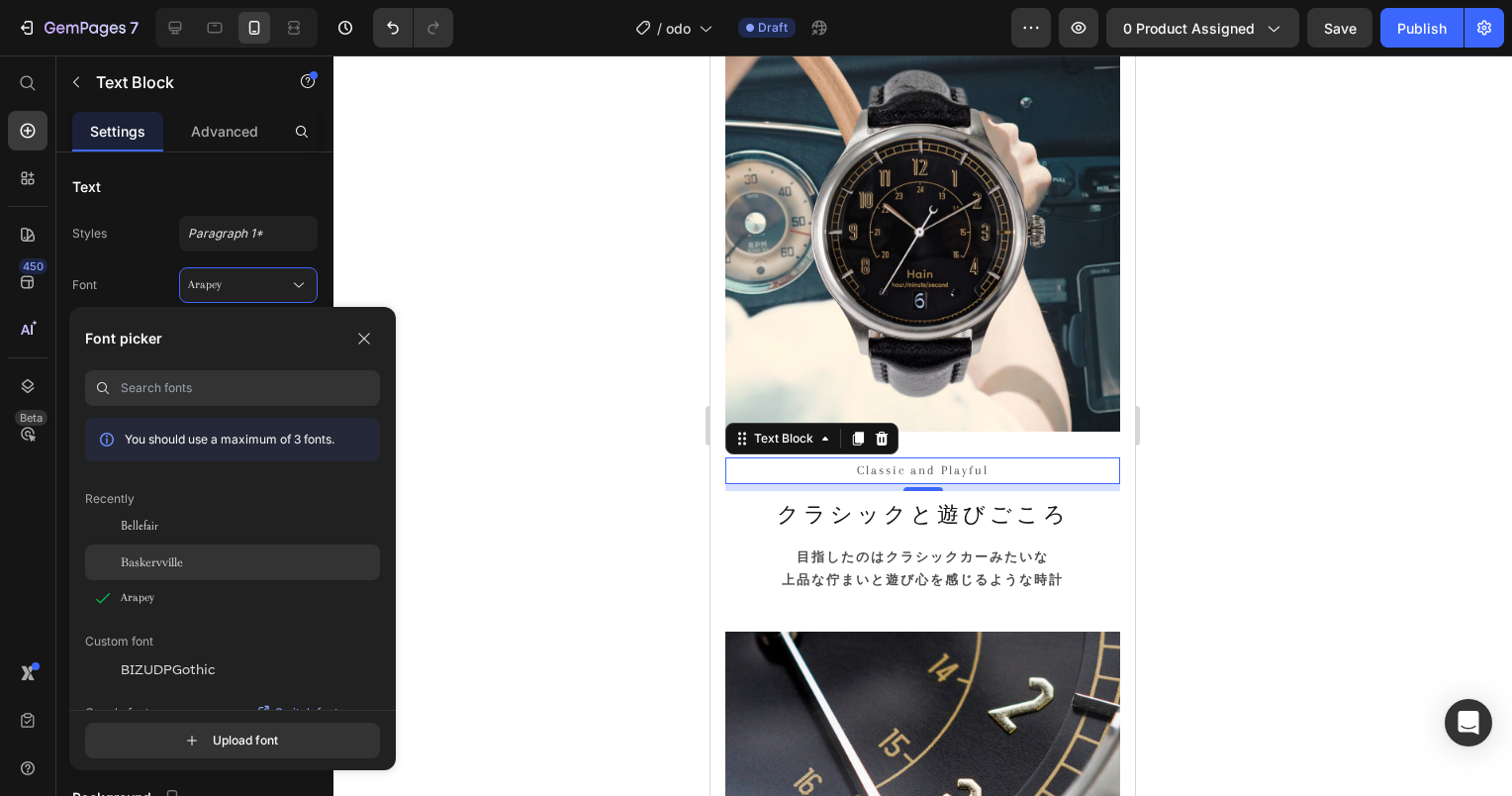 click on "Baskervville" 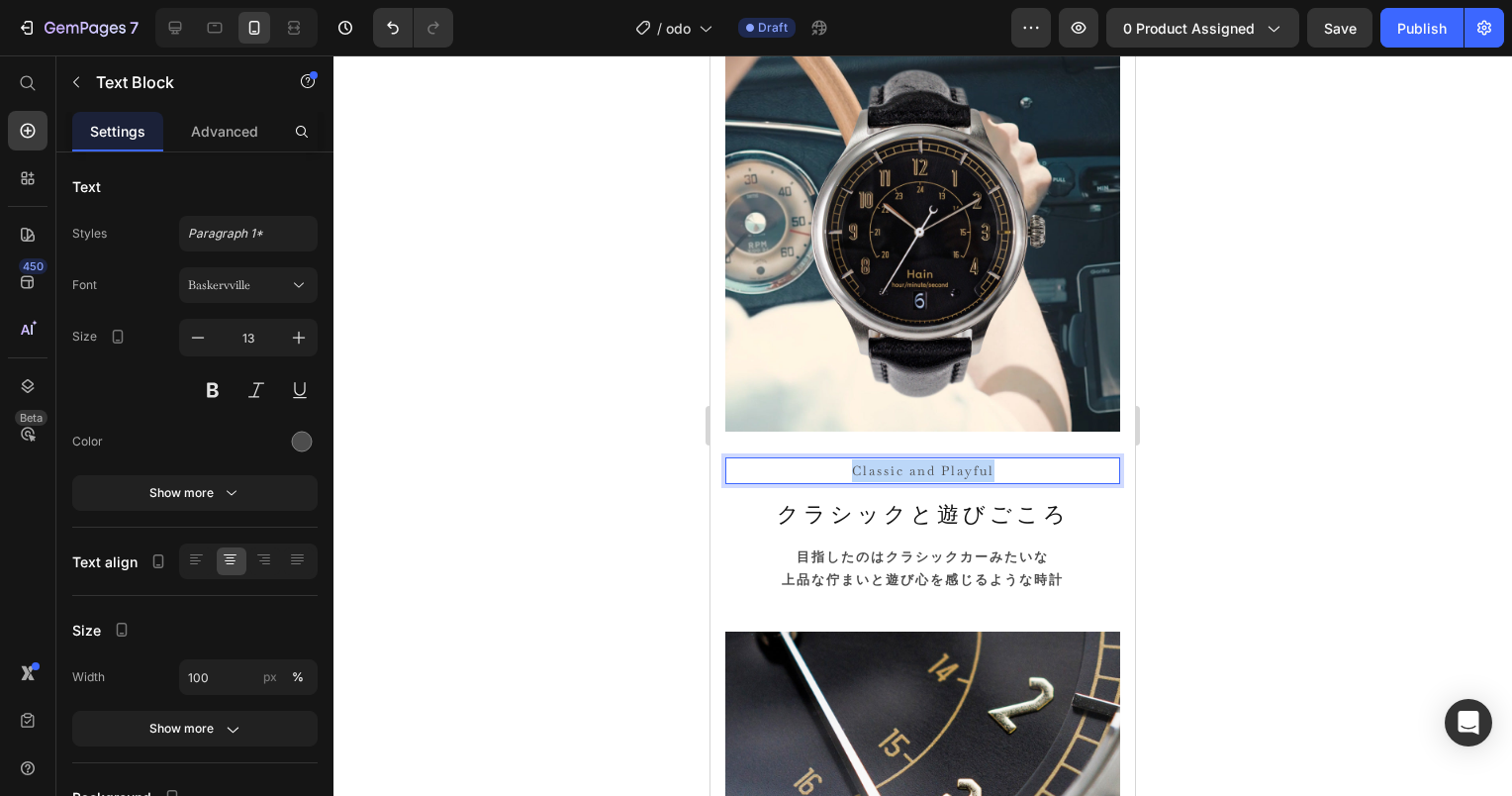 drag, startPoint x: 1007, startPoint y: 448, endPoint x: 732, endPoint y: 451, distance: 275.01636 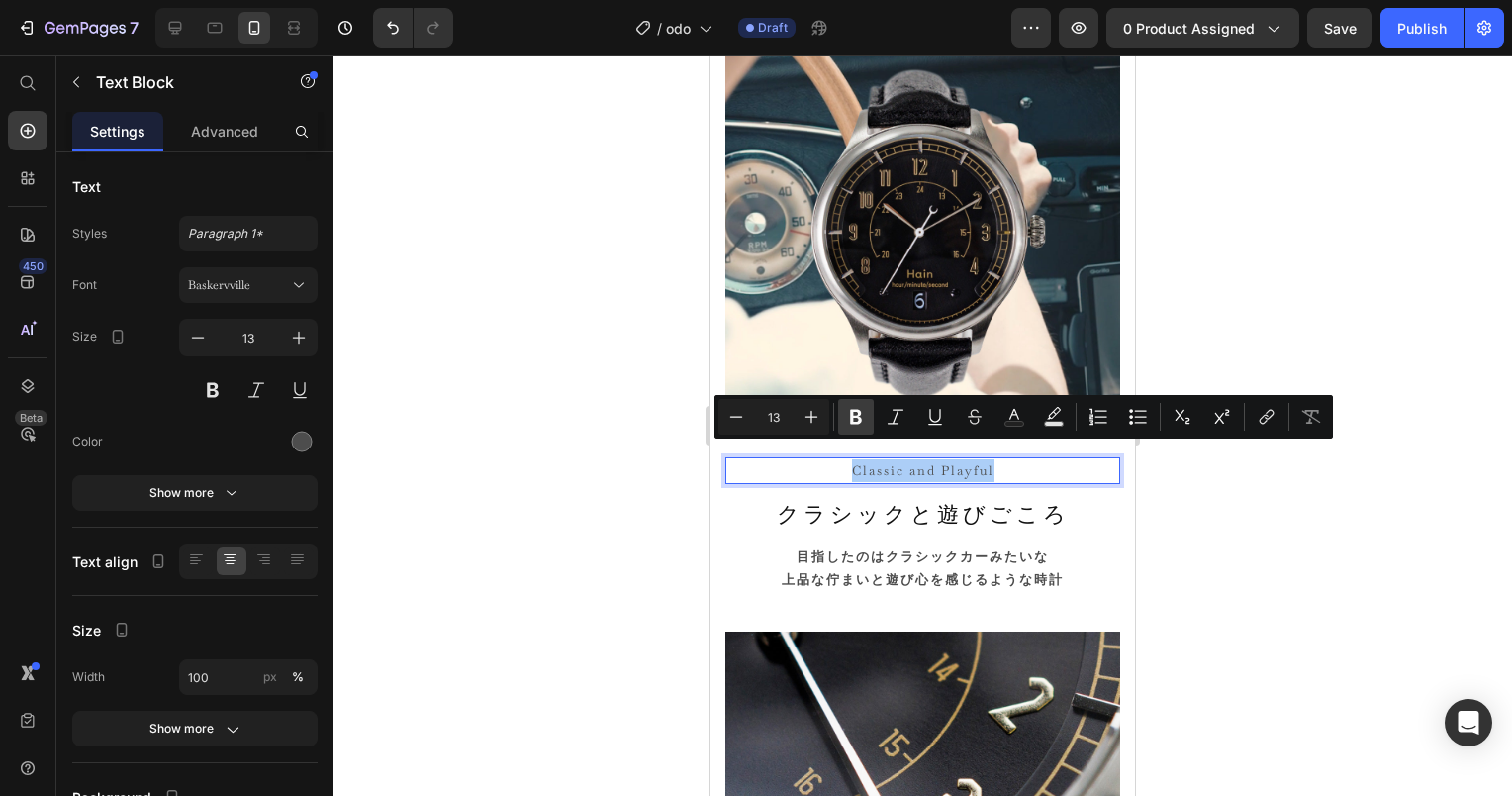 click on "Bold" at bounding box center (856, 417) 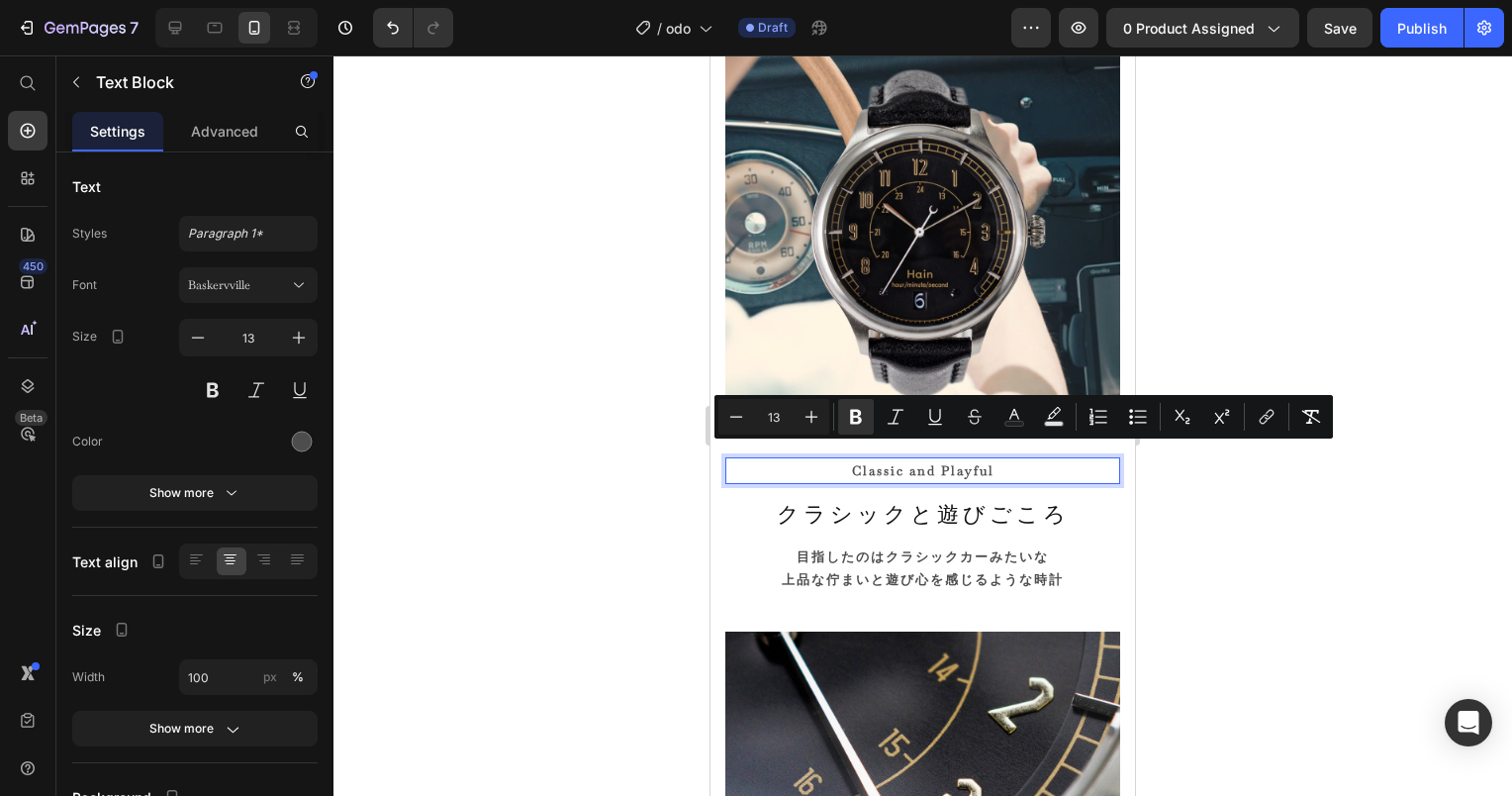 click 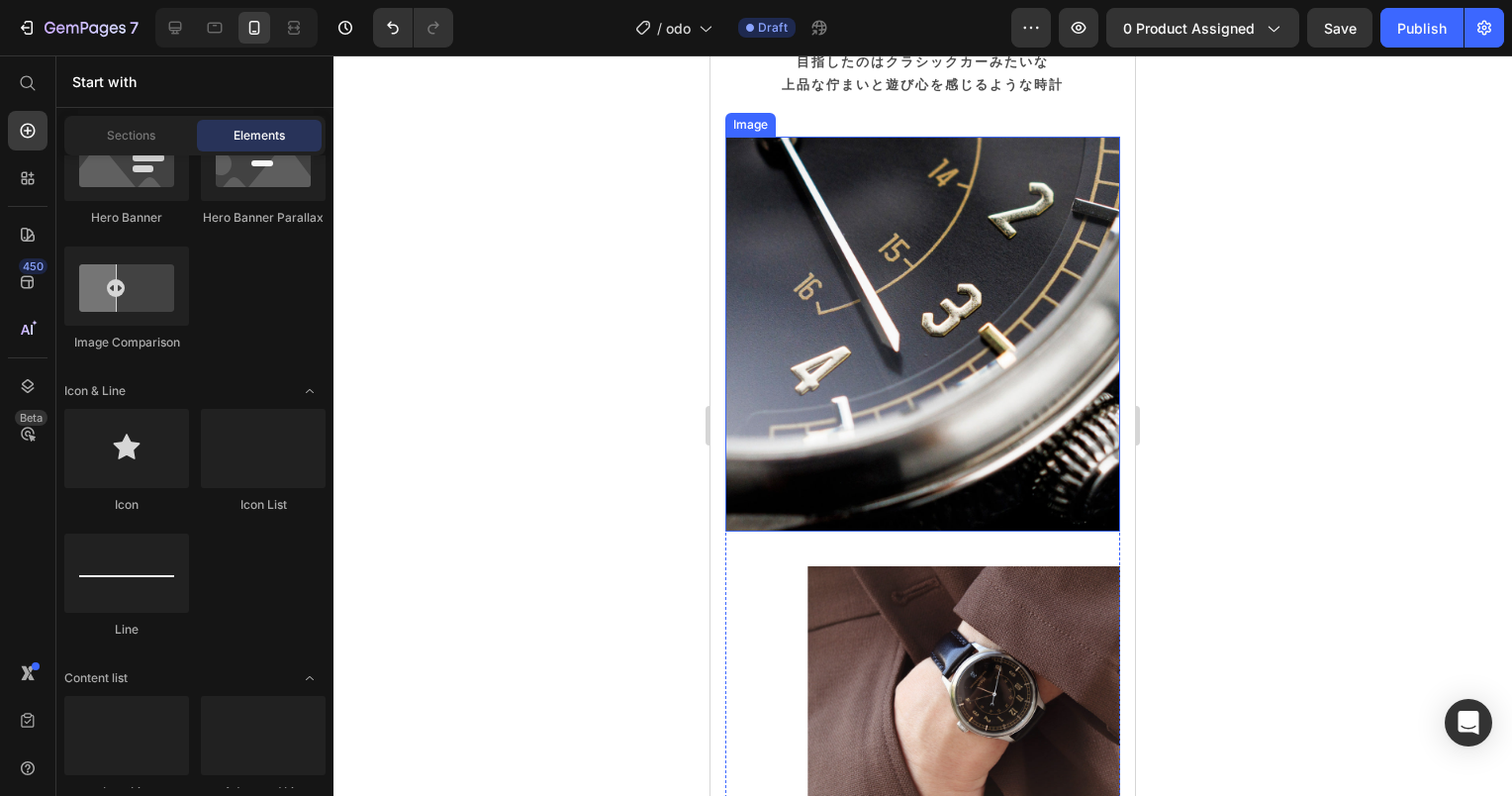scroll, scrollTop: 107, scrollLeft: 0, axis: vertical 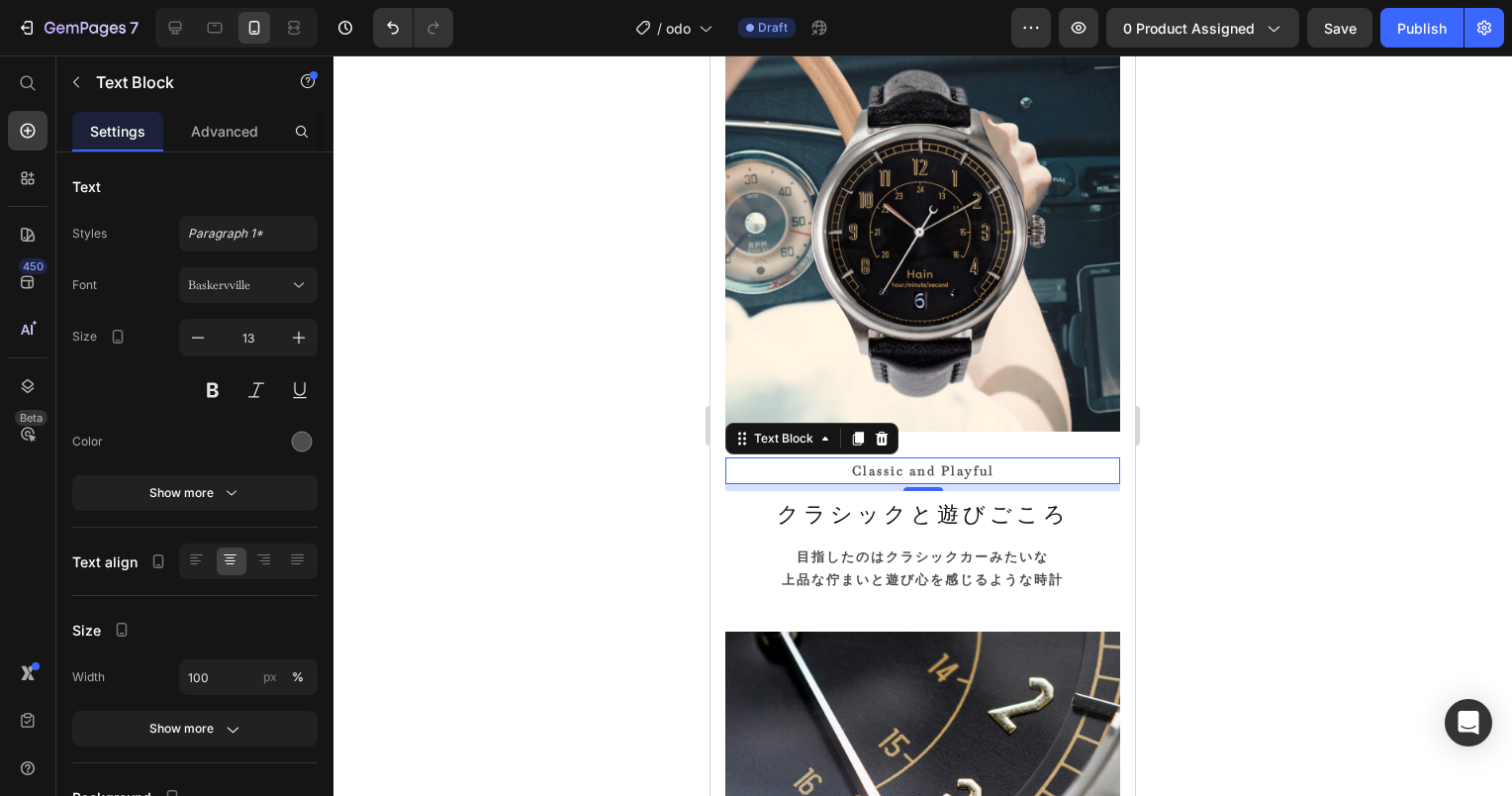 click on "Classic and Playful" at bounding box center (923, 470) 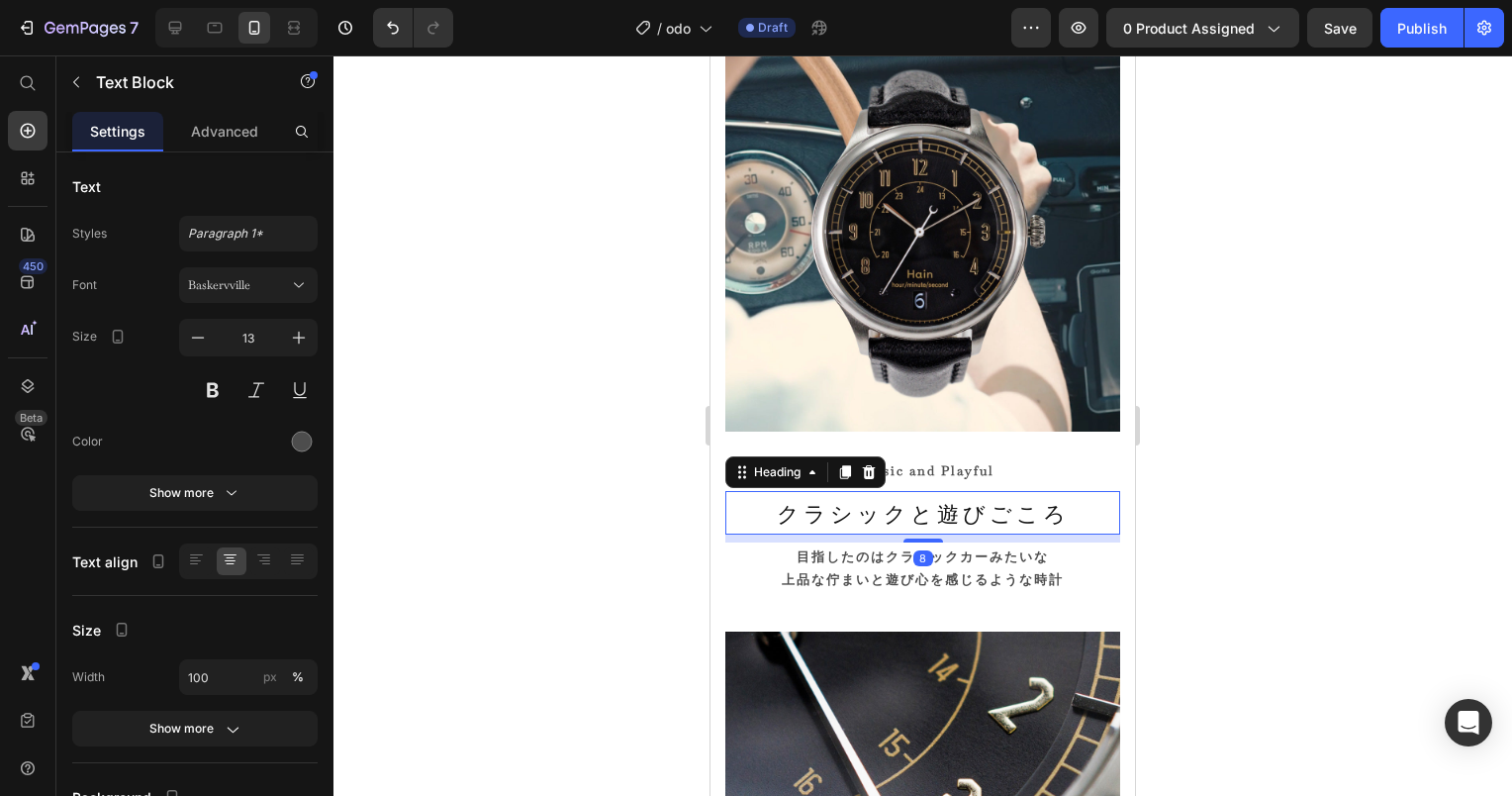 click on "クラシックと遊びごころ" at bounding box center [922, 513] 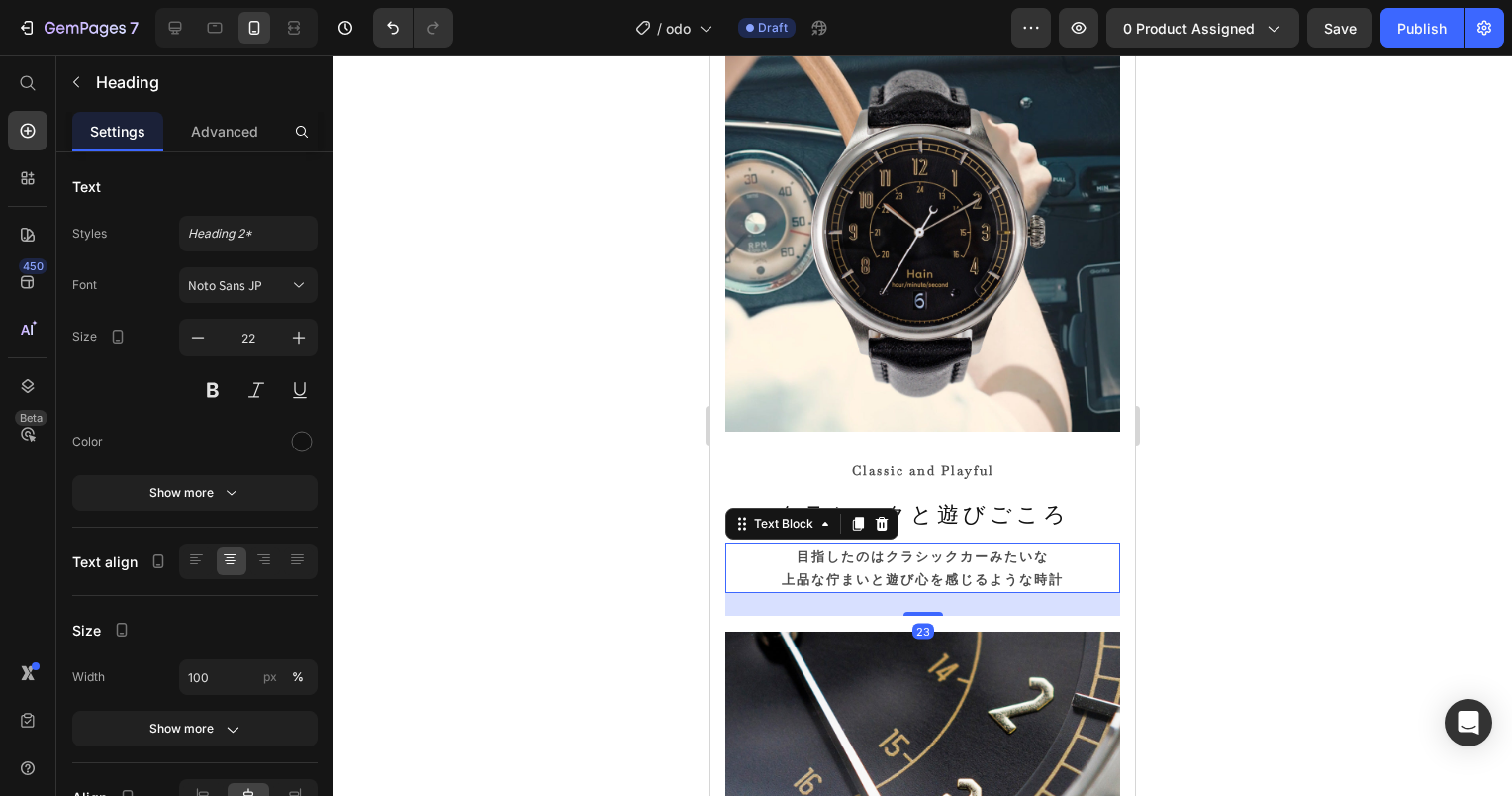click on "目指したのはクラシックカーみたいな" at bounding box center (922, 555) 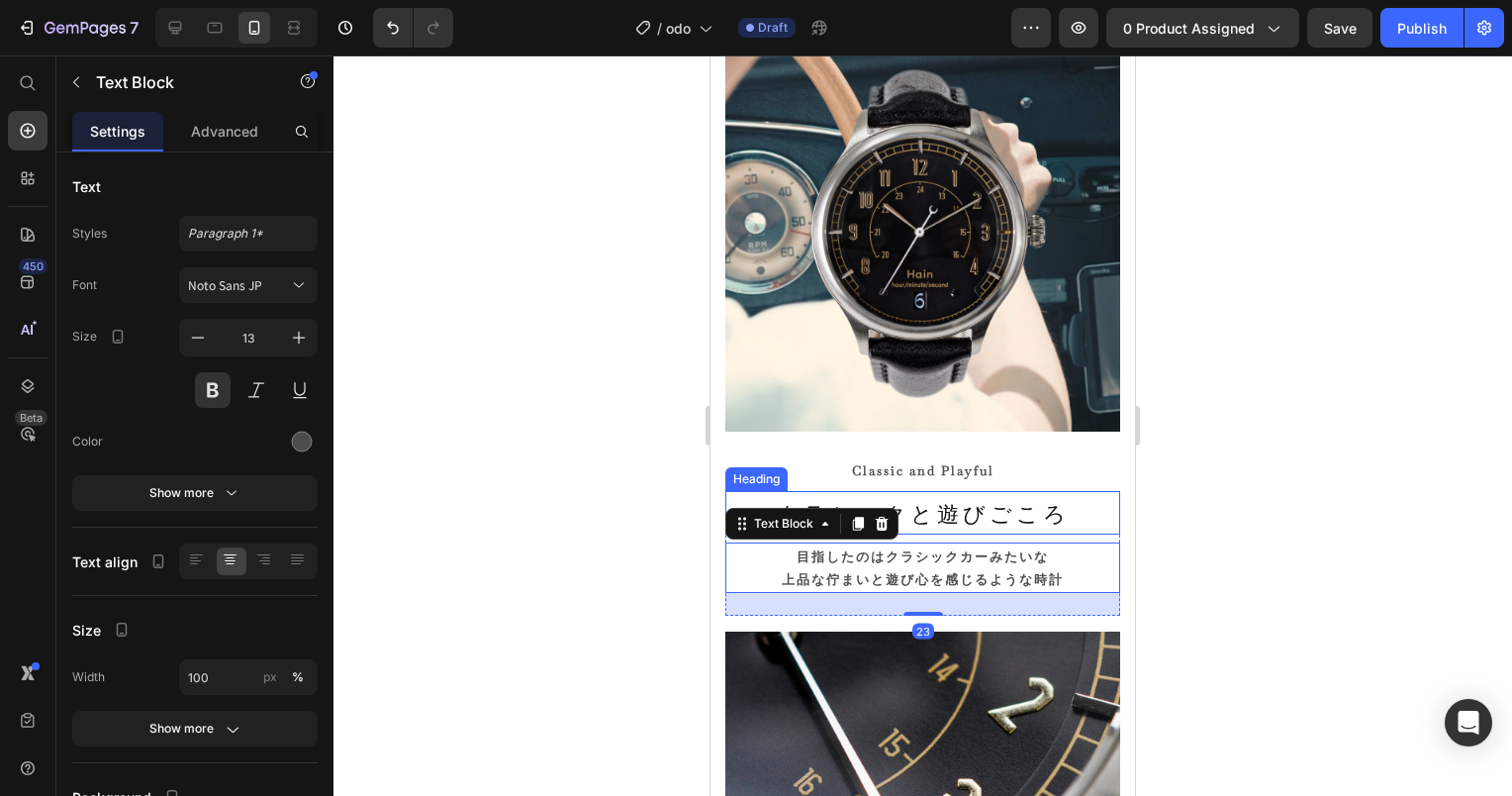 click on "クラシックと遊びごころ" at bounding box center [922, 513] 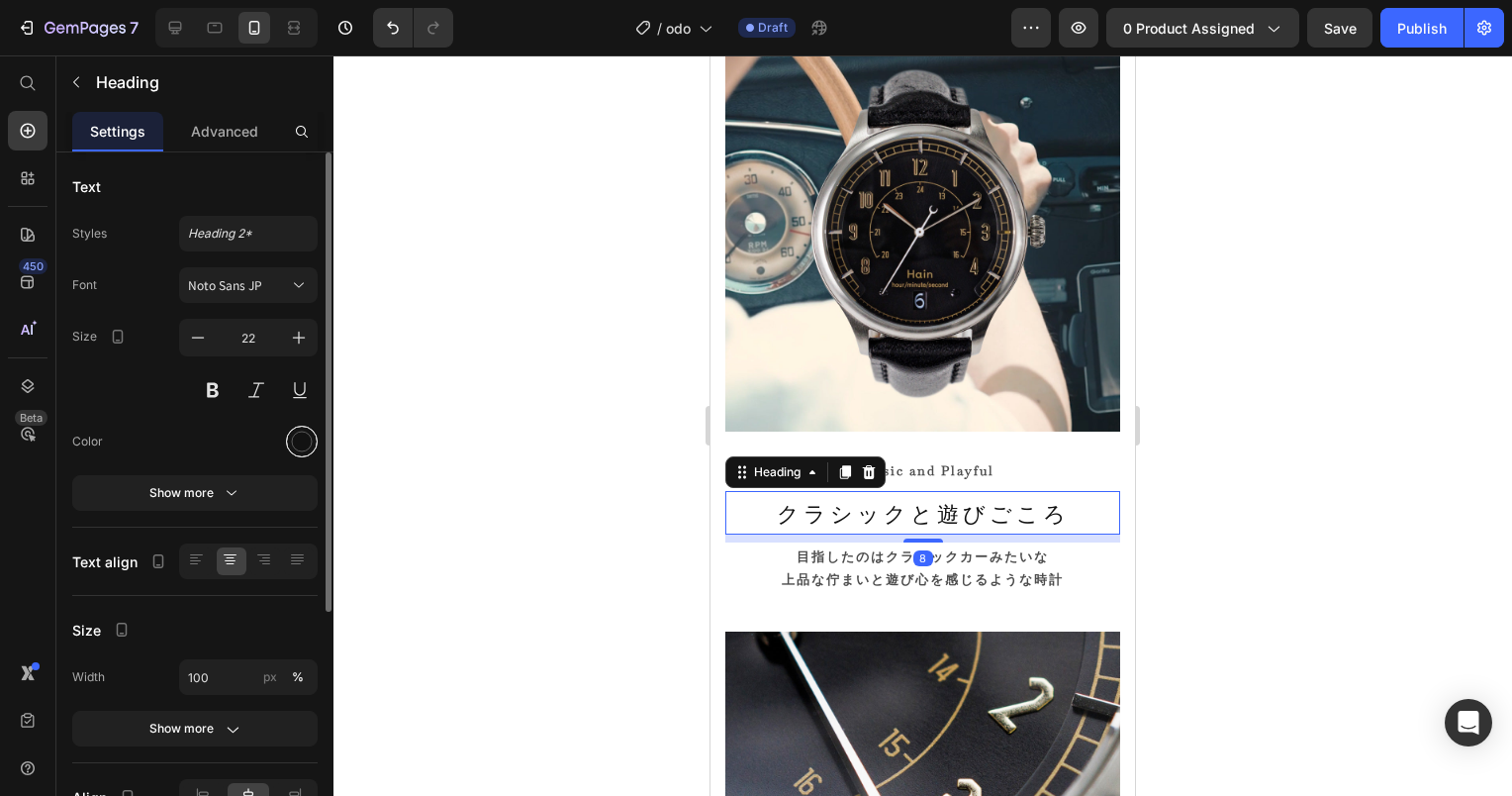 click at bounding box center (302, 442) 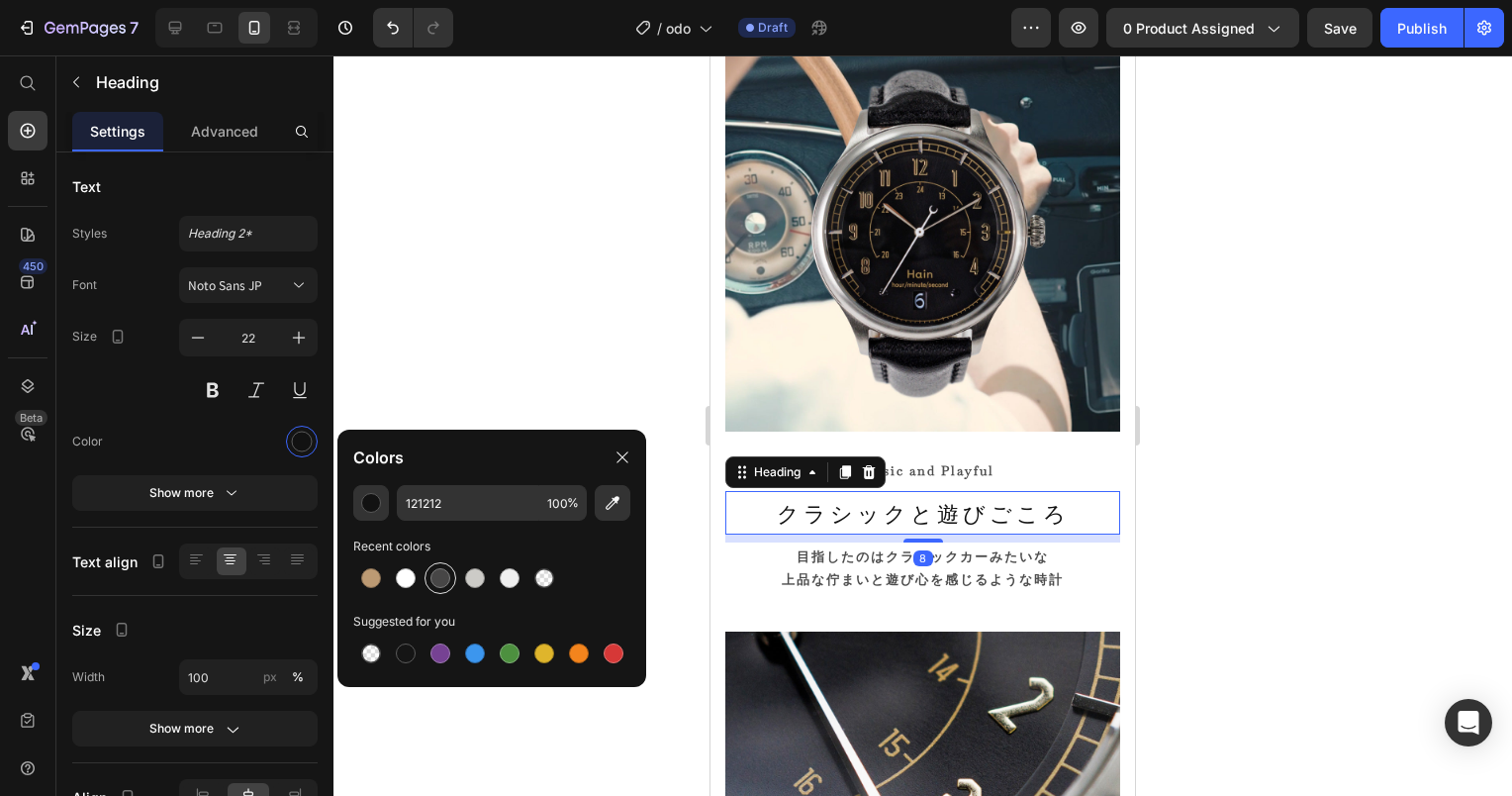 click at bounding box center [440, 578] 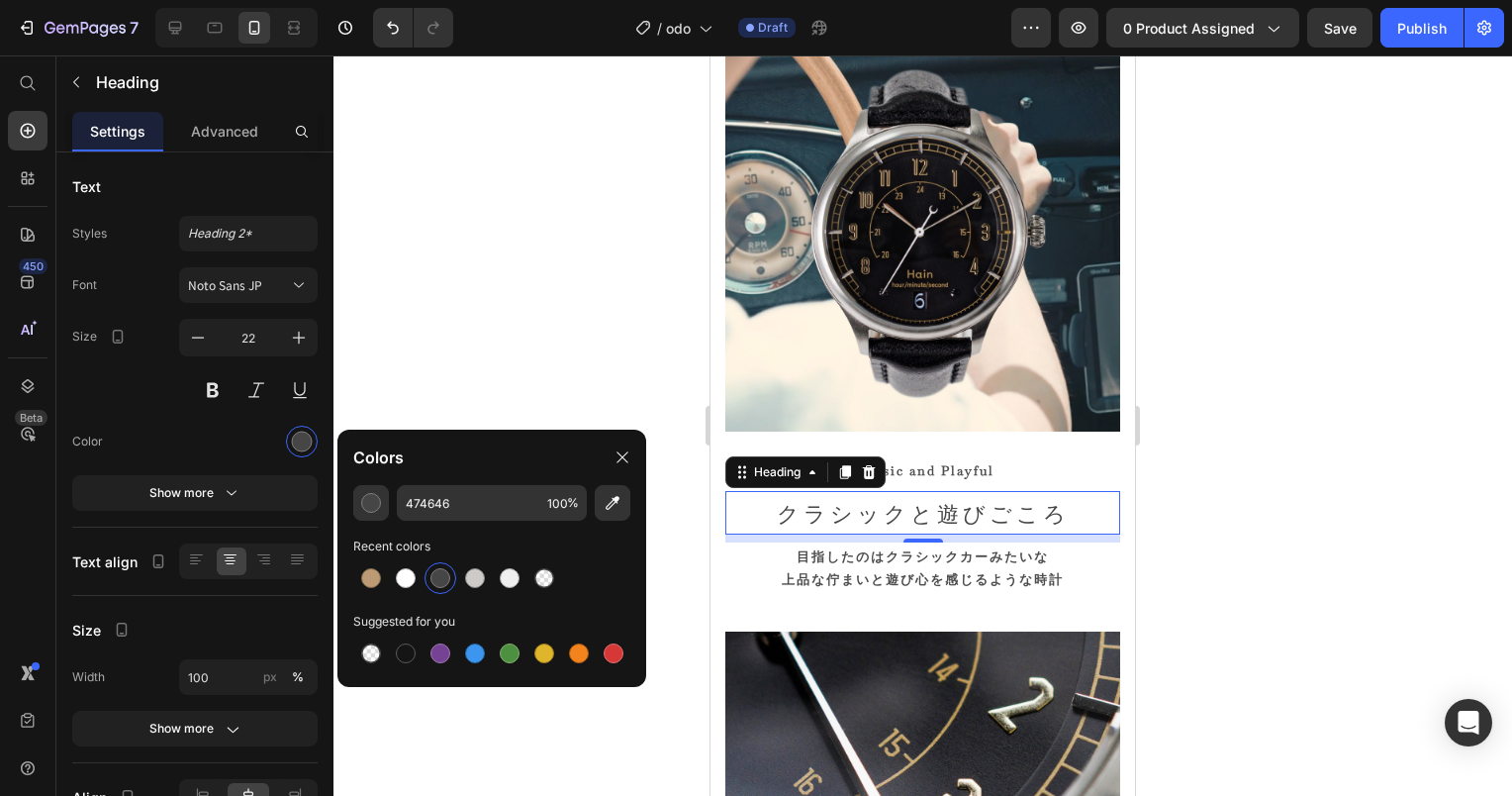 click 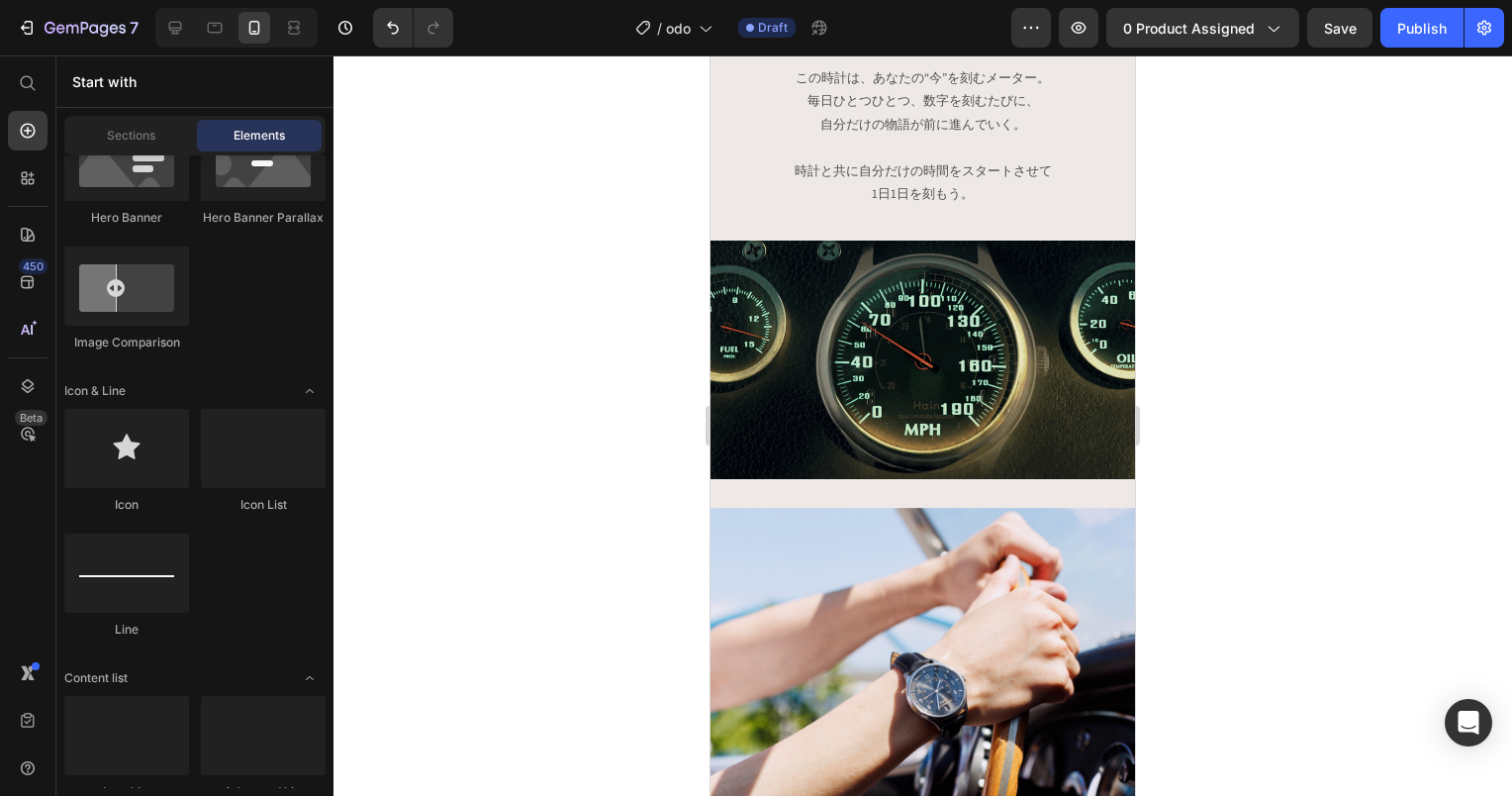 scroll, scrollTop: 12984, scrollLeft: 0, axis: vertical 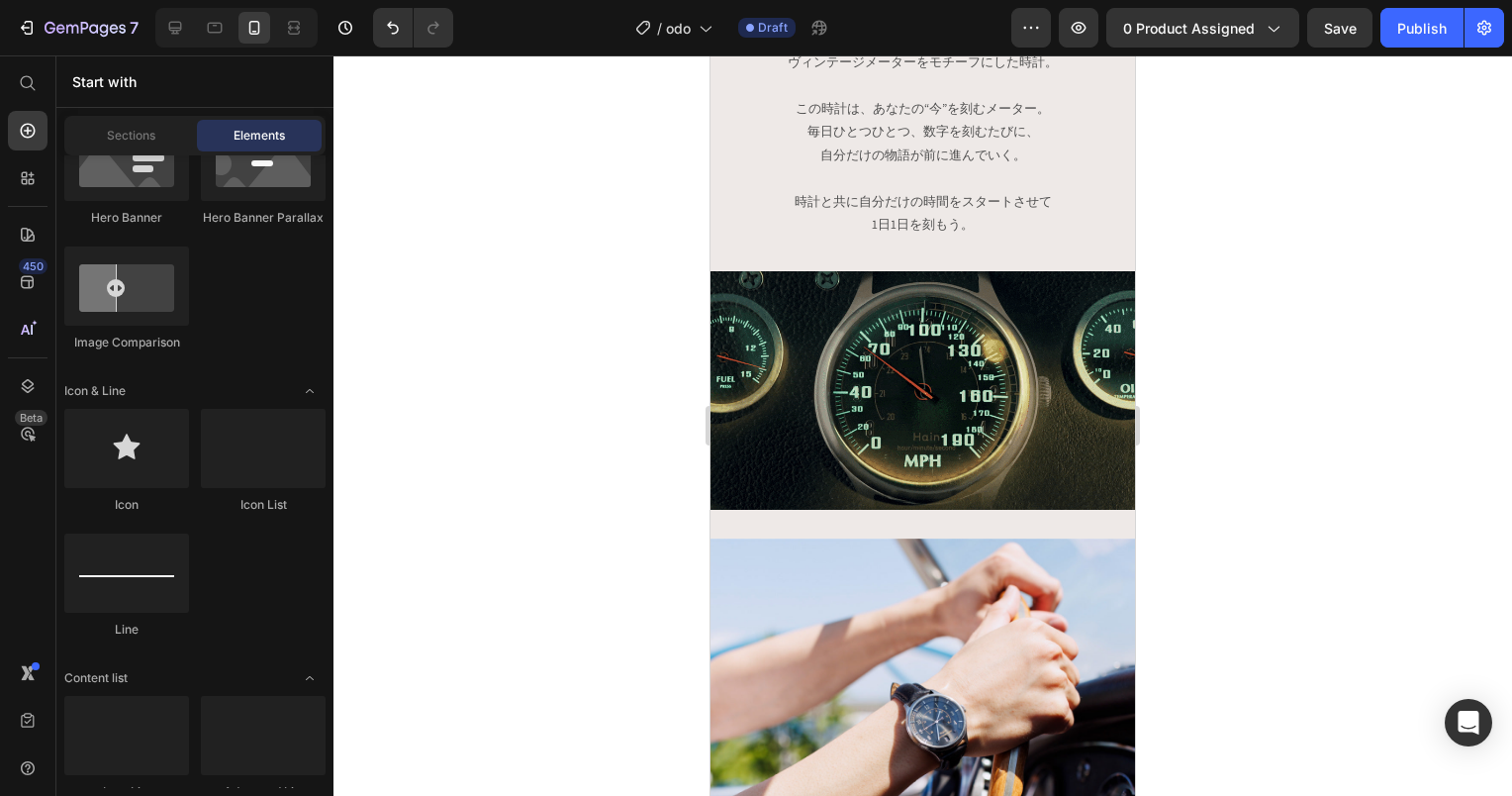 drag, startPoint x: 1129, startPoint y: 207, endPoint x: 1874, endPoint y: 324, distance: 754.13129 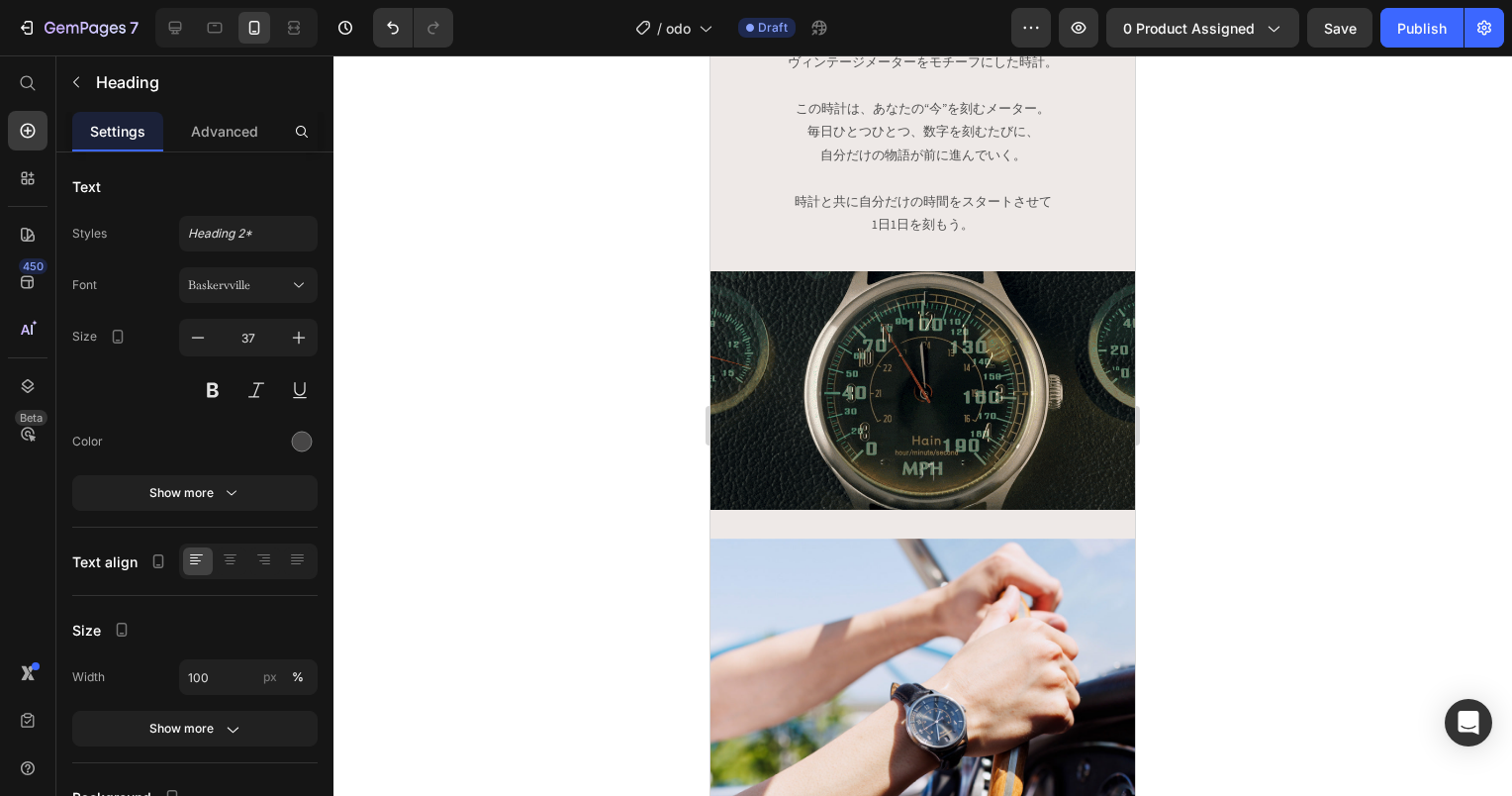 click on "with excitement!" at bounding box center (871, 939) 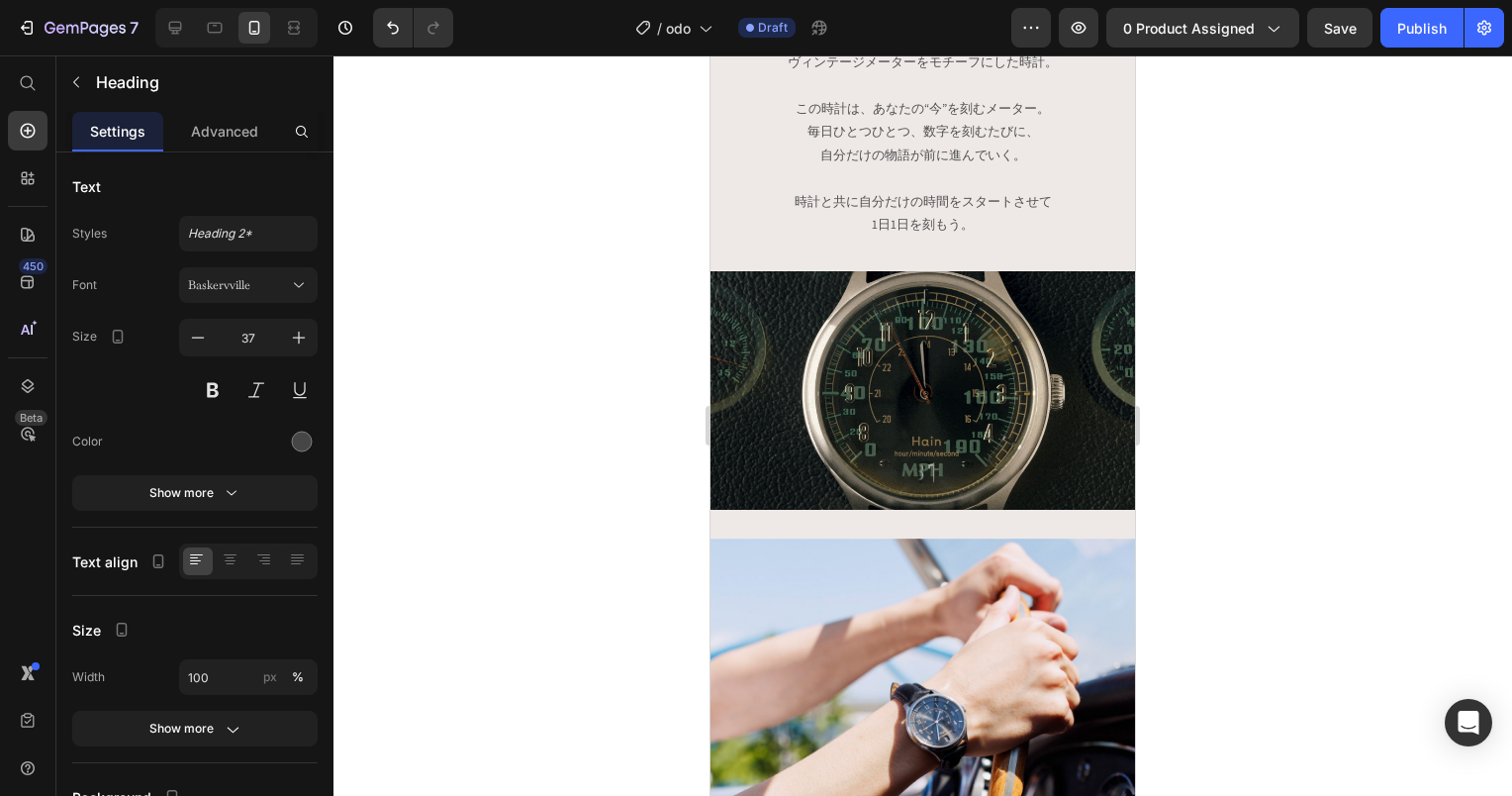 click at bounding box center [928, 980] 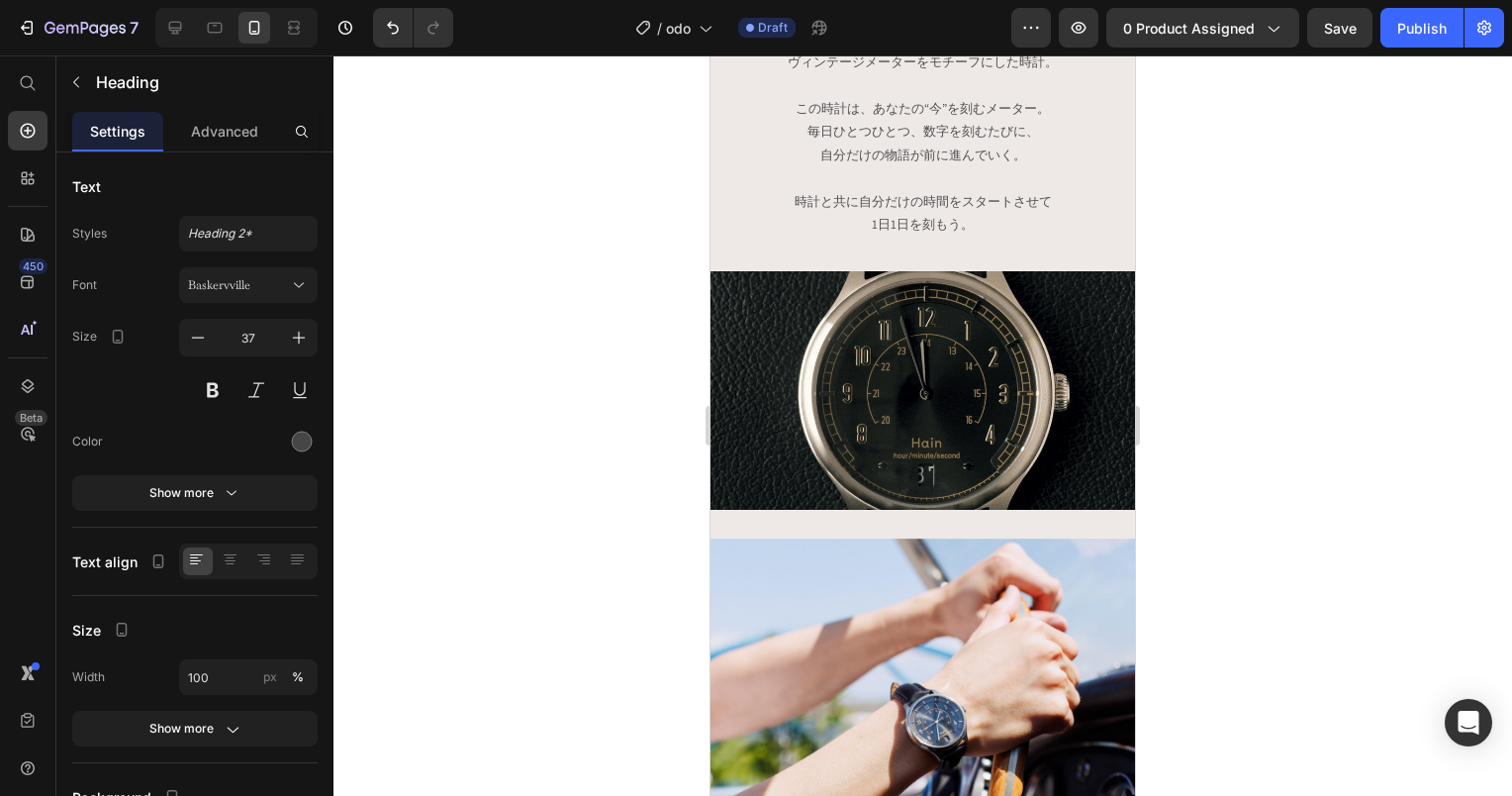 click on "Mobile ( 429 px) iPhone 13 Mini iPhone 13 Pro iPhone 11 Pro Max iPhone 15 Pro Max Pixel 7 Galaxy S8+ Galaxy S20 Ultra iPad Mini iPad Air iPad Pro Header Title Line Row Detail Heading Image Text Block Image Text Block Title Line Color variations Heading Image Title Line Size Heading Image Row Text Block 35 Section 16 Root" at bounding box center (756, 0) 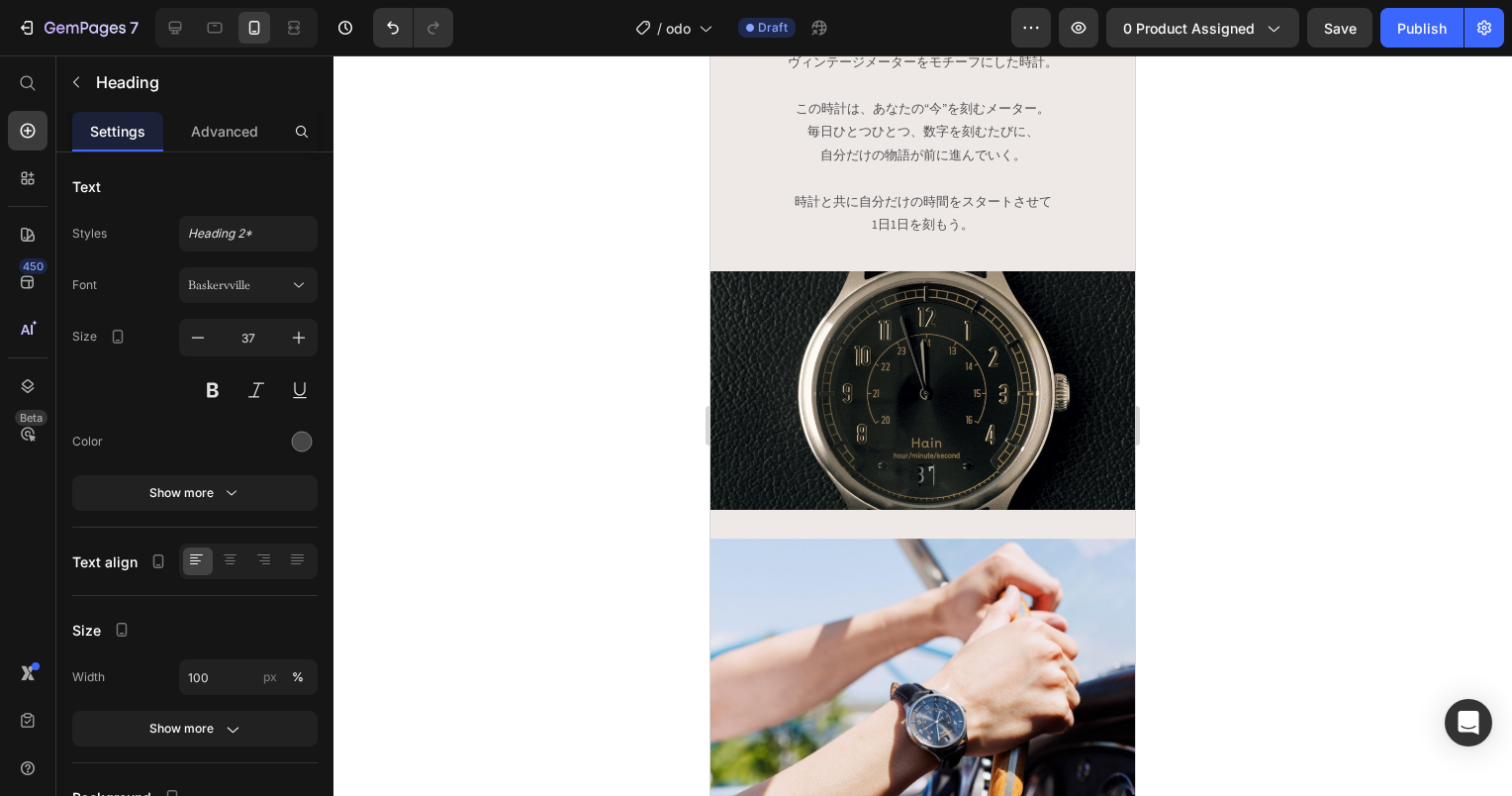 click 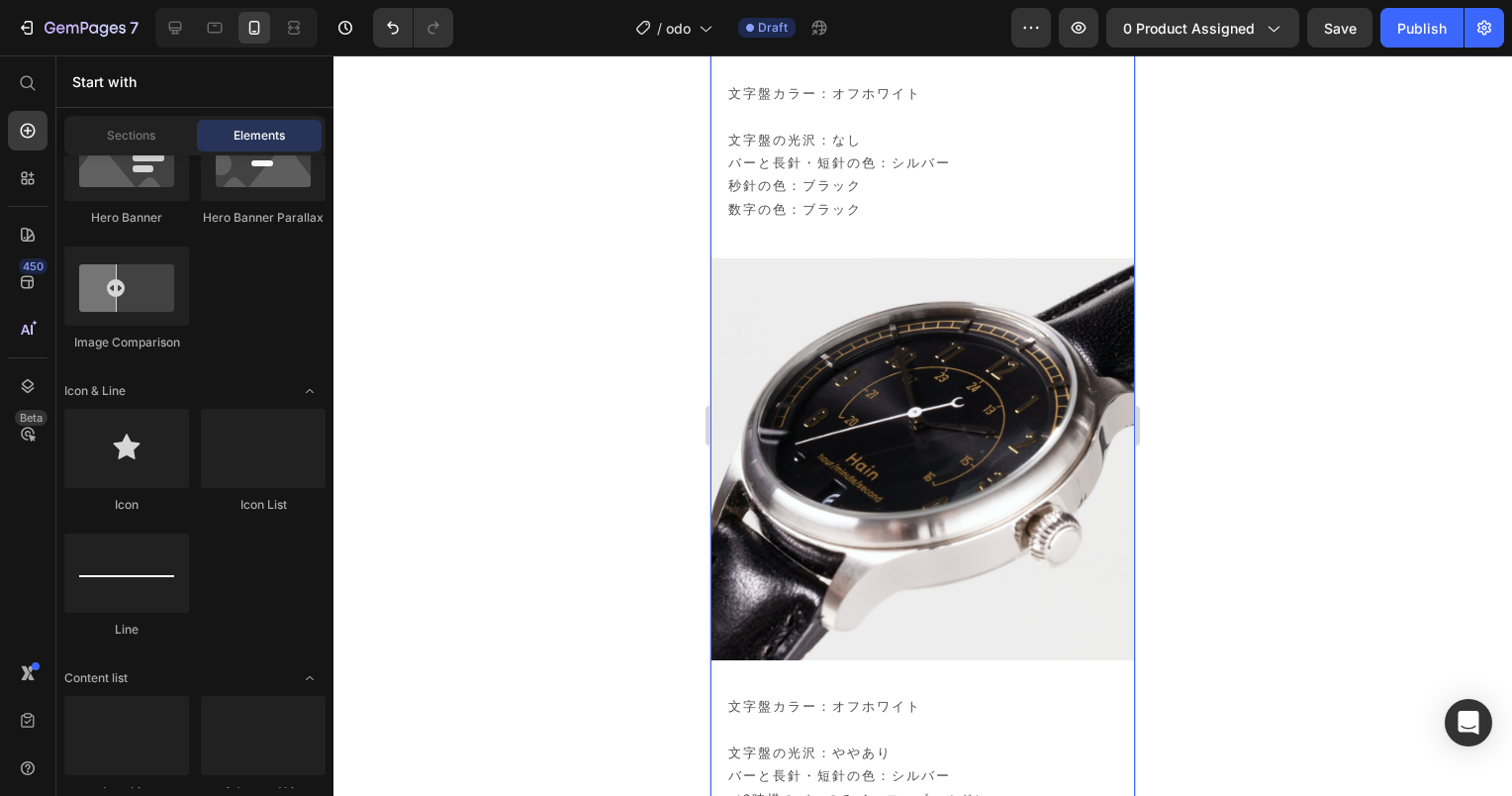 scroll, scrollTop: 26073, scrollLeft: 0, axis: vertical 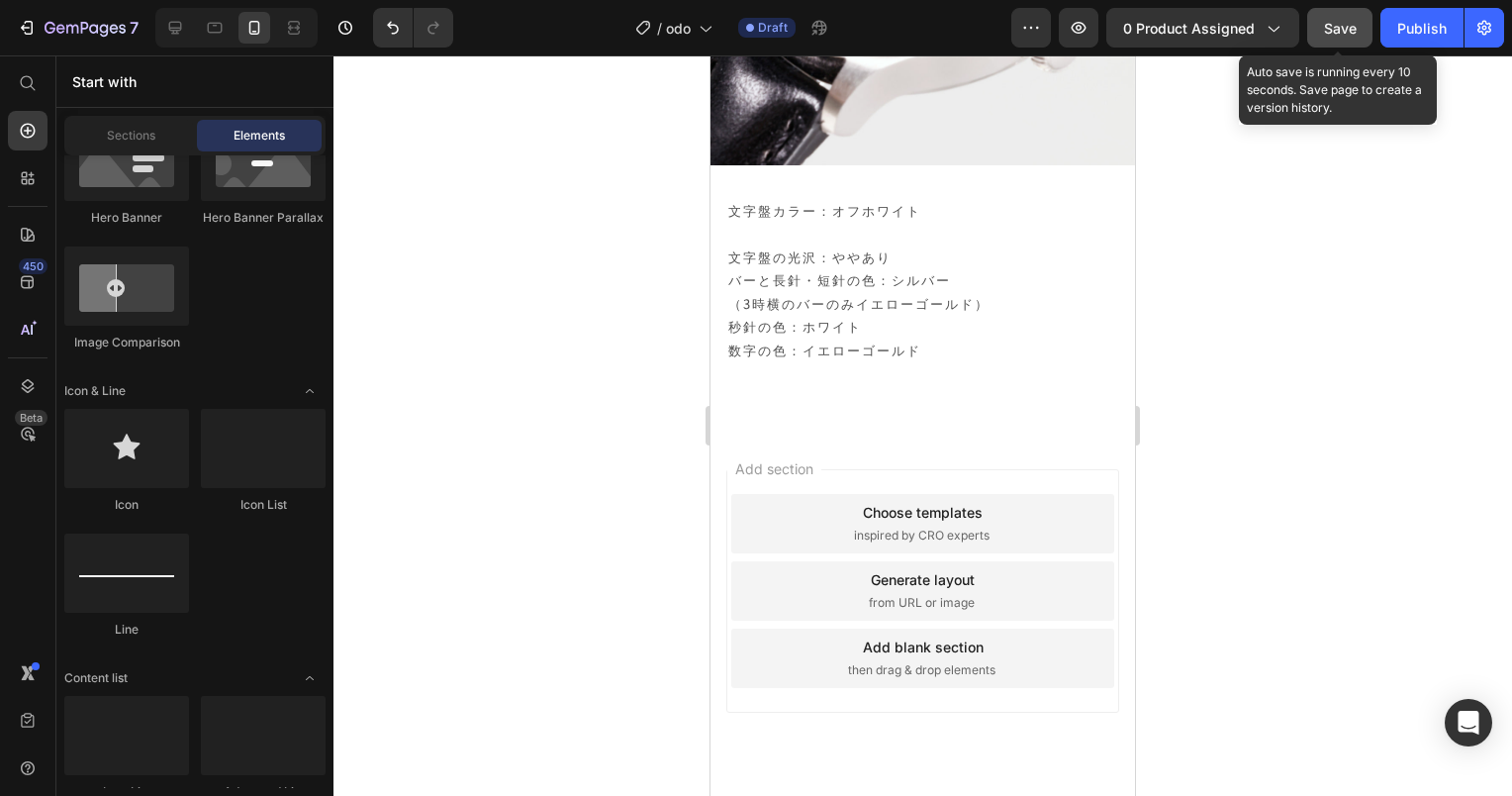 click on "Save" 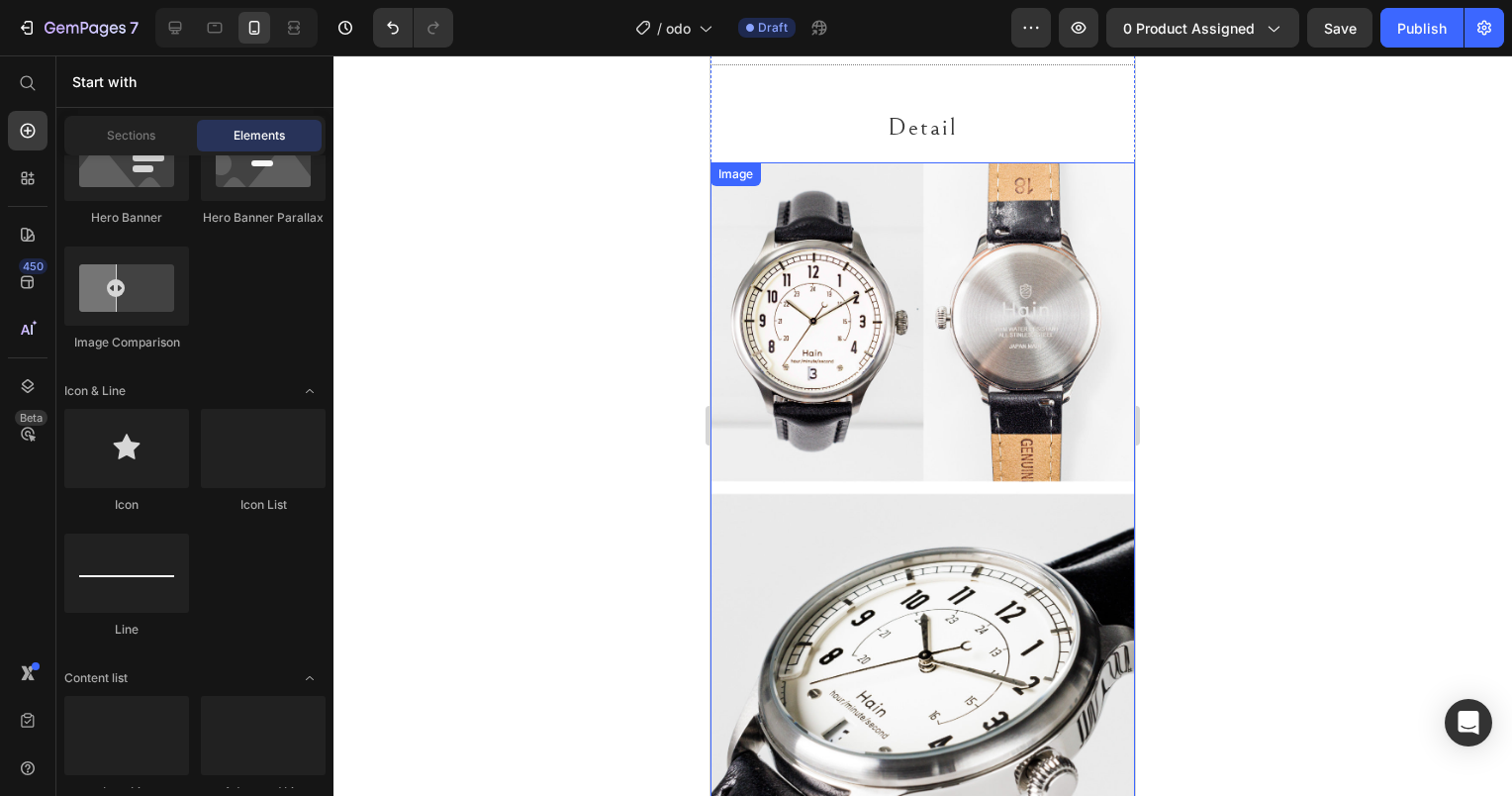 scroll, scrollTop: 24390, scrollLeft: 0, axis: vertical 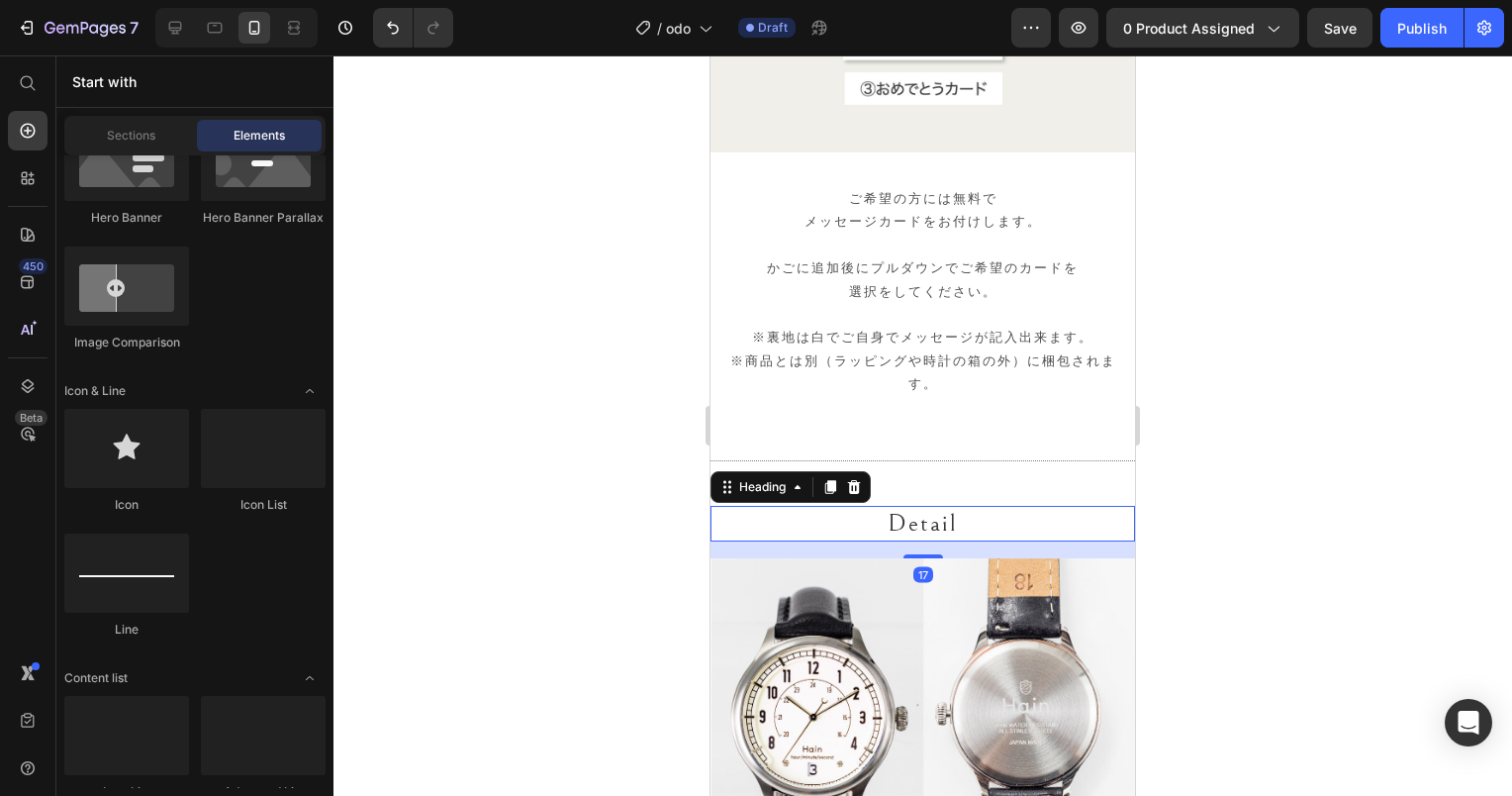 click on "Detail" at bounding box center (922, 524) 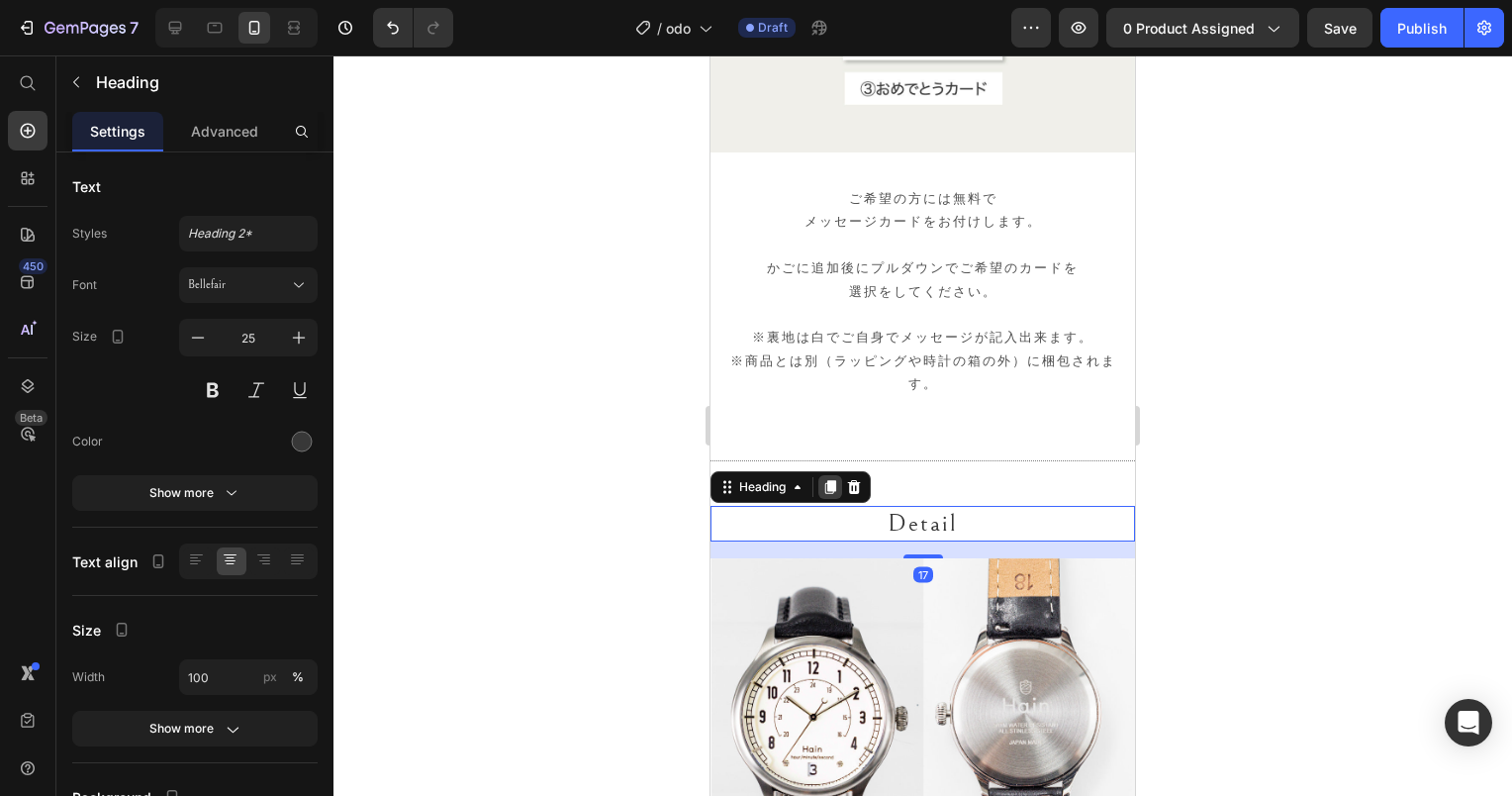 click 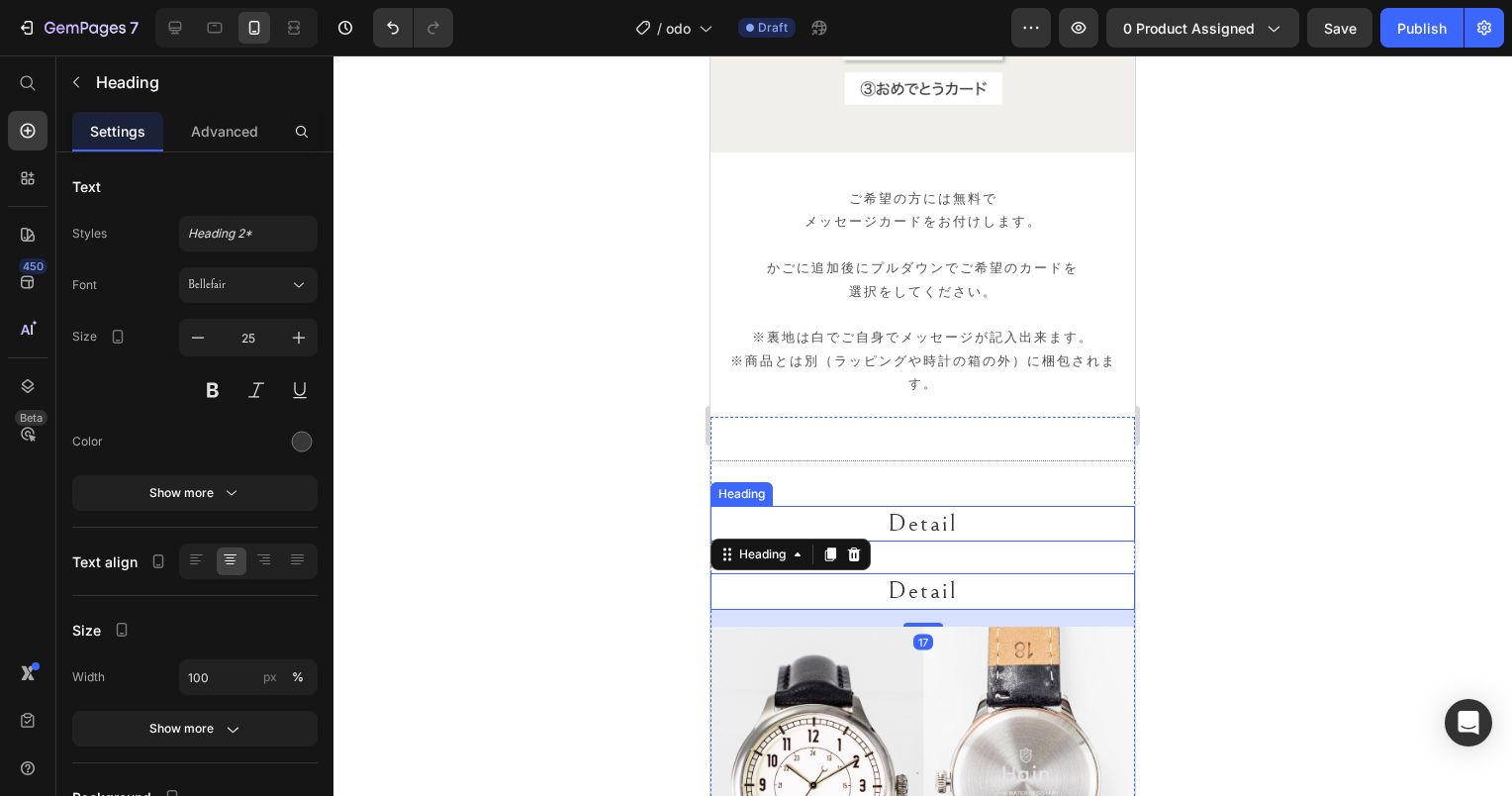 click 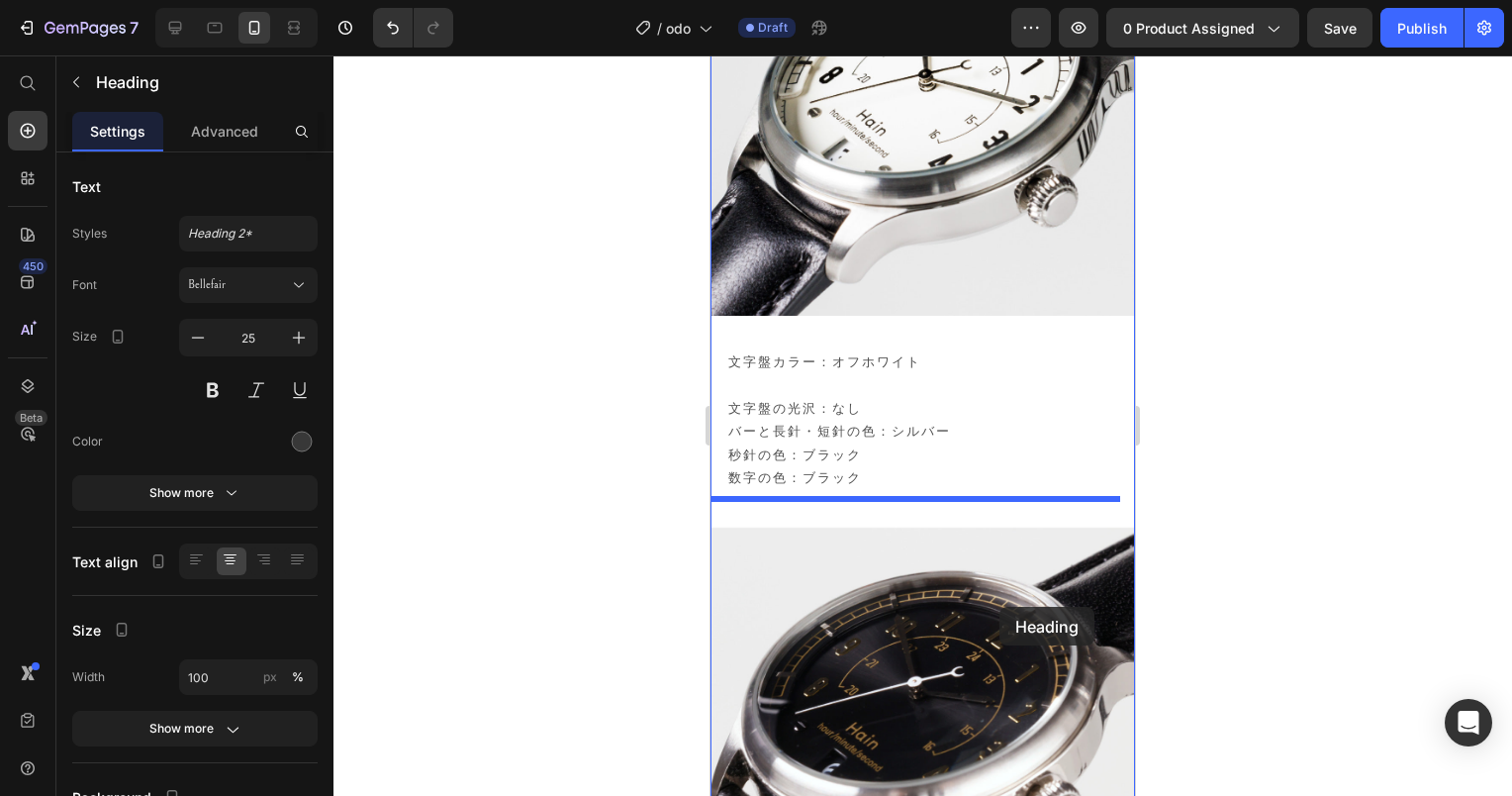 scroll, scrollTop: 25421, scrollLeft: 0, axis: vertical 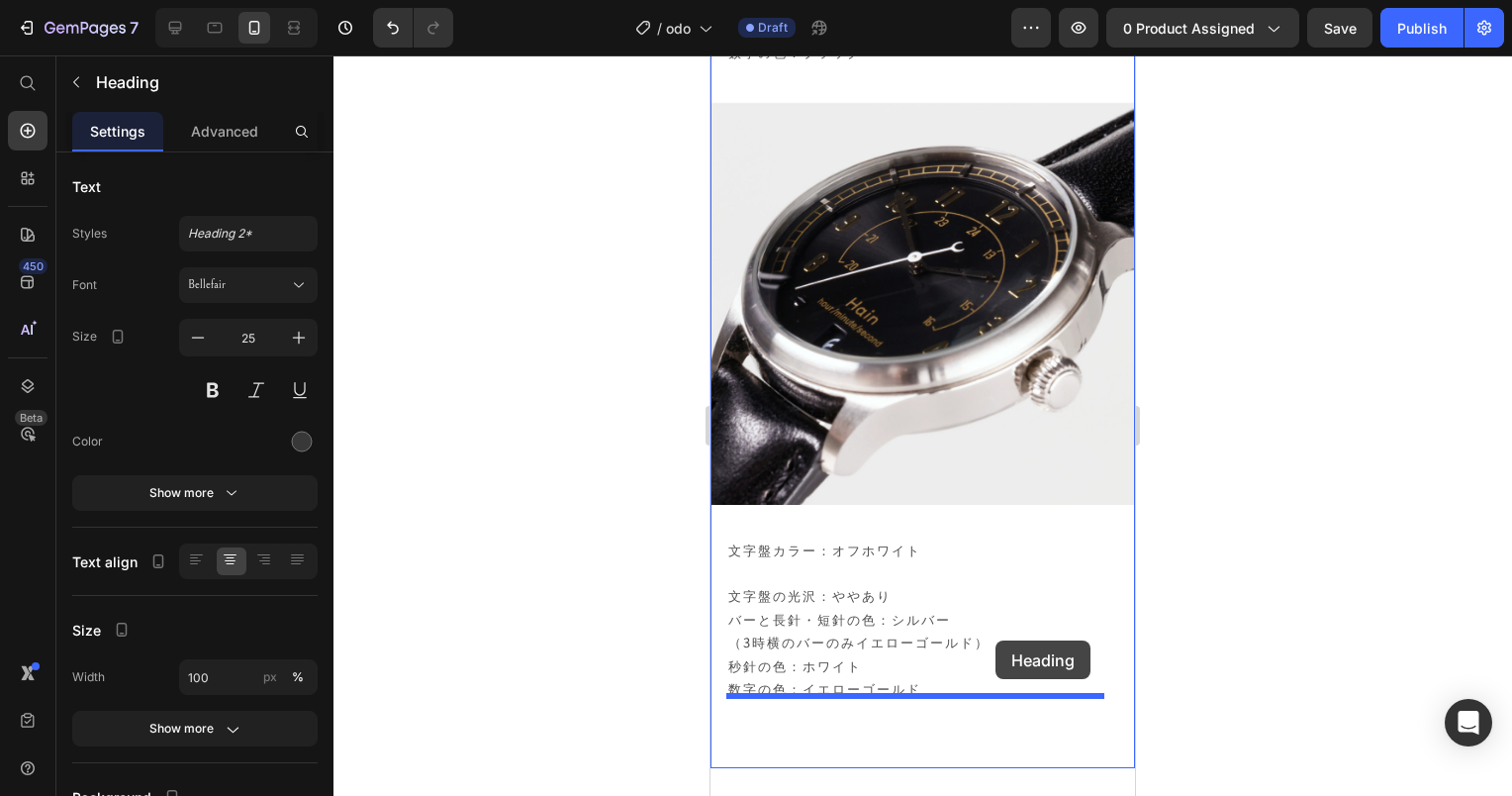drag, startPoint x: 993, startPoint y: 525, endPoint x: 995, endPoint y: 641, distance: 116.01724 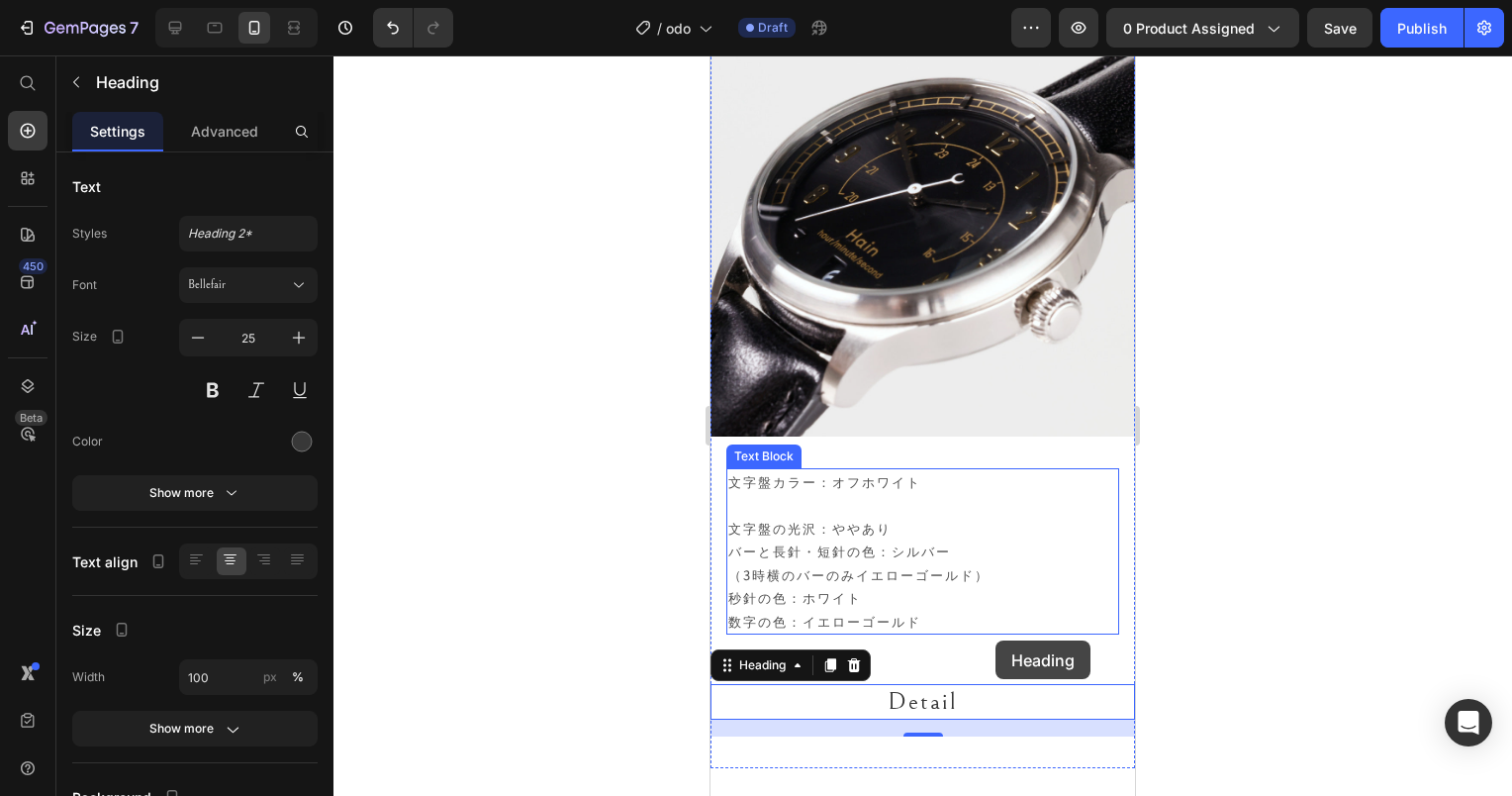scroll, scrollTop: 25733, scrollLeft: 0, axis: vertical 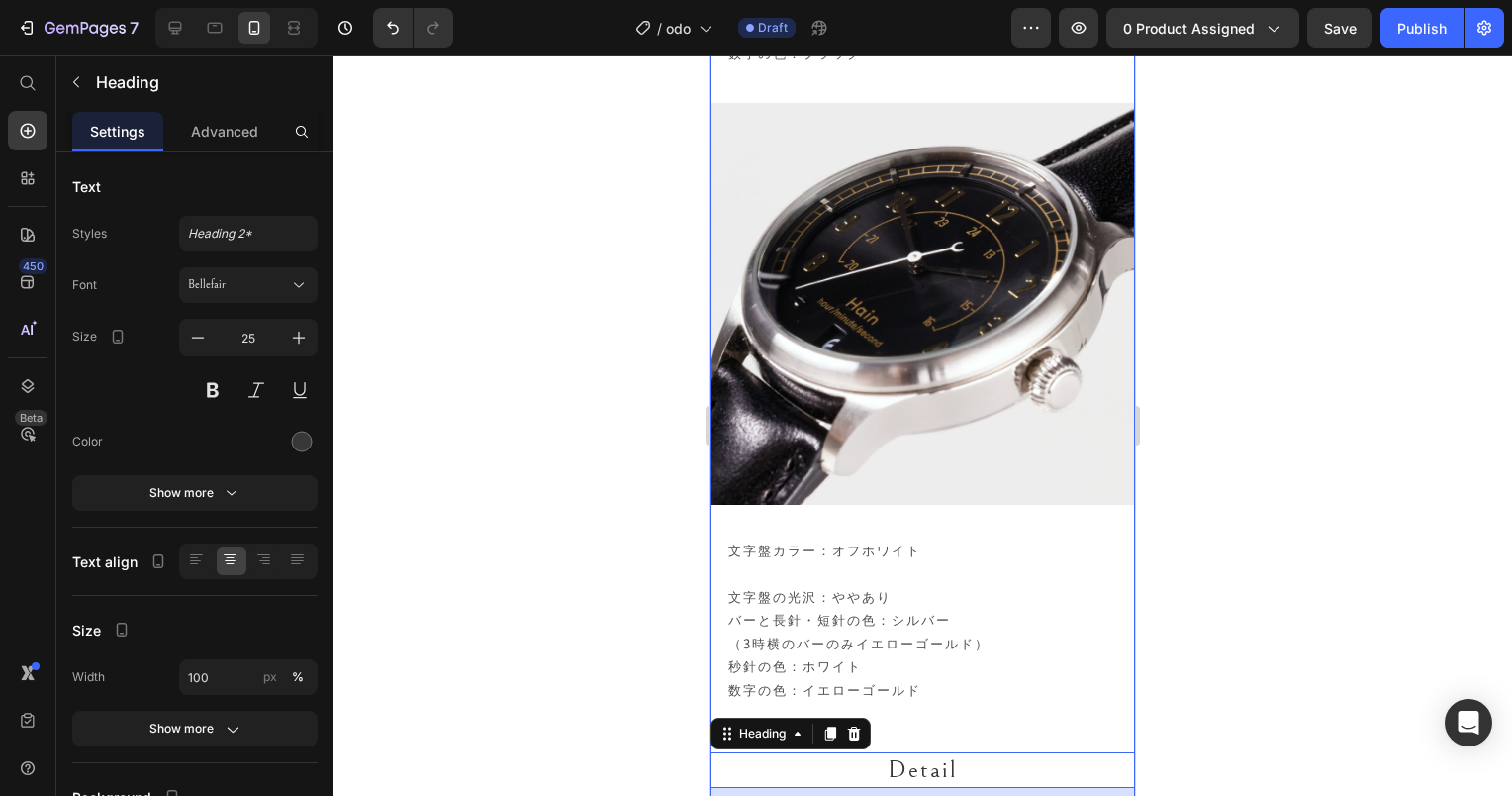 click 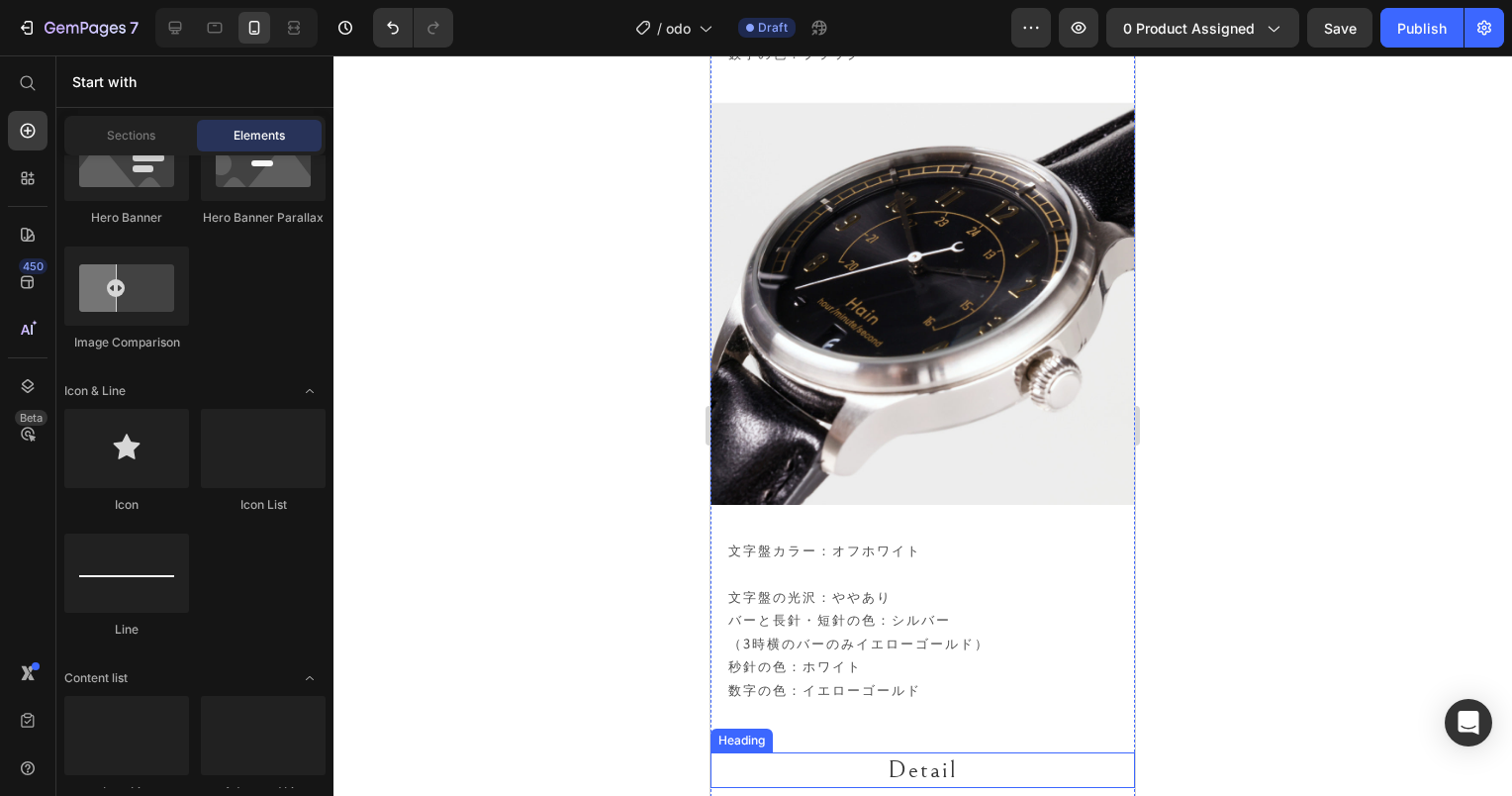 click on "Detail" at bounding box center (922, 770) 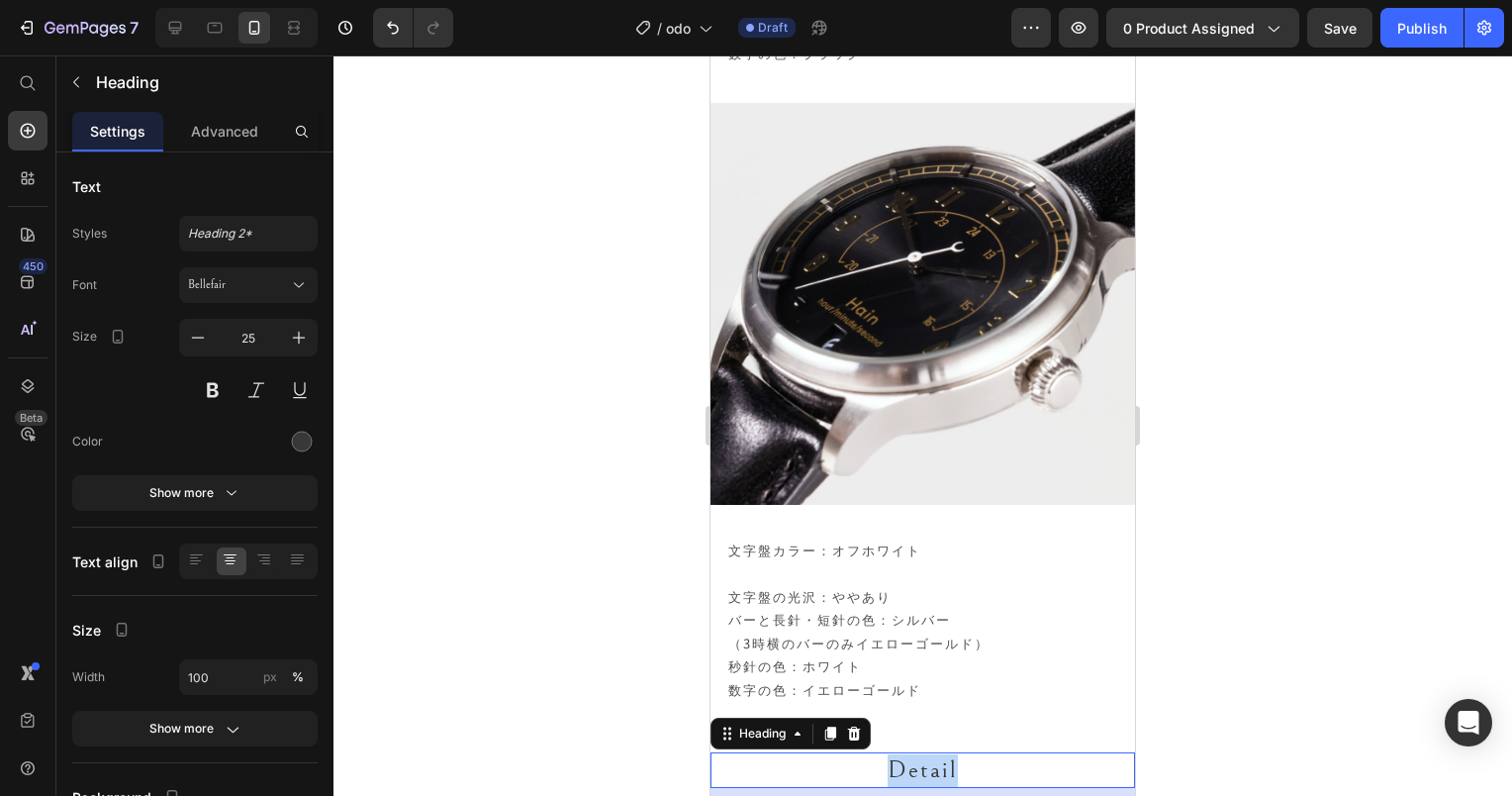 click on "Detail" at bounding box center [922, 770] 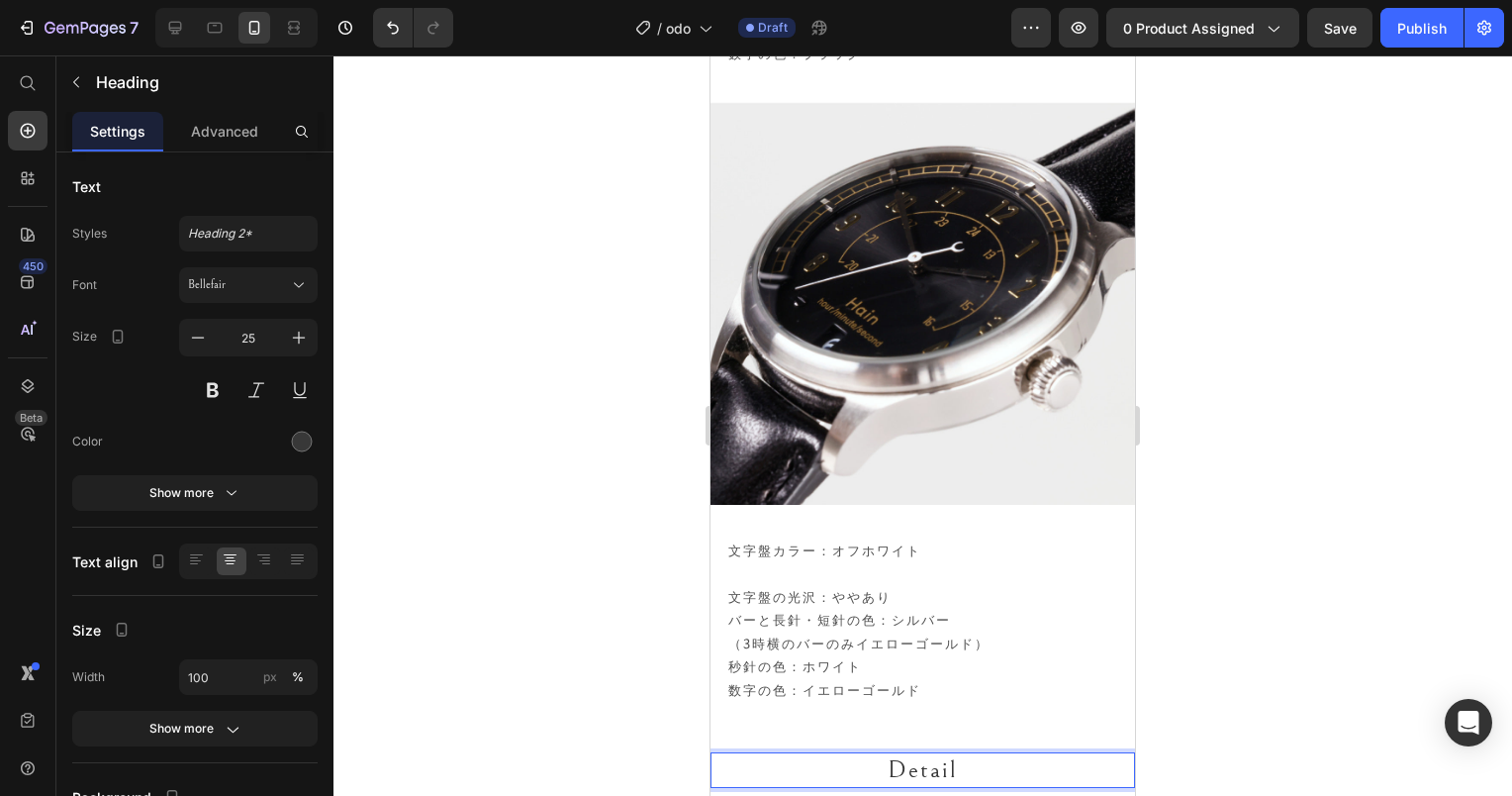 drag, startPoint x: 956, startPoint y: 723, endPoint x: 796, endPoint y: 723, distance: 160 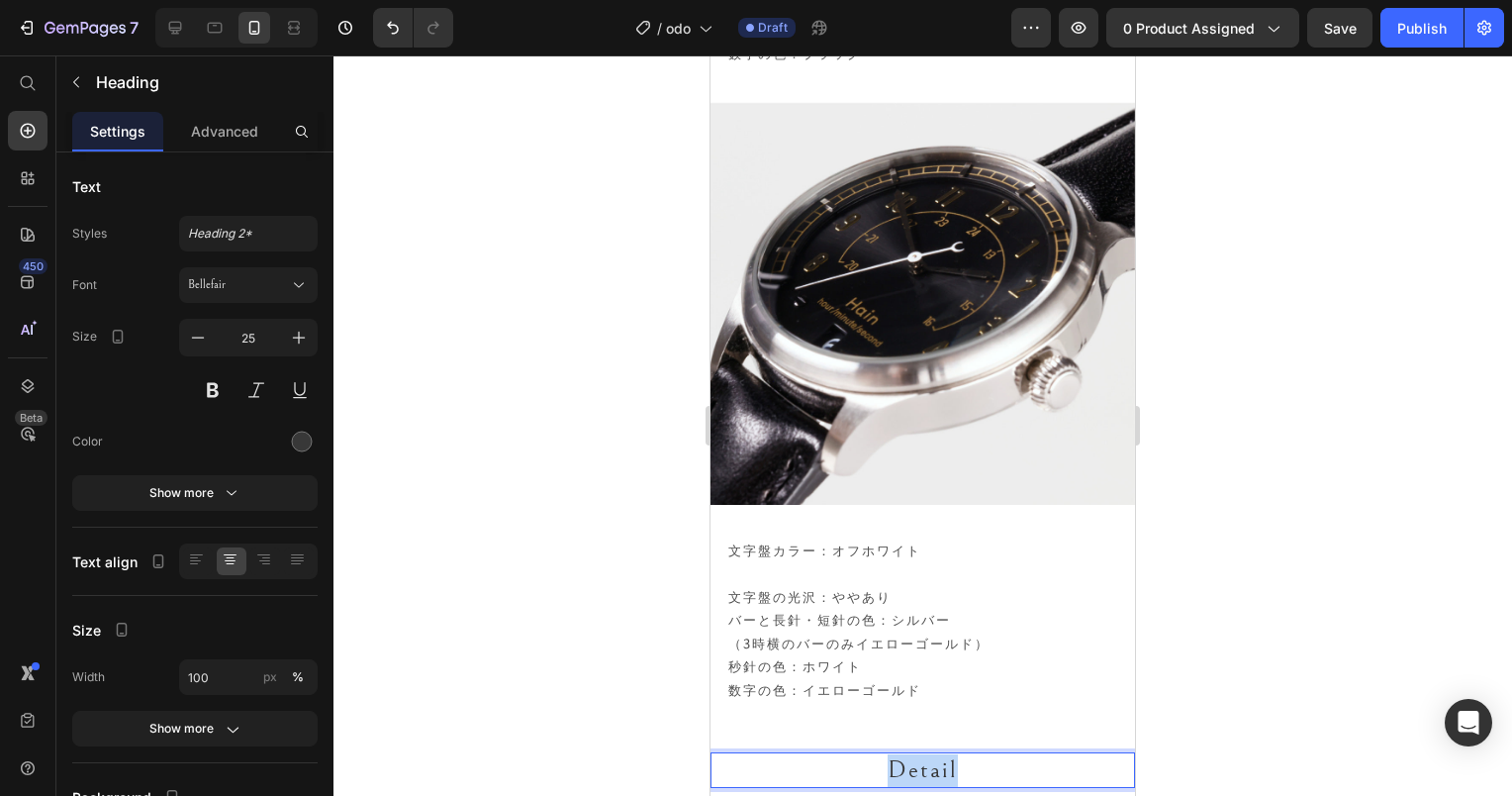 drag, startPoint x: 975, startPoint y: 726, endPoint x: 755, endPoint y: 709, distance: 220.65584 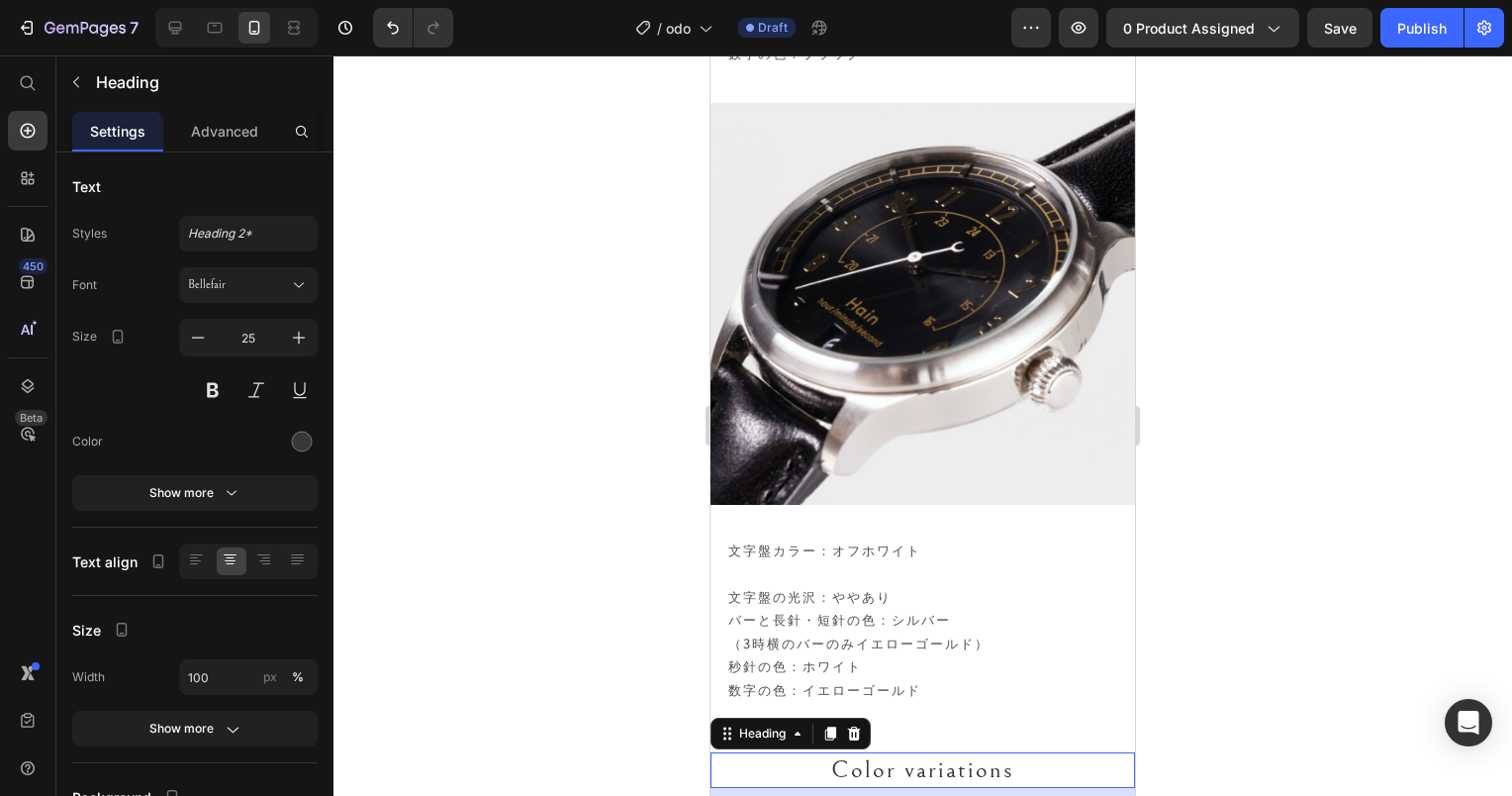 click 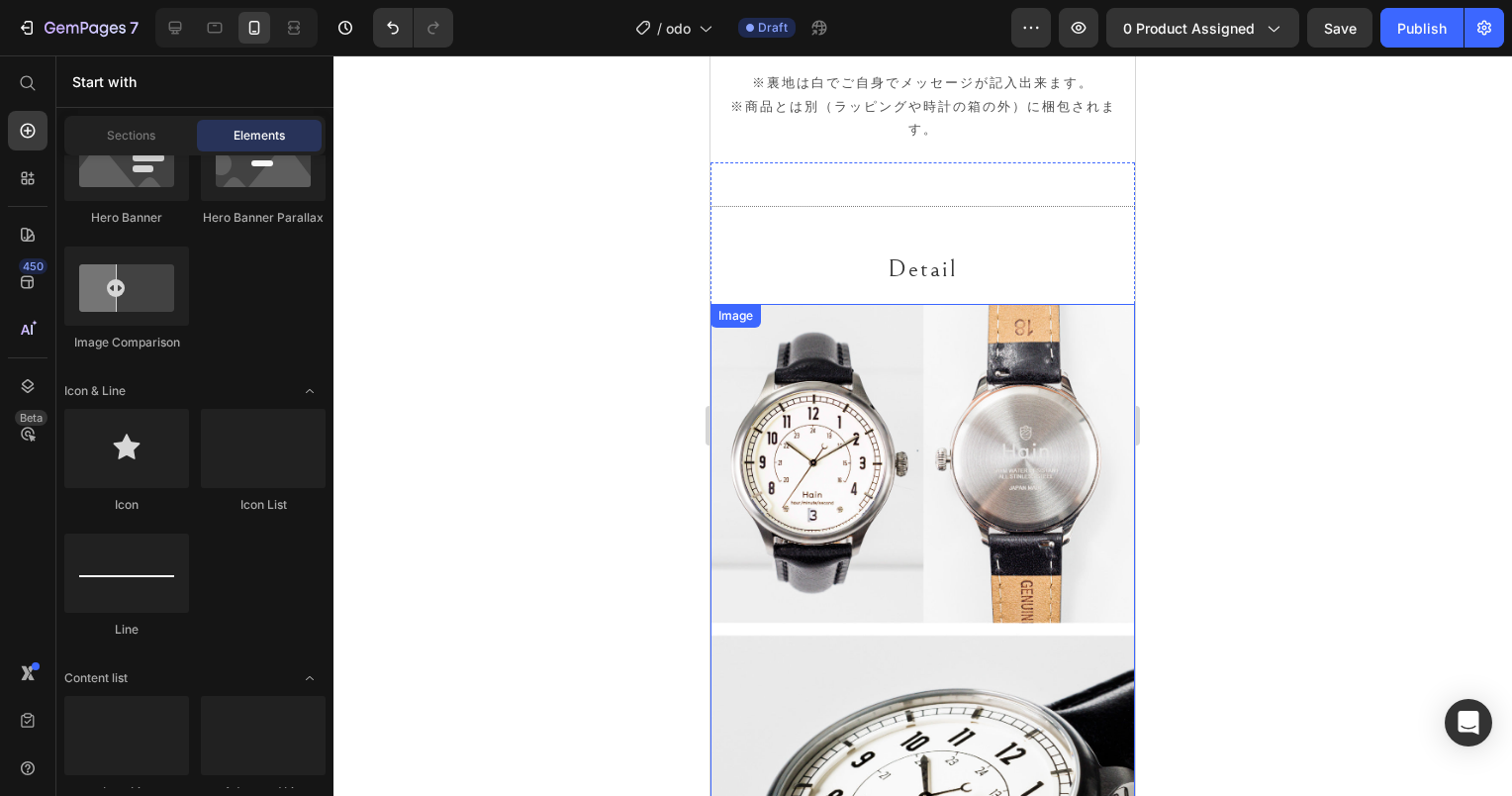 scroll, scrollTop: 24545, scrollLeft: 0, axis: vertical 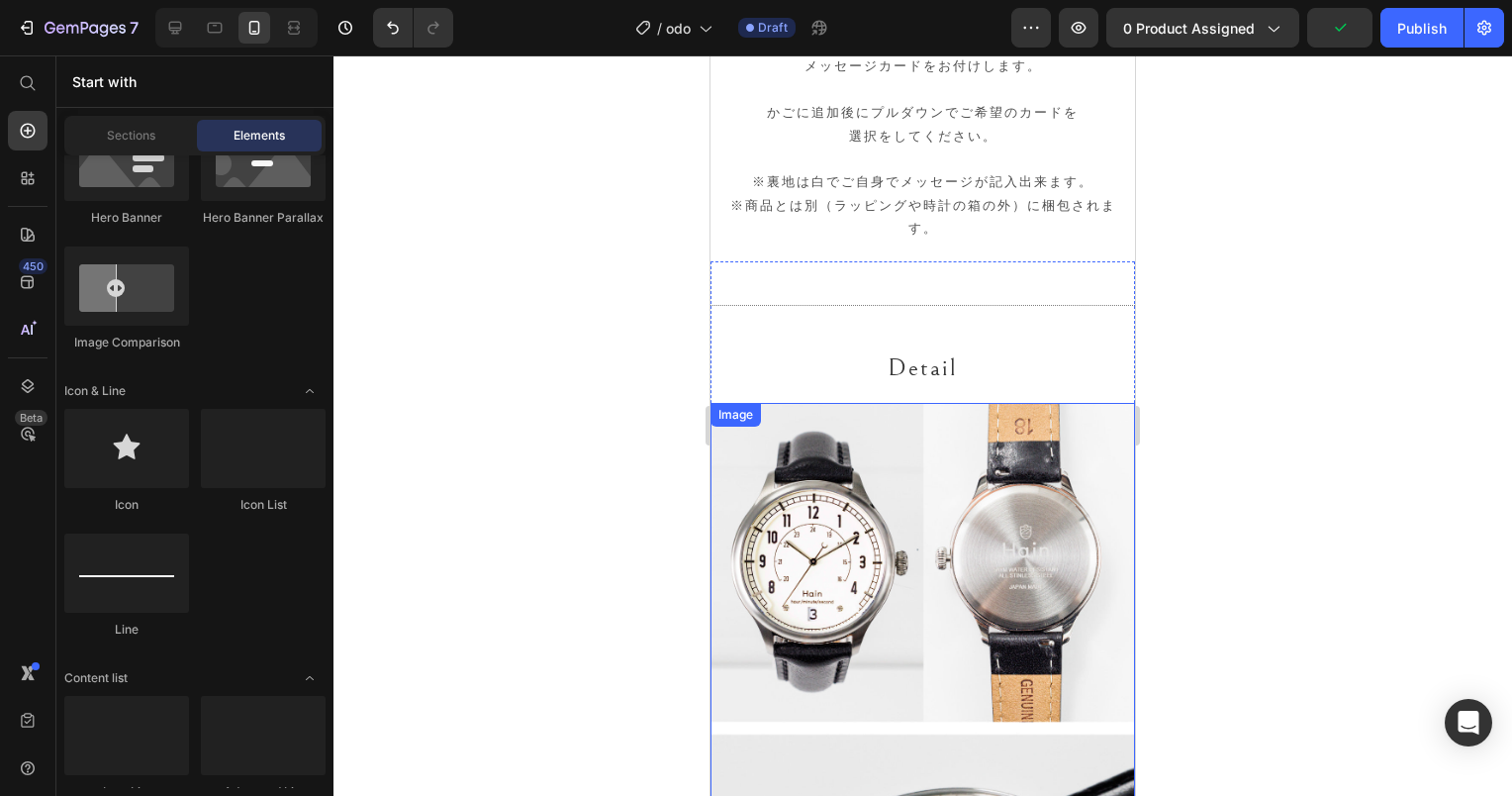 click 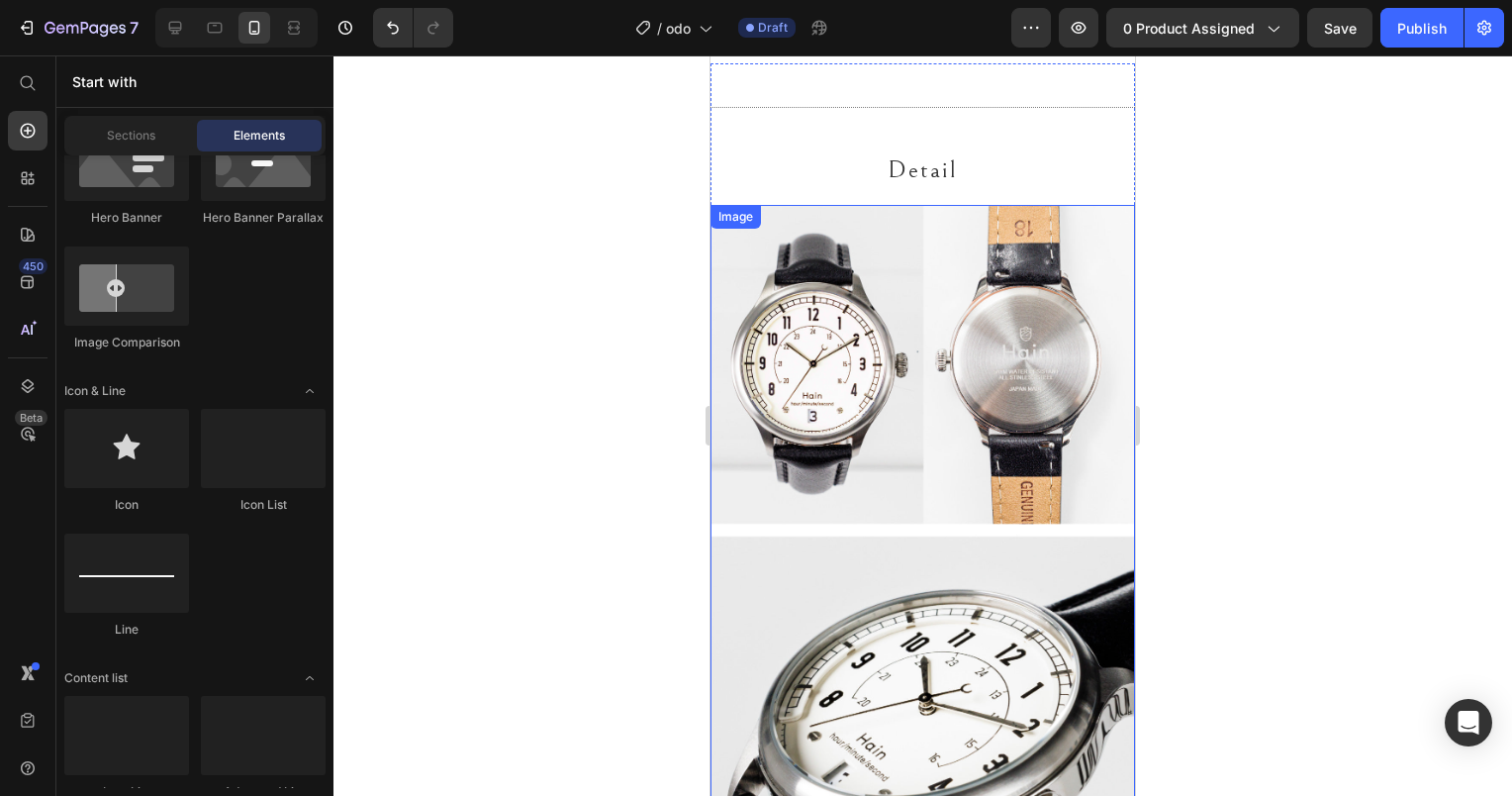 scroll, scrollTop: 24446, scrollLeft: 0, axis: vertical 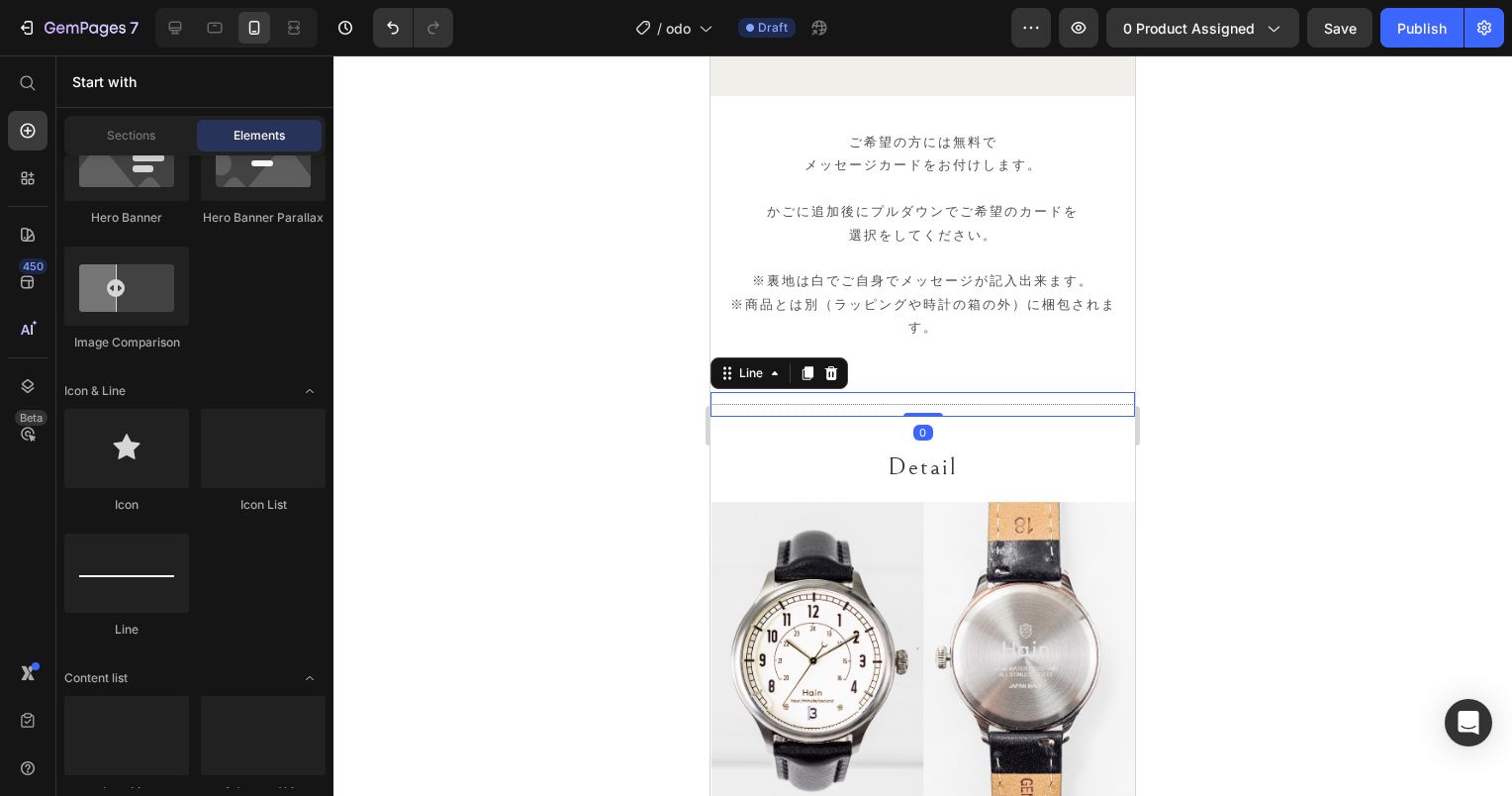 click on "Title Line   0" at bounding box center [922, 404] 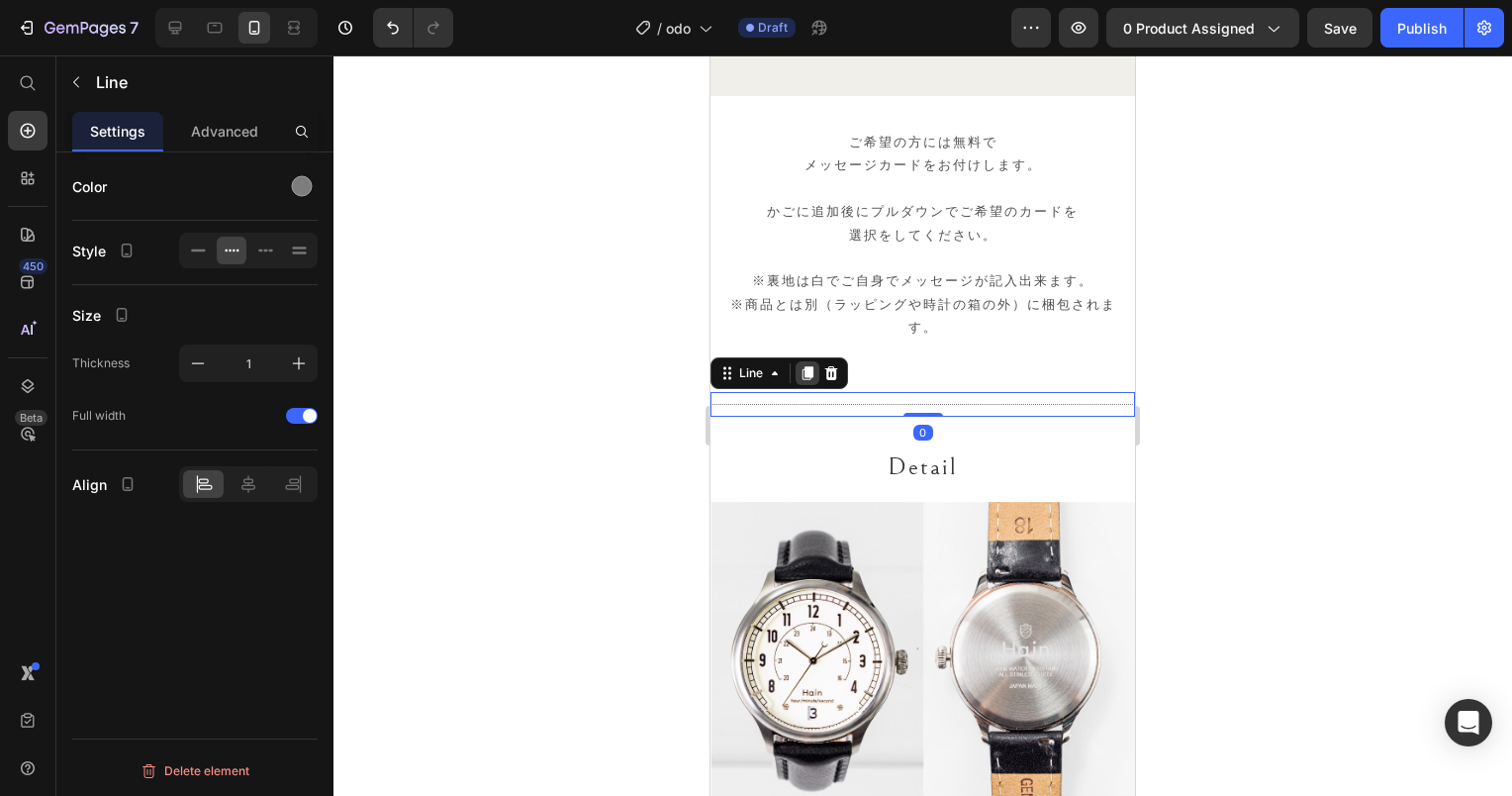 click 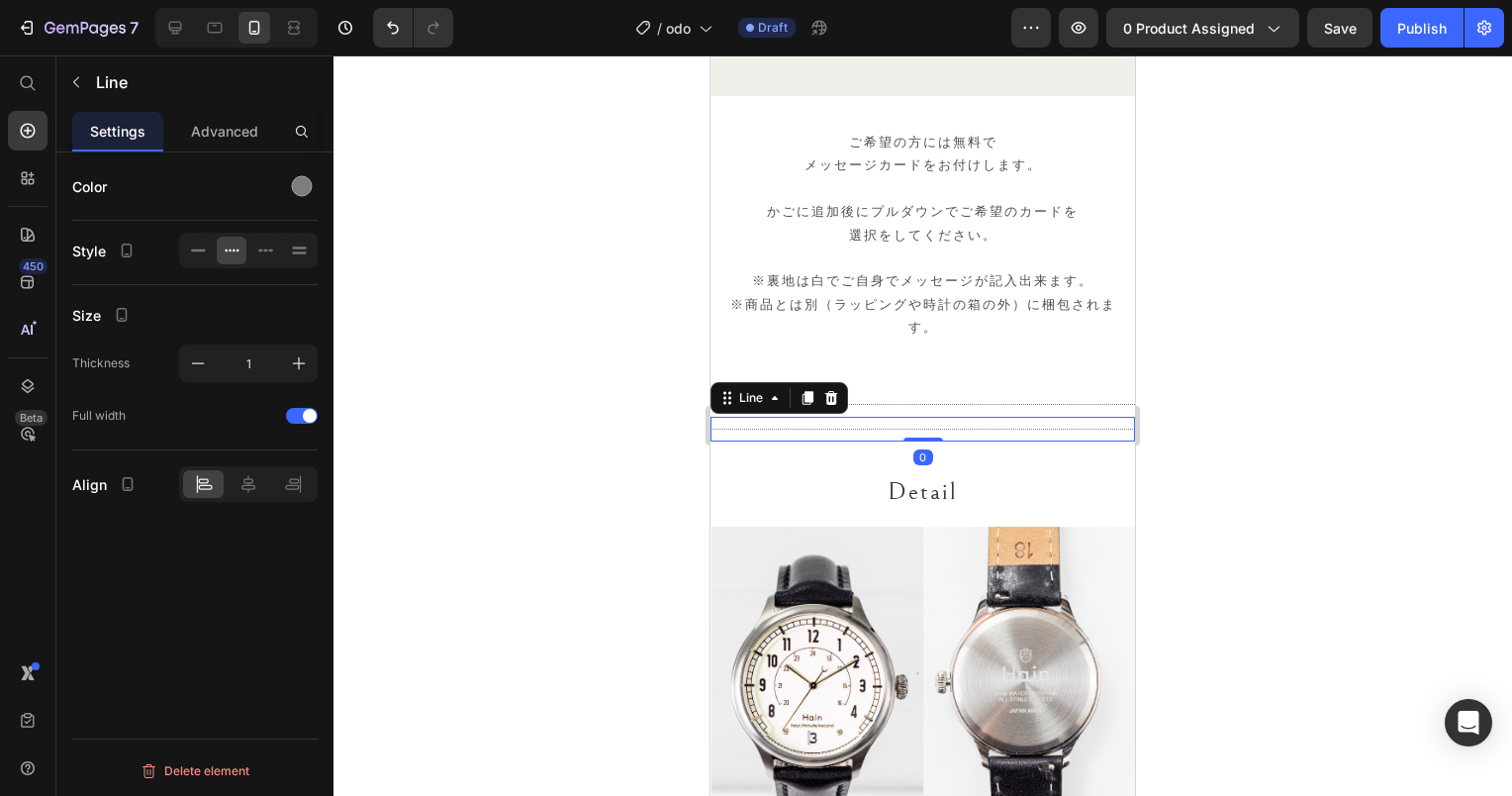 click 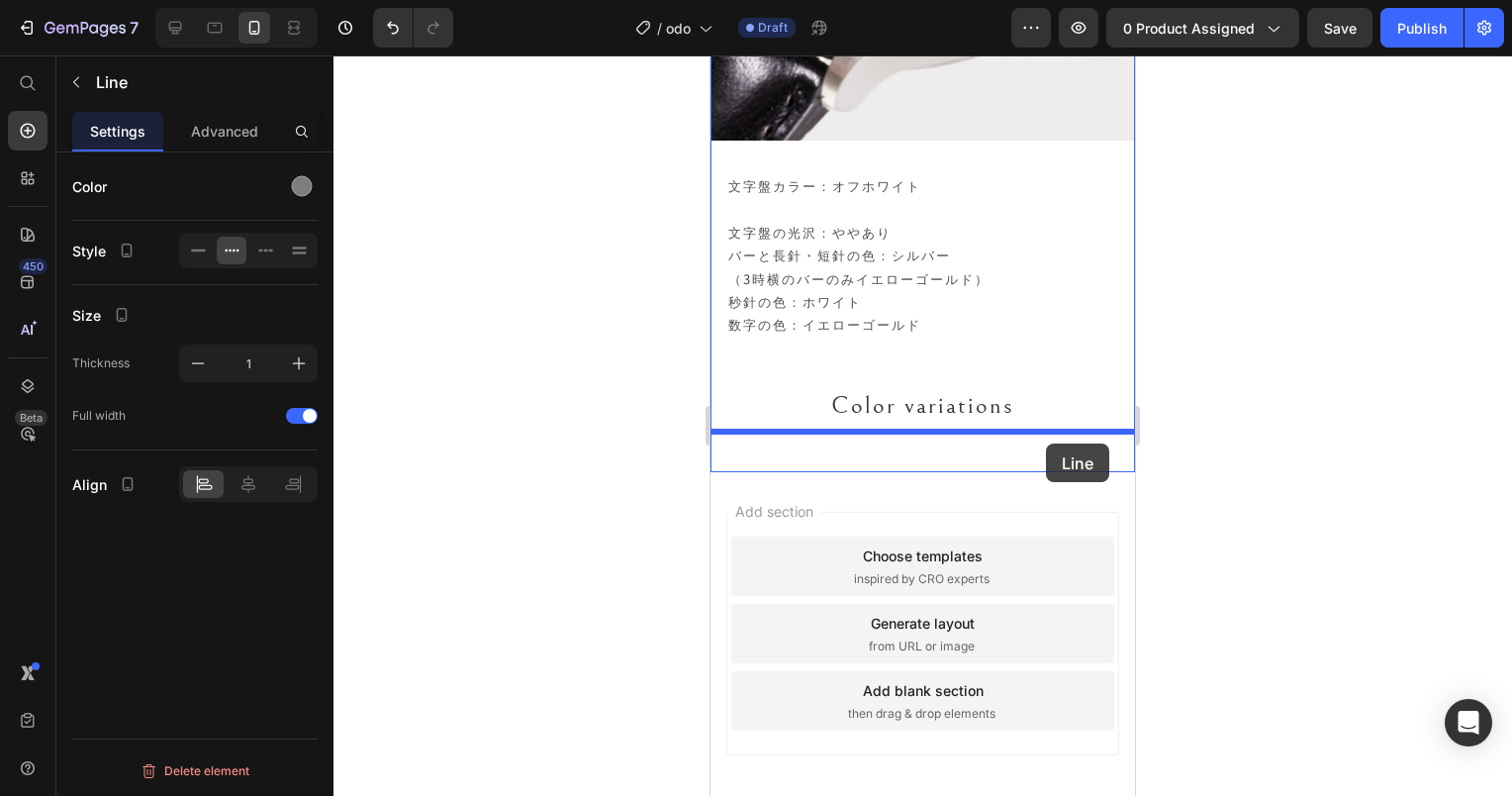 scroll, scrollTop: 26177, scrollLeft: 0, axis: vertical 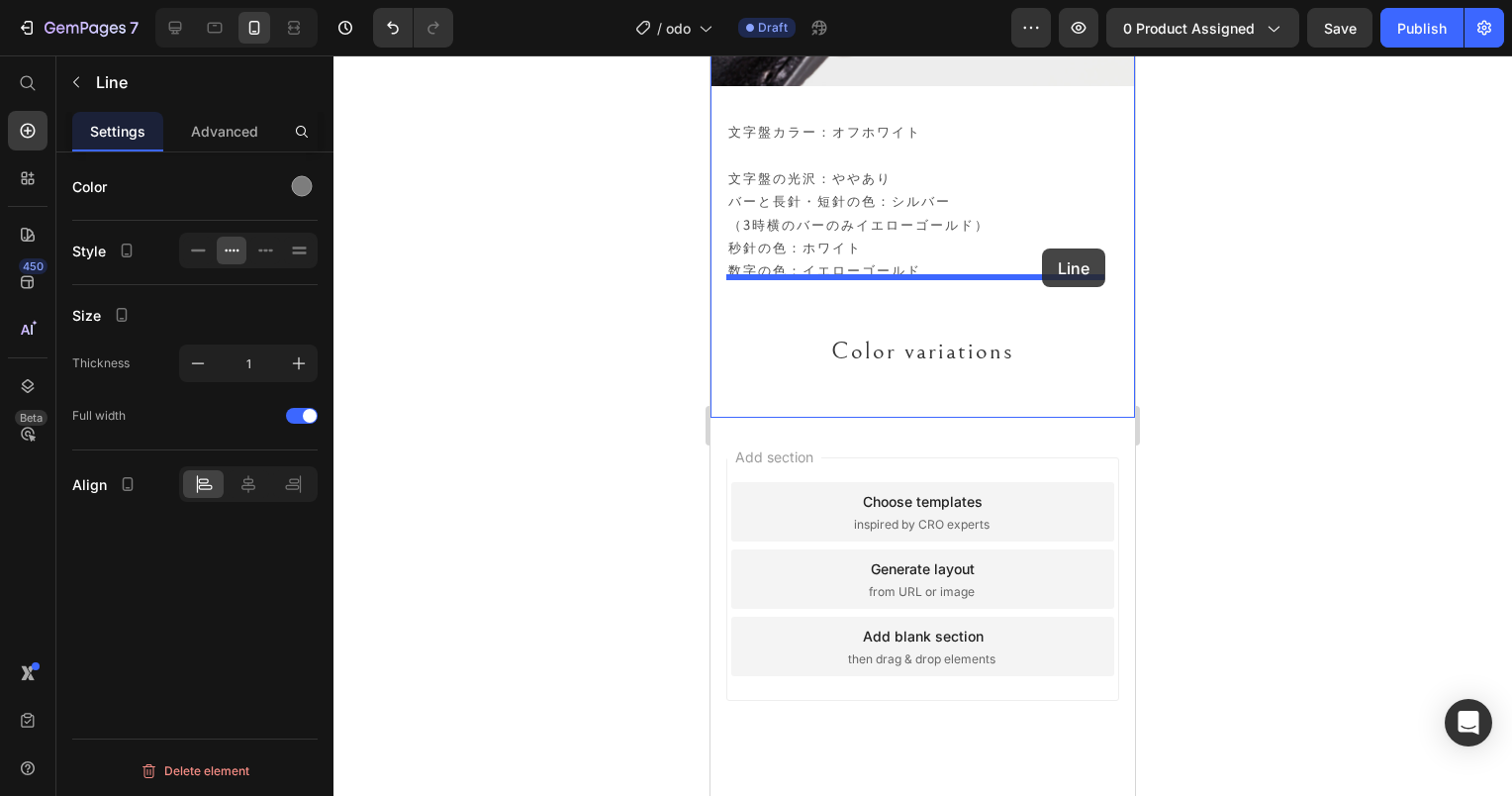drag, startPoint x: 1093, startPoint y: 375, endPoint x: 1042, endPoint y: 249, distance: 135.93013 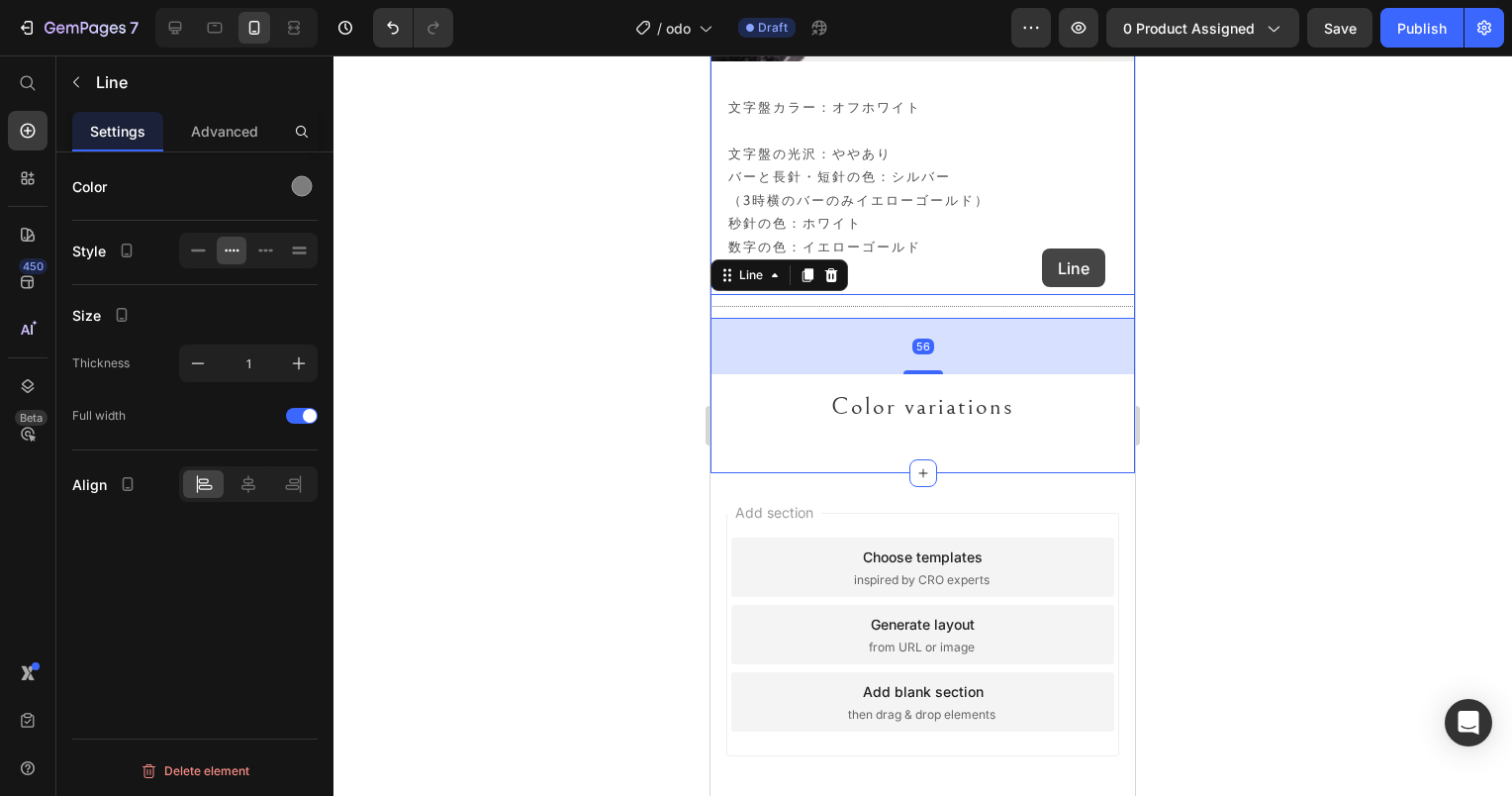 scroll, scrollTop: 26152, scrollLeft: 0, axis: vertical 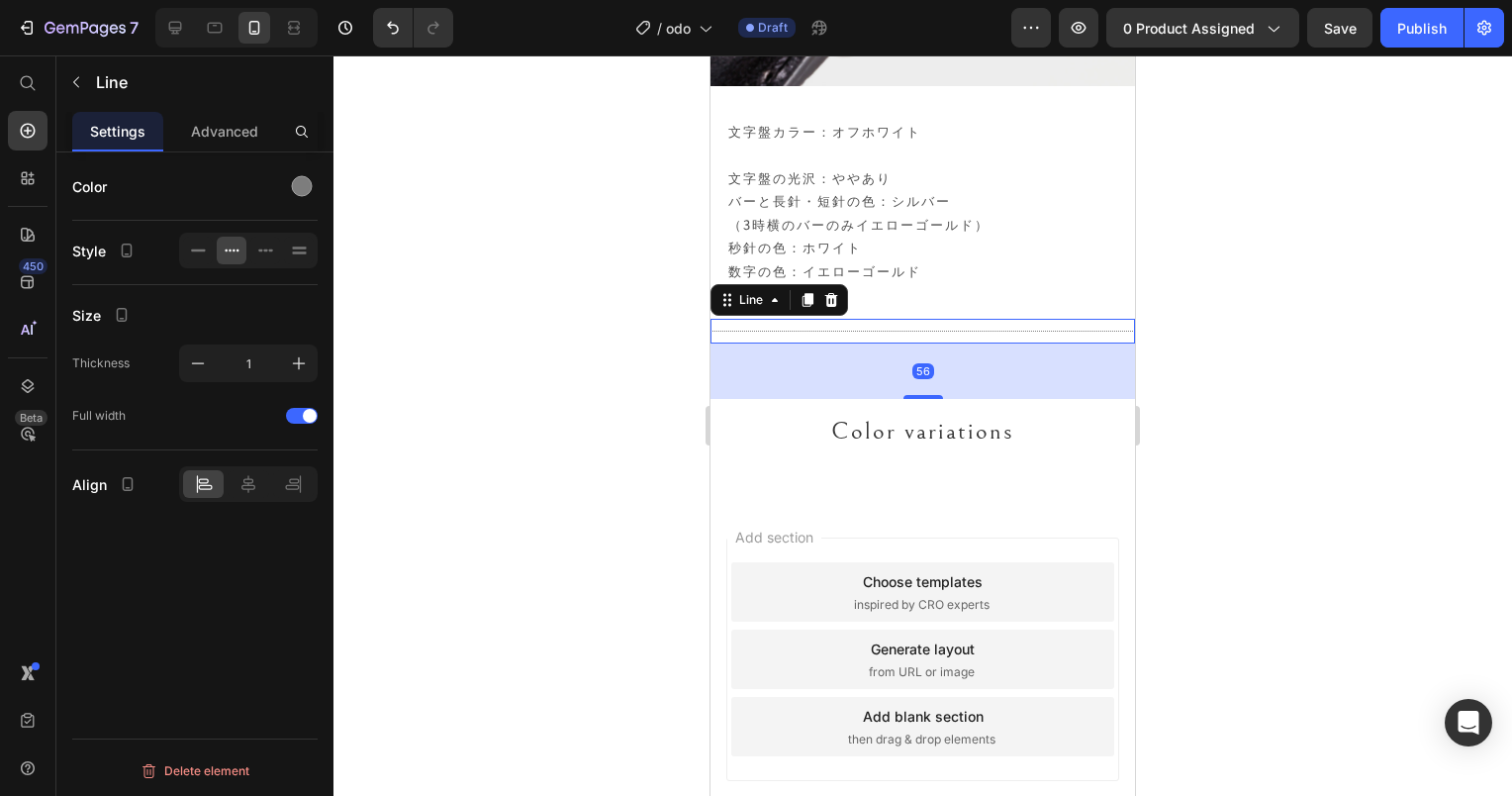 click 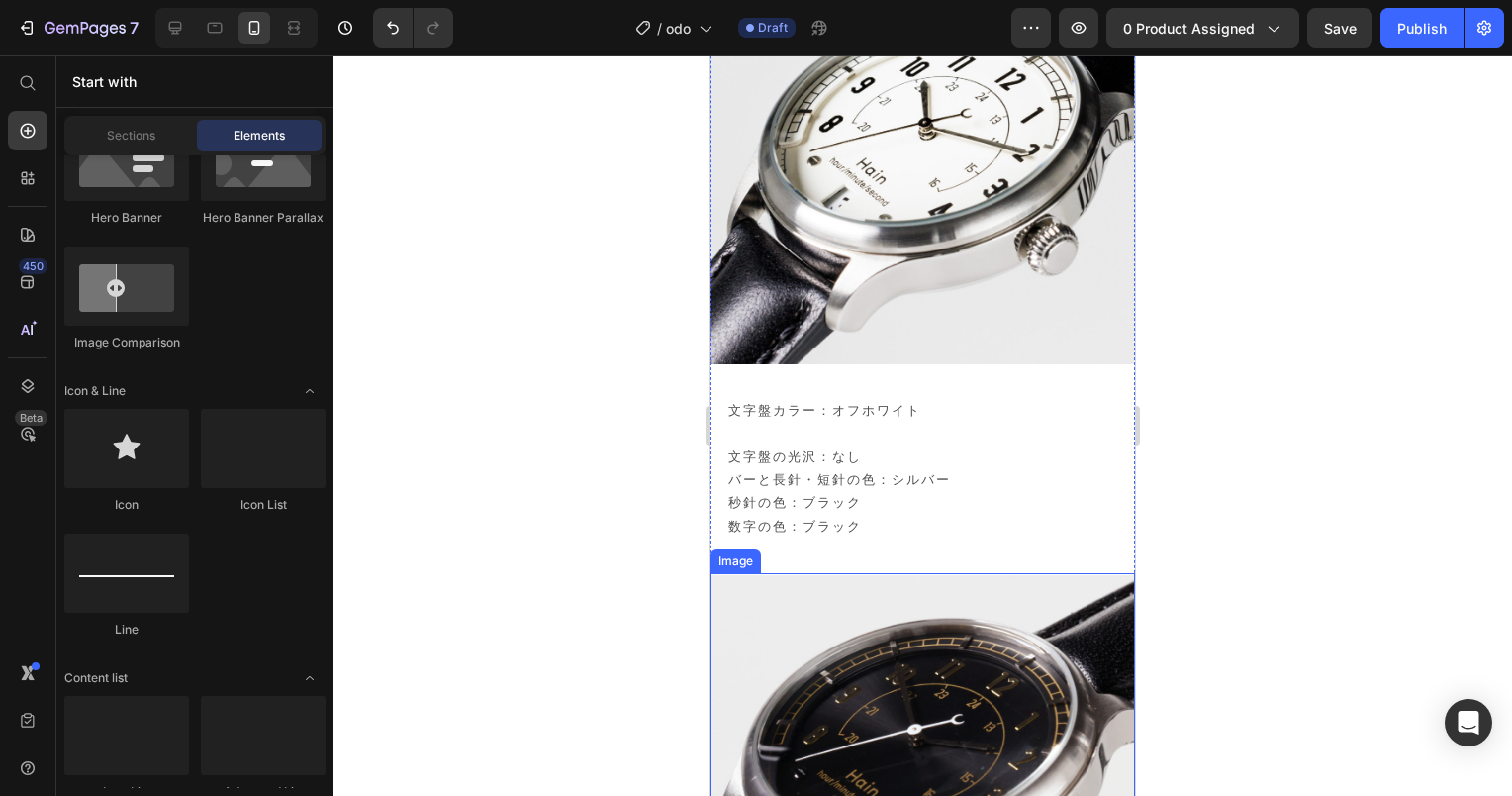 scroll, scrollTop: 25954, scrollLeft: 0, axis: vertical 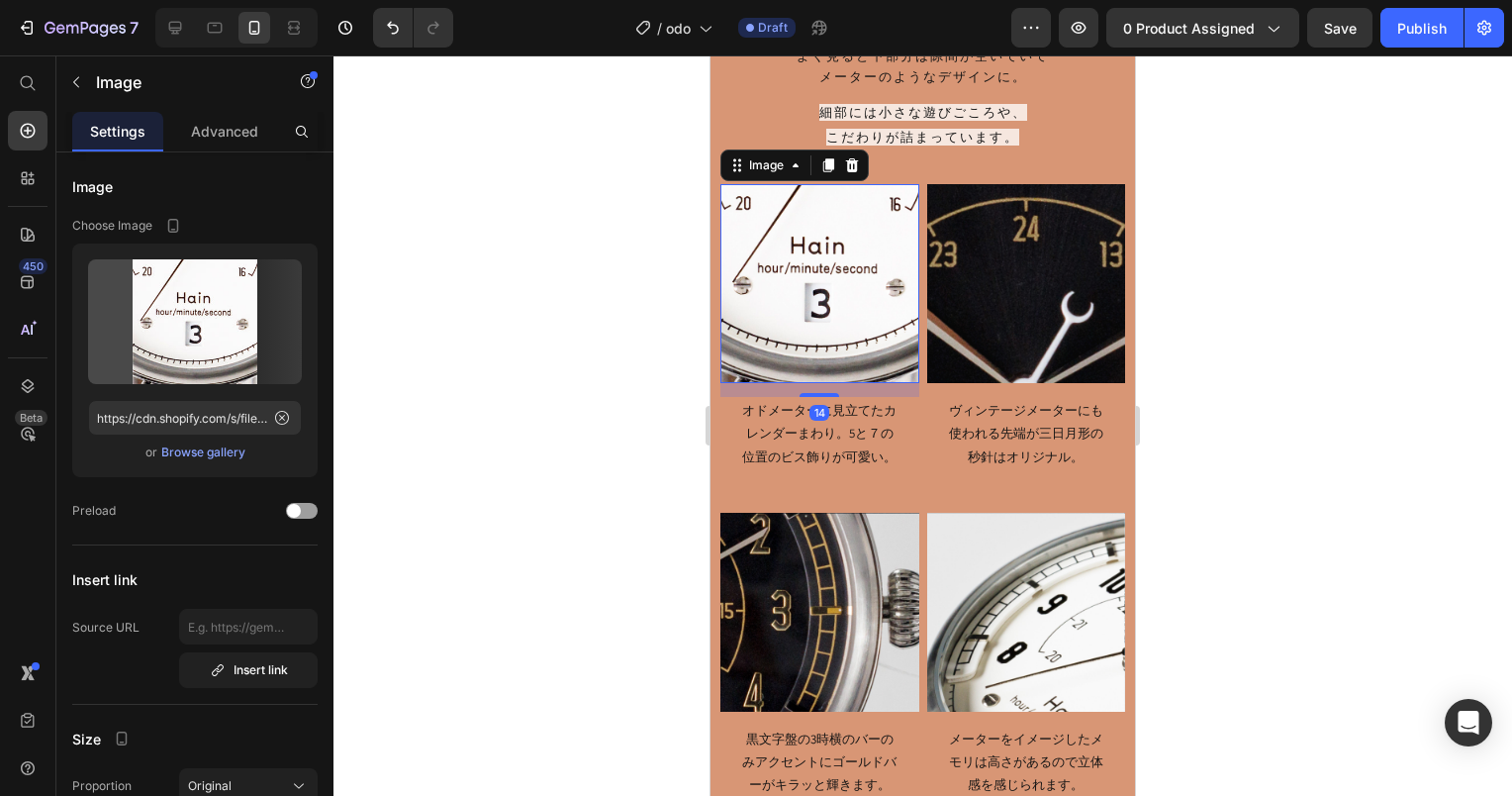 click at bounding box center [819, 283] 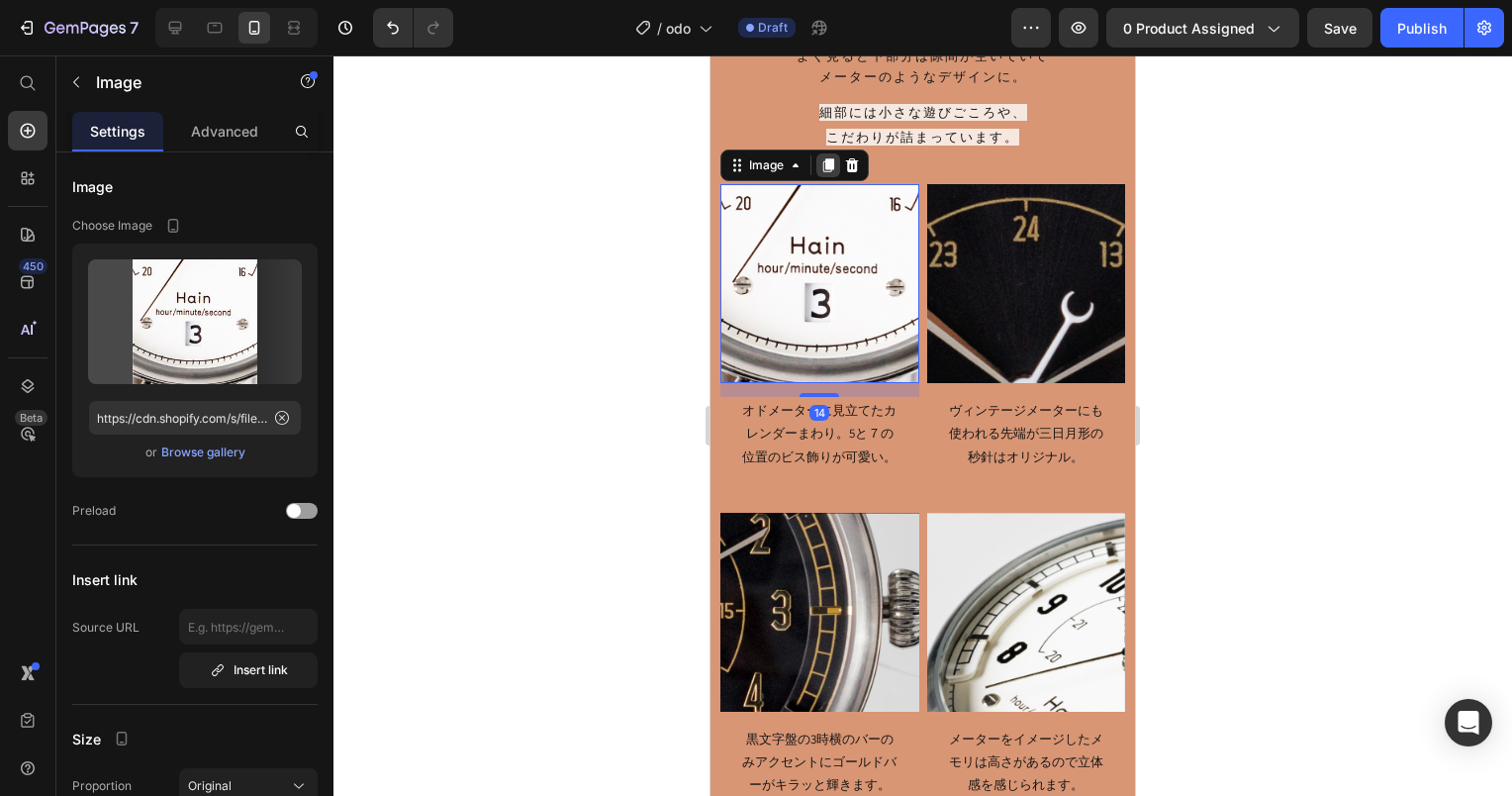 click 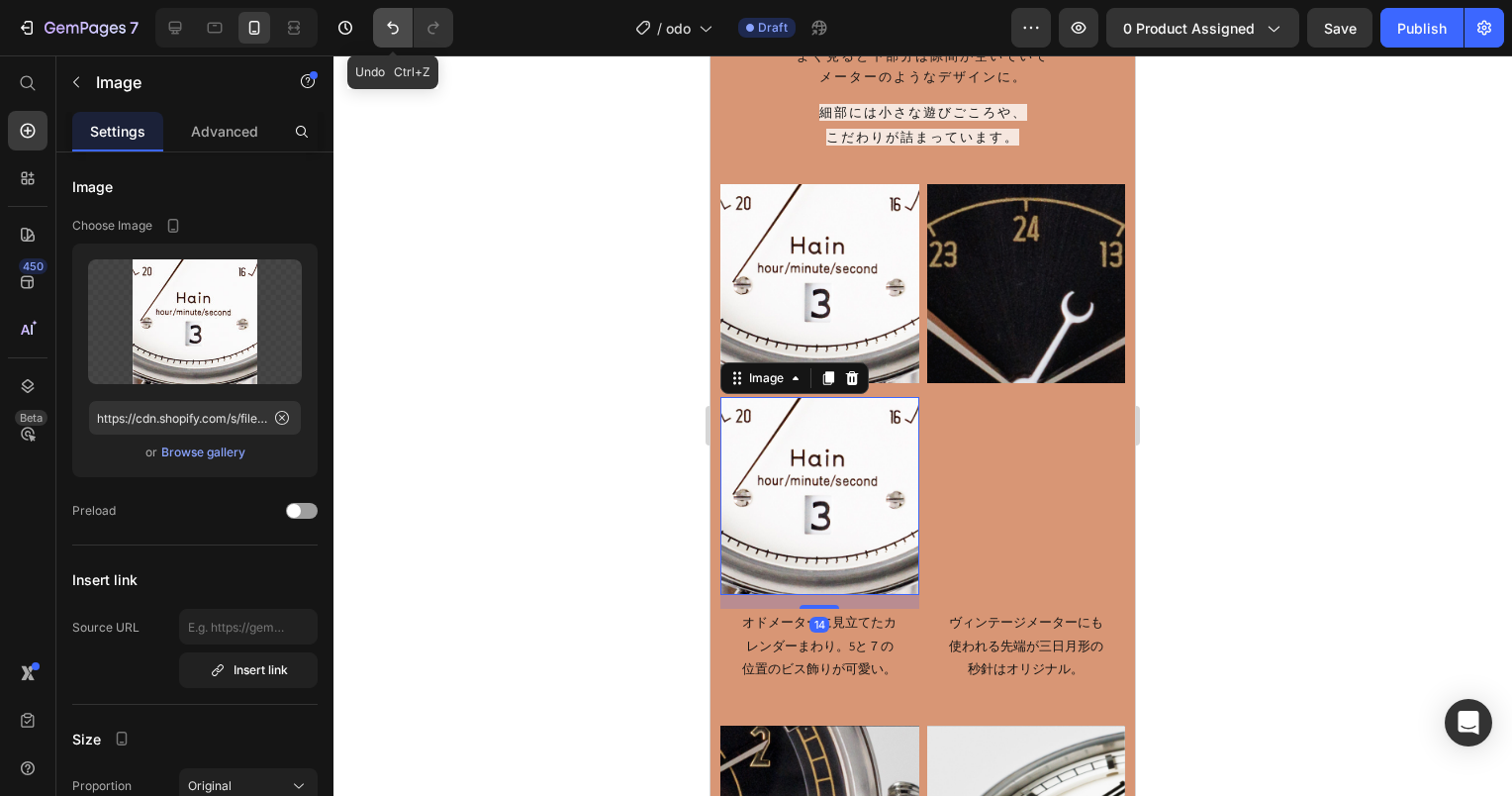 click 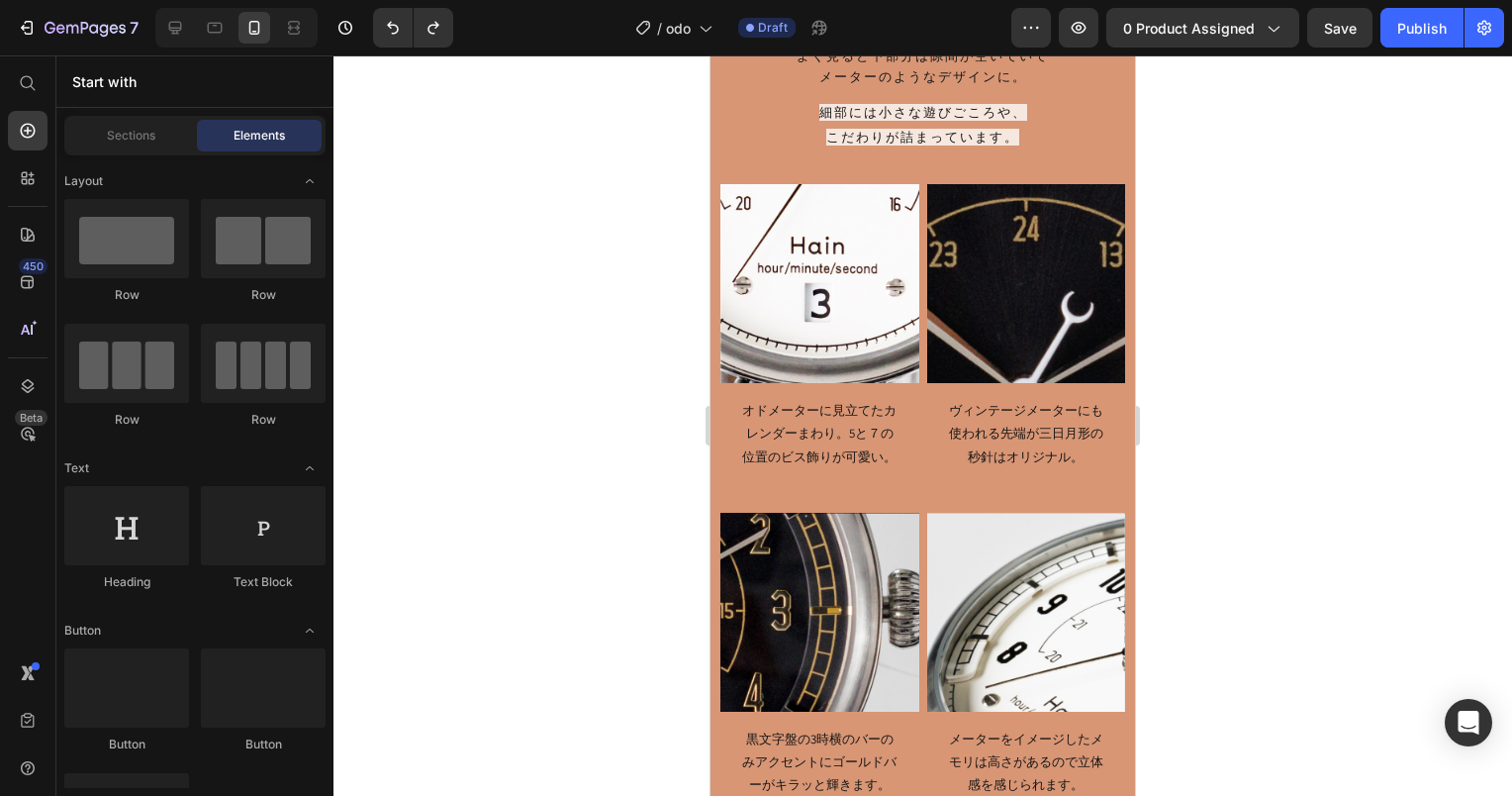 click 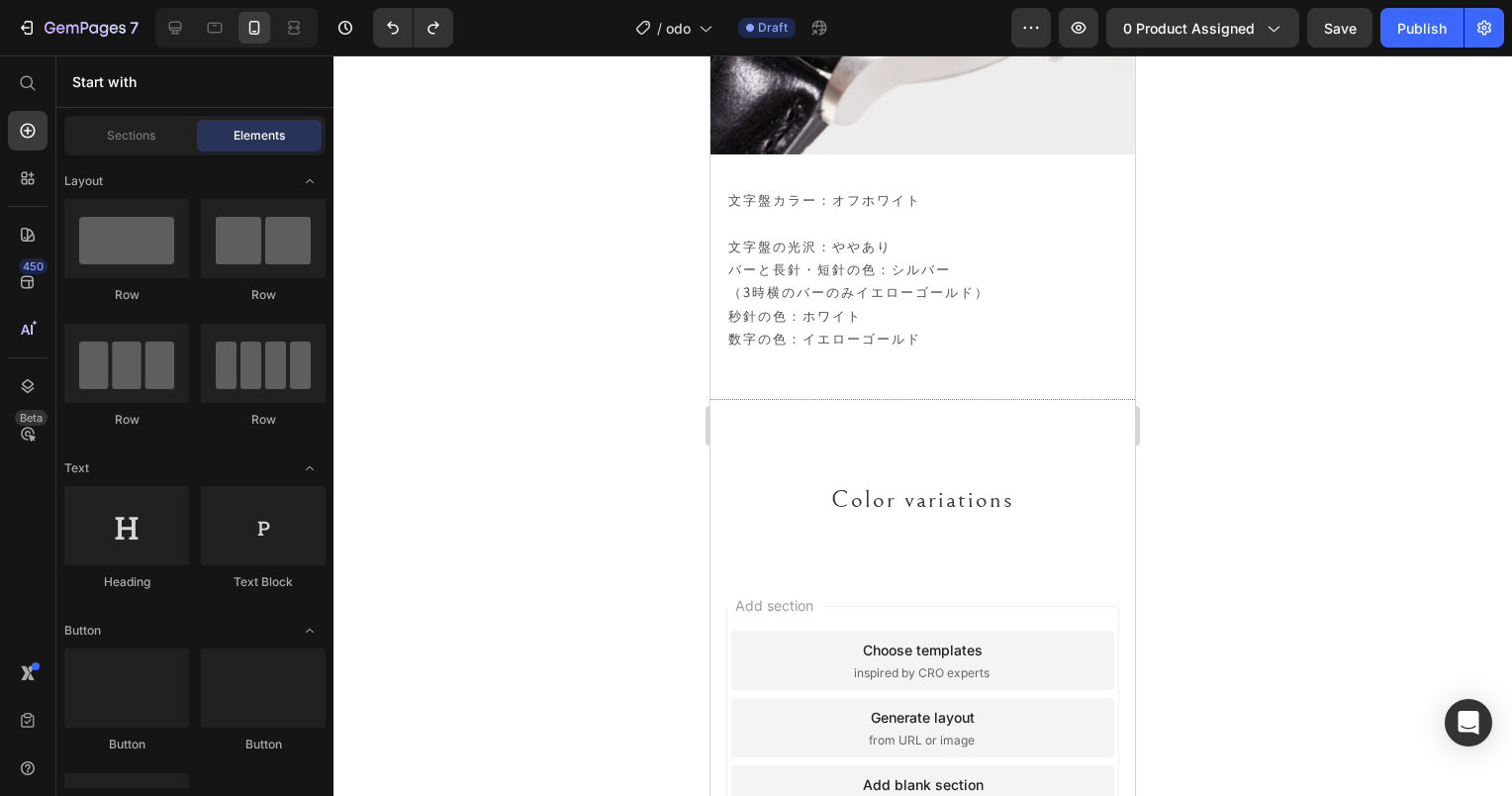 scroll, scrollTop: 24556, scrollLeft: 0, axis: vertical 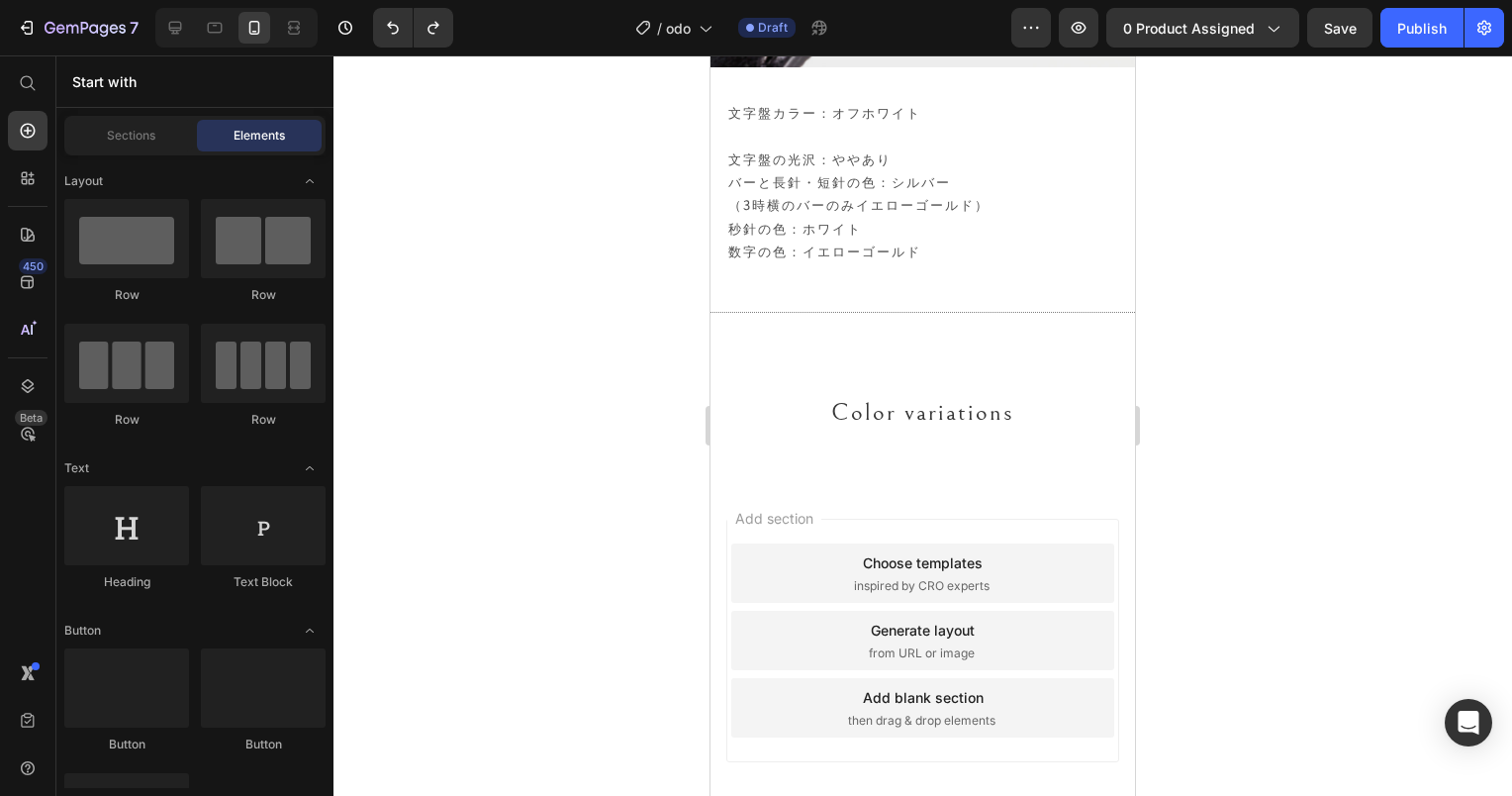 drag, startPoint x: 1129, startPoint y: 285, endPoint x: 1850, endPoint y: 743, distance: 854.1692 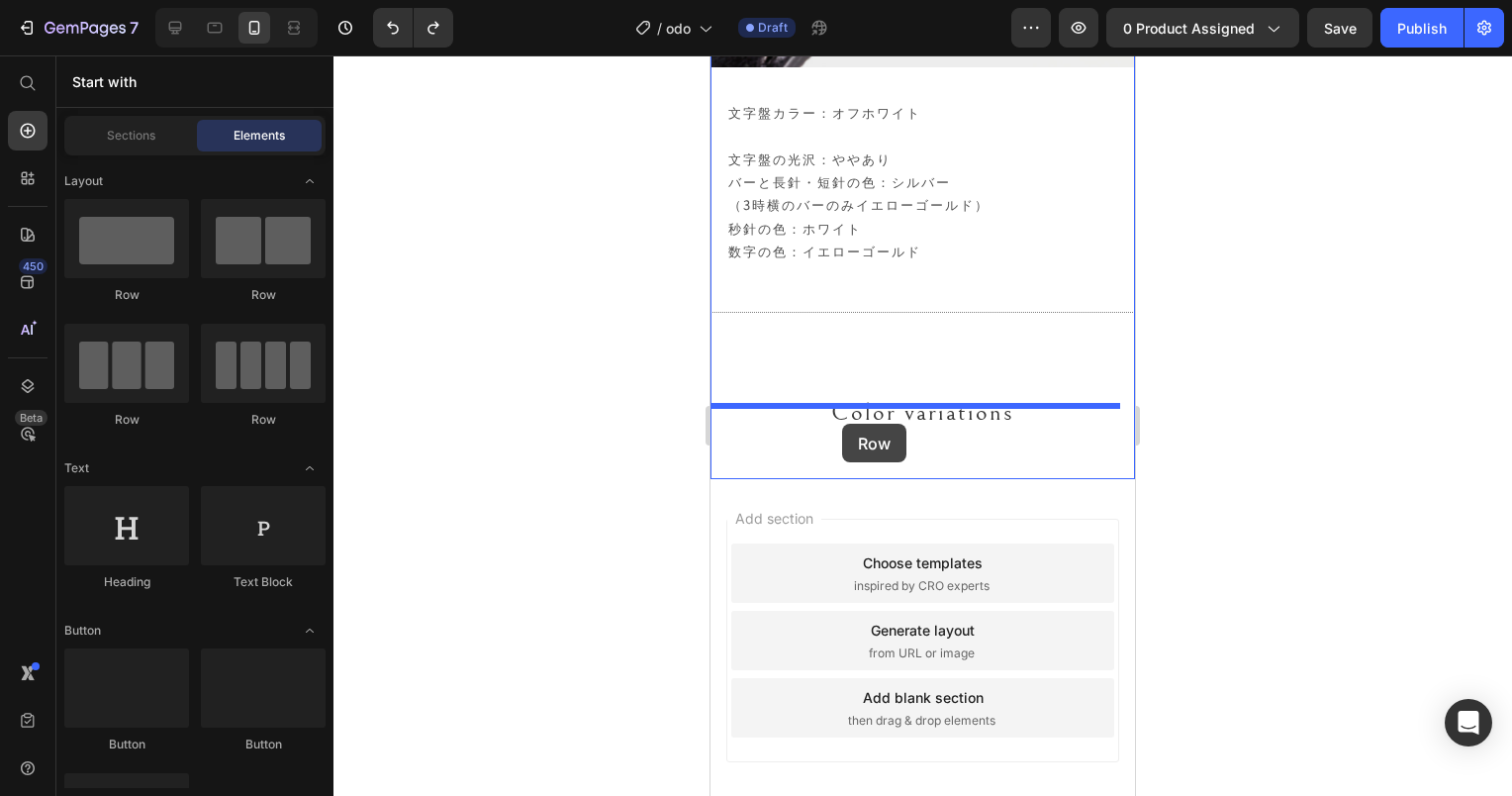 drag, startPoint x: 952, startPoint y: 306, endPoint x: 842, endPoint y: 424, distance: 161.31956 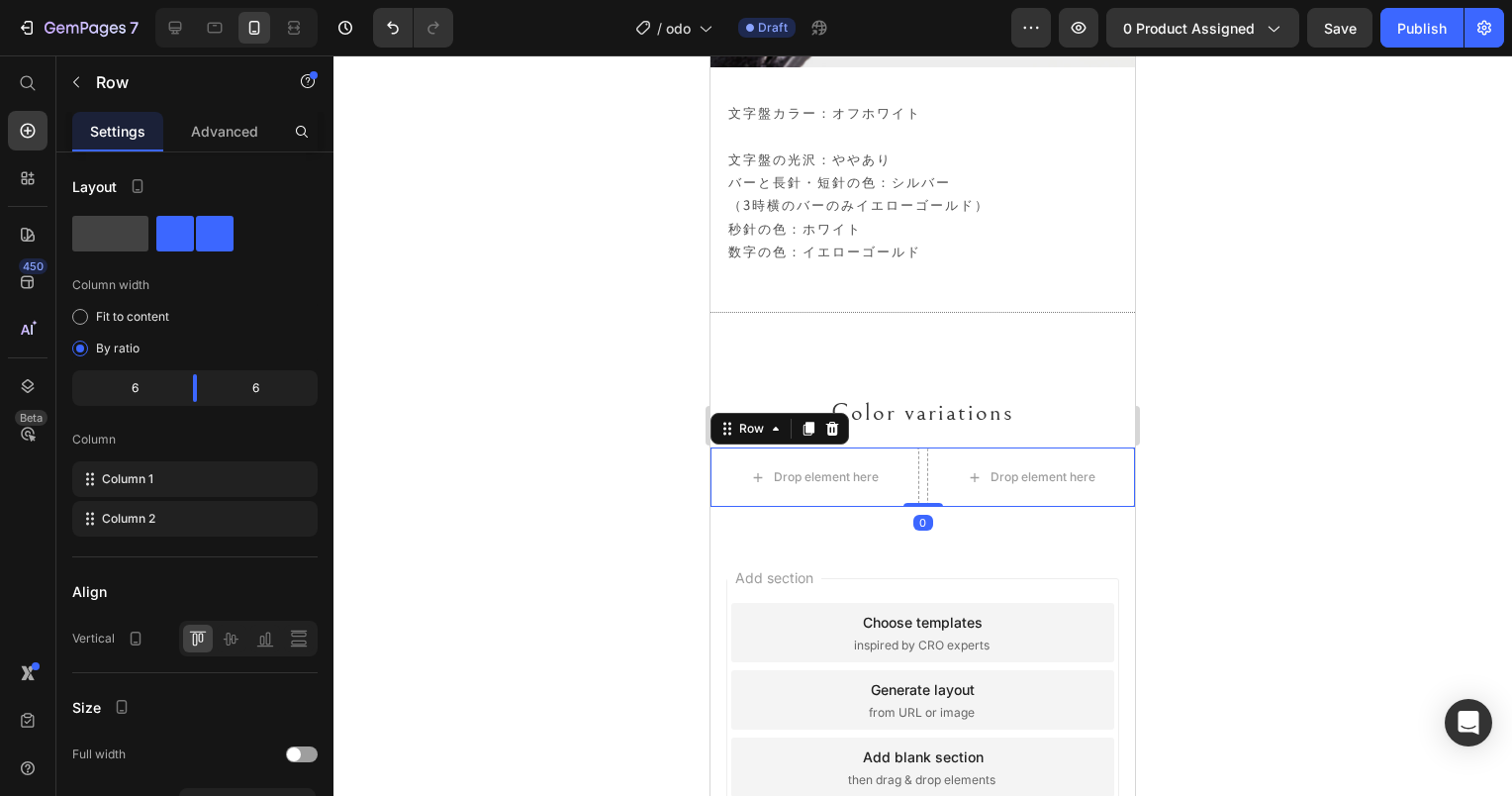 click 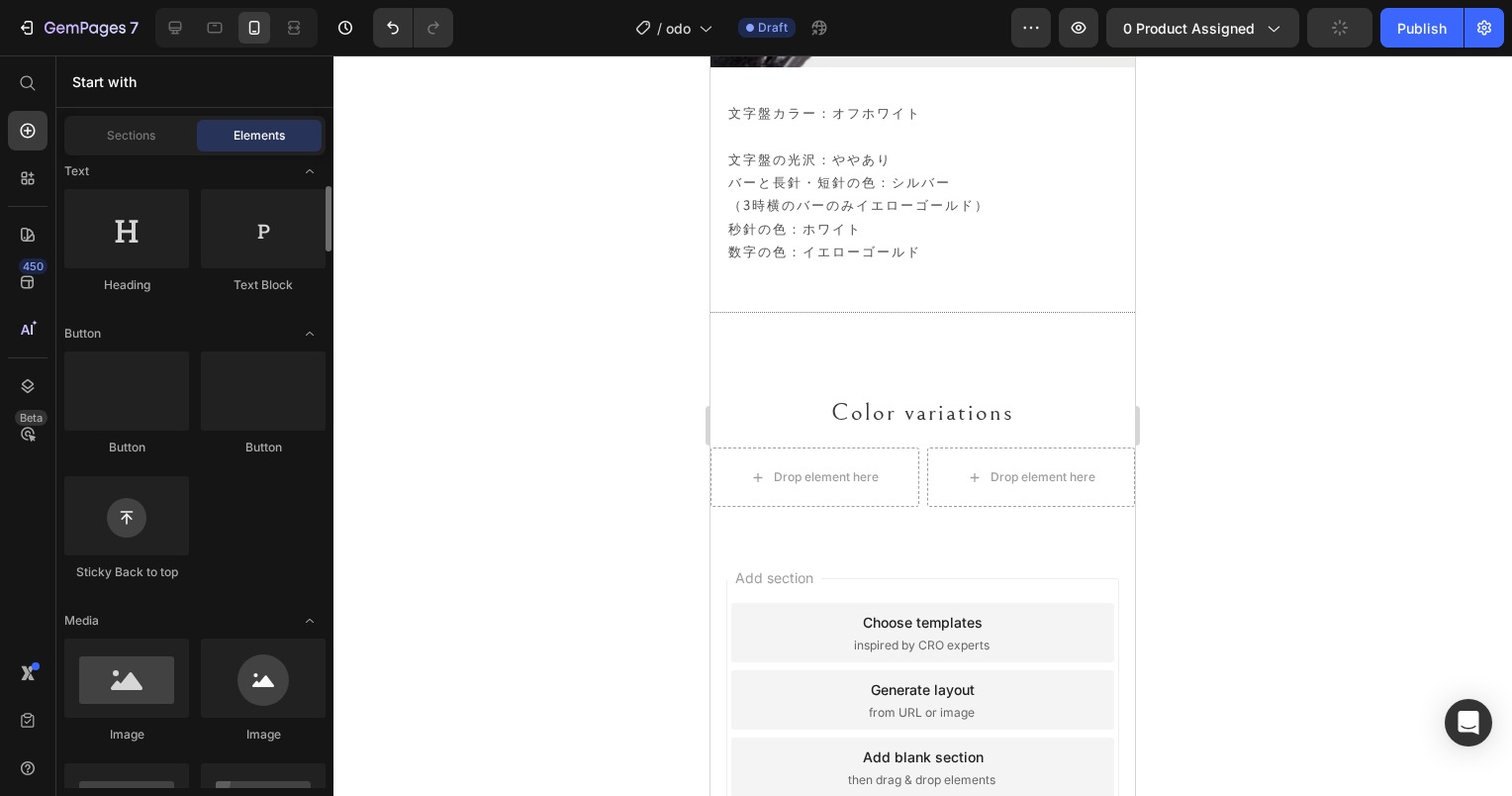 scroll, scrollTop: 594, scrollLeft: 0, axis: vertical 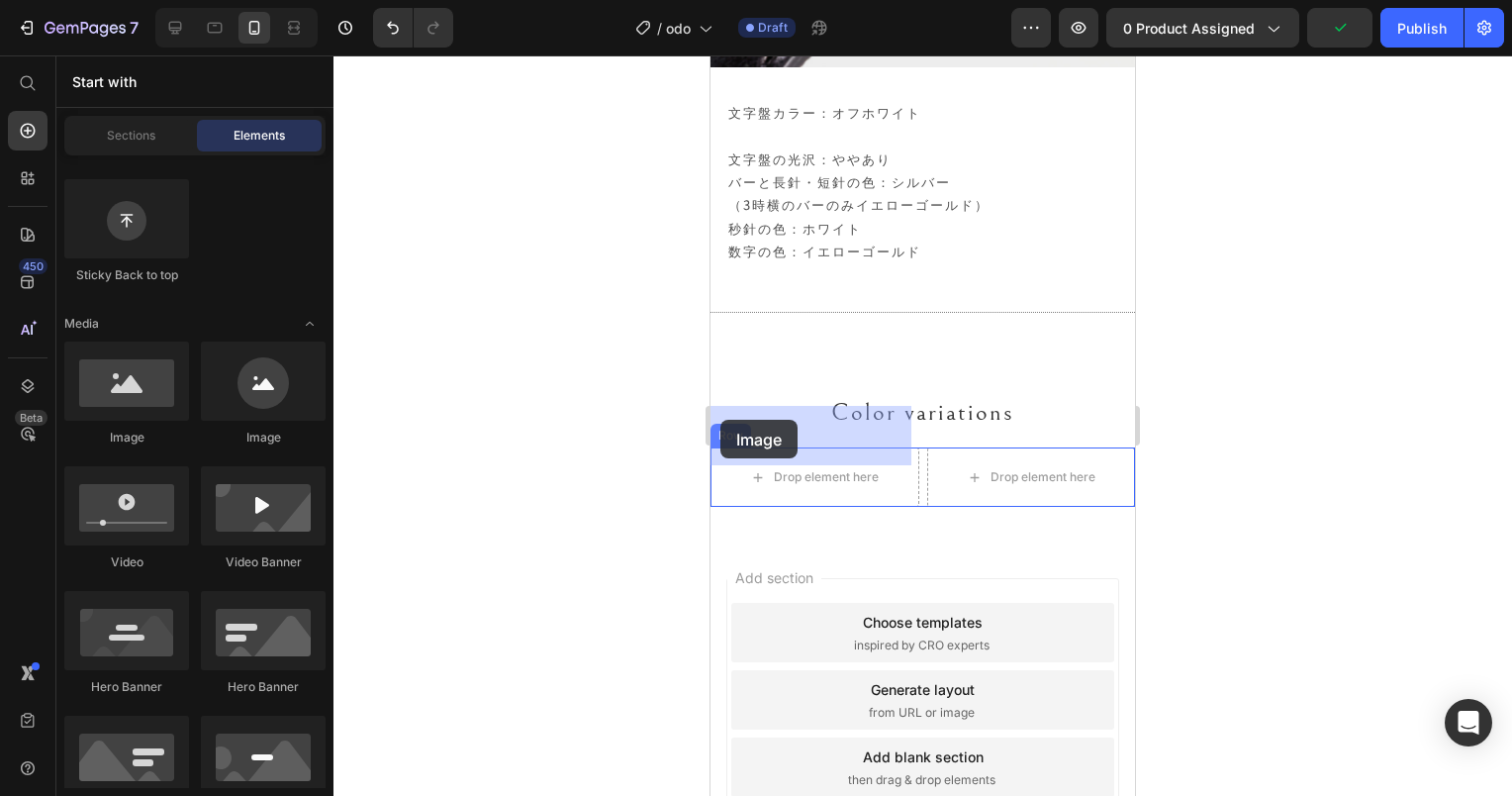 drag, startPoint x: 1230, startPoint y: 454, endPoint x: 711, endPoint y: 420, distance: 520.1125 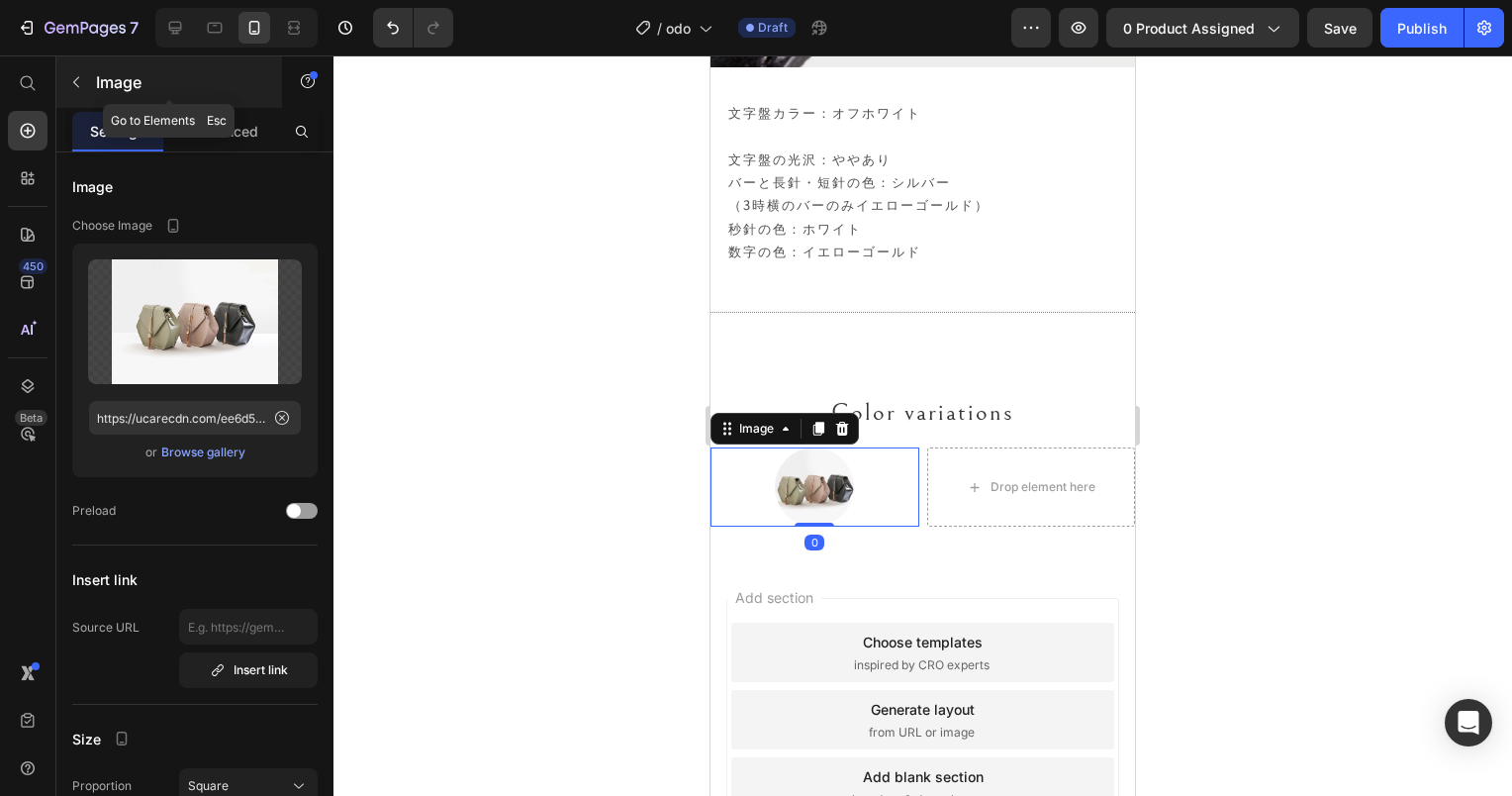 click at bounding box center [76, 82] 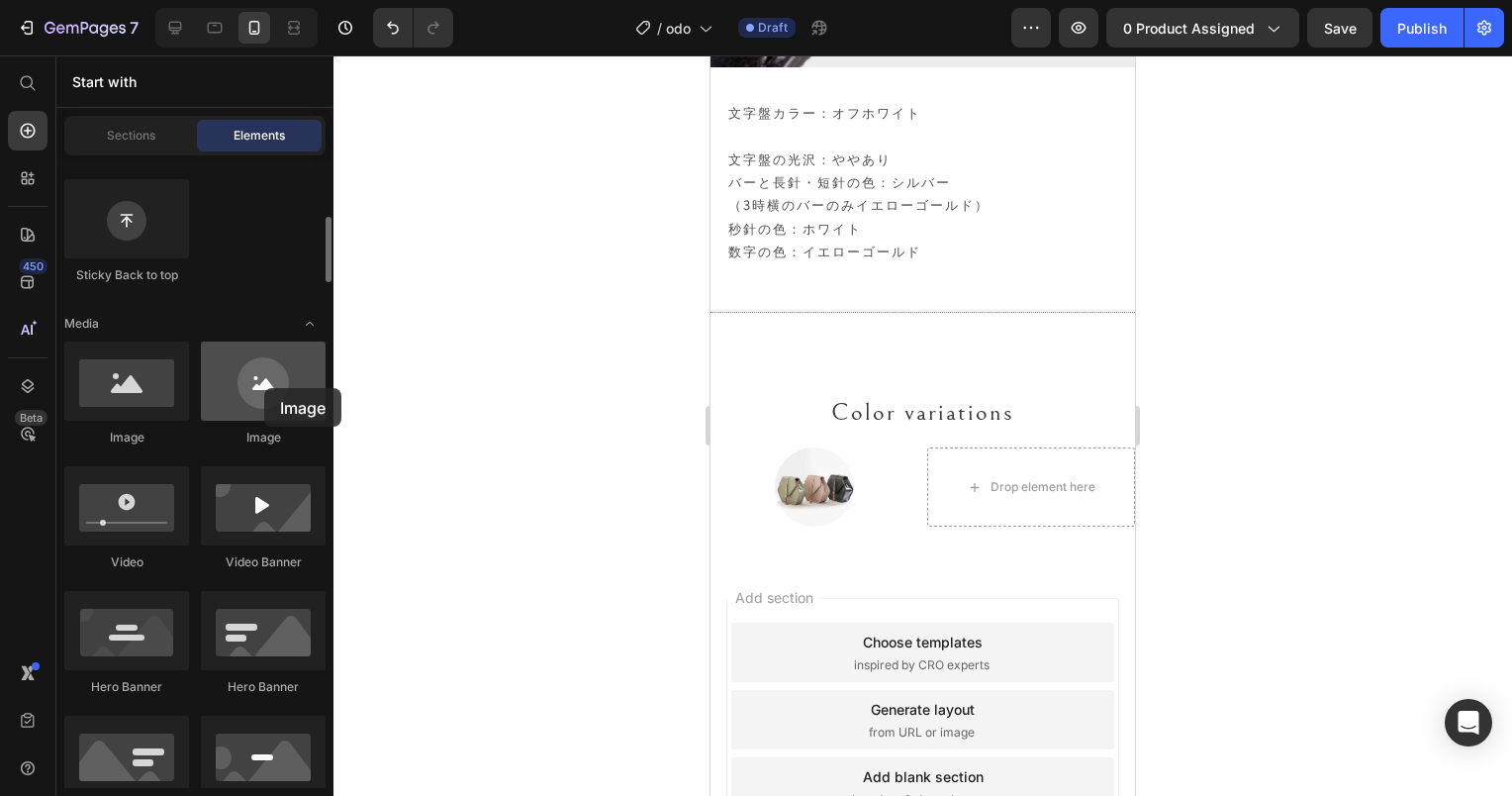 drag, startPoint x: 272, startPoint y: 400, endPoint x: 264, endPoint y: 388, distance: 14.422205 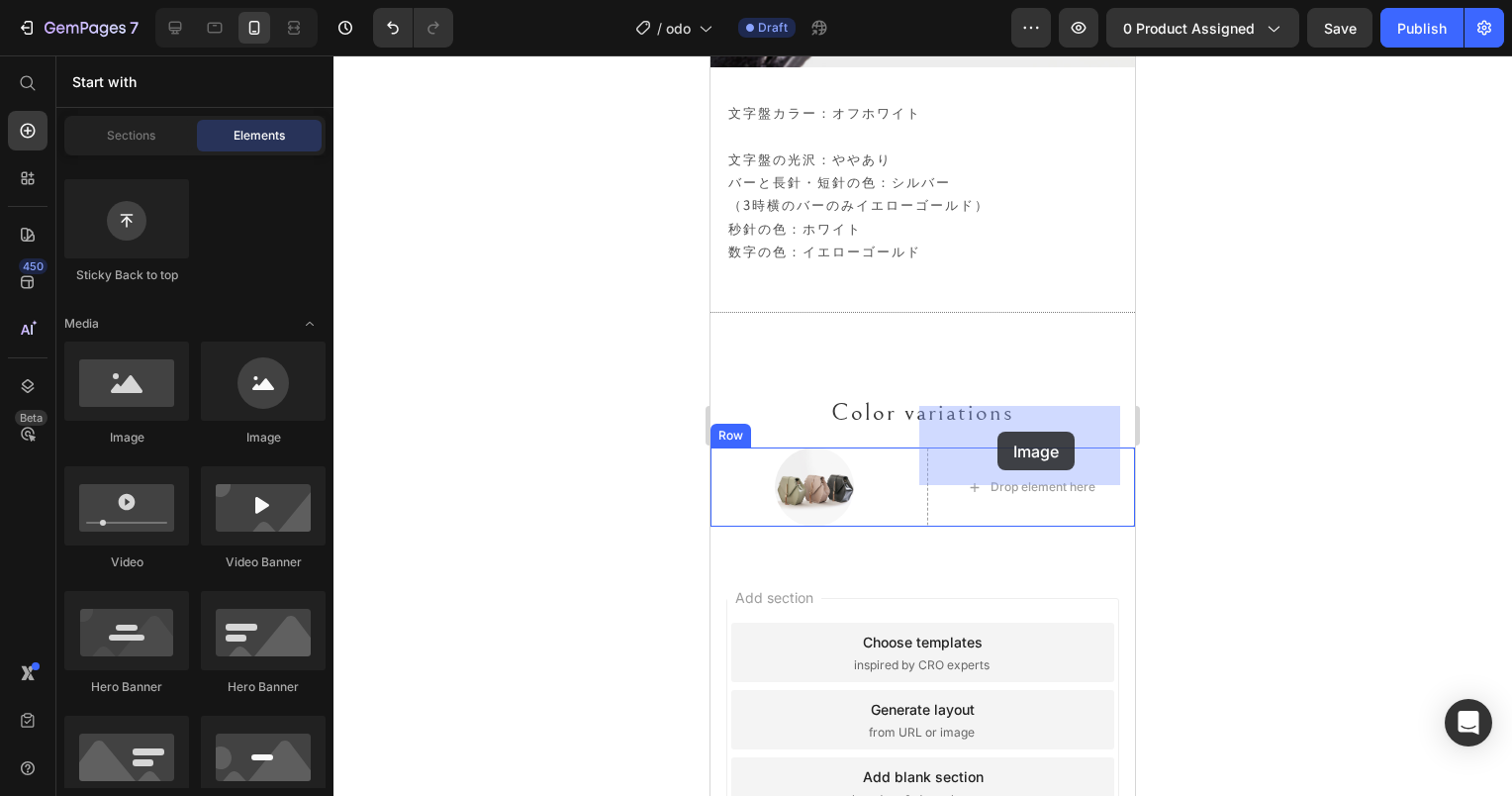 drag, startPoint x: 833, startPoint y: 436, endPoint x: 997, endPoint y: 432, distance: 164.04877 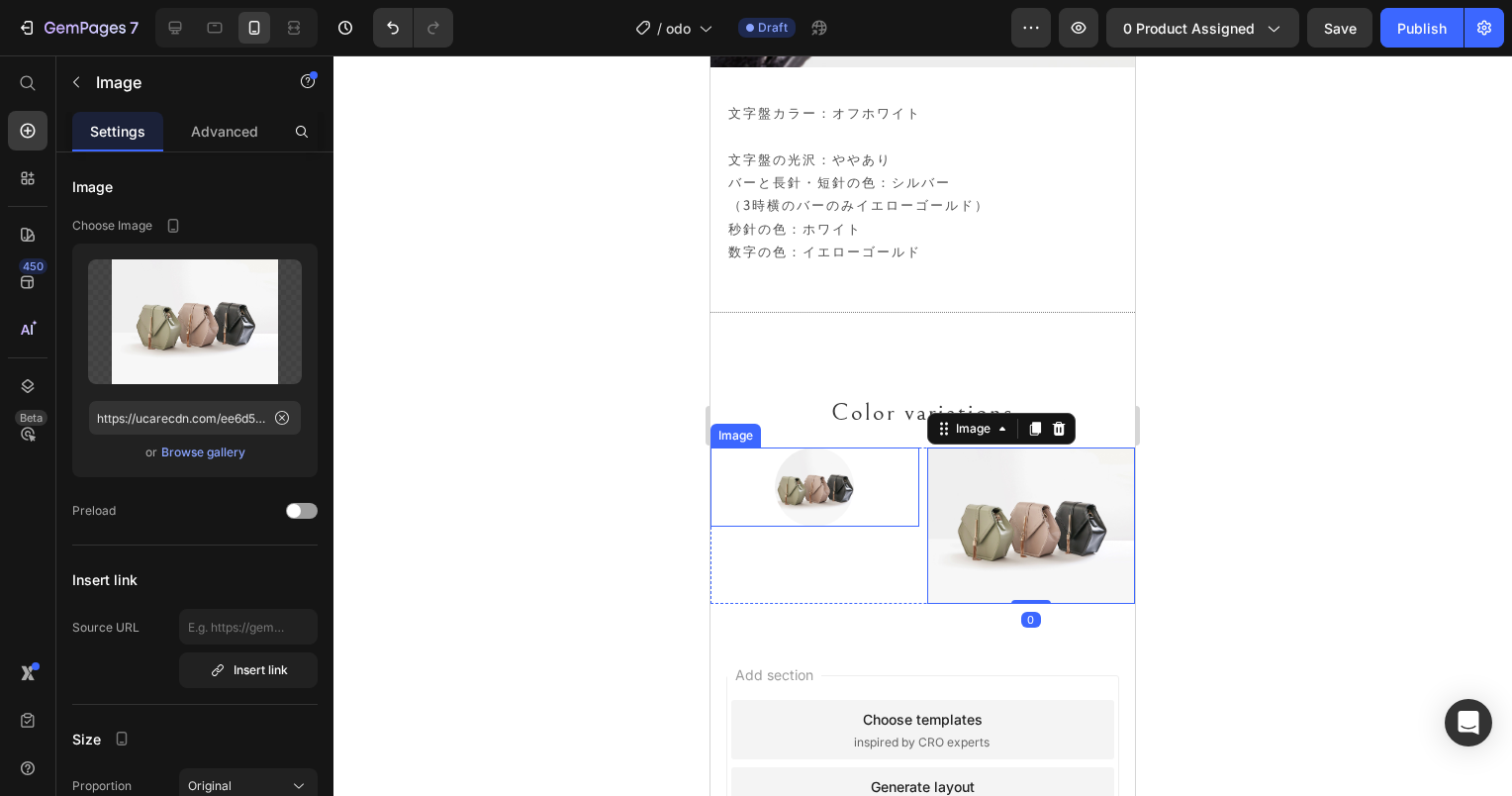 click at bounding box center [814, 487] 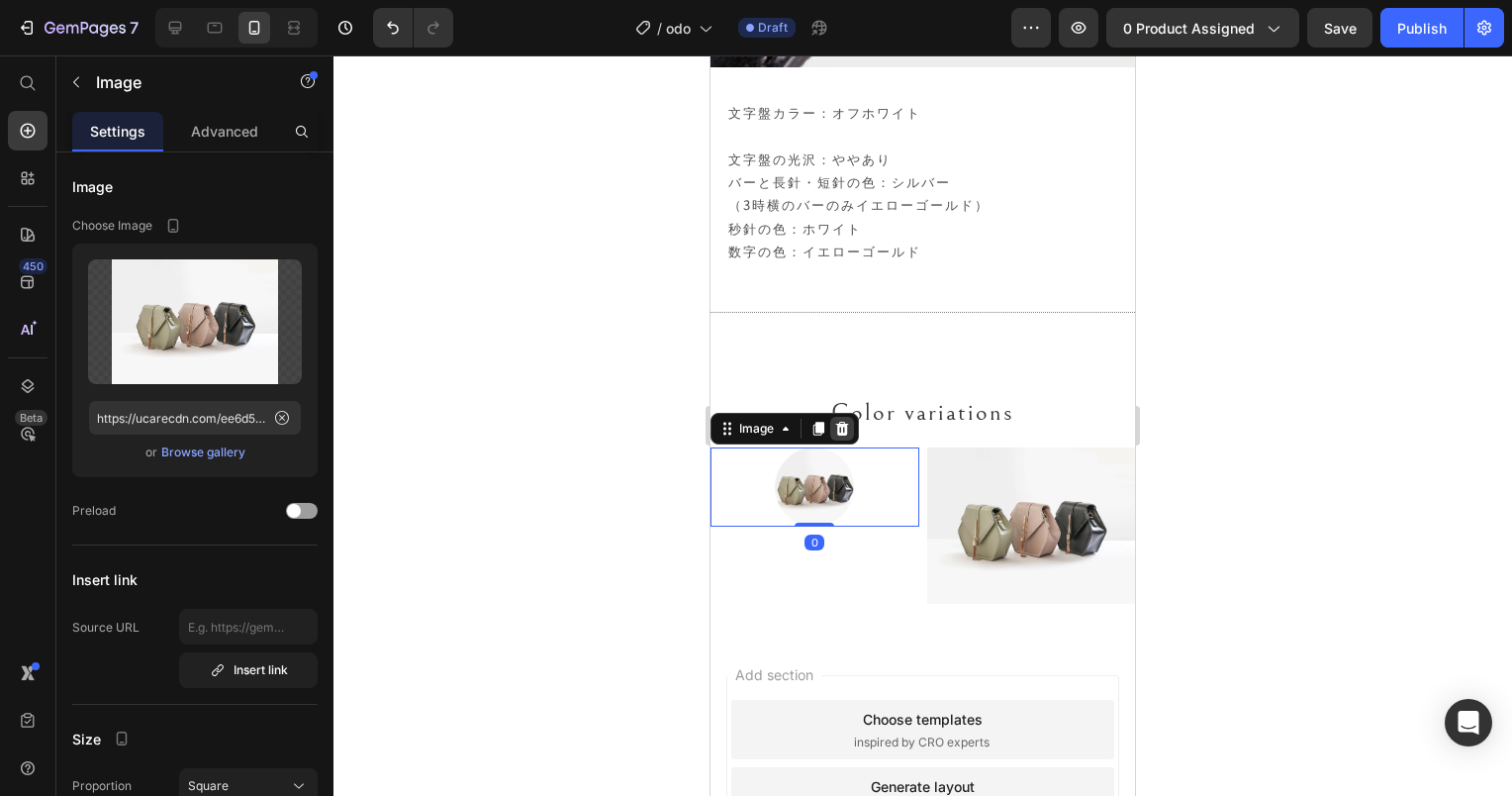 click 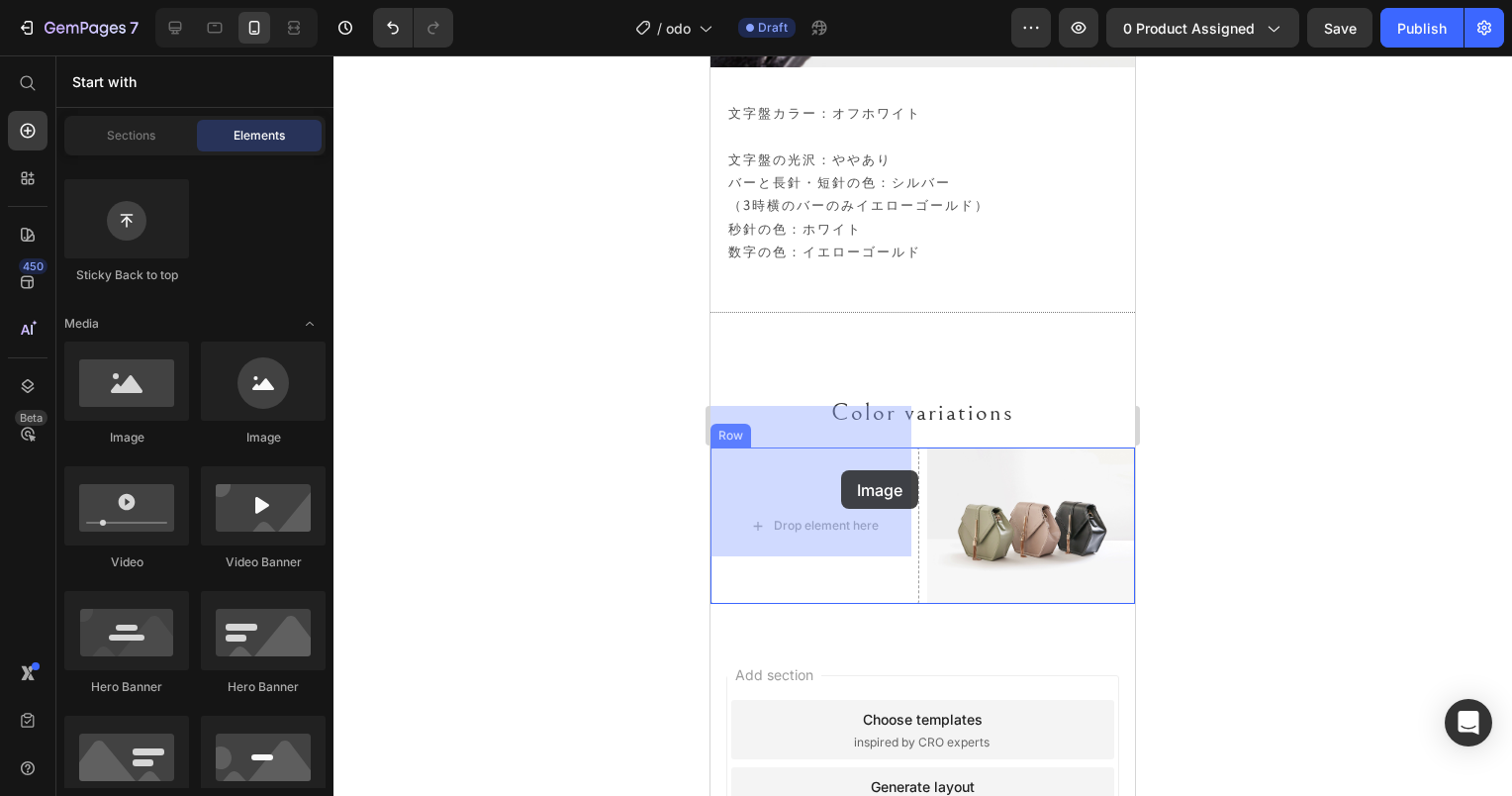 drag, startPoint x: 853, startPoint y: 467, endPoint x: 841, endPoint y: 470, distance: 12.369317 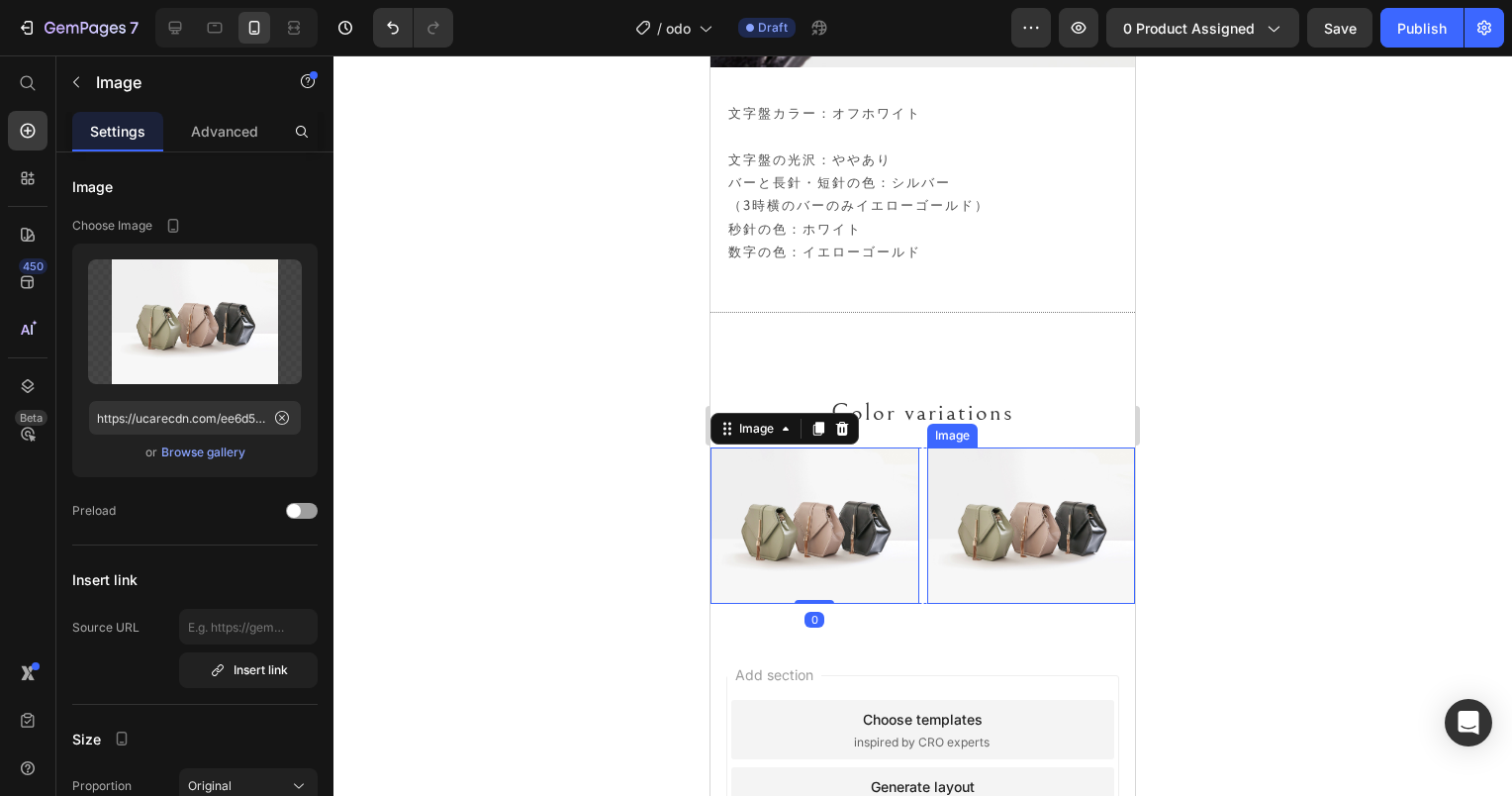 click 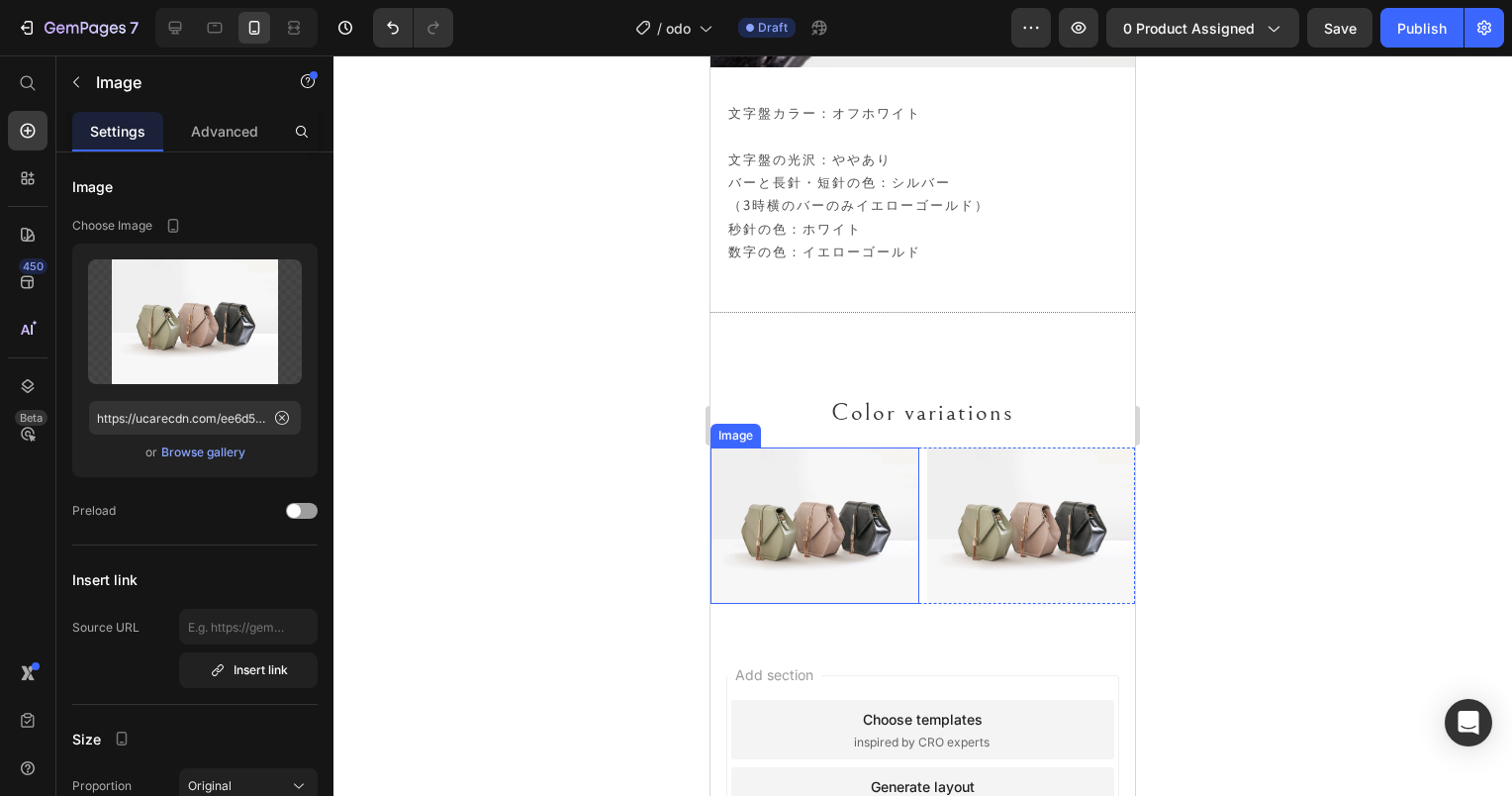 click at bounding box center [814, 526] 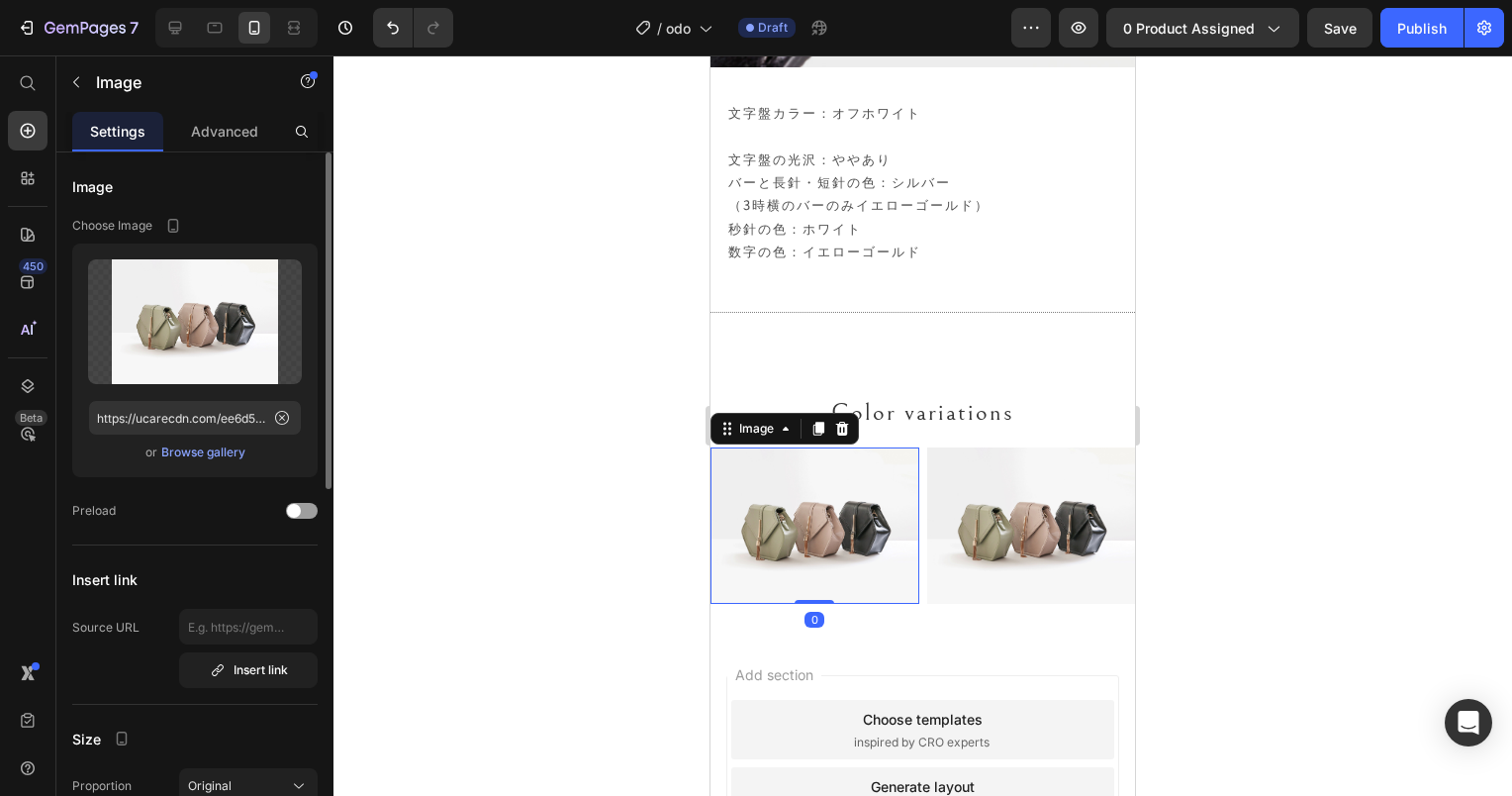 click on "Browse gallery" at bounding box center [203, 452] 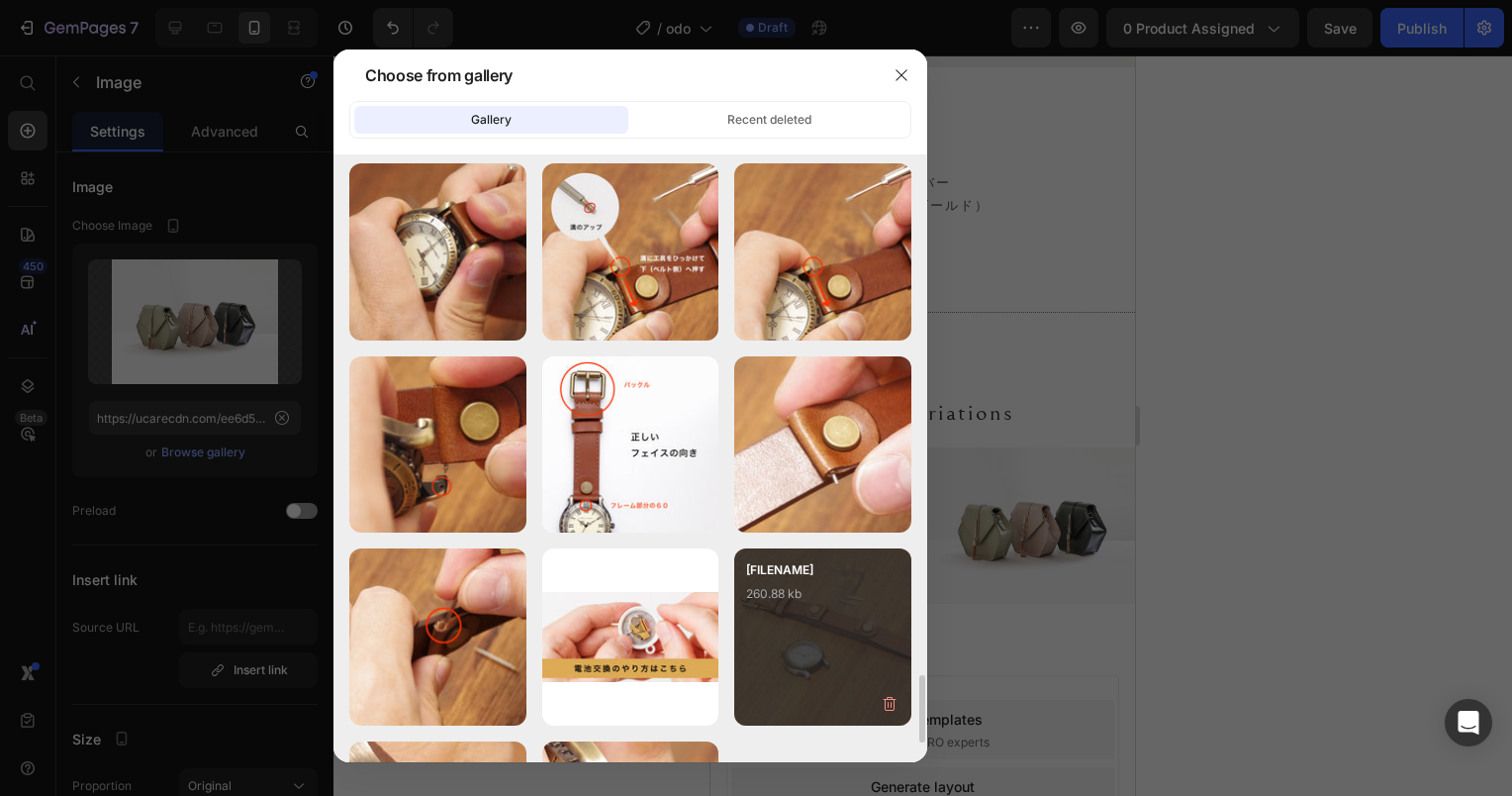 scroll, scrollTop: 4804, scrollLeft: 0, axis: vertical 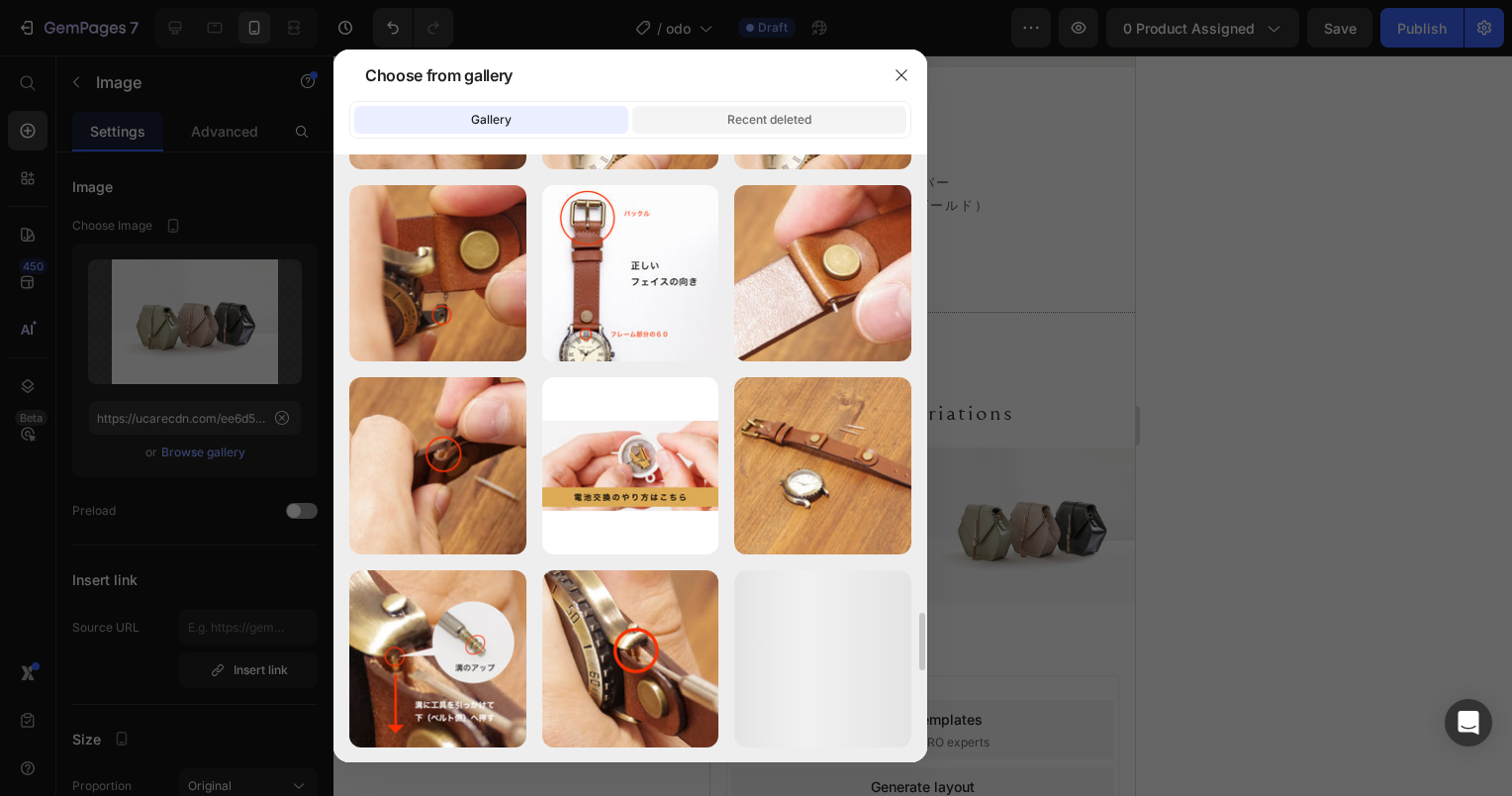 click on "Recent deleted" 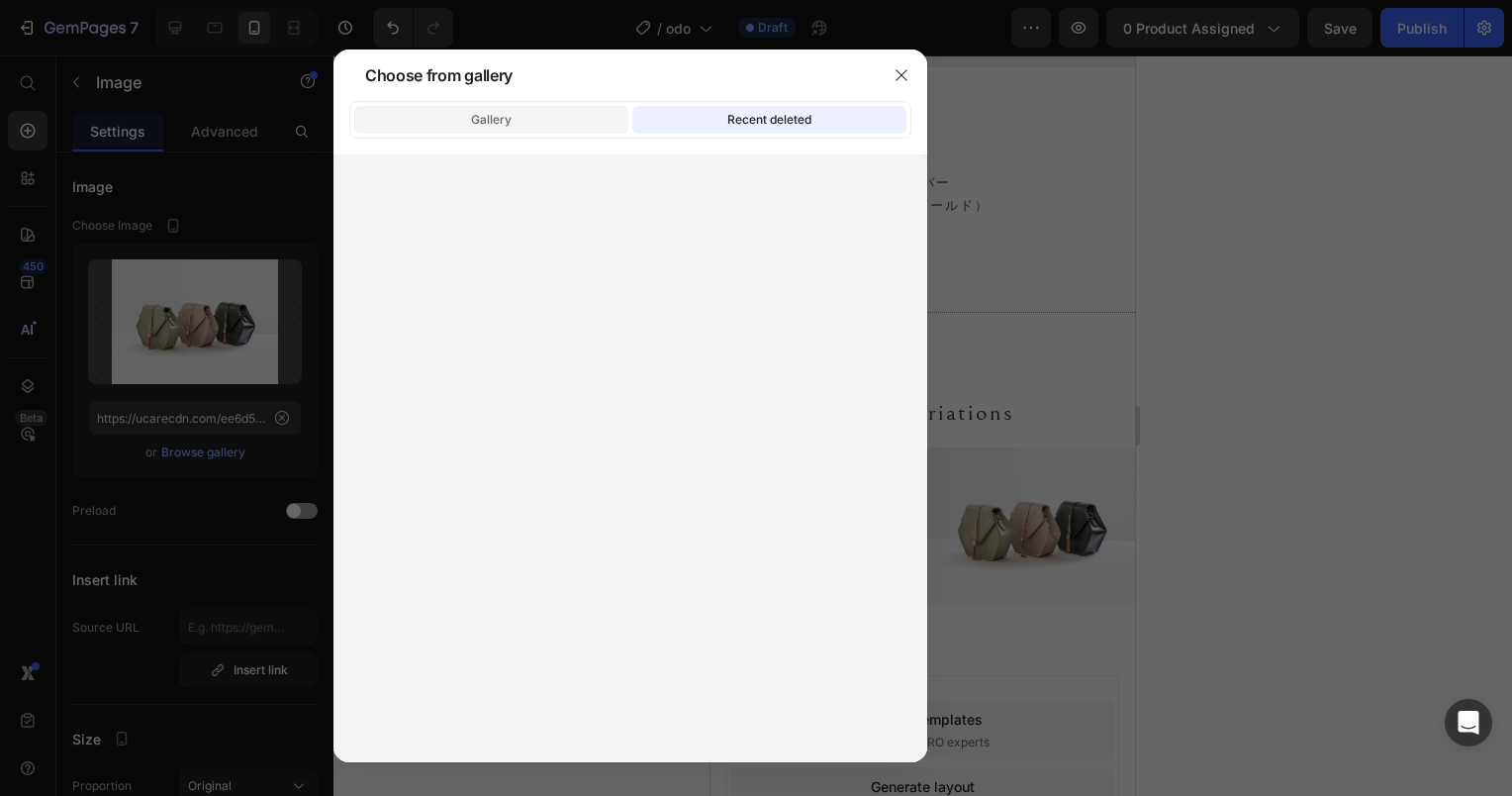 click on "Gallery" 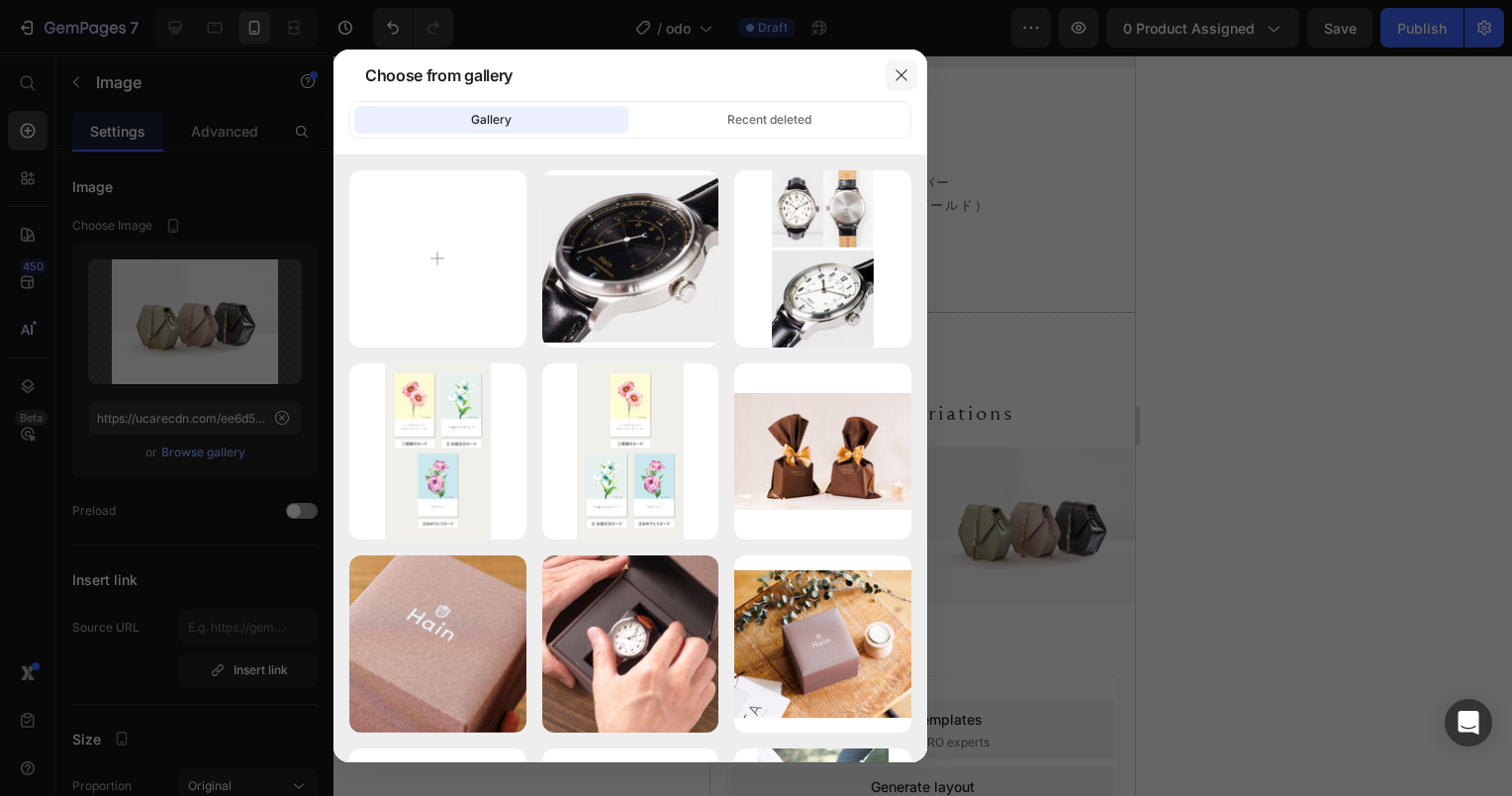 click 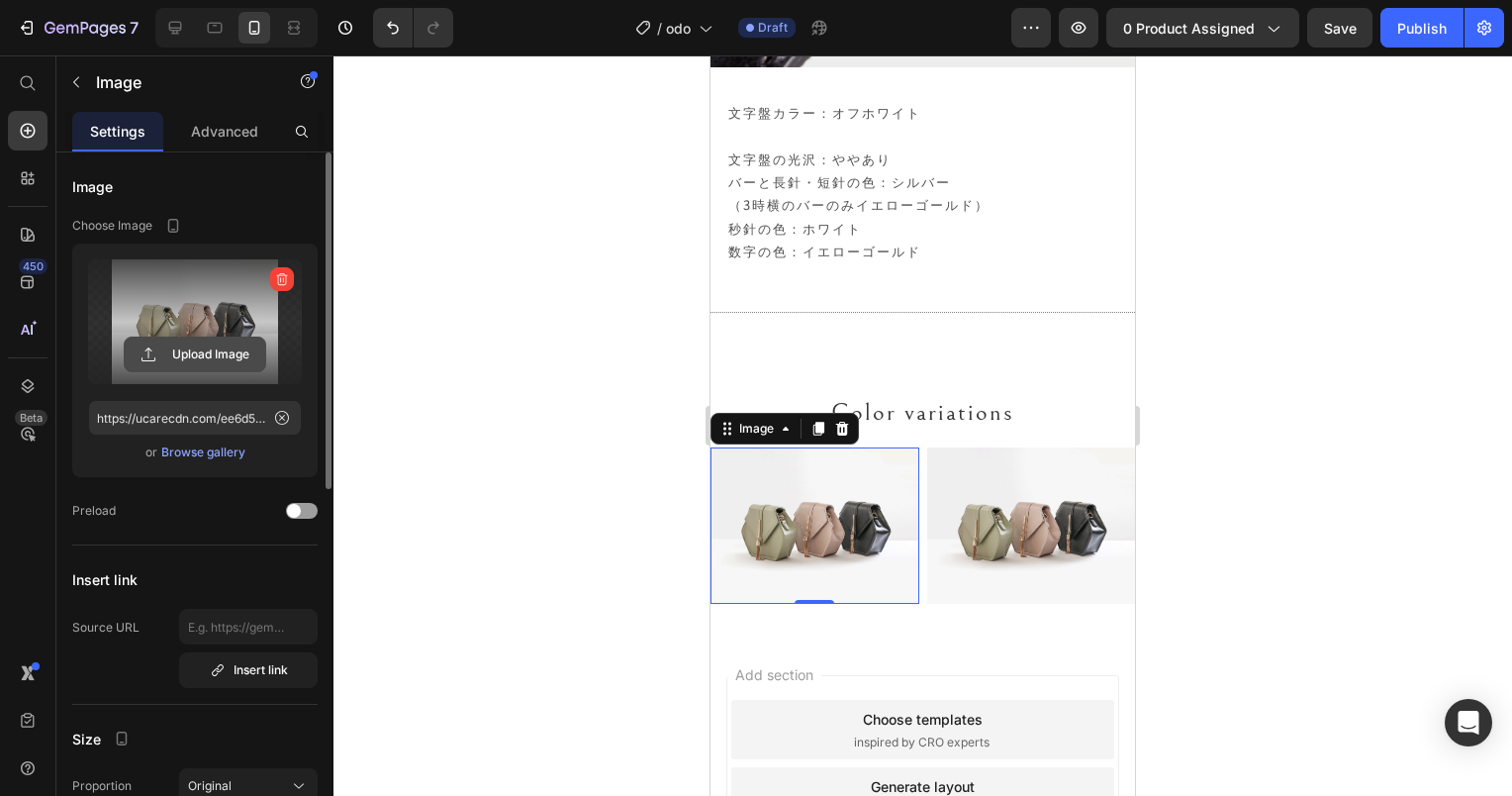 click 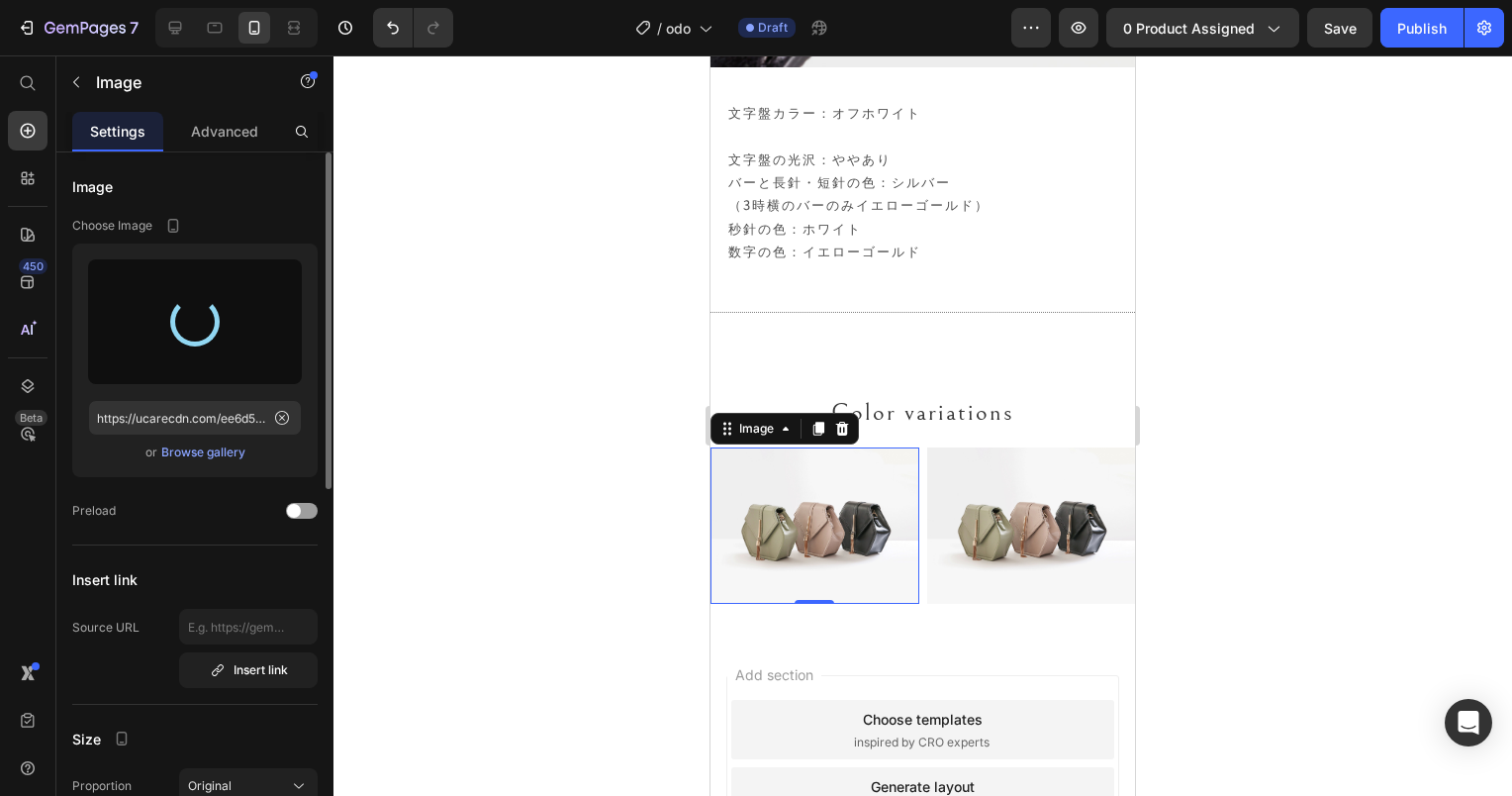 type on "https://cdn.shopify.com/s/files/1/0845/5841/4118/files/gempages_506805283360605290-441c36f1-3535-4676-80cd-041b1d916cce.jpg" 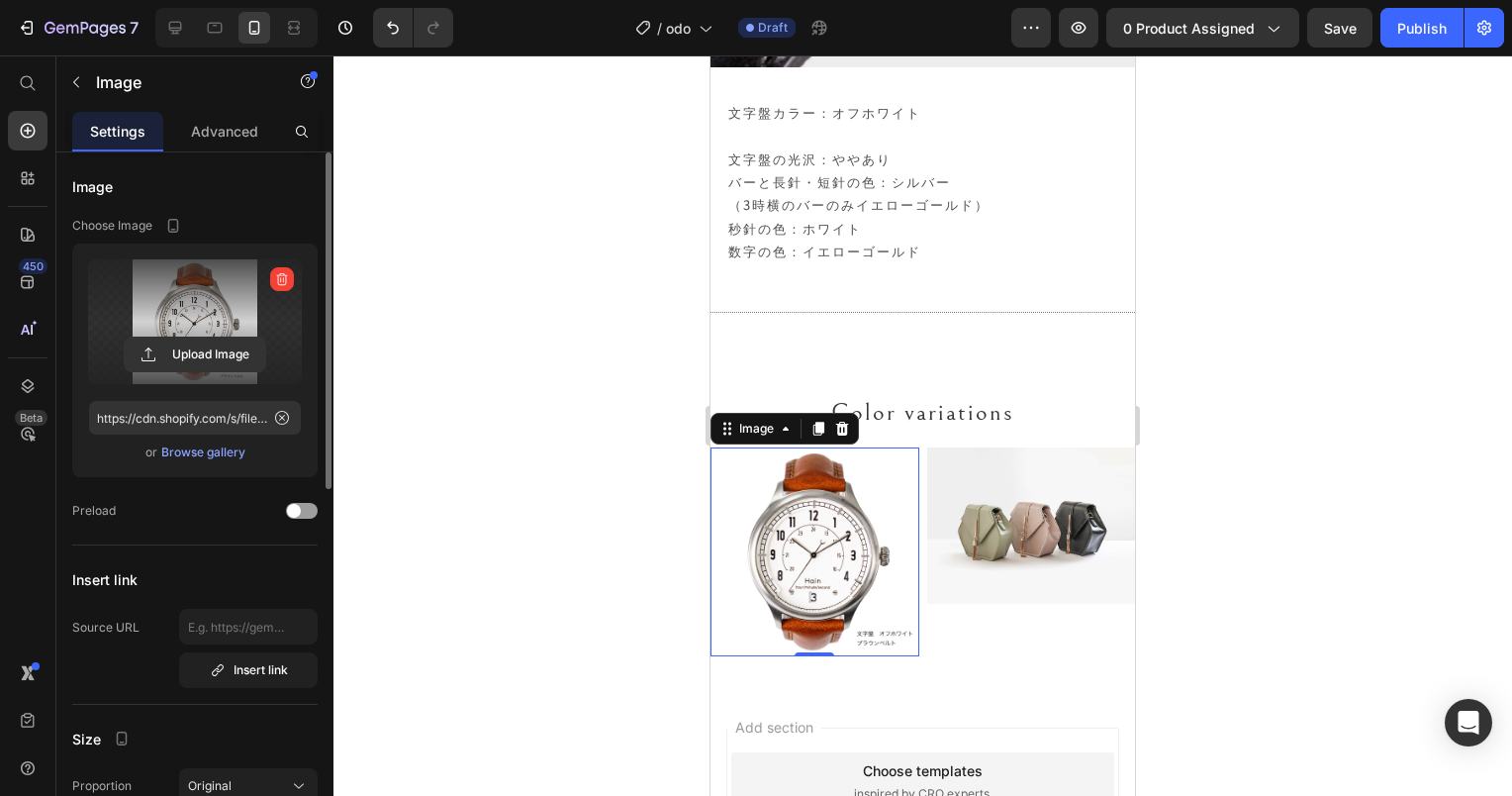 click 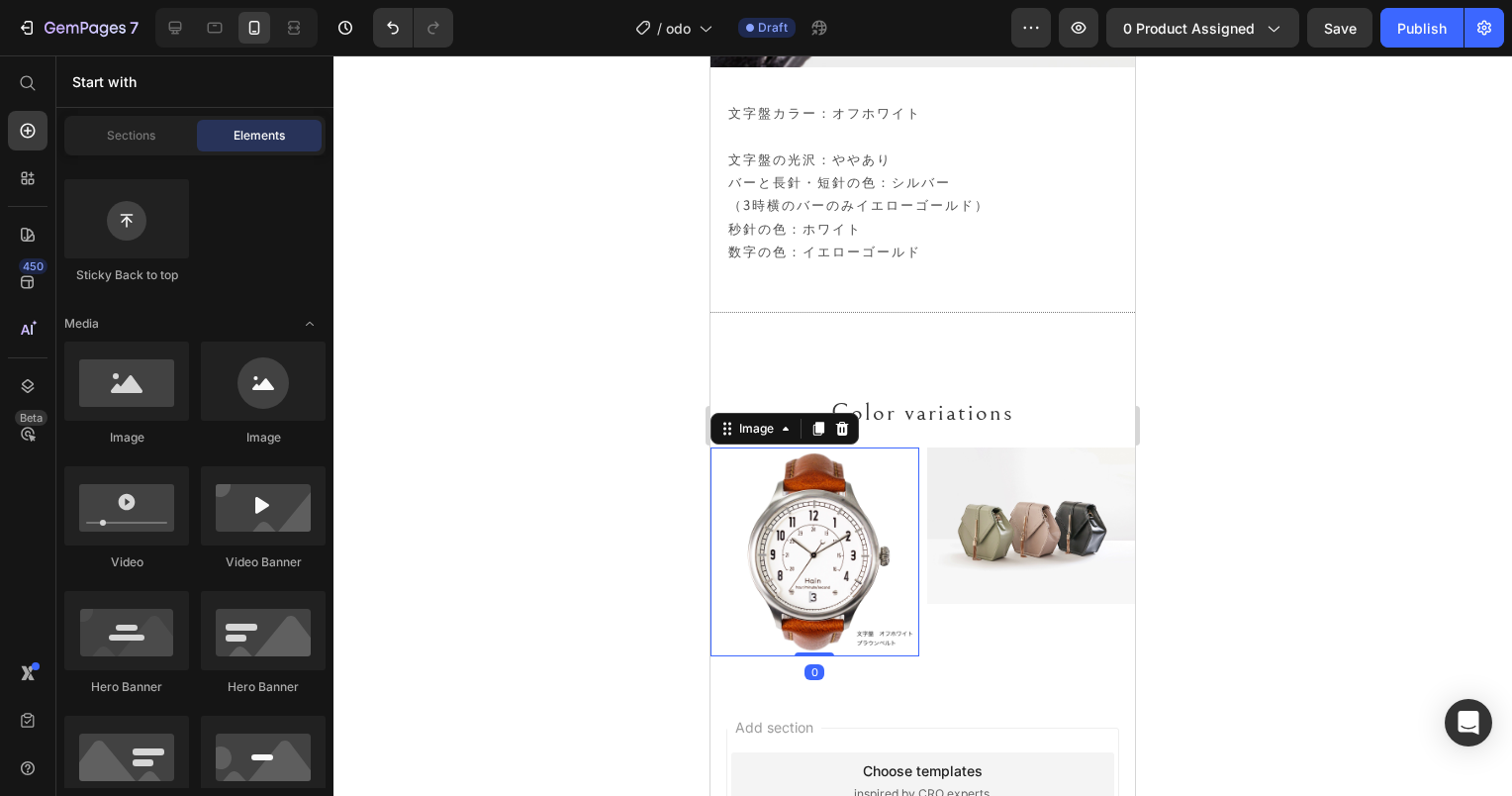 click at bounding box center (814, 551) 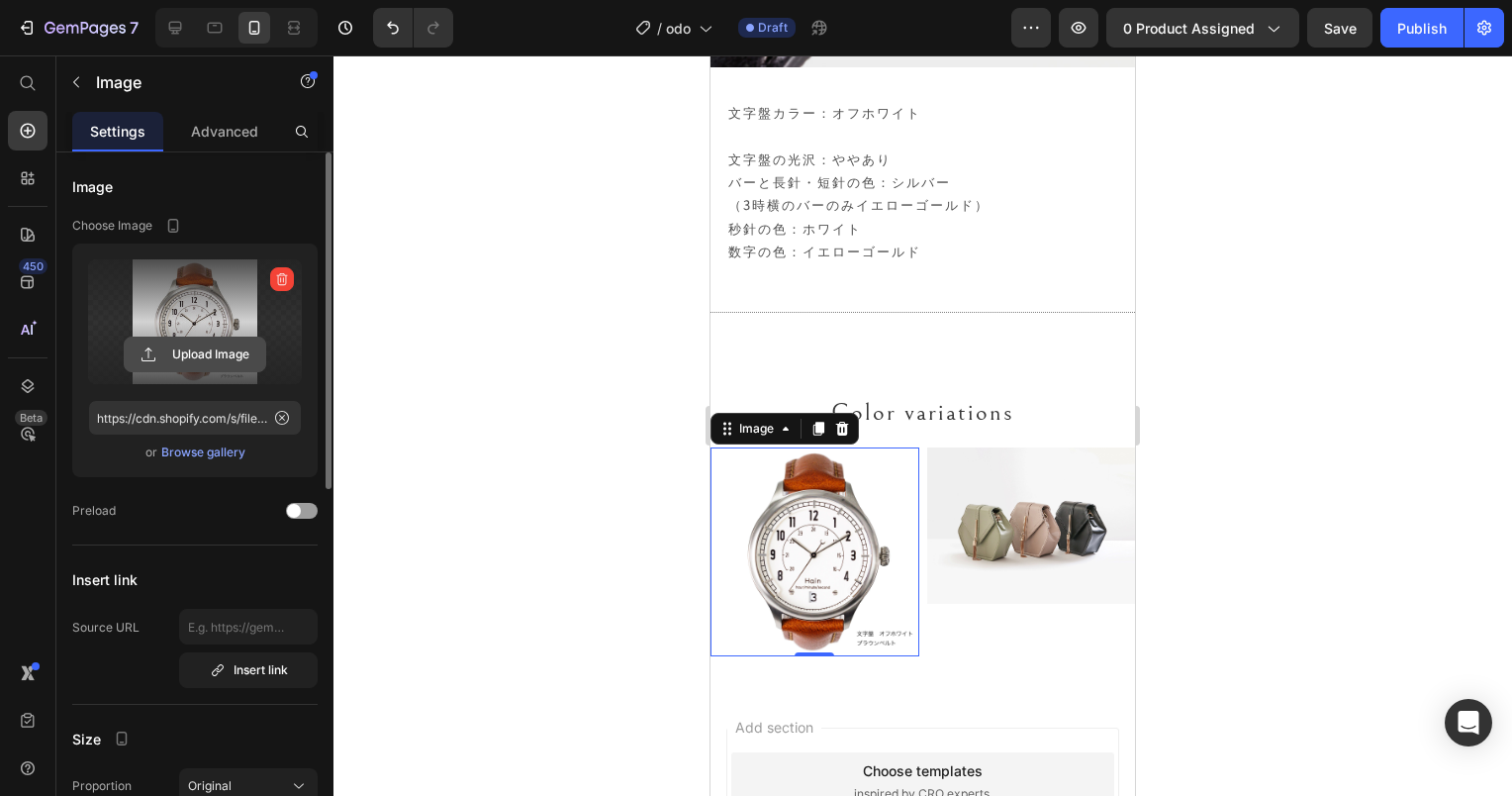 click 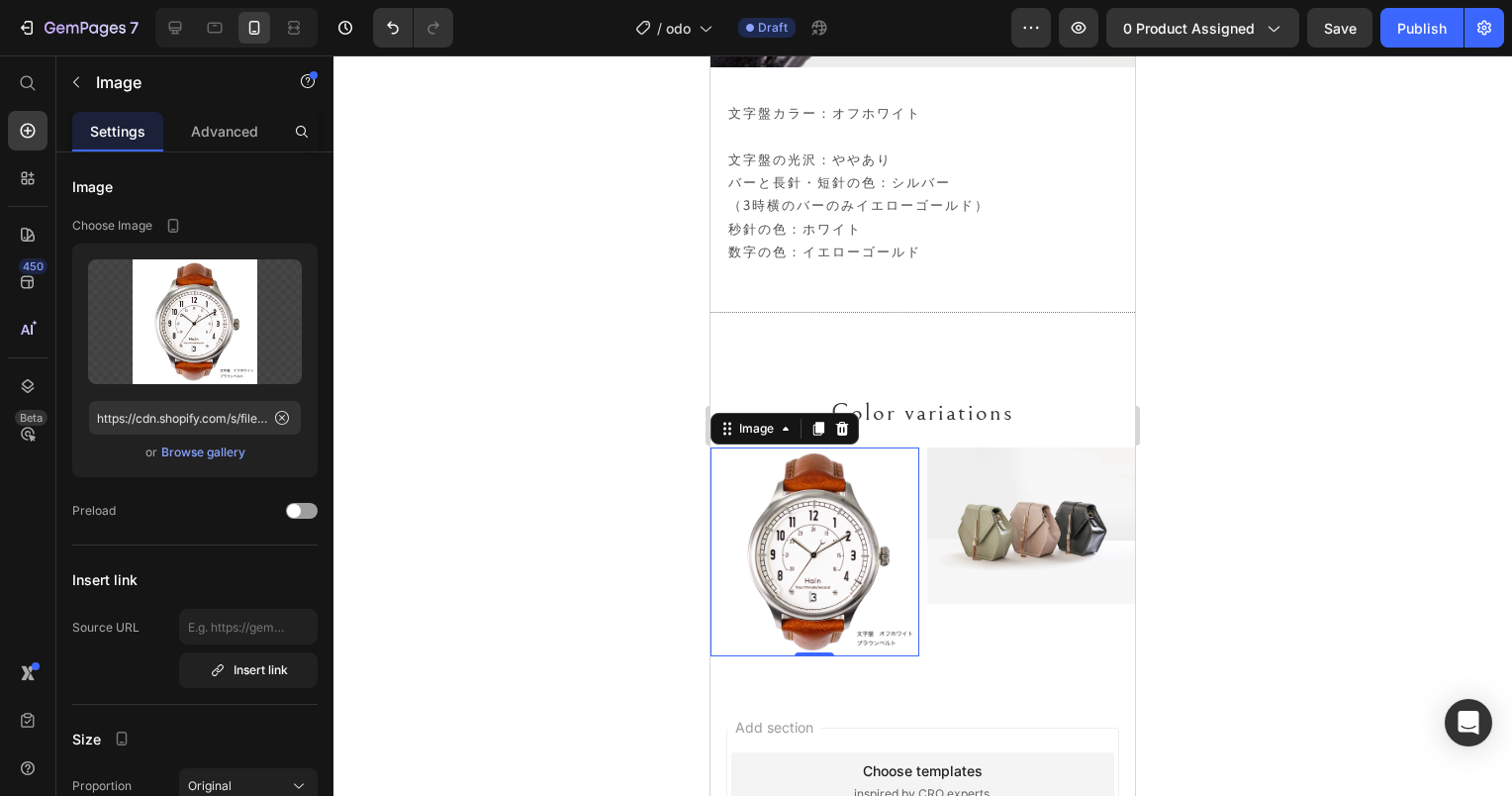 click 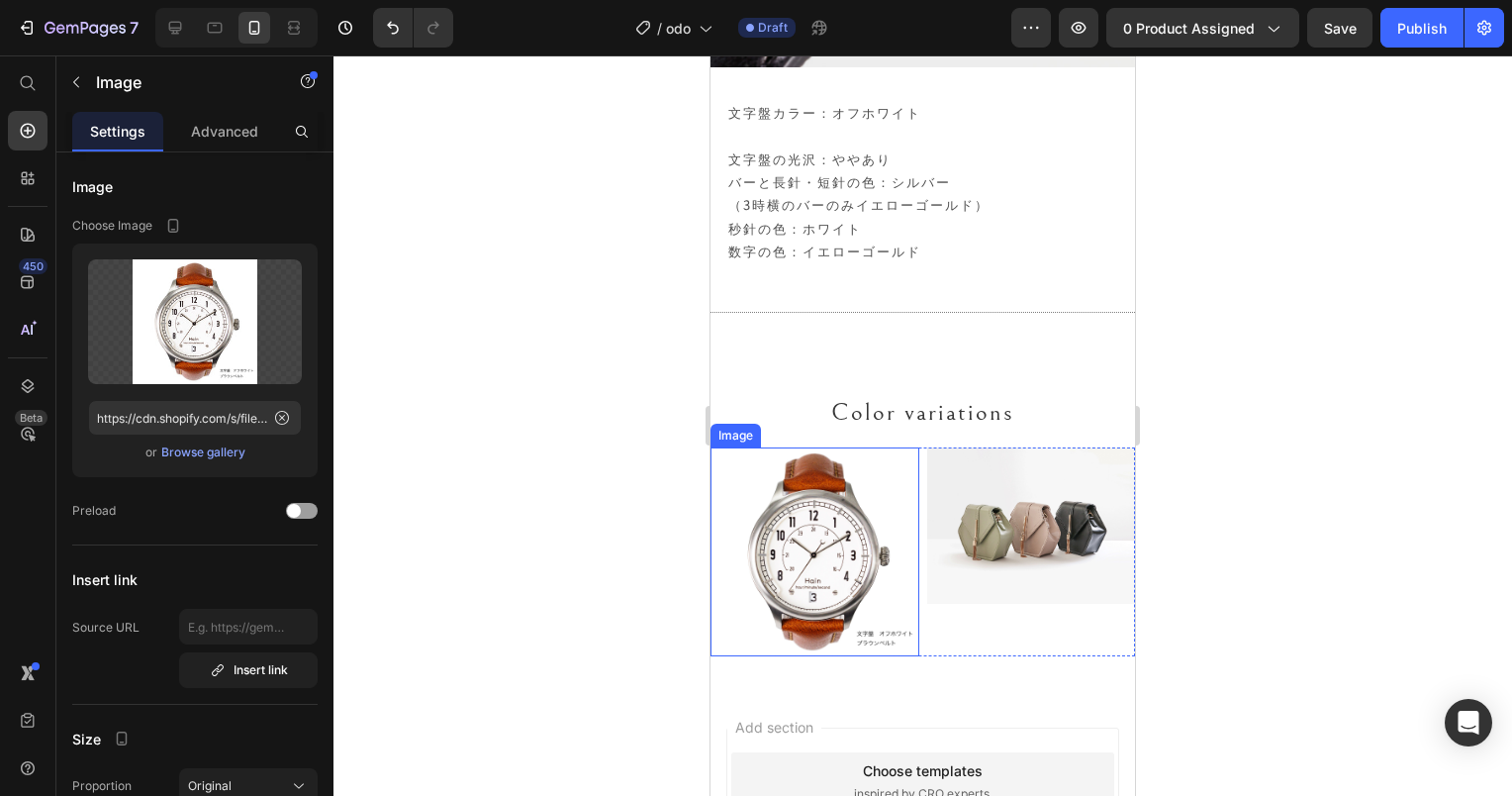 click at bounding box center (814, 551) 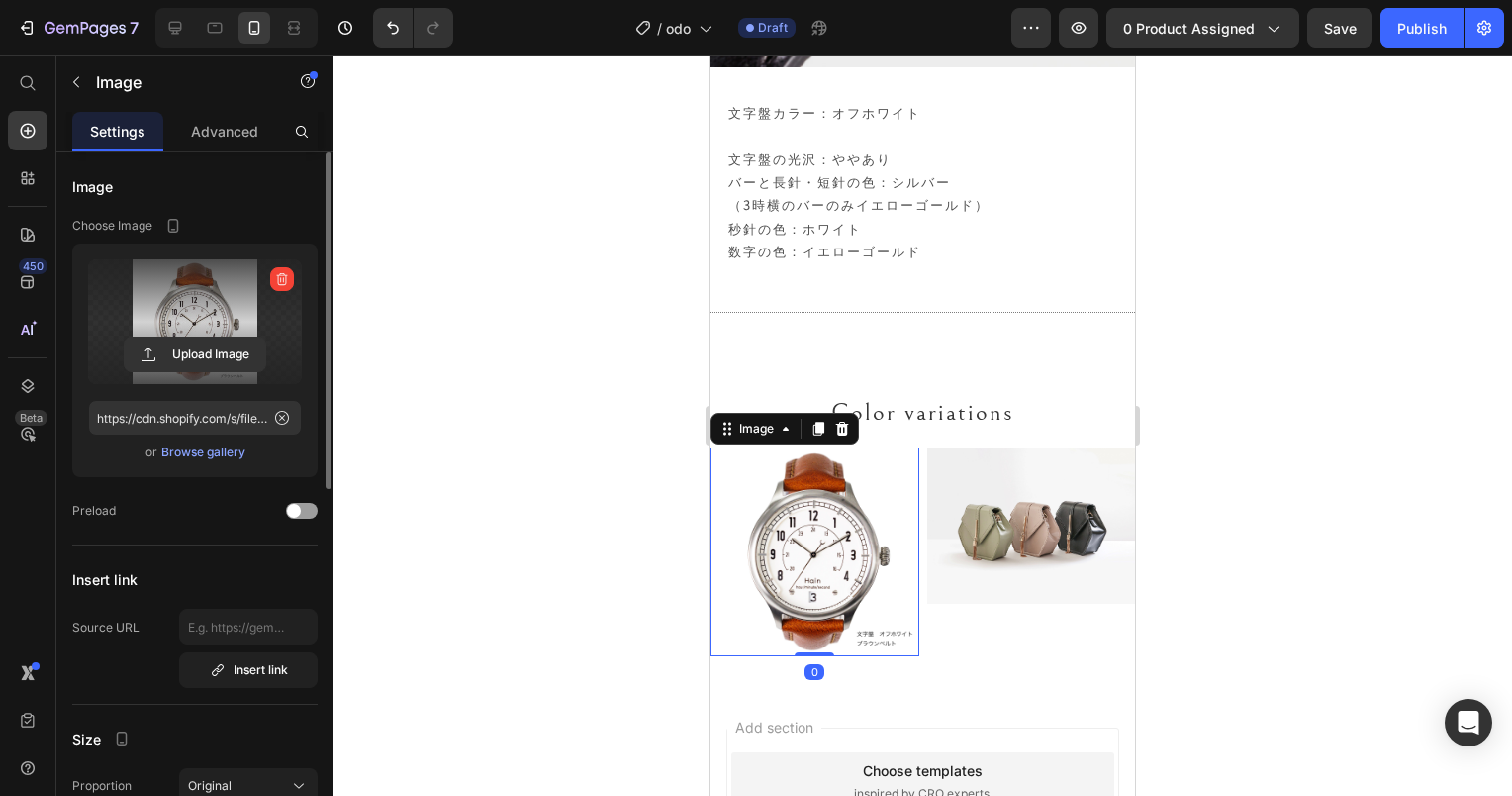 click at bounding box center [195, 322] 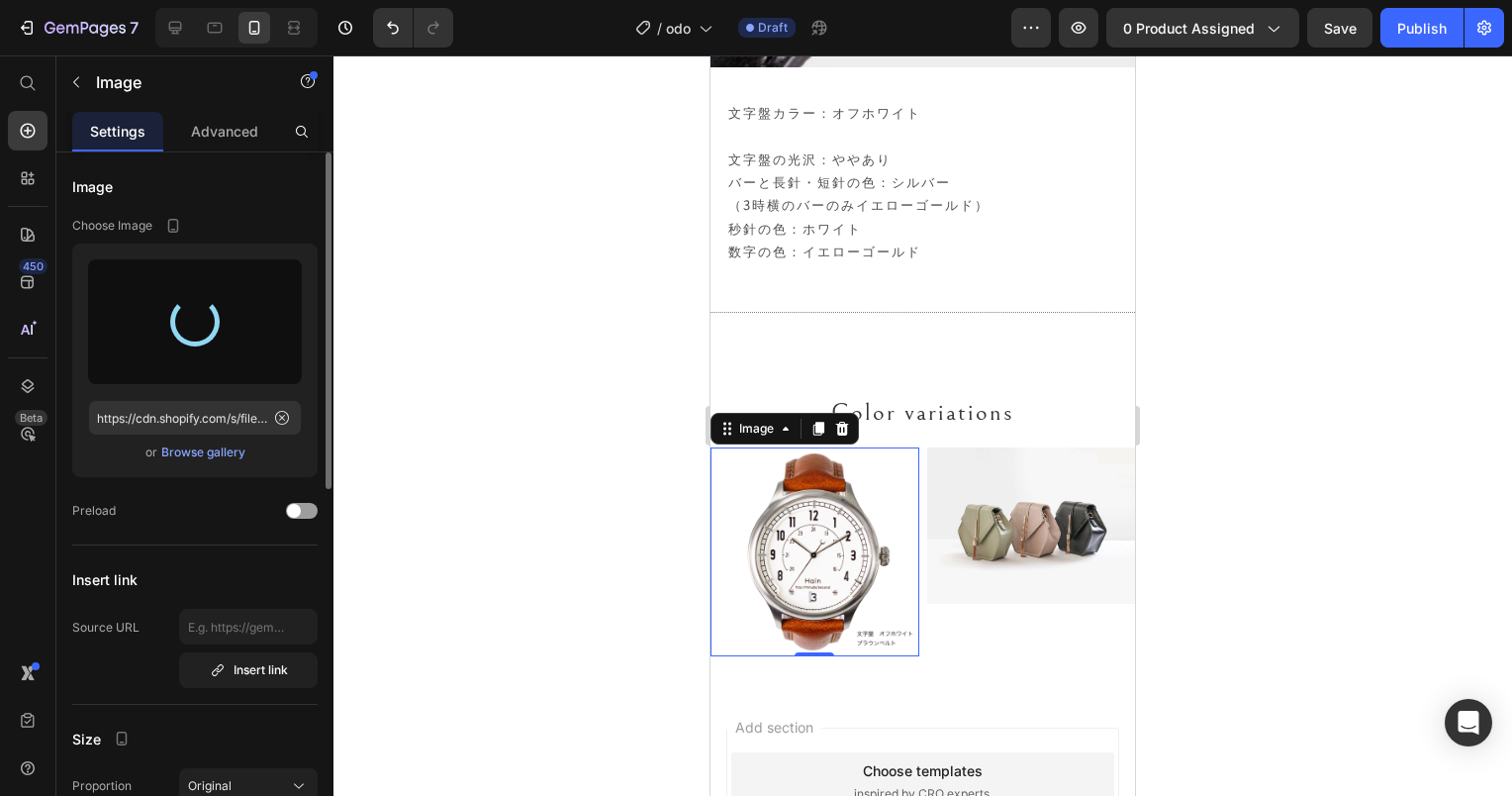 type on "https://cdn.shopify.com/s/files/1/0845/5841/4118/files/gempages_506805283360605290-e3005118-9c24-484f-8d49-b91809238c5f.jpg" 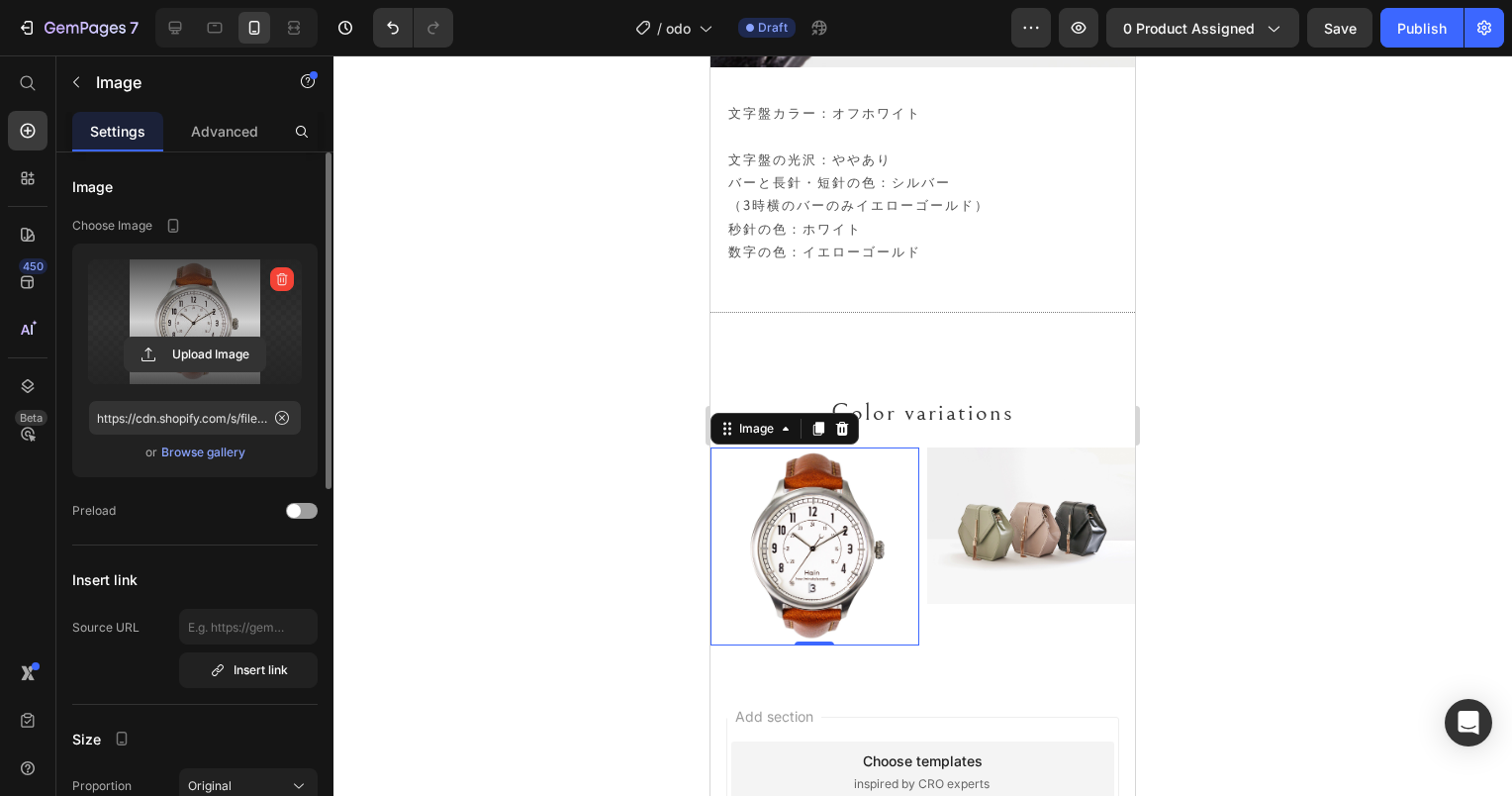 click 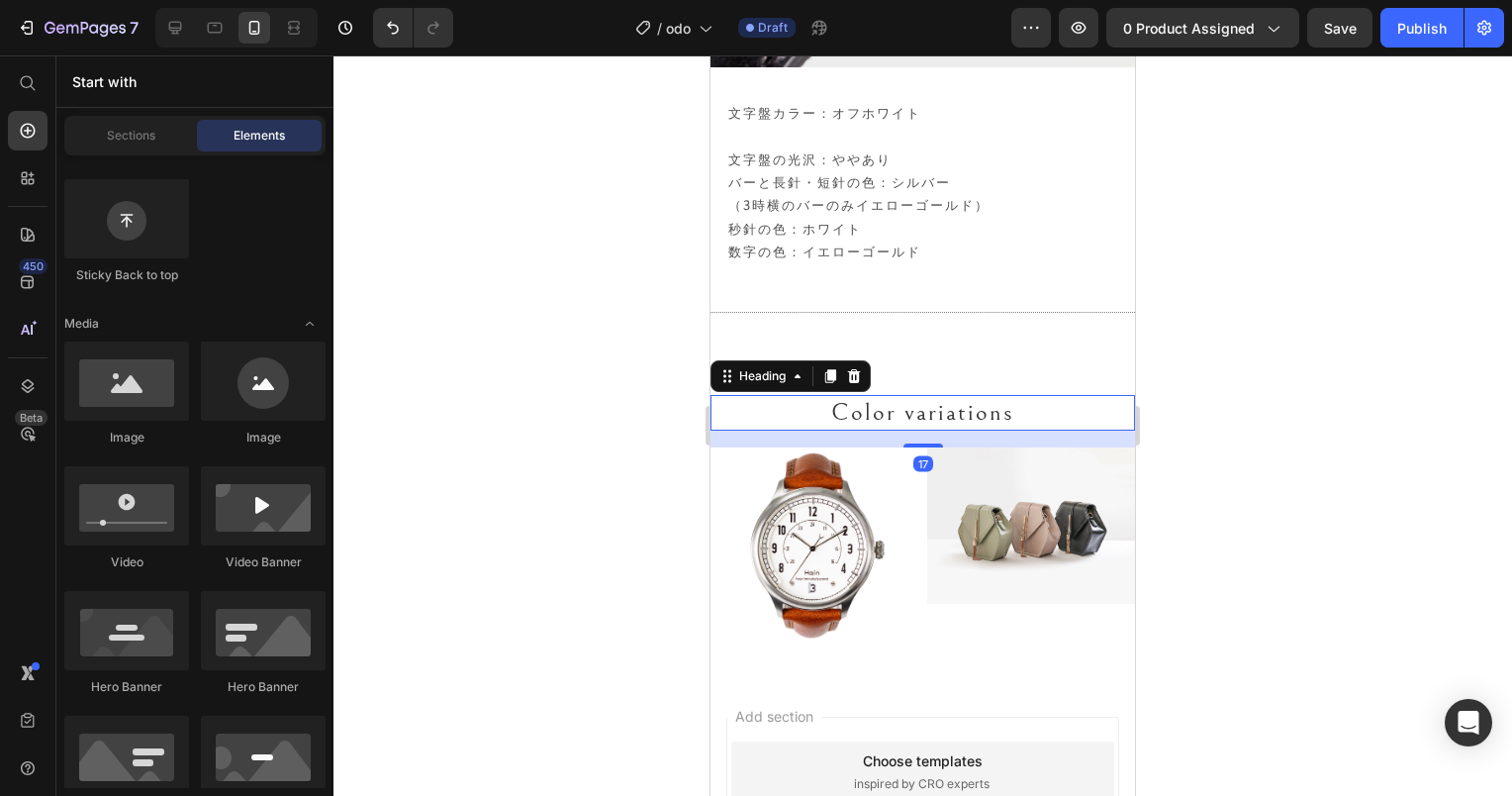 click on "Color variations" at bounding box center (922, 413) 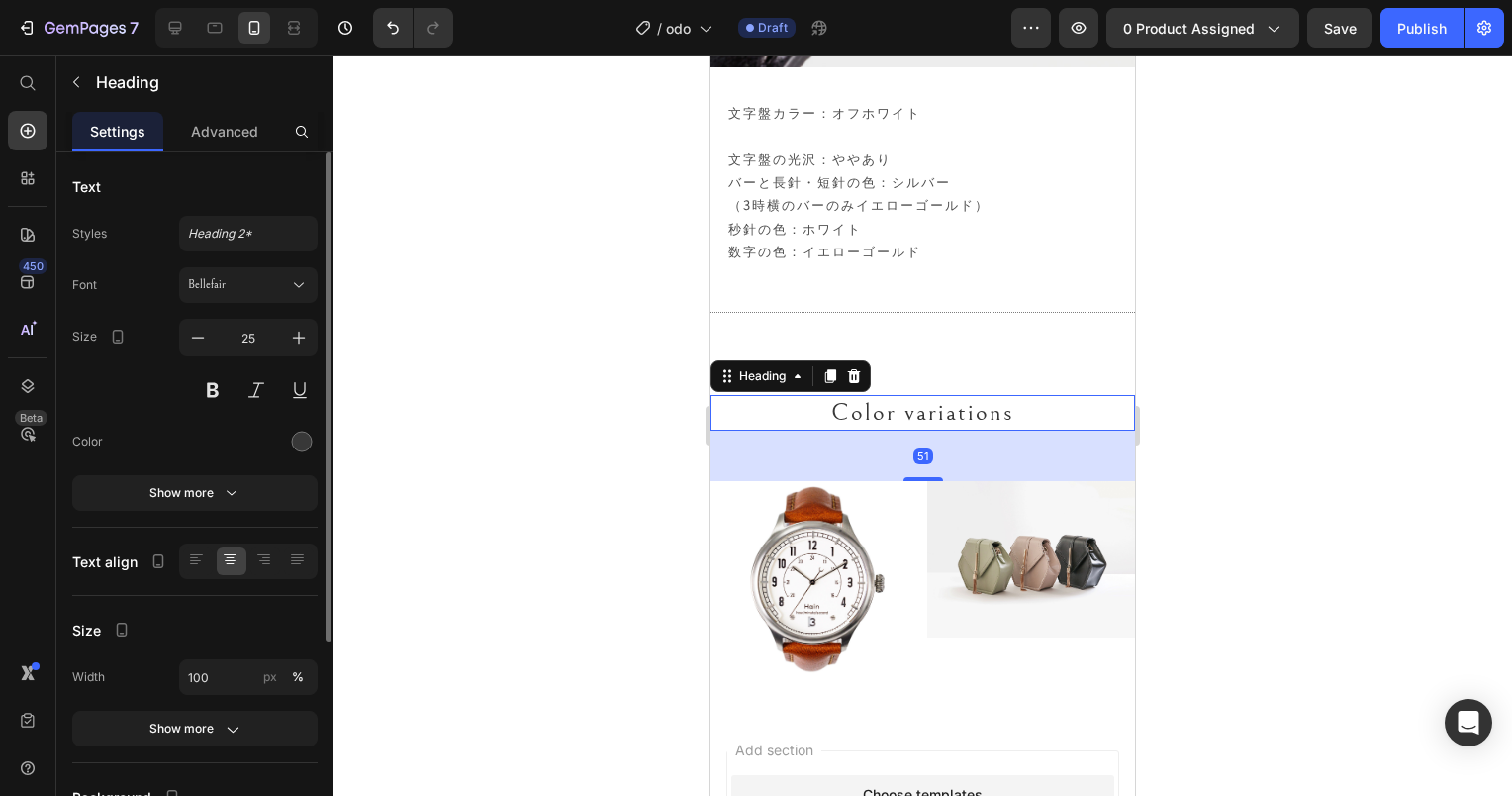 drag, startPoint x: 926, startPoint y: 405, endPoint x: 941, endPoint y: 439, distance: 37.161808 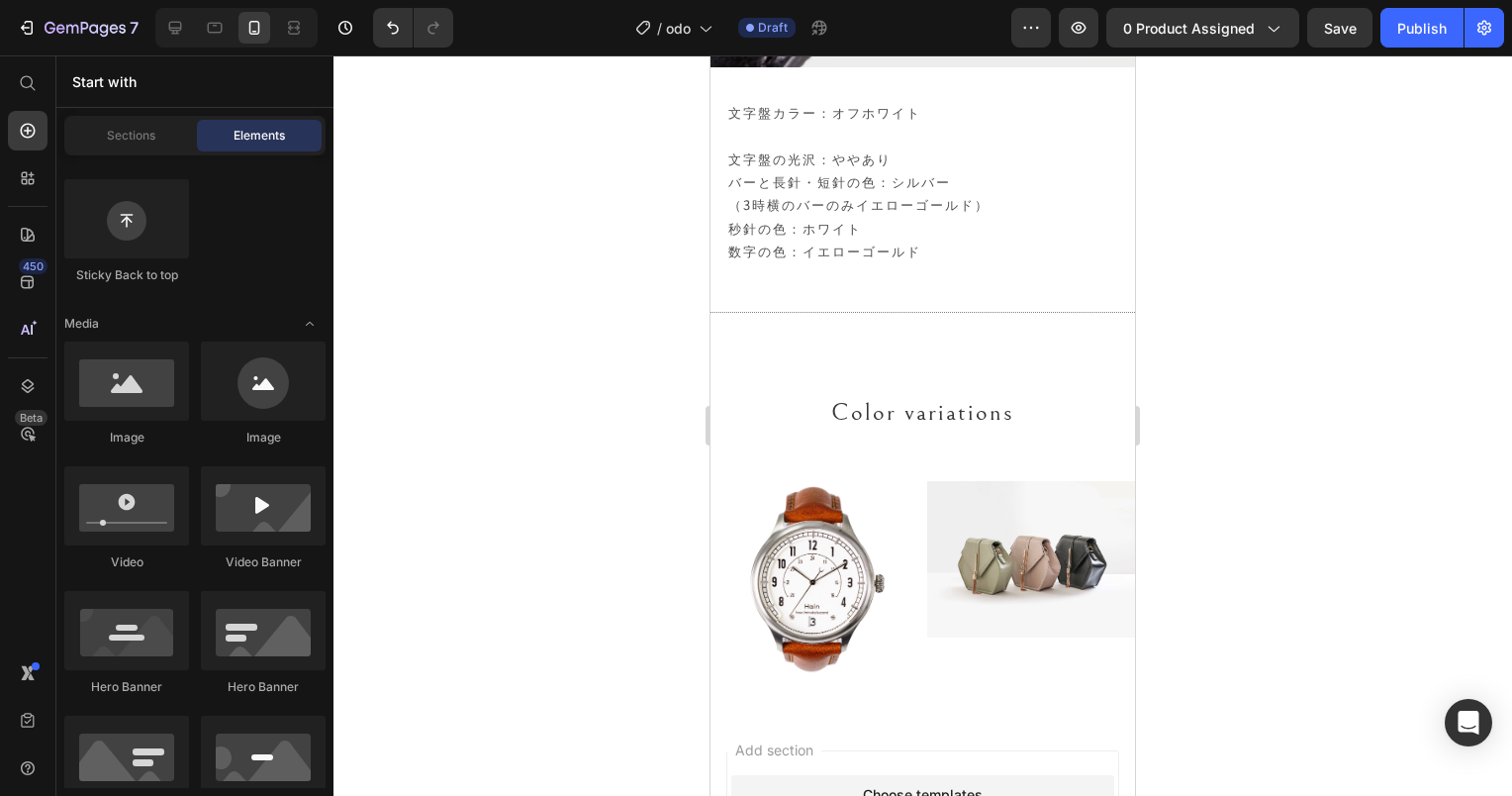 click 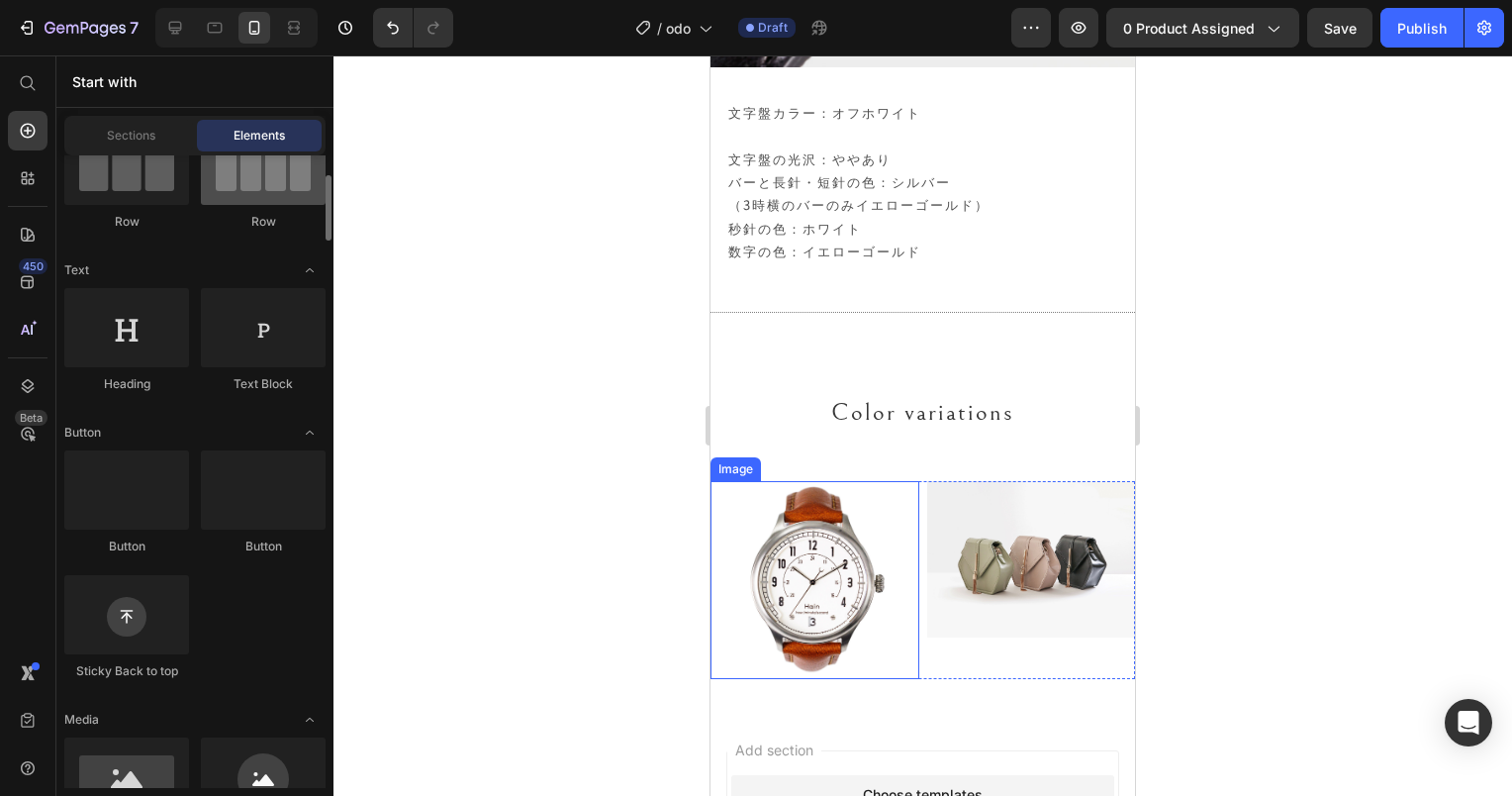 scroll, scrollTop: 0, scrollLeft: 0, axis: both 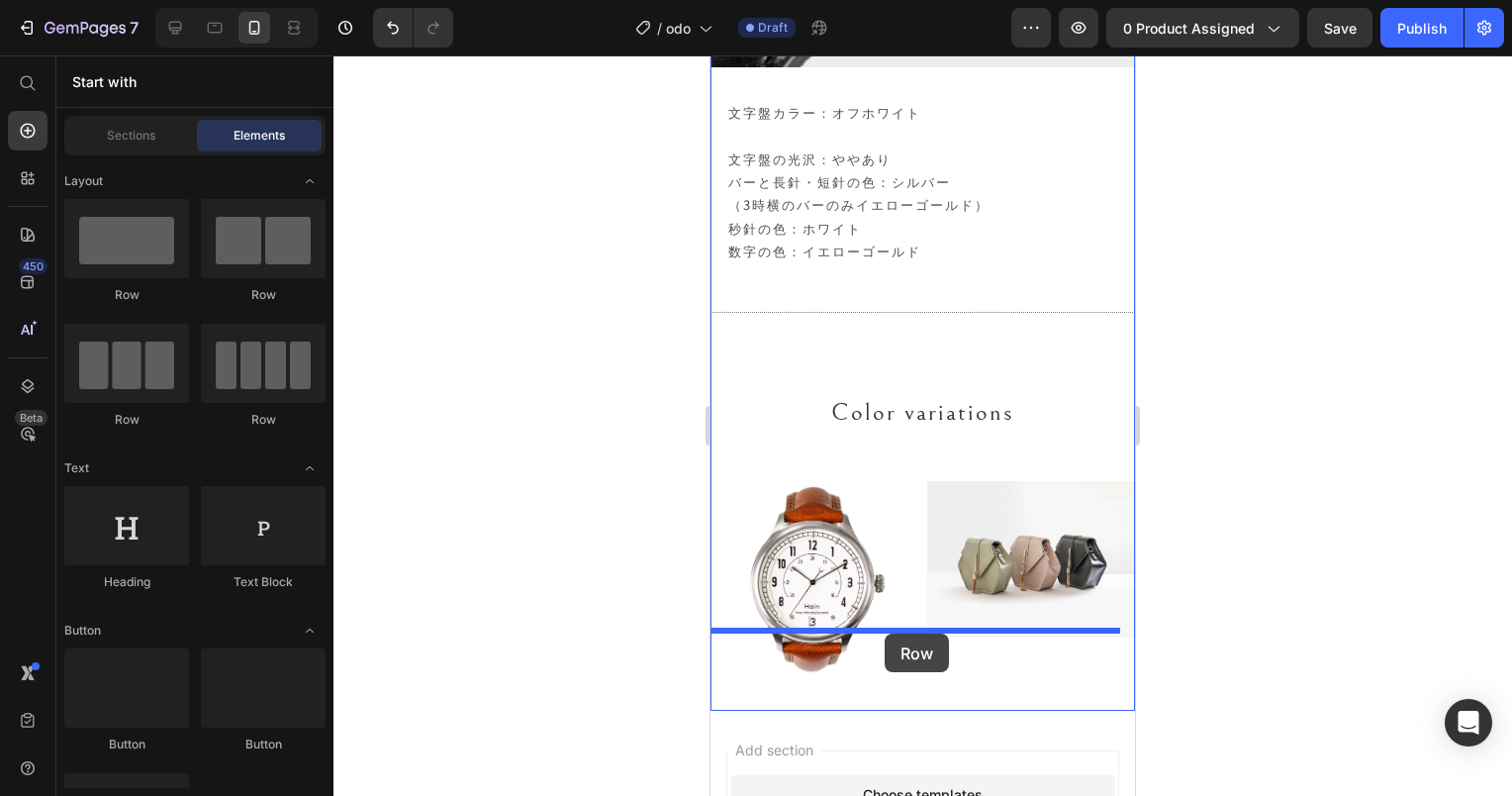 drag, startPoint x: 952, startPoint y: 310, endPoint x: 885, endPoint y: 634, distance: 330.855 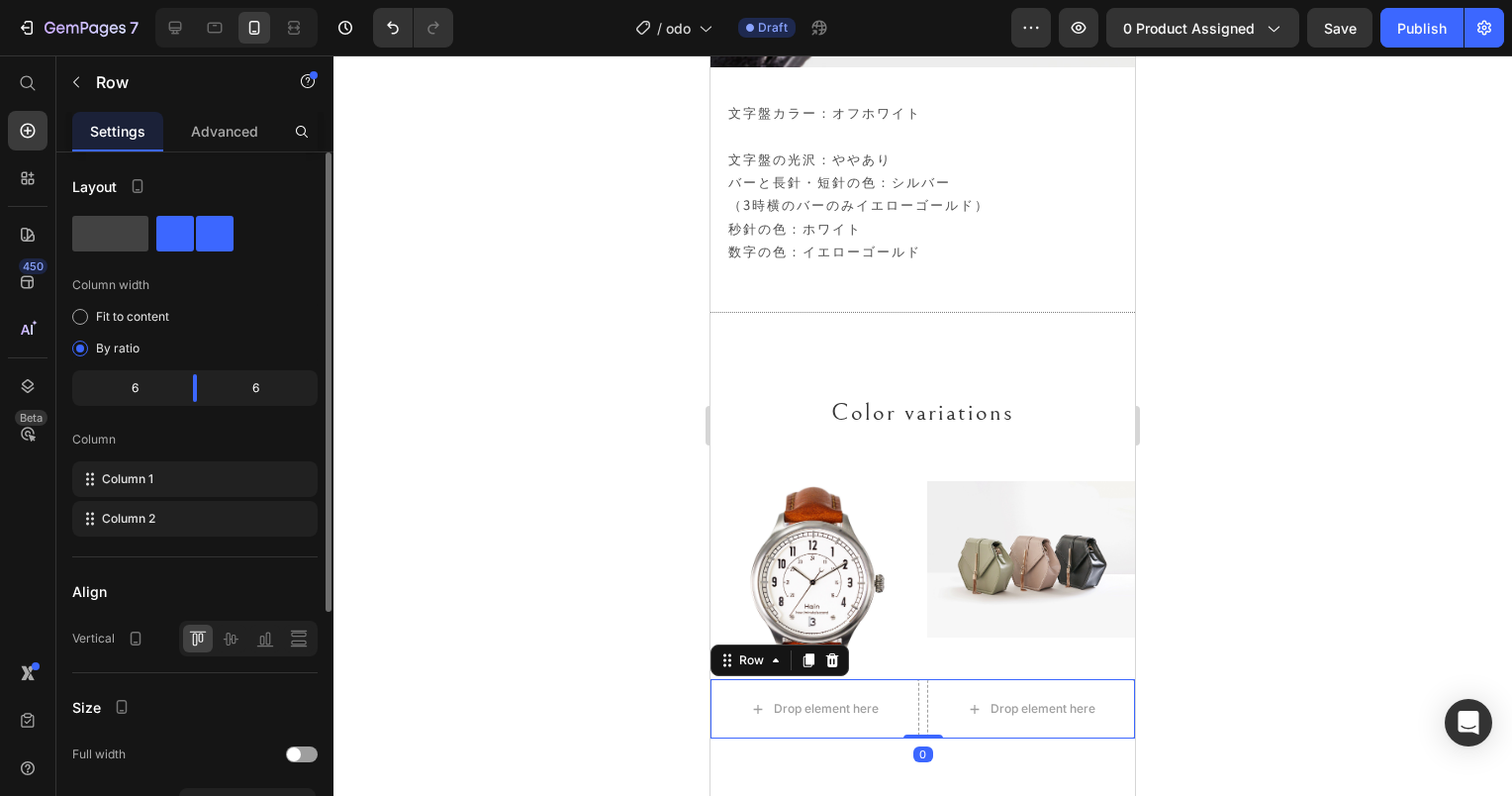 click 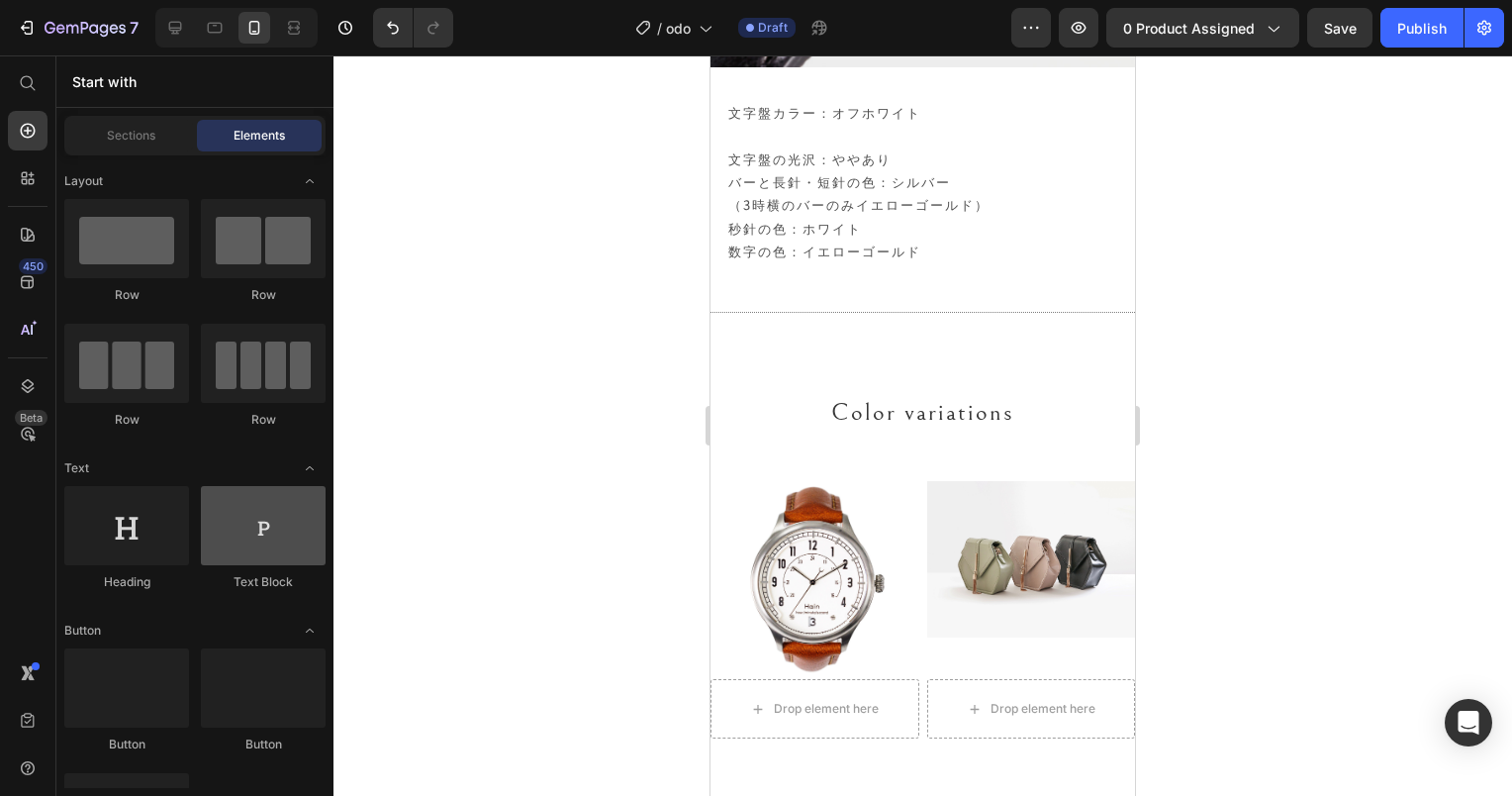 scroll, scrollTop: 99, scrollLeft: 0, axis: vertical 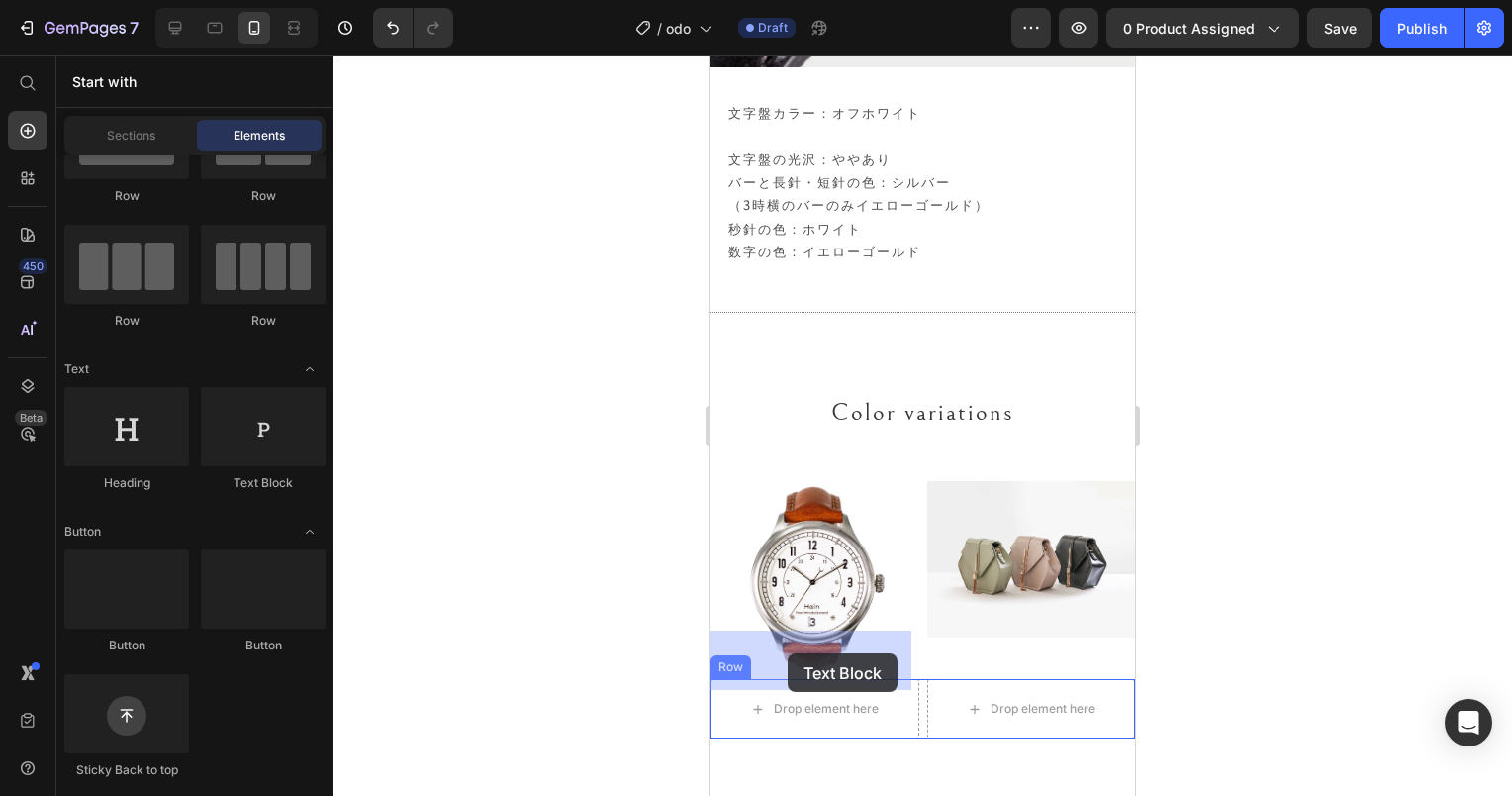 drag, startPoint x: 1057, startPoint y: 518, endPoint x: 788, endPoint y: 653, distance: 300.97508 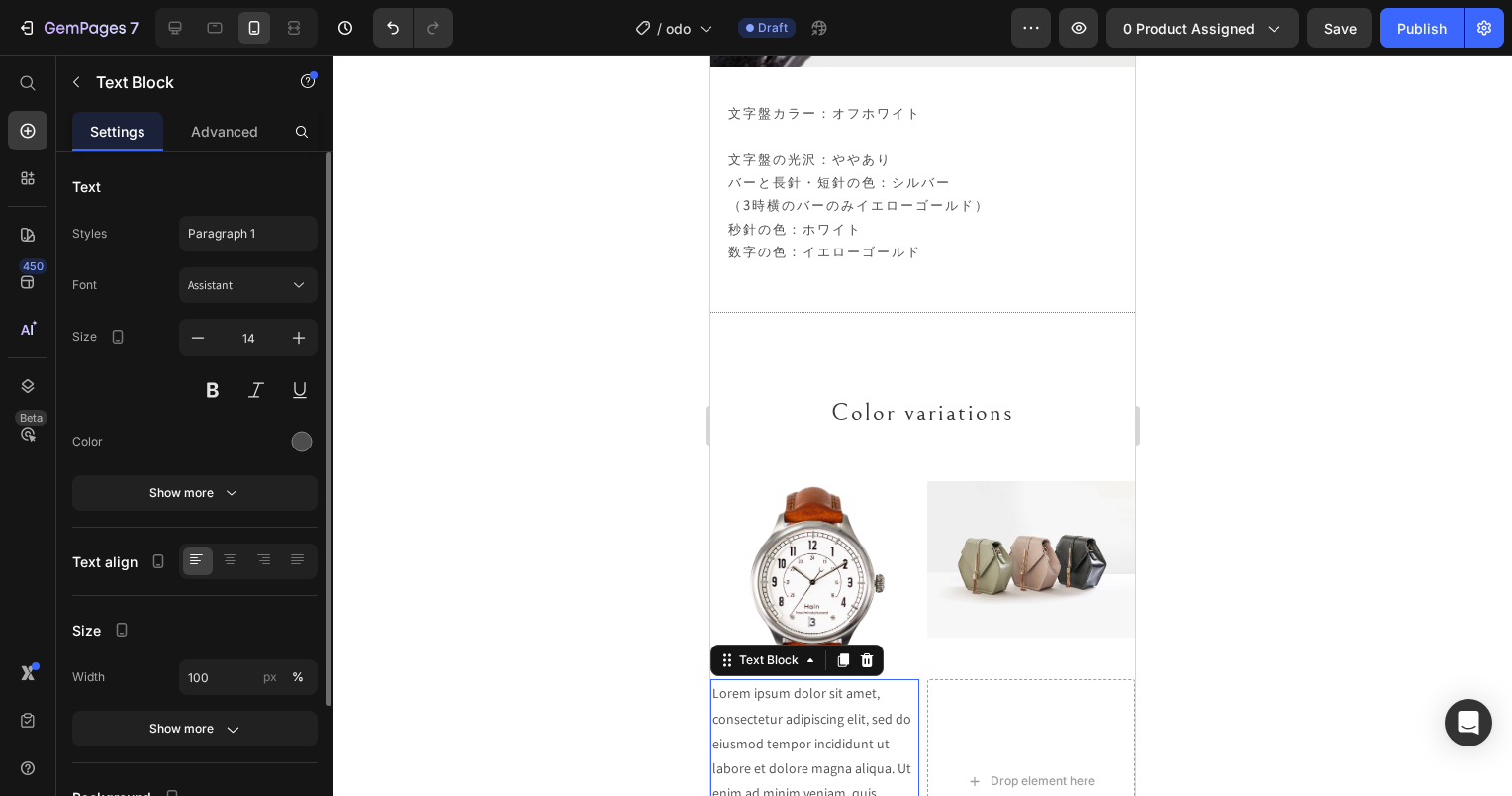 click 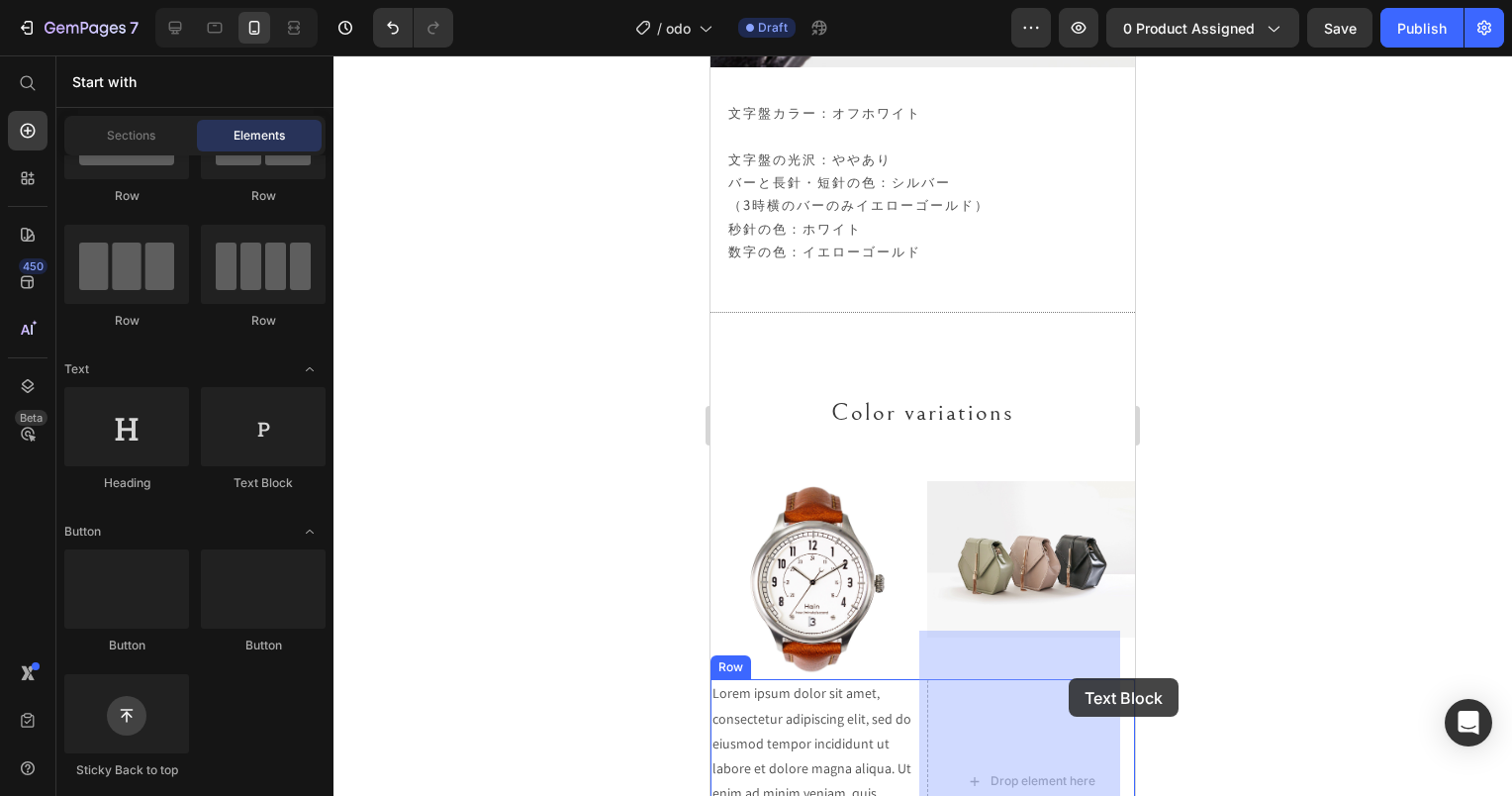 drag, startPoint x: 995, startPoint y: 487, endPoint x: 1069, endPoint y: 678, distance: 204.83408 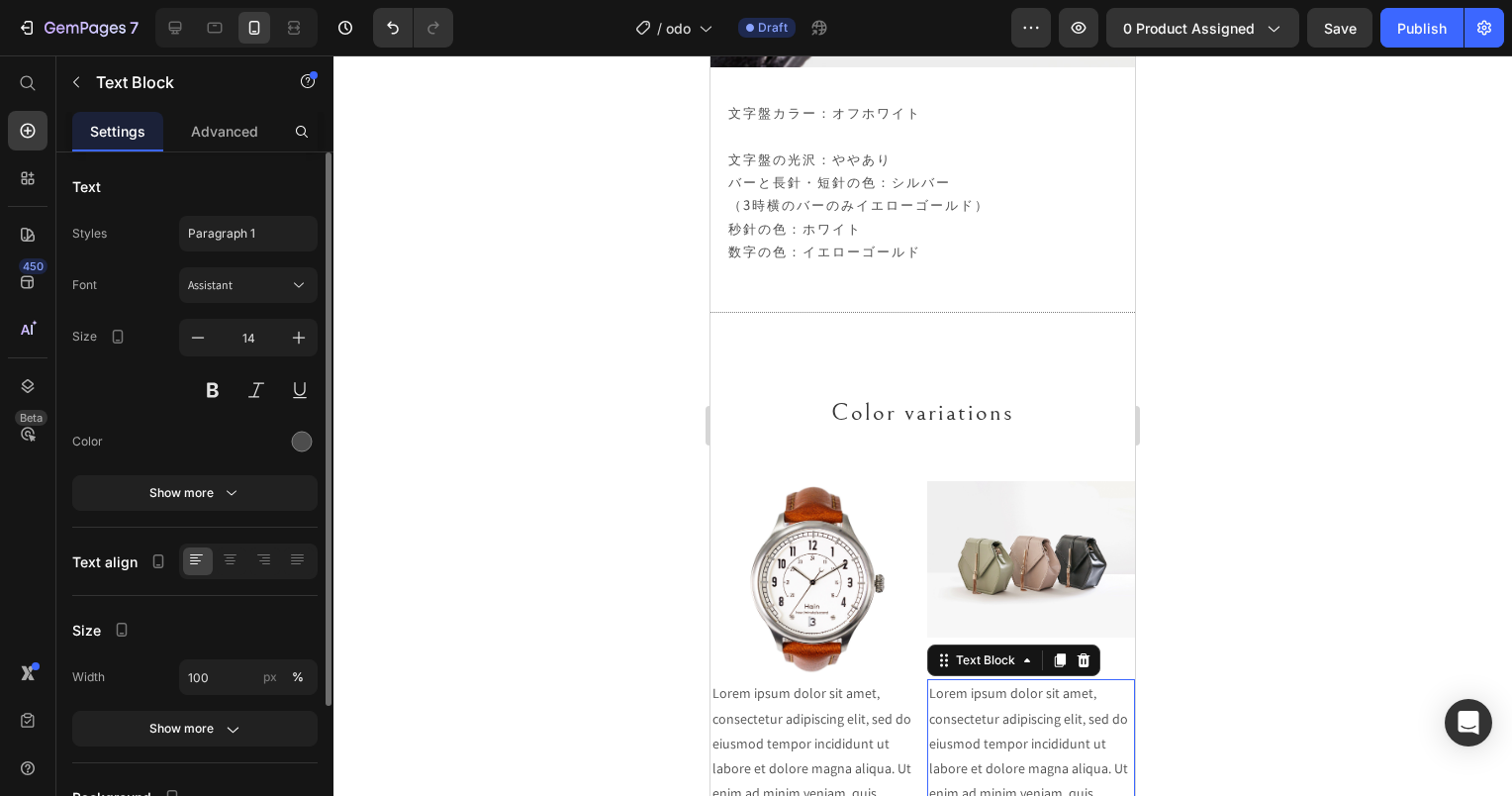 click 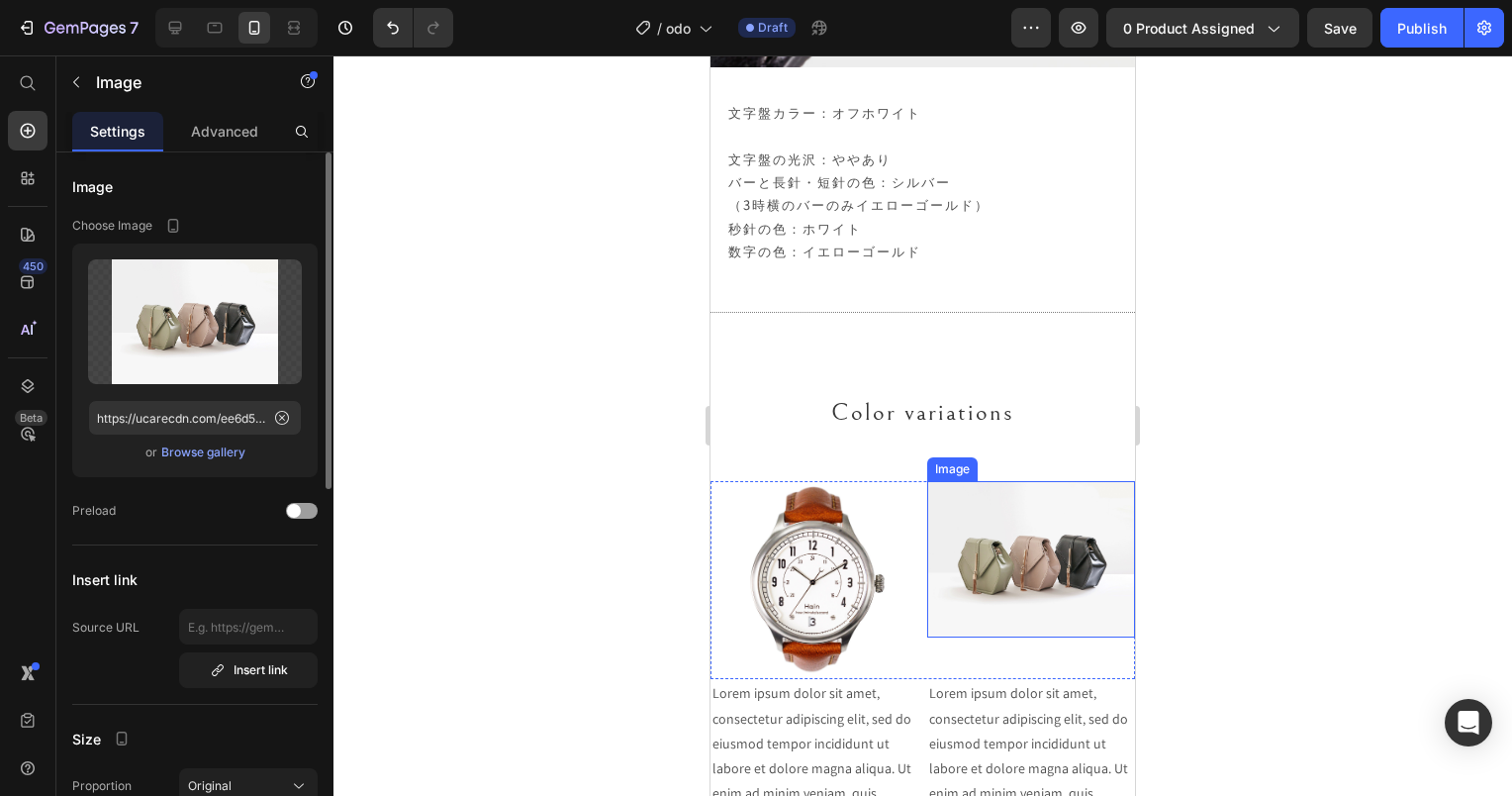 click at bounding box center (1031, 559) 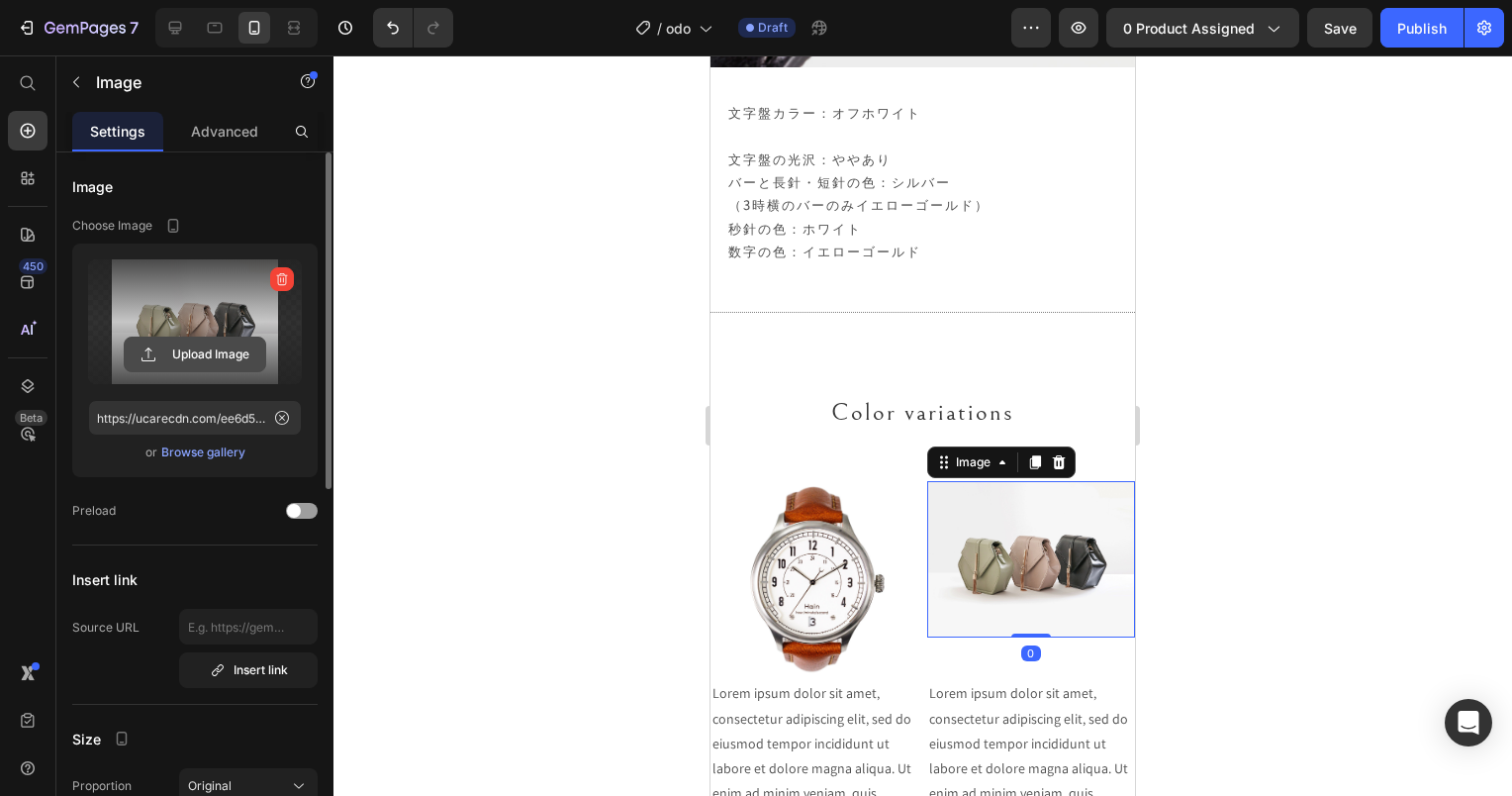 click 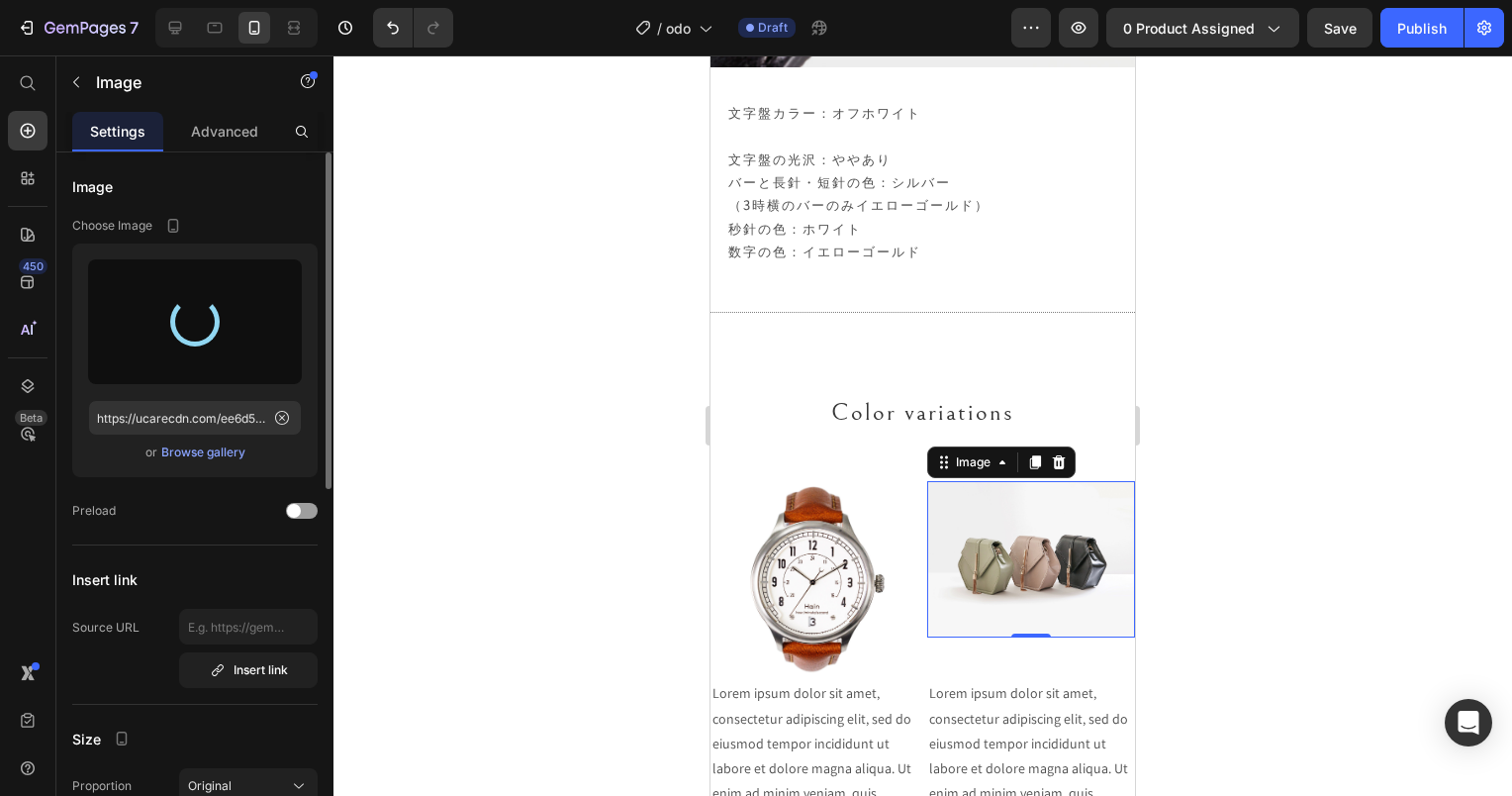 type on "https://cdn.shopify.com/s/files/1/0845/5841/4118/files/gempages_506805283360605290-4d245c1f-d288-4186-bcca-25194f57cfd1.jpg" 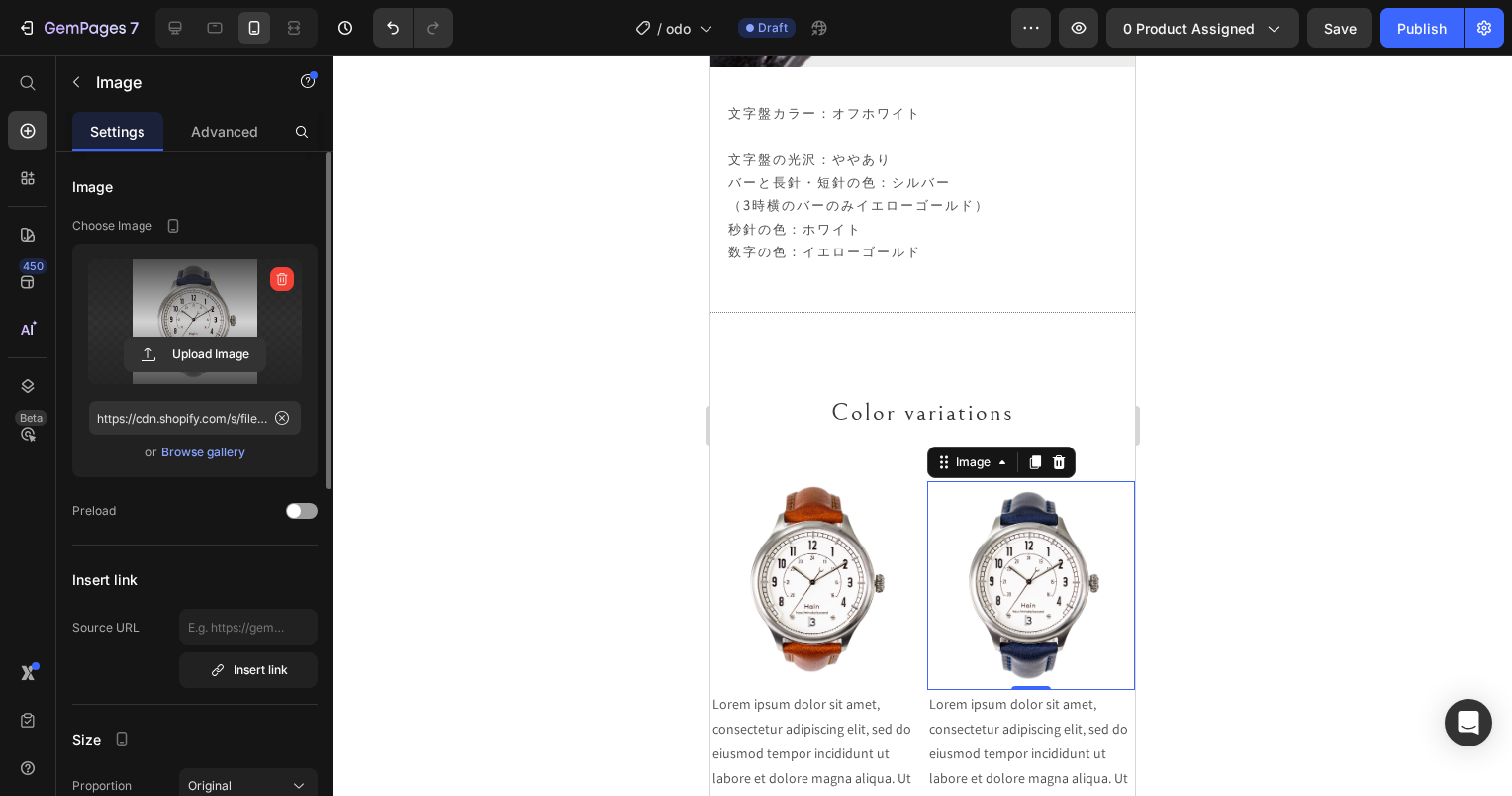 click 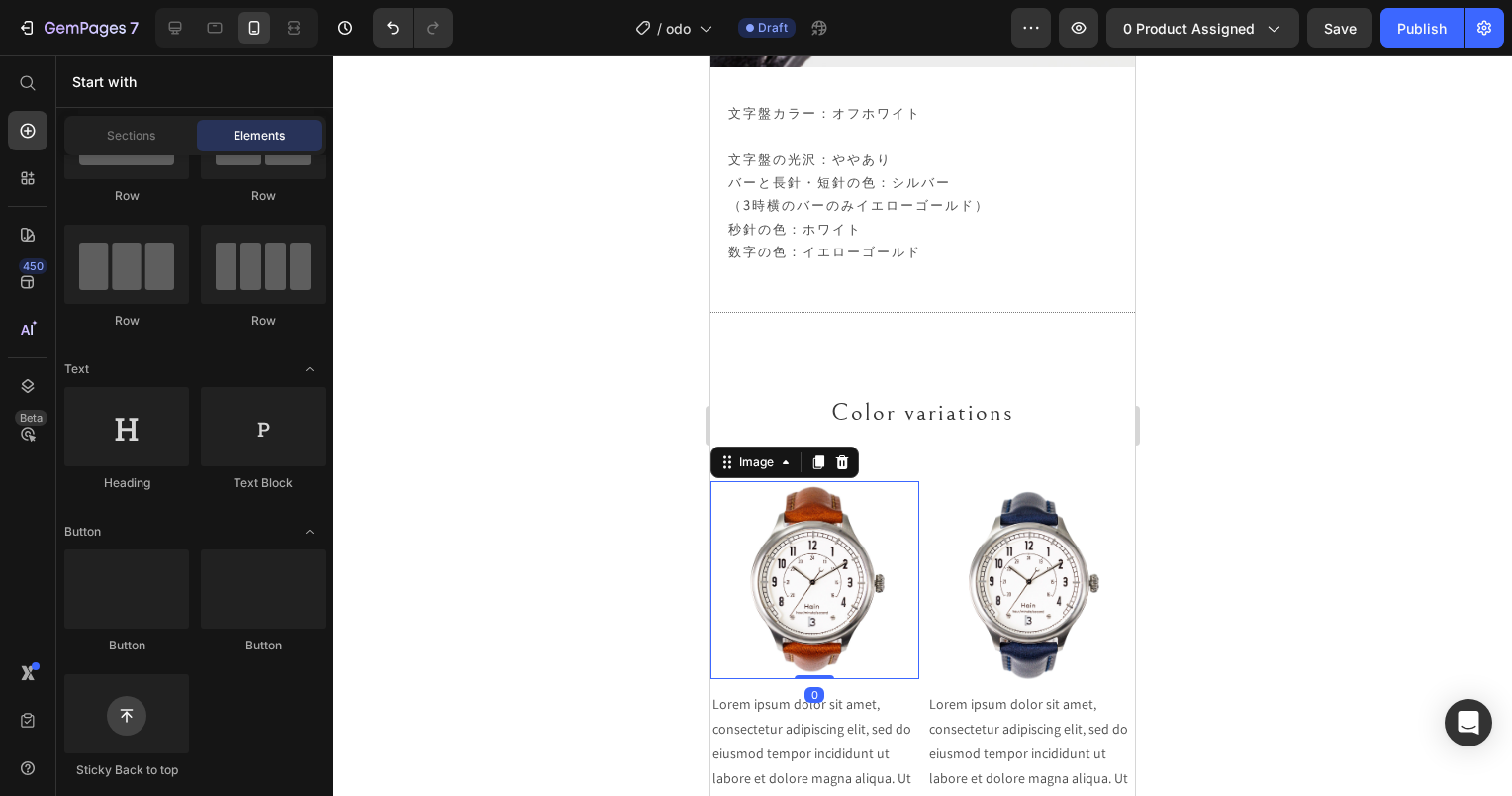 click at bounding box center [814, 580] 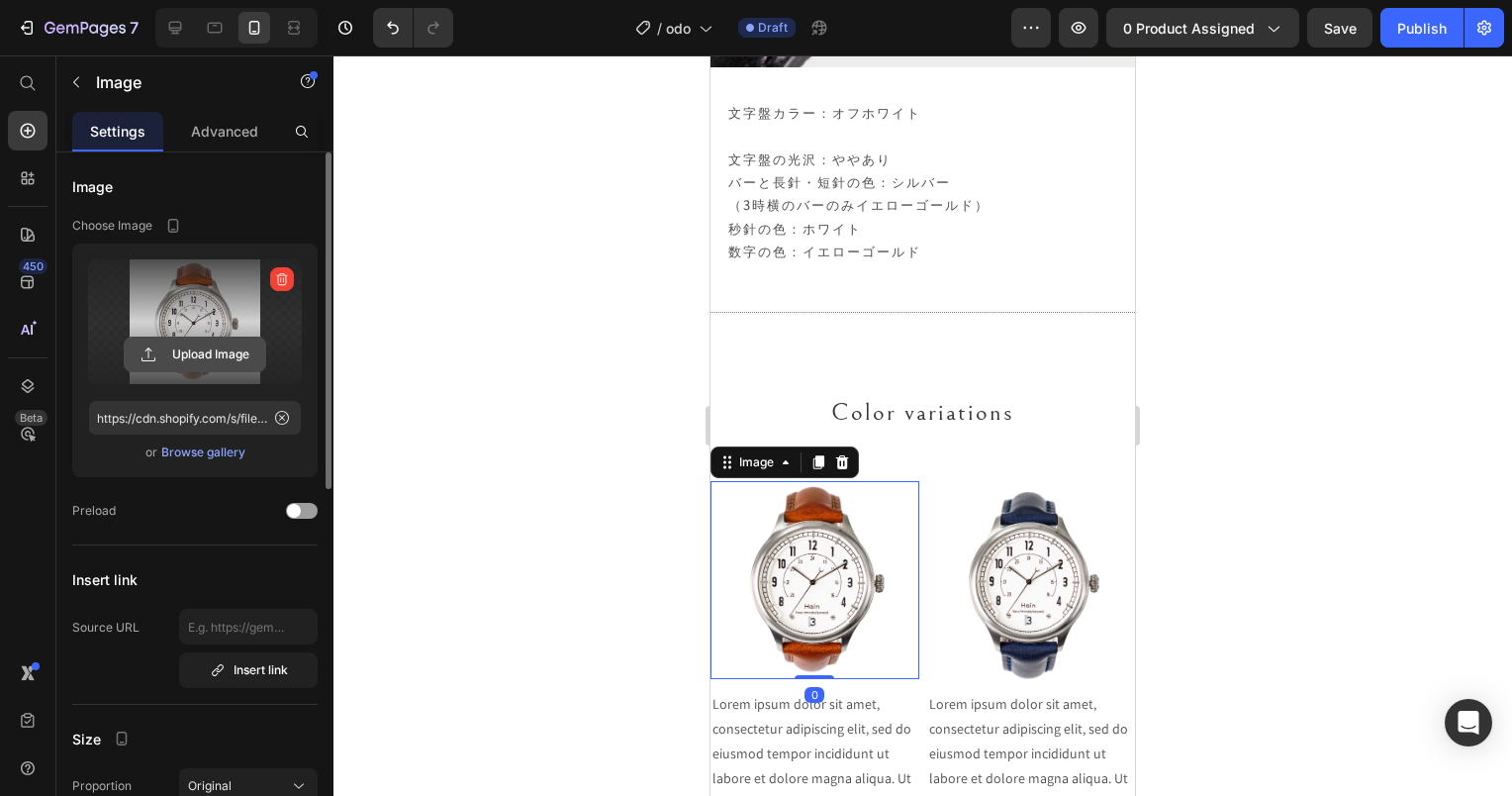 click 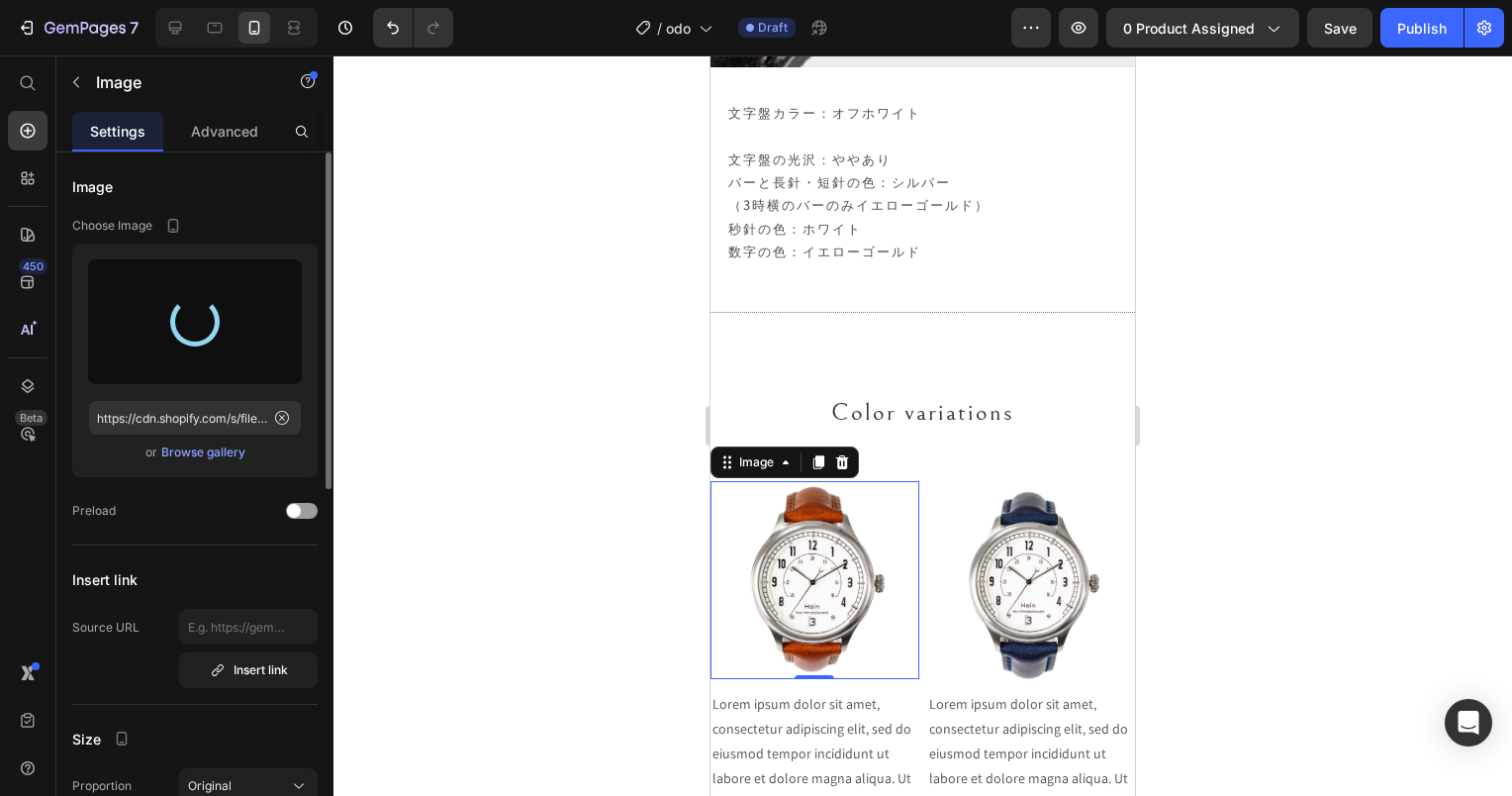 type on "https://cdn.shopify.com/s/files/1/0845/5841/4118/files/[FILENAME]" 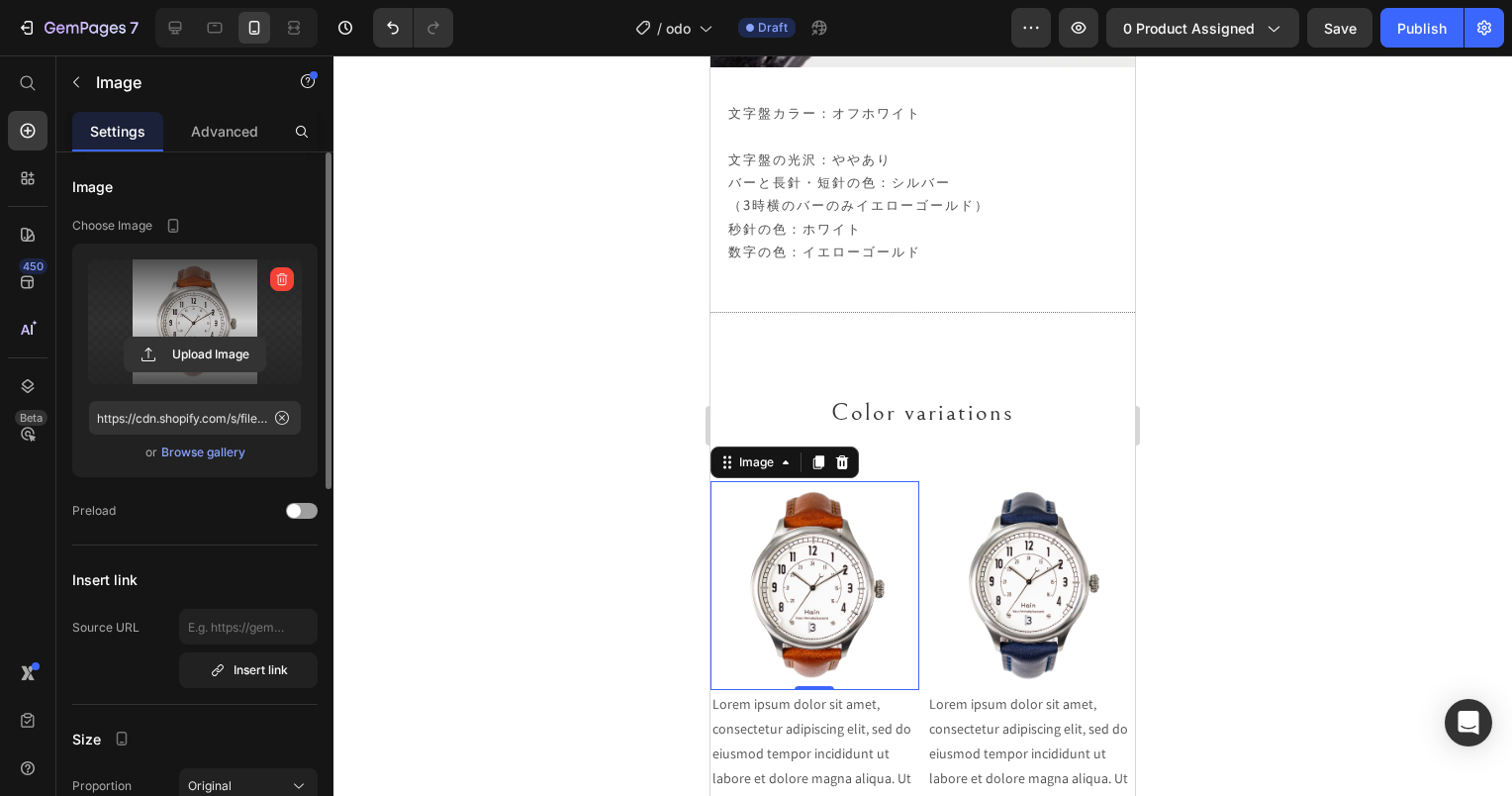 click 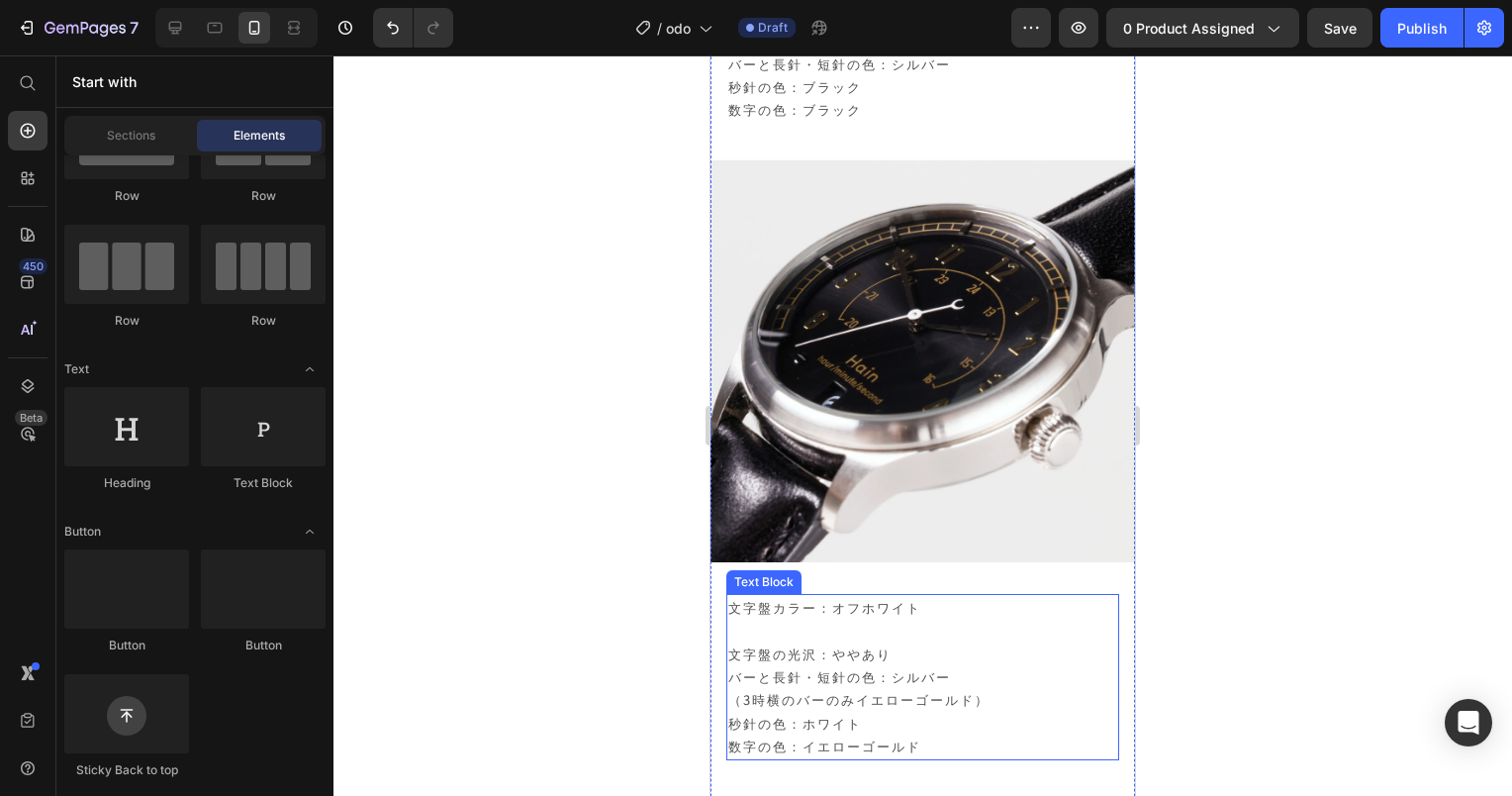 scroll, scrollTop: 23566, scrollLeft: 0, axis: vertical 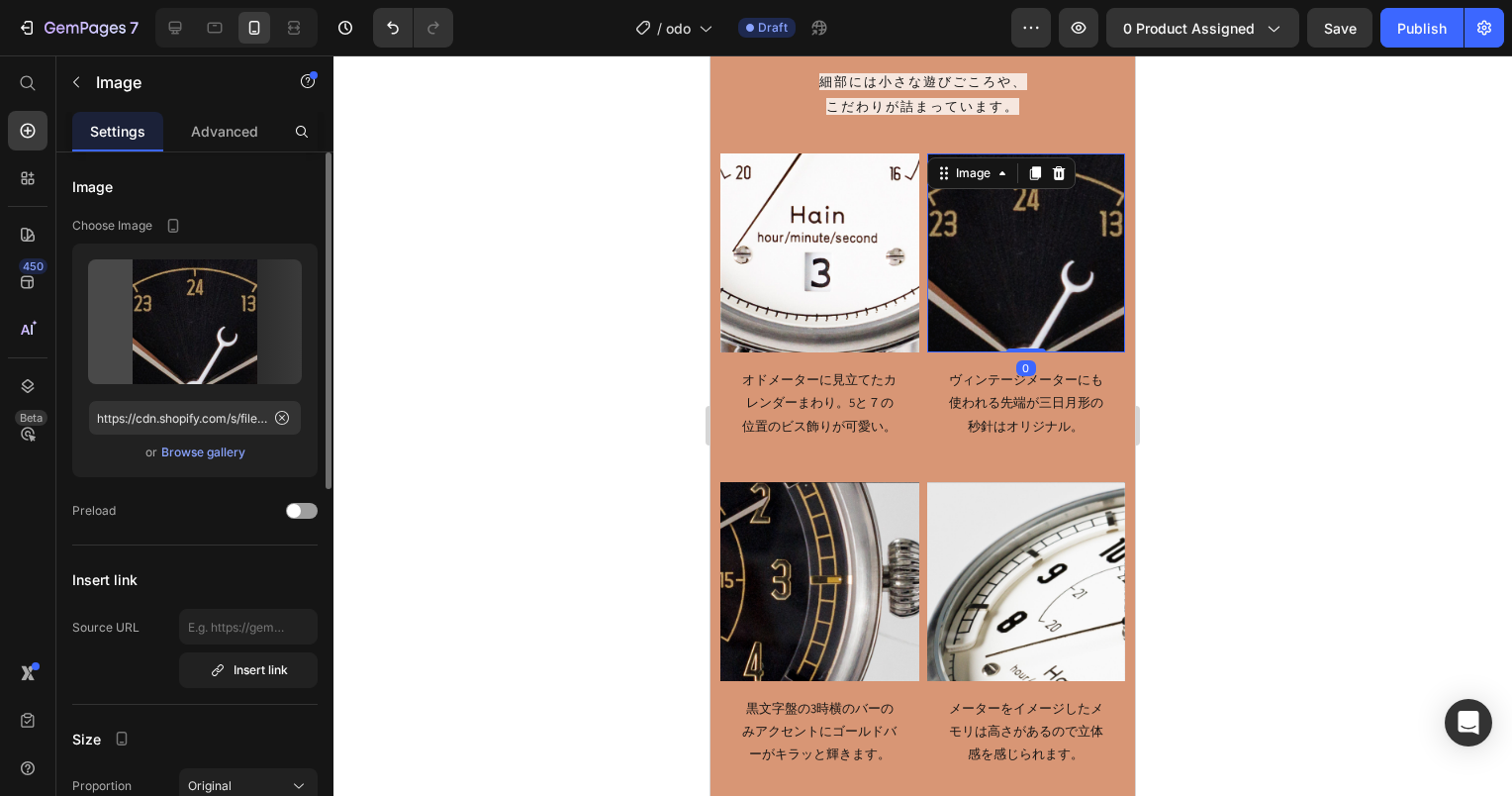 click at bounding box center [1026, 252] 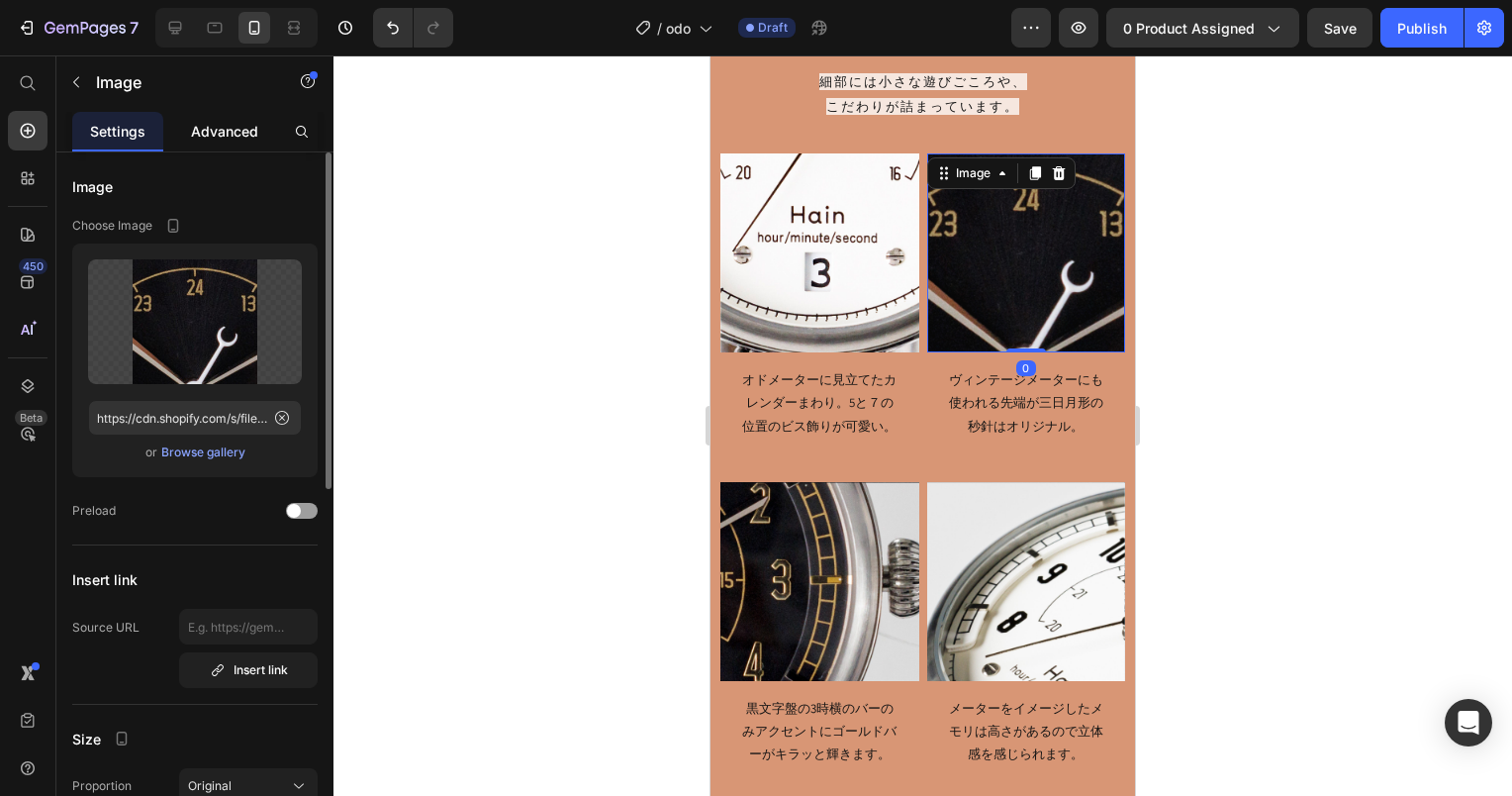 click on "Advanced" at bounding box center (225, 131) 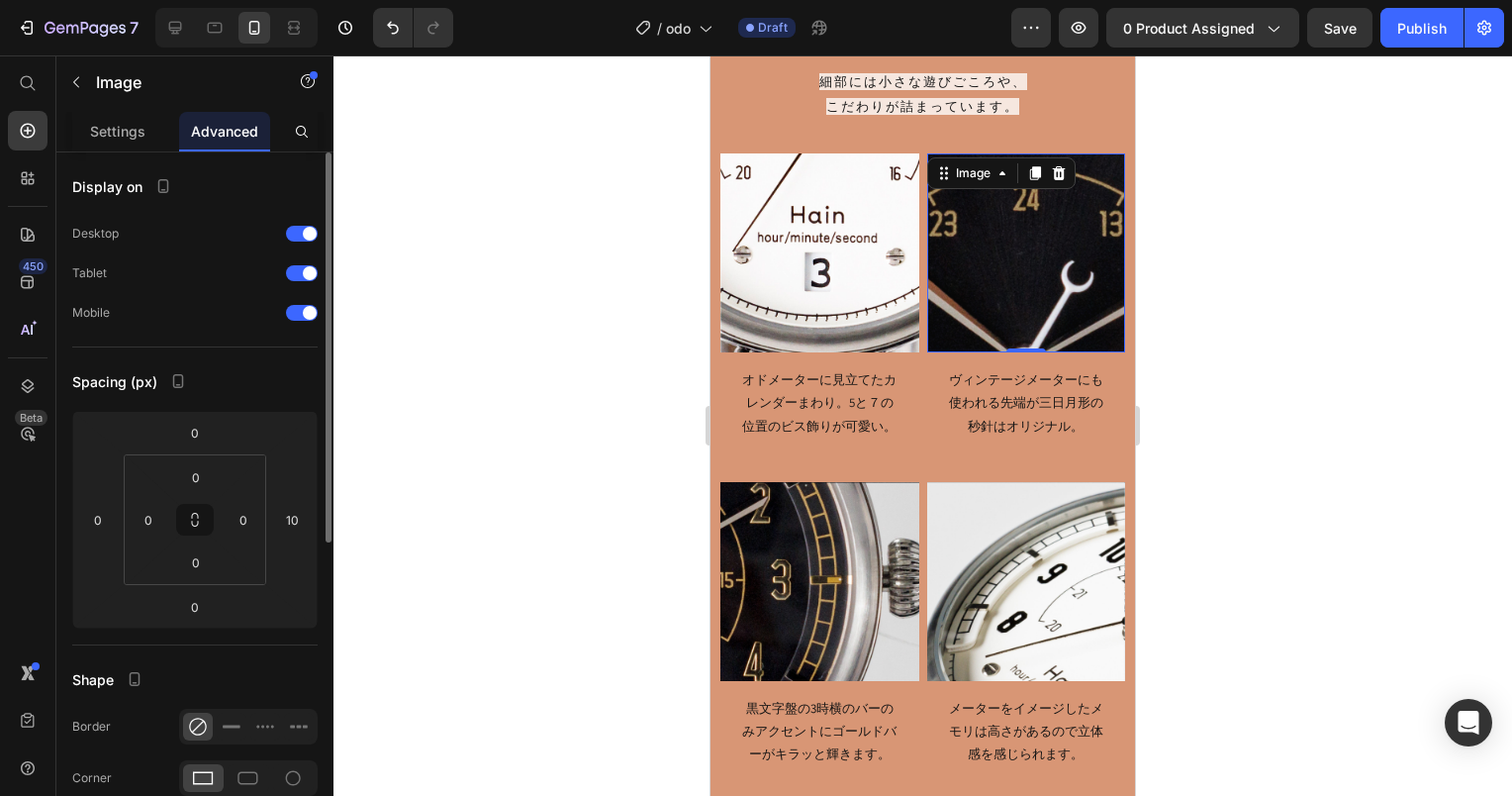 click 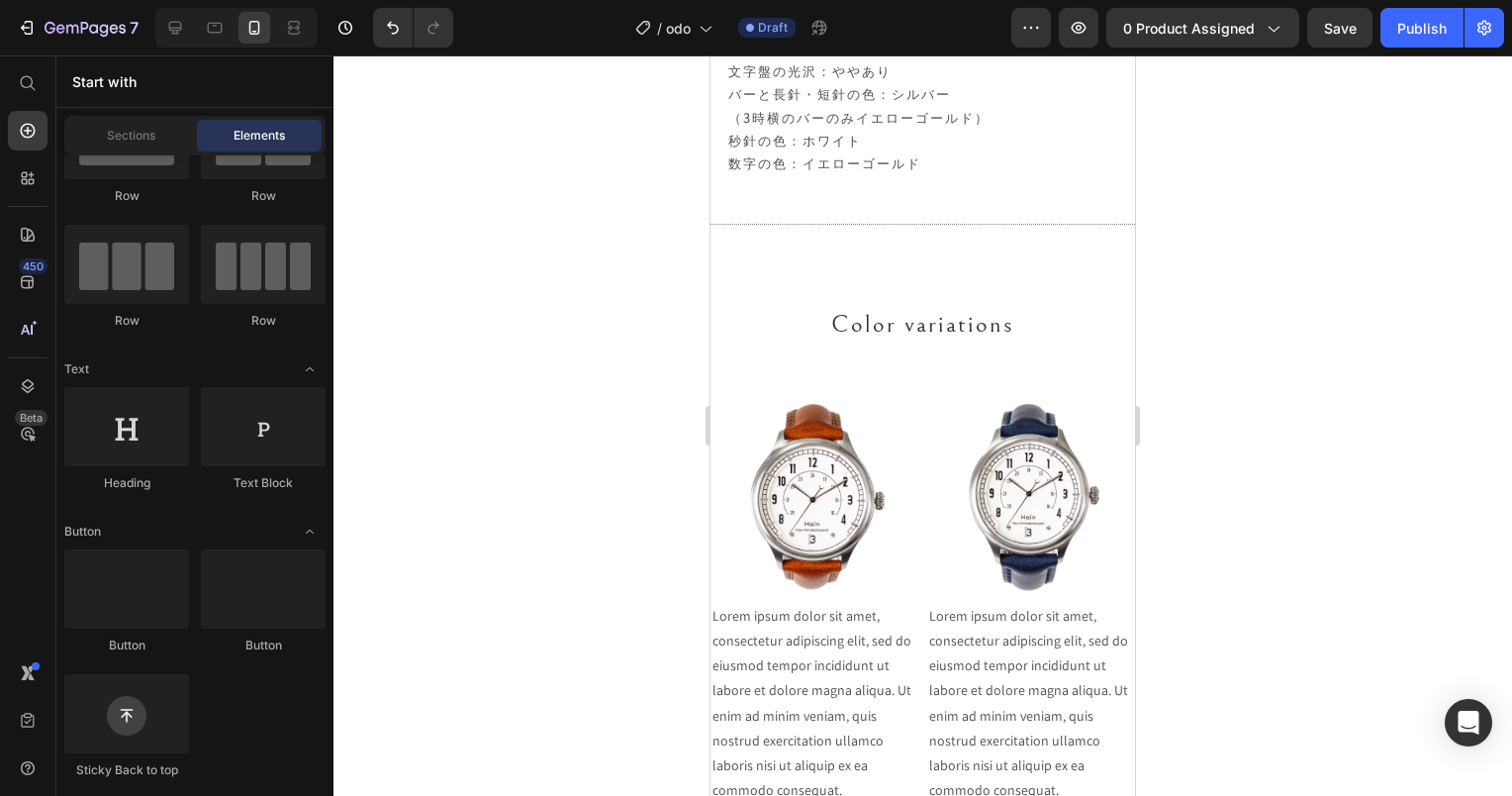 scroll, scrollTop: 23425, scrollLeft: 0, axis: vertical 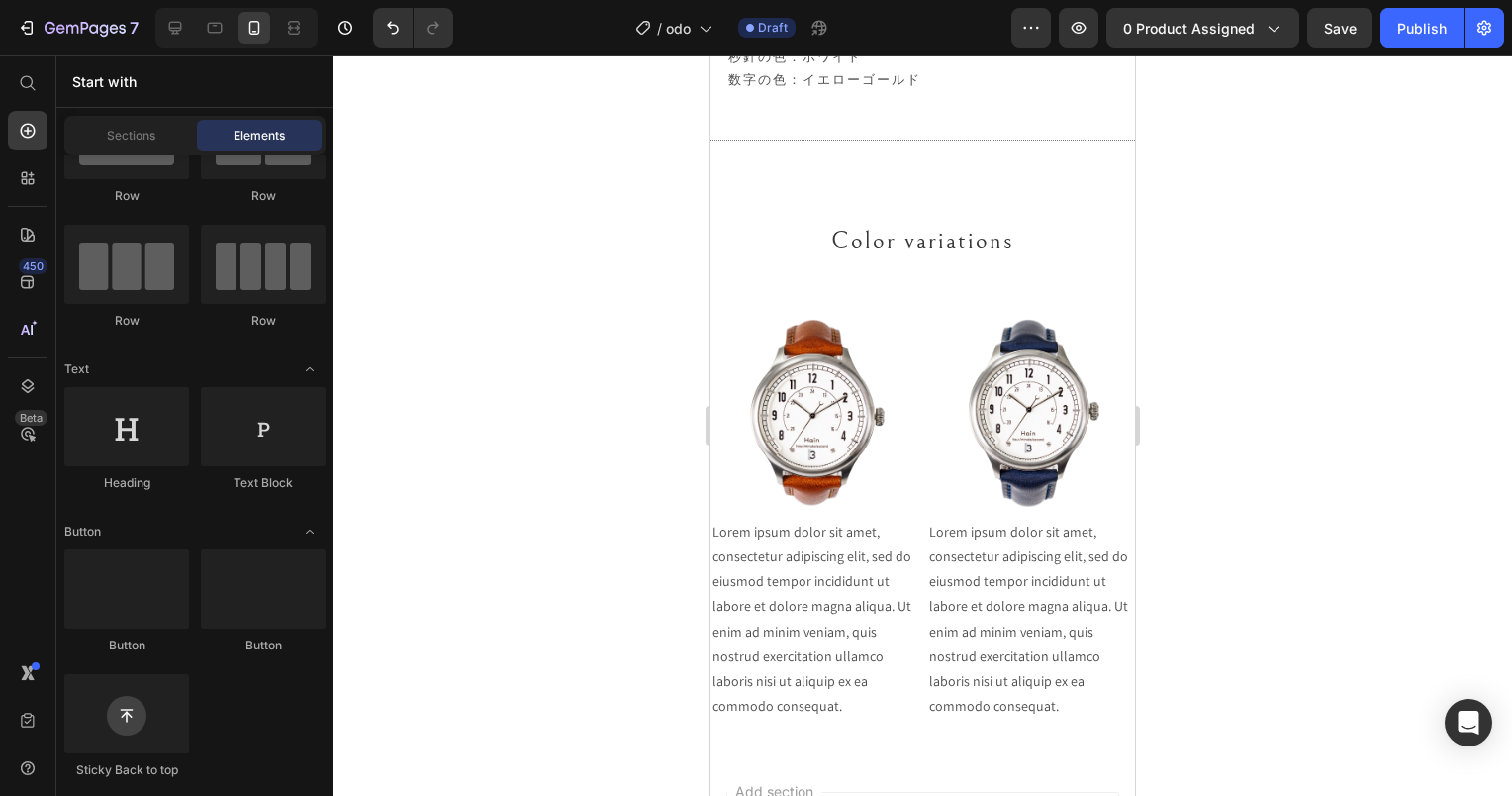 drag, startPoint x: 1124, startPoint y: 317, endPoint x: 1868, endPoint y: 776, distance: 874.1951 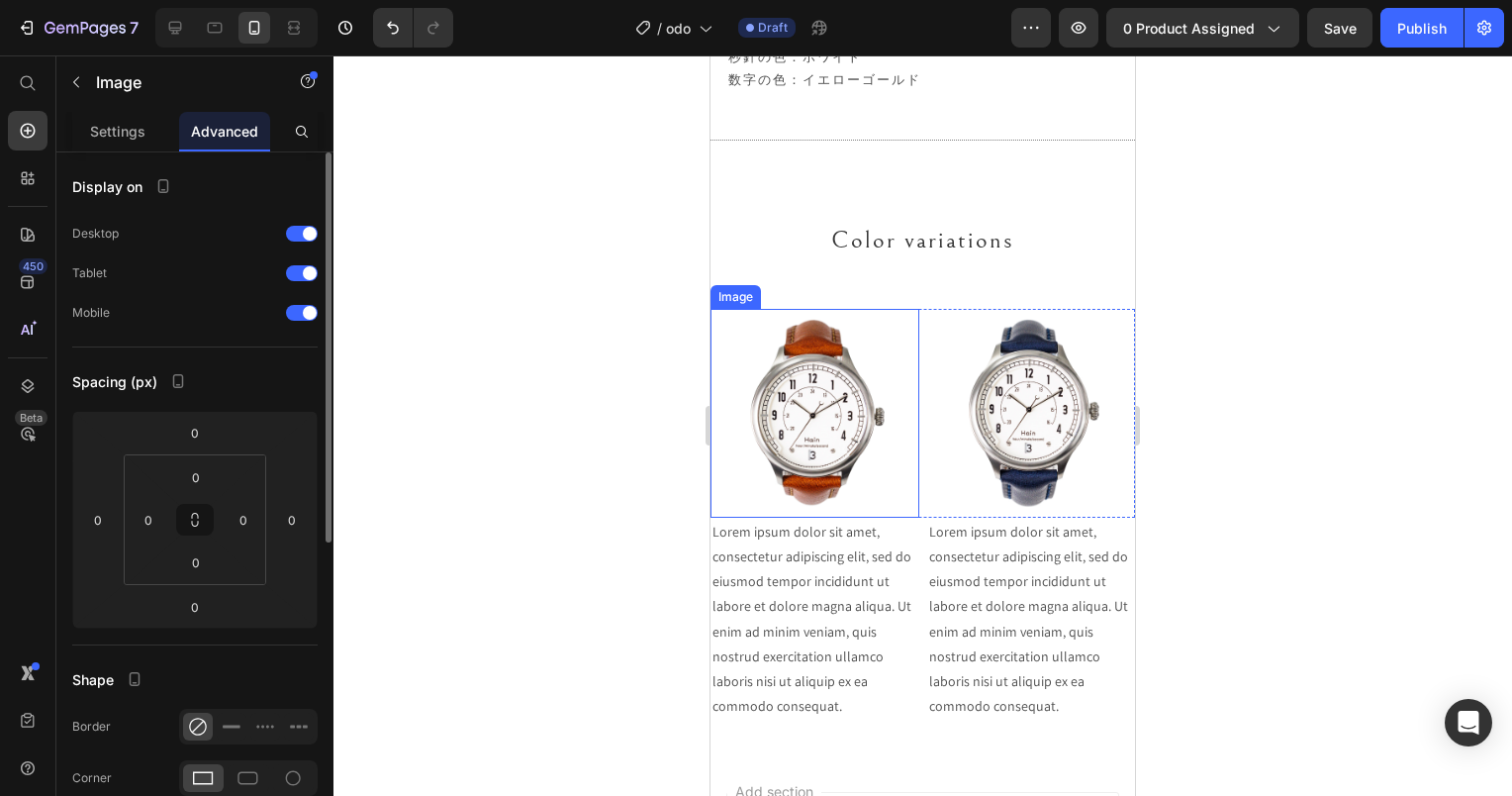 click at bounding box center [814, 413] 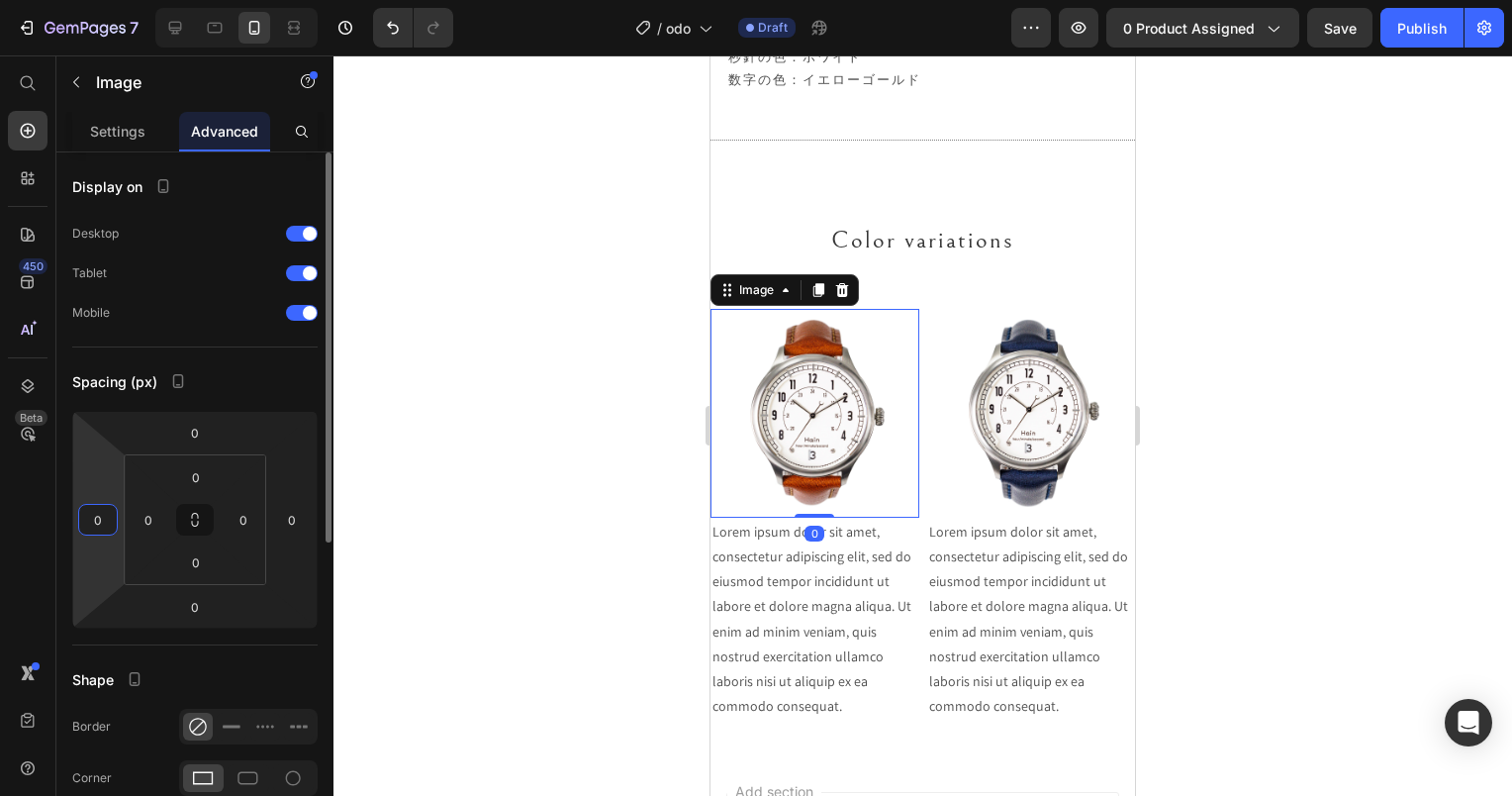 click on "0" at bounding box center [98, 520] 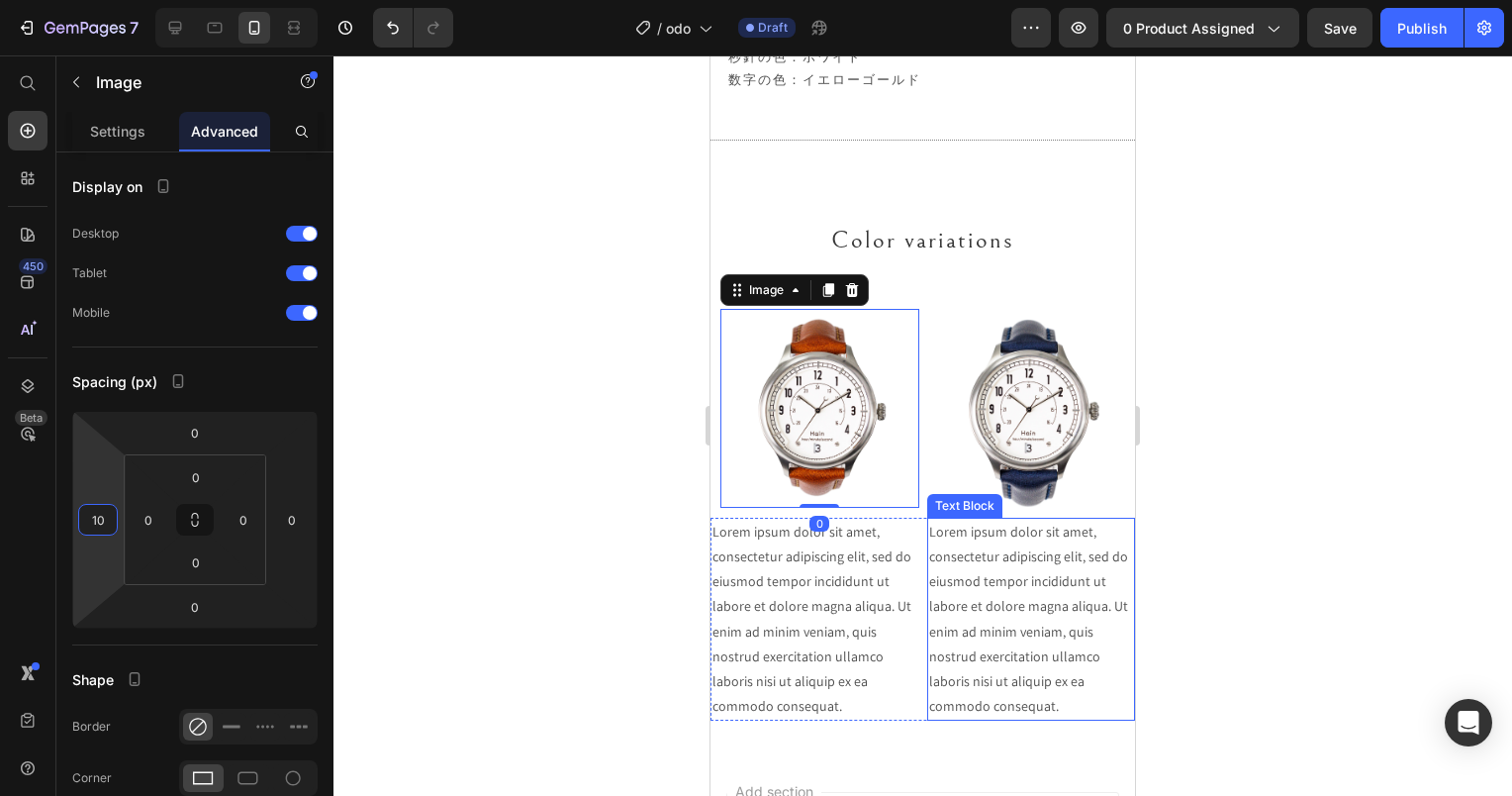 type on "10" 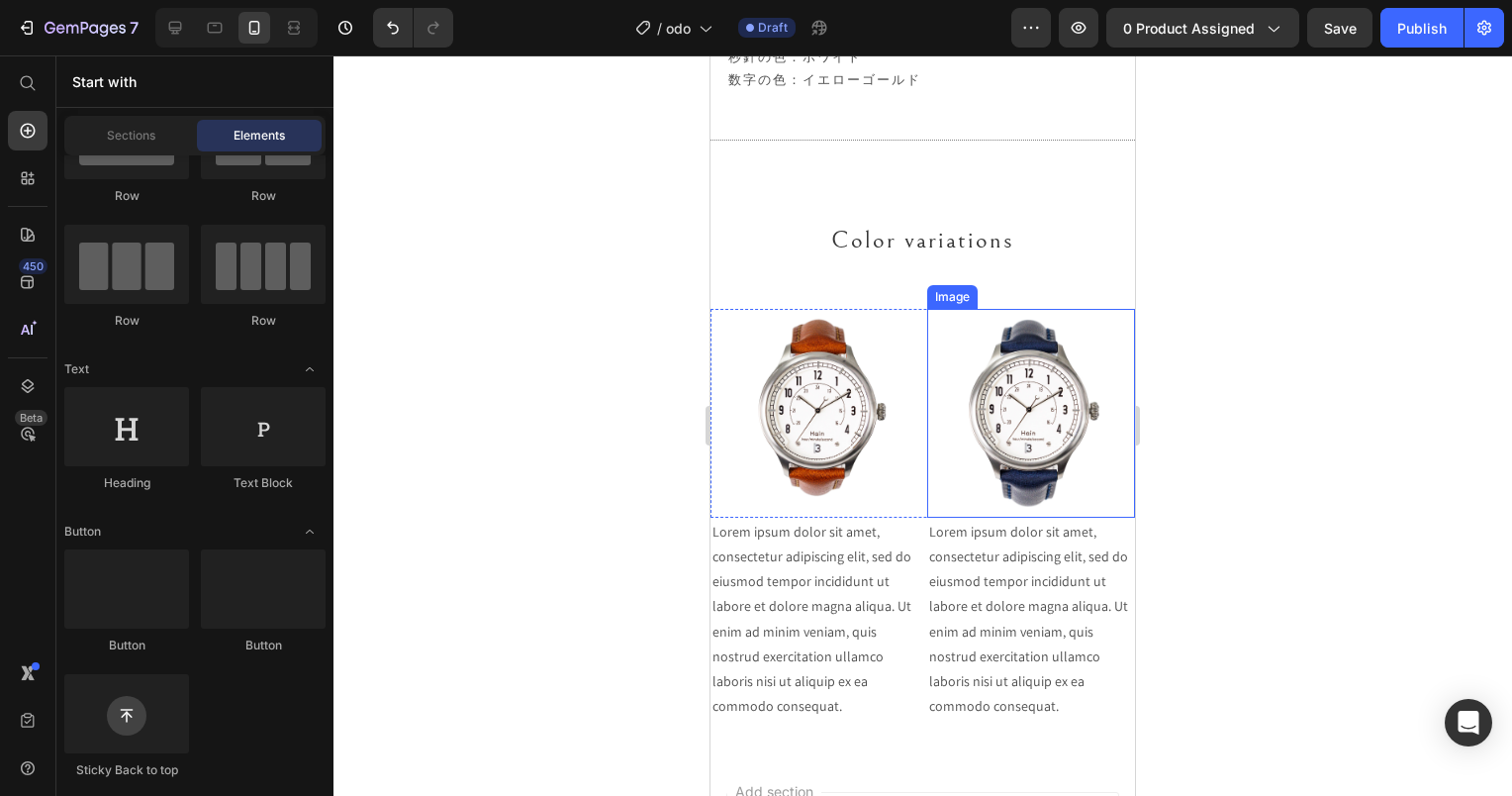 click at bounding box center [1031, 413] 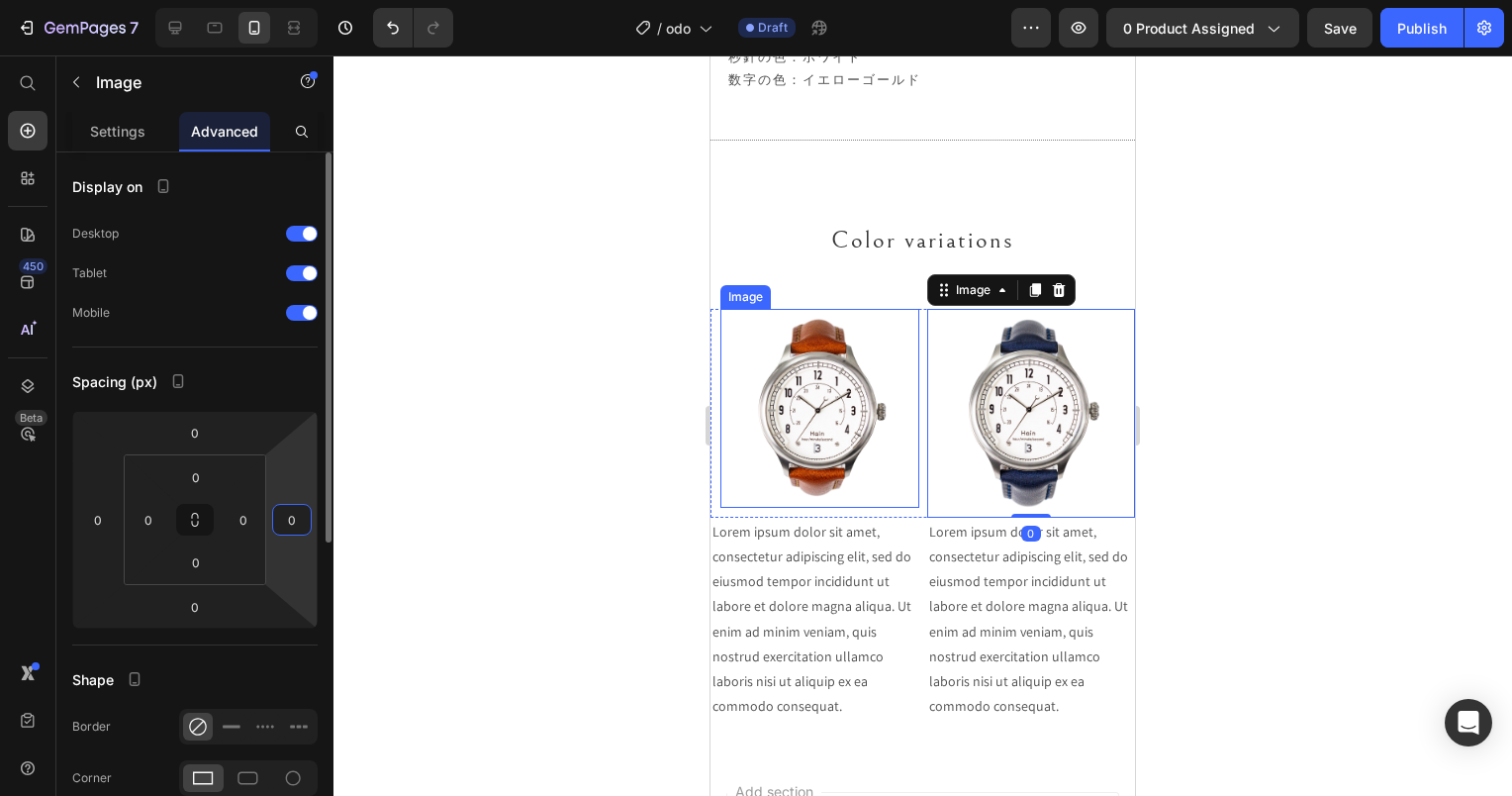 click on "0" at bounding box center (292, 520) 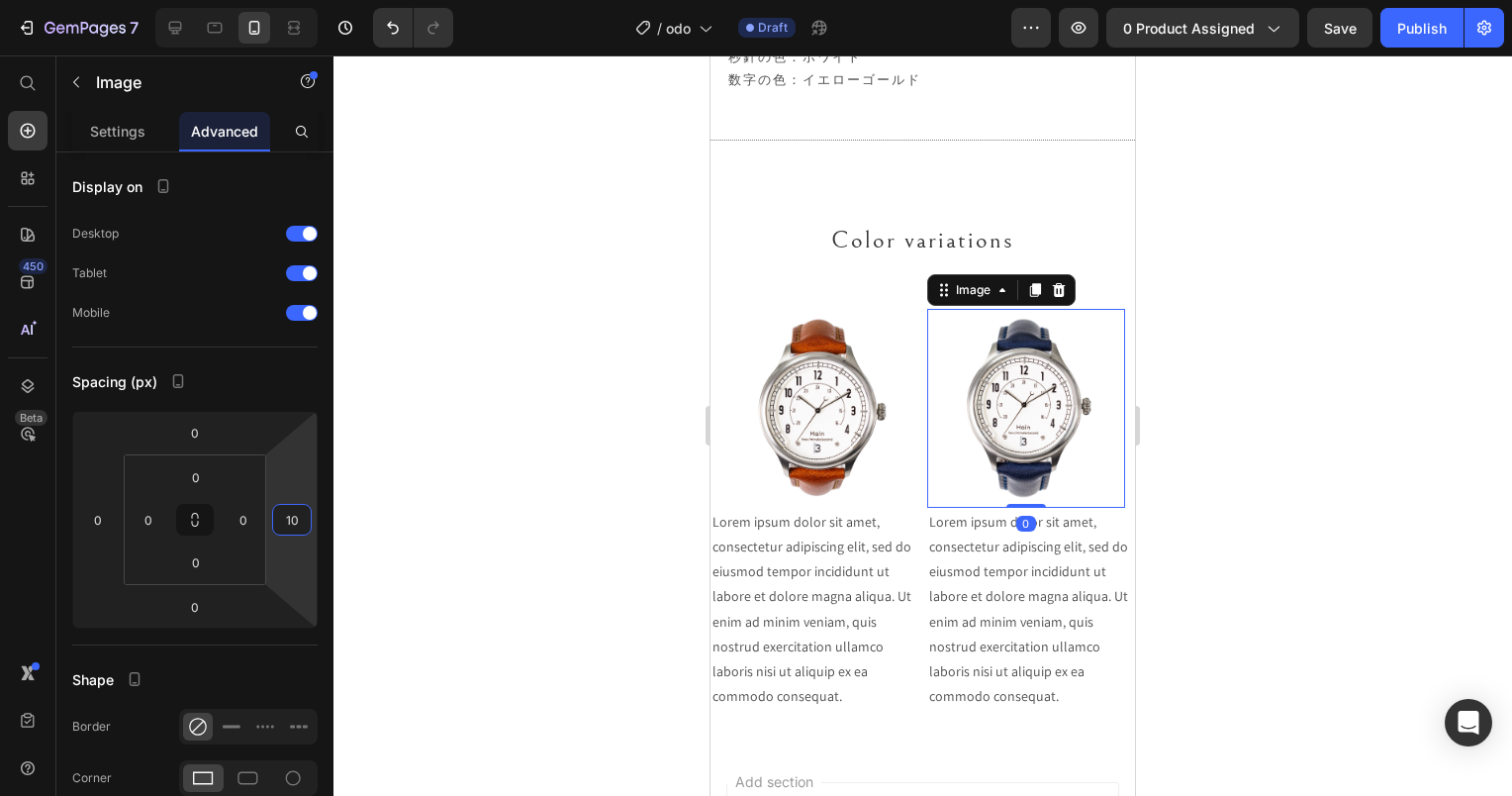 type on "10" 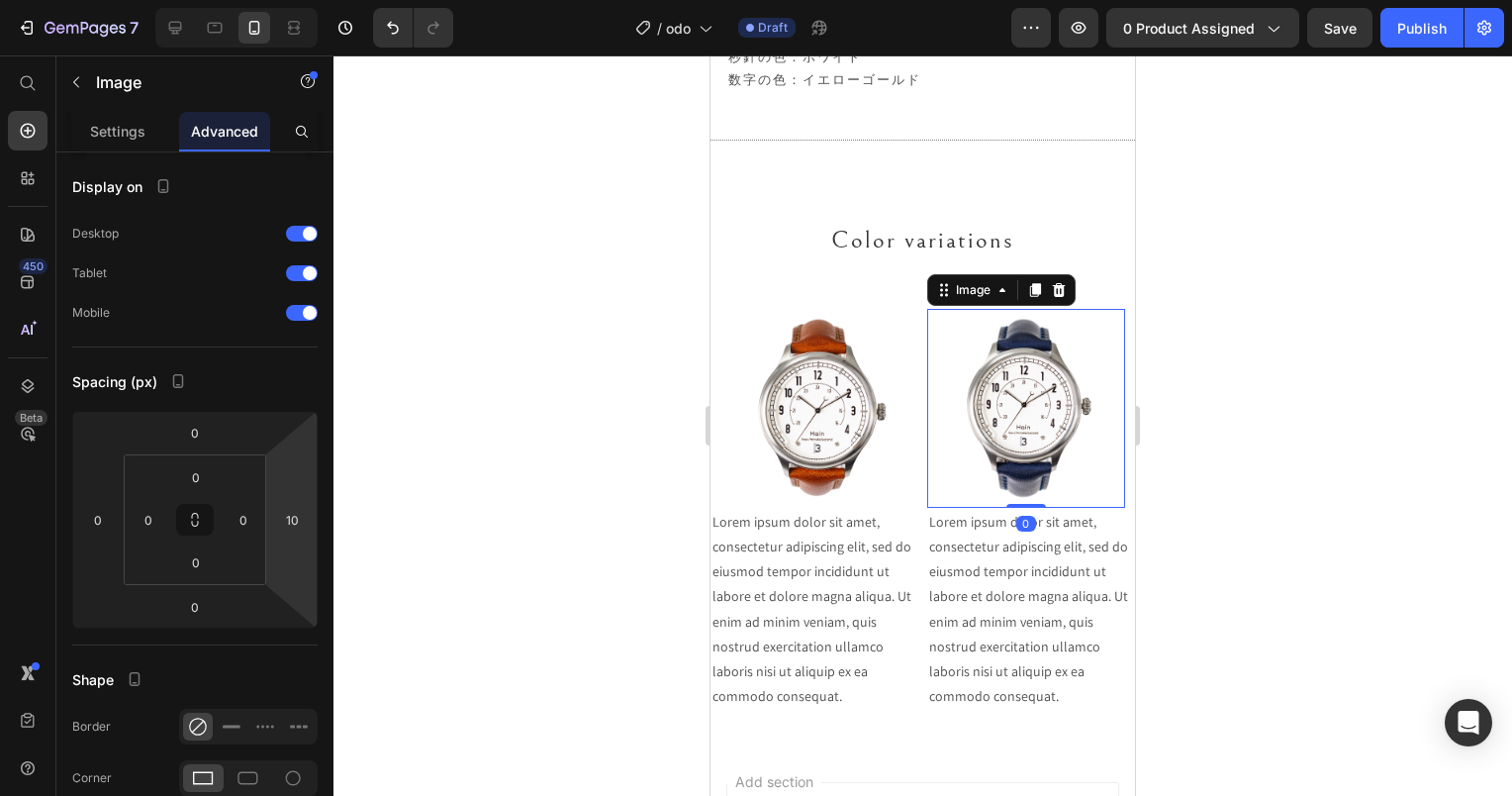 click 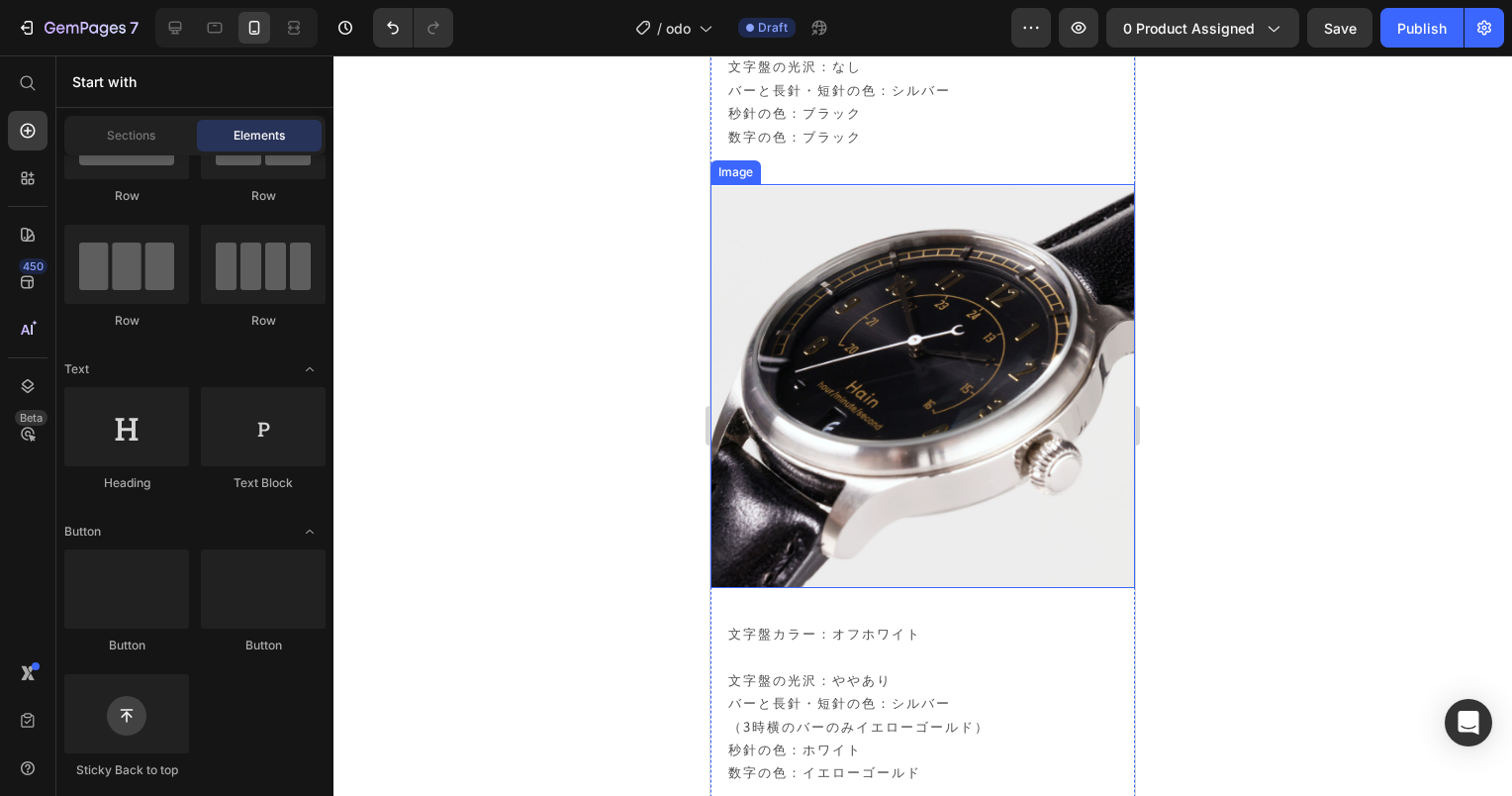 scroll, scrollTop: 22831, scrollLeft: 0, axis: vertical 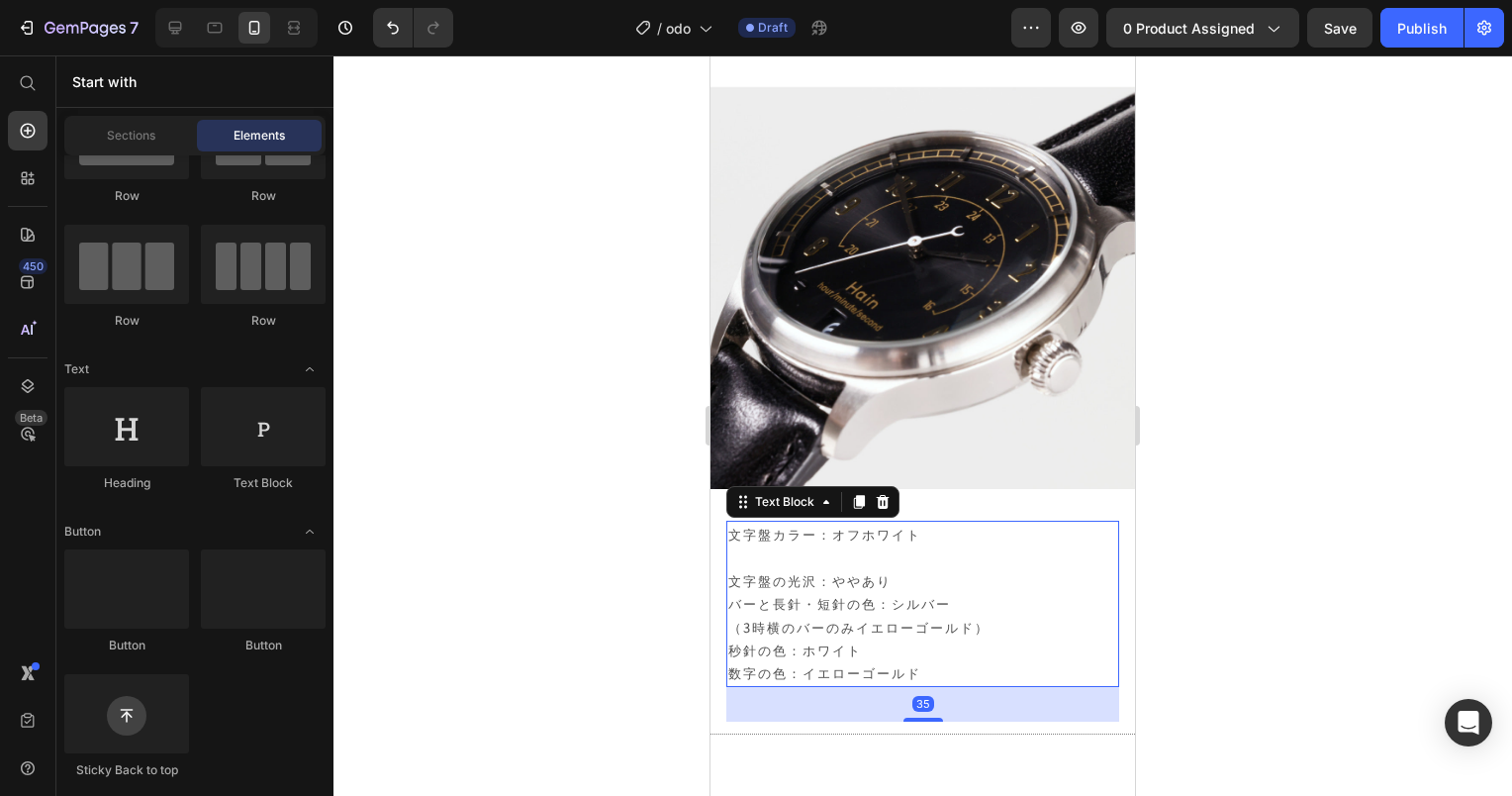 click on "文字盤カラー：オフホワイト" at bounding box center (922, 534) 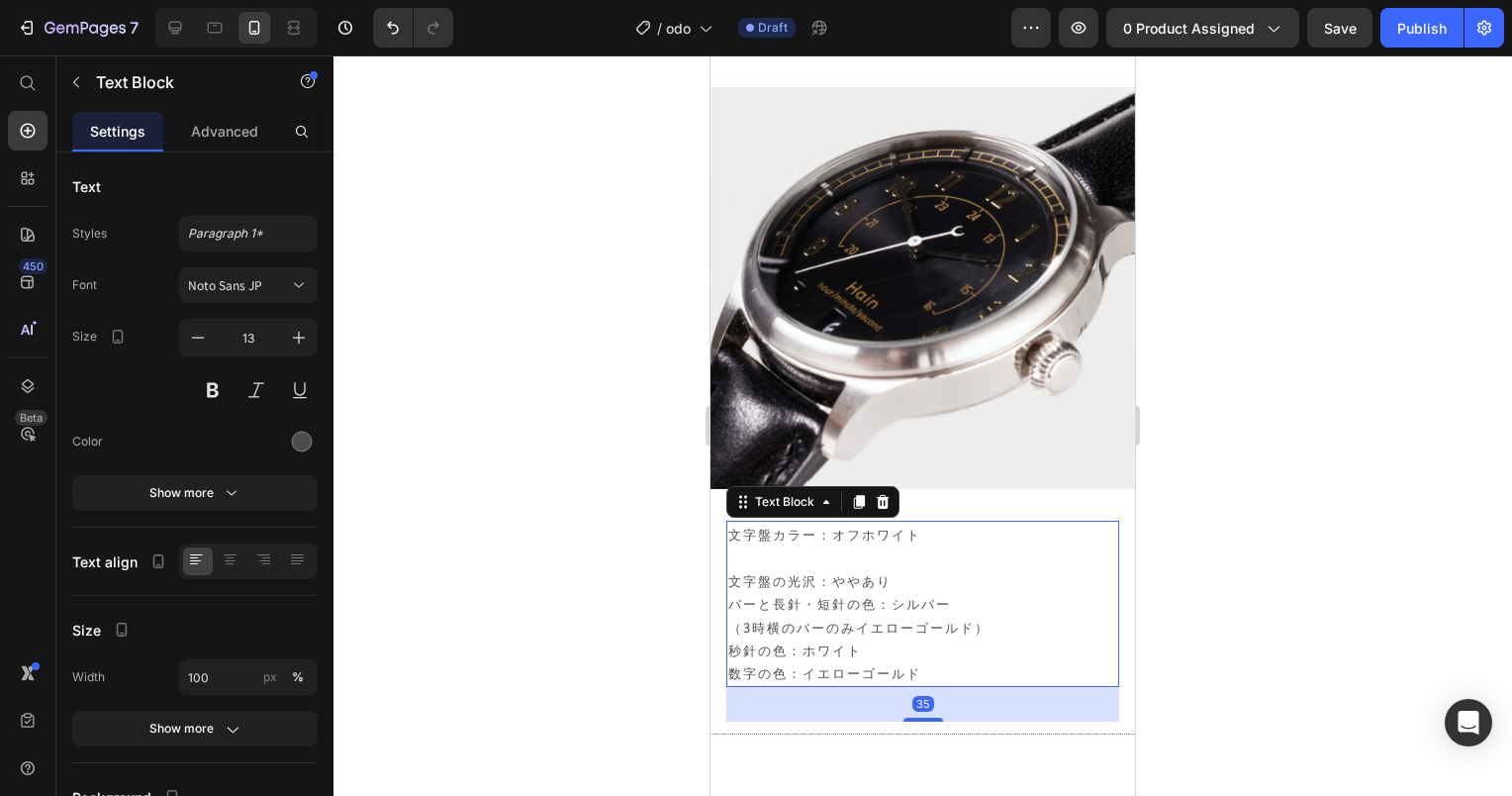 click on "文字盤カラー：オフホワイト 文字盤の光沢：ややあり バーと長針・短針の色：シルバー （3時横のバーのみイエローゴールド） 秒針の色：ホワイト　数字の色：イエローゴールド" at bounding box center (922, 604) 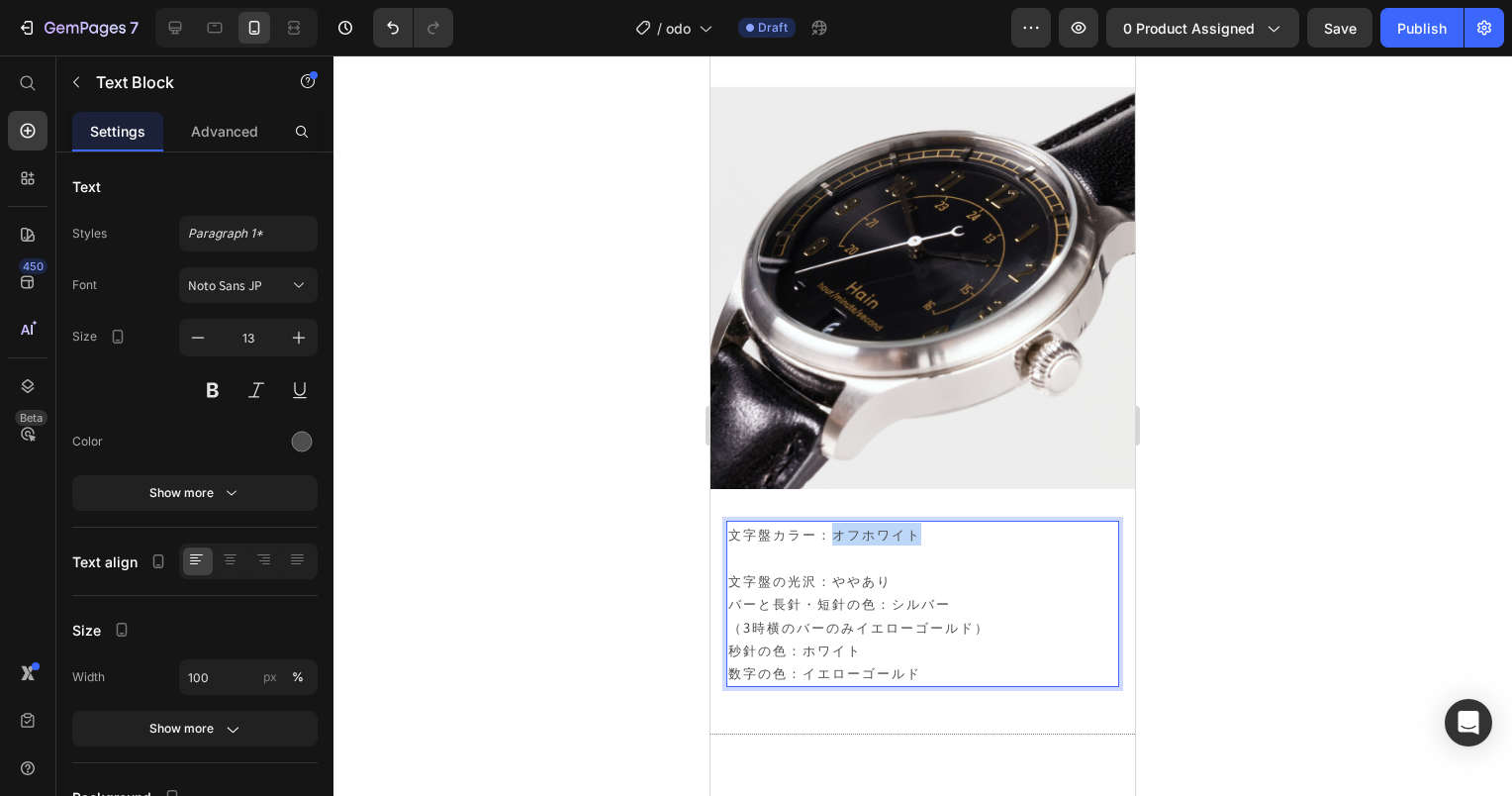 drag, startPoint x: 831, startPoint y: 487, endPoint x: 915, endPoint y: 495, distance: 84.38009 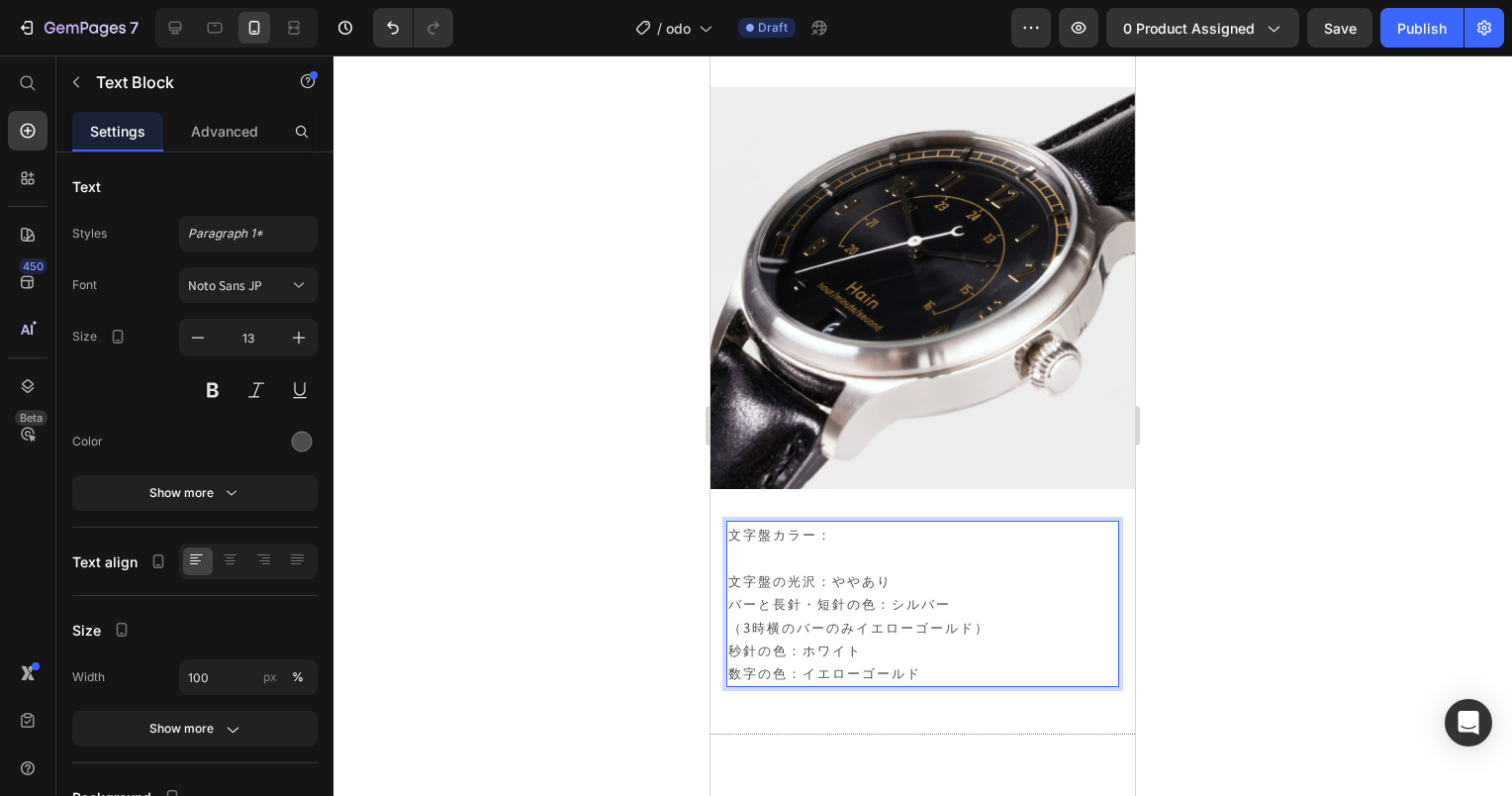 type 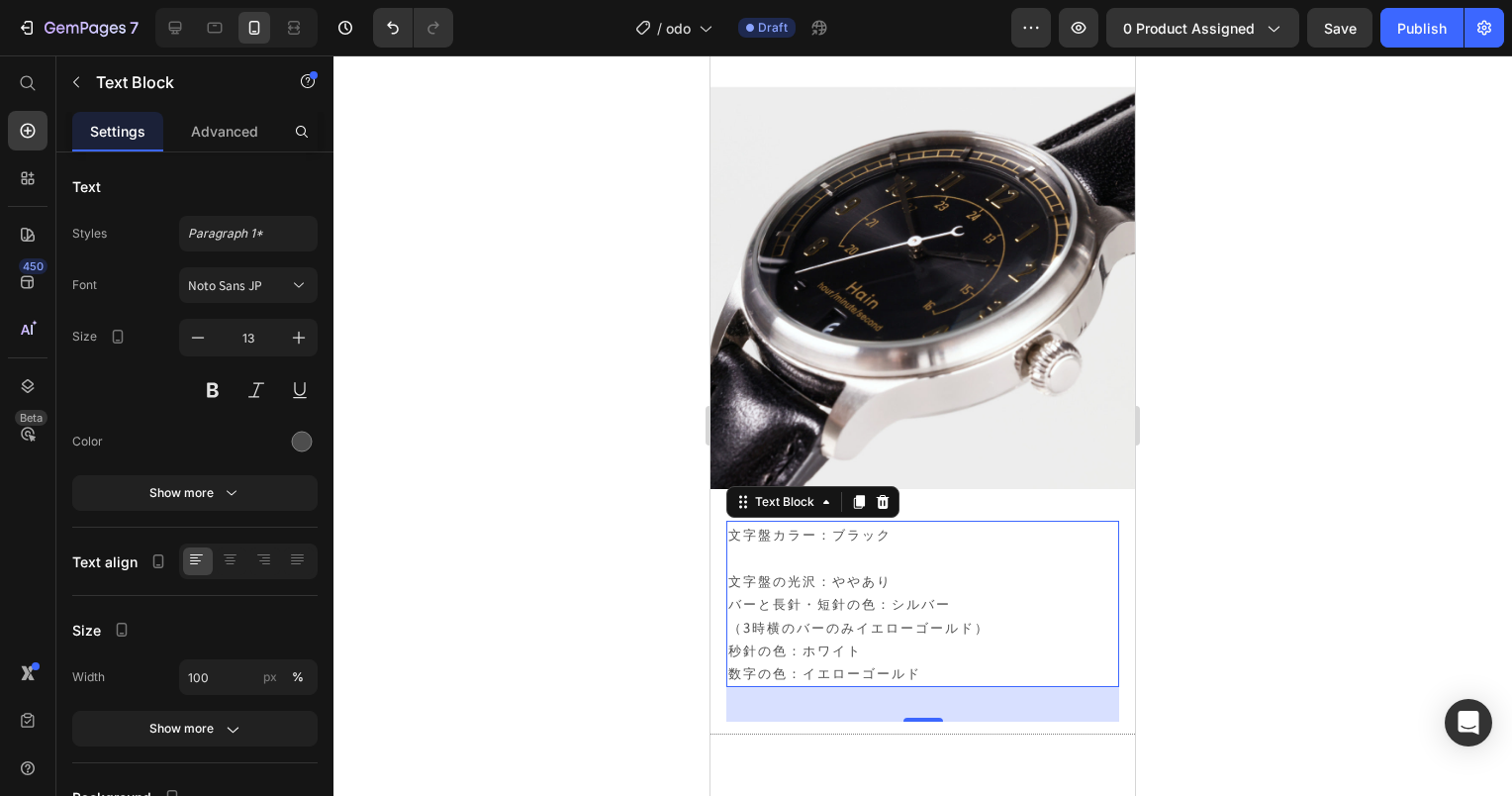 click 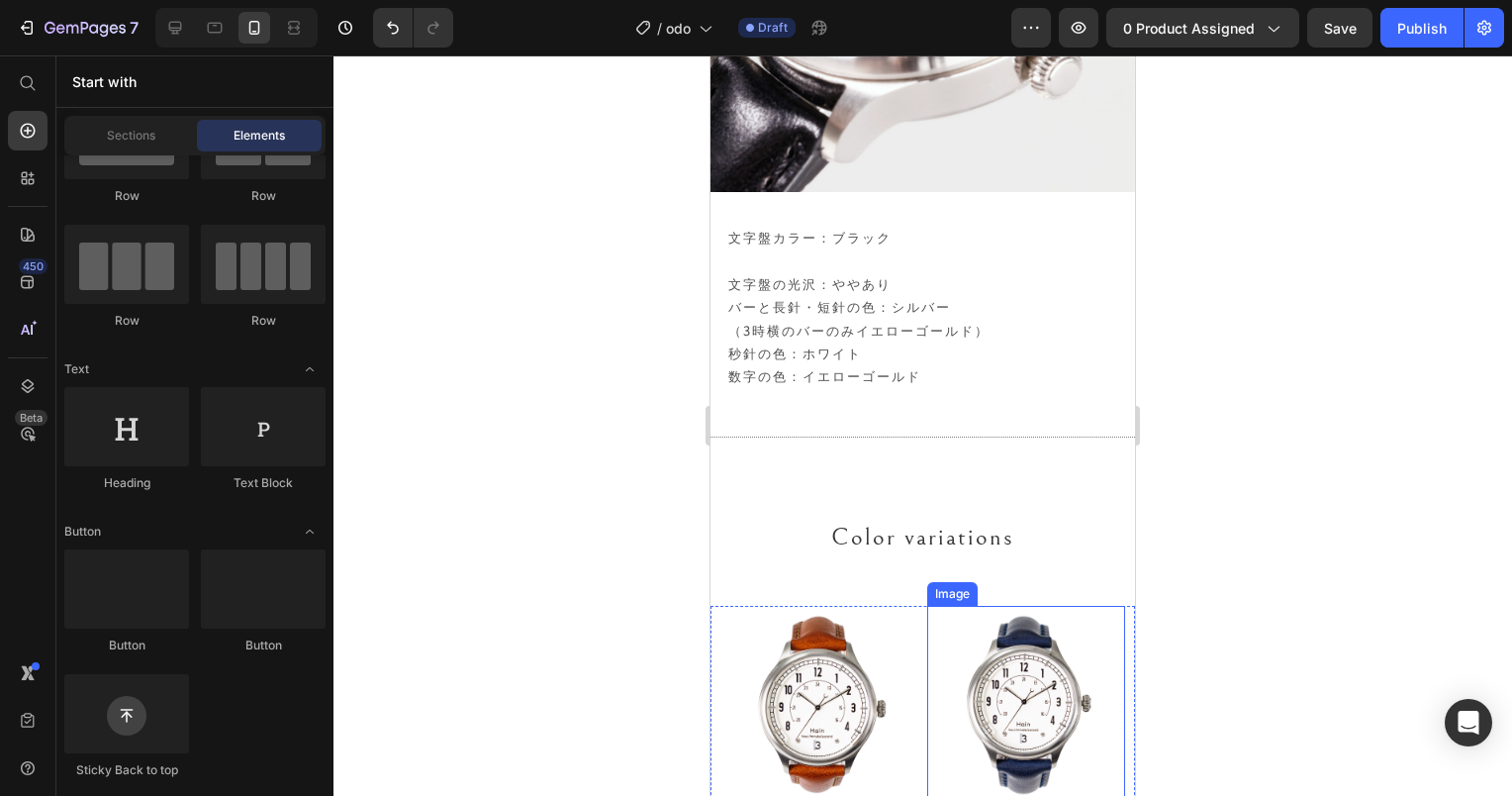 scroll, scrollTop: 23524, scrollLeft: 0, axis: vertical 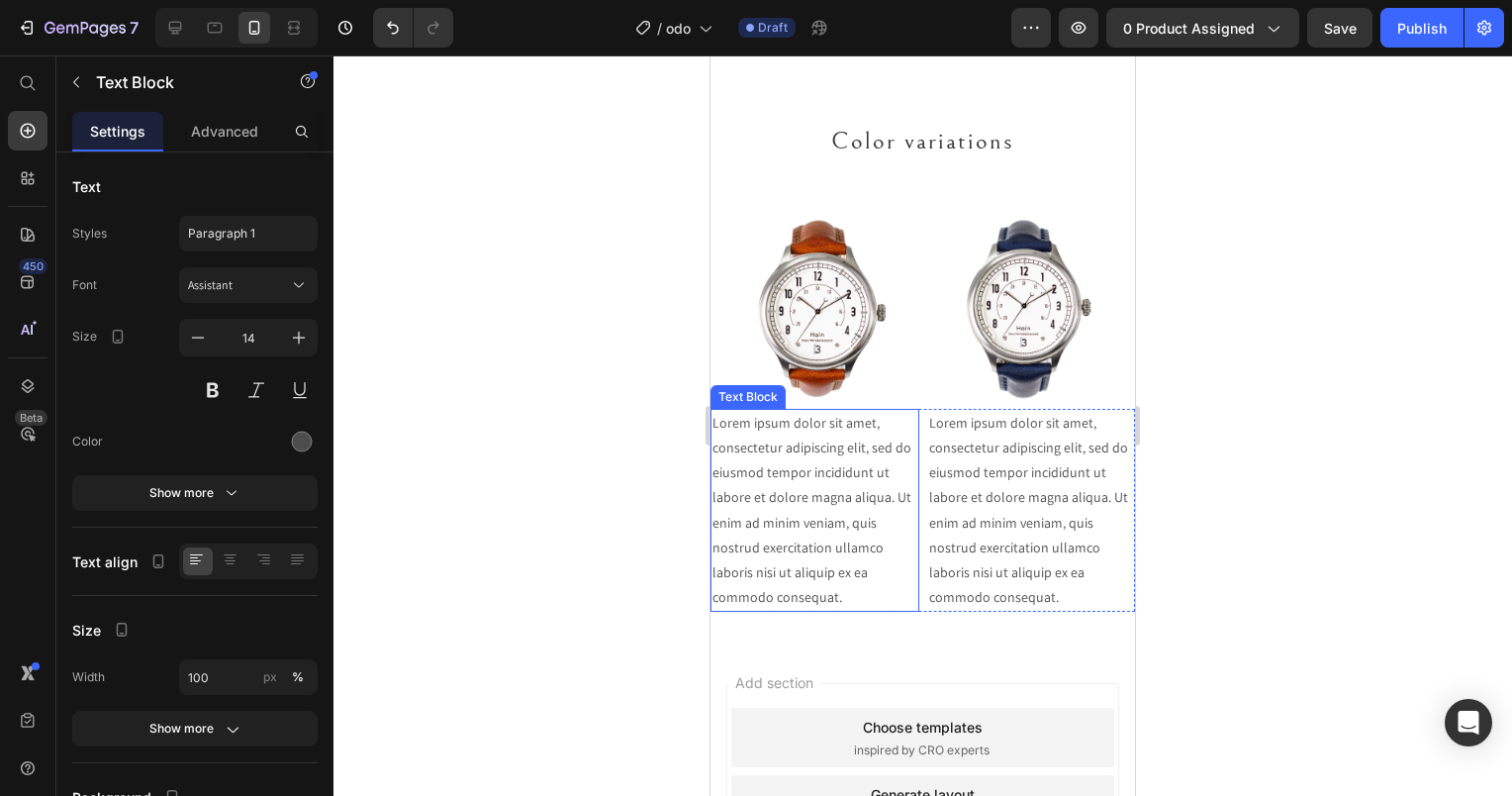 click on "Lorem ipsum dolor sit amet, consectetur adipiscing elit, sed do eiusmod tempor incididunt ut labore et dolore magna aliqua. Ut enim ad minim veniam, quis nostrud exercitation ullamco laboris nisi ut aliquip ex ea commodo consequat." at bounding box center (814, 511) 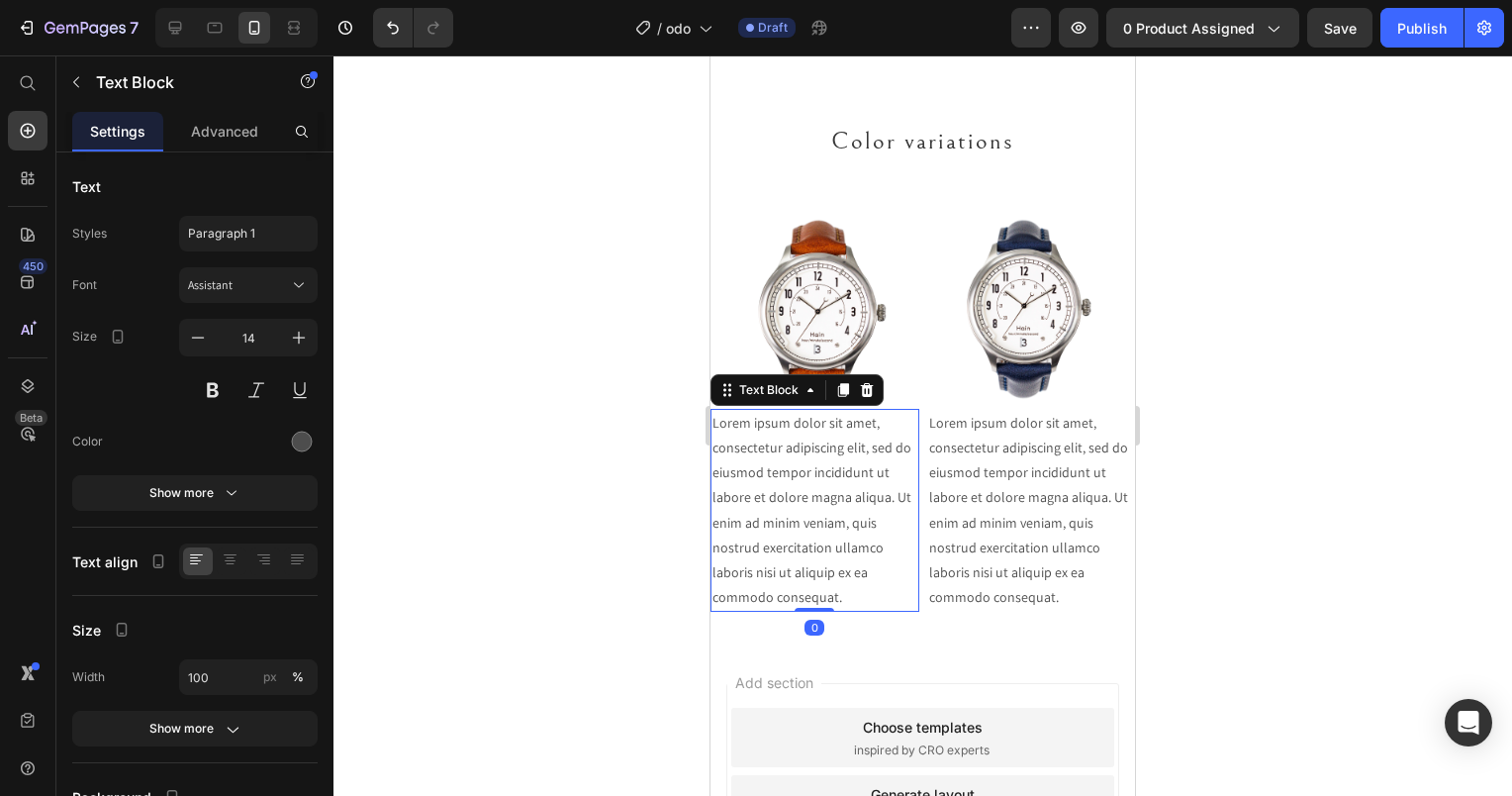 click on "Lorem ipsum dolor sit amet, consectetur adipiscing elit, sed do eiusmod tempor incididunt ut labore et dolore magna aliqua. Ut enim ad minim veniam, quis nostrud exercitation ullamco laboris nisi ut aliquip ex ea commodo consequat." at bounding box center [814, 511] 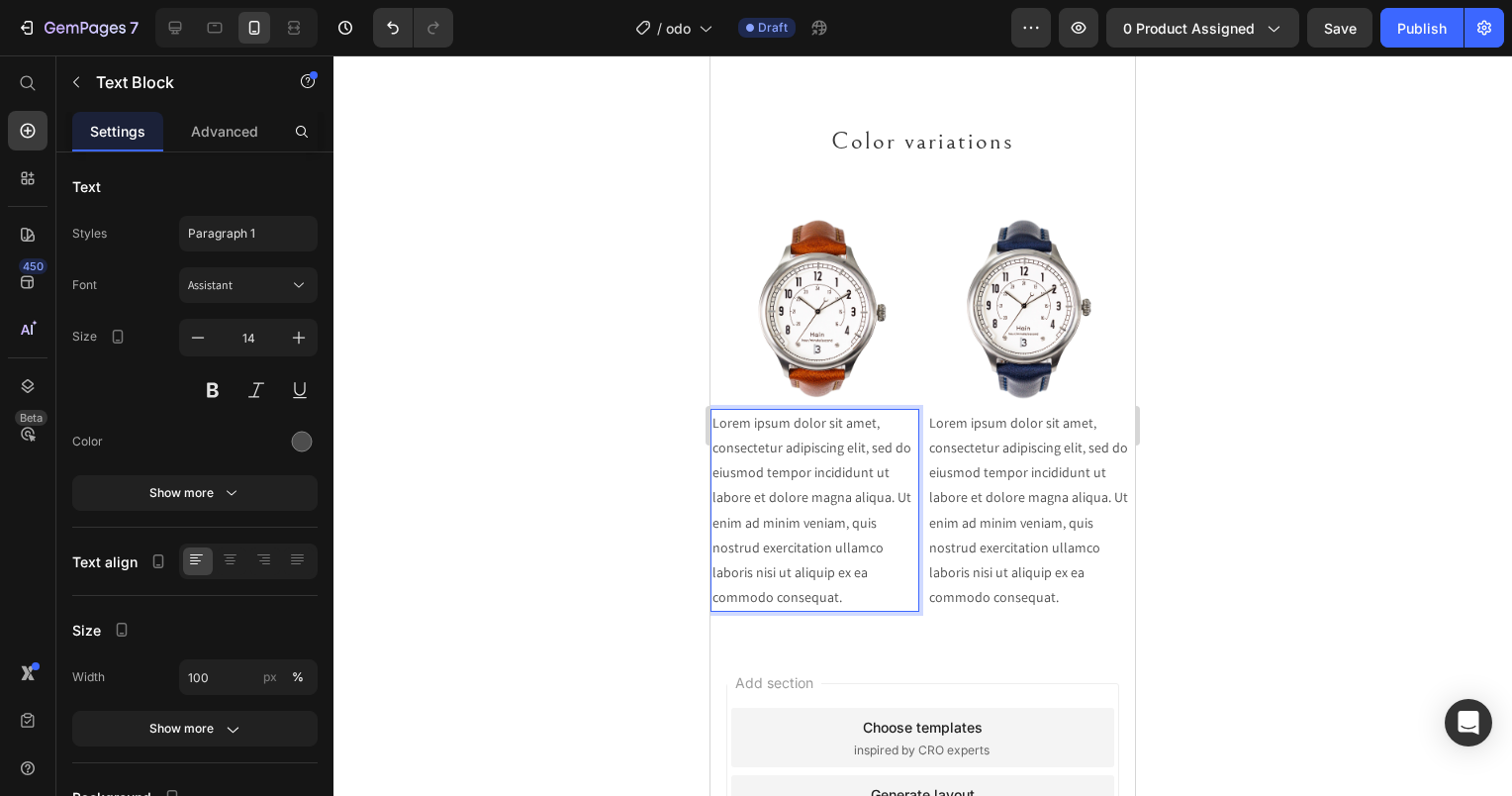 click on "Lorem ipsum dolor sit amet, consectetur adipiscing elit, sed do eiusmod tempor incididunt ut labore et dolore magna aliqua. Ut enim ad minim veniam, quis nostrud exercitation ullamco laboris nisi ut aliquip ex ea commodo consequat." at bounding box center [814, 511] 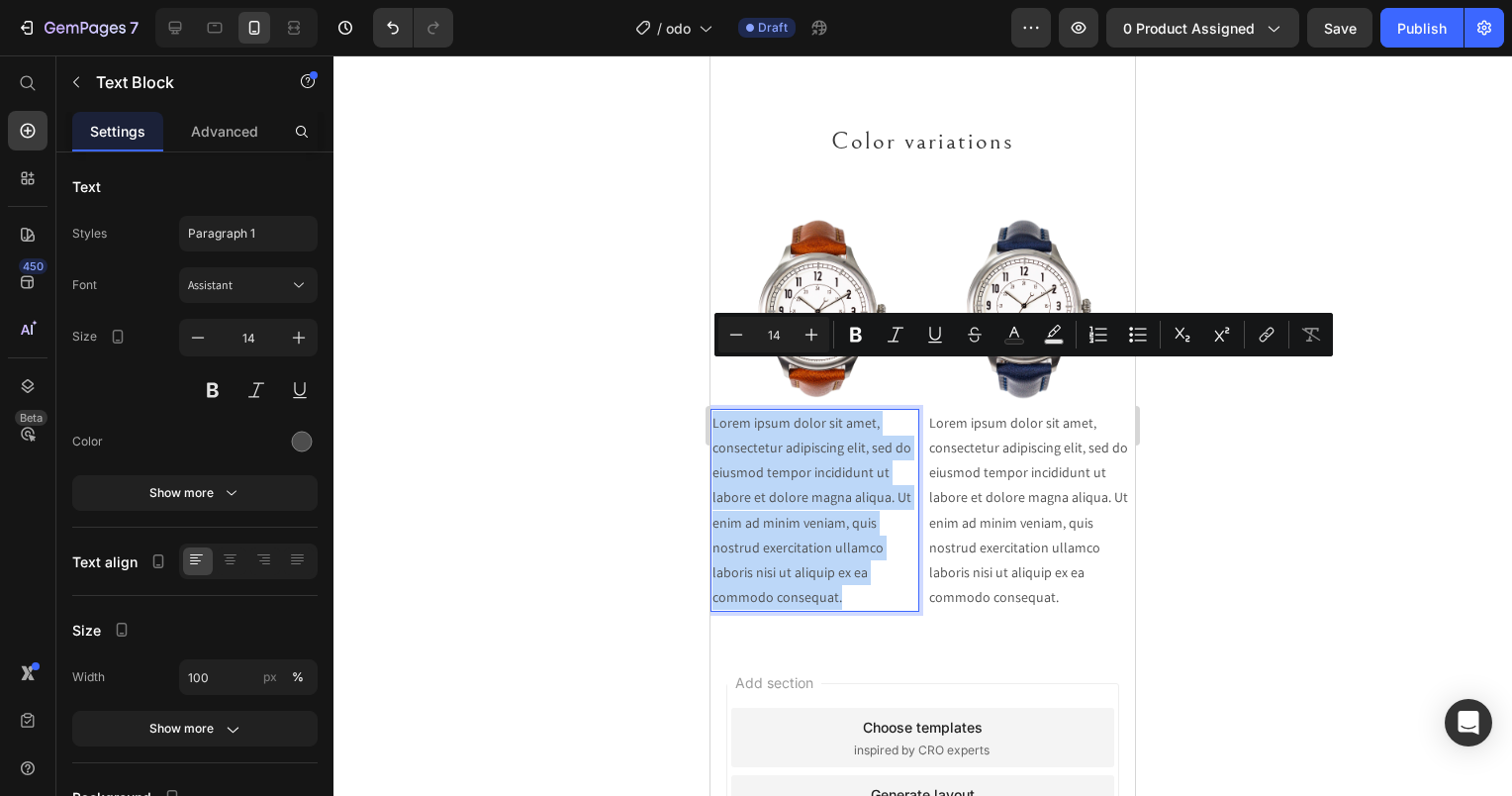 drag, startPoint x: 846, startPoint y: 549, endPoint x: 686, endPoint y: 358, distance: 249.16059 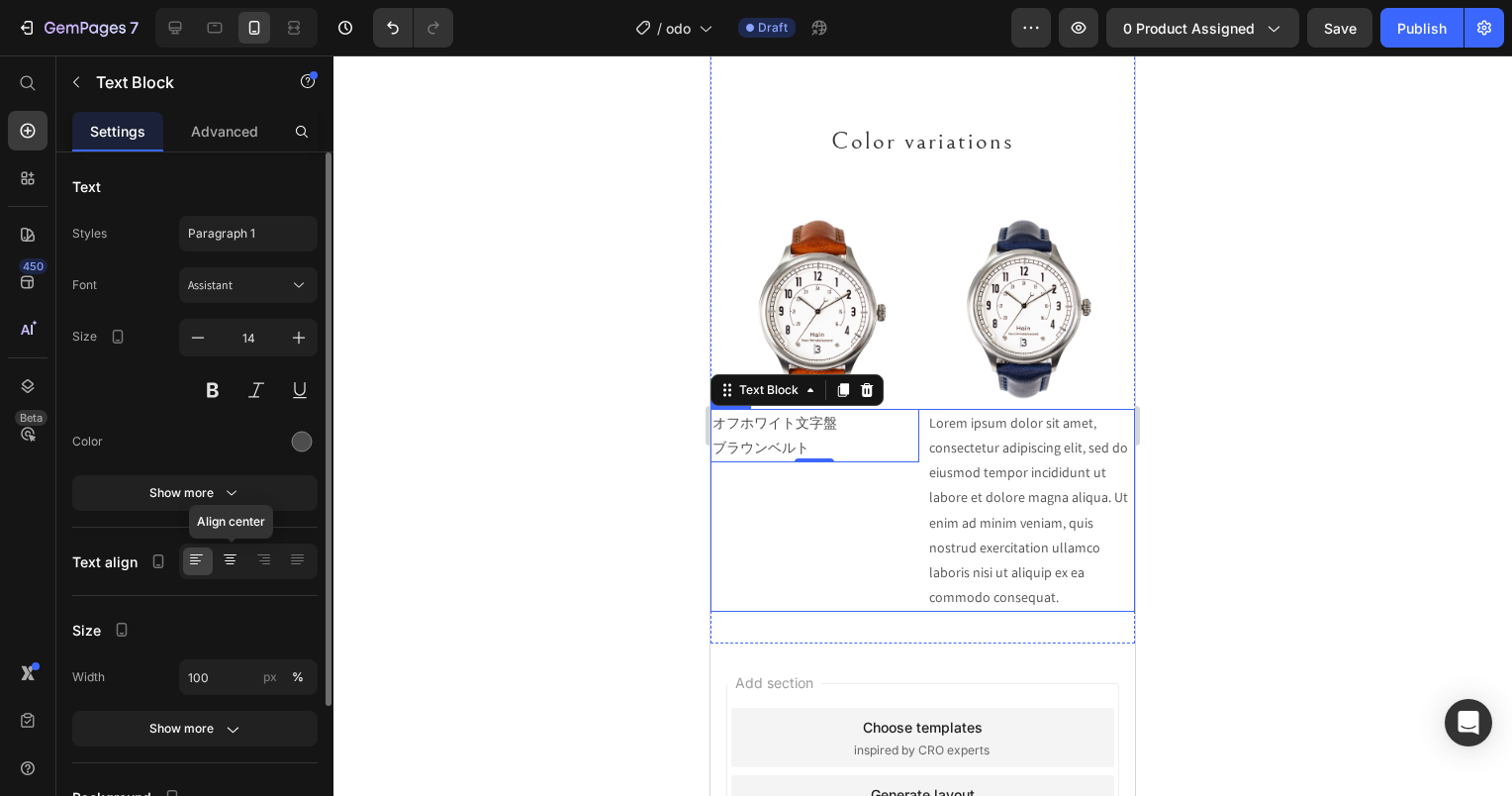 click 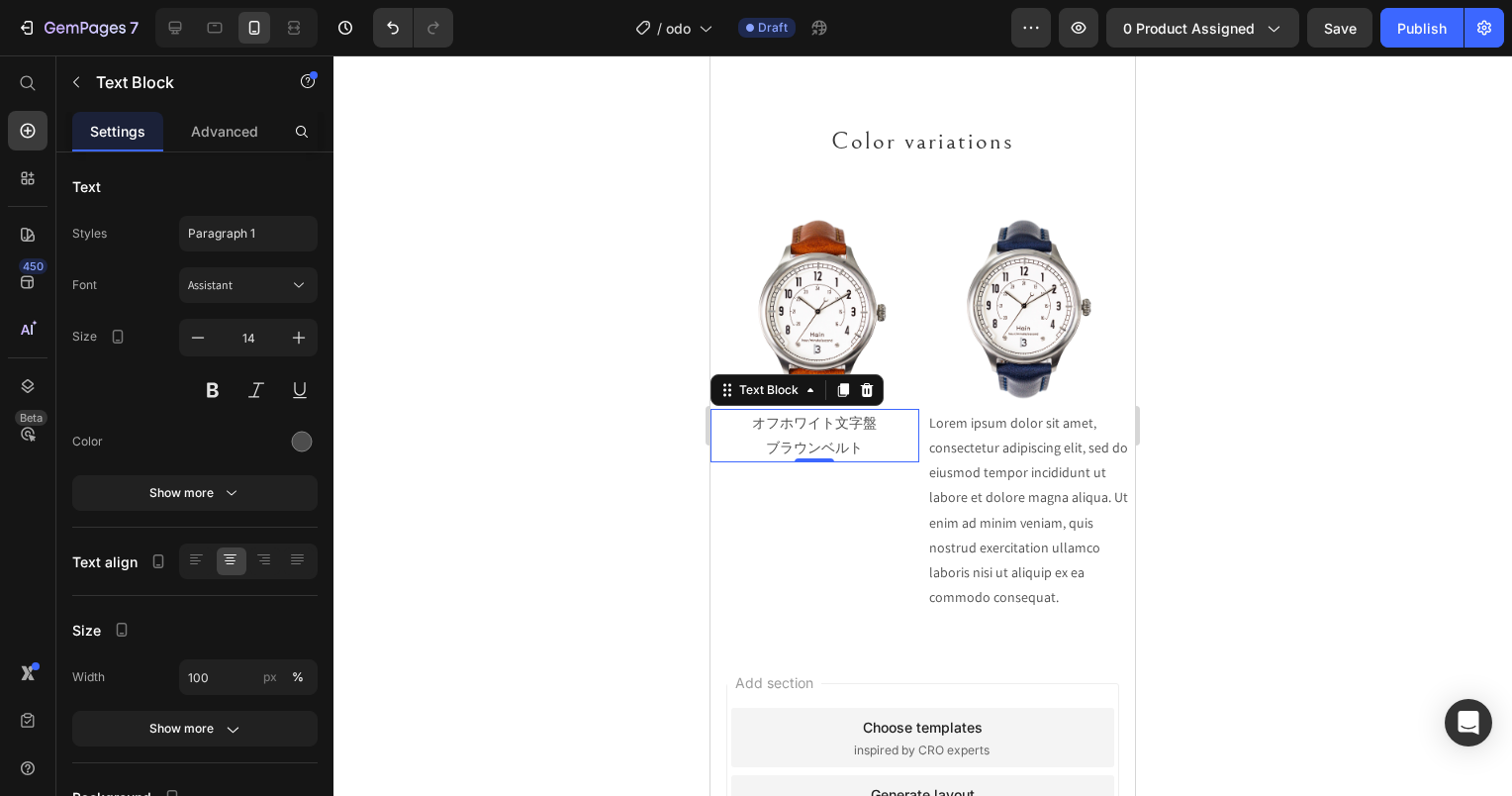 click on "Mobile ( 429 px) iPhone 13 Mini iPhone 13 Pro iPhone 11 Pro Max iPhone 15 Pro Max Pixel 7 Galaxy S8+ Galaxy S20 Ultra iPad Mini iPad Air iPad Pro Header Title Line Row Detail Heading Image Text Block Image Text Block Title Line Color variations Heading Image Title Line Size Heading Image Row Text Block 35 Section 16 Root" at bounding box center (756, 0) 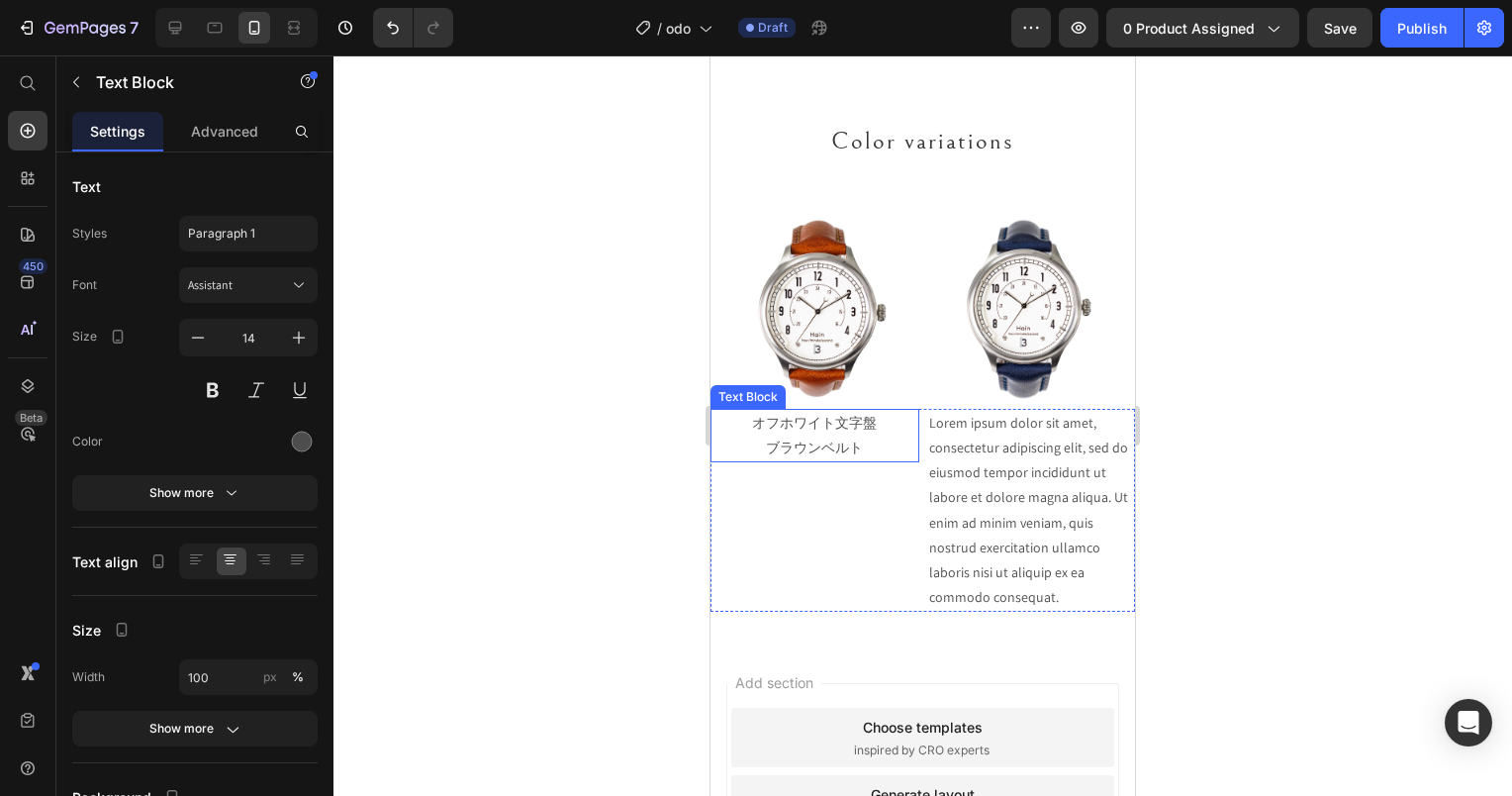 click on "オフホワイト文字盤 ブラウンベルト" at bounding box center [814, 436] 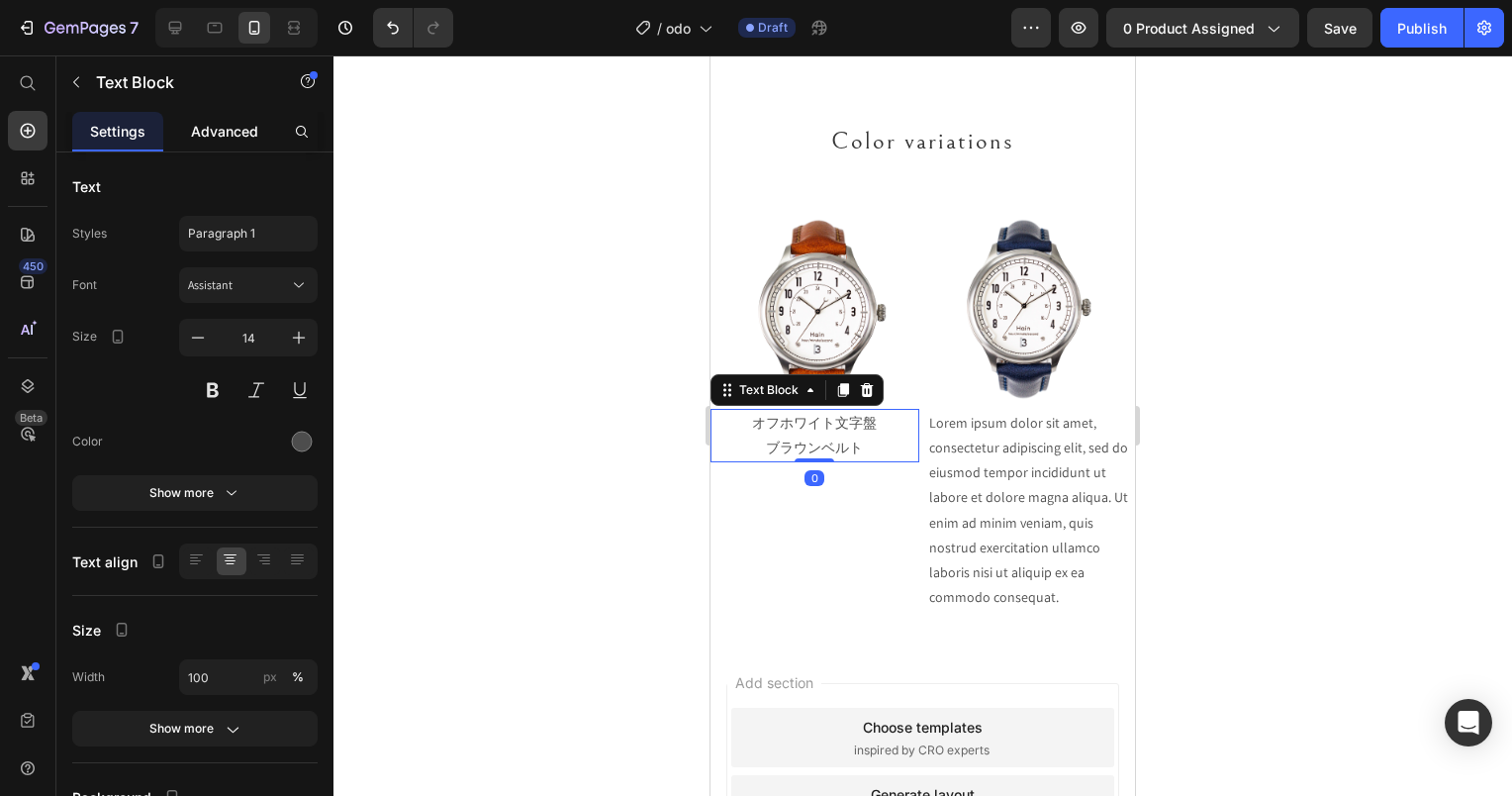 click on "Advanced" at bounding box center (225, 131) 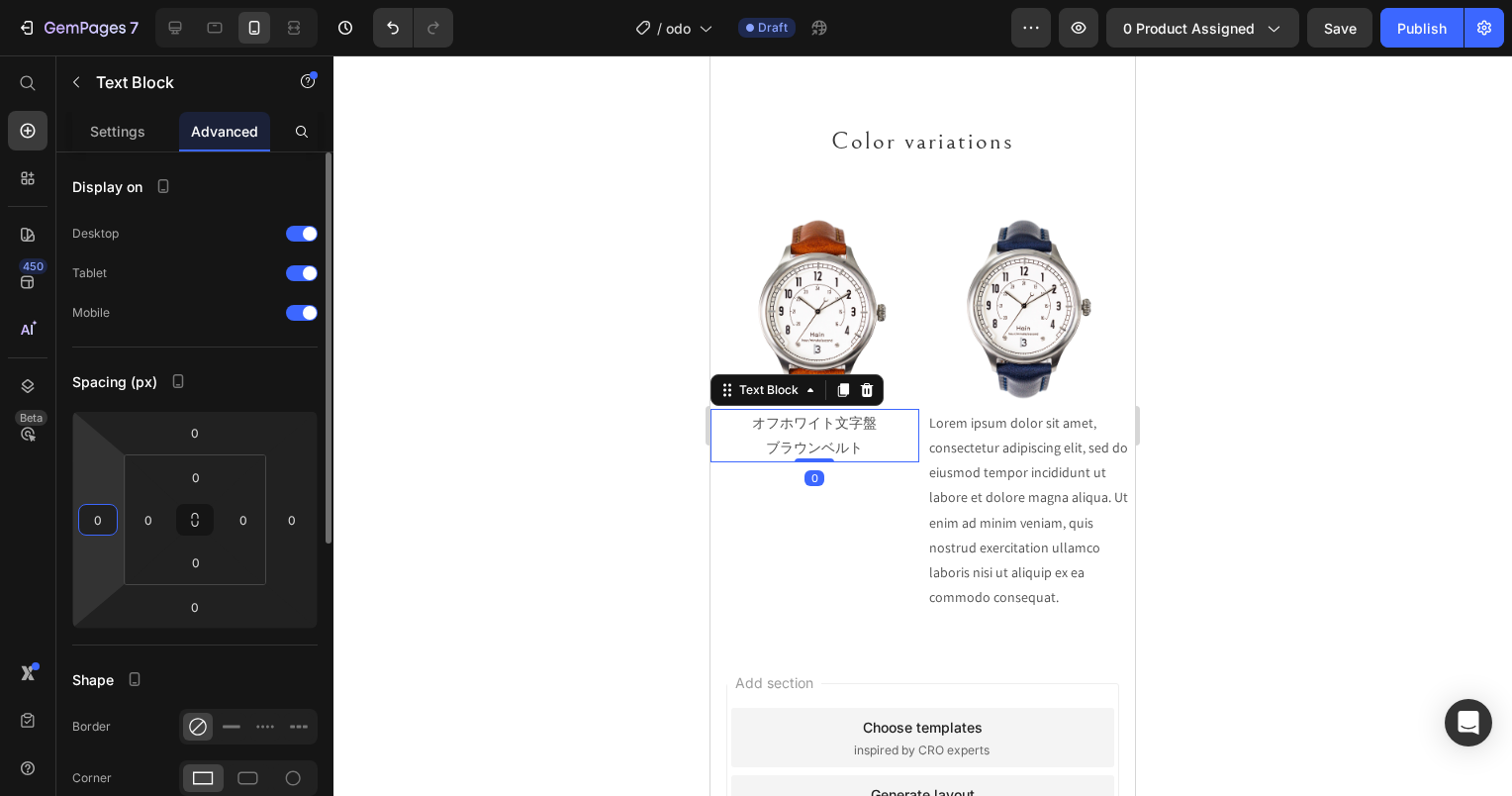 click on "0" at bounding box center [98, 520] 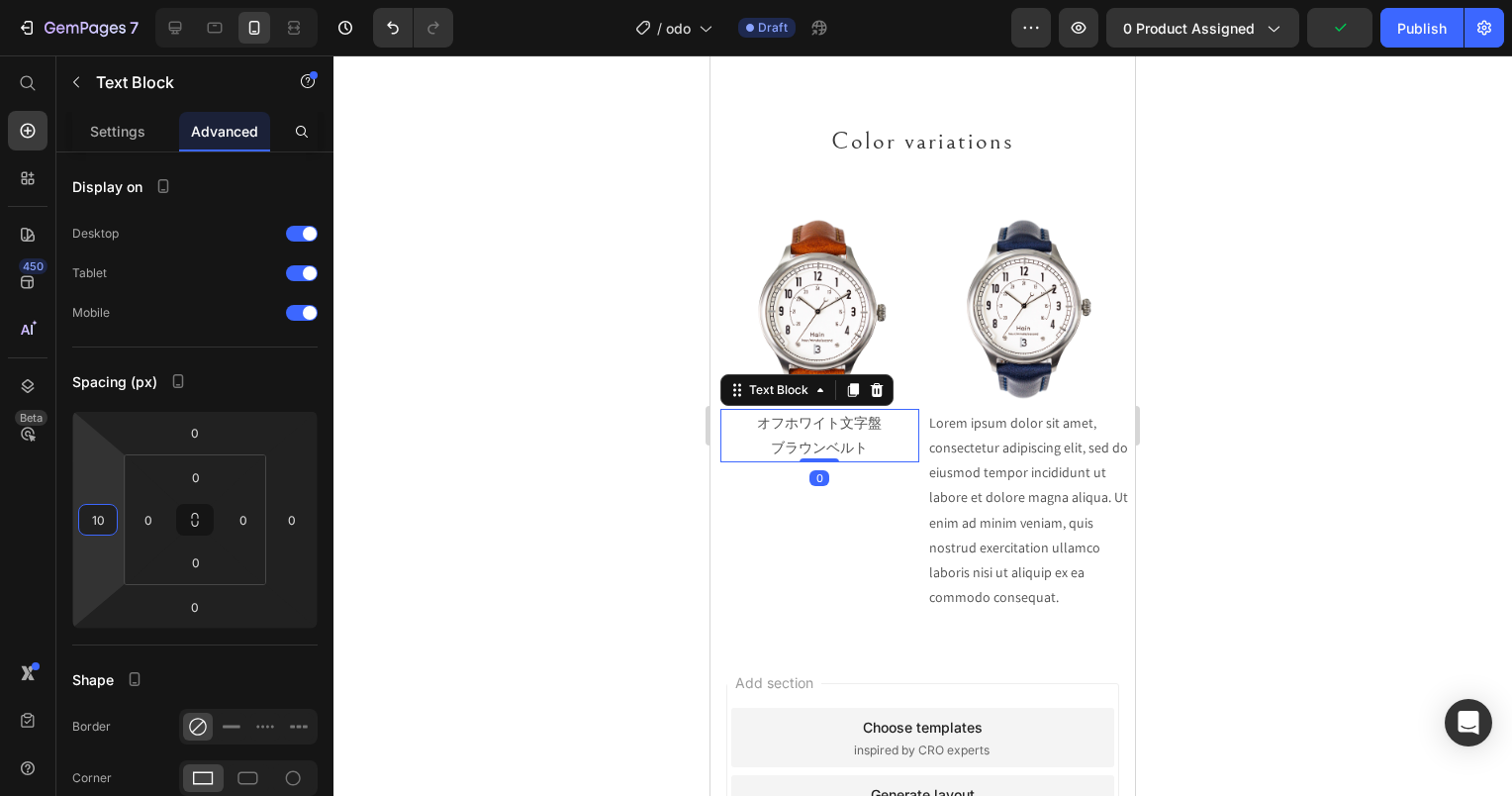 type on "10" 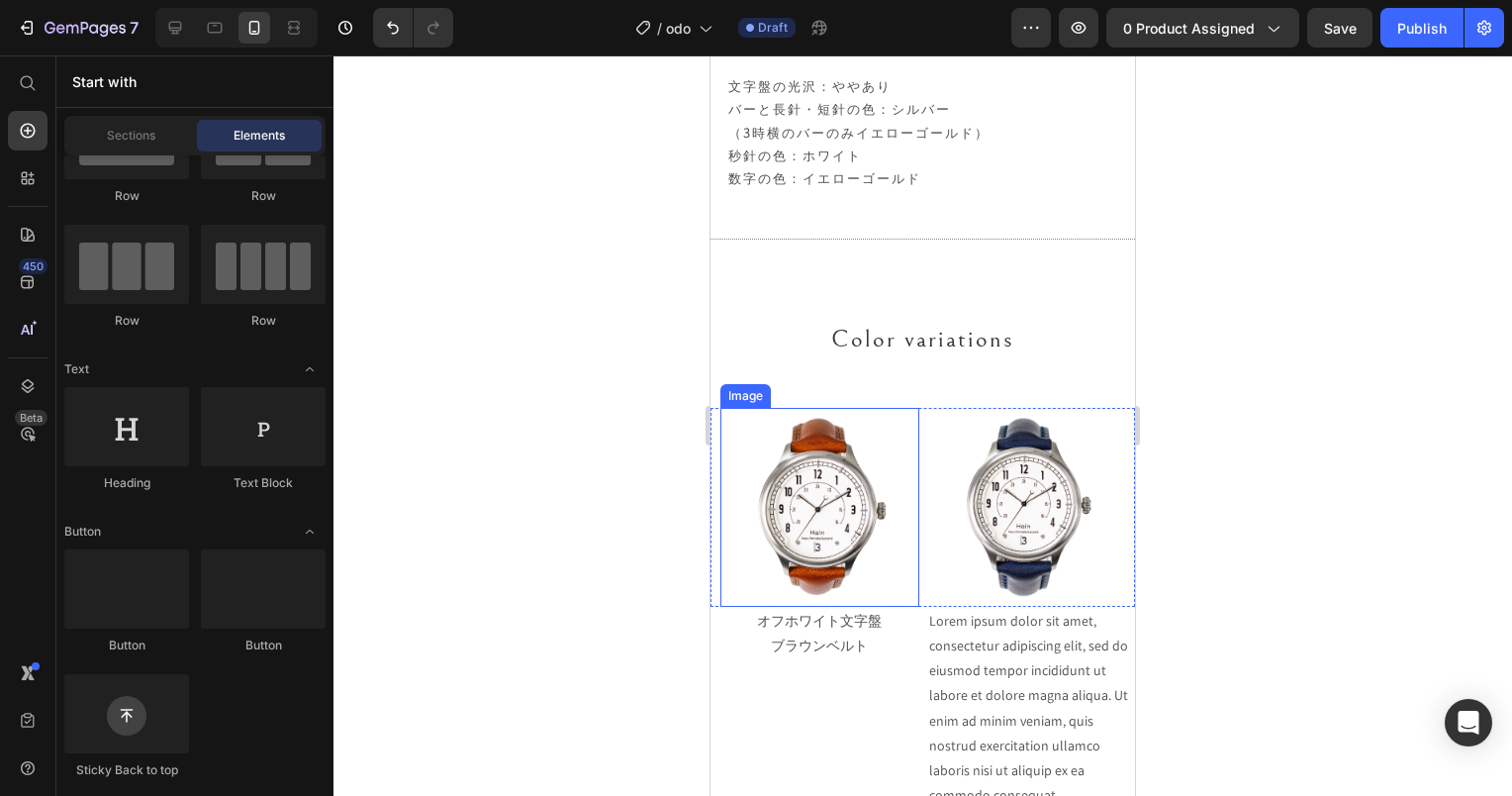 scroll, scrollTop: 23227, scrollLeft: 0, axis: vertical 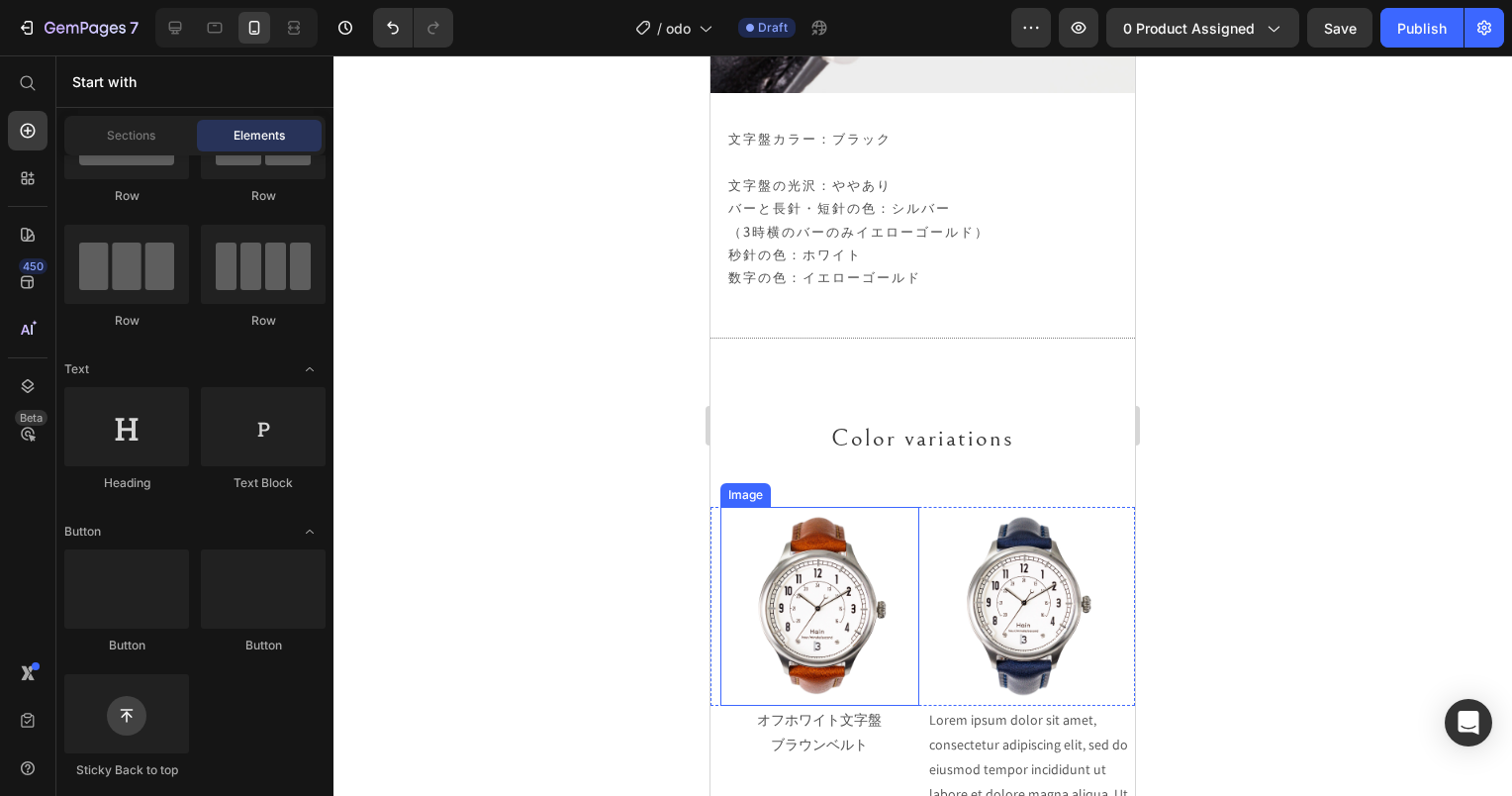 drag, startPoint x: 860, startPoint y: 602, endPoint x: 851, endPoint y: 590, distance: 15 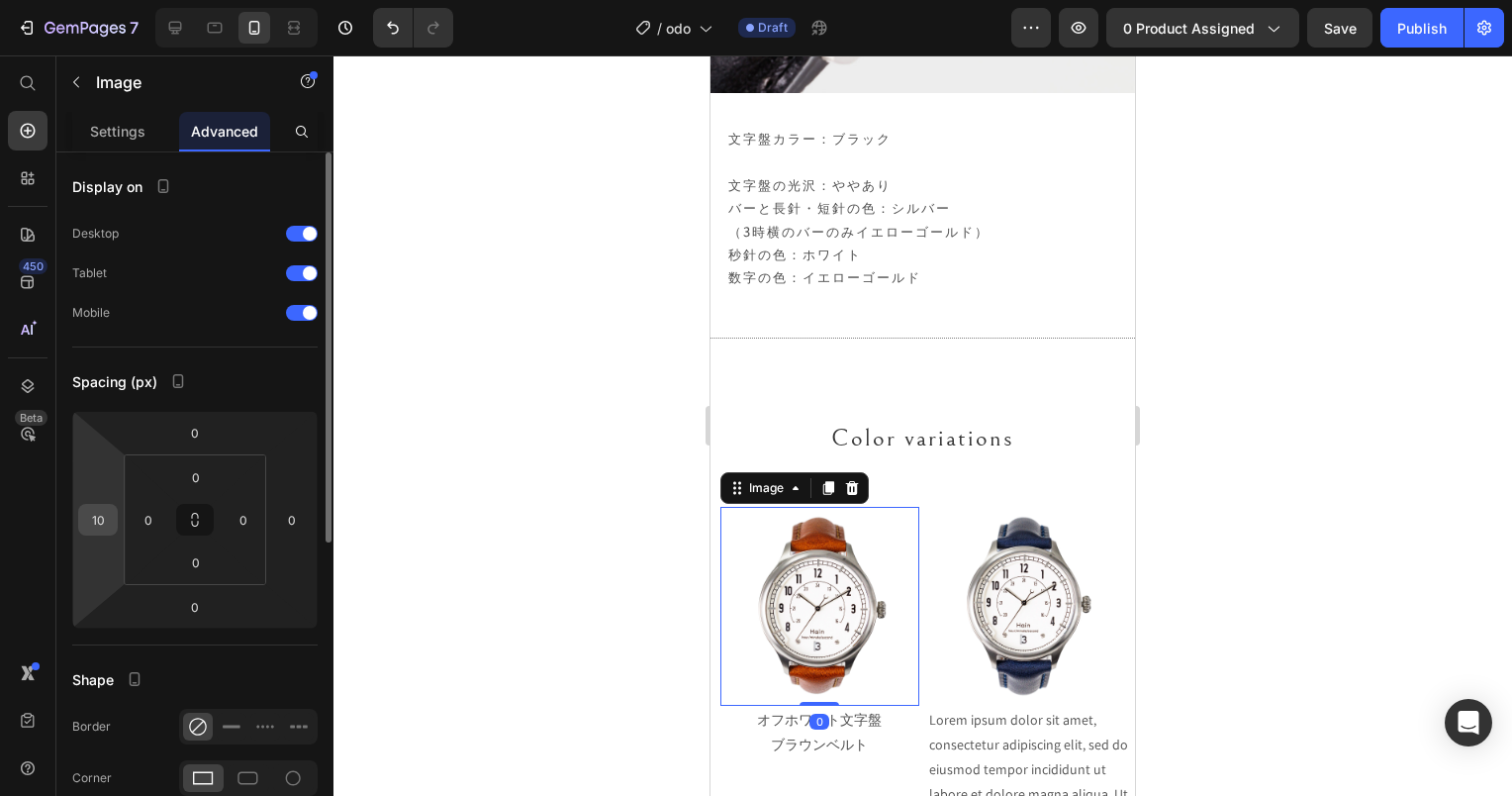 click on "10" at bounding box center (98, 520) 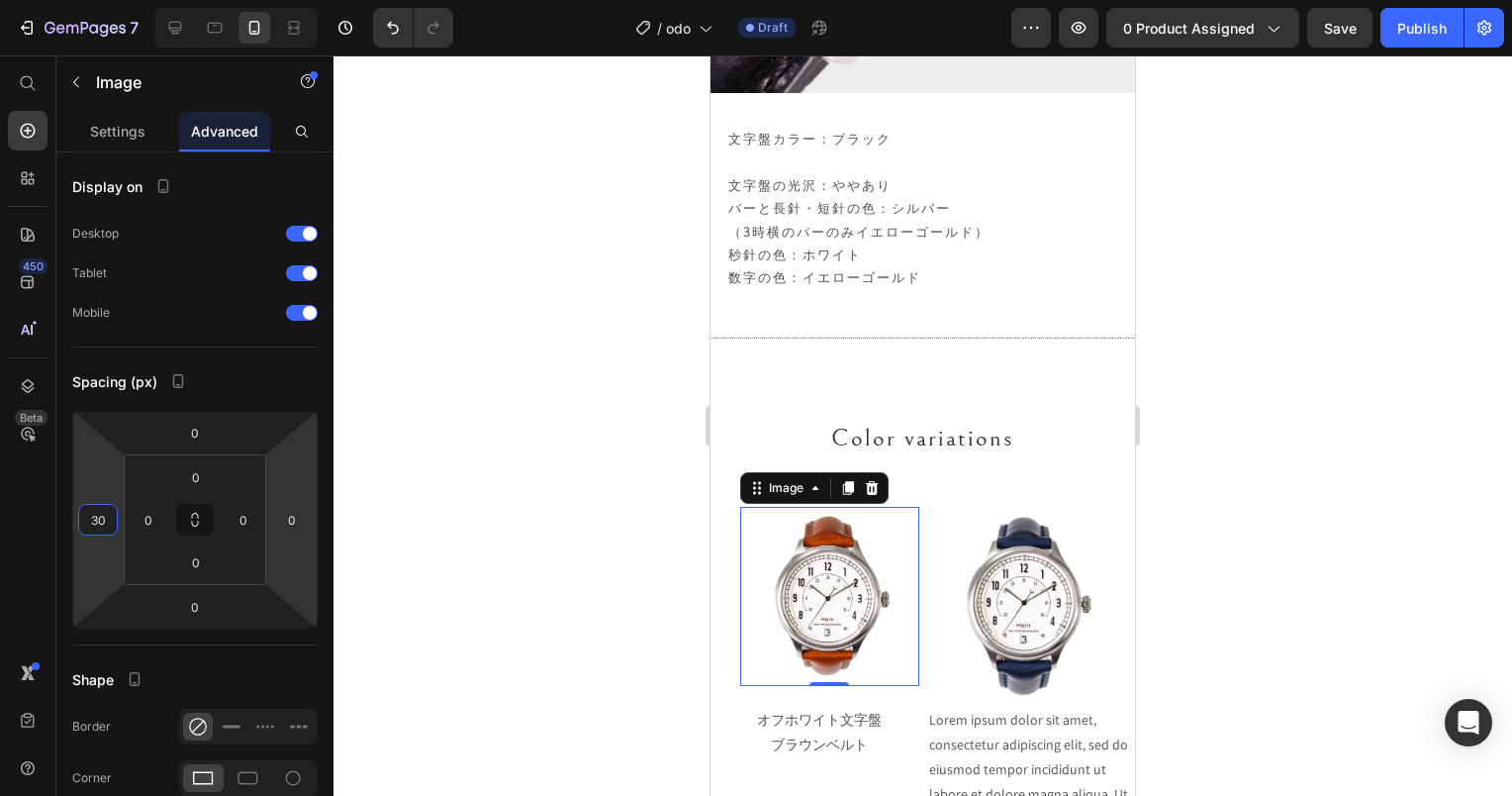 type on "3" 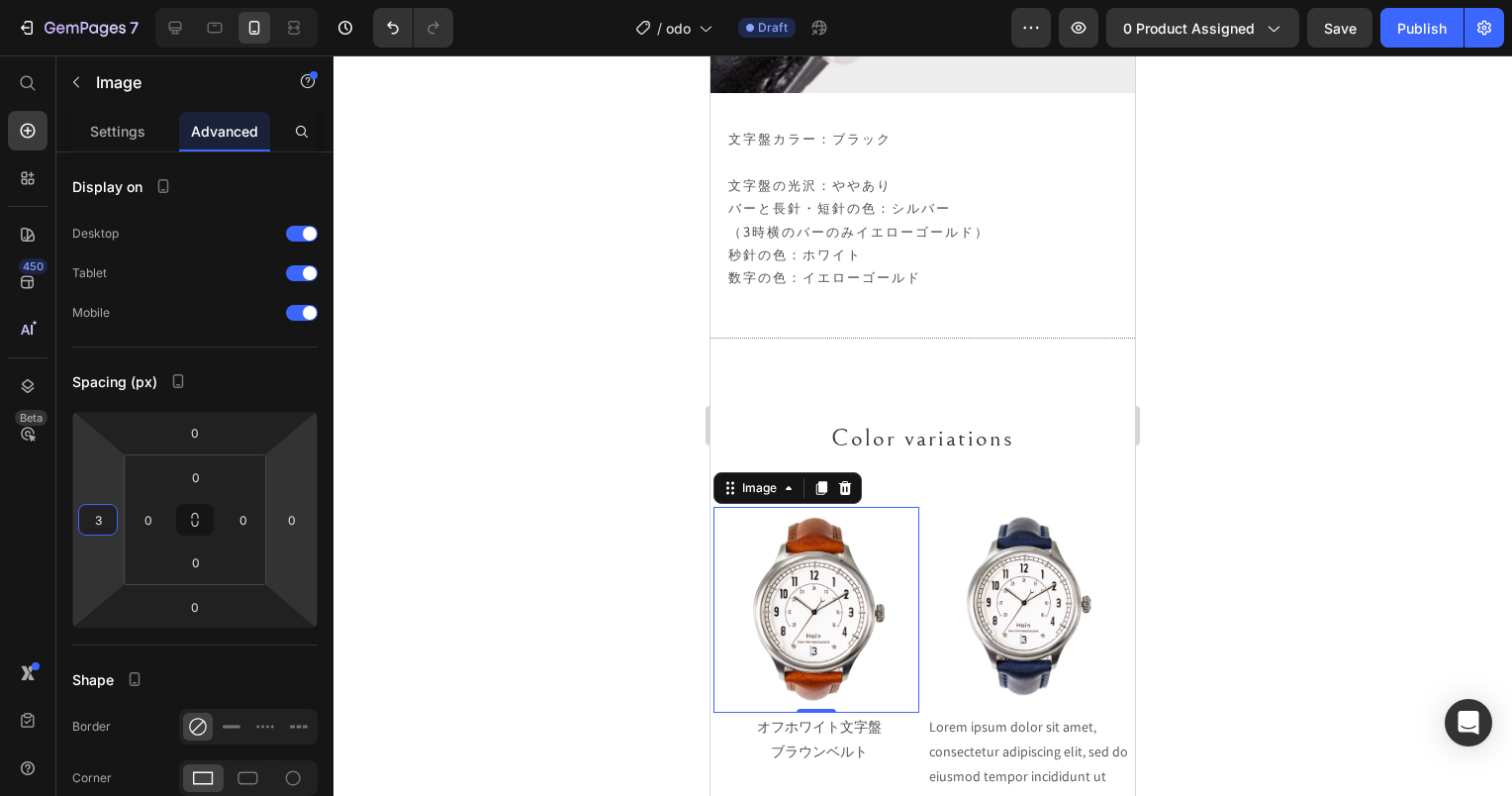 type 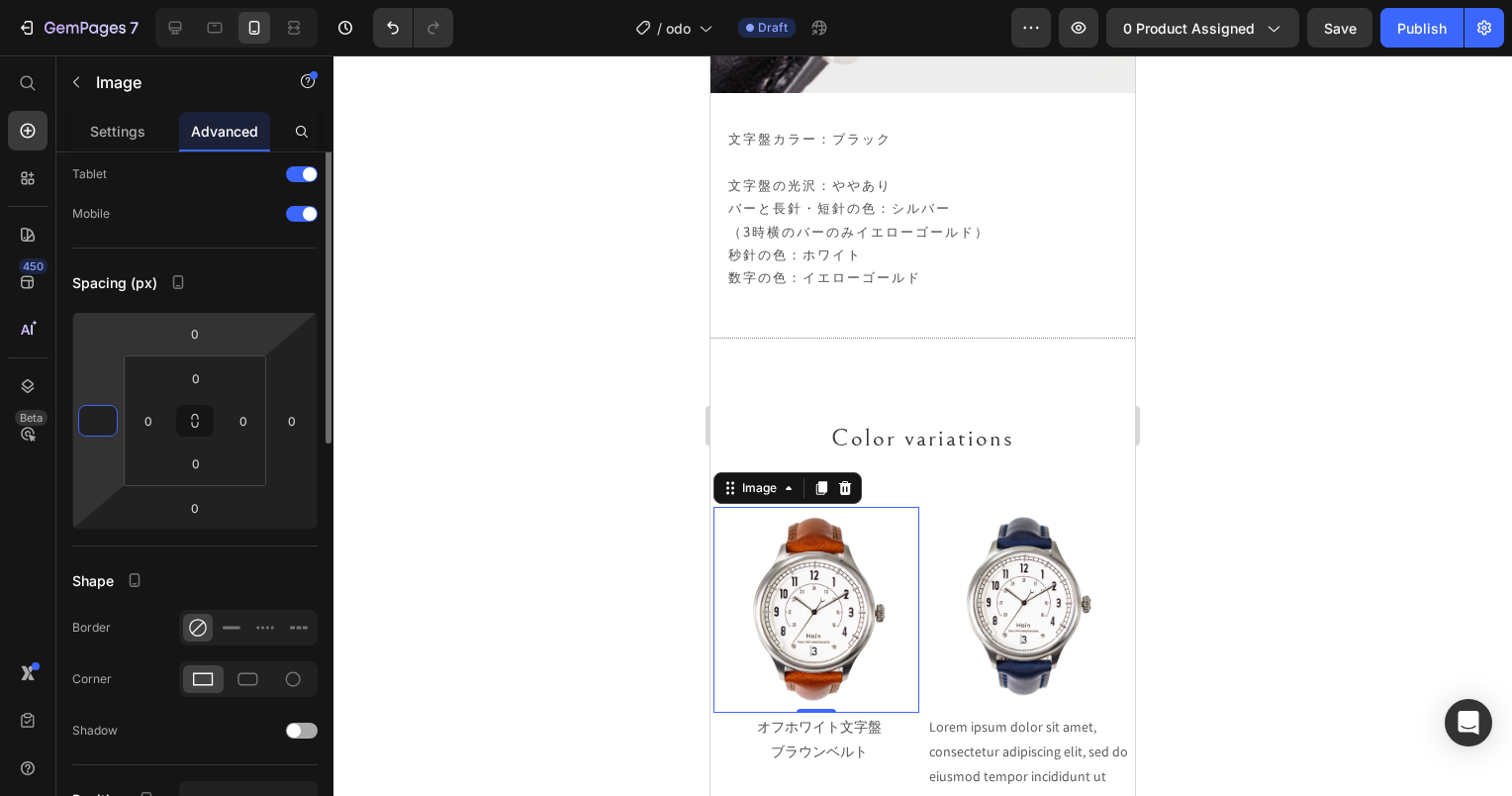 scroll, scrollTop: 0, scrollLeft: 0, axis: both 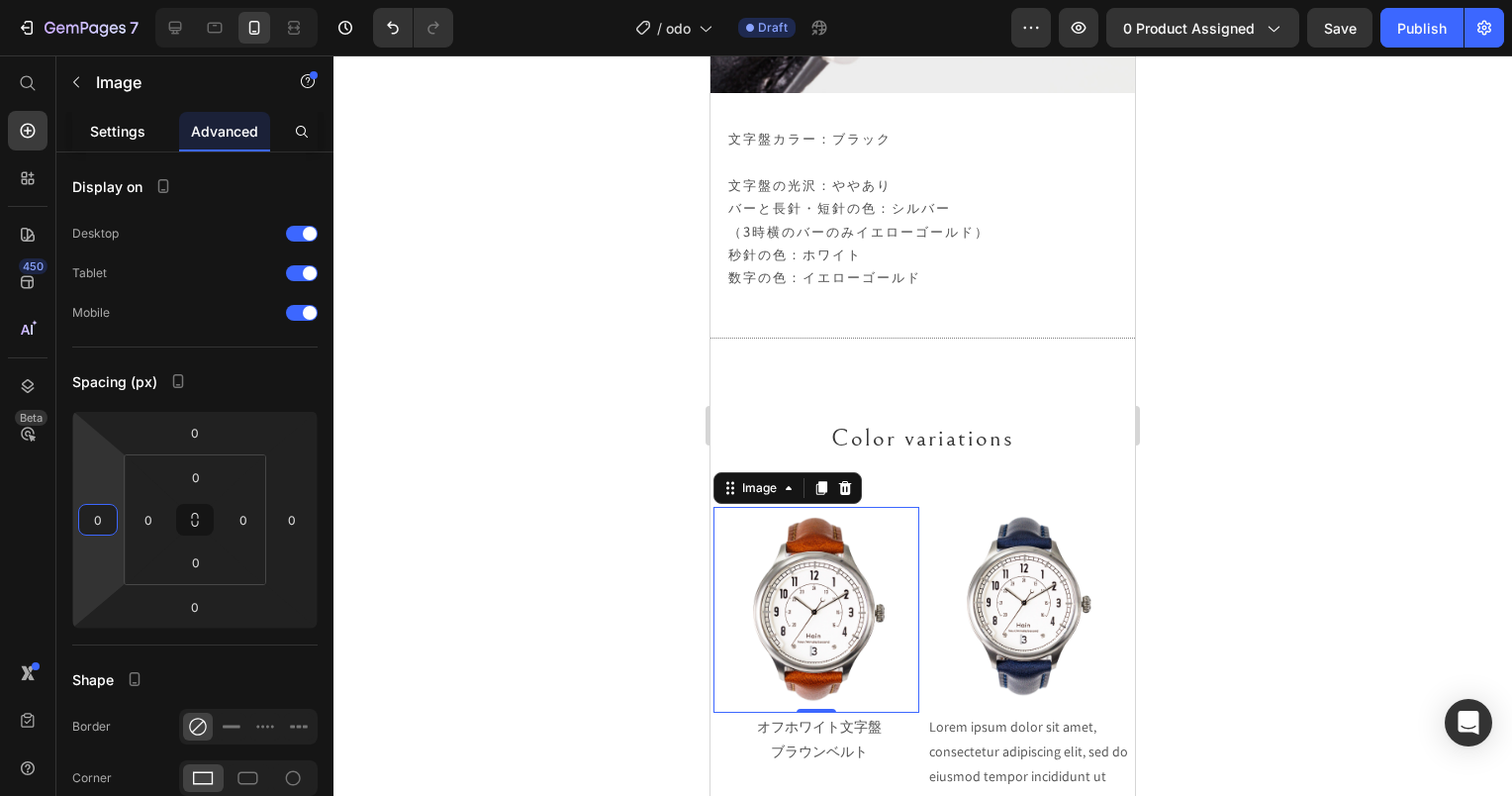 click on "Settings" at bounding box center [118, 131] 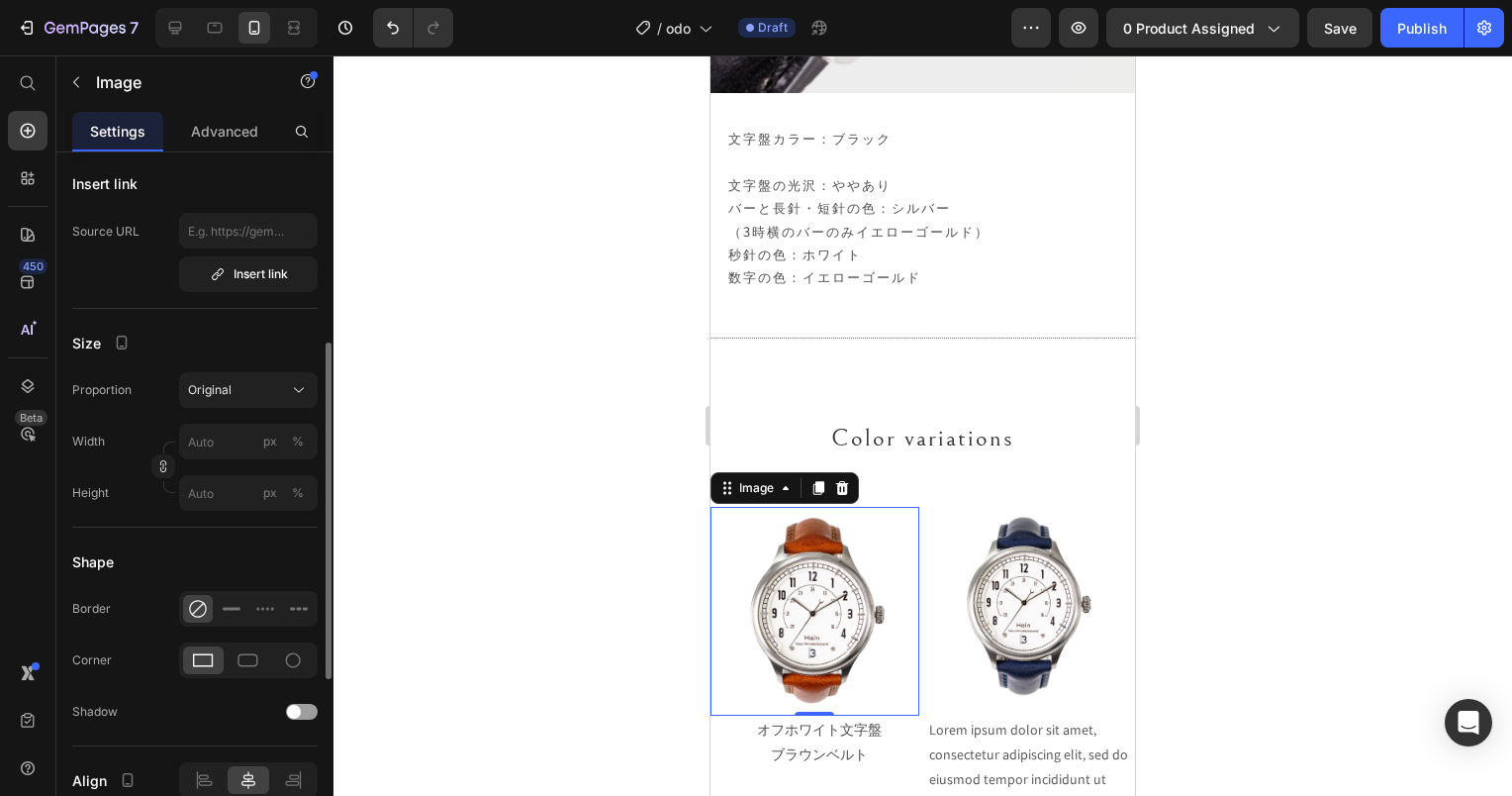scroll, scrollTop: 495, scrollLeft: 0, axis: vertical 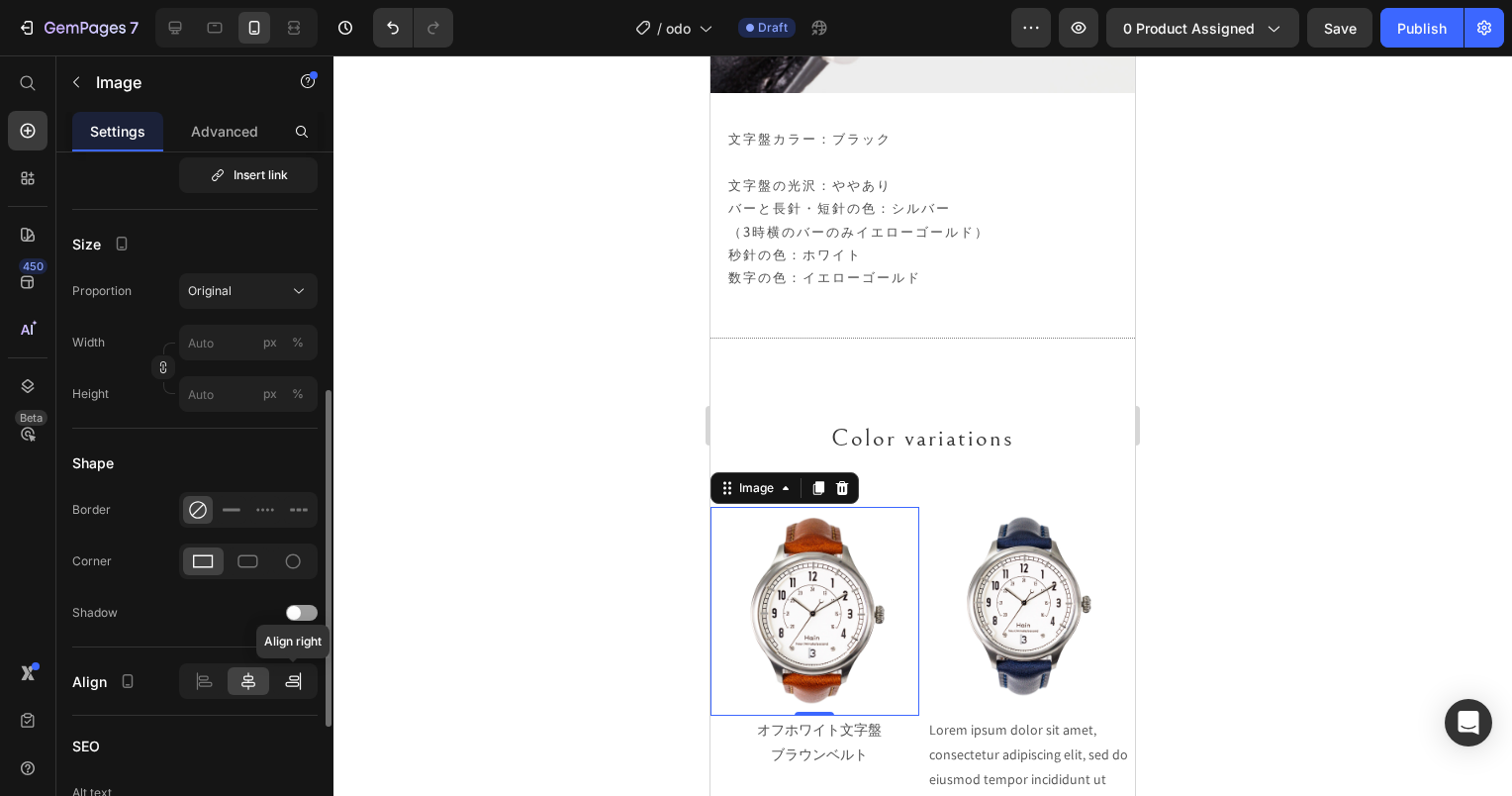 click 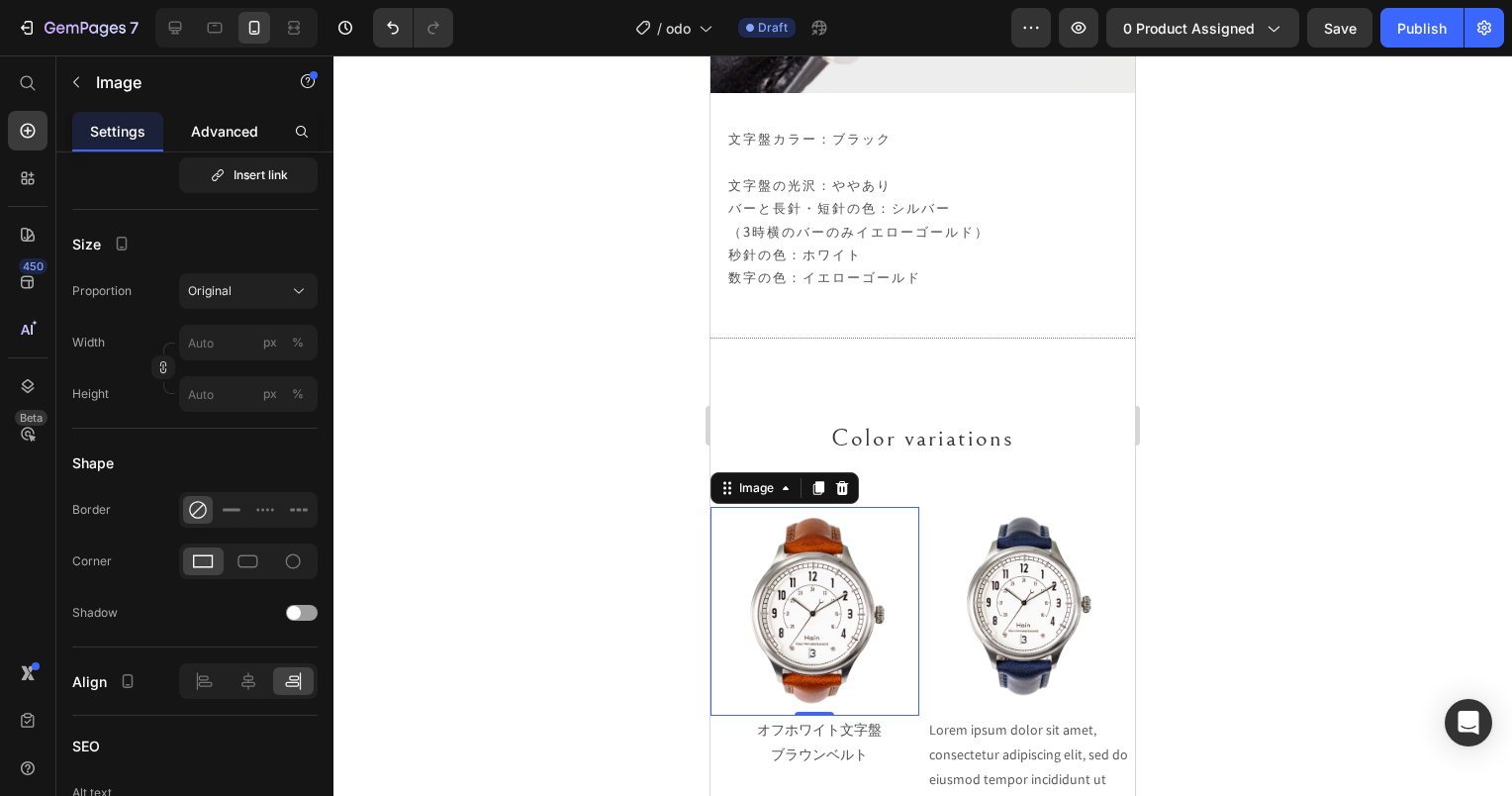 click on "Advanced" 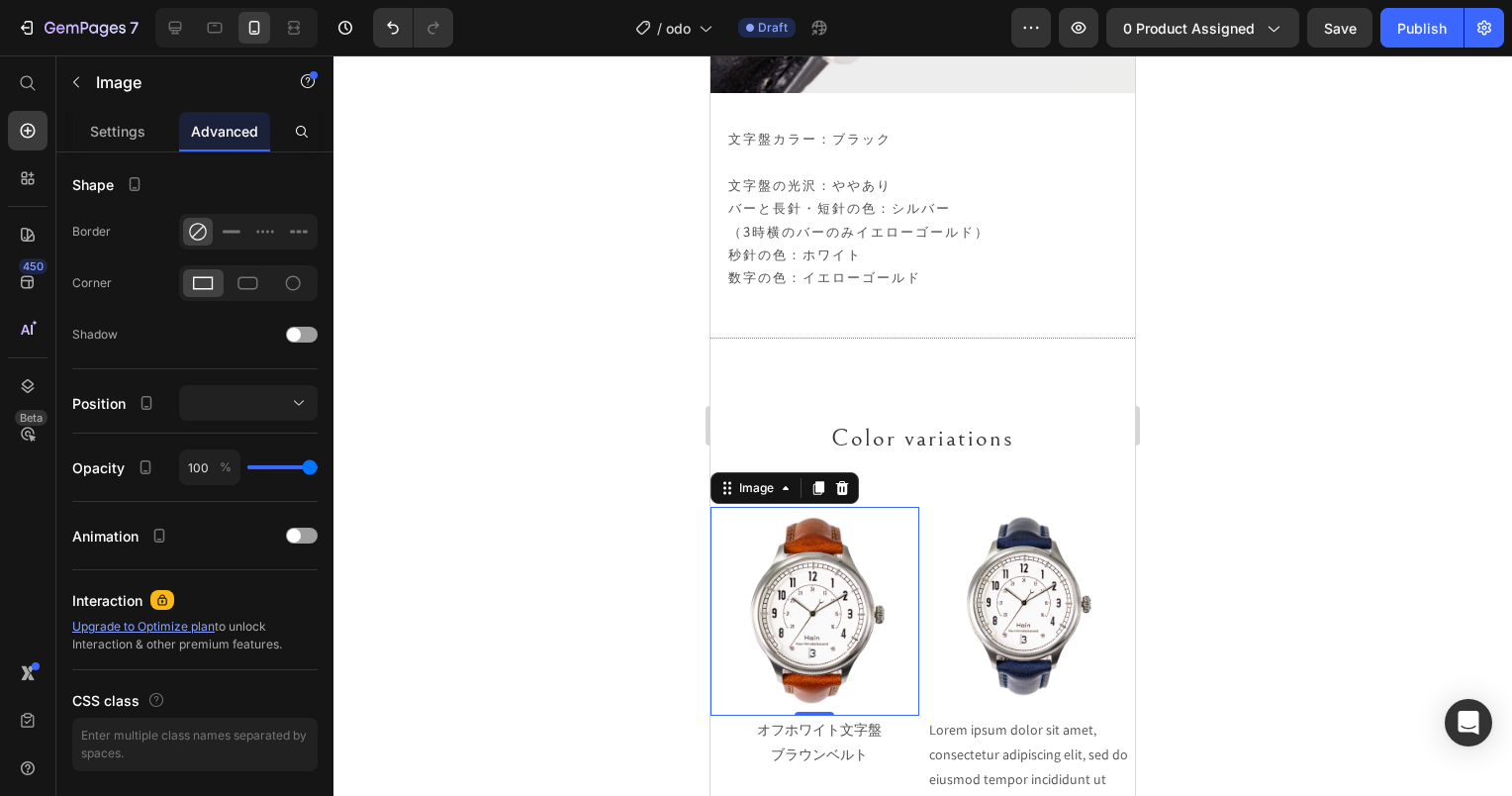 scroll, scrollTop: 0, scrollLeft: 0, axis: both 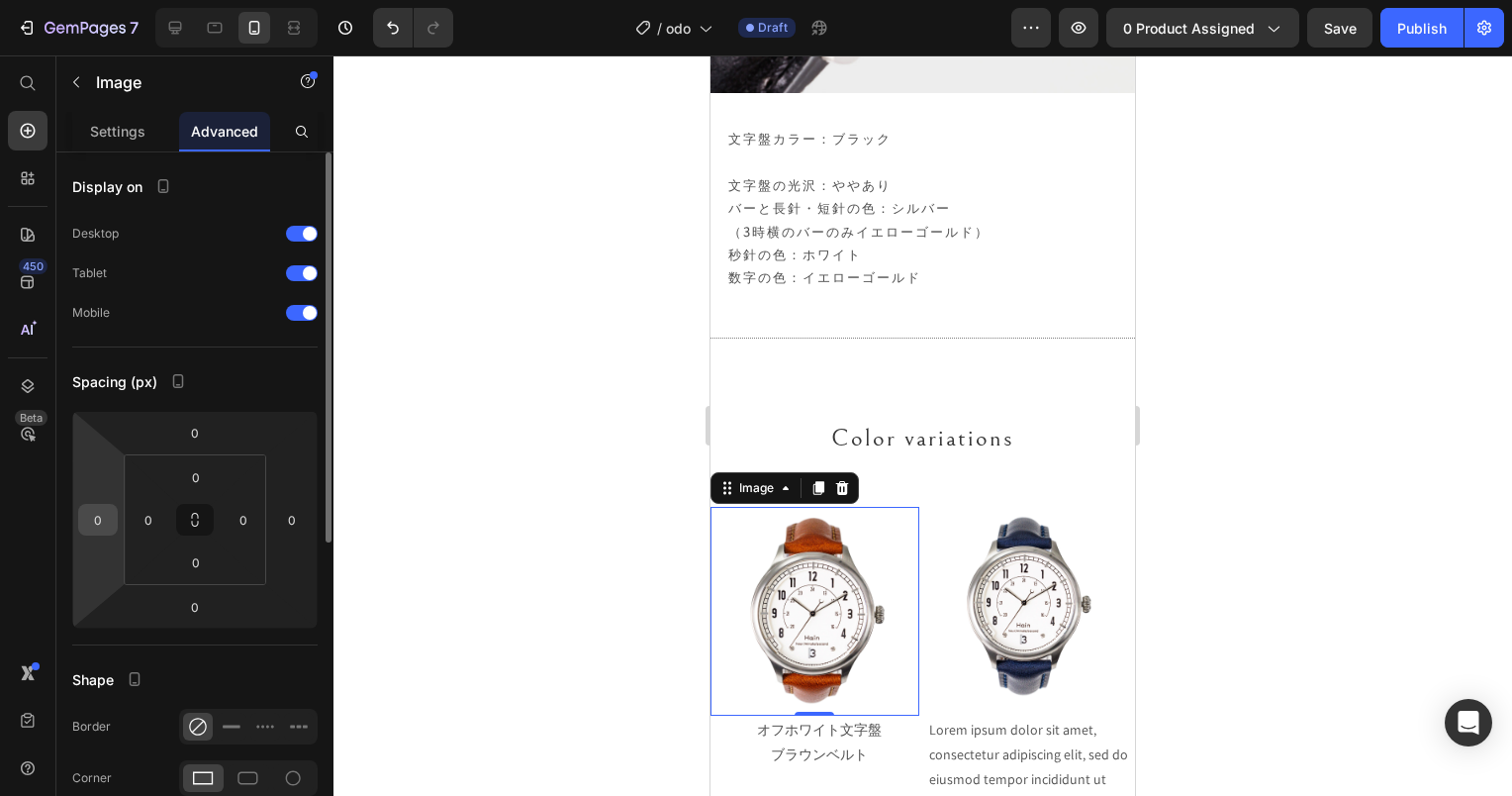 click on "0" at bounding box center [98, 520] 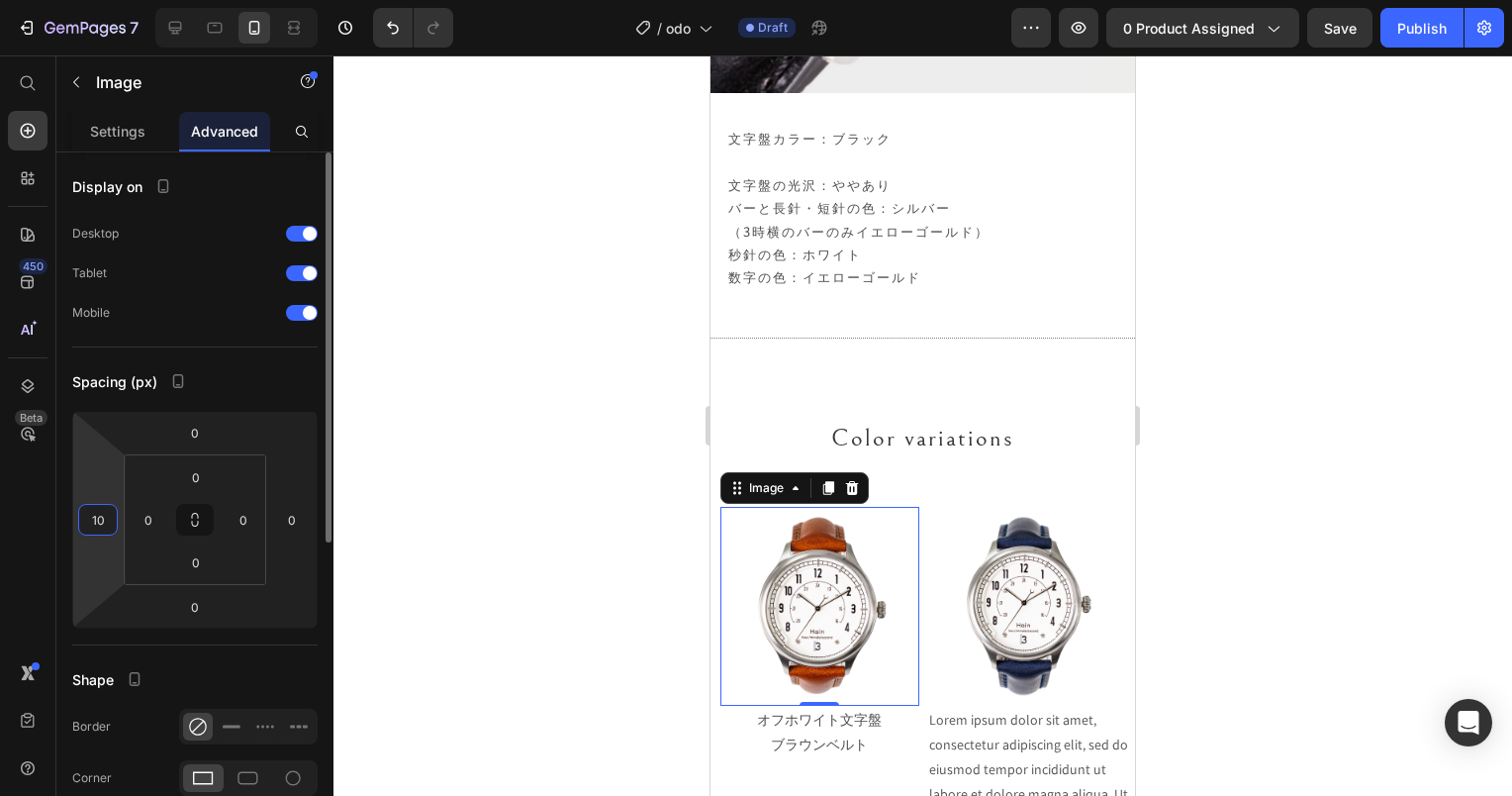 type on "1" 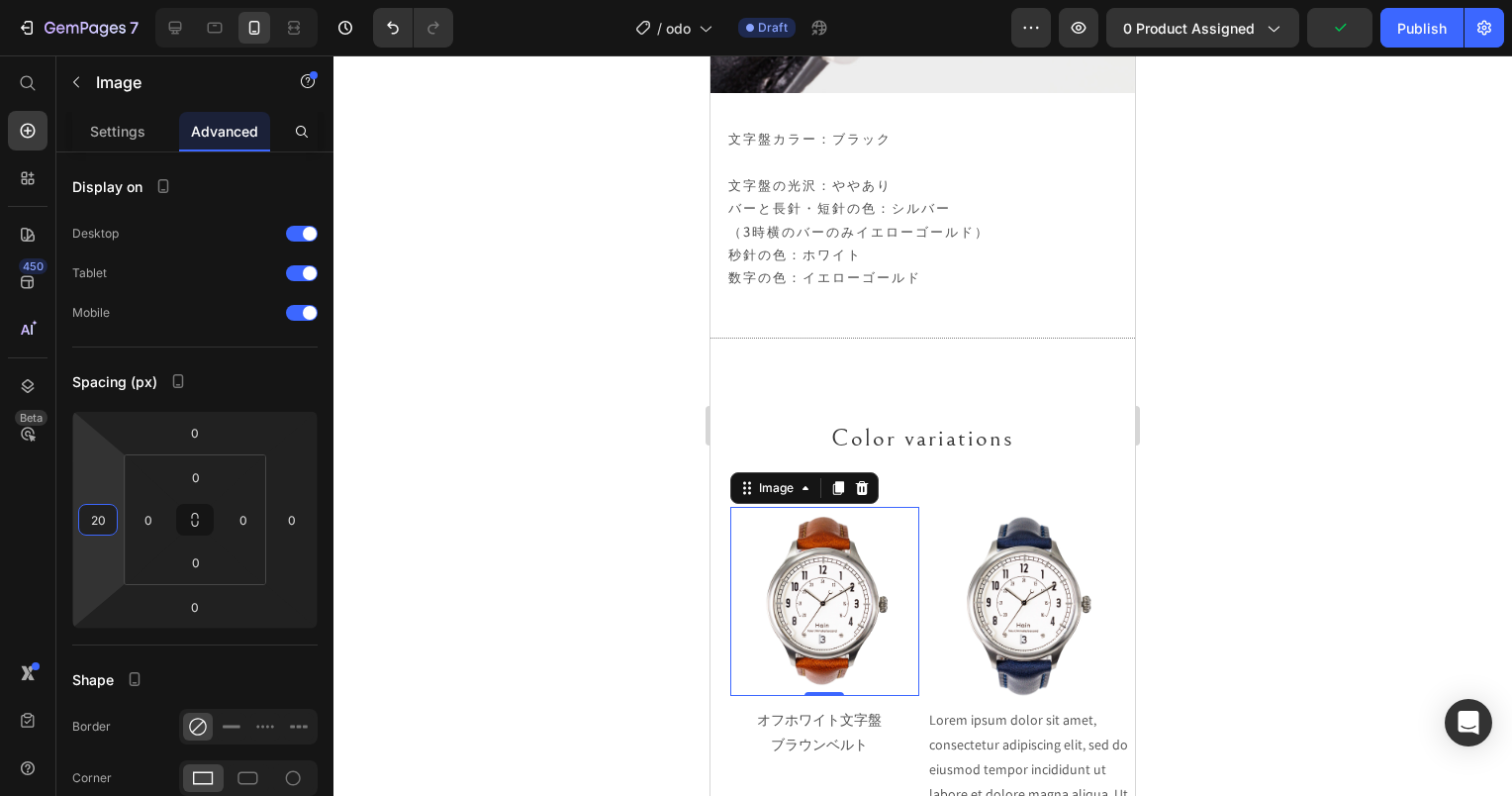 type on "20" 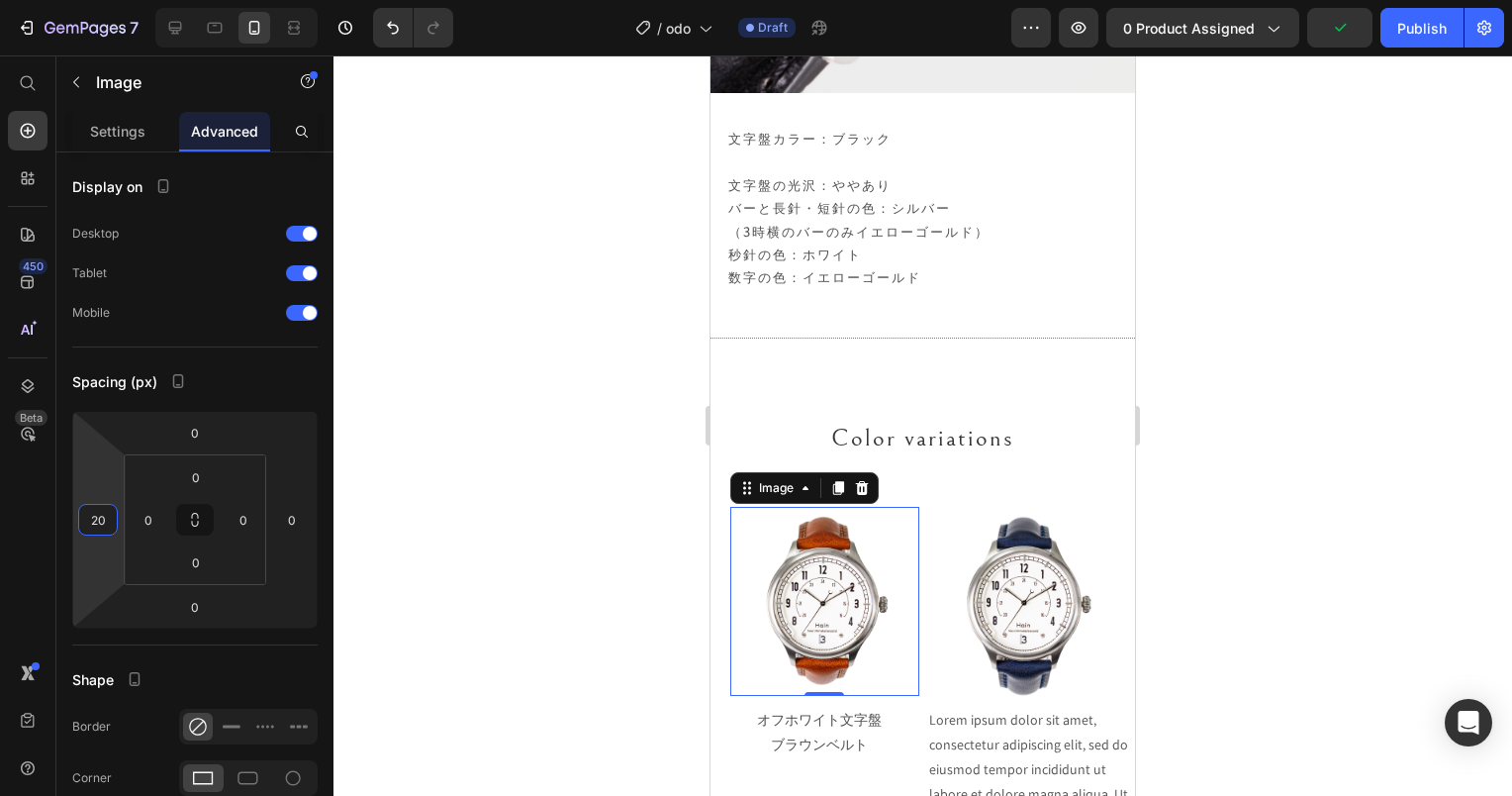 click 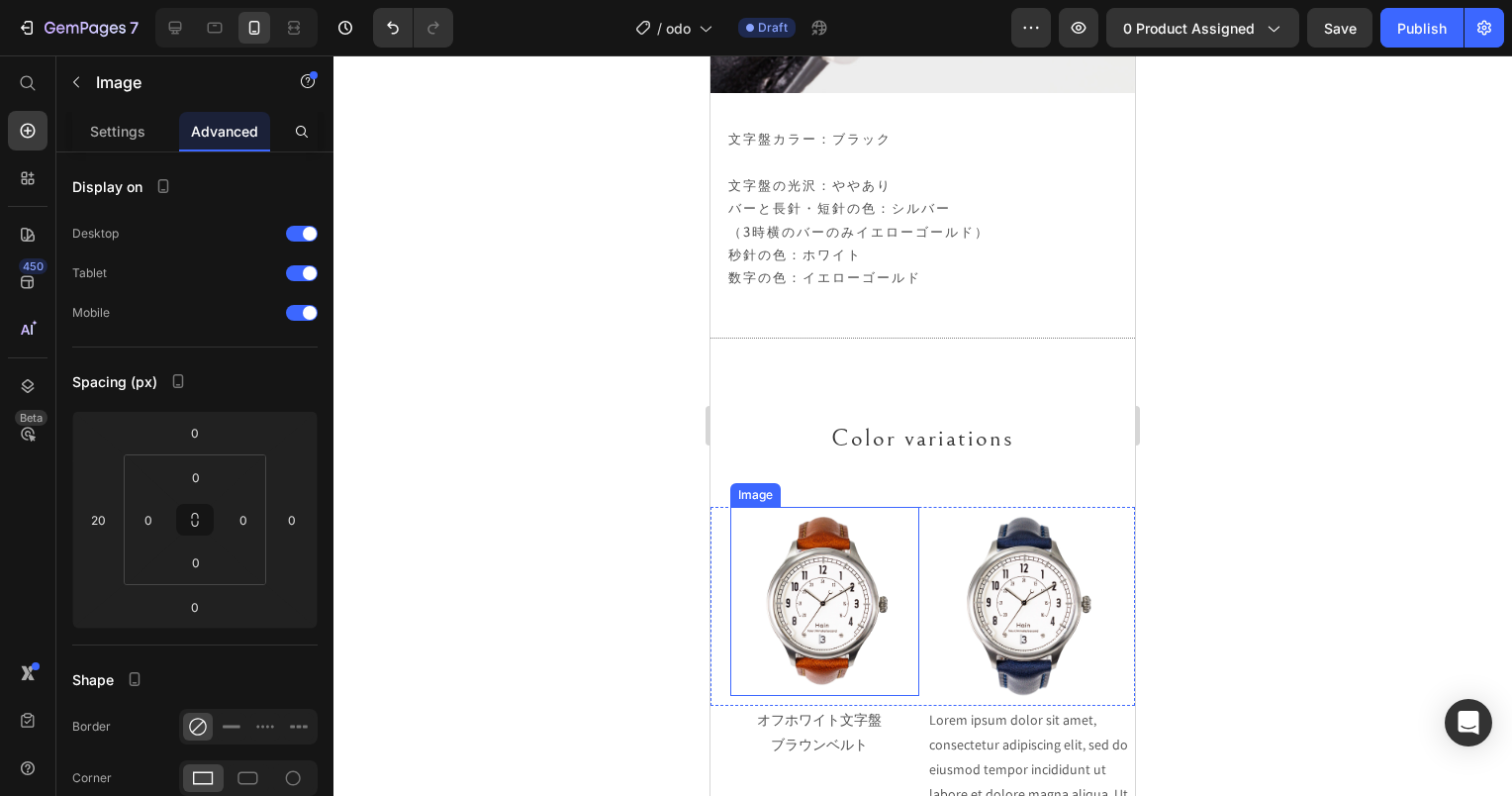 click at bounding box center [824, 601] 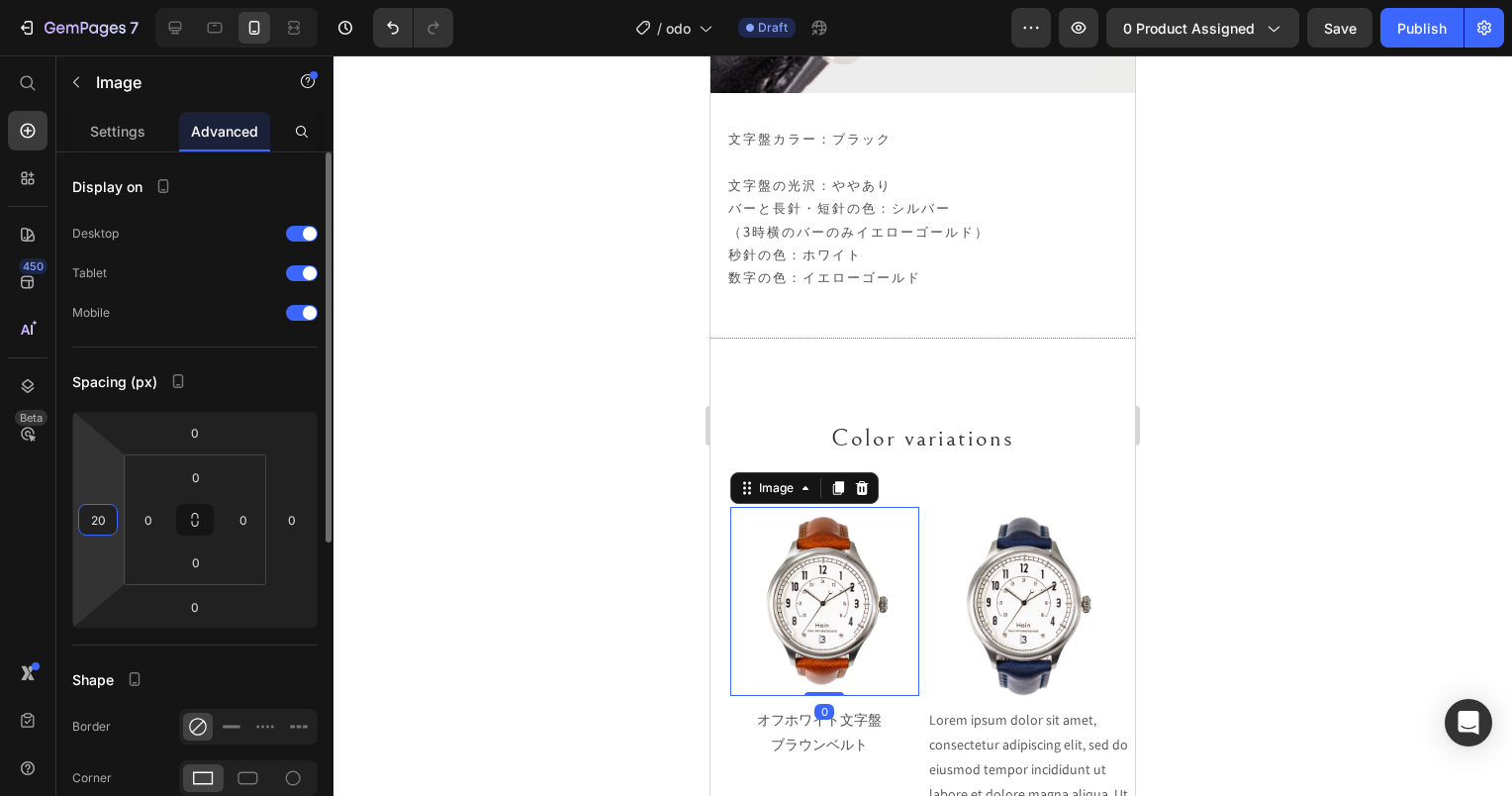 click on "20" at bounding box center [98, 520] 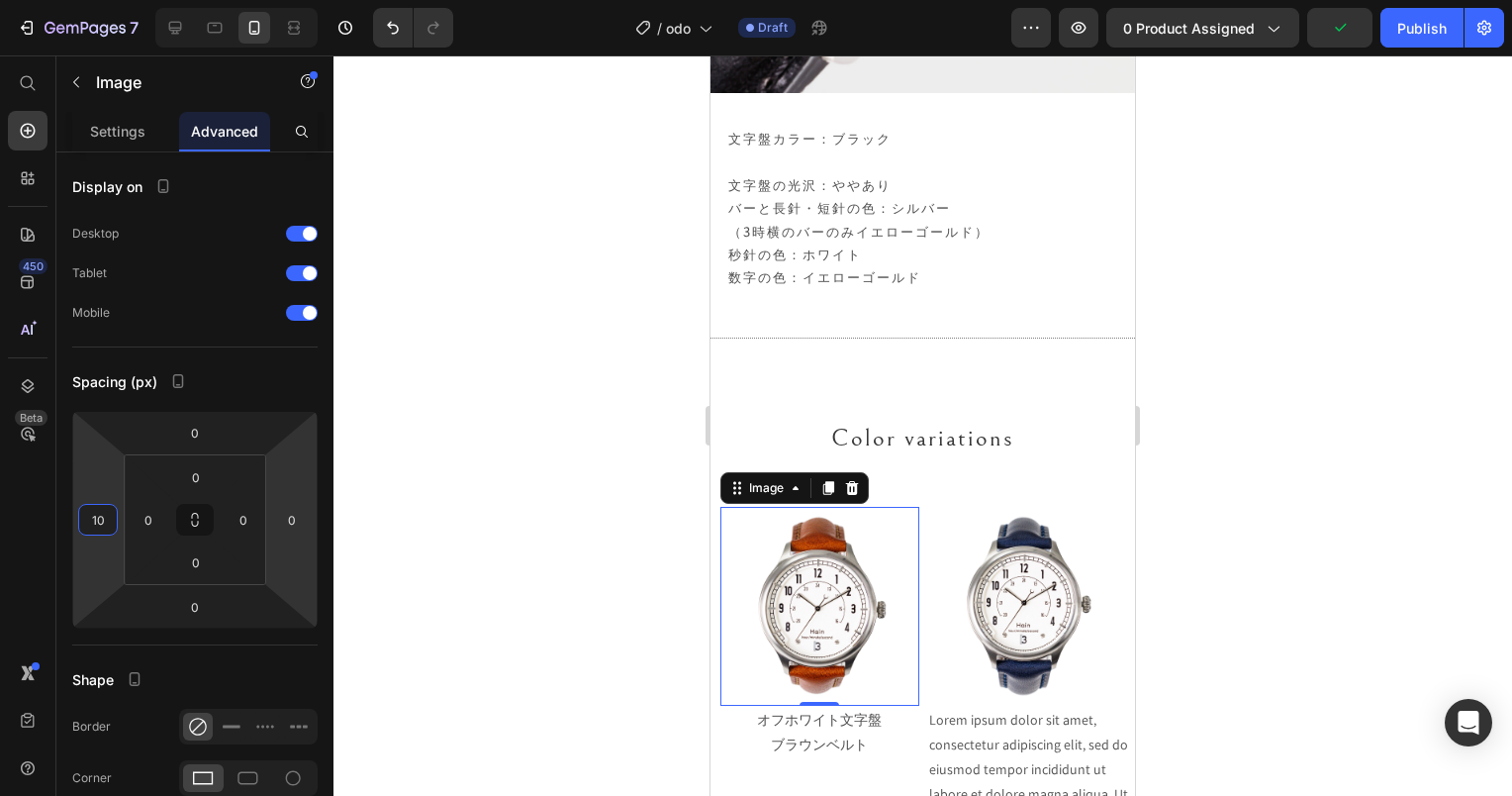 type on "10" 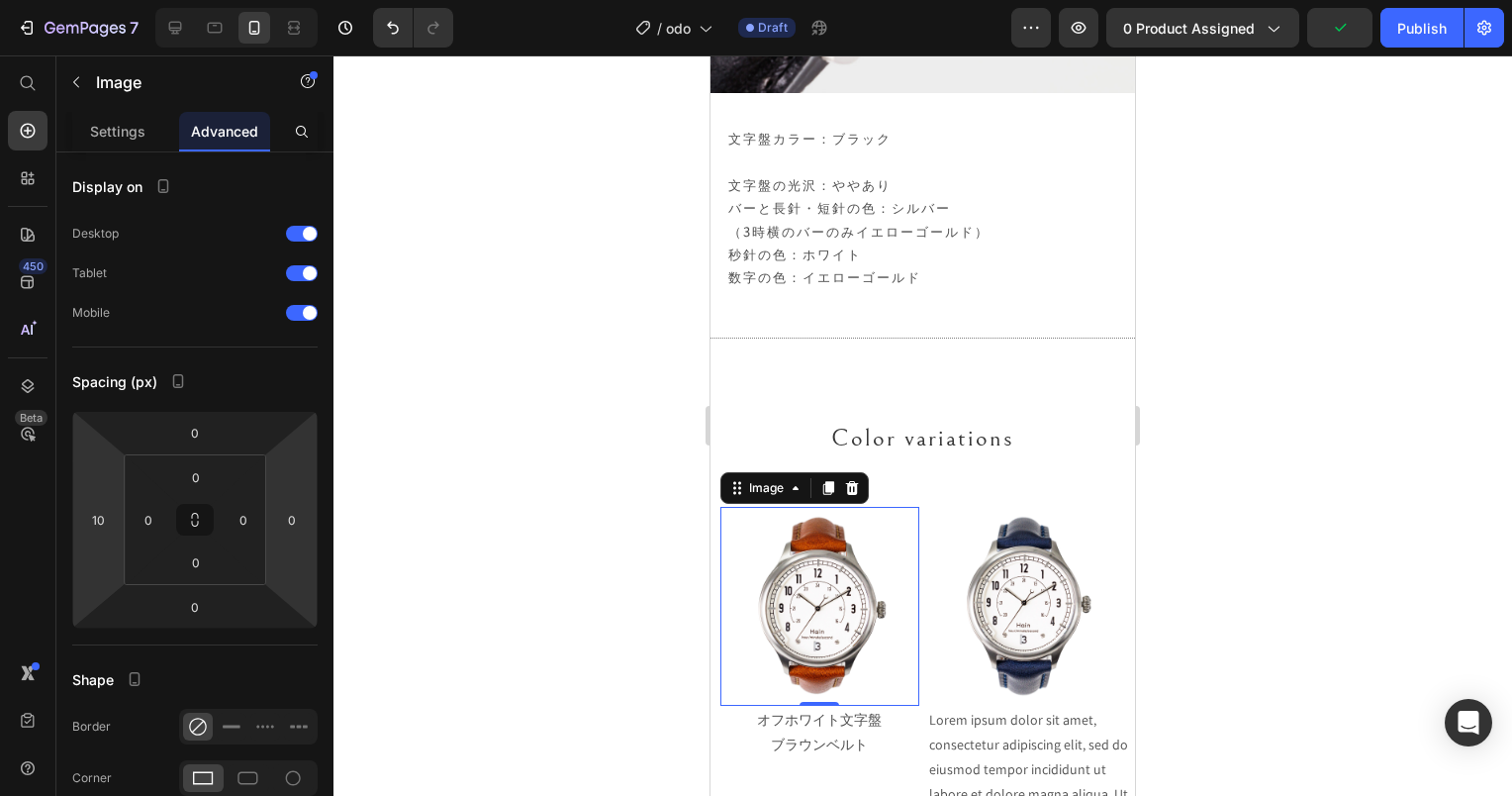 click 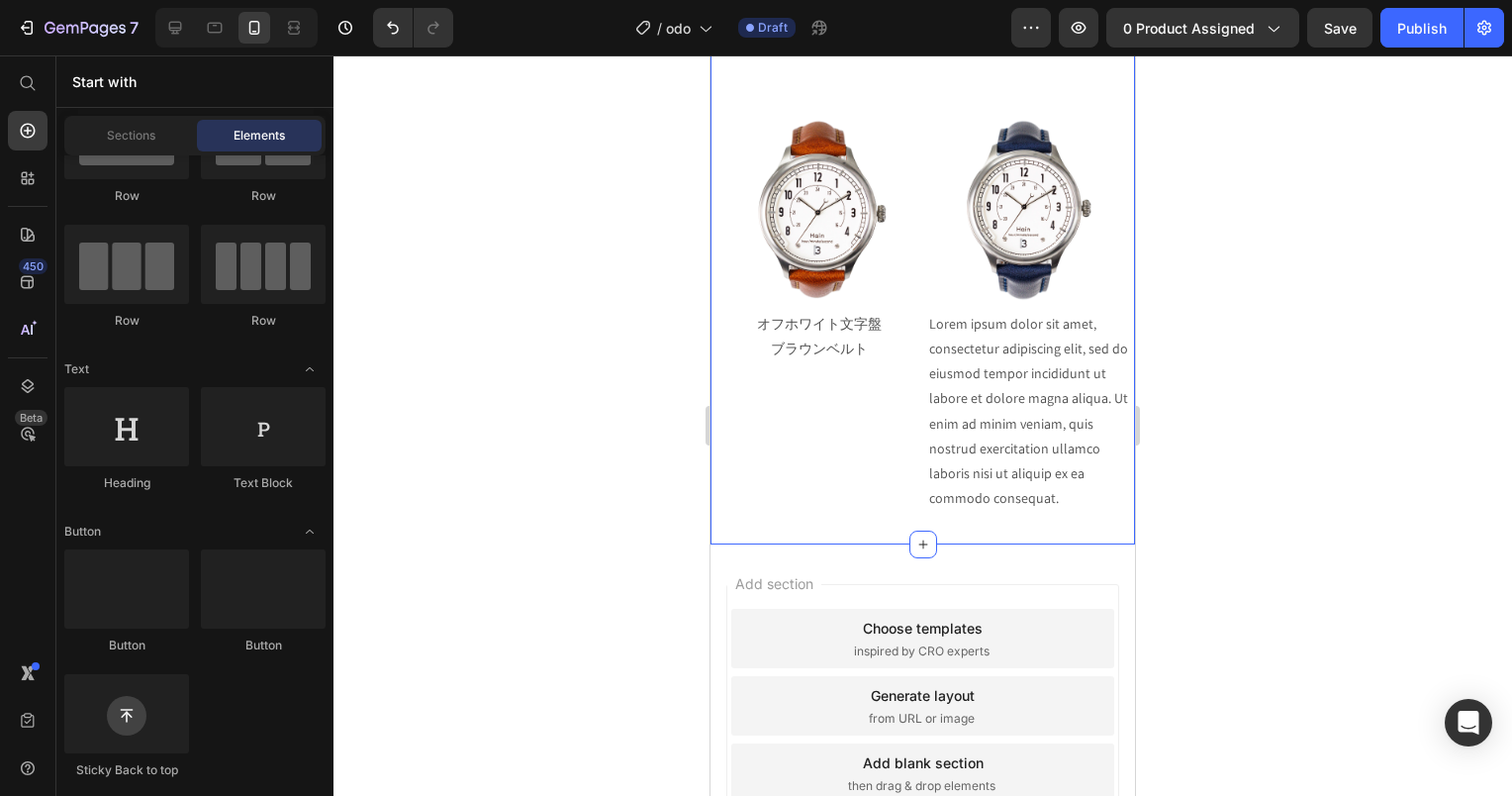 scroll, scrollTop: 23326, scrollLeft: 0, axis: vertical 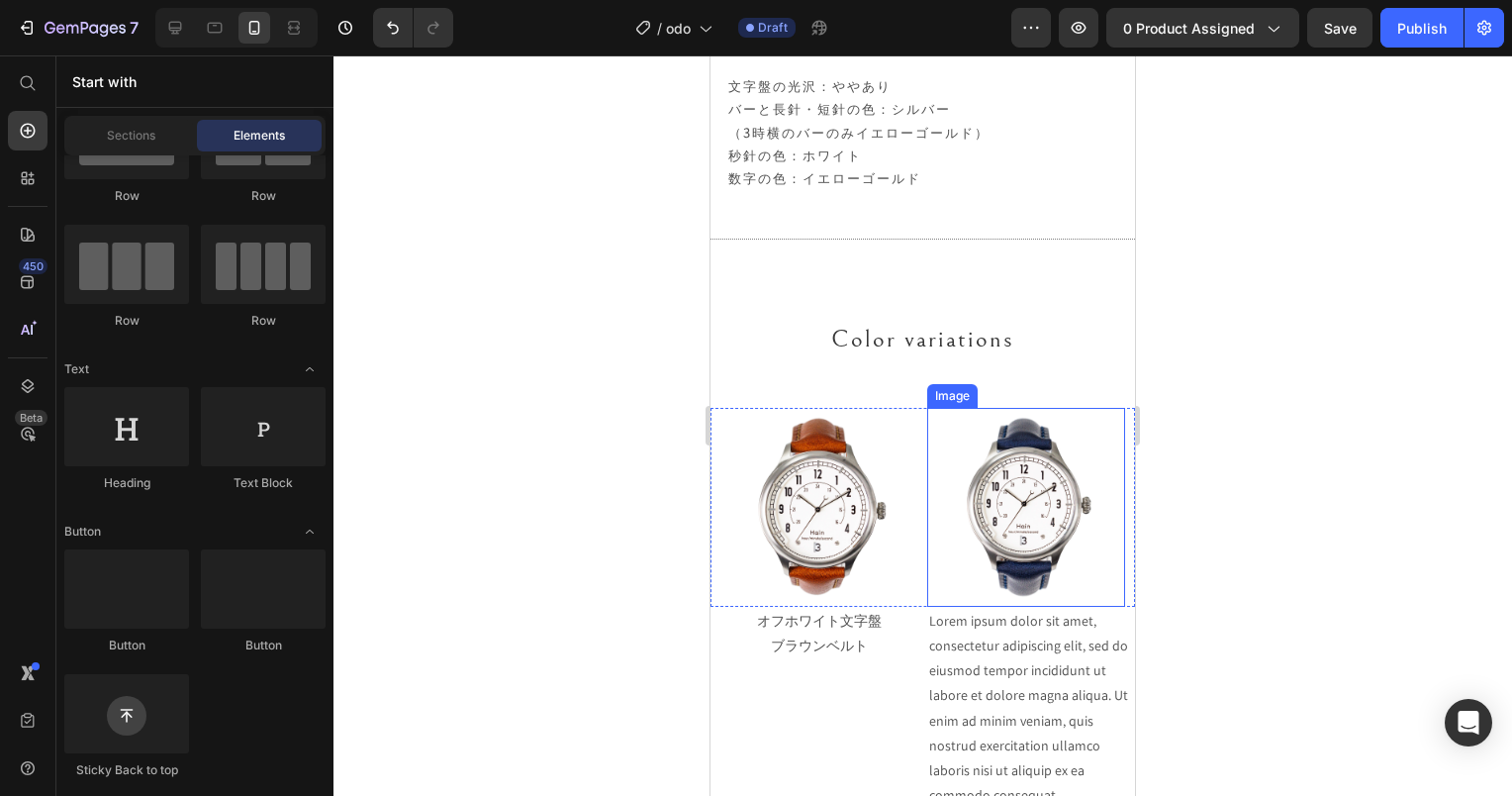 click at bounding box center (1026, 507) 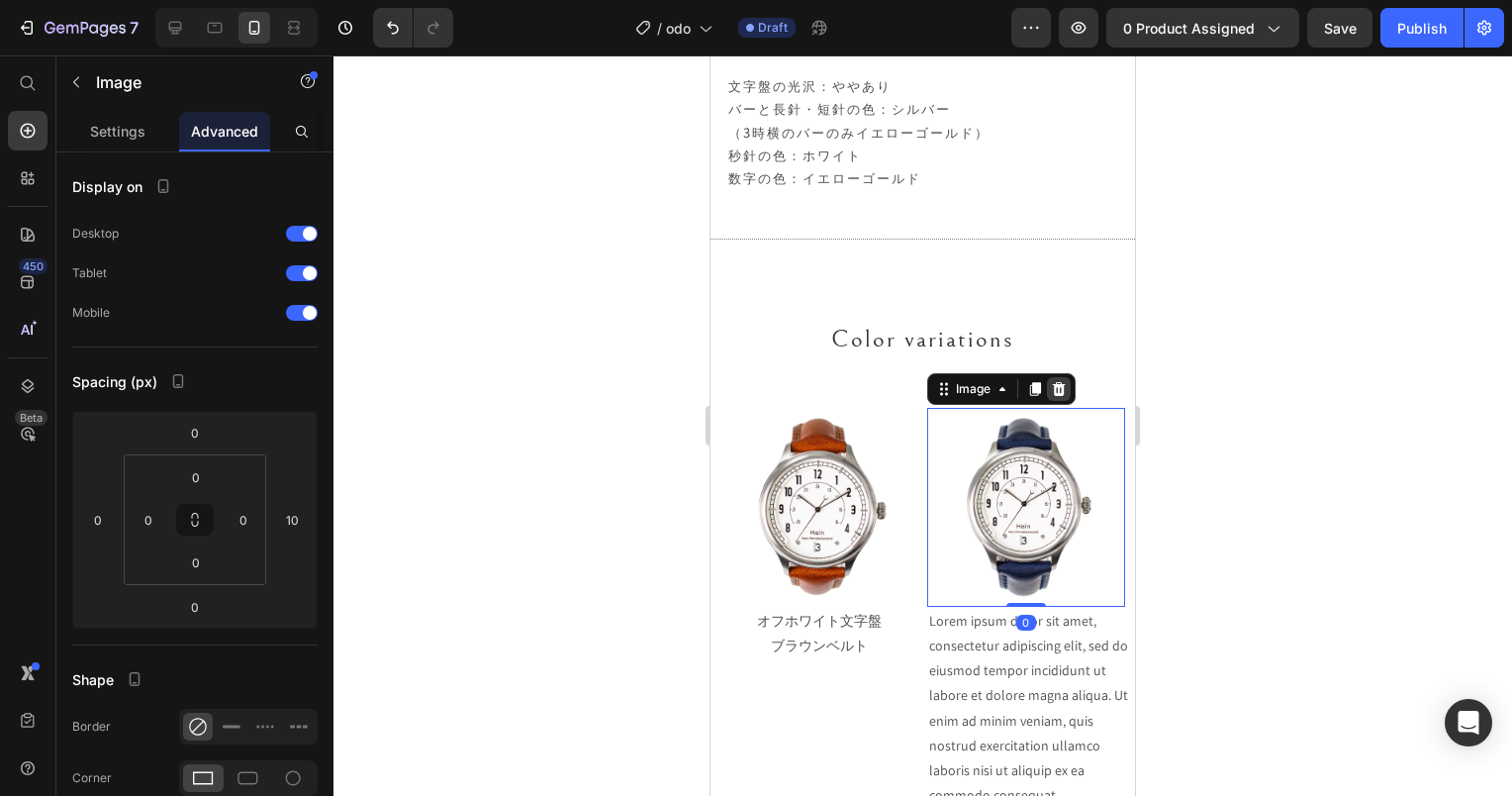 click 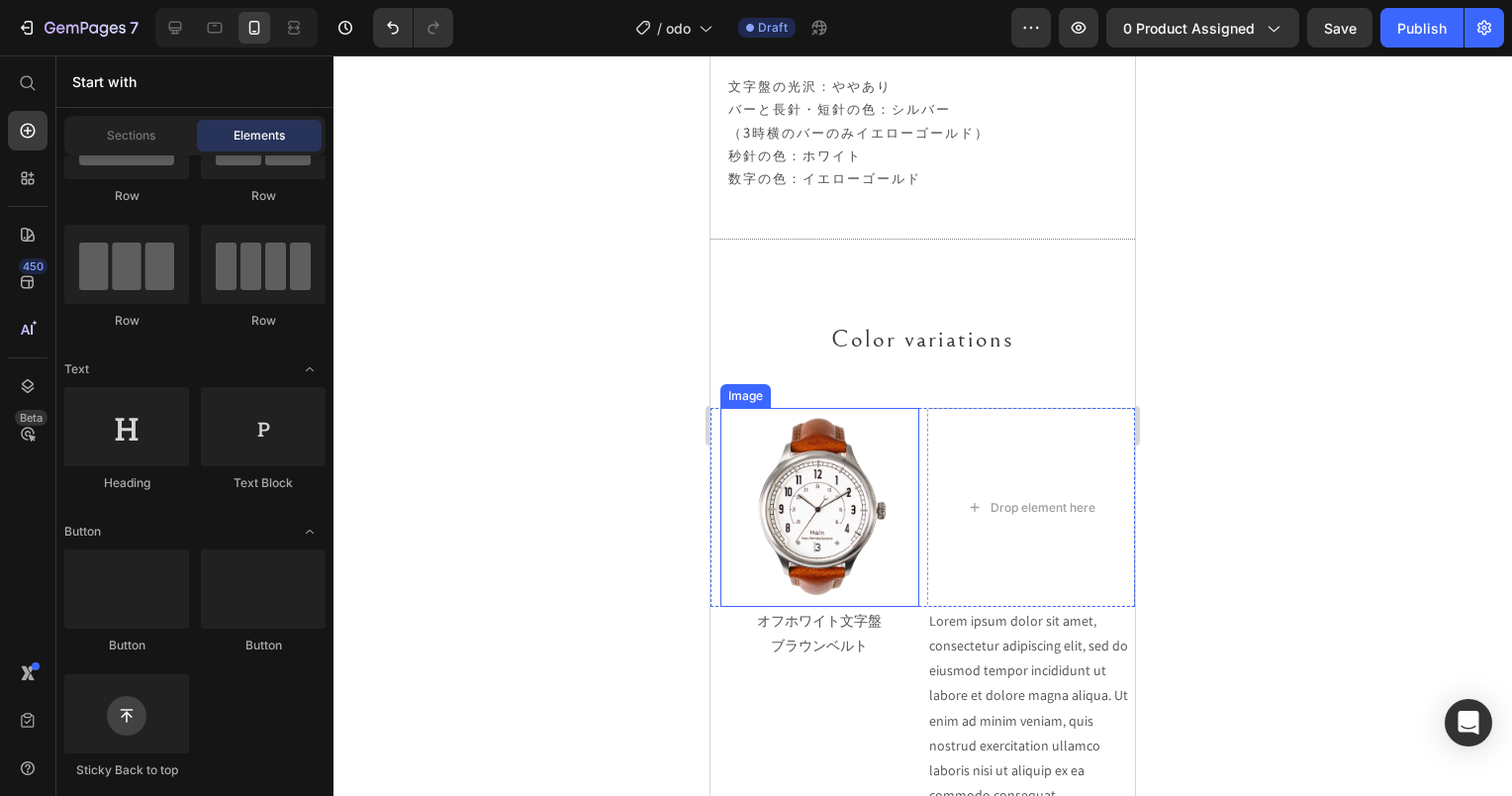 click at bounding box center [819, 507] 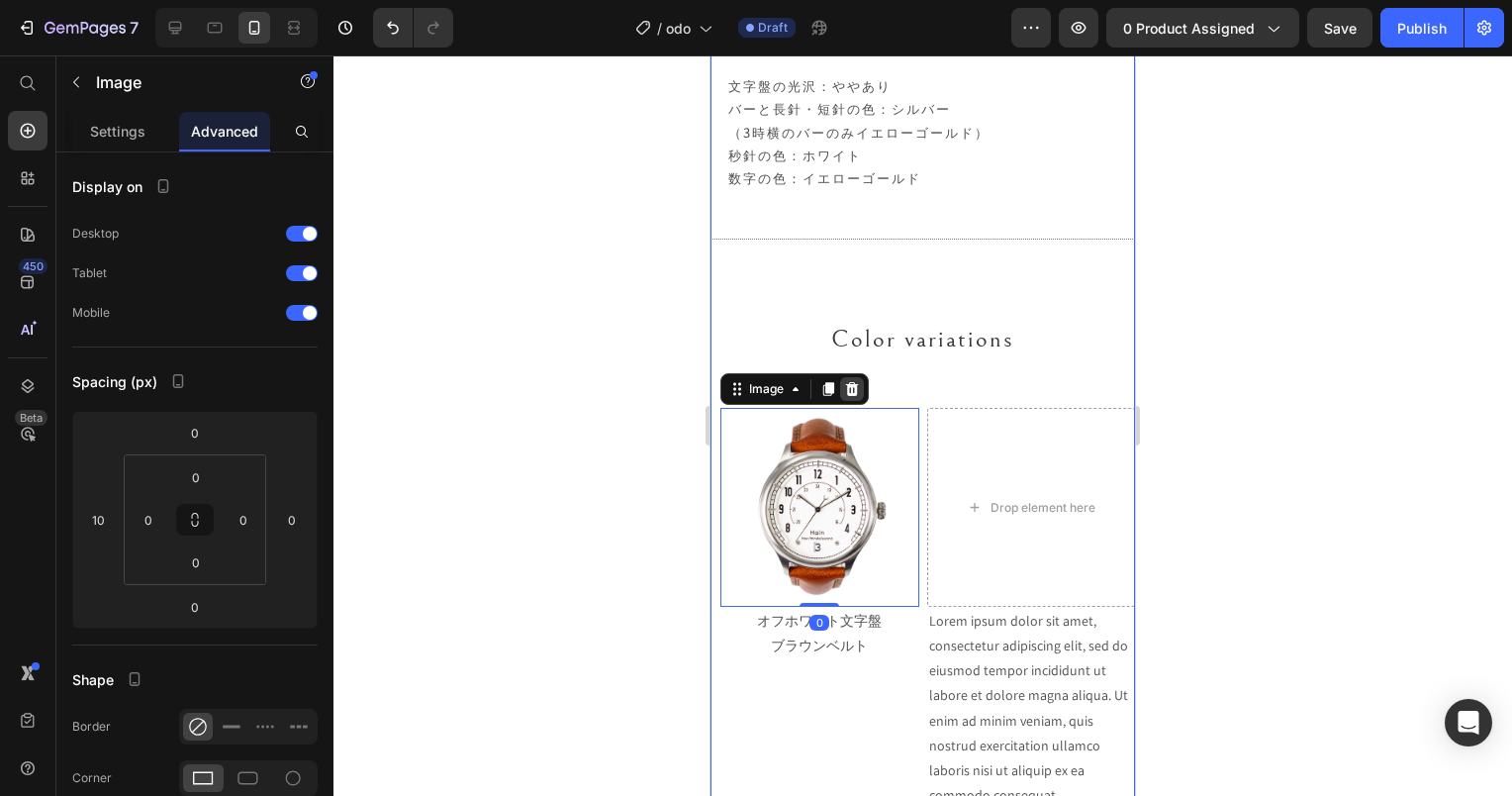 click 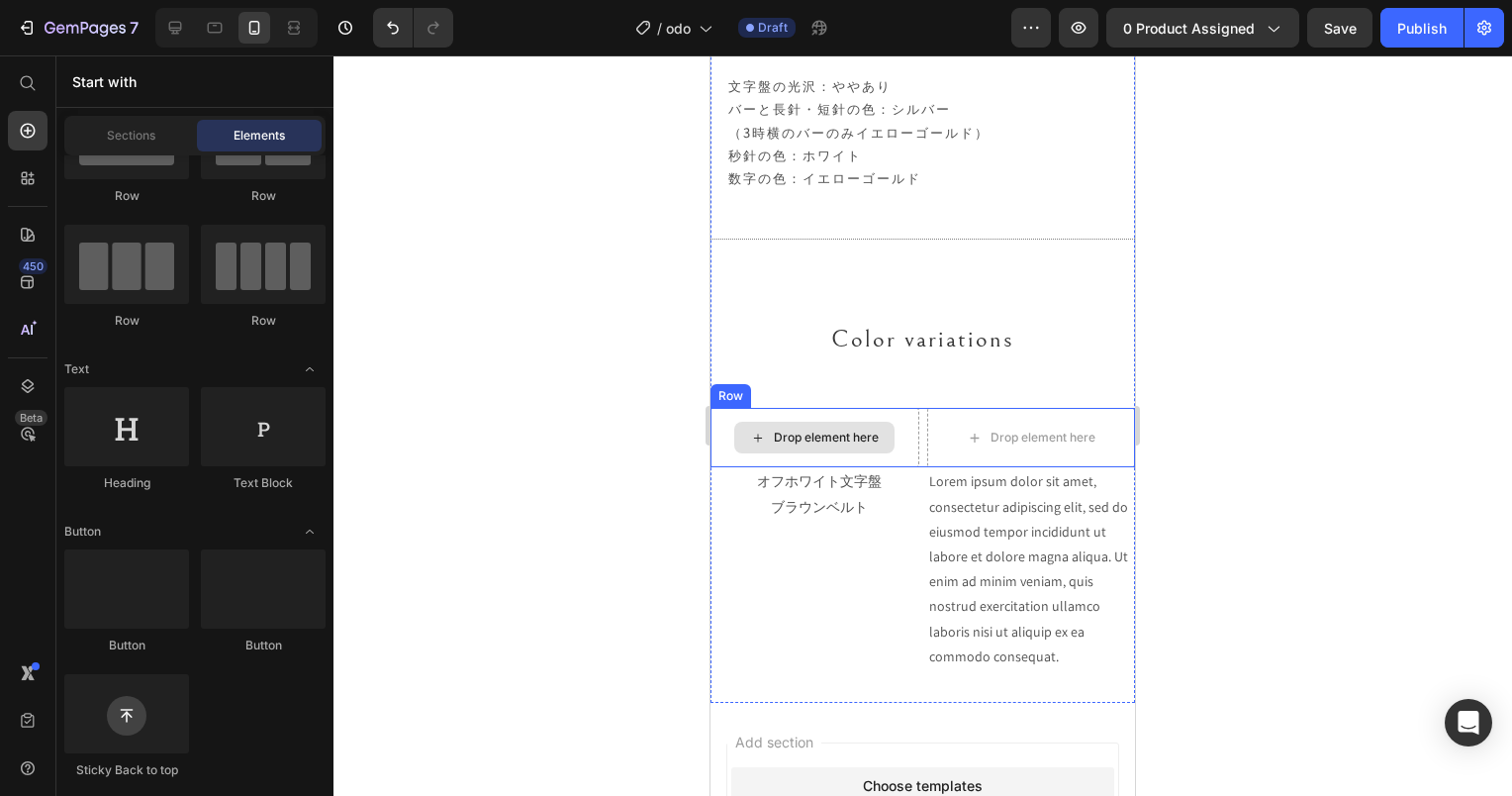 click on "Drop element here" at bounding box center (814, 438) 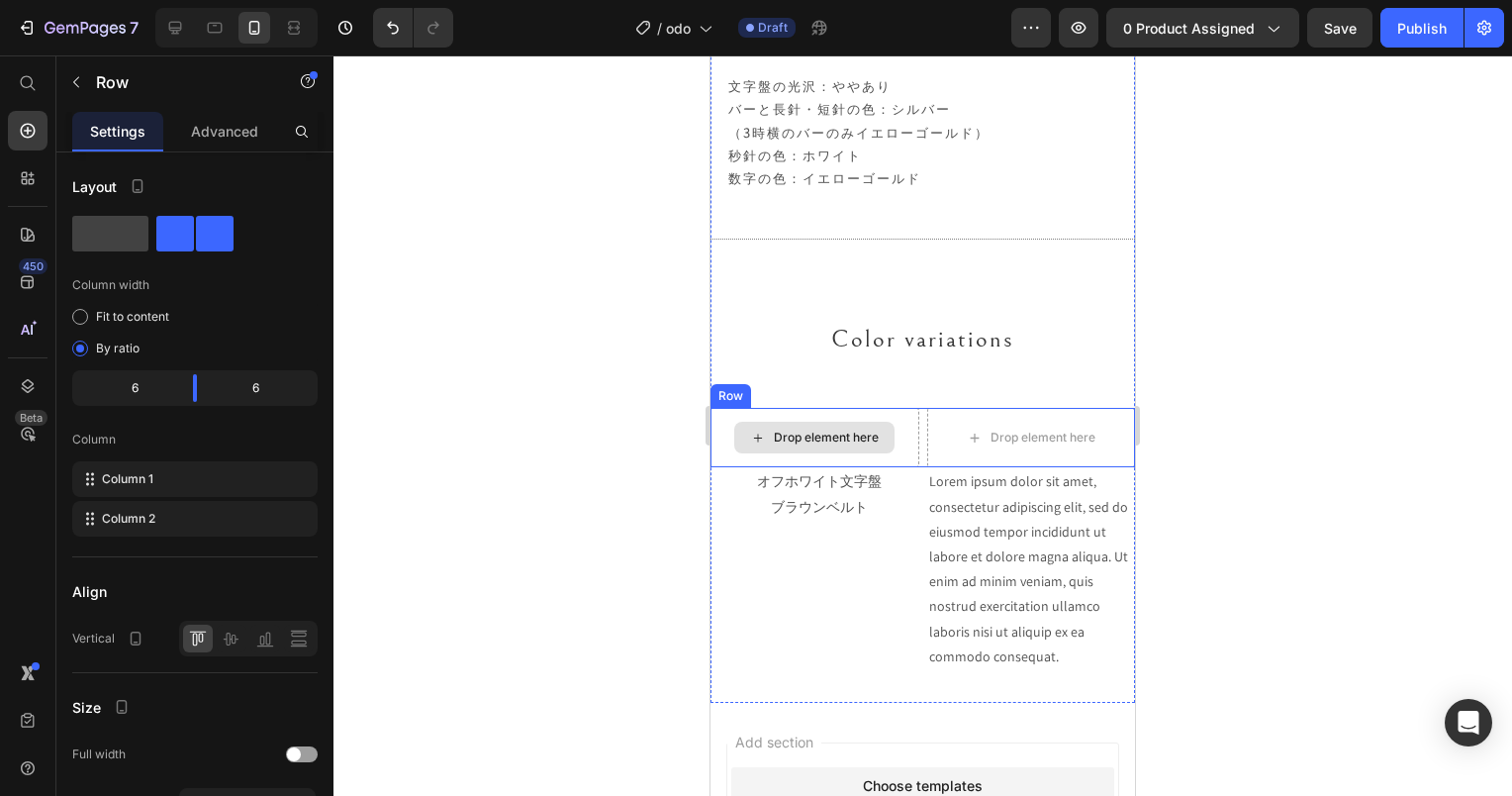 click on "Drop element here" at bounding box center (814, 438) 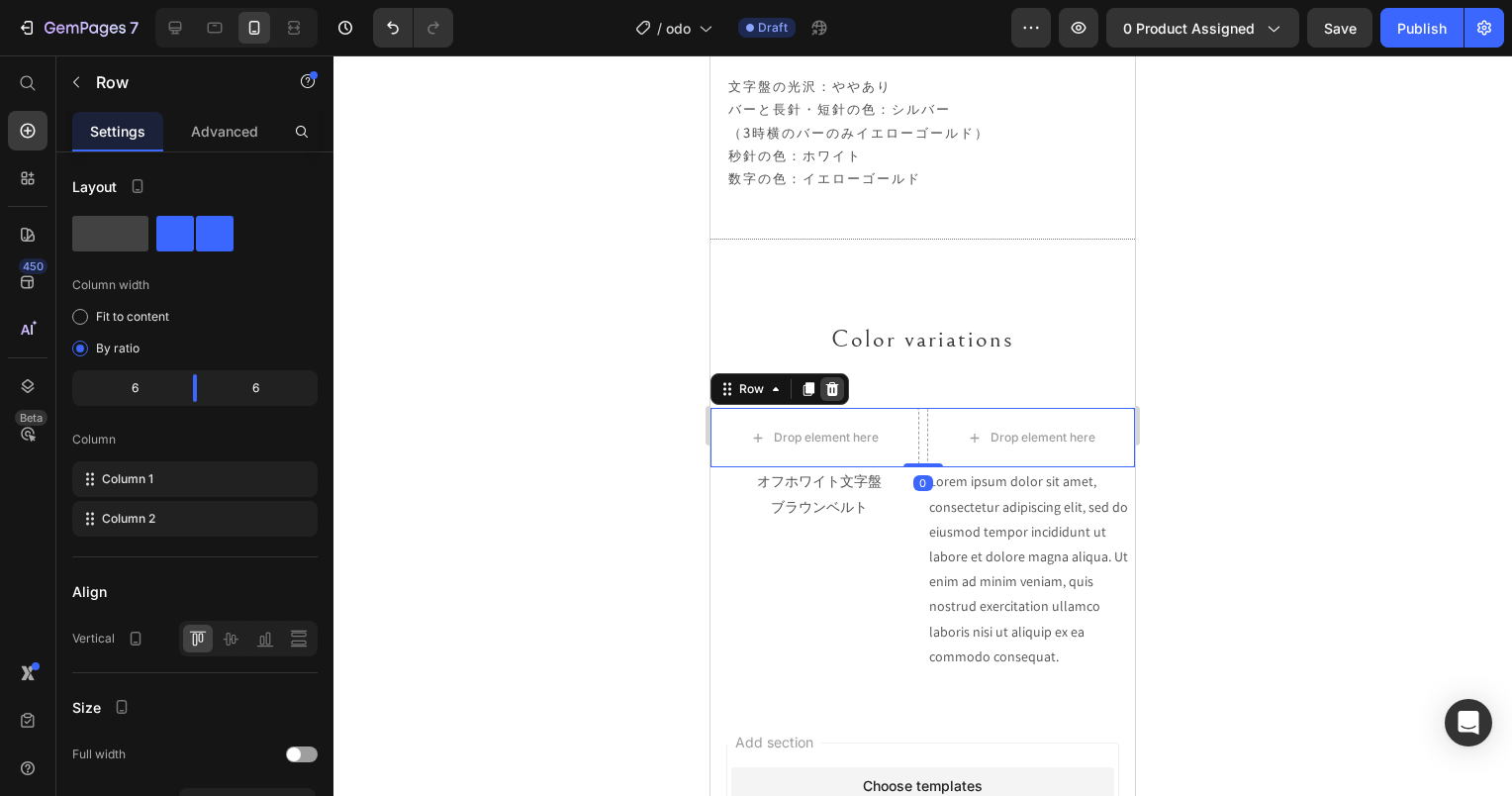 click 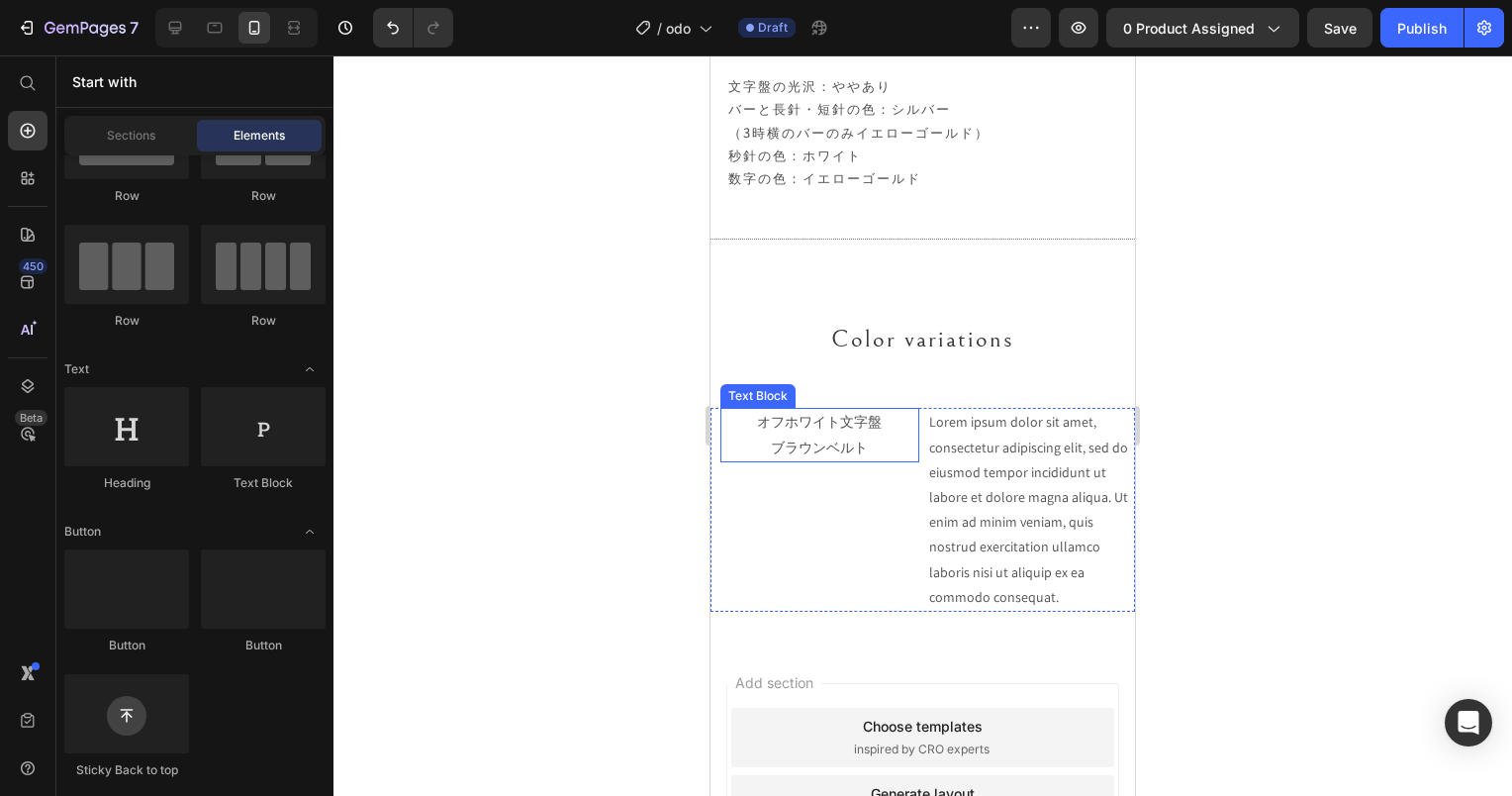 click on "オフホワイト文字盤 ブラウンベルト" at bounding box center (819, 435) 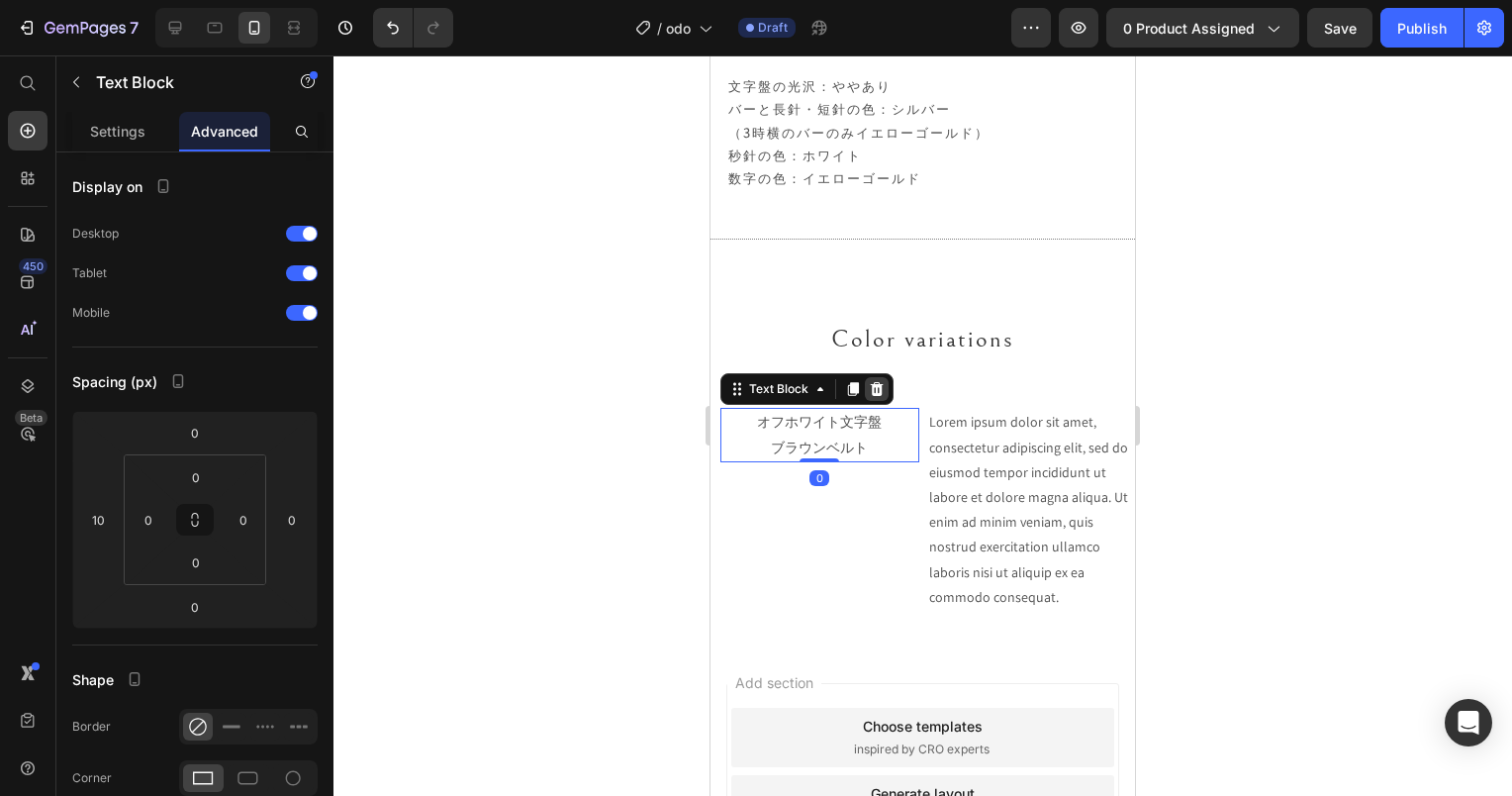 click 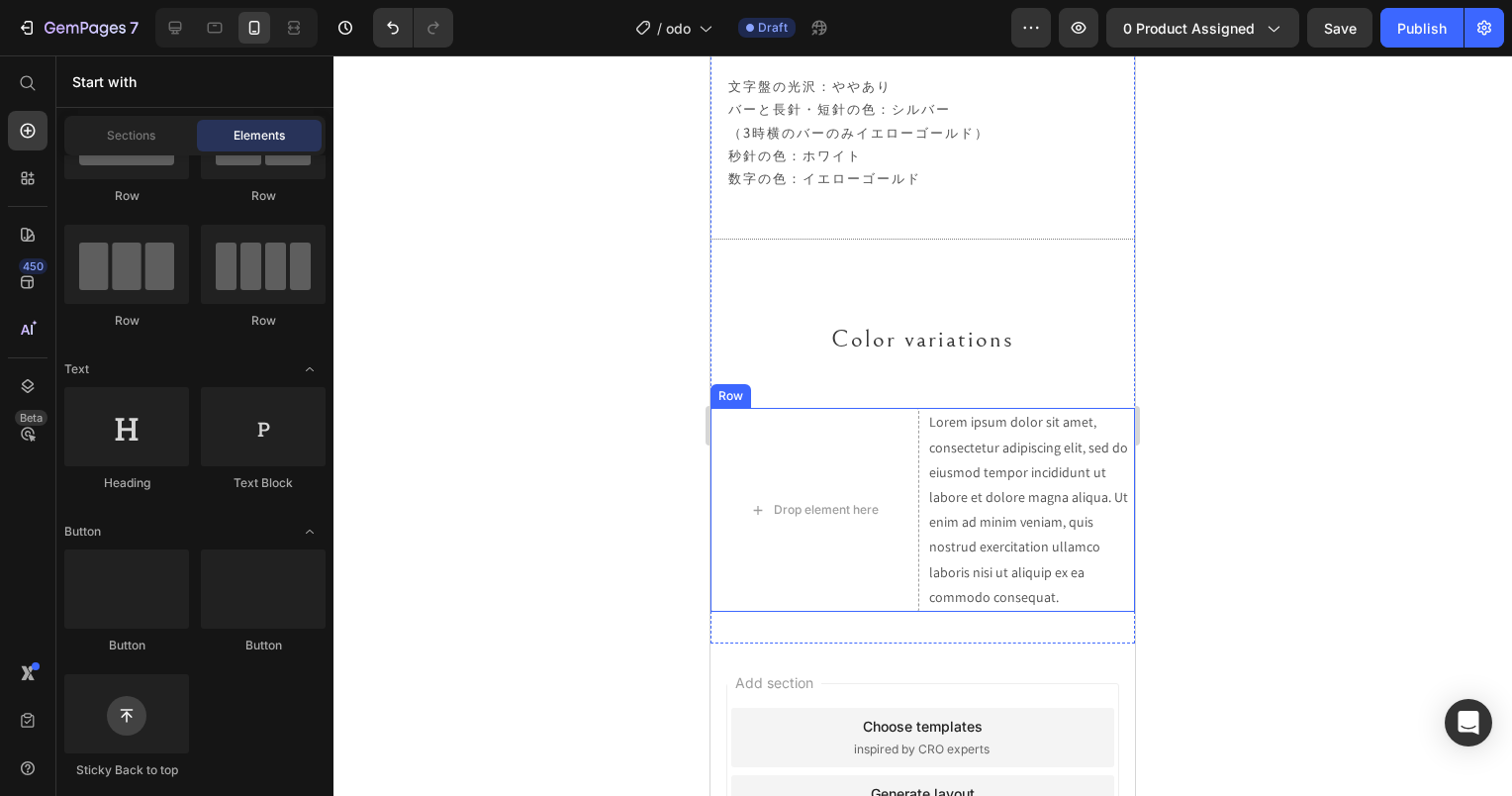 click on "Lorem ipsum dolor sit amet, consectetur adipiscing elit, sed do eiusmod tempor incididunt ut labore et dolore magna aliqua. Ut enim ad minim veniam, quis nostrud exercitation ullamco laboris nisi ut aliquip ex ea commodo consequat." at bounding box center [1031, 510] 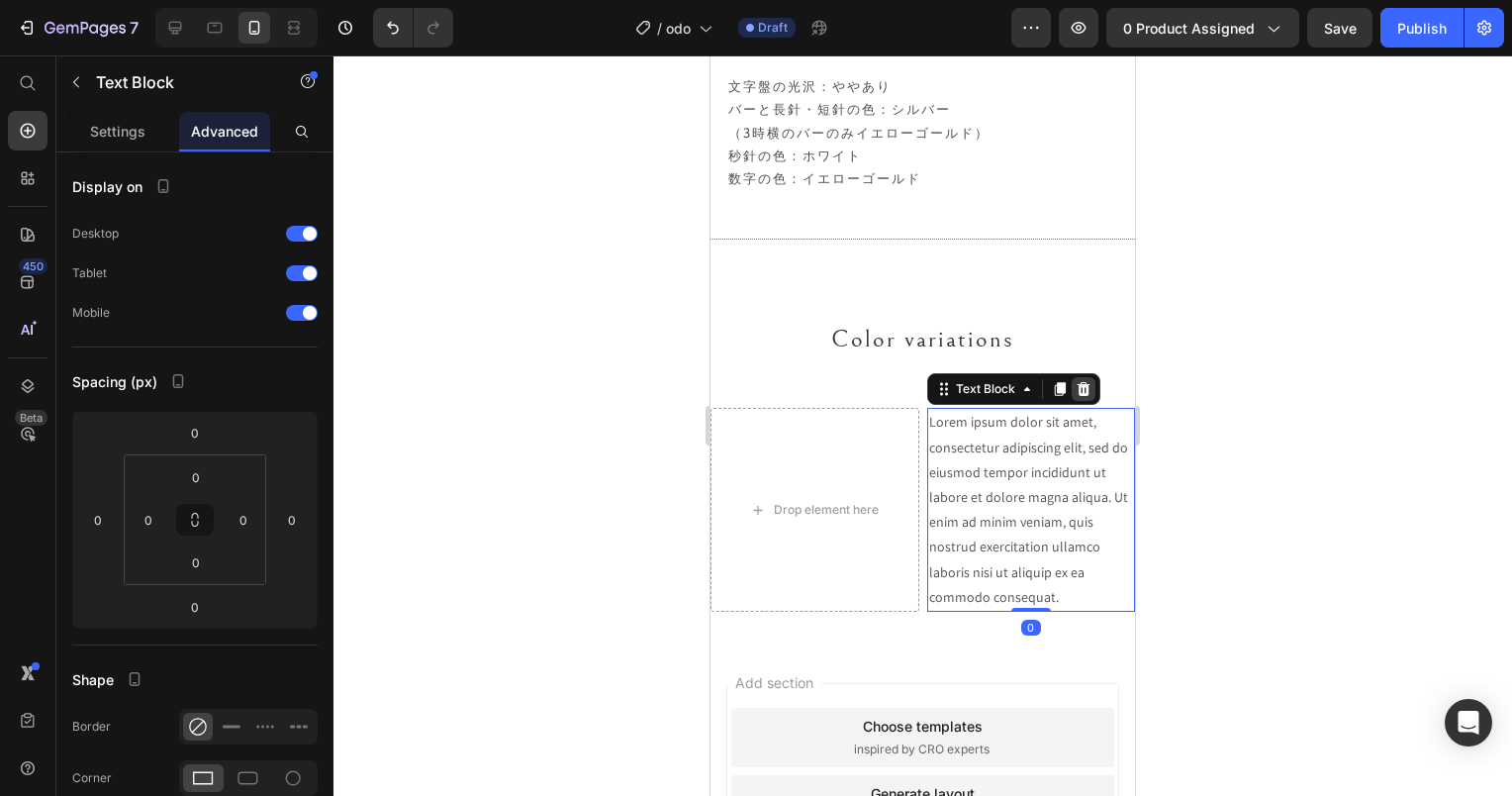 click 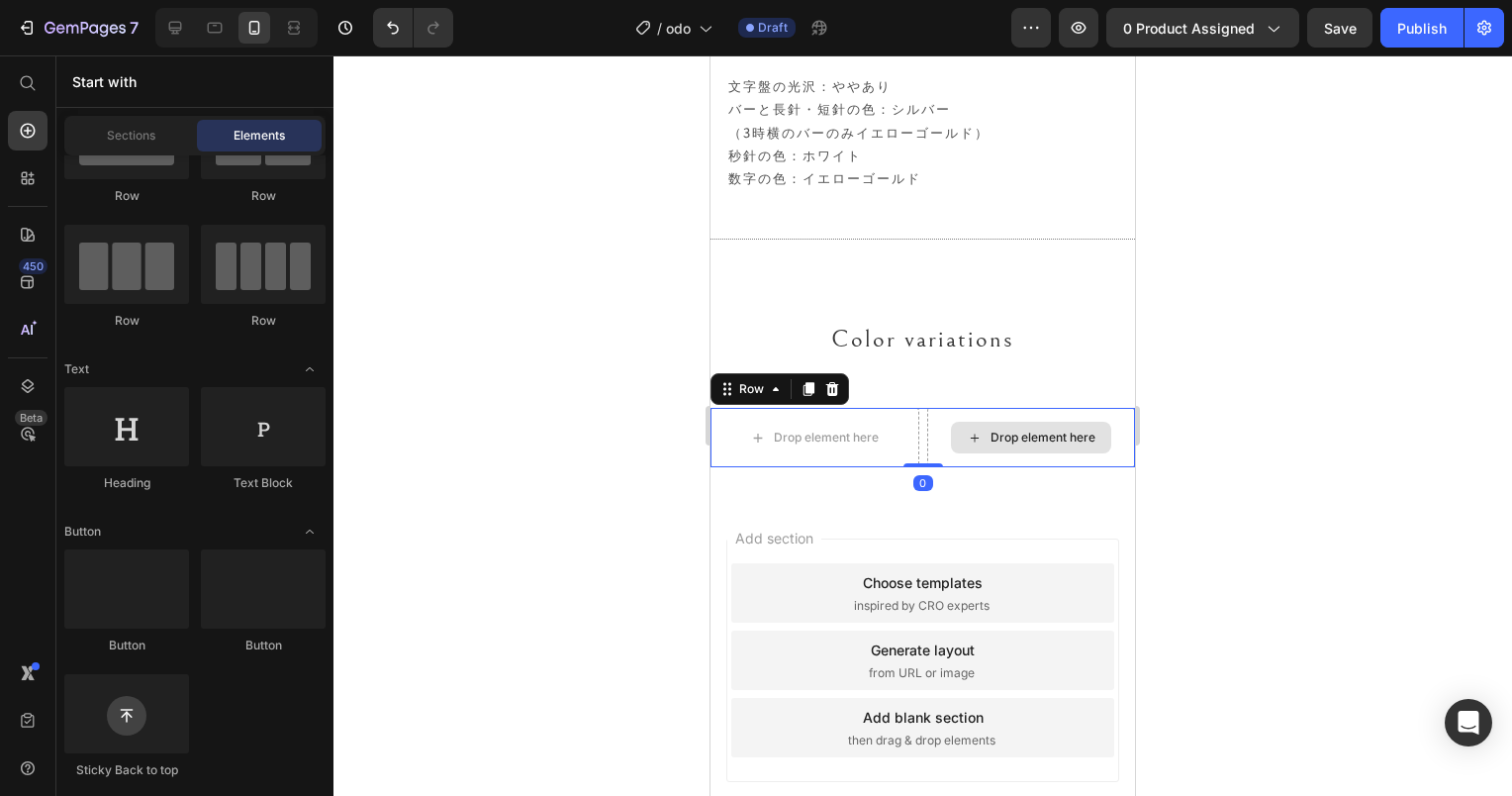 click on "Drop element here" at bounding box center [1031, 438] 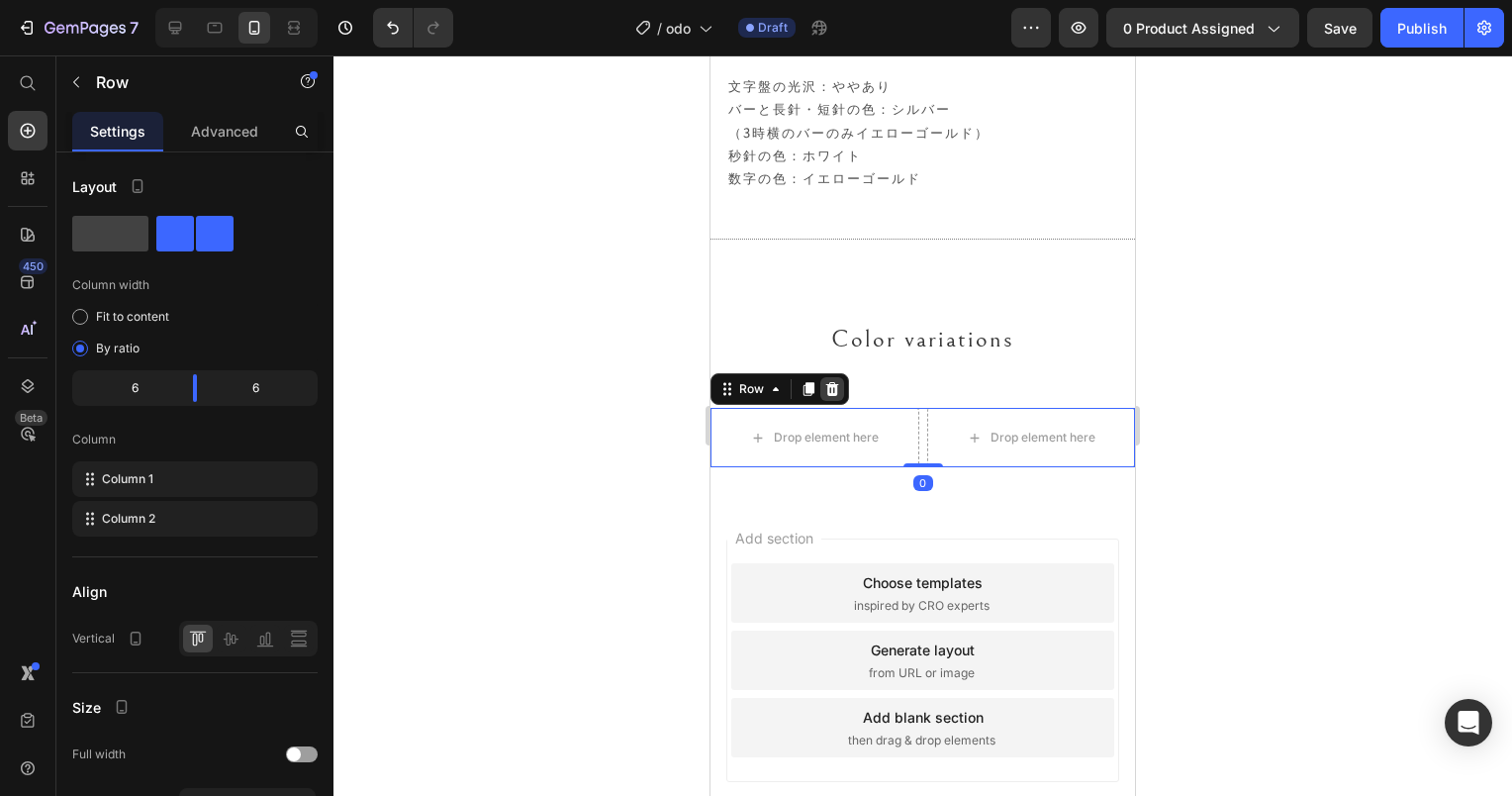 click 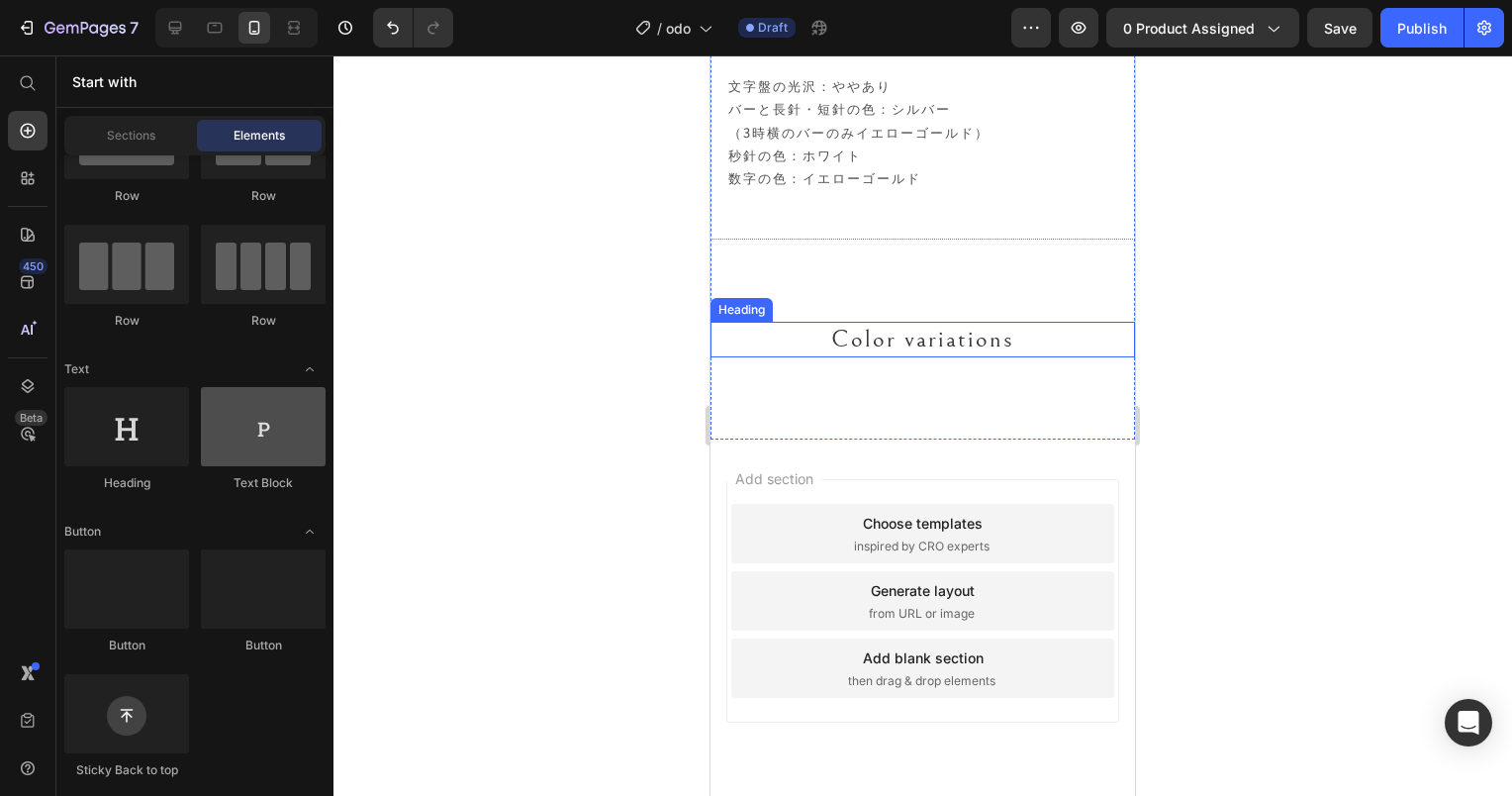 scroll, scrollTop: 0, scrollLeft: 0, axis: both 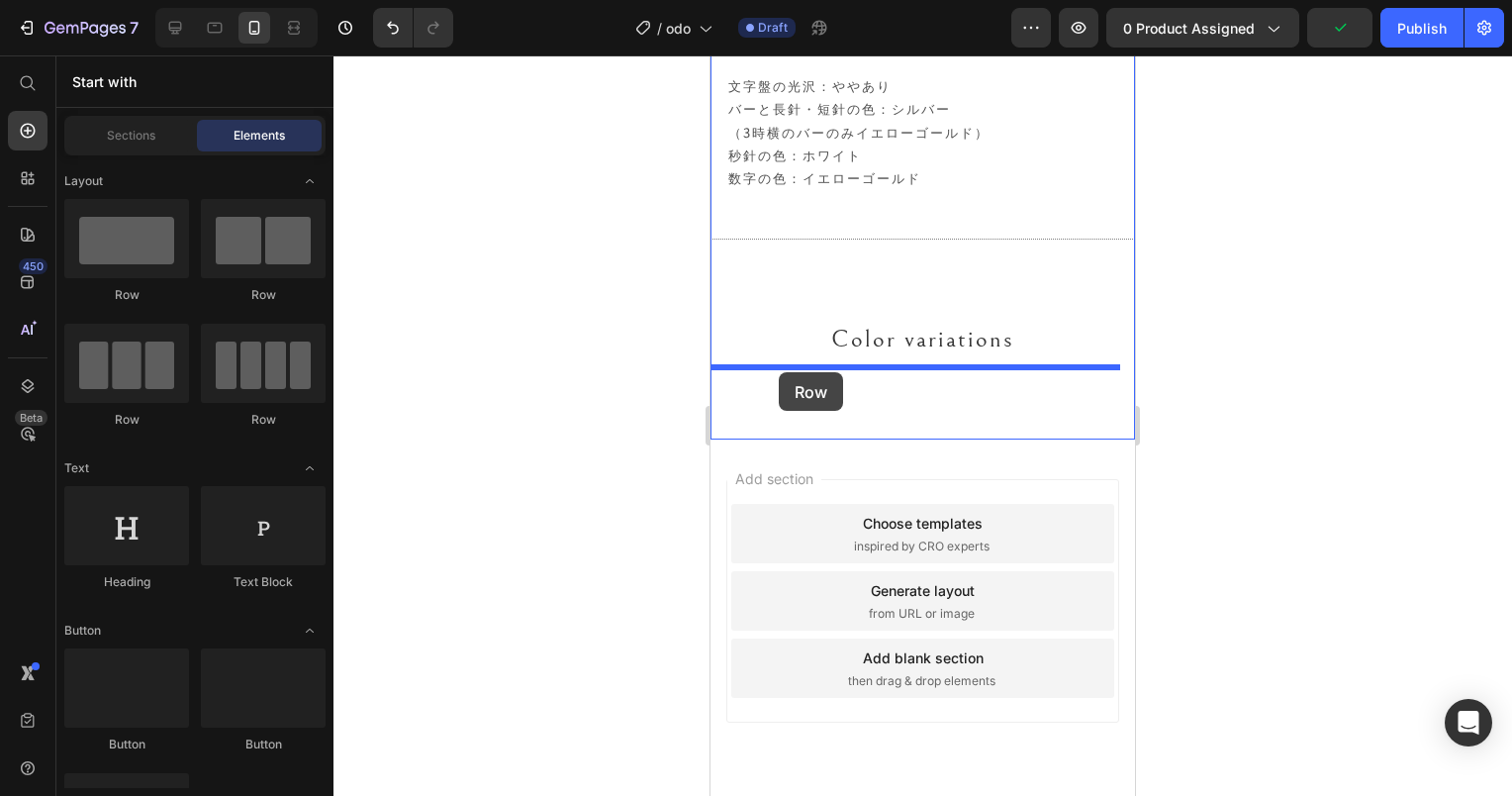 drag, startPoint x: 857, startPoint y: 317, endPoint x: 779, endPoint y: 372, distance: 95.44108 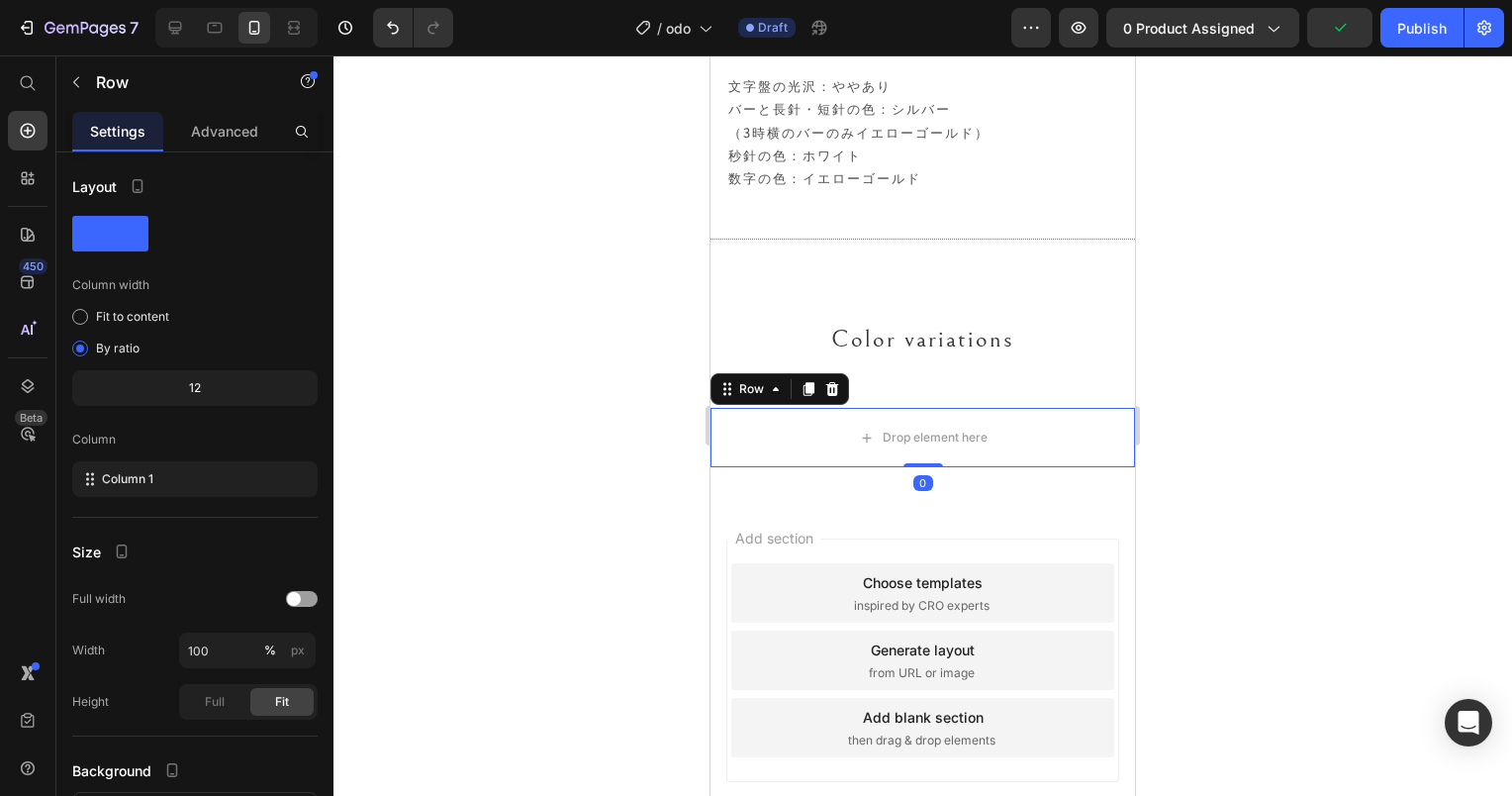 click 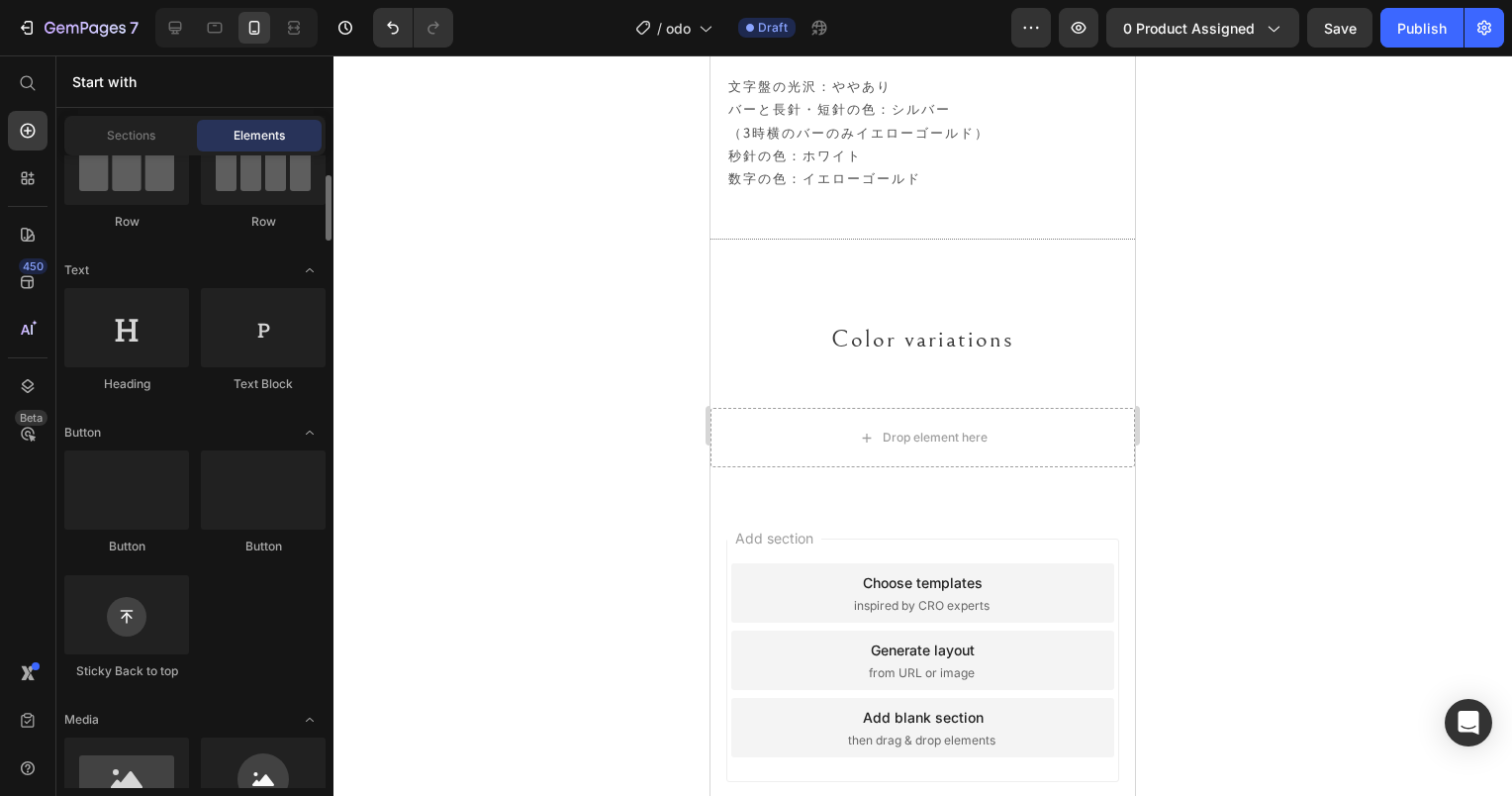 scroll, scrollTop: 495, scrollLeft: 0, axis: vertical 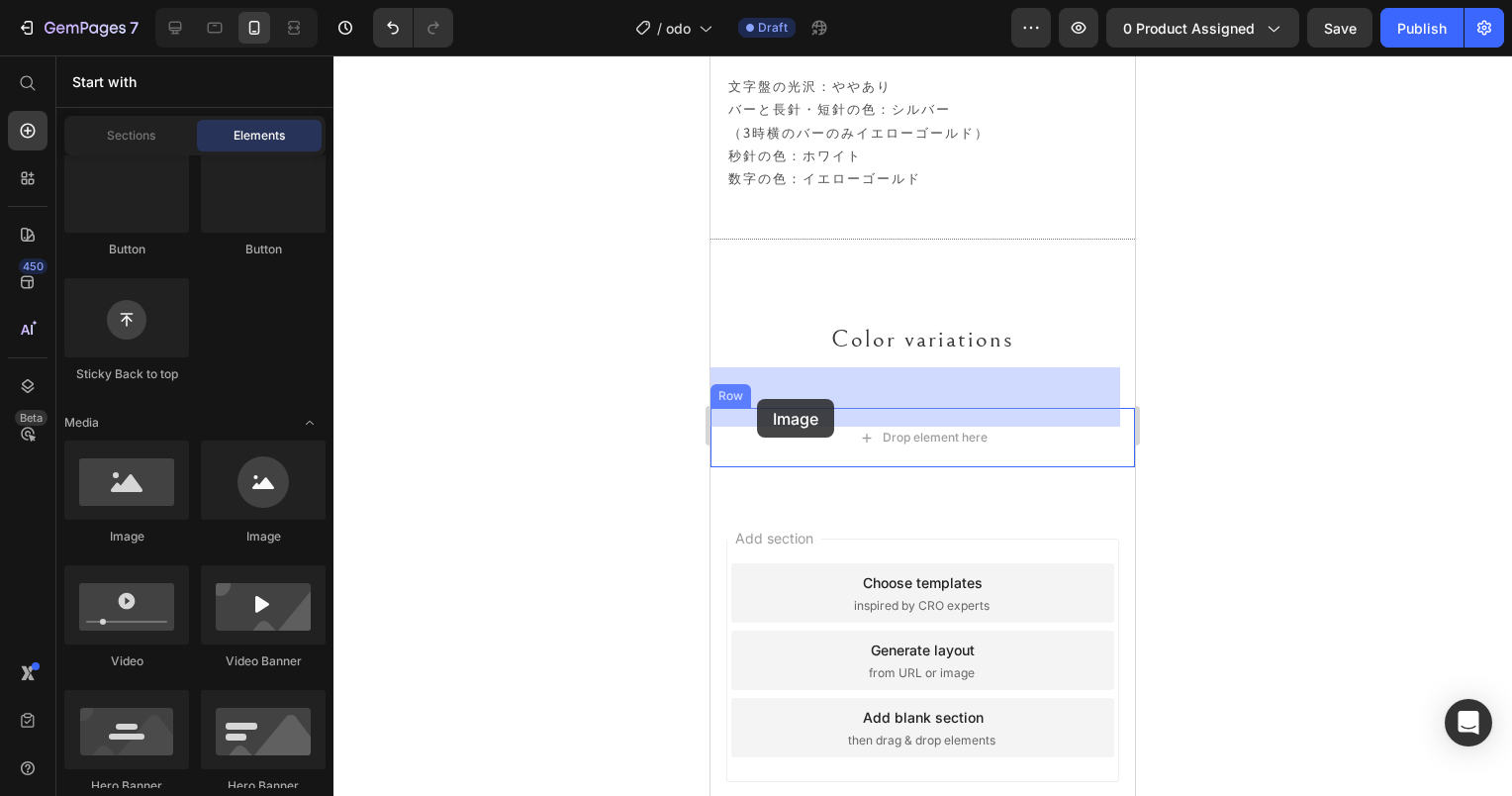 drag, startPoint x: 861, startPoint y: 557, endPoint x: 757, endPoint y: 399, distance: 189.15602 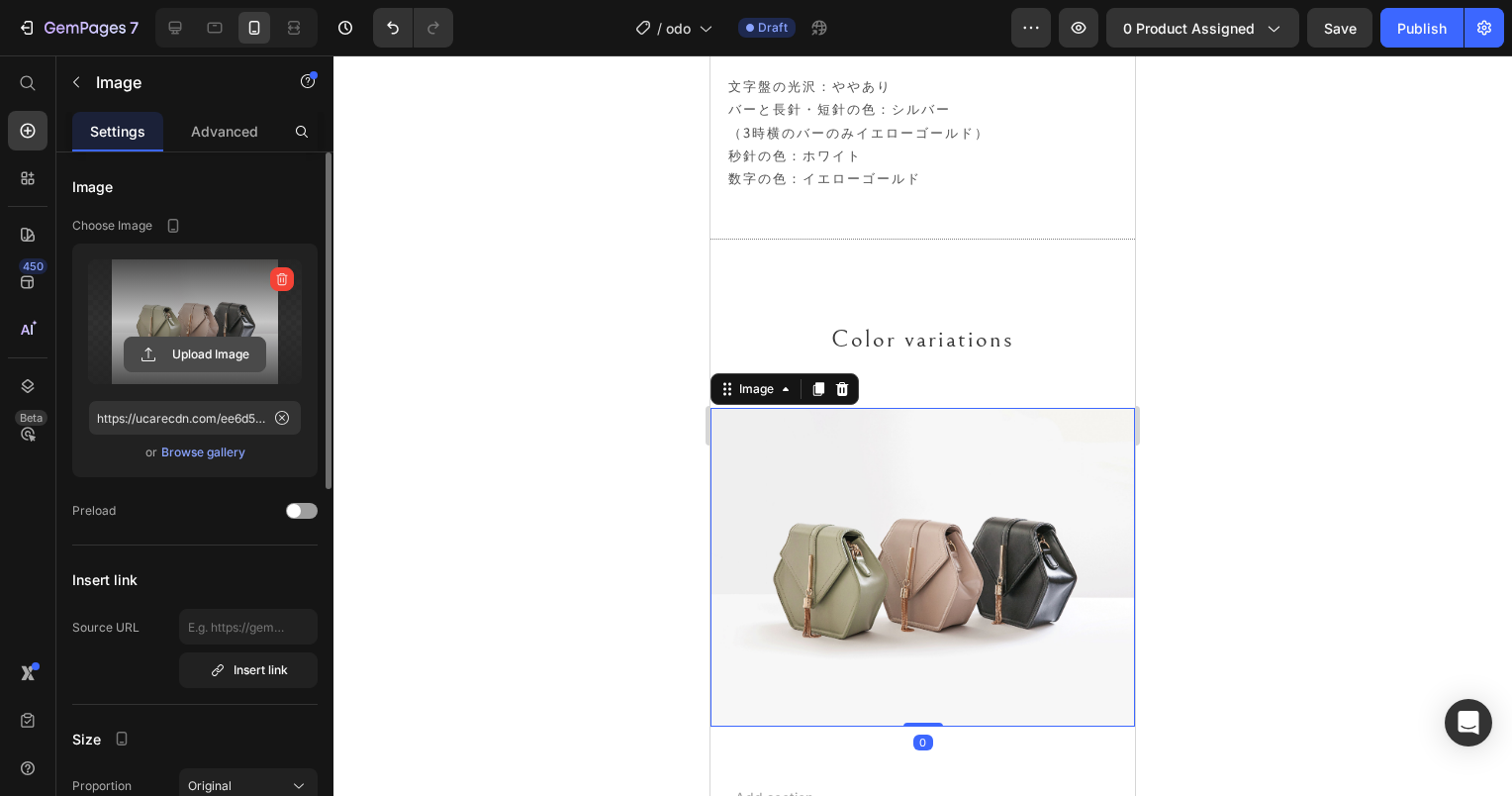 click 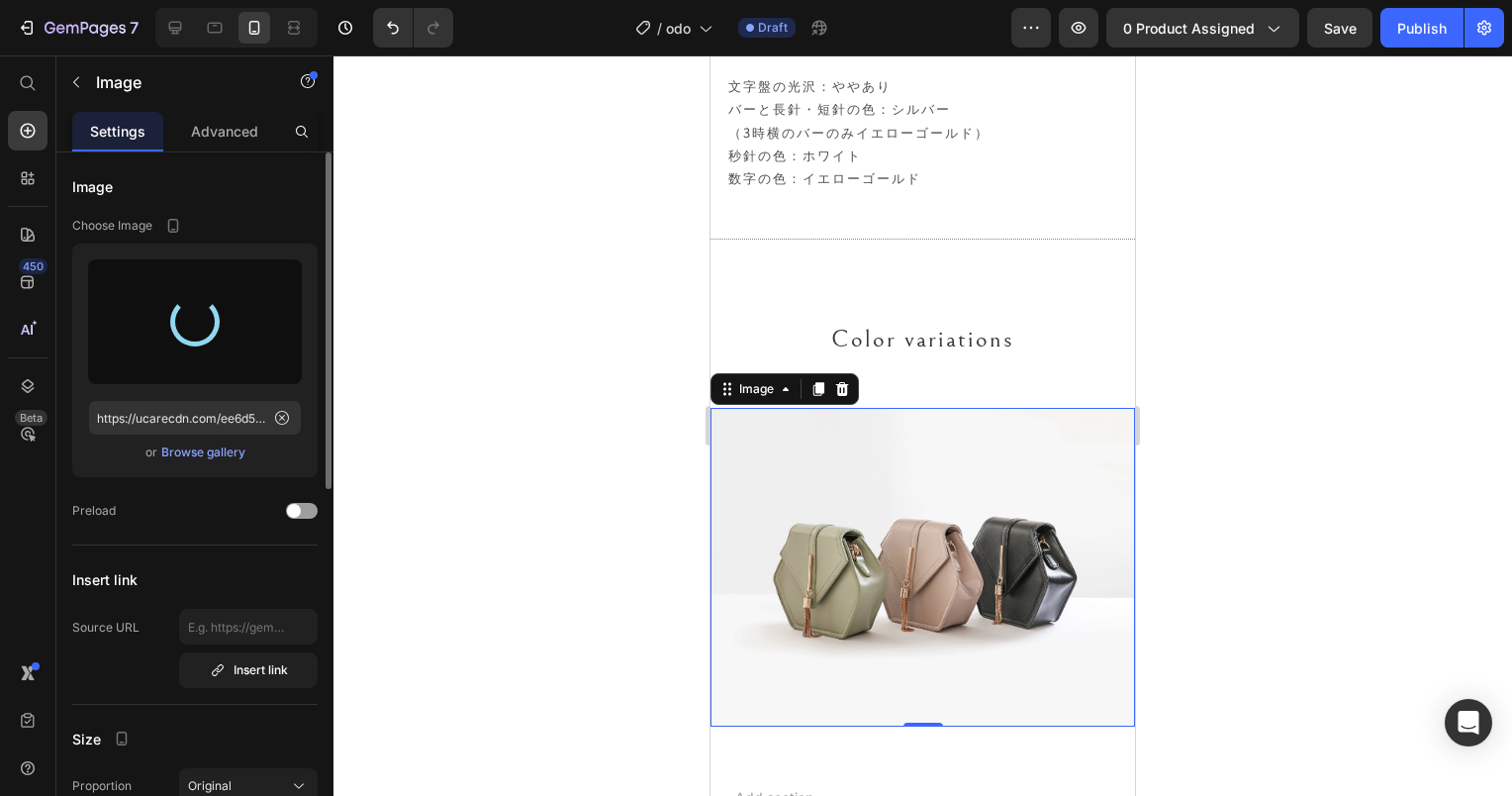 type on "https://cdn.shopify.com/s/files/1/0845/5841/4118/files/gempages_506805283360605290-02d073b1-9985-4336-9b57-87cd099c16a4.jpg" 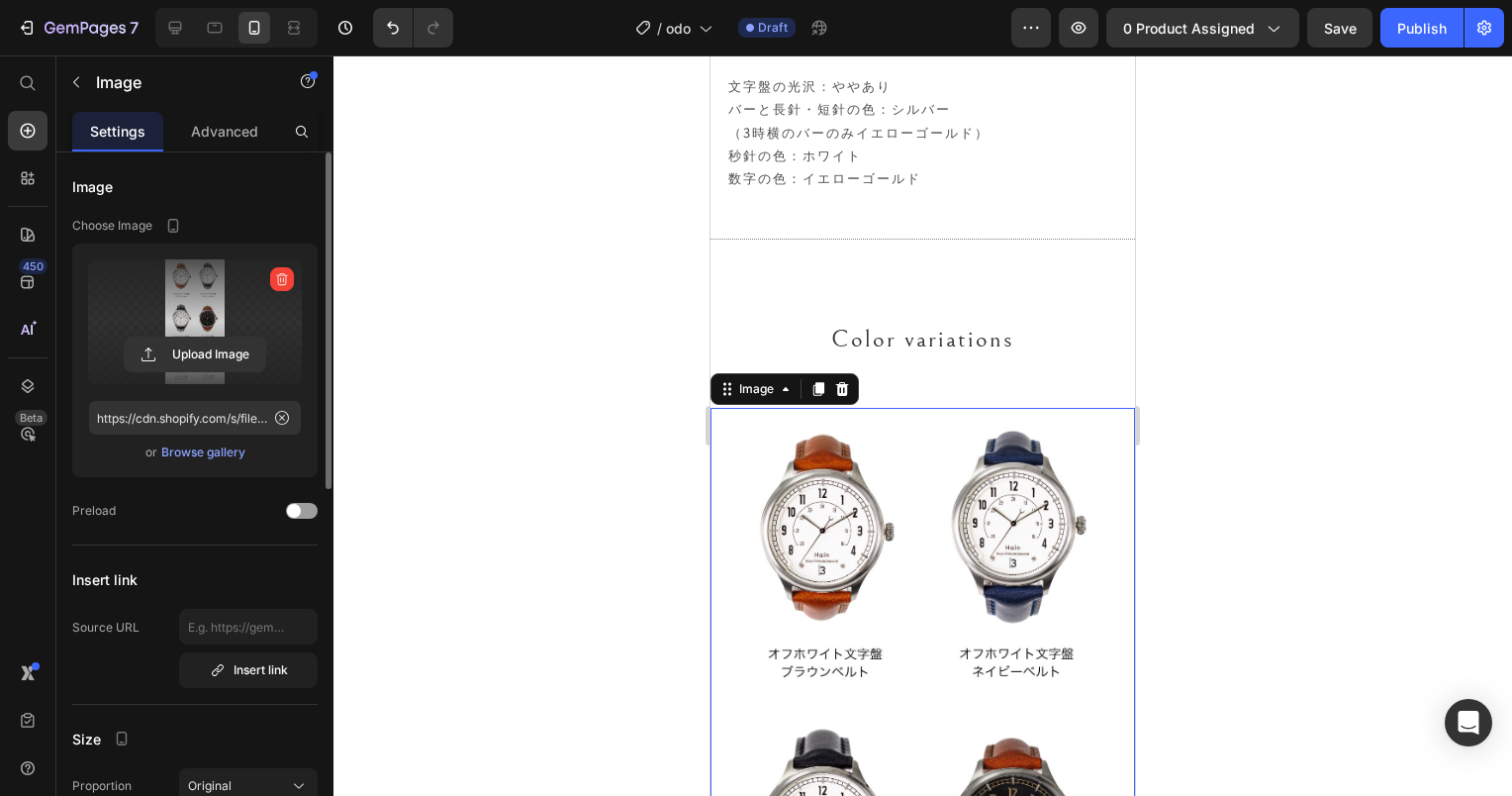 click 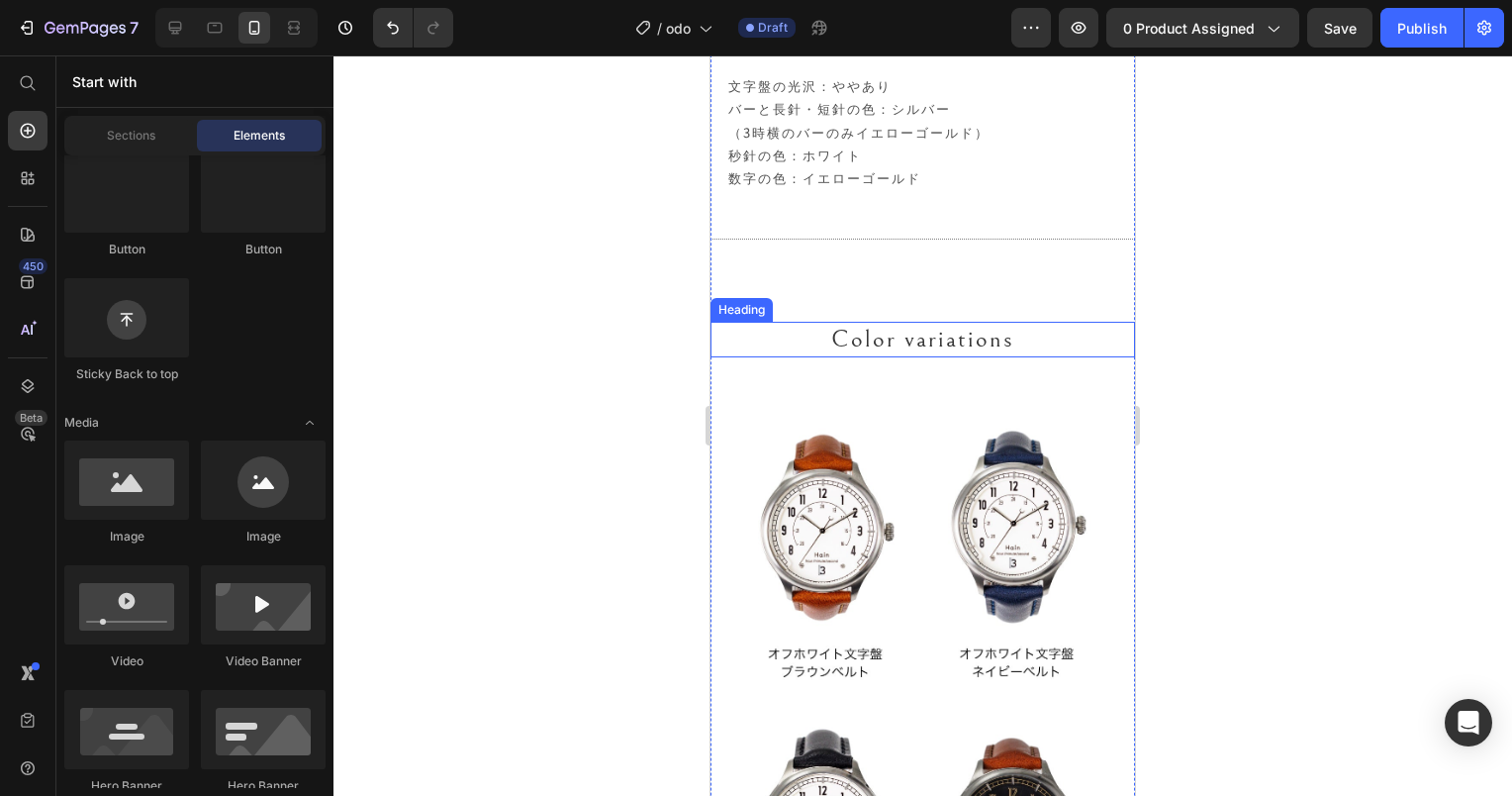 click on "Color variations" at bounding box center (922, 340) 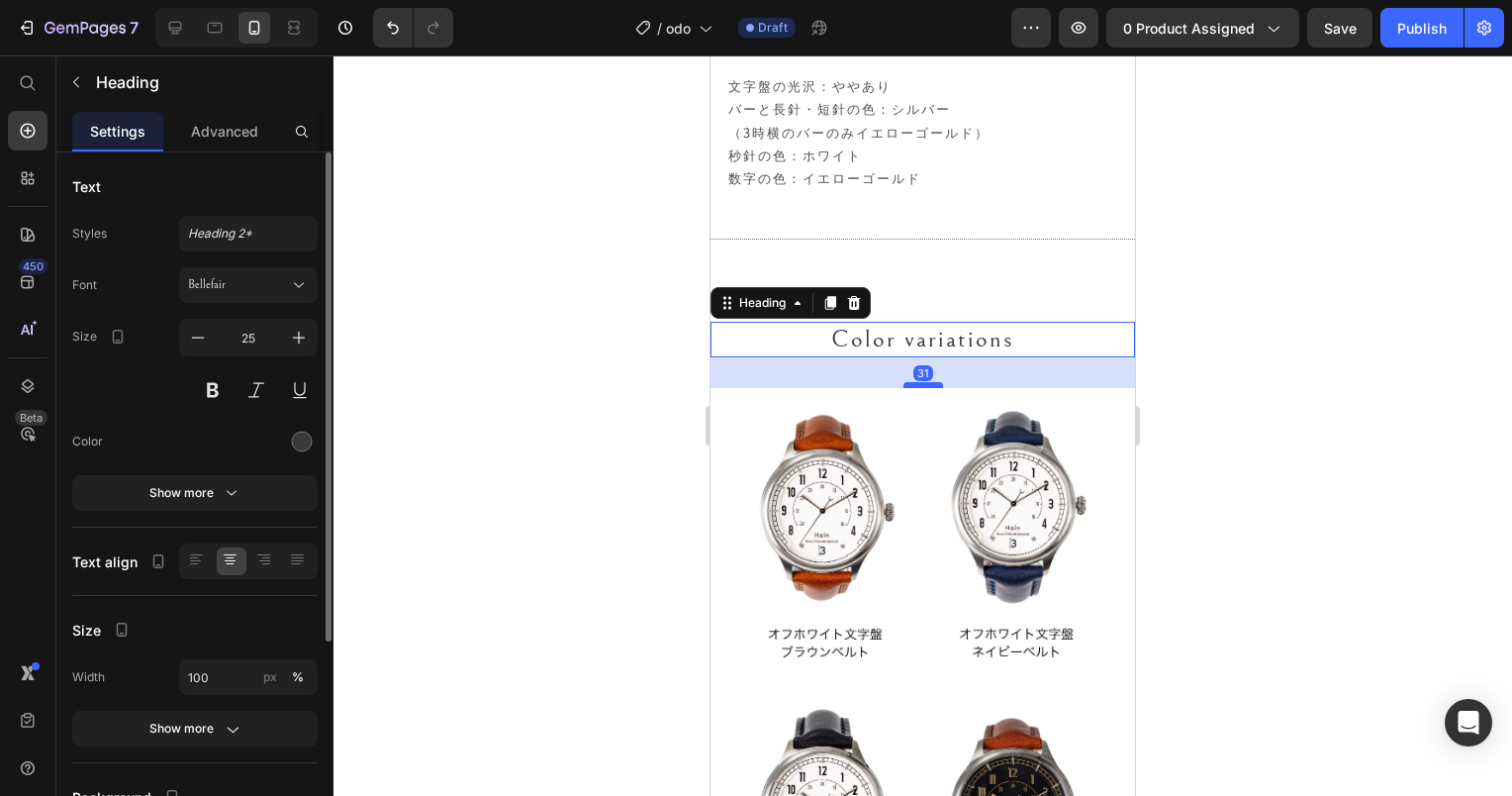 drag, startPoint x: 921, startPoint y: 364, endPoint x: 924, endPoint y: 345, distance: 19.23538 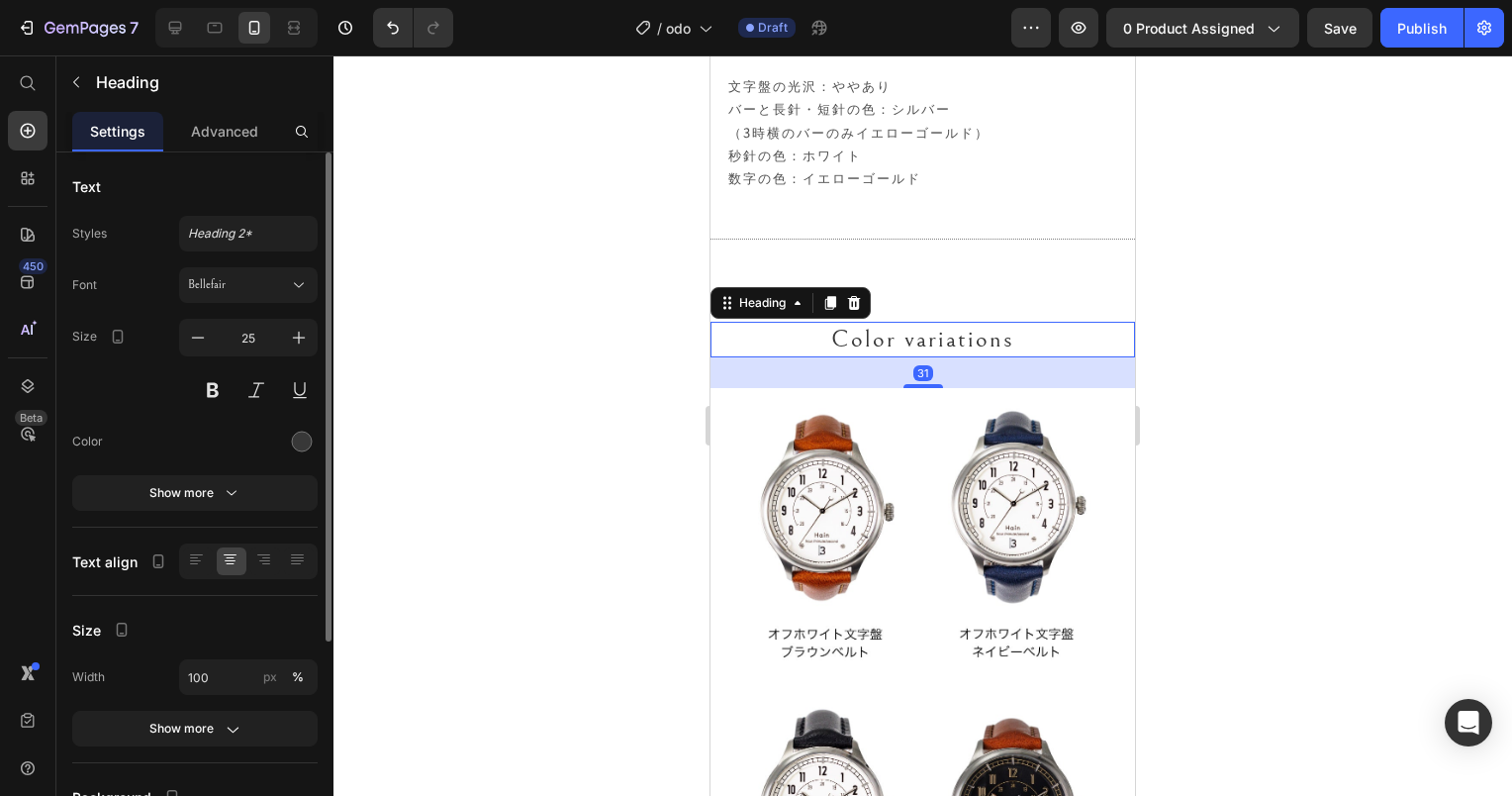 click 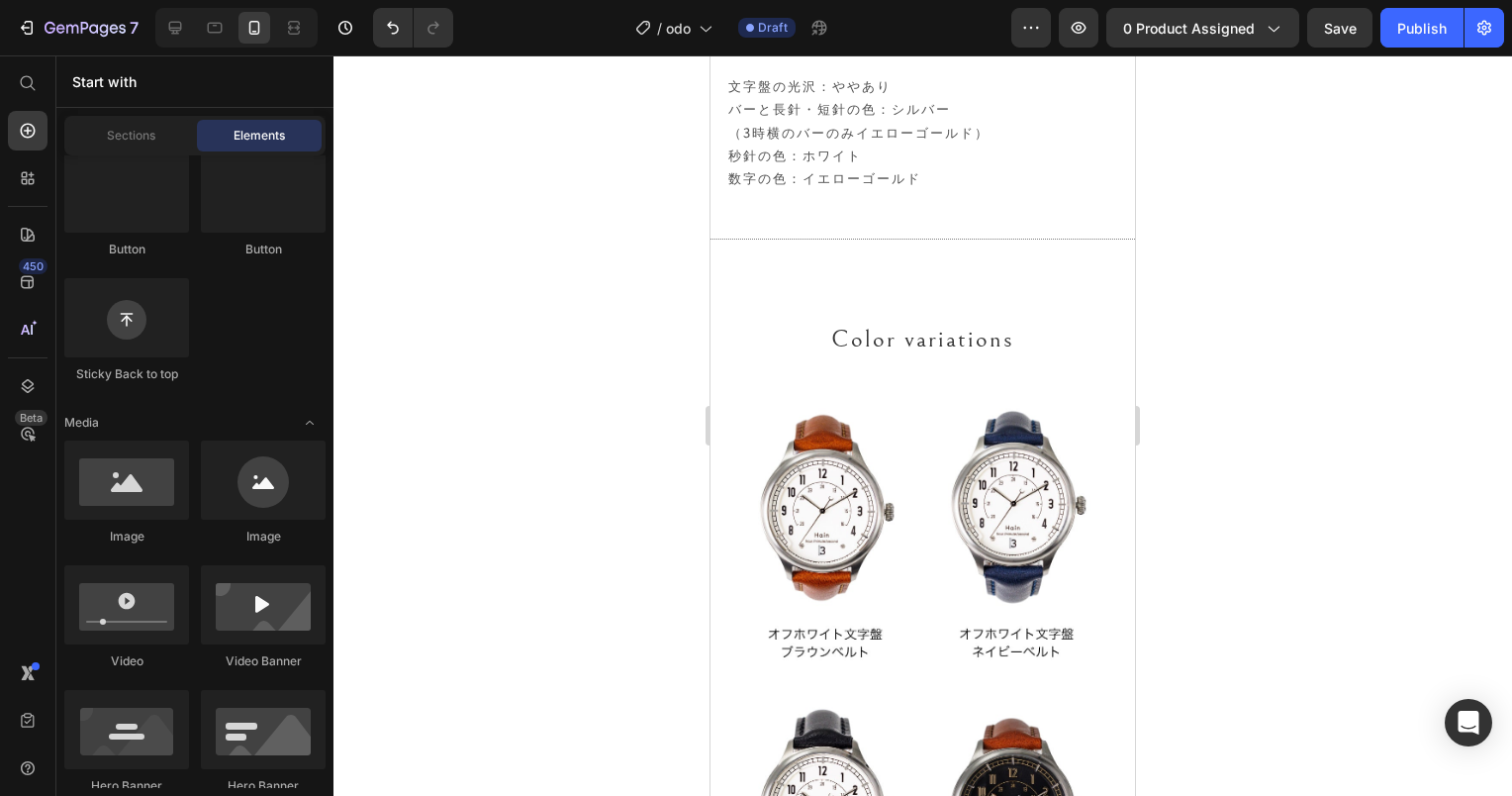 scroll, scrollTop: 23128, scrollLeft: 0, axis: vertical 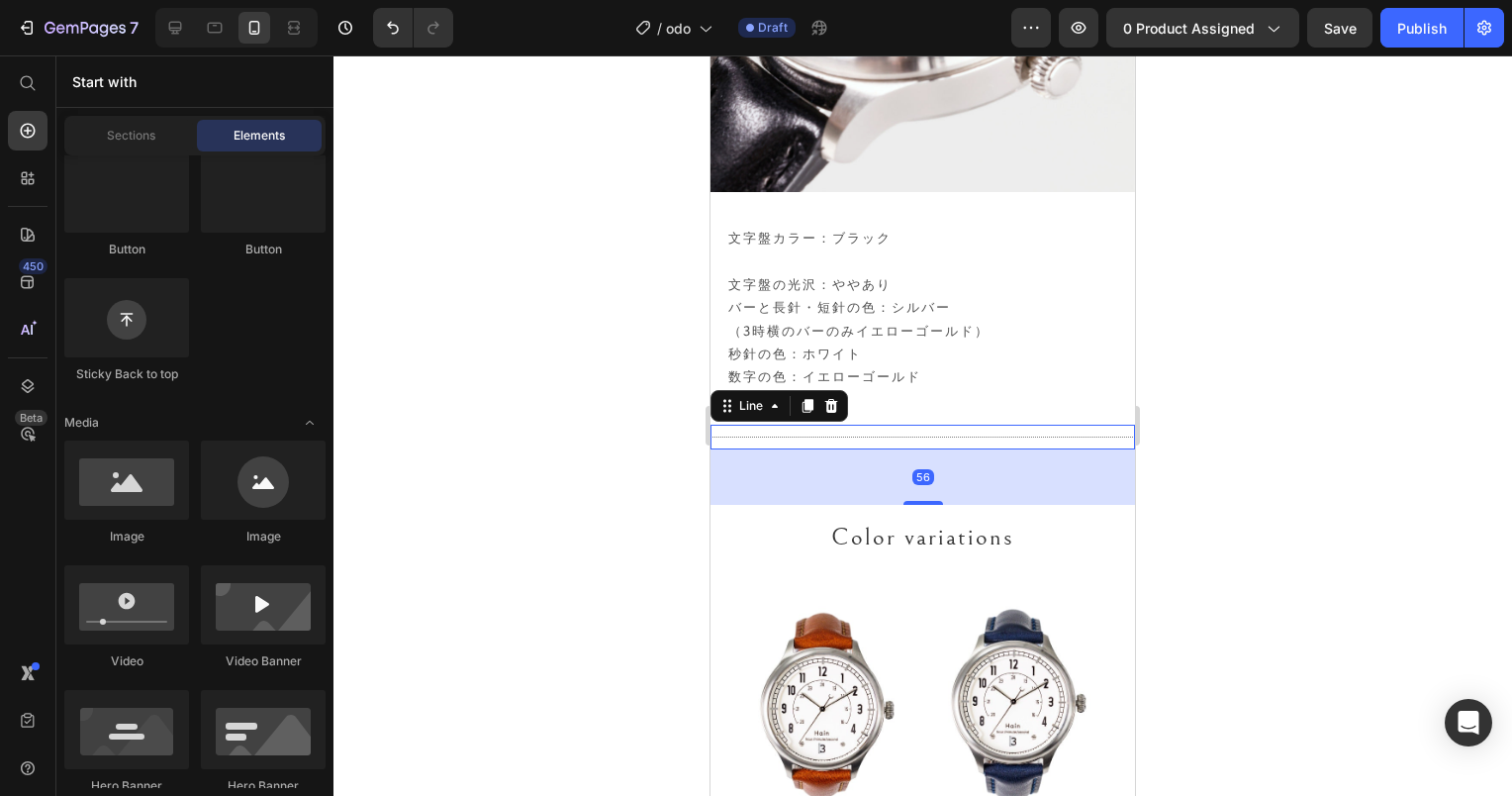 click on "Title Line   56" at bounding box center [922, 437] 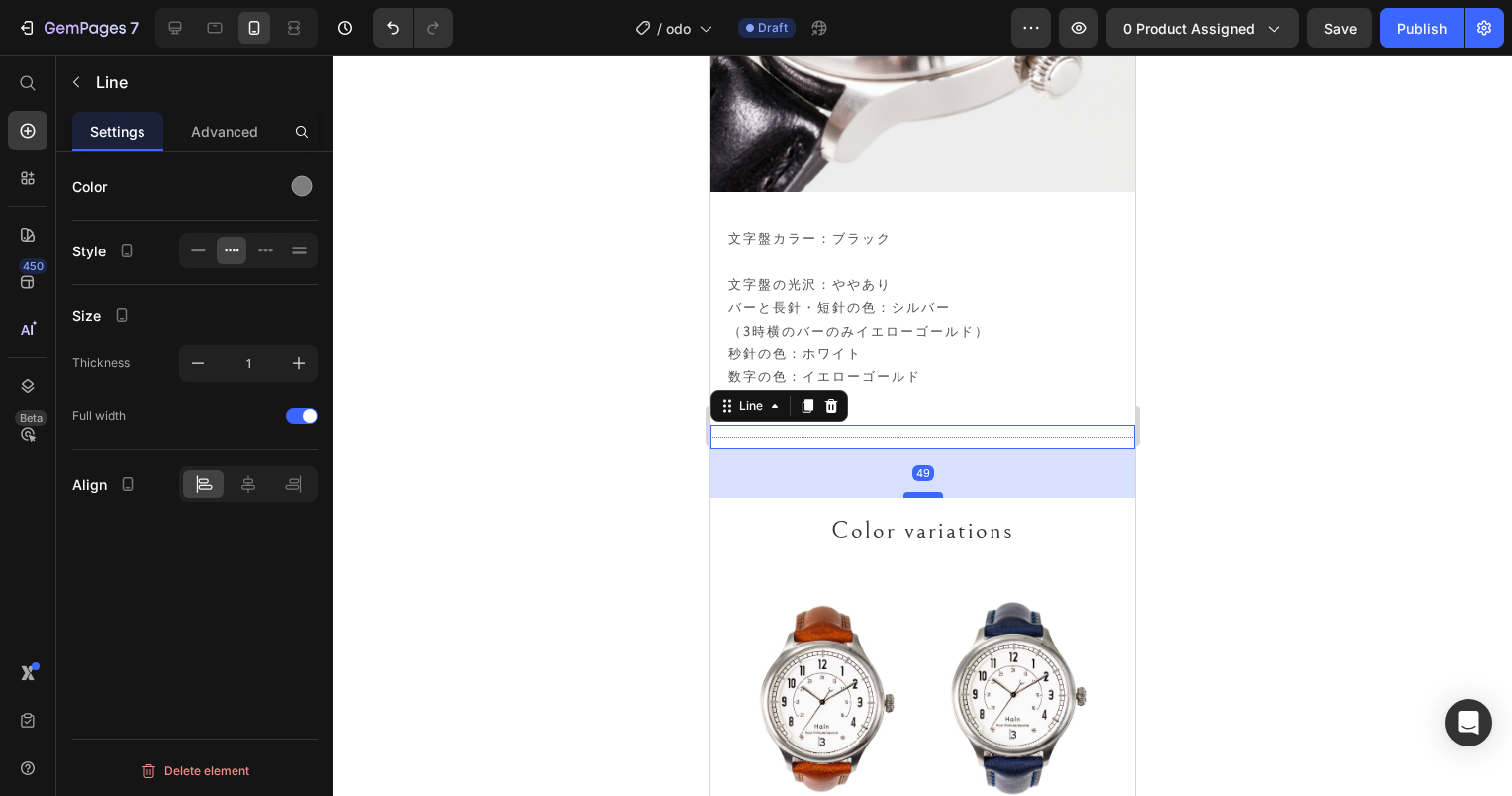 click at bounding box center (923, 495) 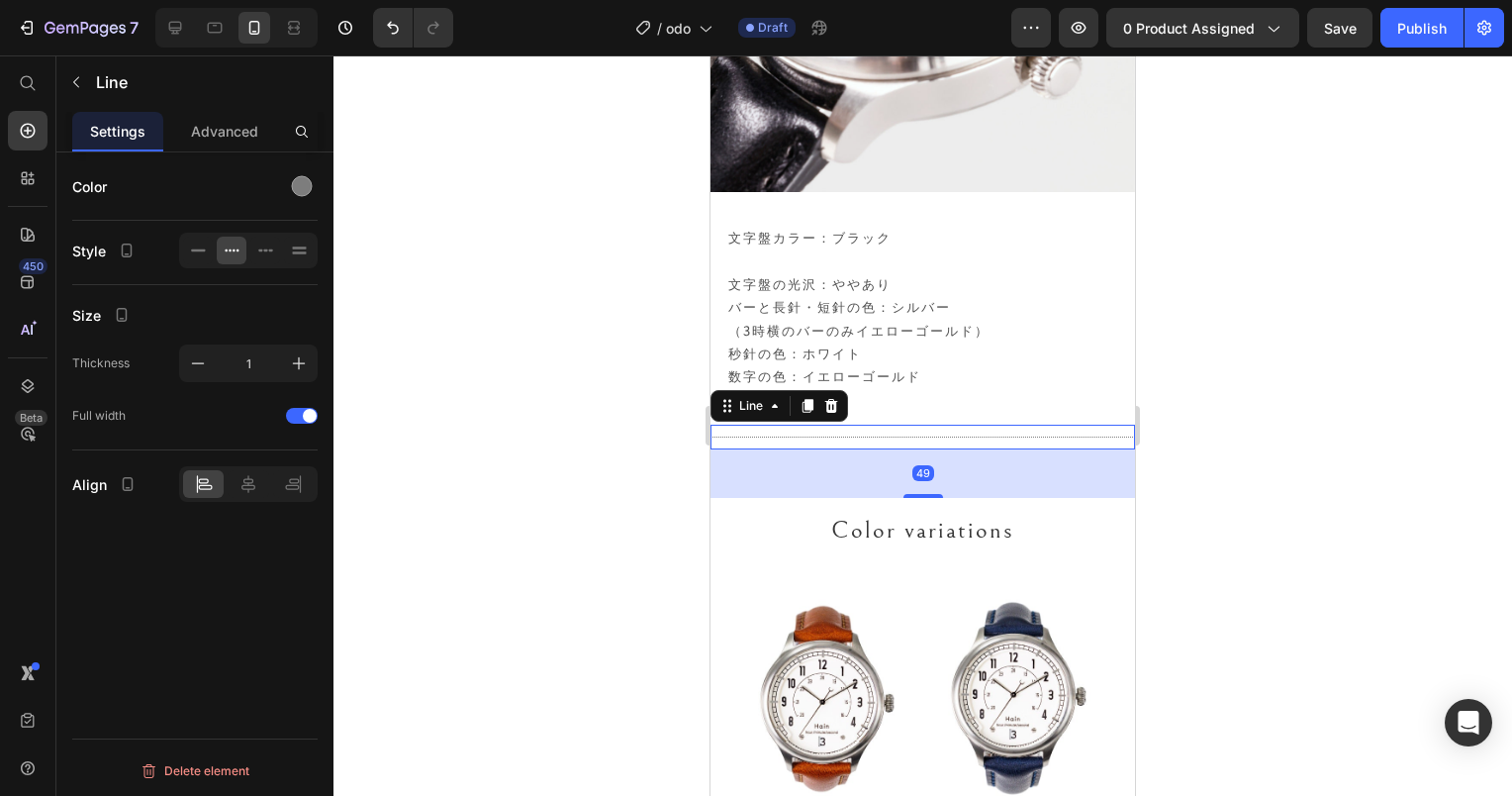 click 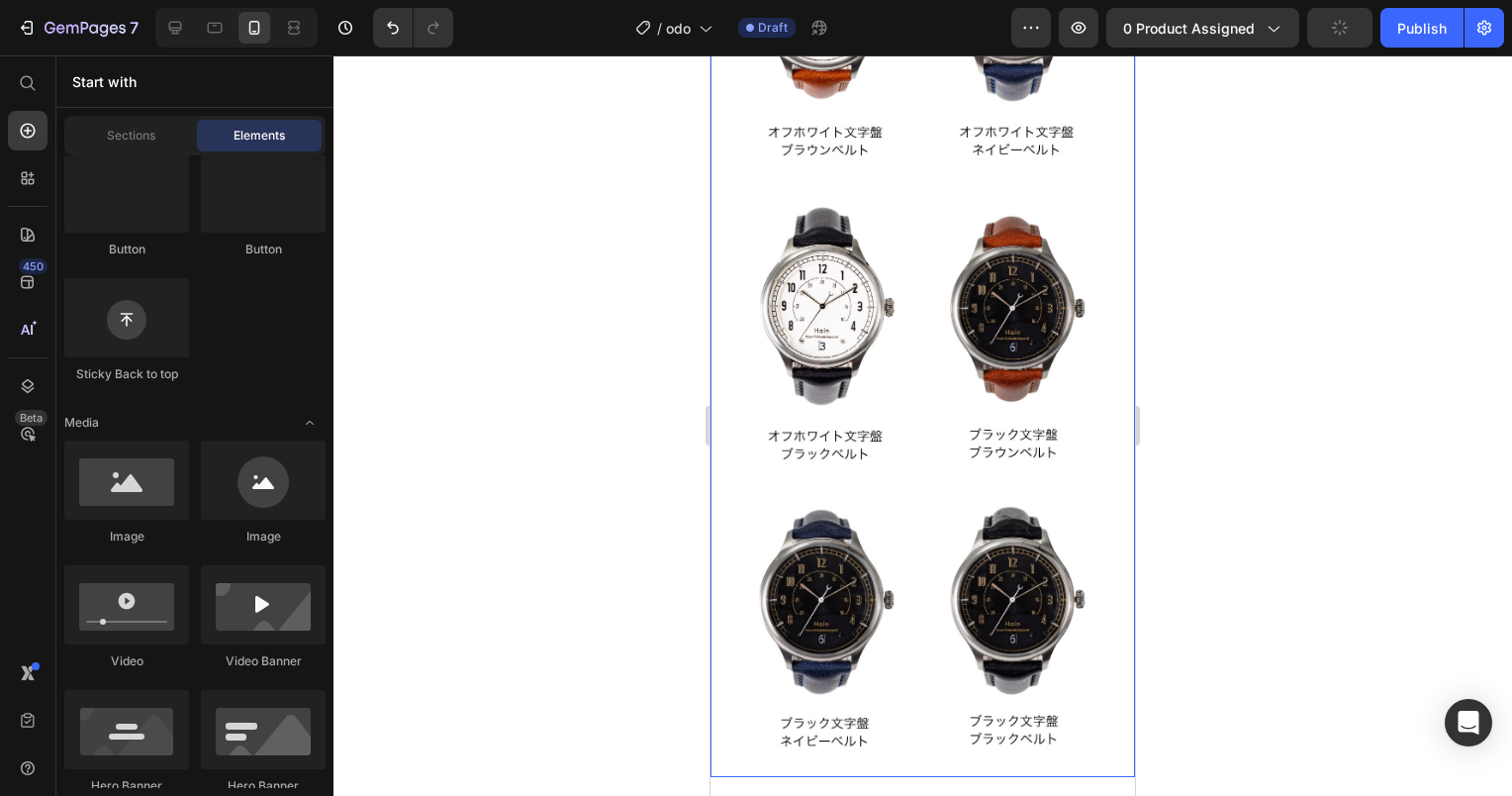 scroll, scrollTop: 23425, scrollLeft: 0, axis: vertical 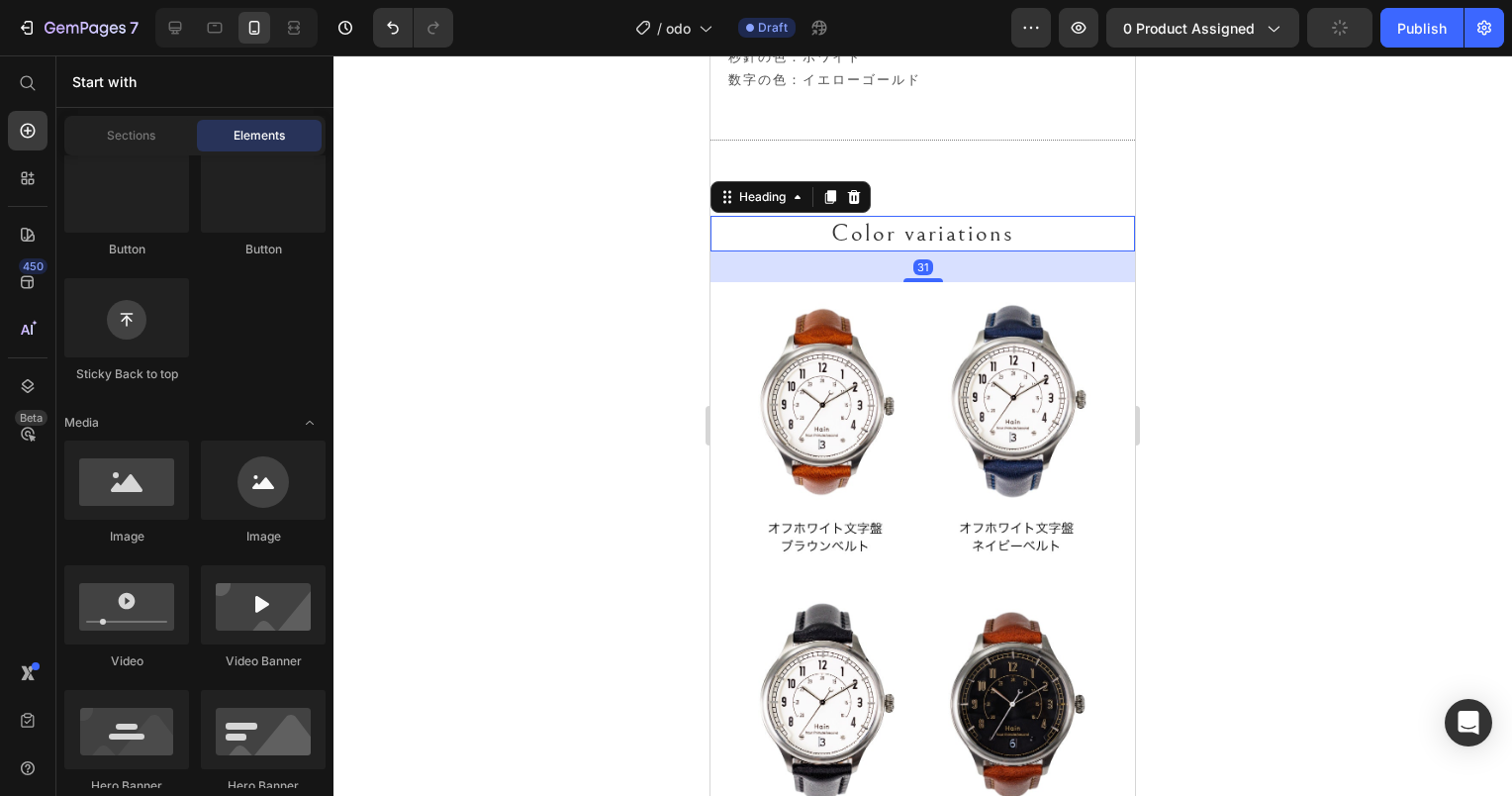 click on "Color variations" at bounding box center (922, 234) 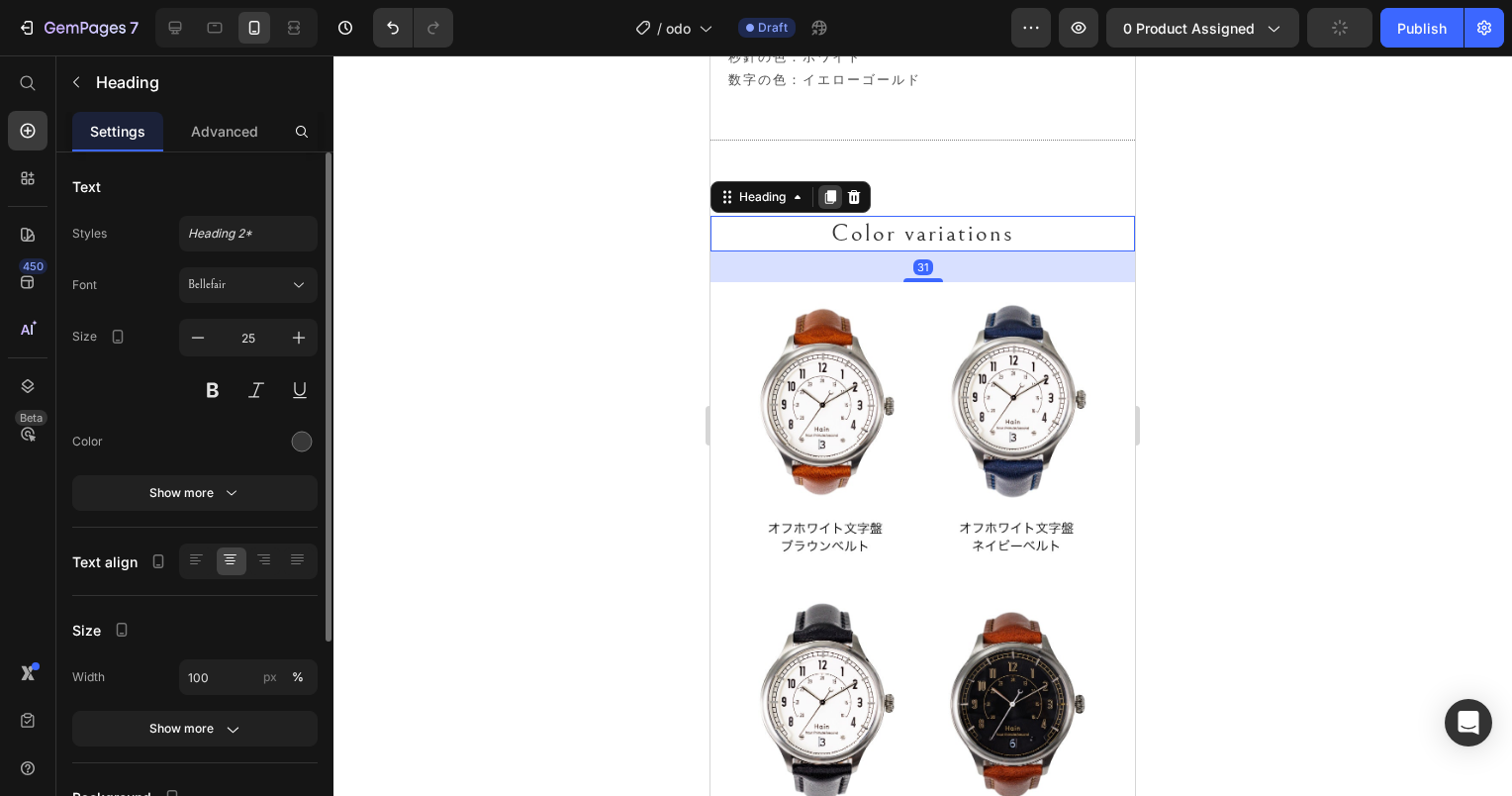 drag, startPoint x: 831, startPoint y: 149, endPoint x: 1914, endPoint y: 269, distance: 1089.6279 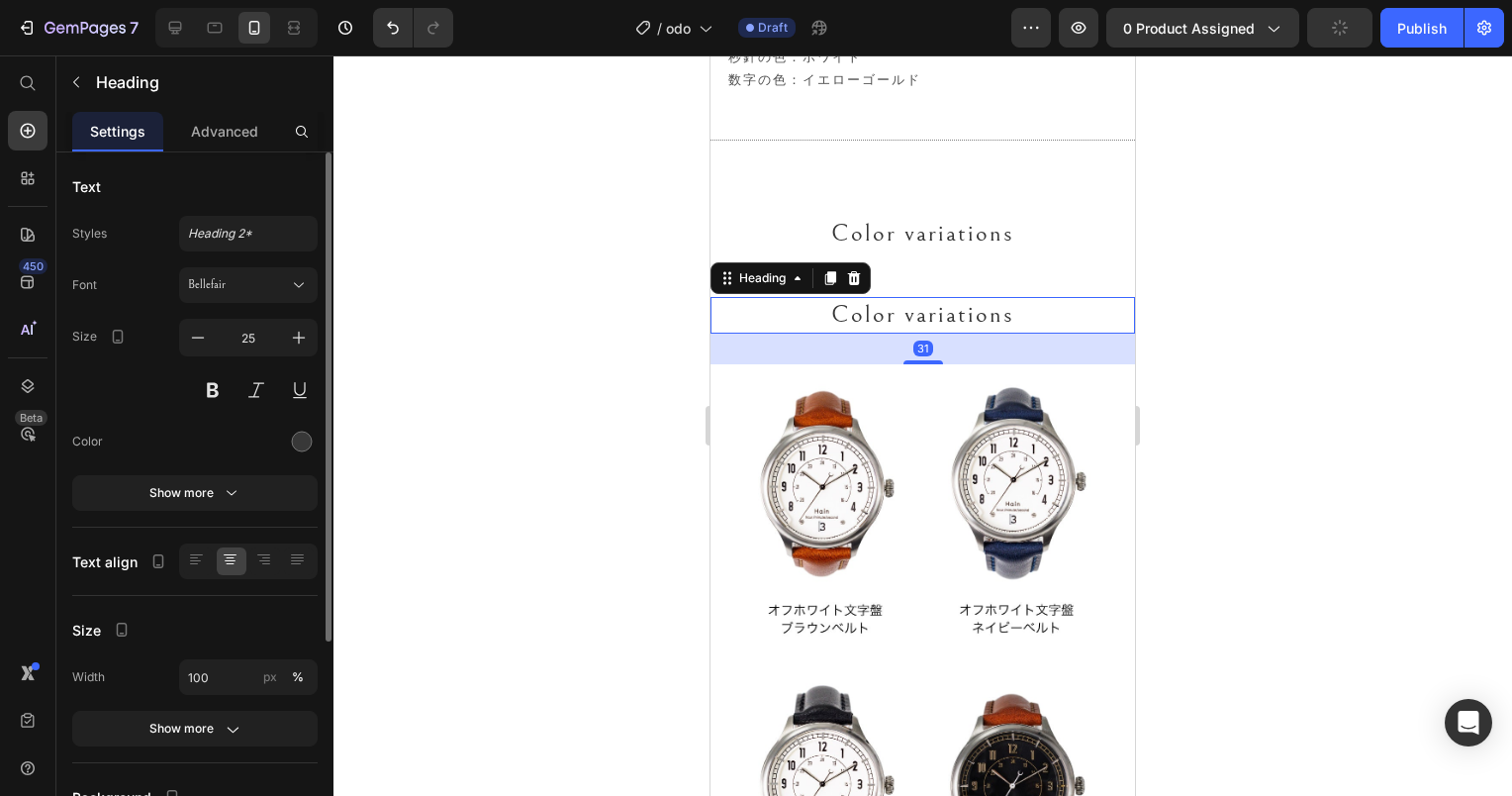 click 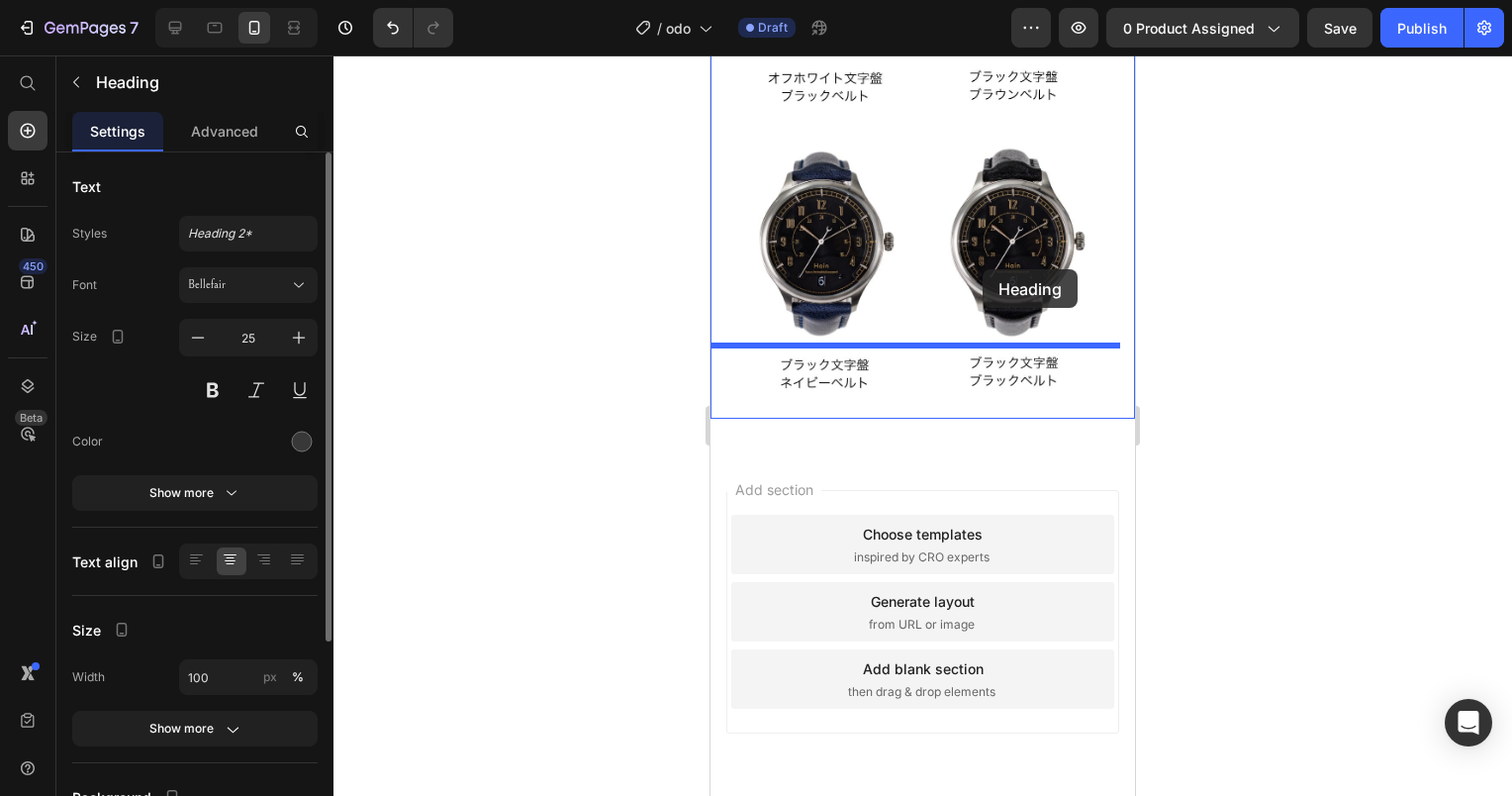 drag, startPoint x: 997, startPoint y: 270, endPoint x: 983, endPoint y: 269, distance: 14.035669 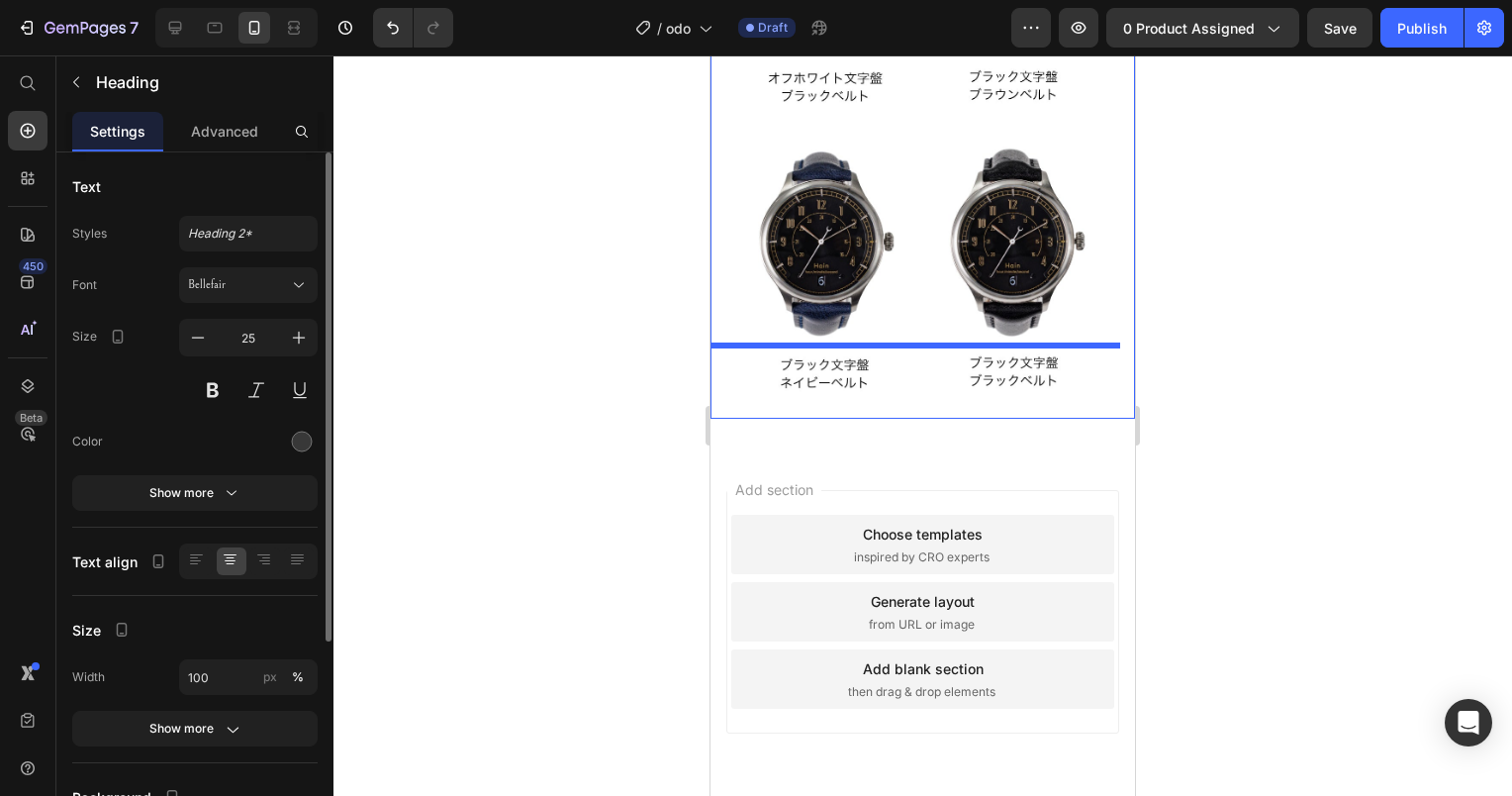 scroll, scrollTop: 24179, scrollLeft: 0, axis: vertical 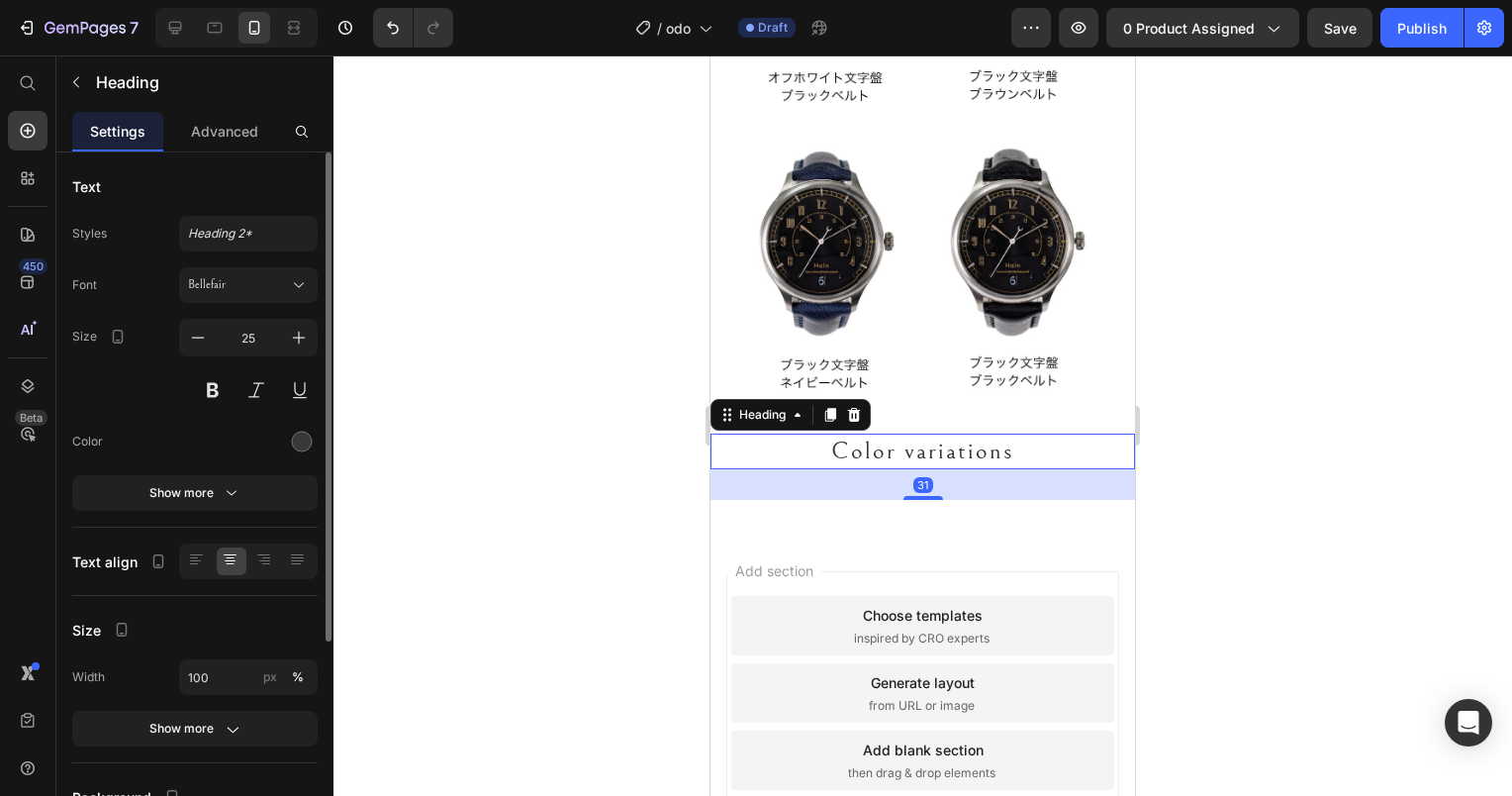 click 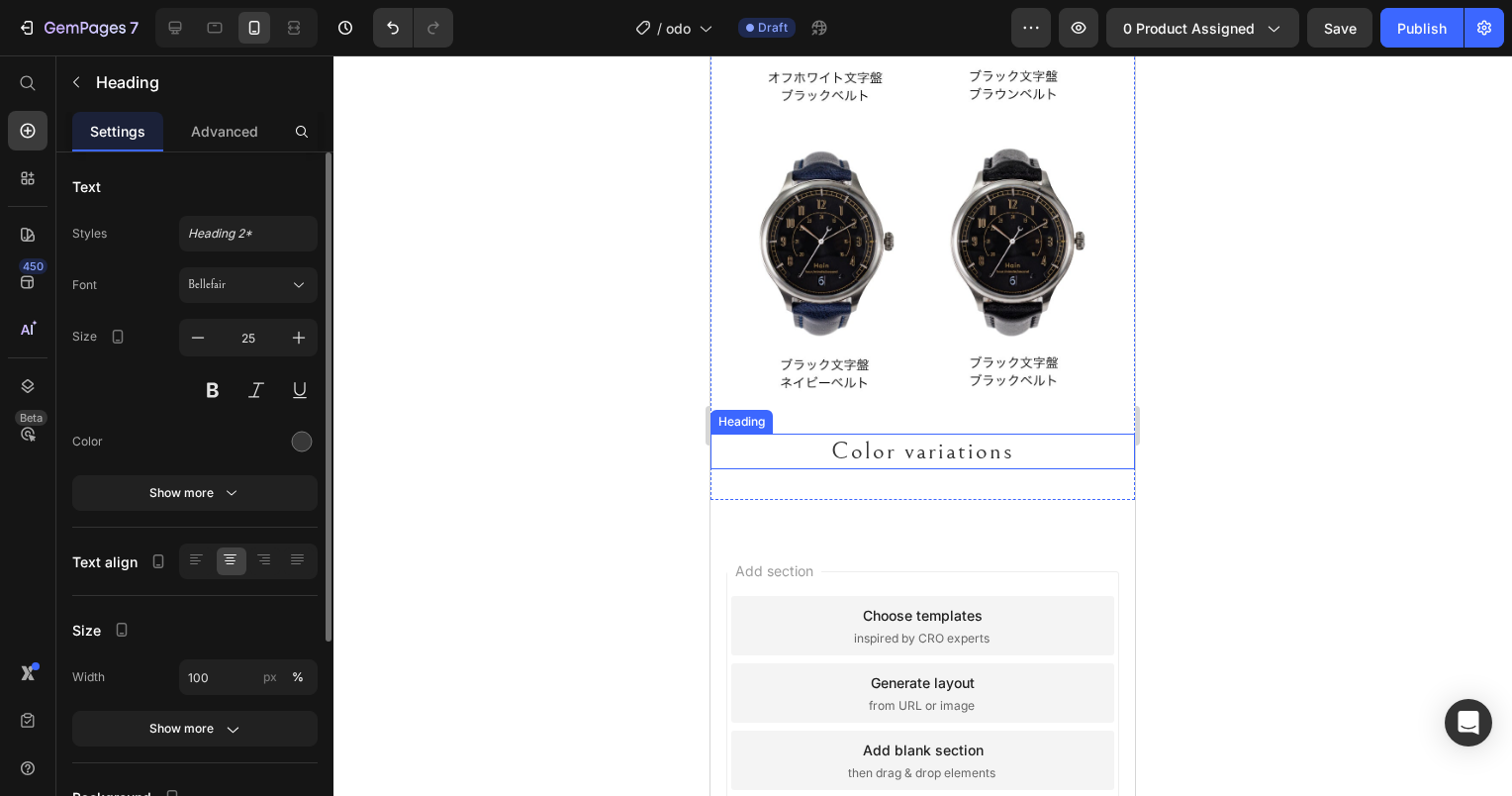 click on "Color variations" at bounding box center (922, 451) 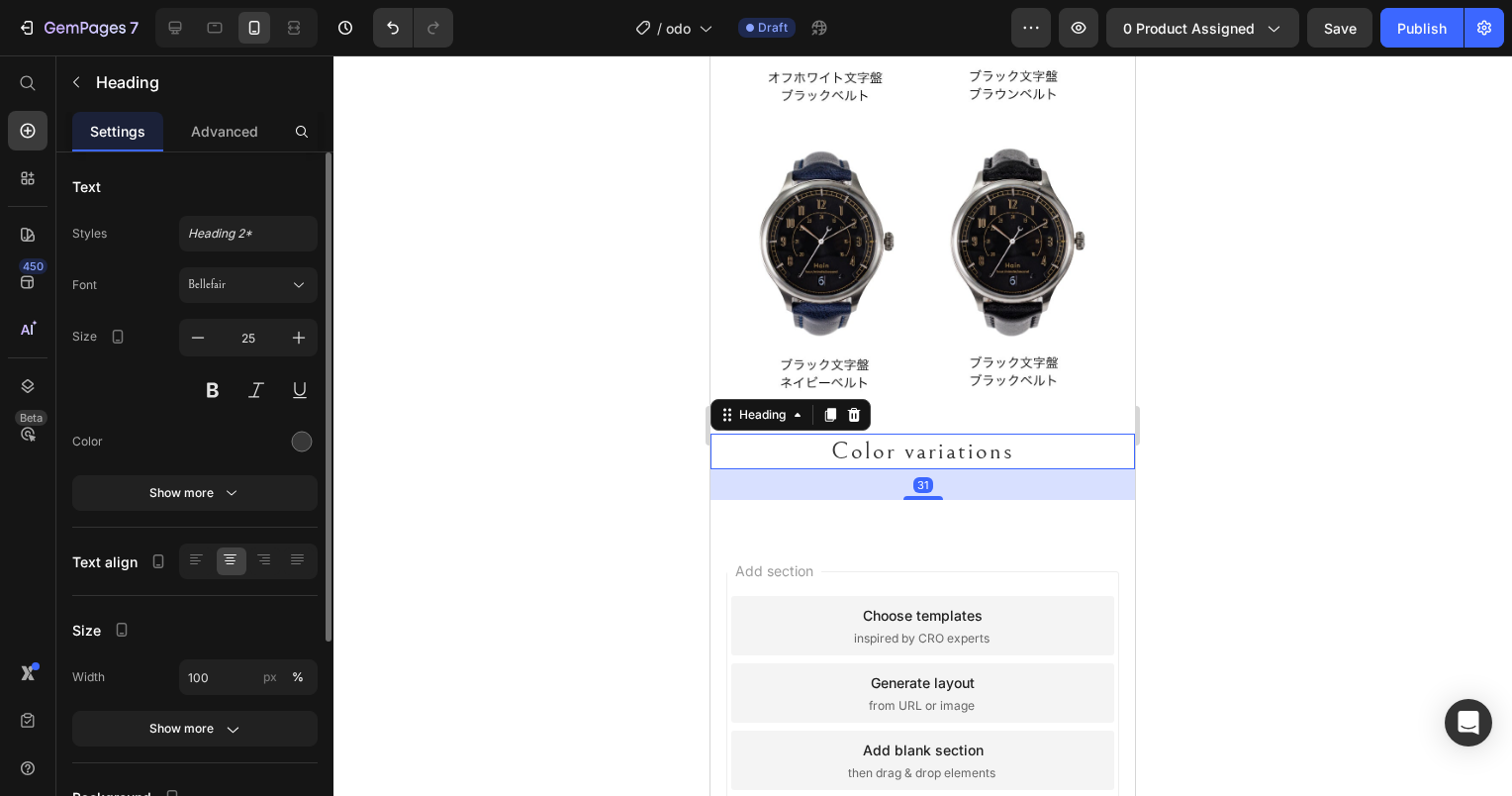 click on "Color variations" at bounding box center [922, 451] 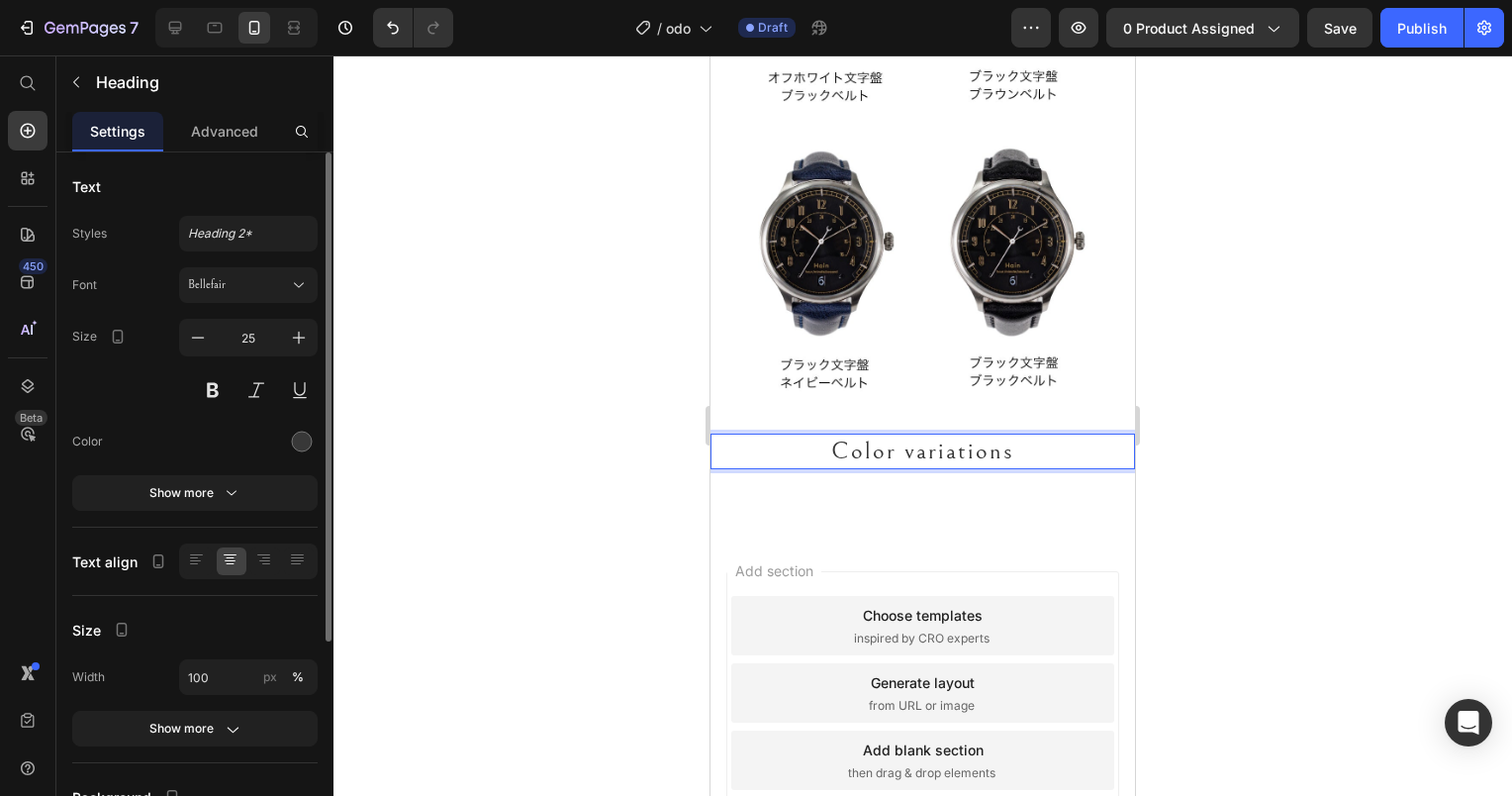click on "Color variations" at bounding box center [922, 451] 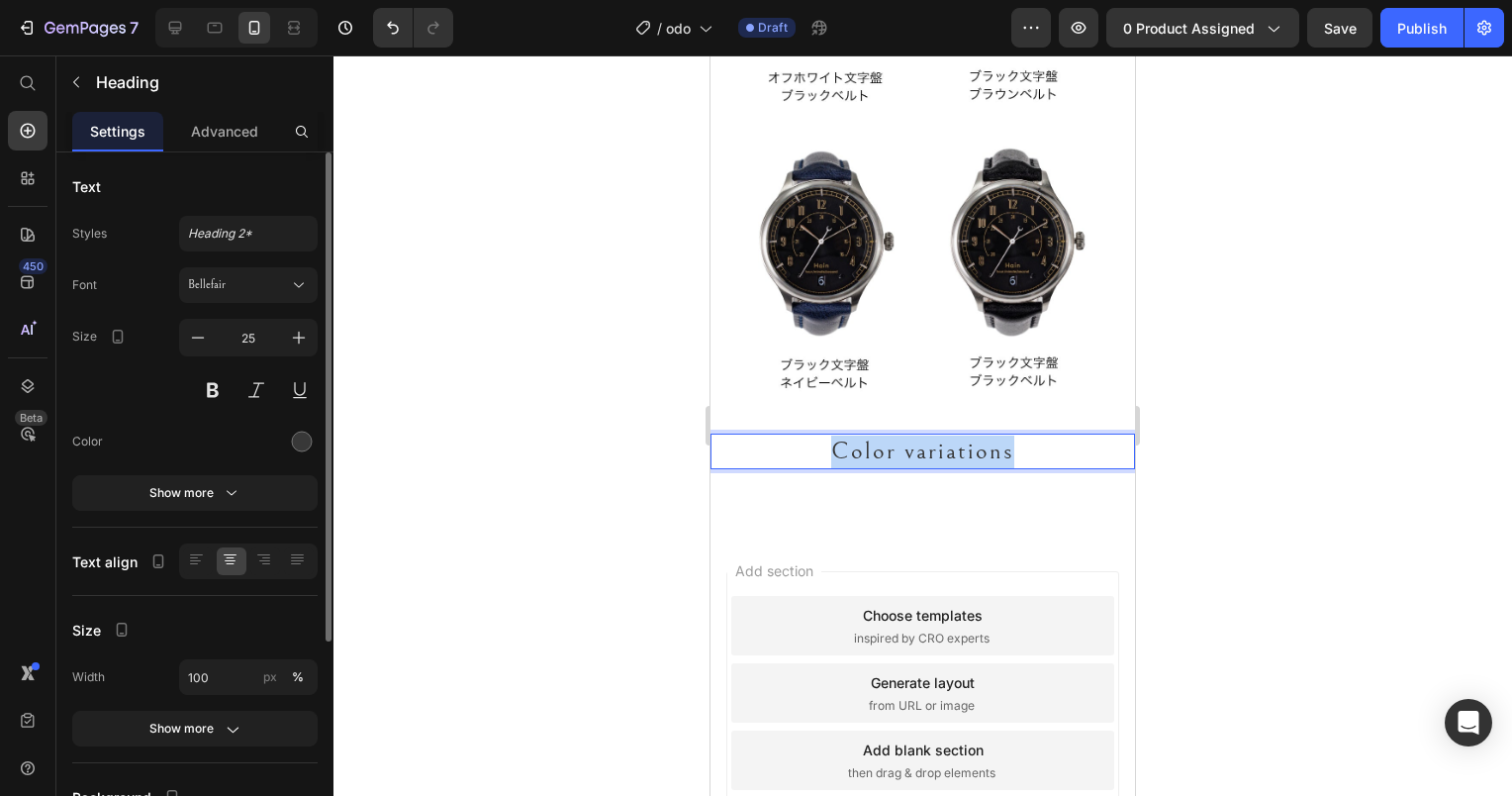 drag, startPoint x: 1026, startPoint y: 380, endPoint x: 720, endPoint y: 365, distance: 306.36743 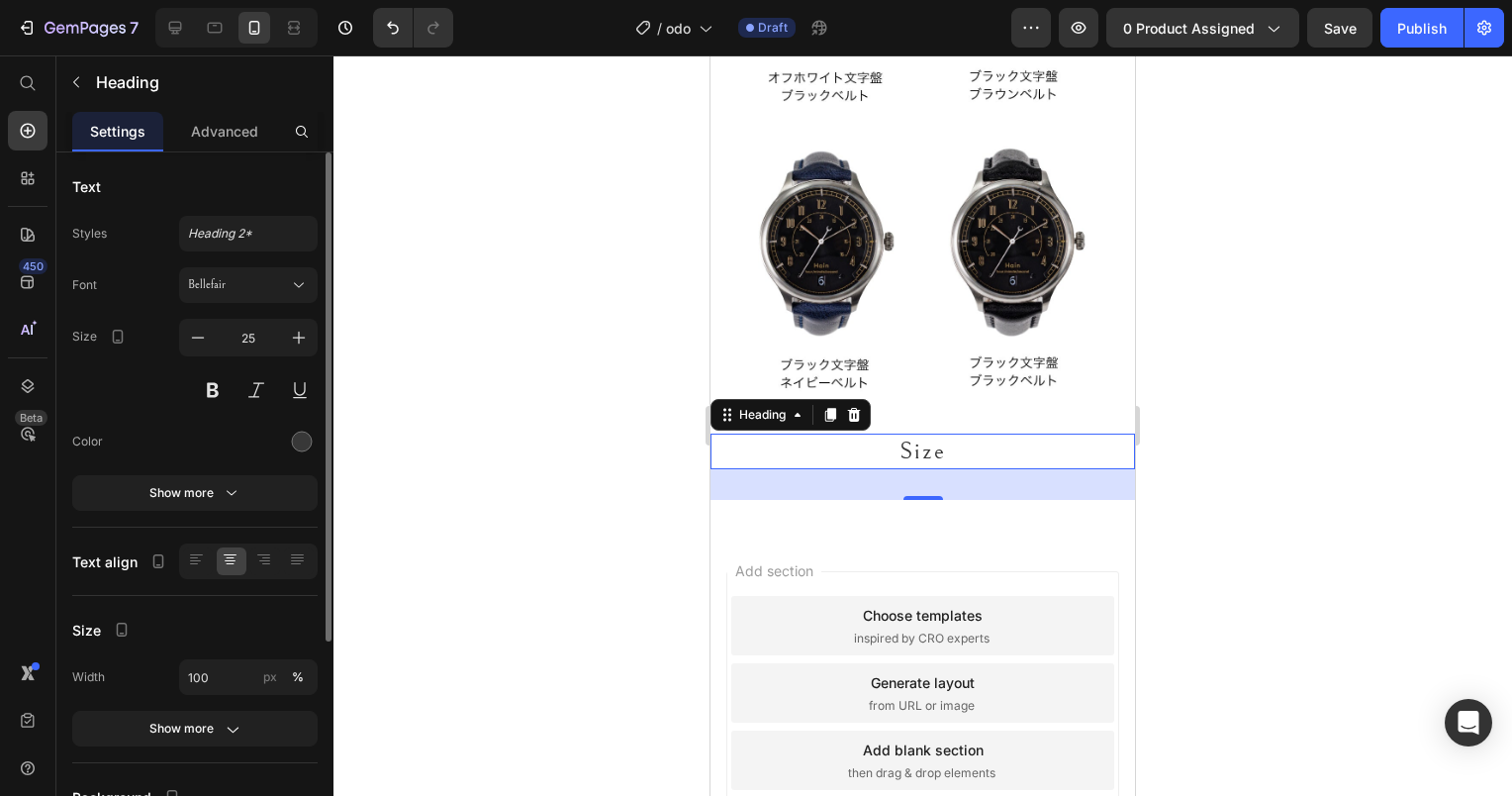 click 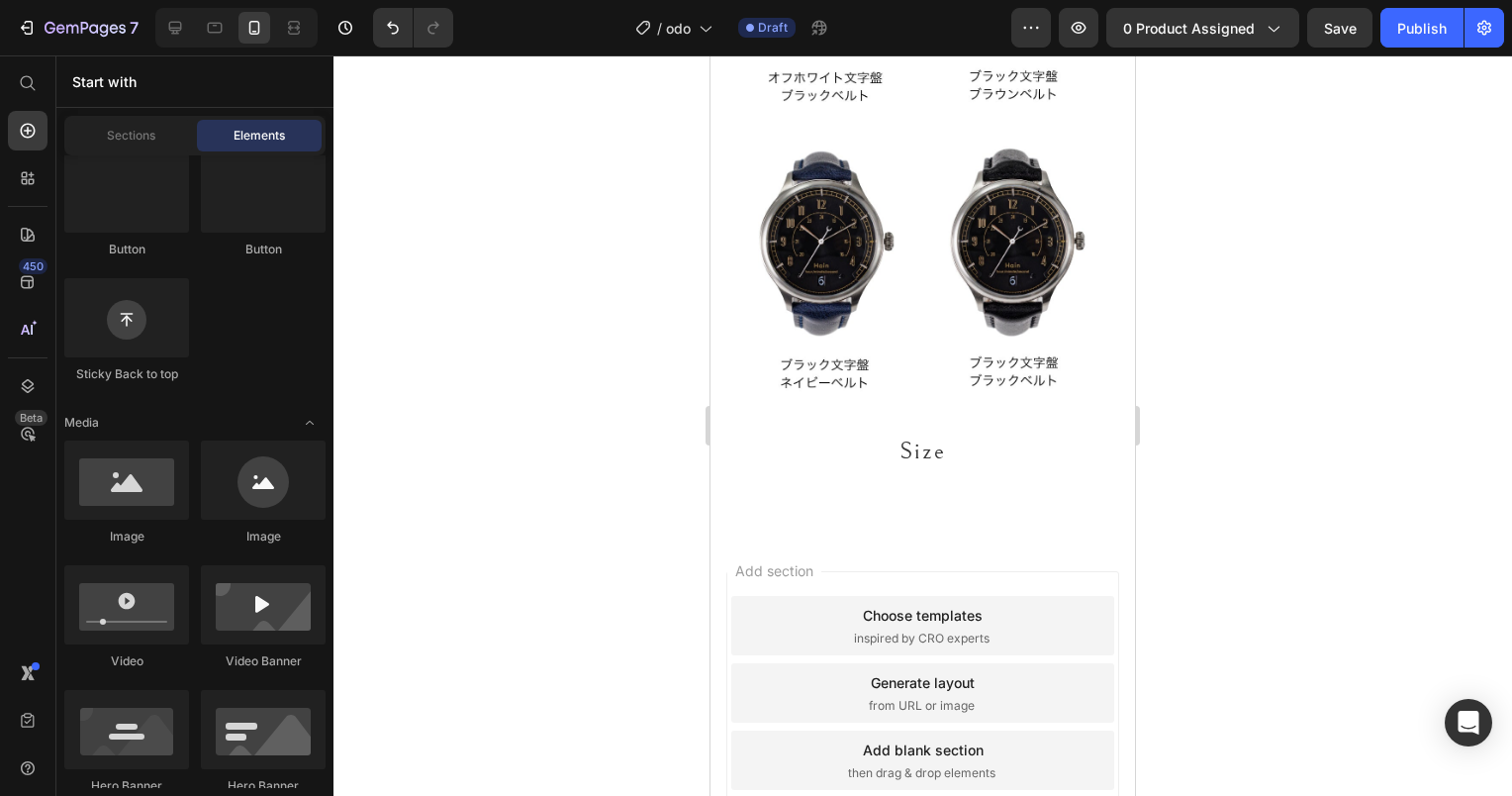 scroll, scrollTop: 24260, scrollLeft: 0, axis: vertical 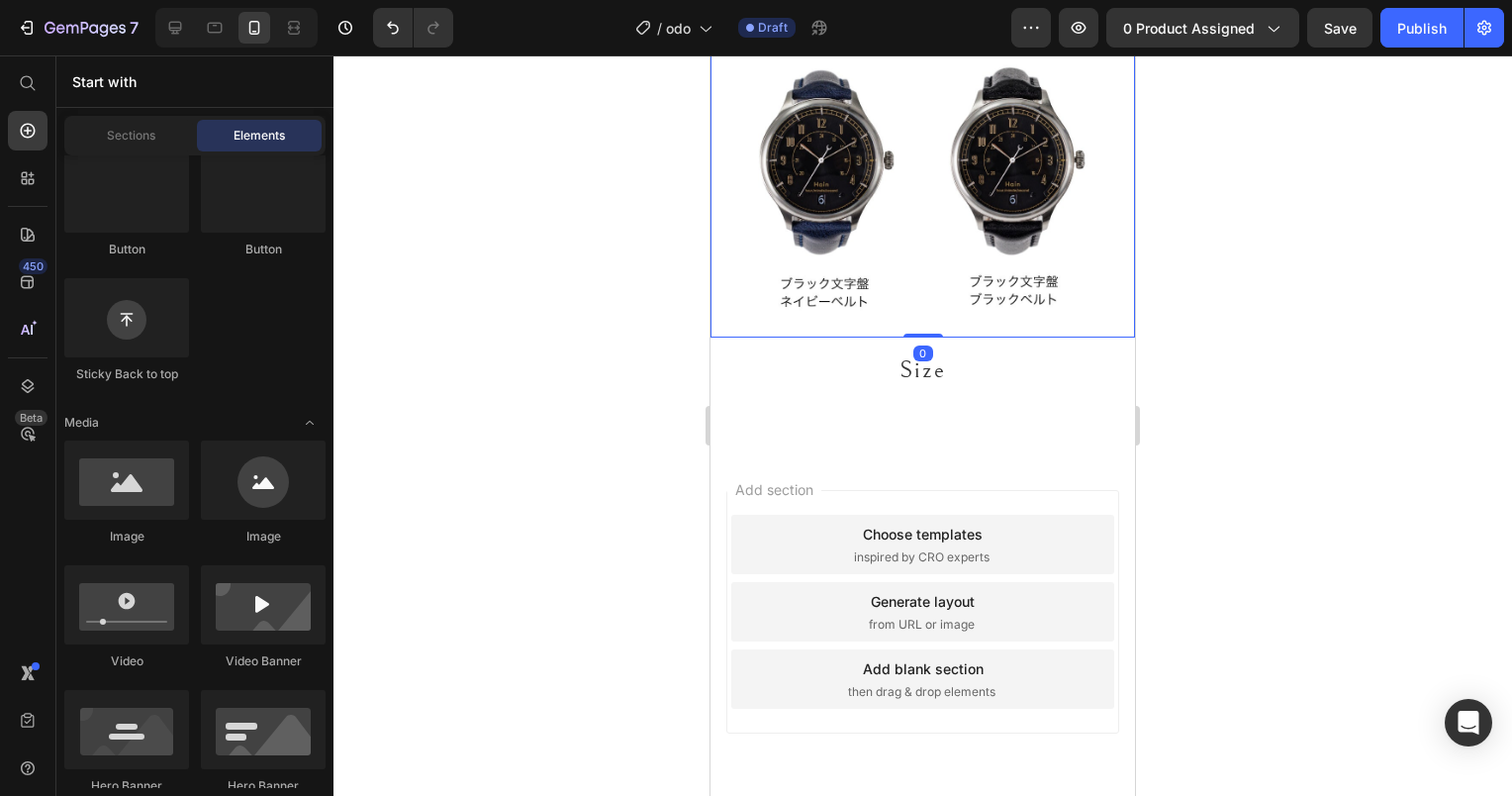 click at bounding box center [922, -108] 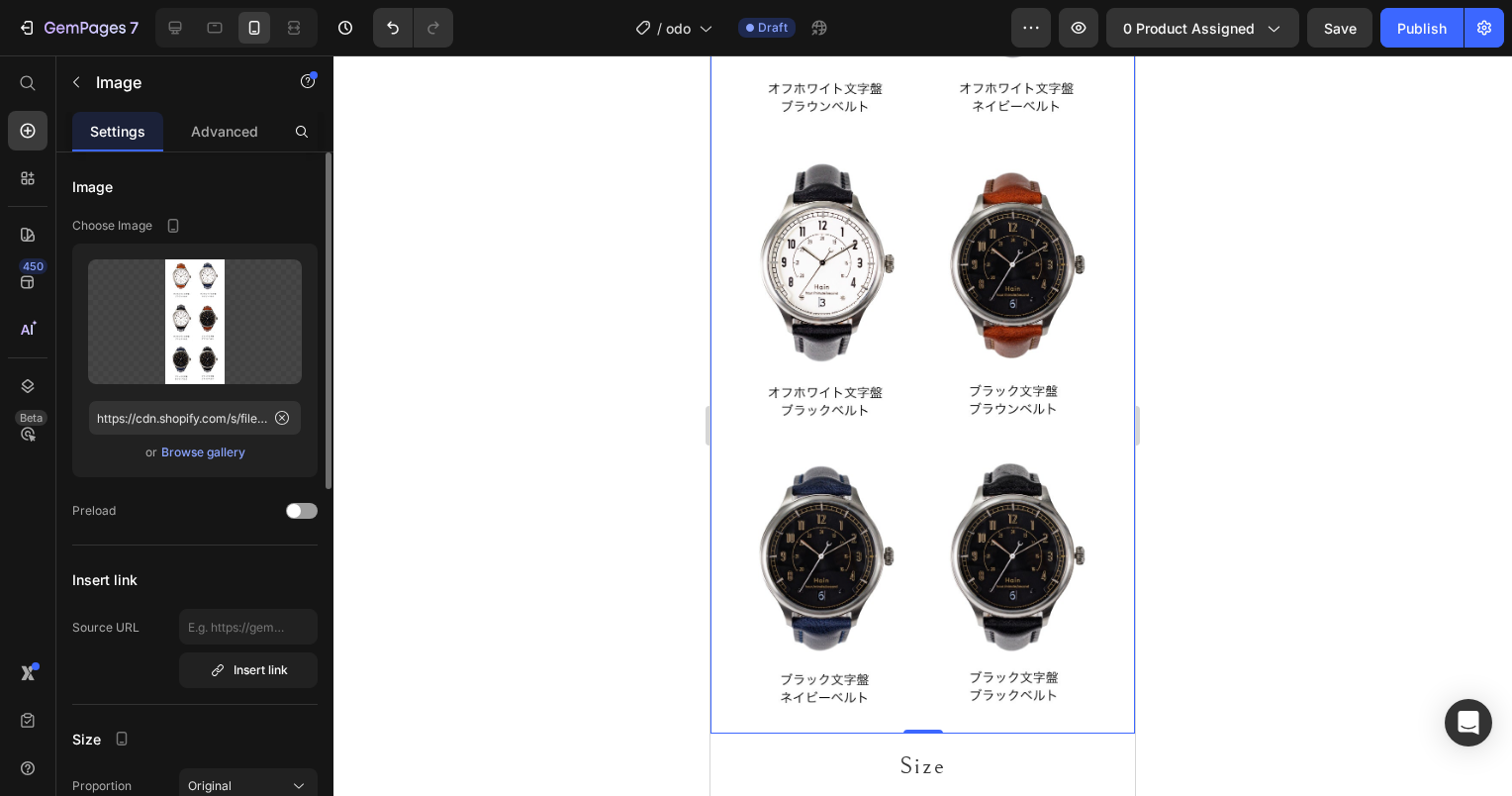 click at bounding box center [922, 288] 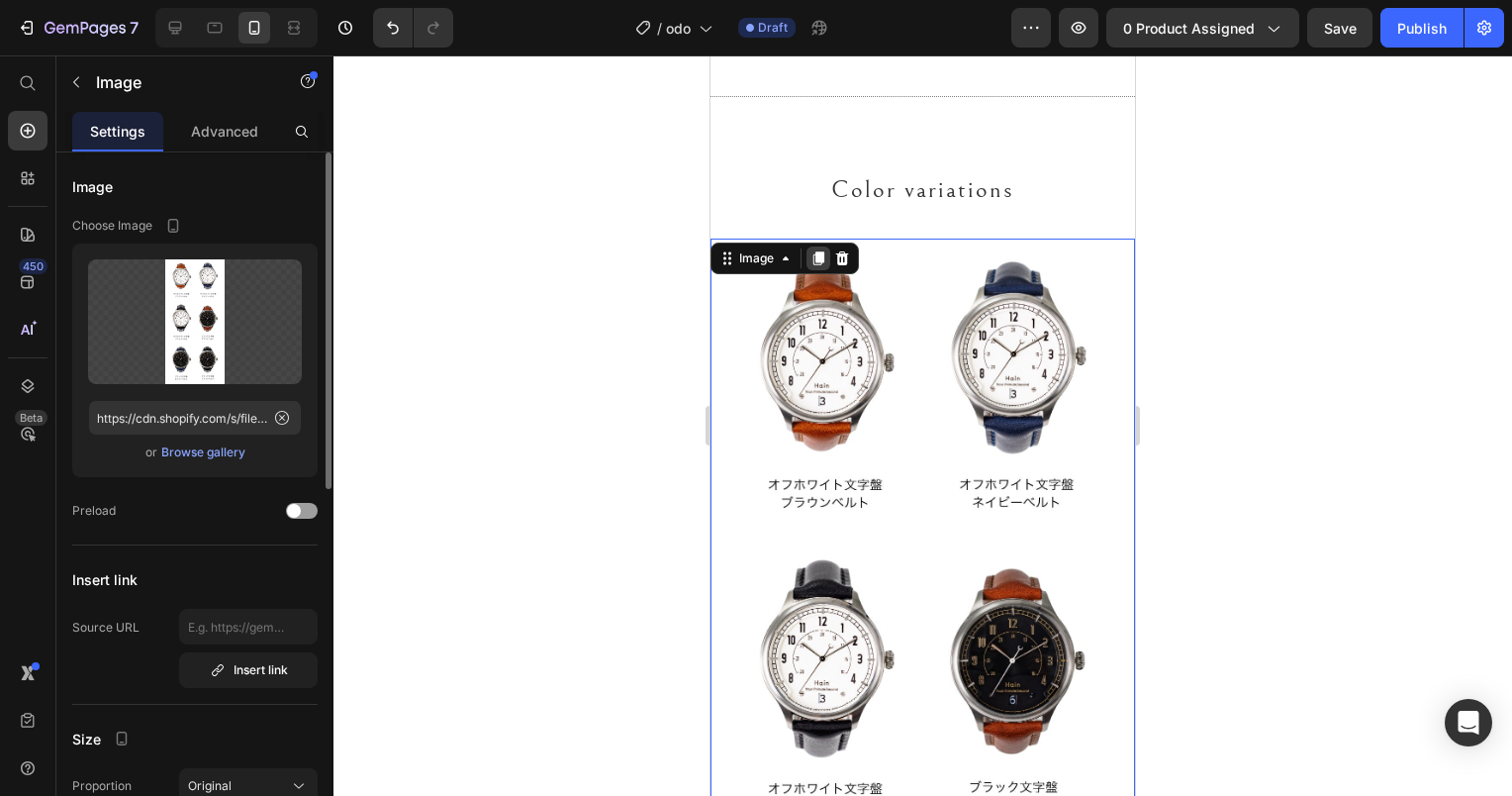 click 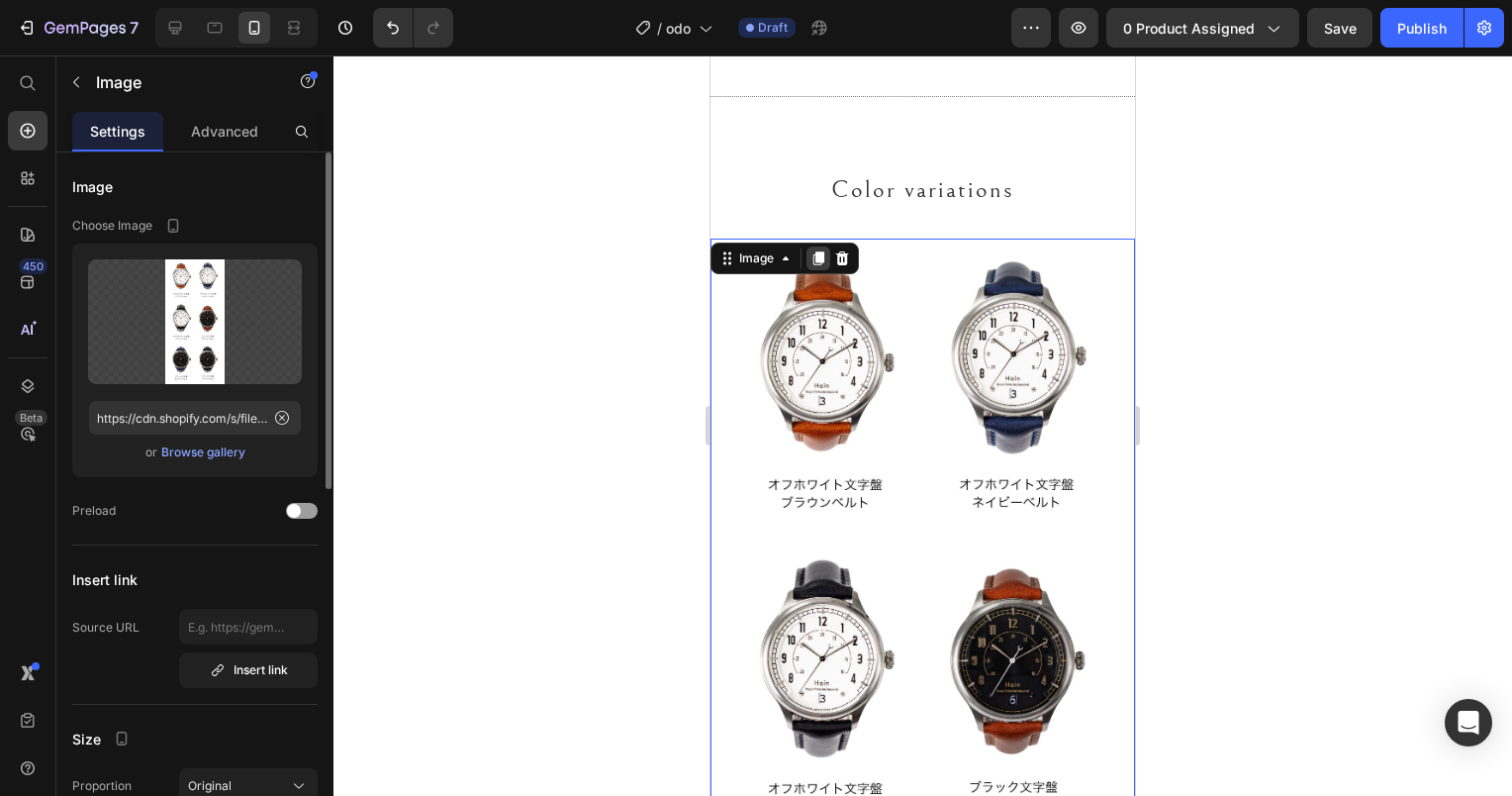 scroll, scrollTop: 24399, scrollLeft: 0, axis: vertical 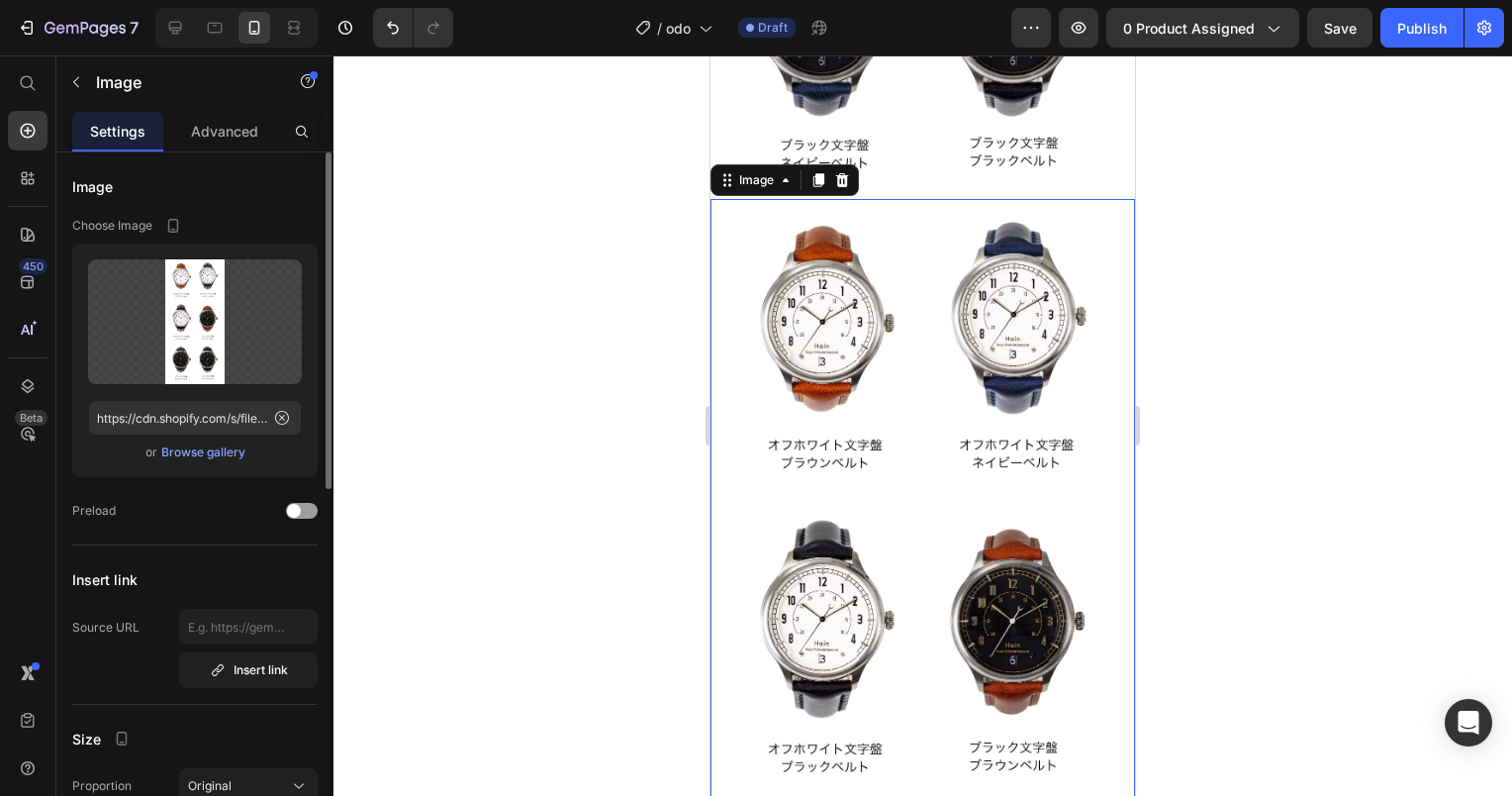 click 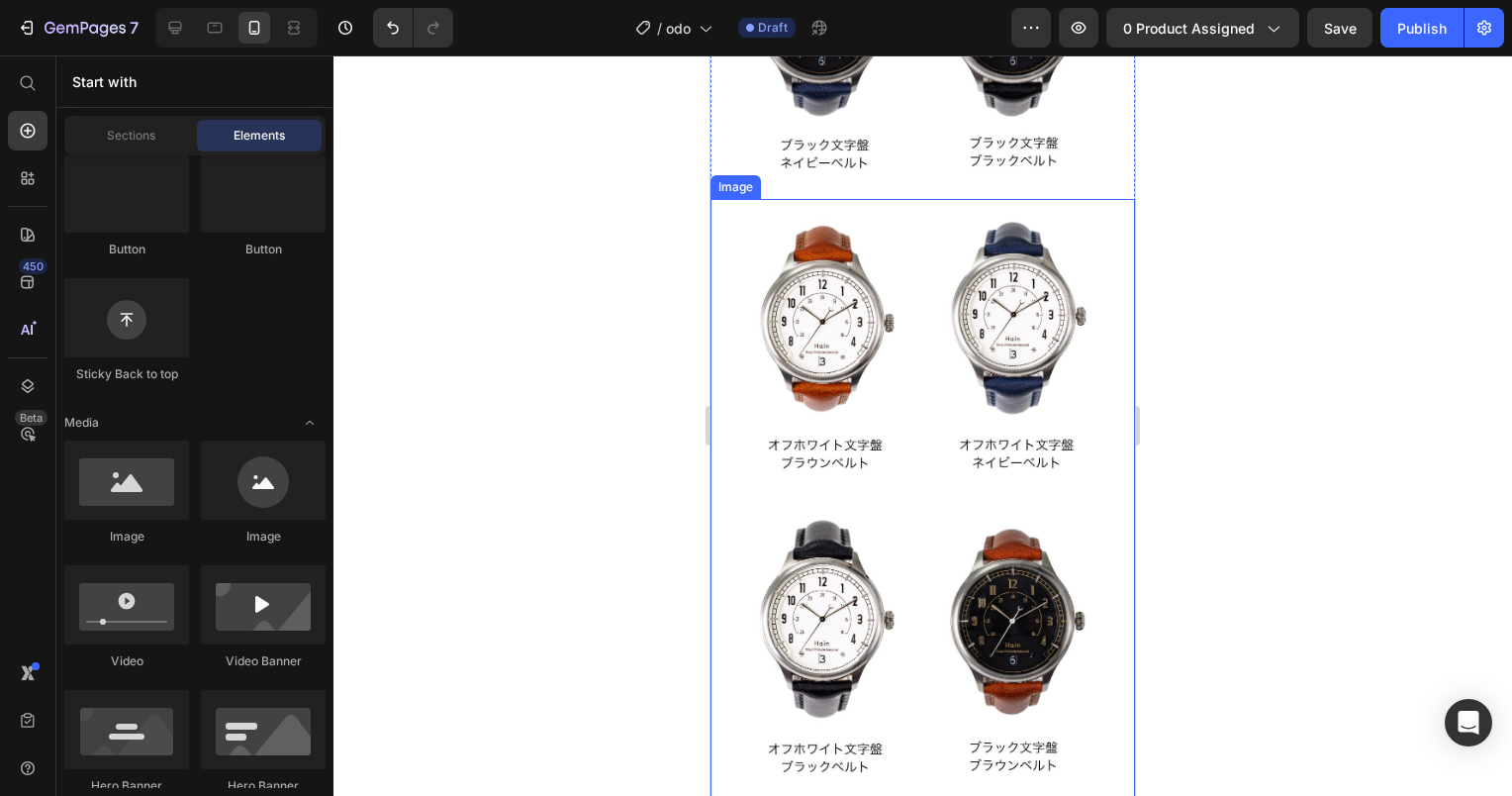 scroll, scrollTop: 24795, scrollLeft: 0, axis: vertical 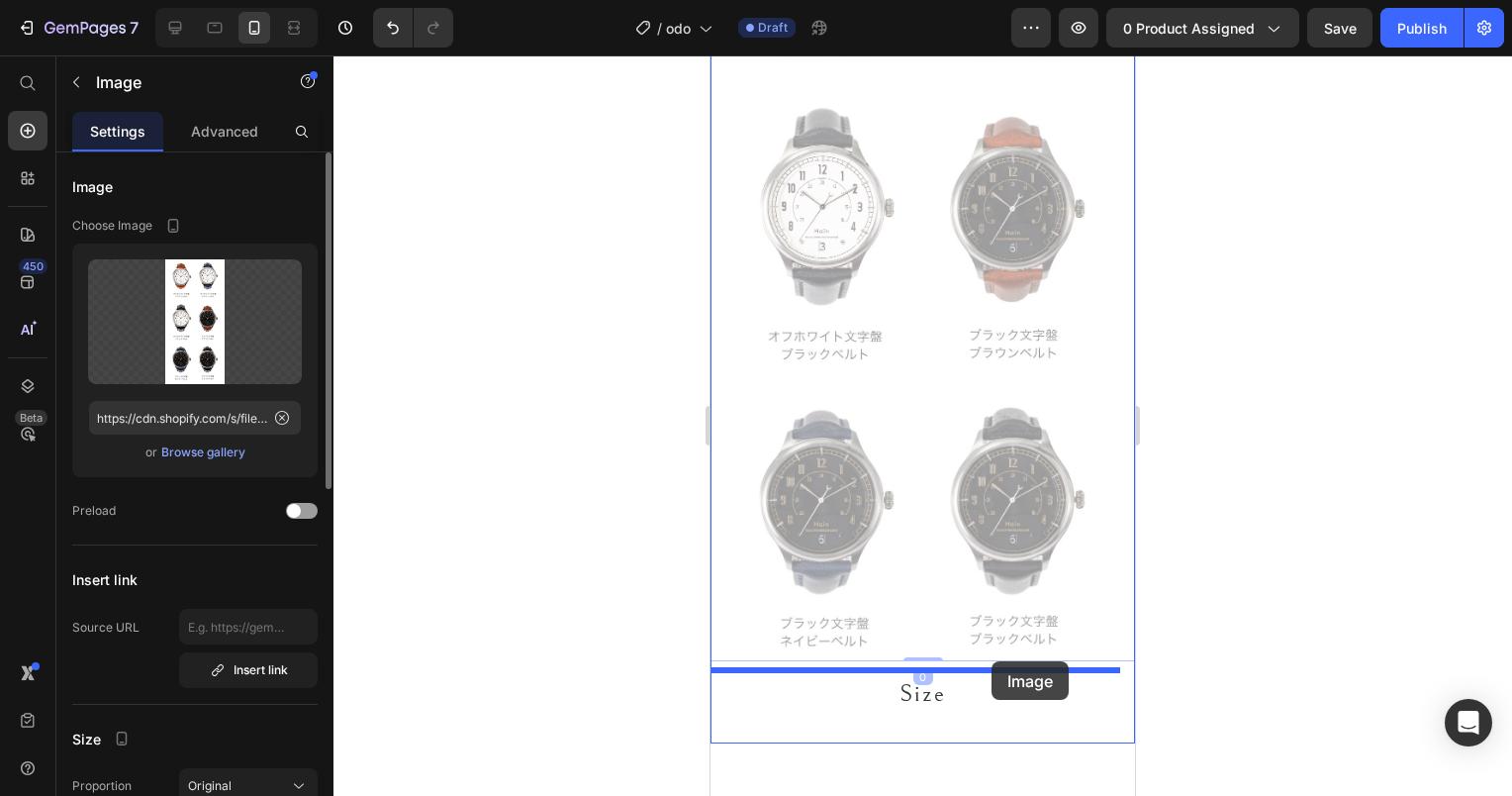 drag, startPoint x: 980, startPoint y: 319, endPoint x: 992, endPoint y: 661, distance: 342.21046 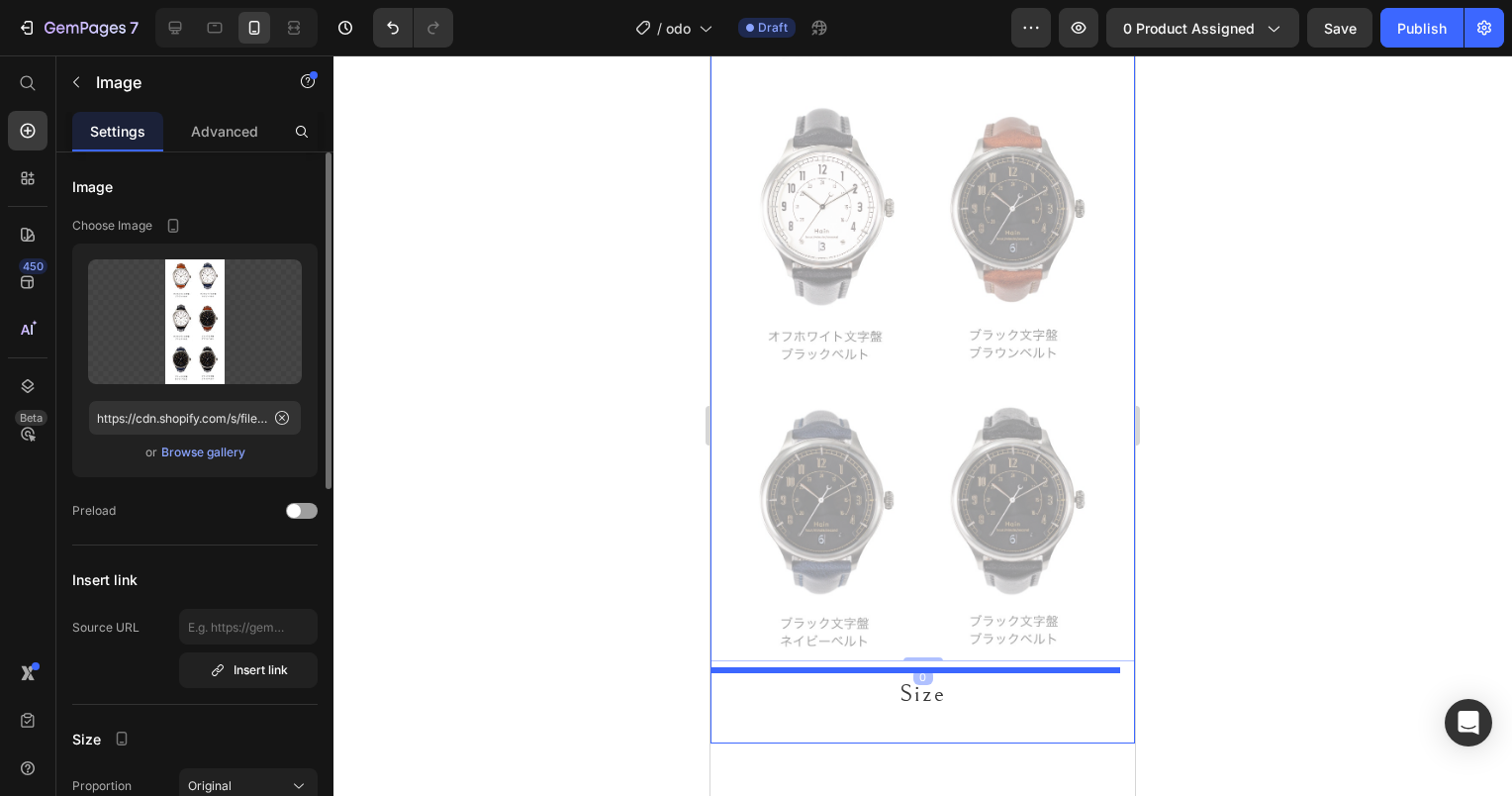 scroll, scrollTop: 23936, scrollLeft: 0, axis: vertical 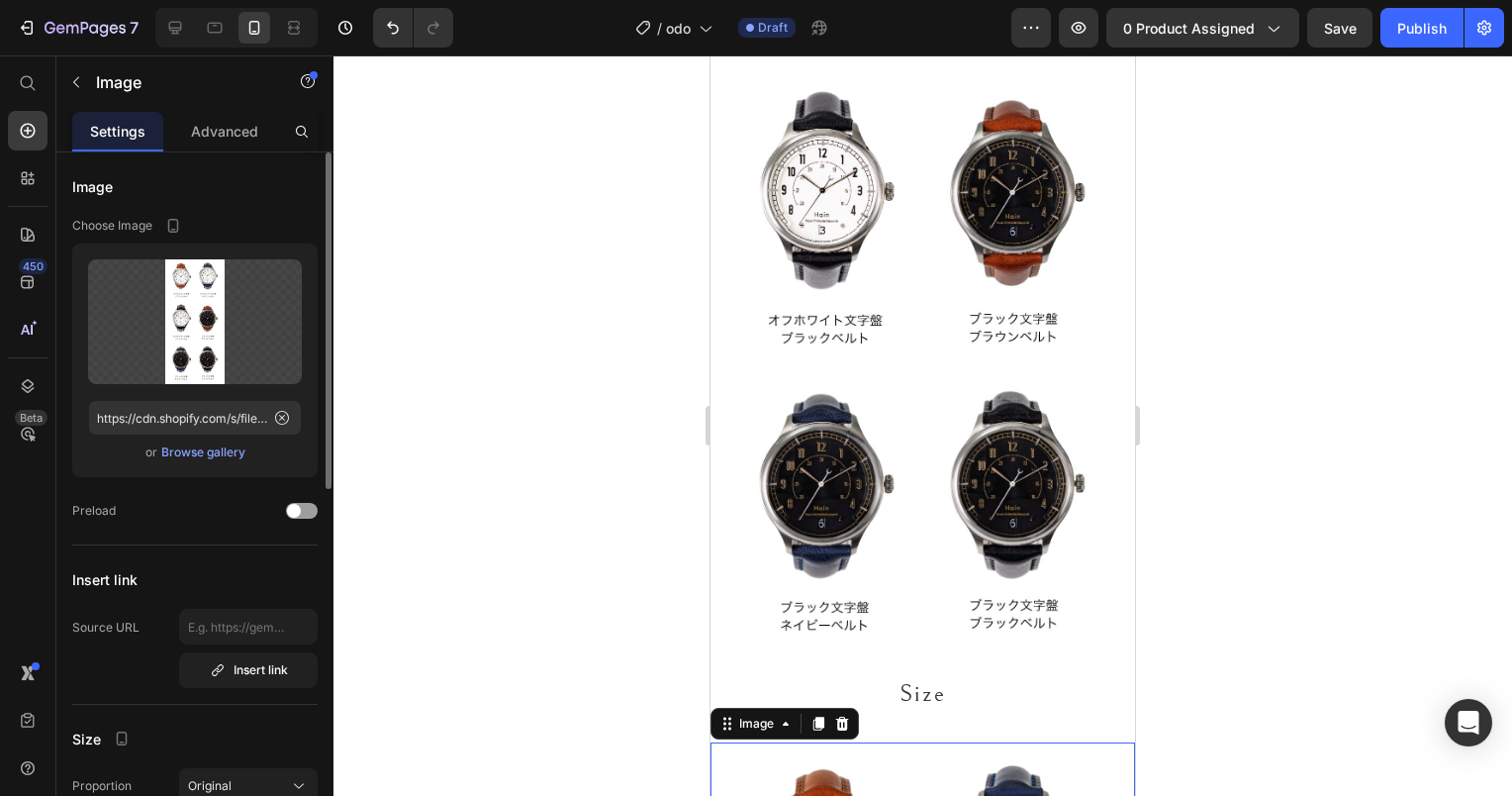 click 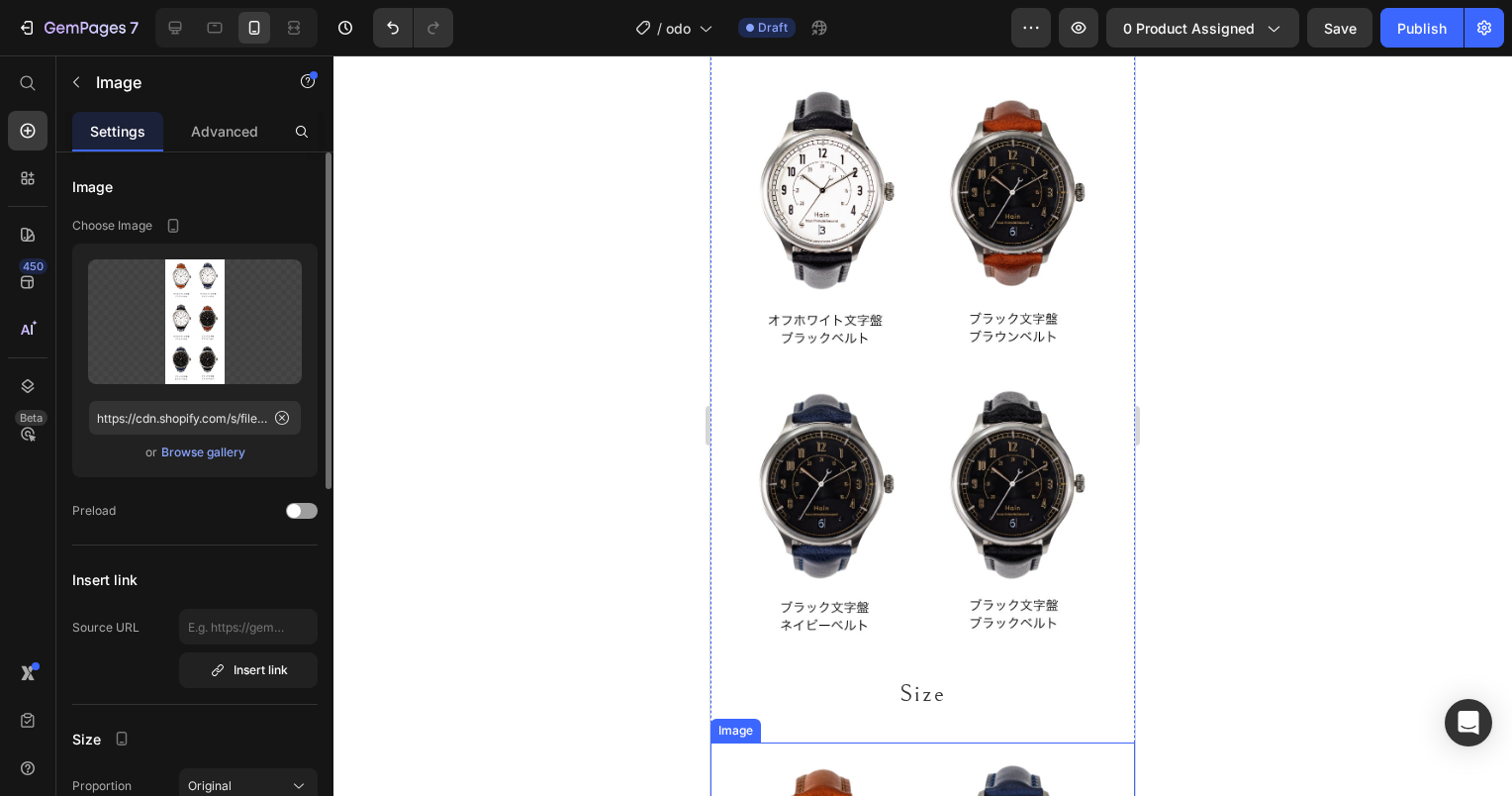 click at bounding box center [922, 1188] 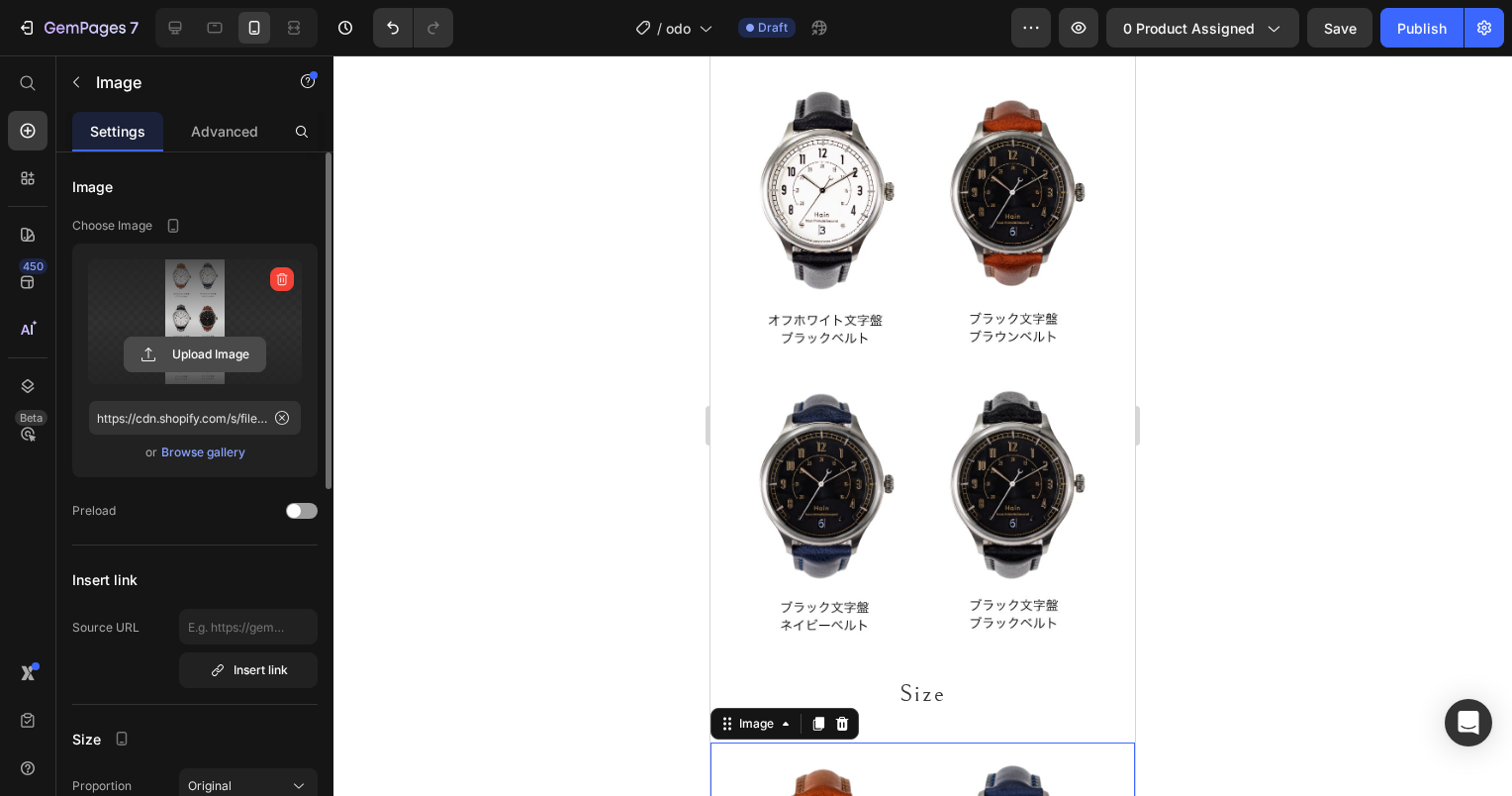 click 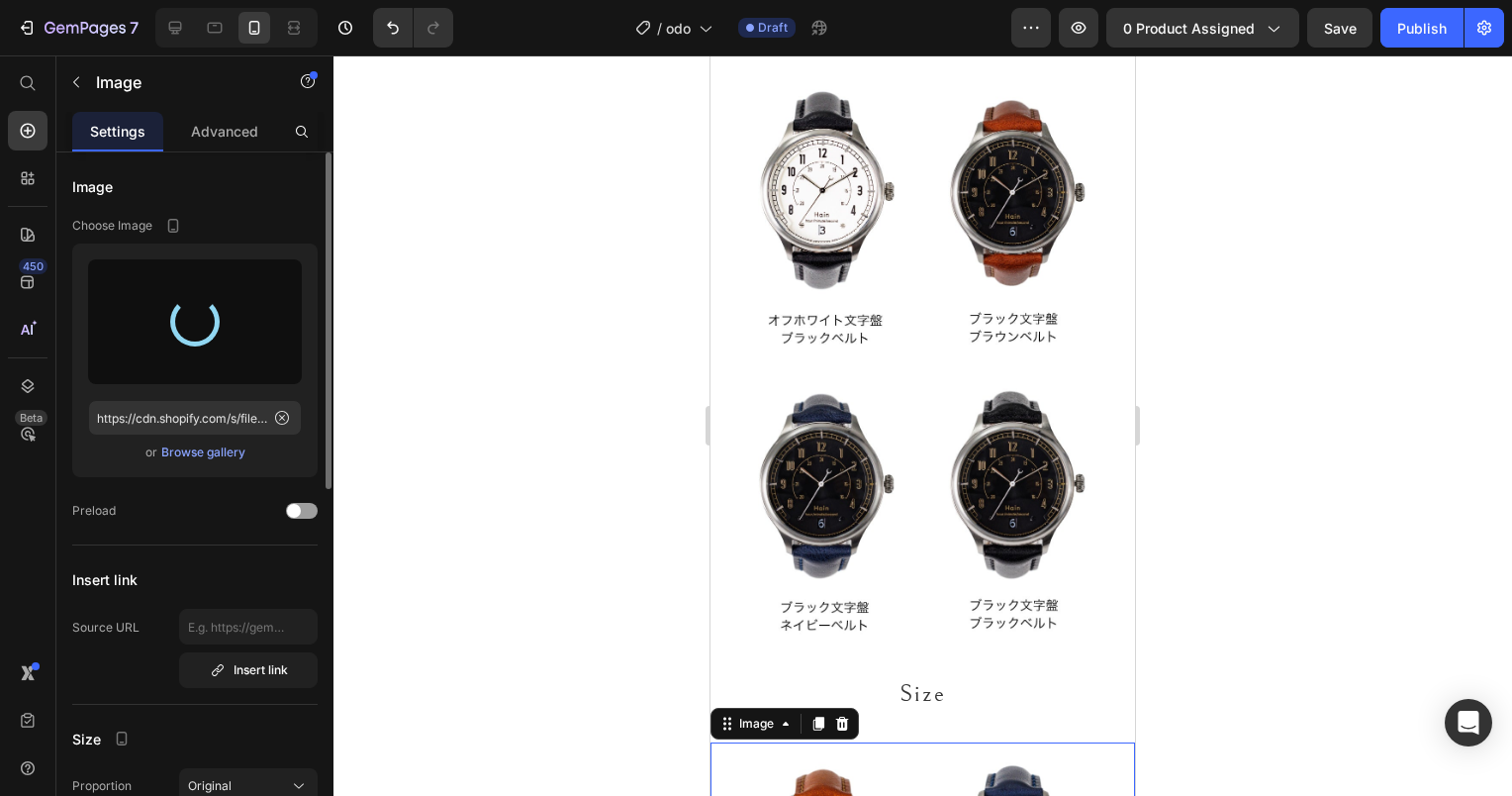 type on "https://cdn.shopify.com/s/files/1/0845/5841/4118/files/[FILENAME]" 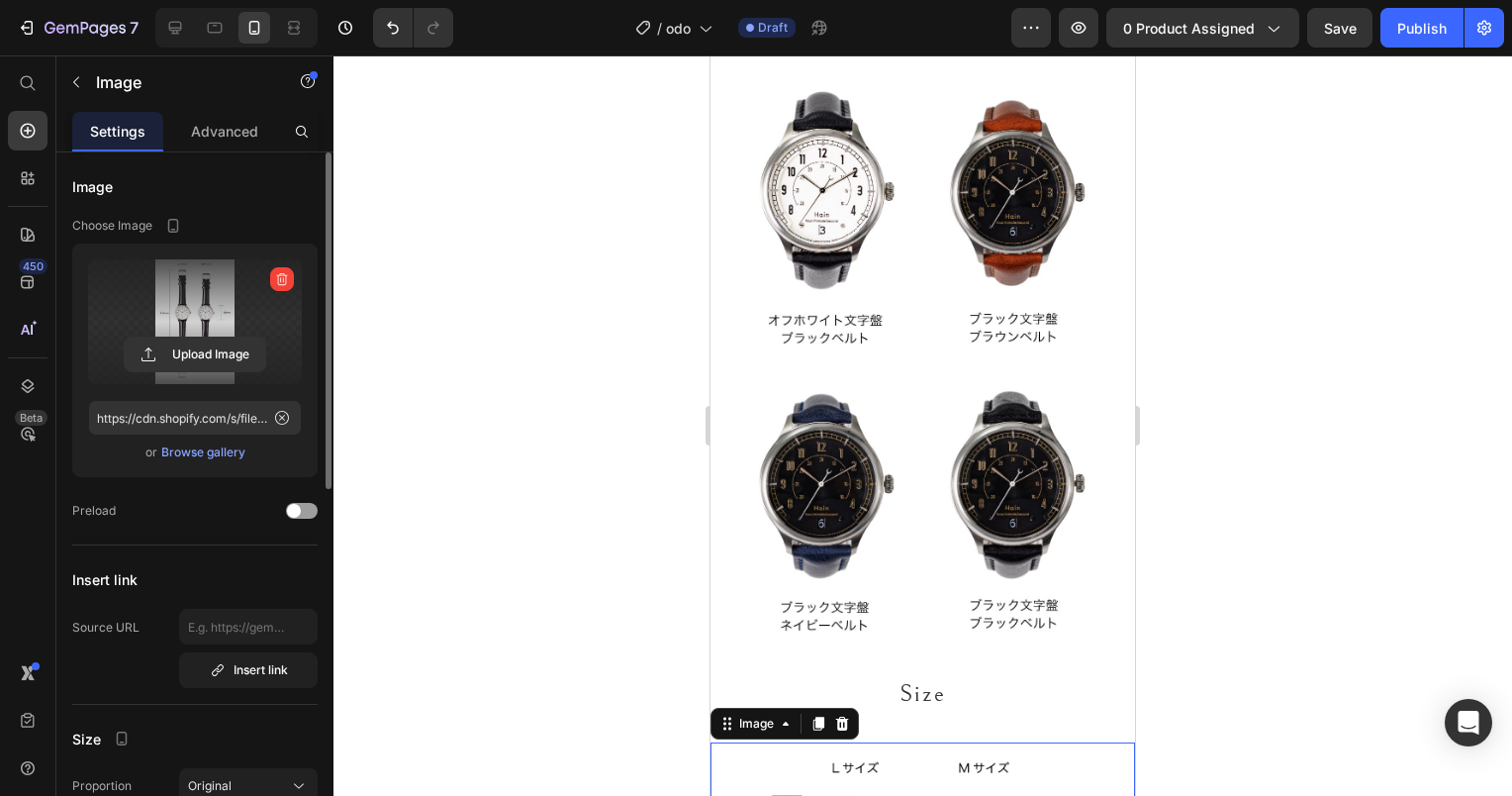 click 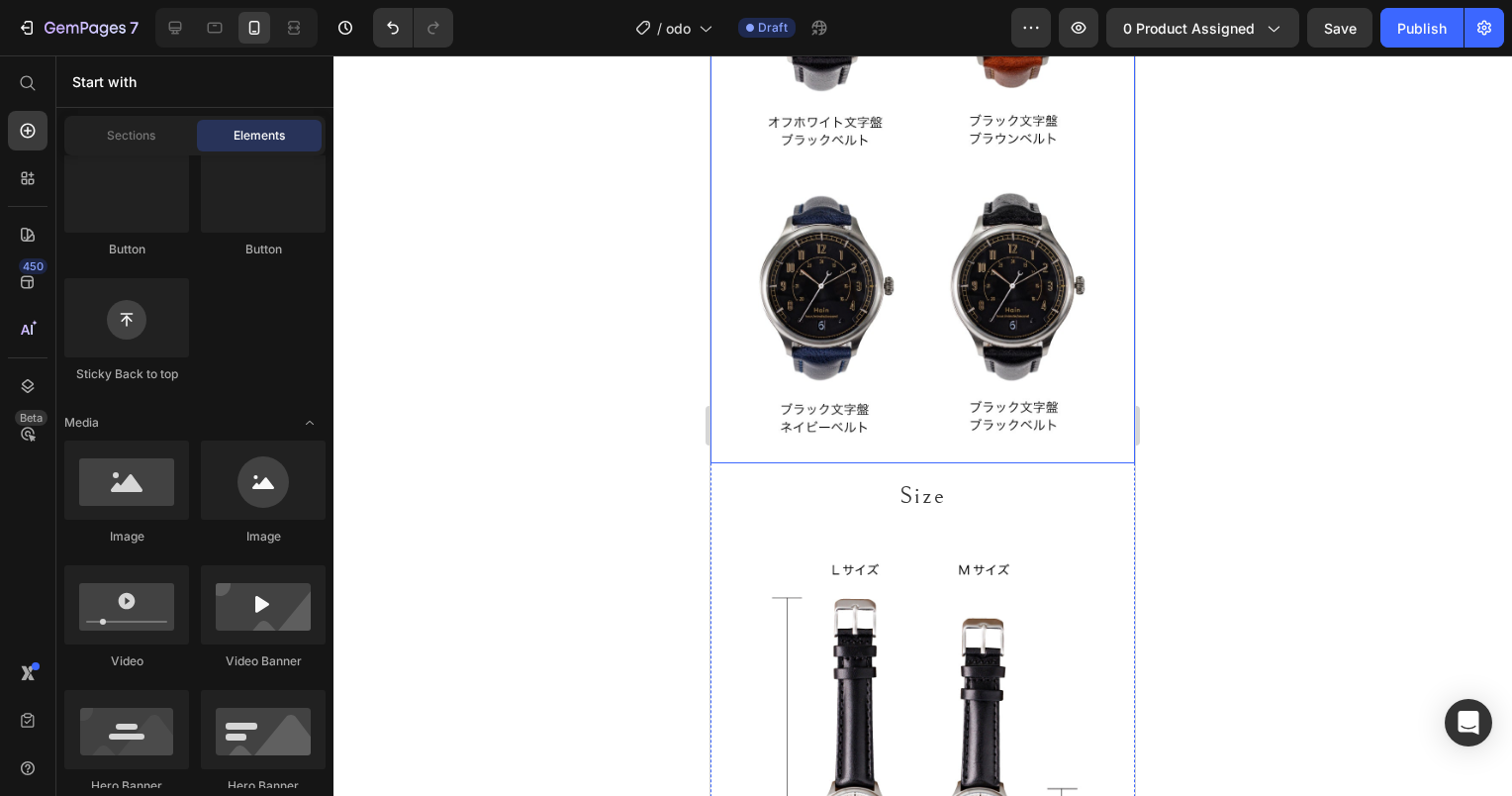 scroll, scrollTop: 24233, scrollLeft: 0, axis: vertical 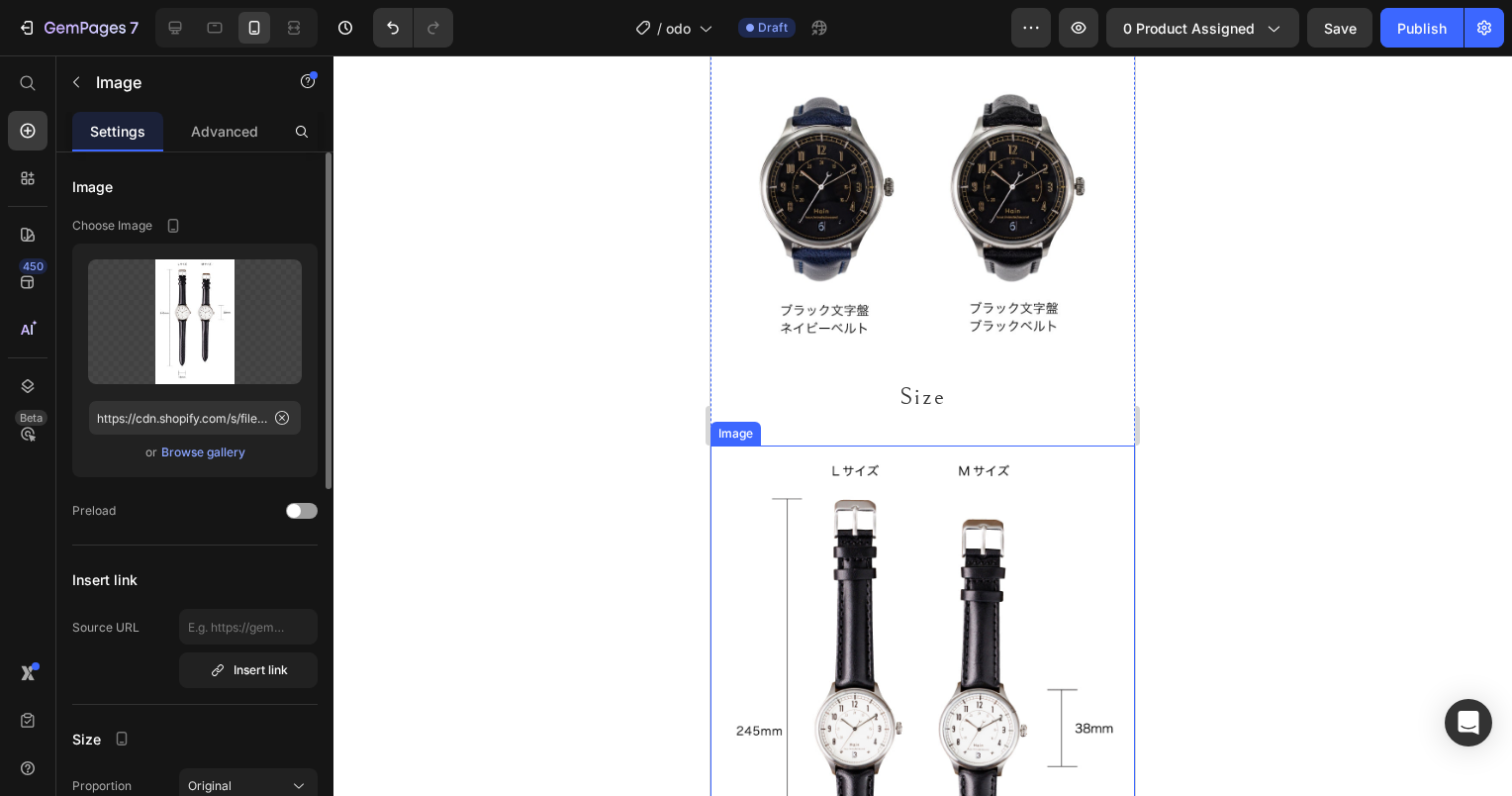 click at bounding box center [922, 776] 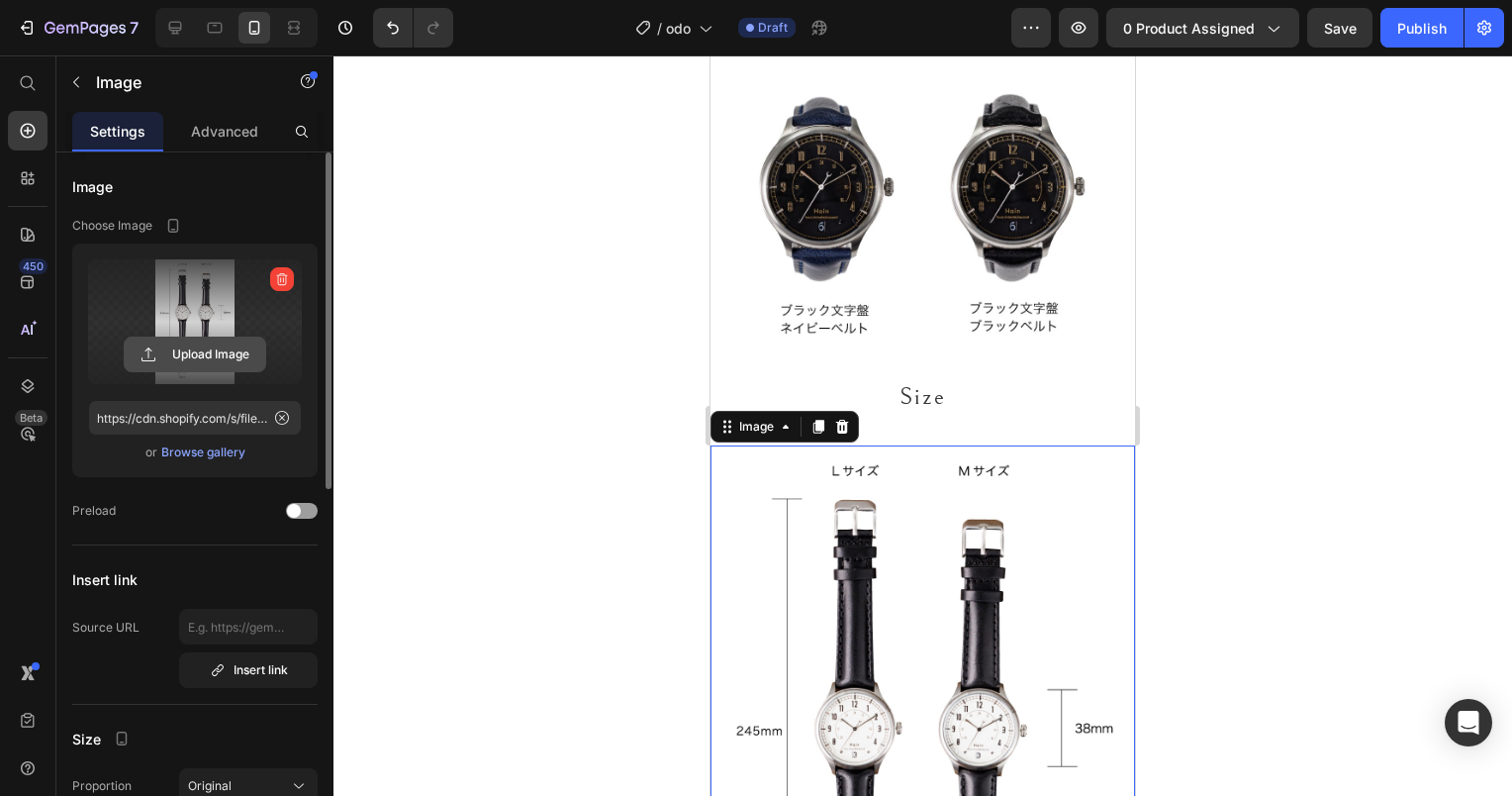 click 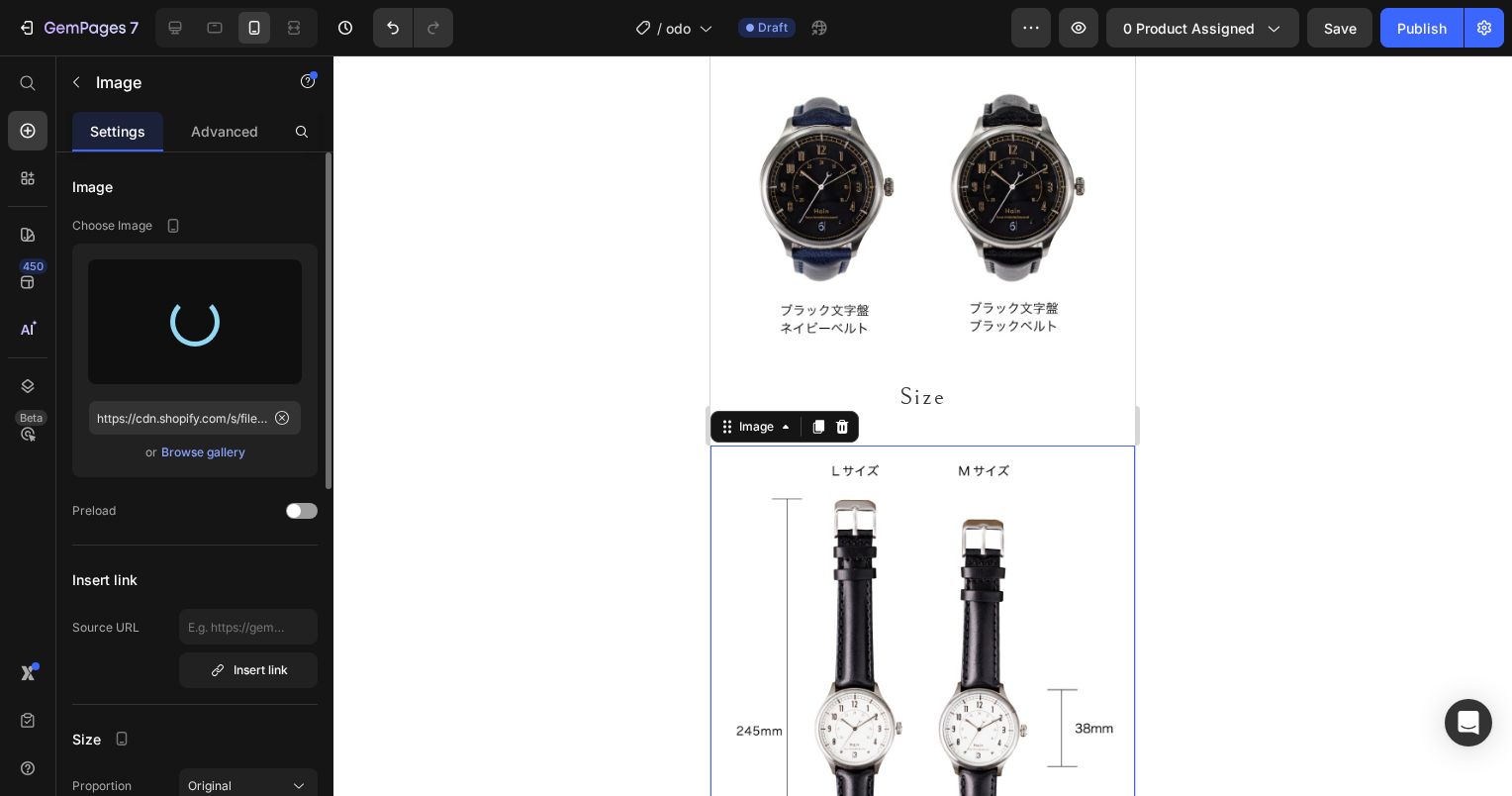 type on "https://cdn.shopify.com/s/files/1/0845/5841/4118/files/gempages_506805283360605290-10819754-9d16-4d74-8c23-7973dfe39d54.jpg" 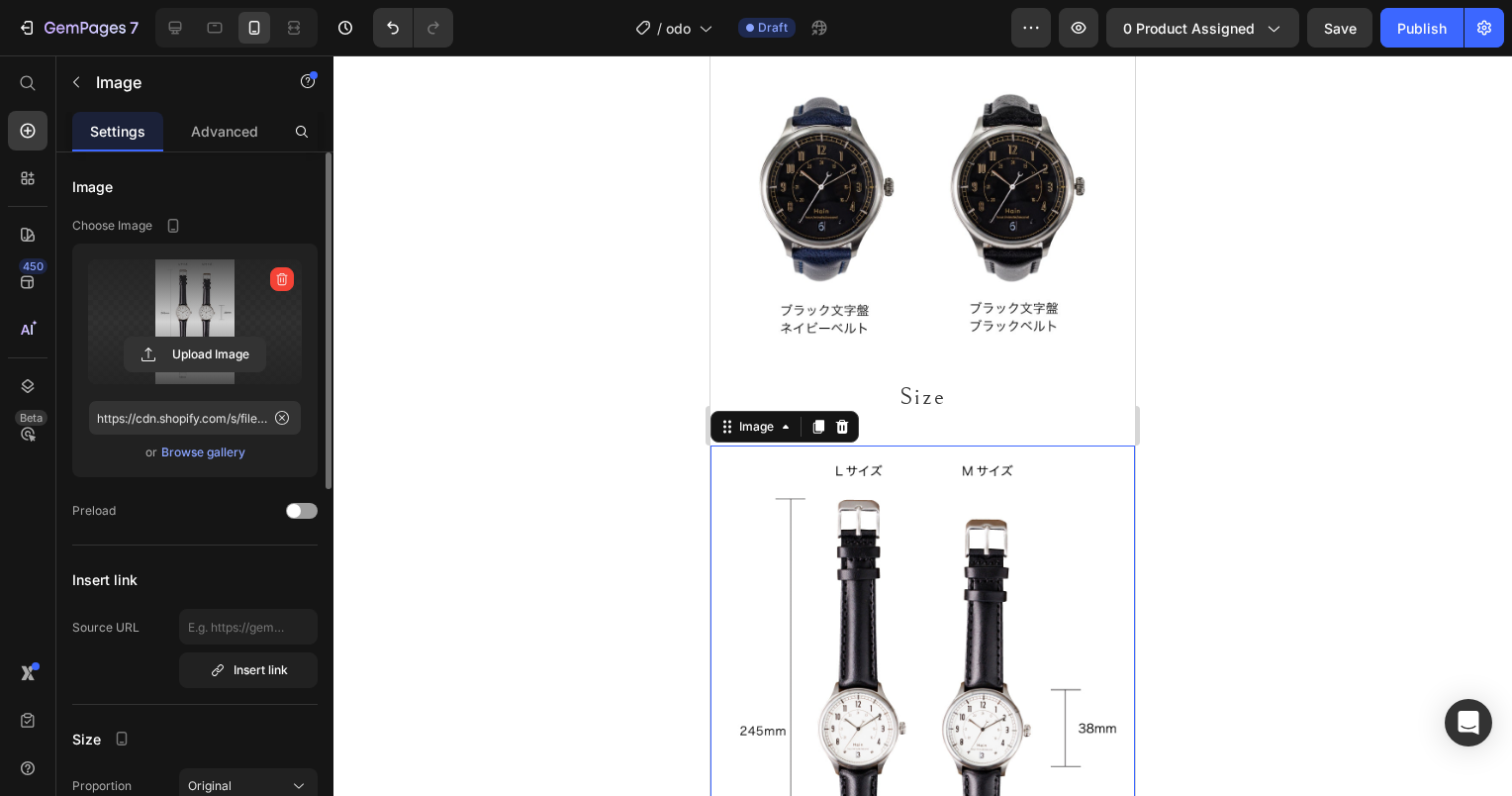 click 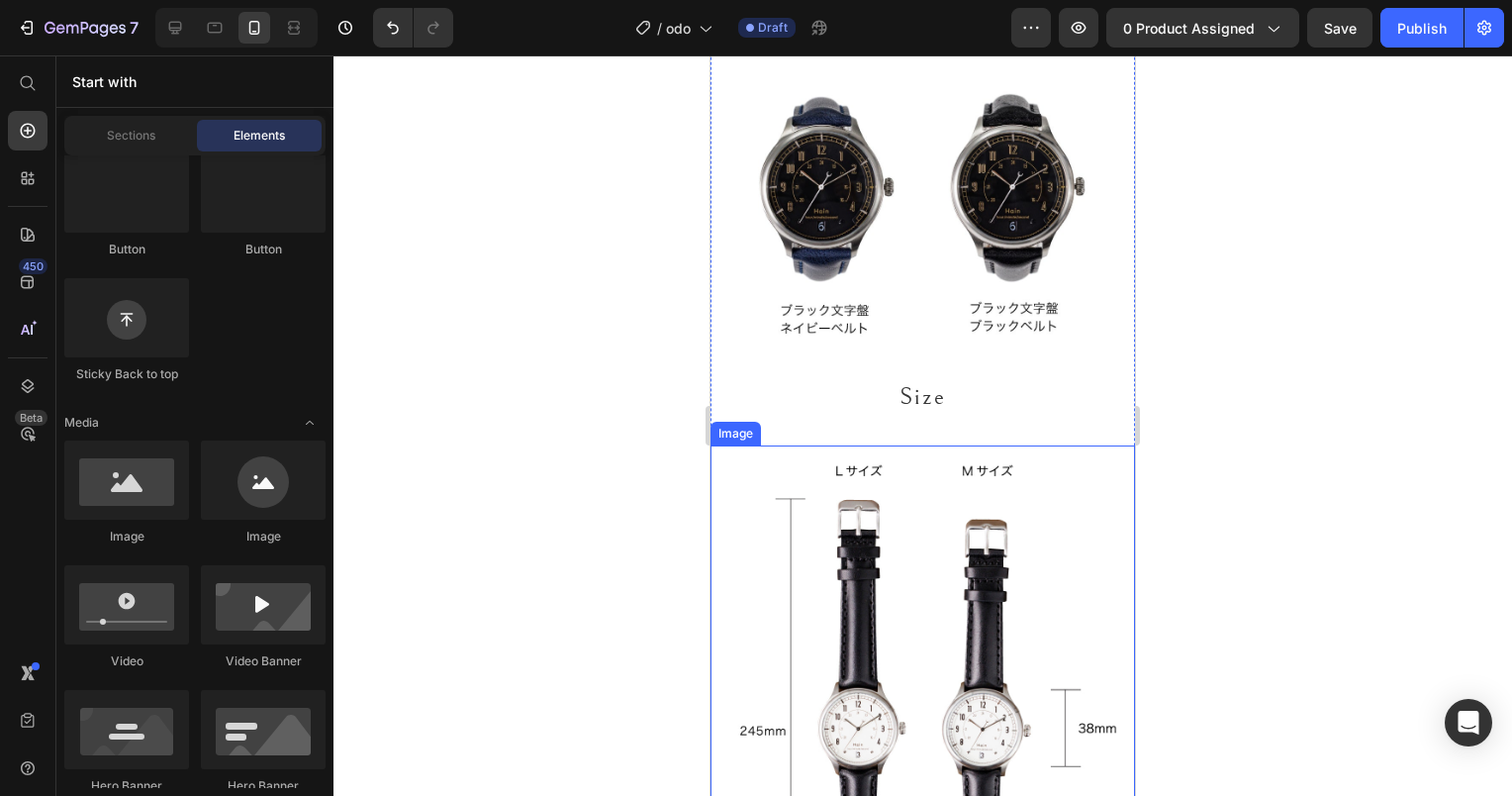 scroll, scrollTop: 24134, scrollLeft: 0, axis: vertical 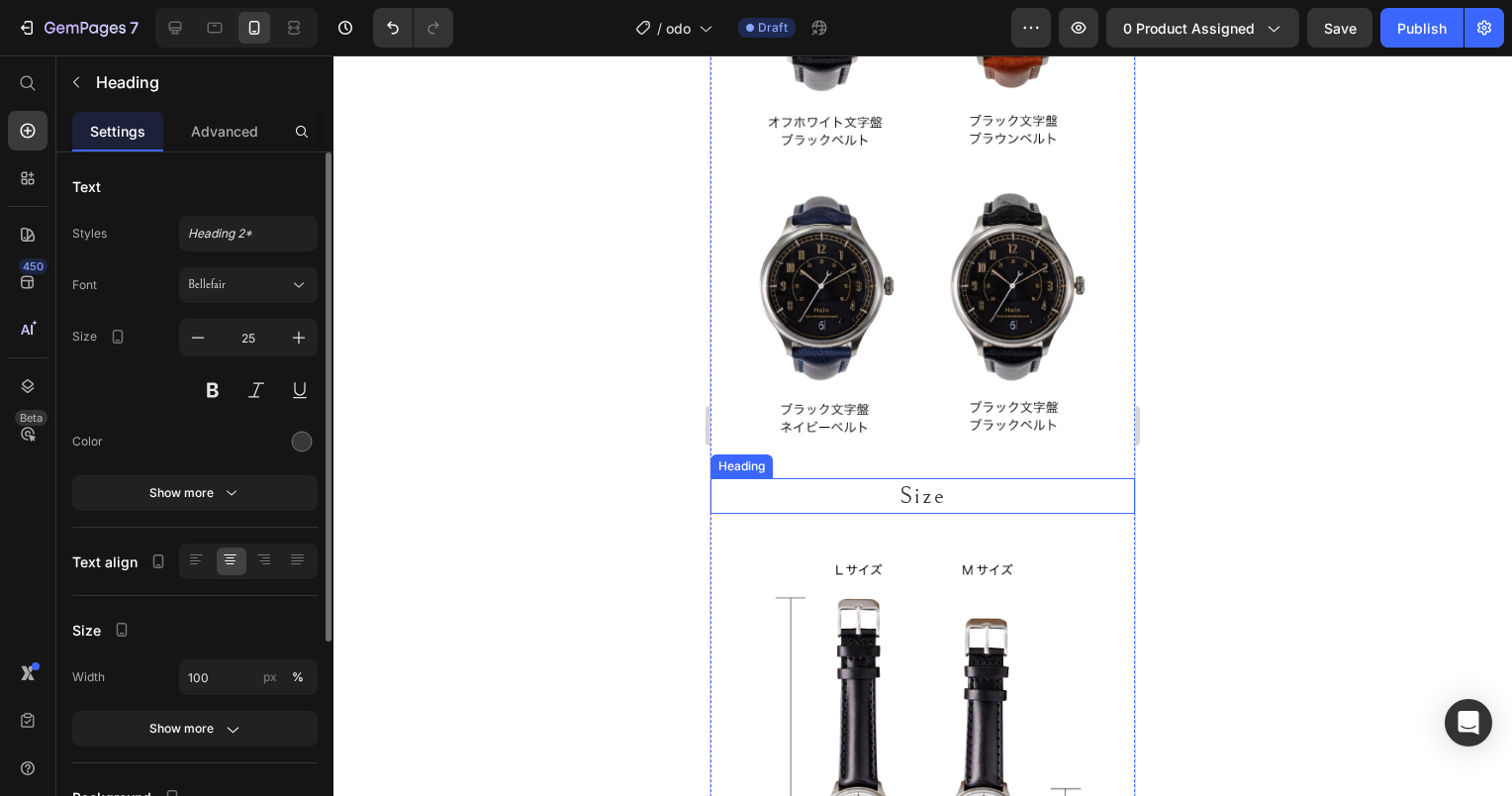 click on "Size" at bounding box center [922, 496] 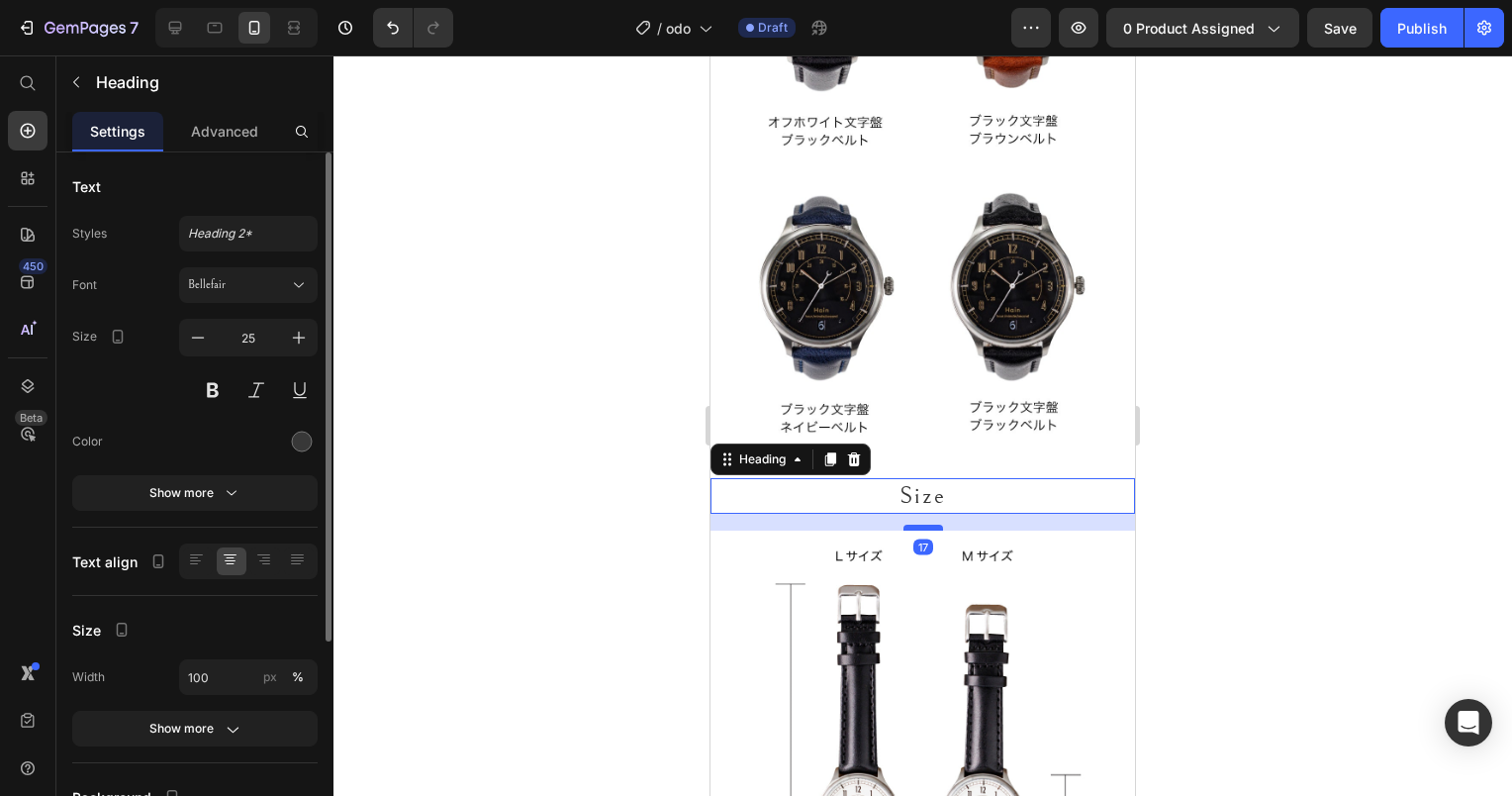 drag, startPoint x: 927, startPoint y: 467, endPoint x: 930, endPoint y: 453, distance: 14.3178211 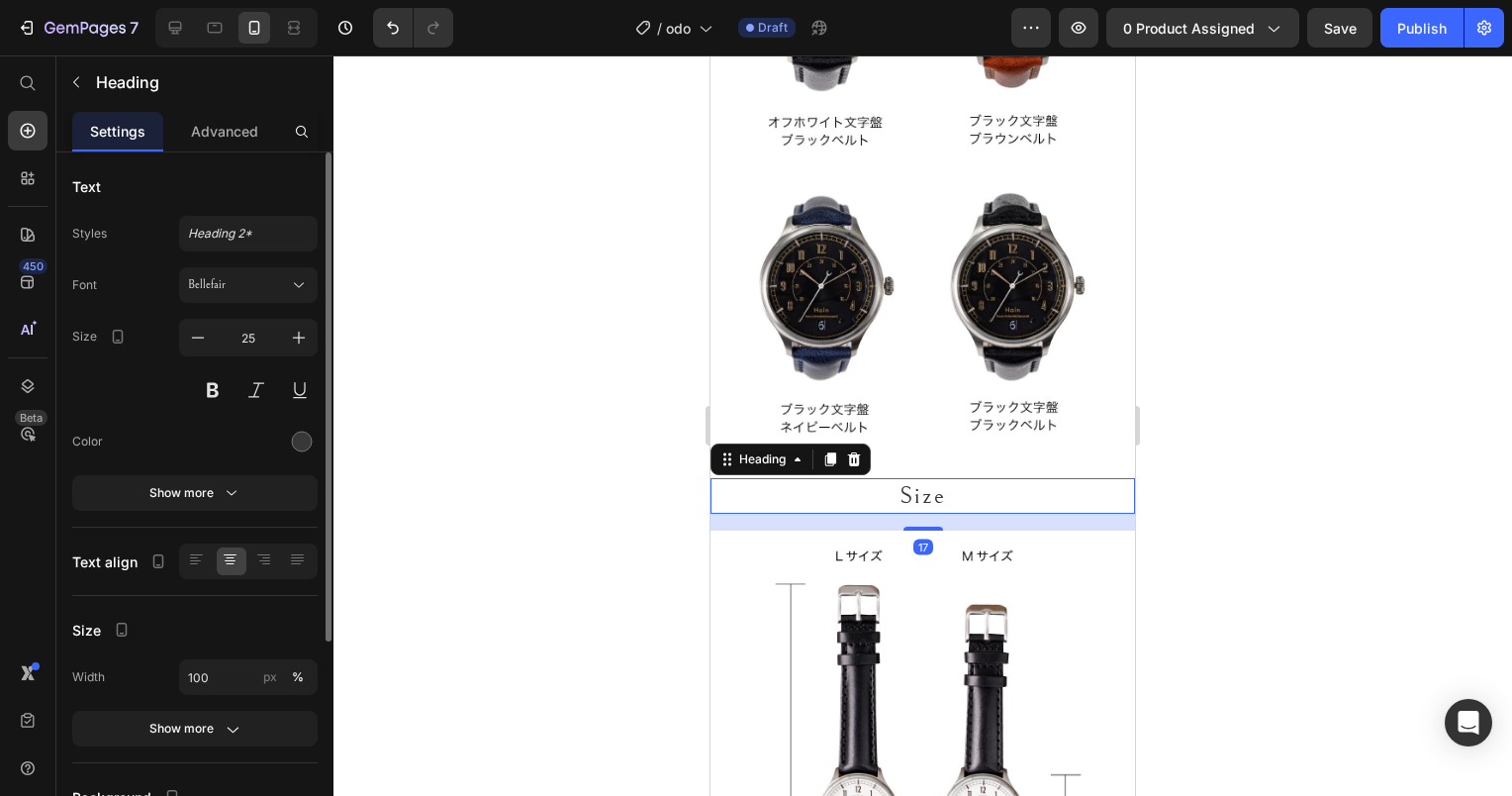click 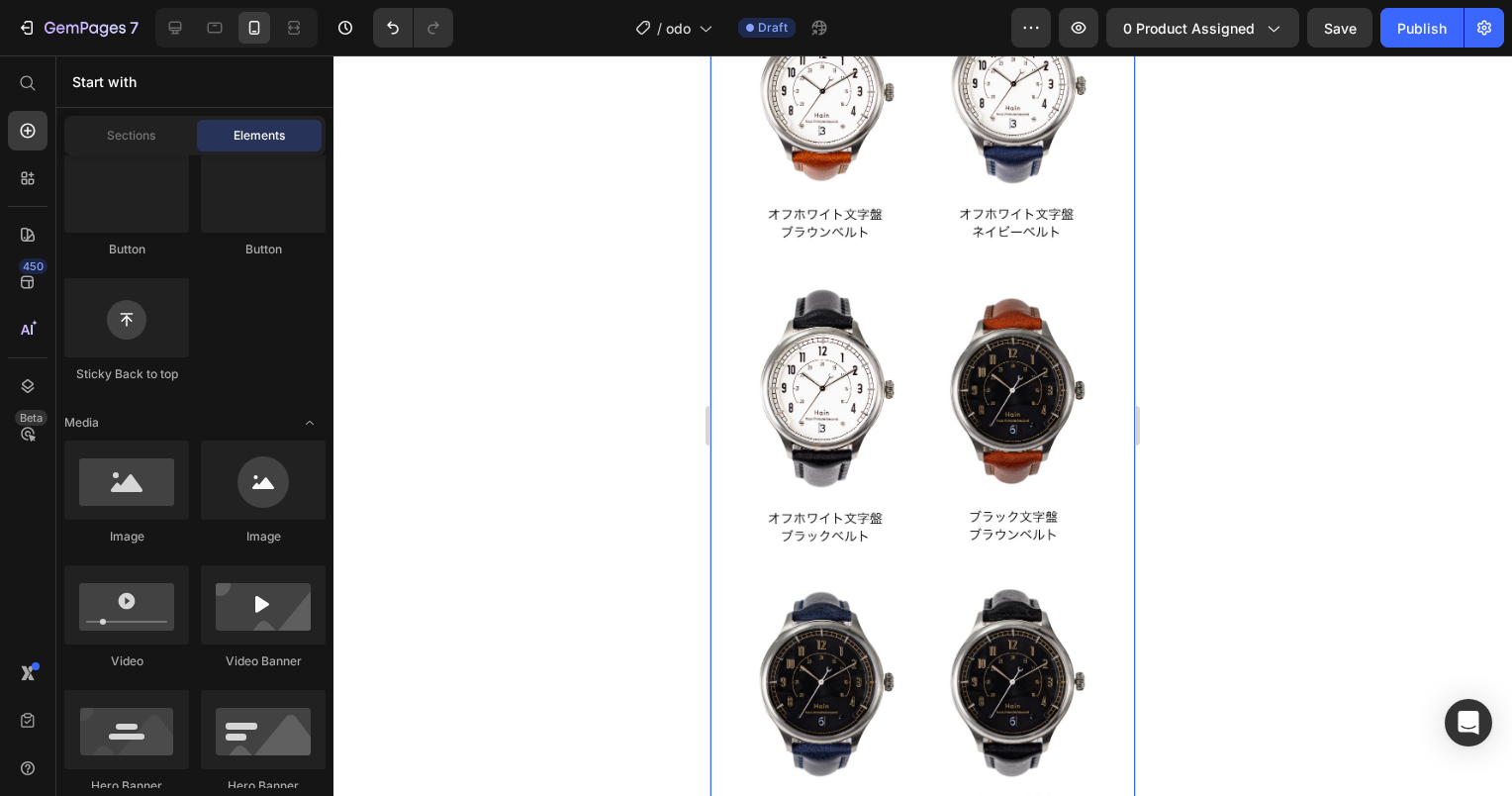 scroll, scrollTop: 24134, scrollLeft: 0, axis: vertical 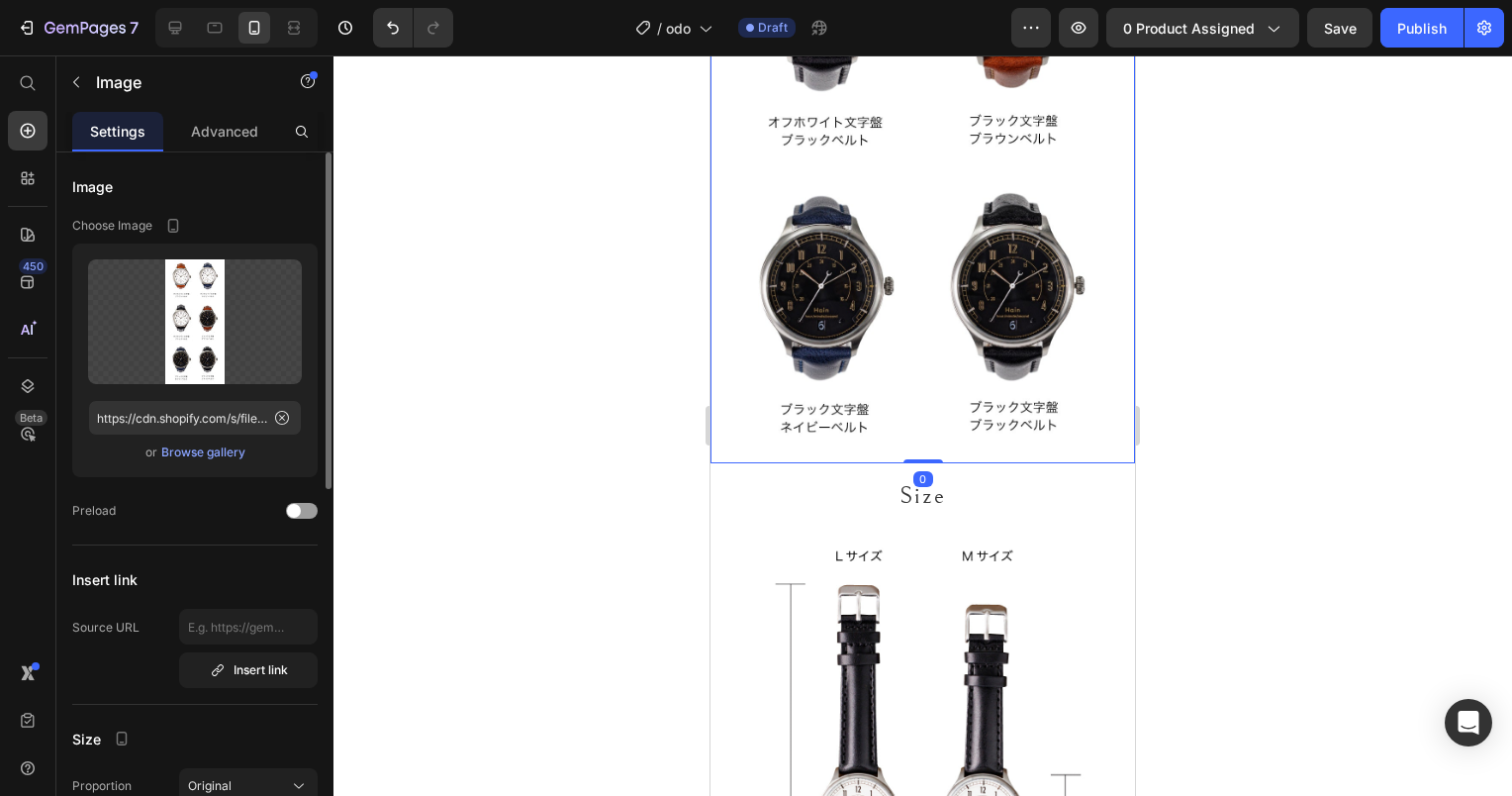 click at bounding box center (922, 18) 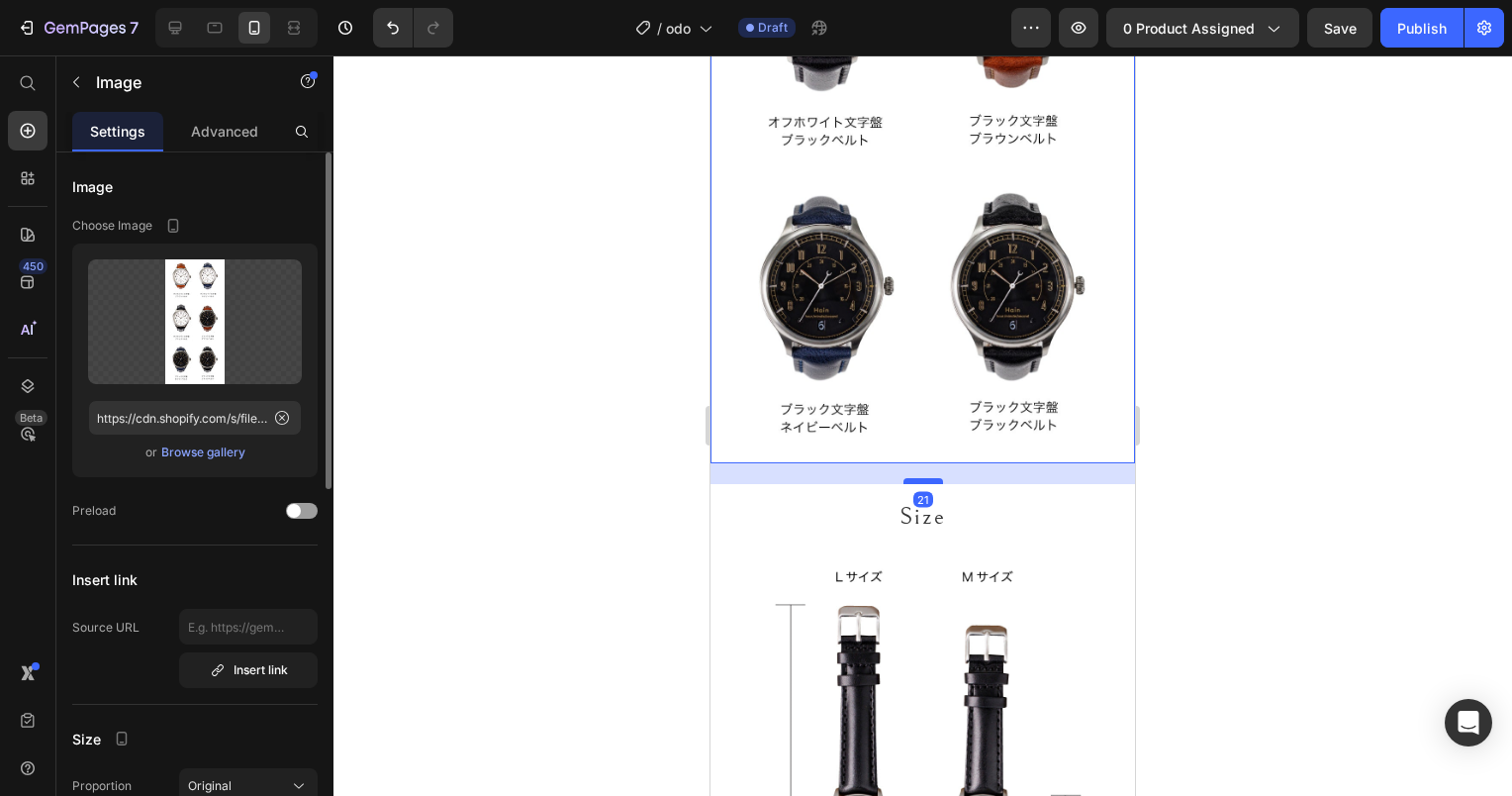 drag, startPoint x: 924, startPoint y: 387, endPoint x: 931, endPoint y: 412, distance: 25.96151 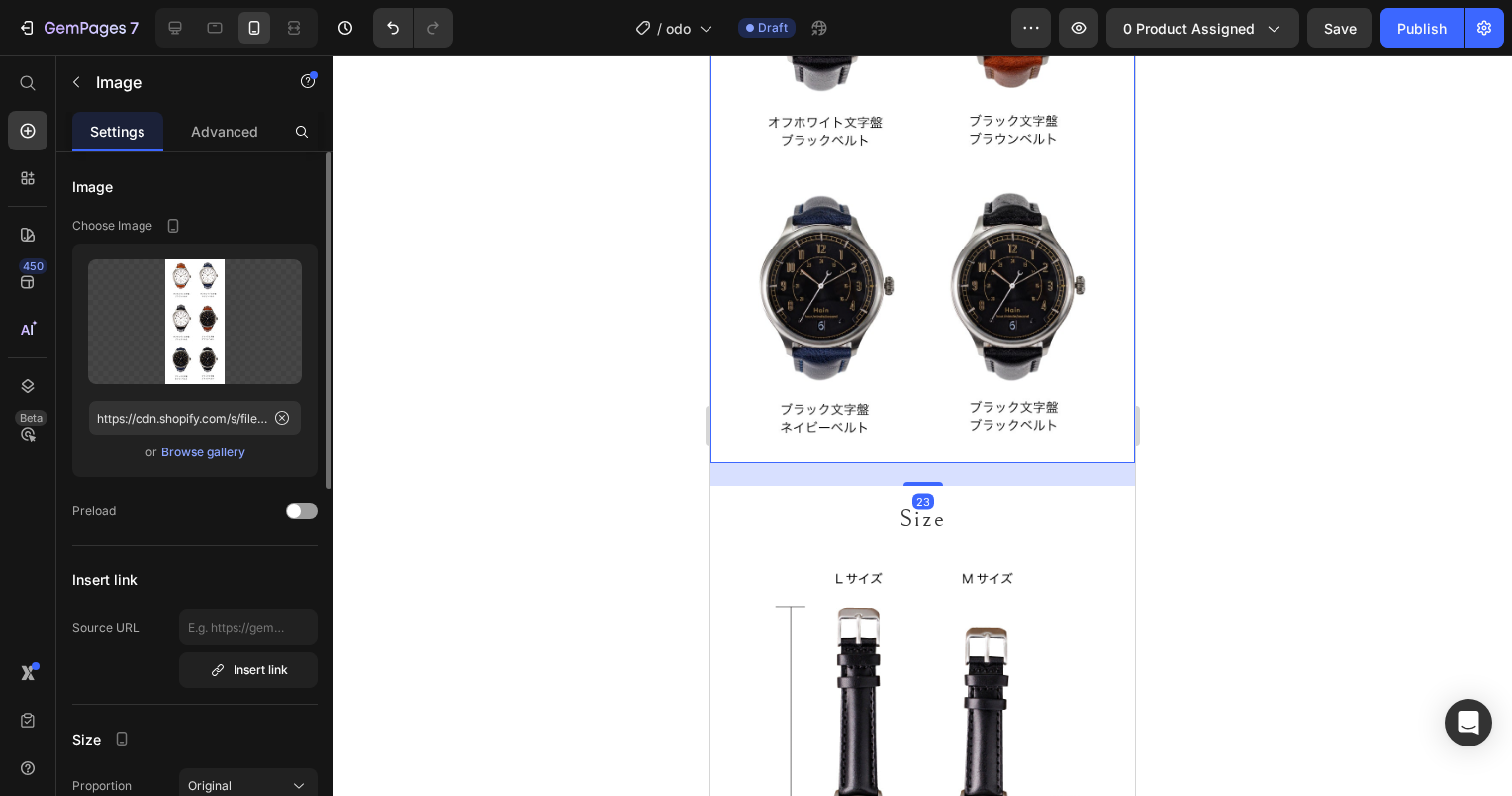 click 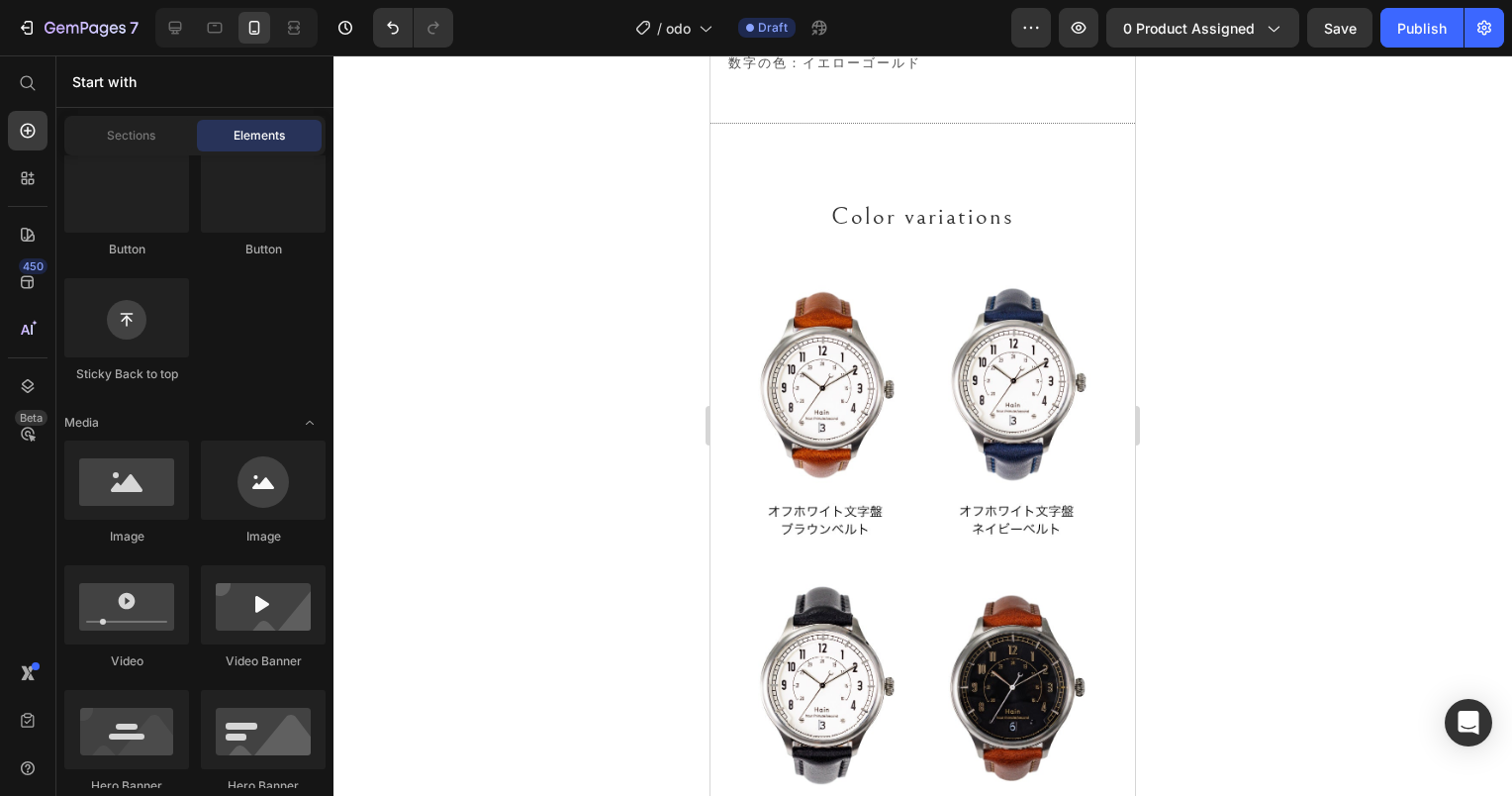 scroll, scrollTop: 23144, scrollLeft: 0, axis: vertical 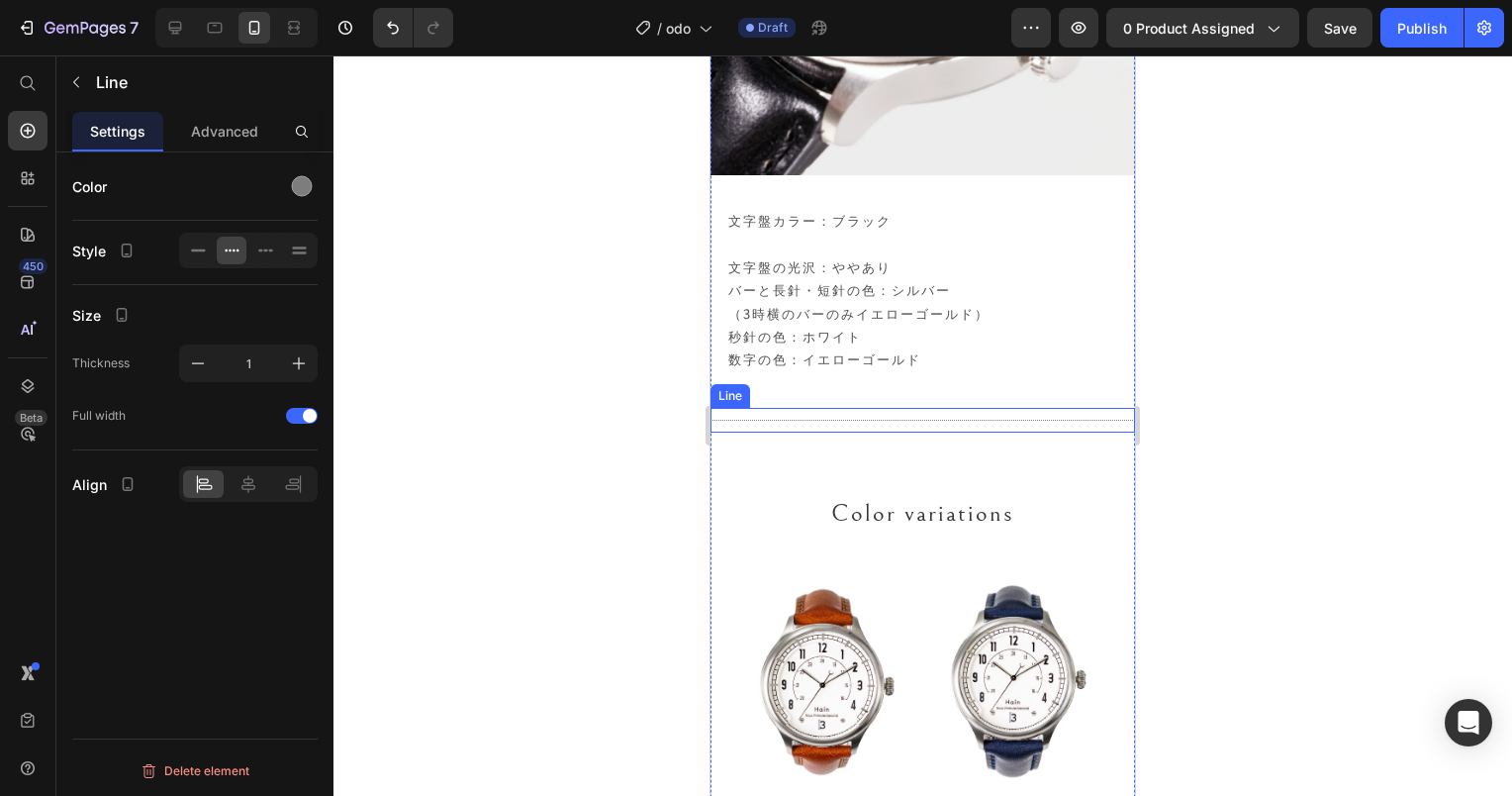click on "Title Line" at bounding box center (922, 420) 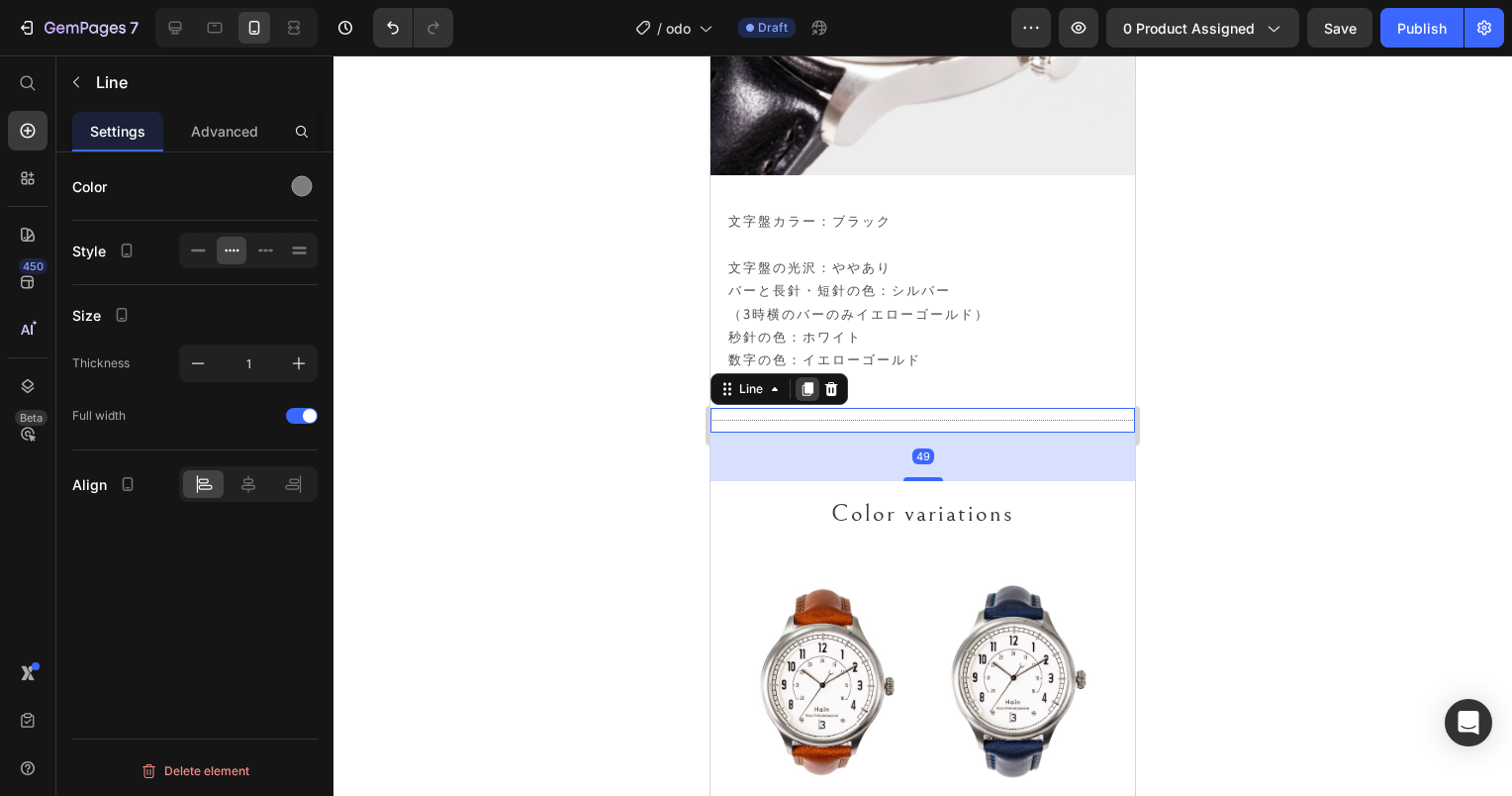 click 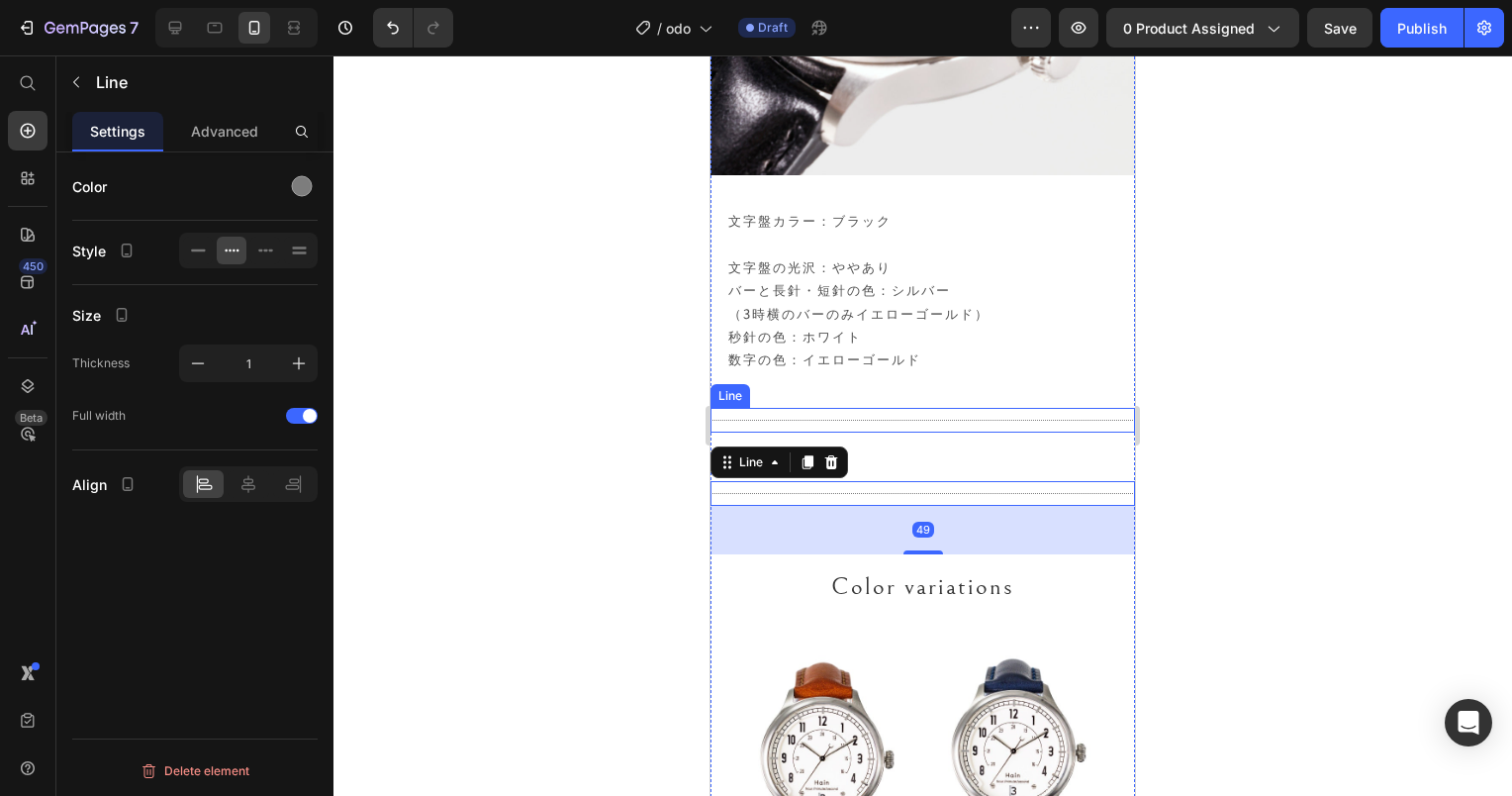 click 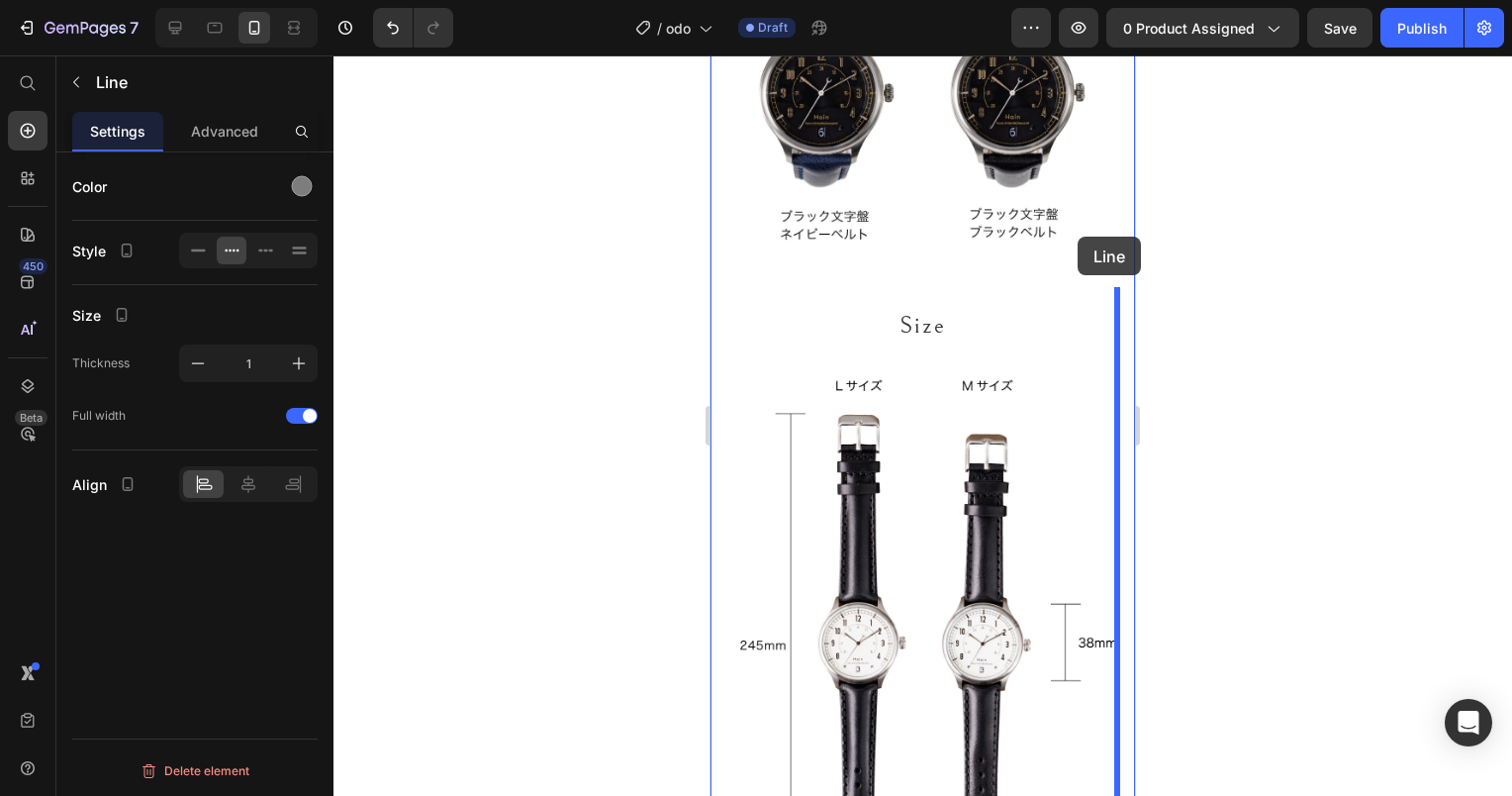 scroll, scrollTop: 24284, scrollLeft: 0, axis: vertical 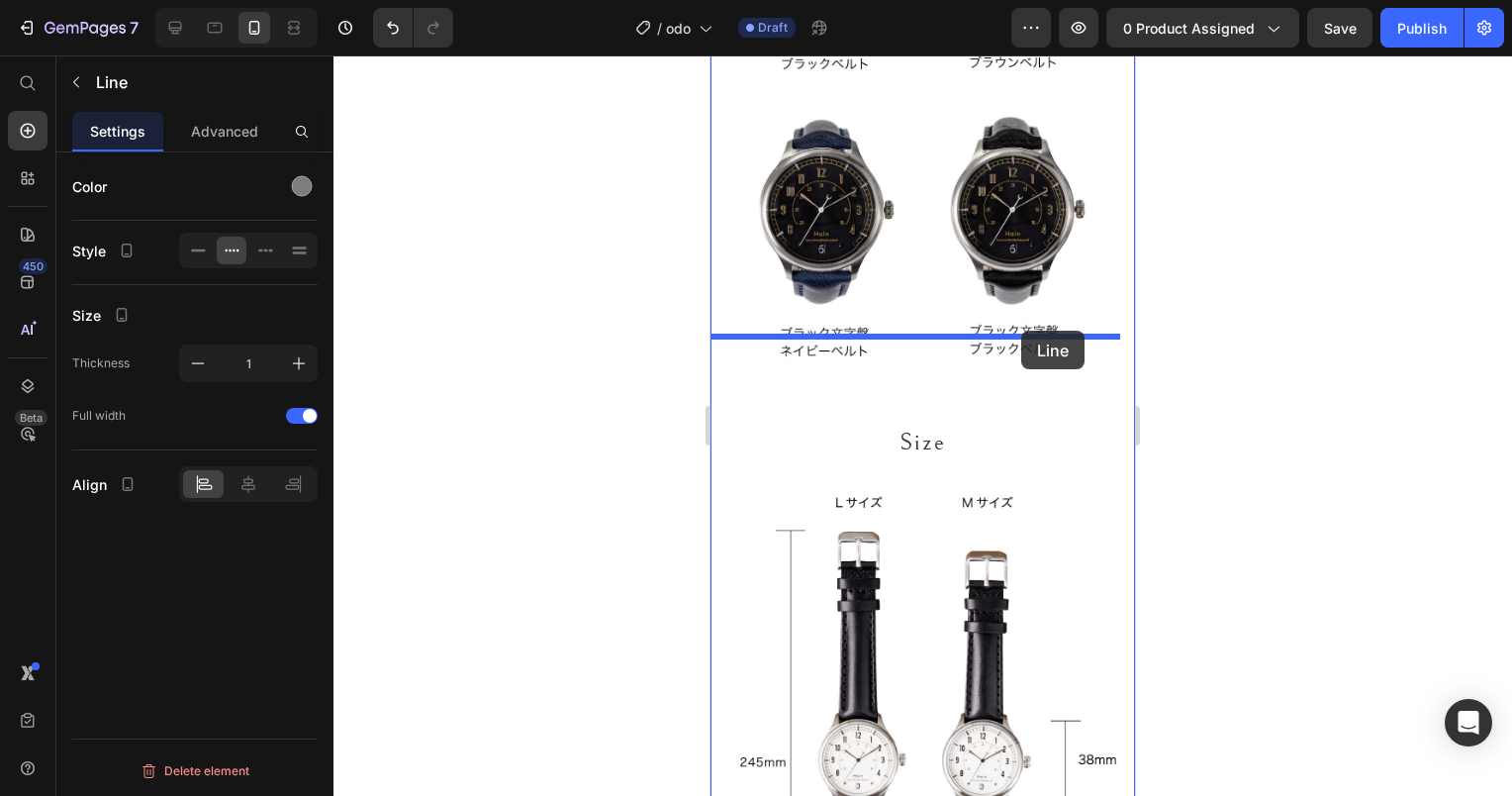drag, startPoint x: 1082, startPoint y: 449, endPoint x: 1021, endPoint y: 331, distance: 132.83448 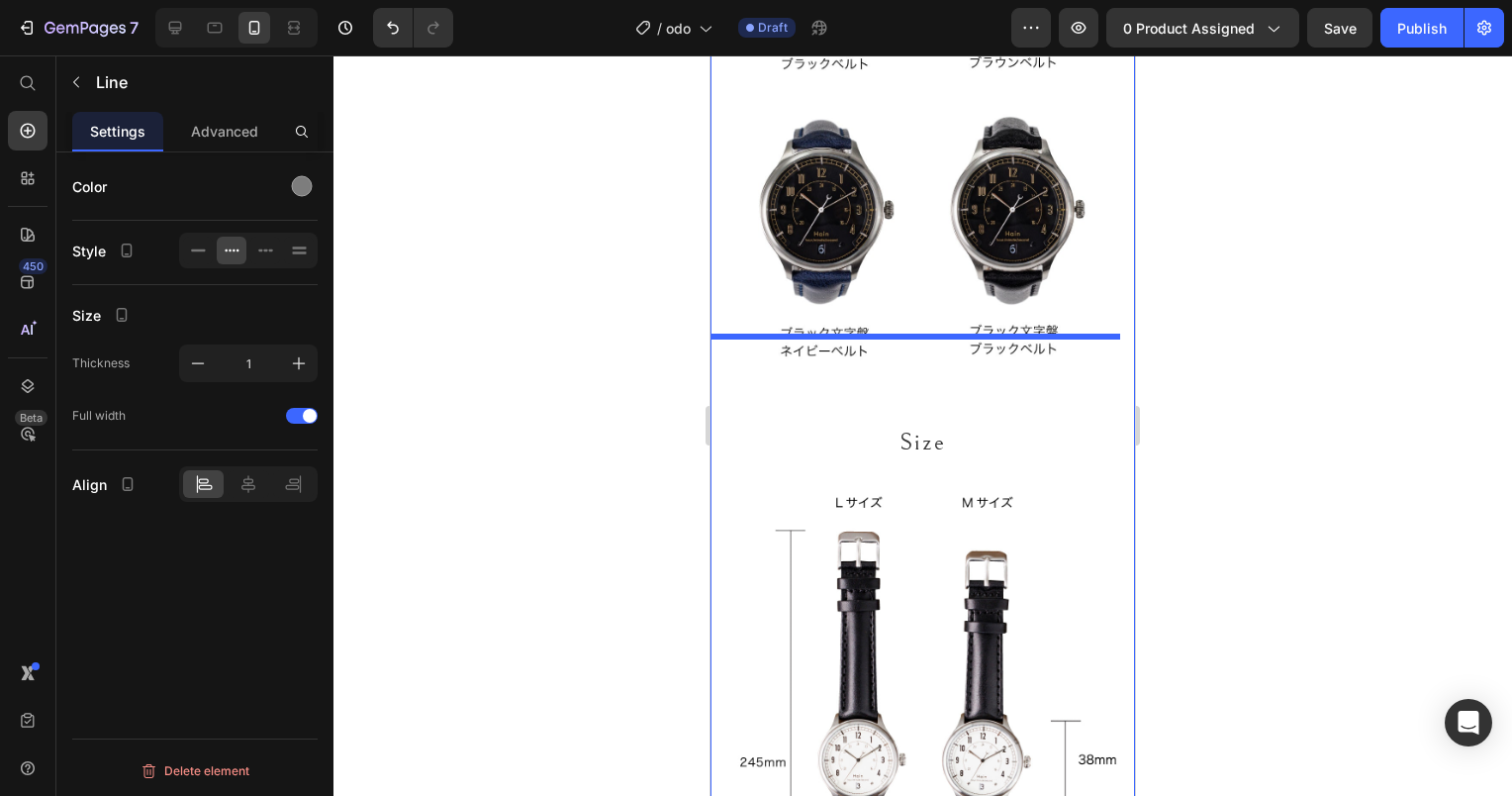 scroll, scrollTop: 24211, scrollLeft: 0, axis: vertical 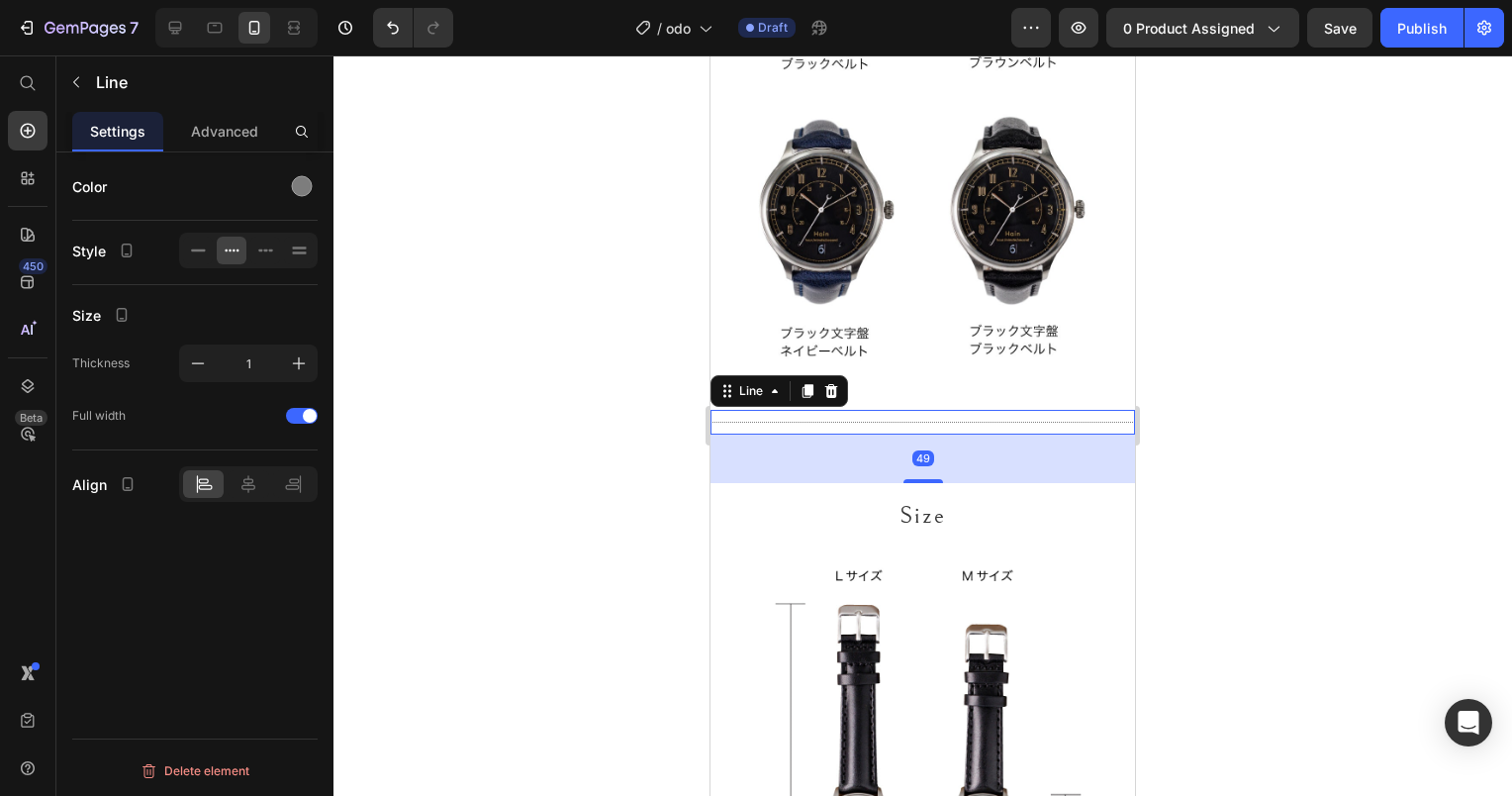 click 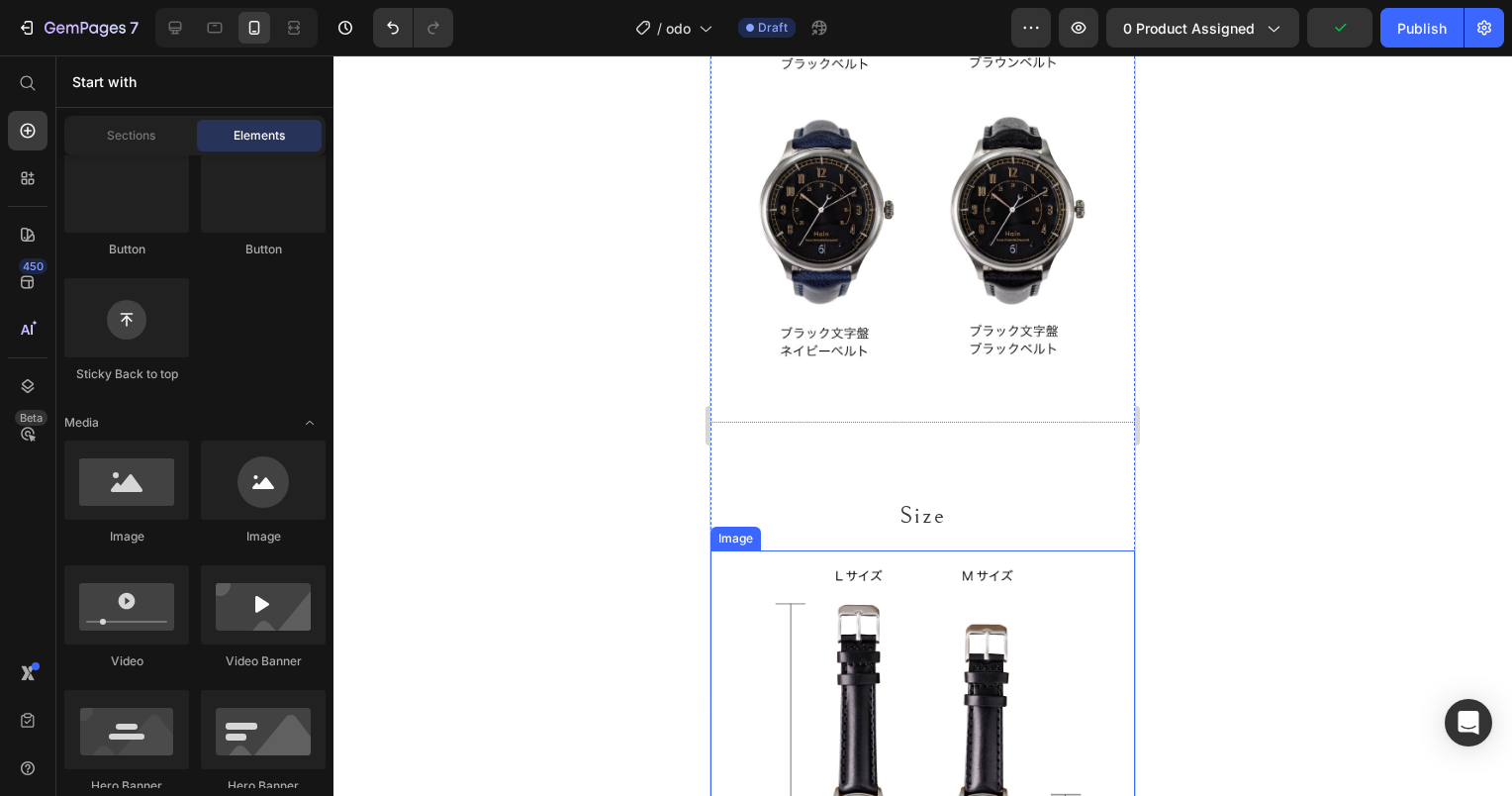 scroll, scrollTop: 24409, scrollLeft: 0, axis: vertical 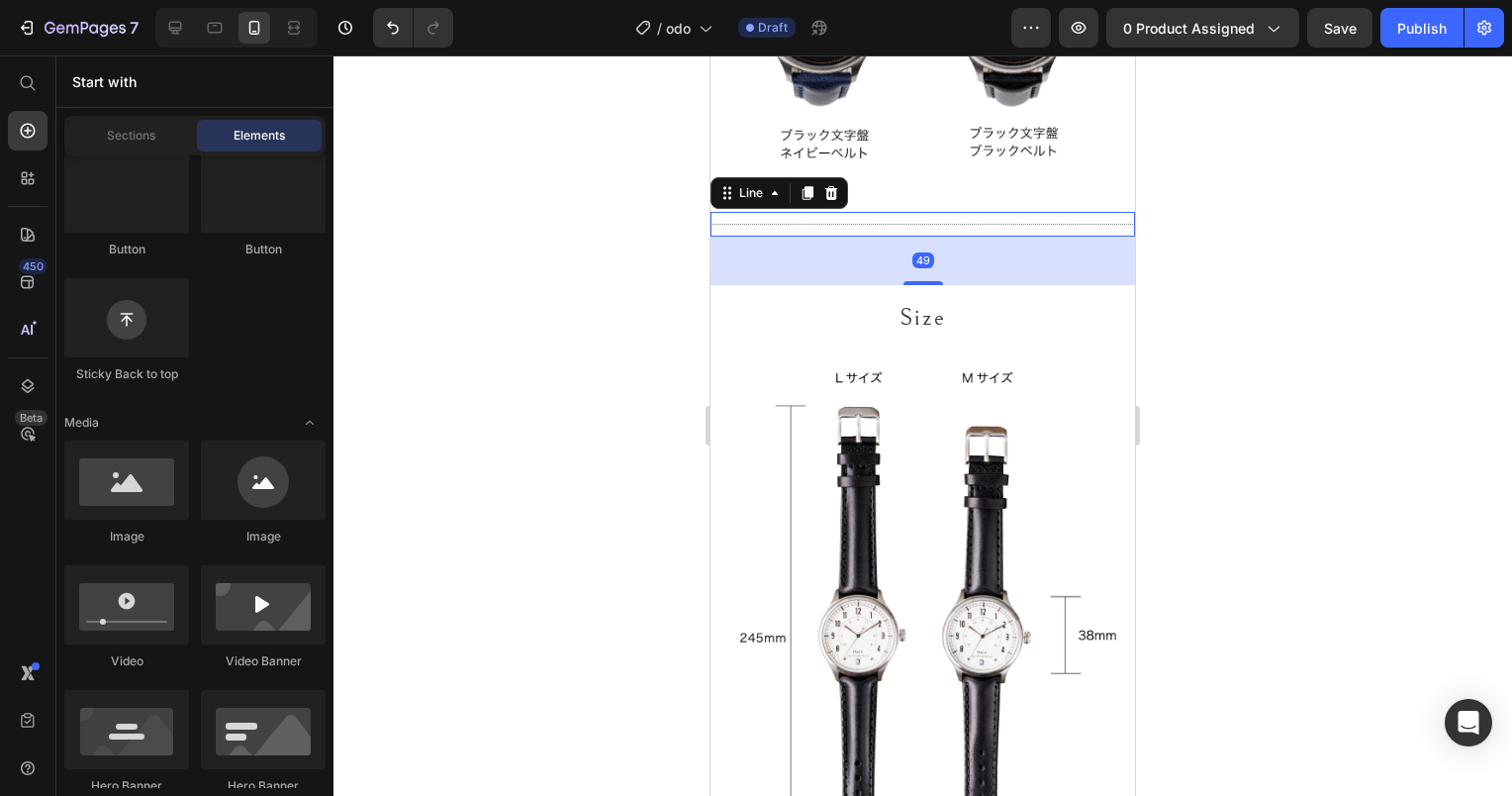 click on "Title Line   49" at bounding box center [922, 224] 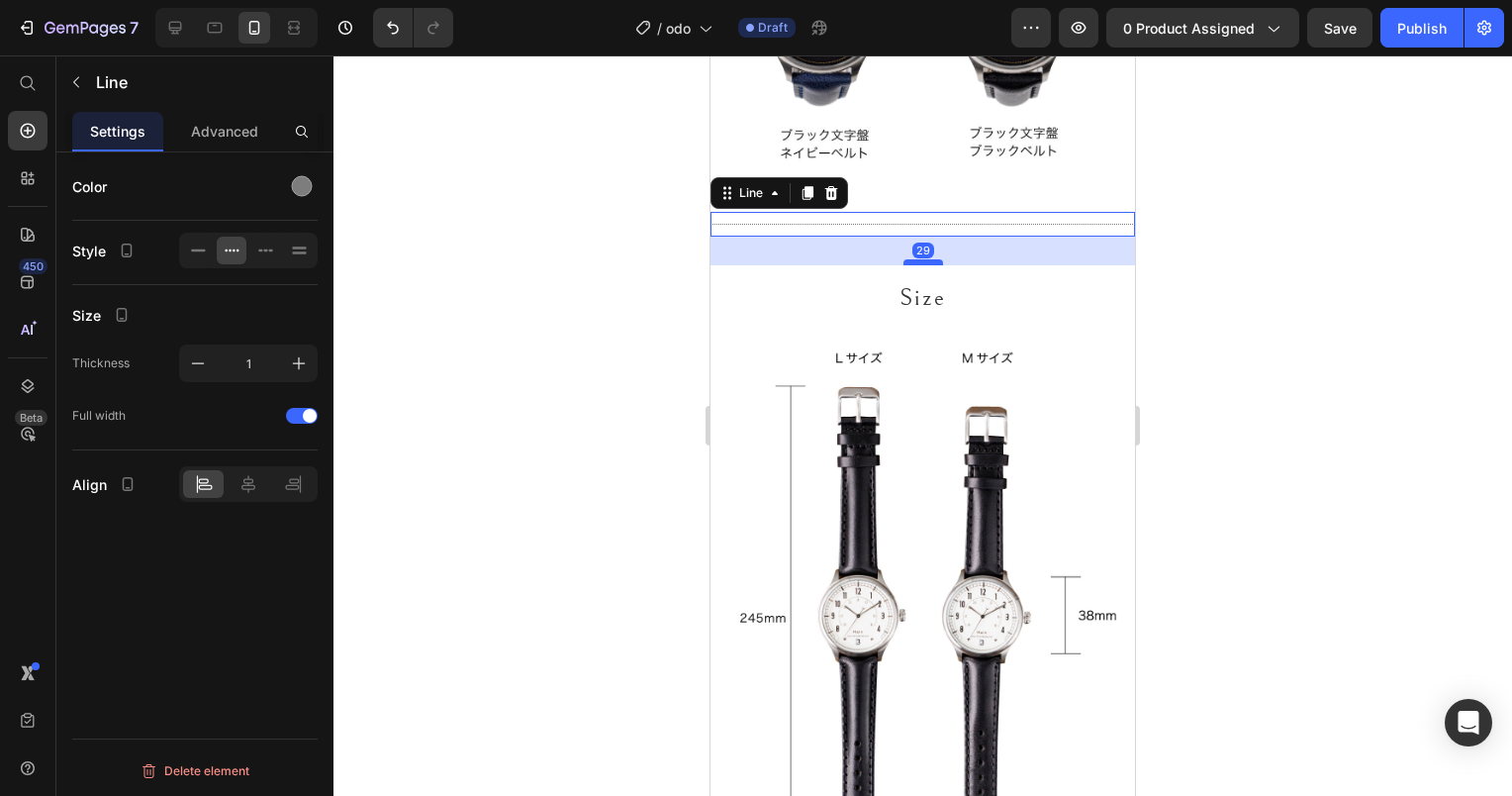 drag, startPoint x: 918, startPoint y: 207, endPoint x: 919, endPoint y: 186, distance: 21.023796 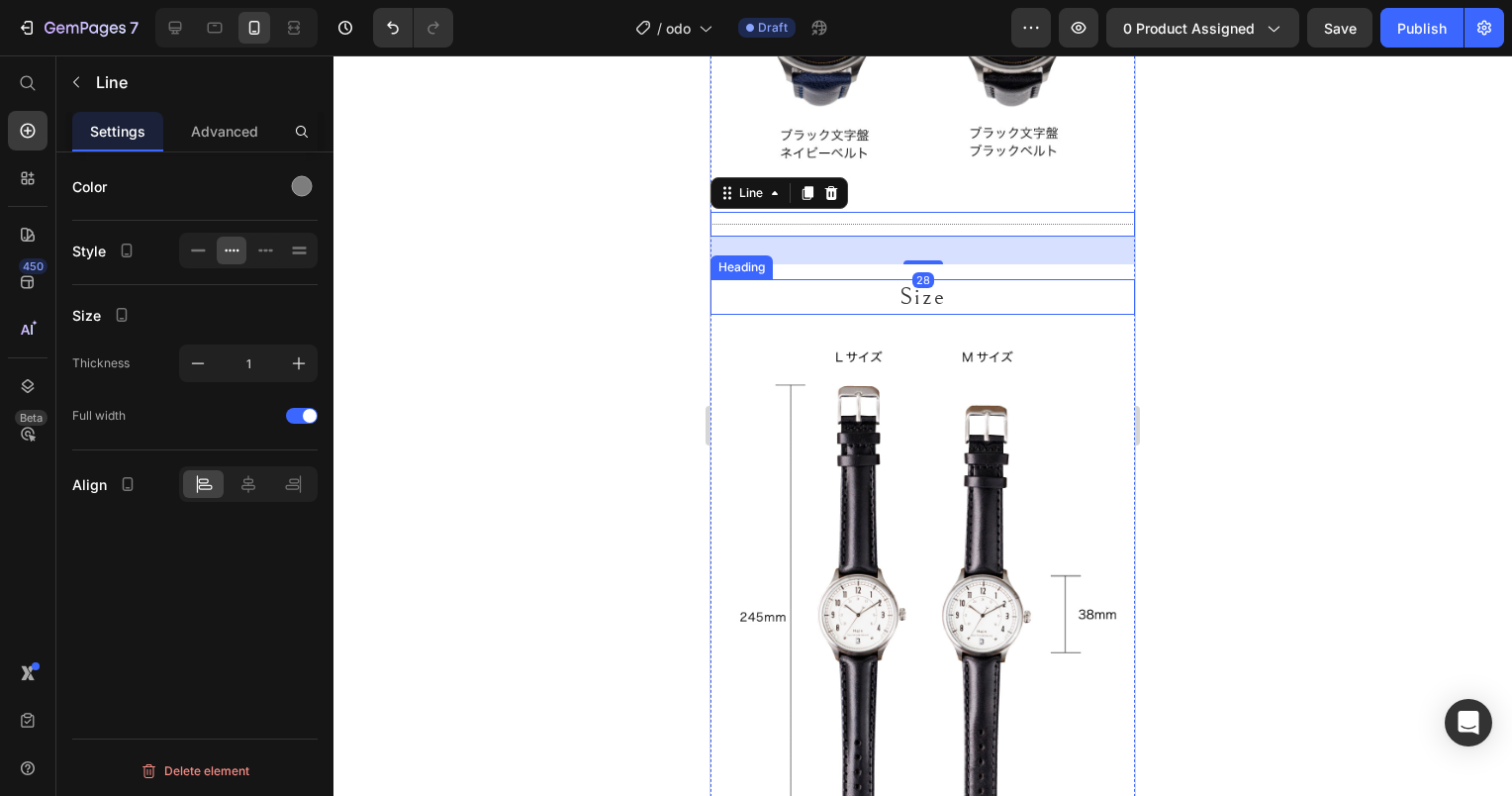 click 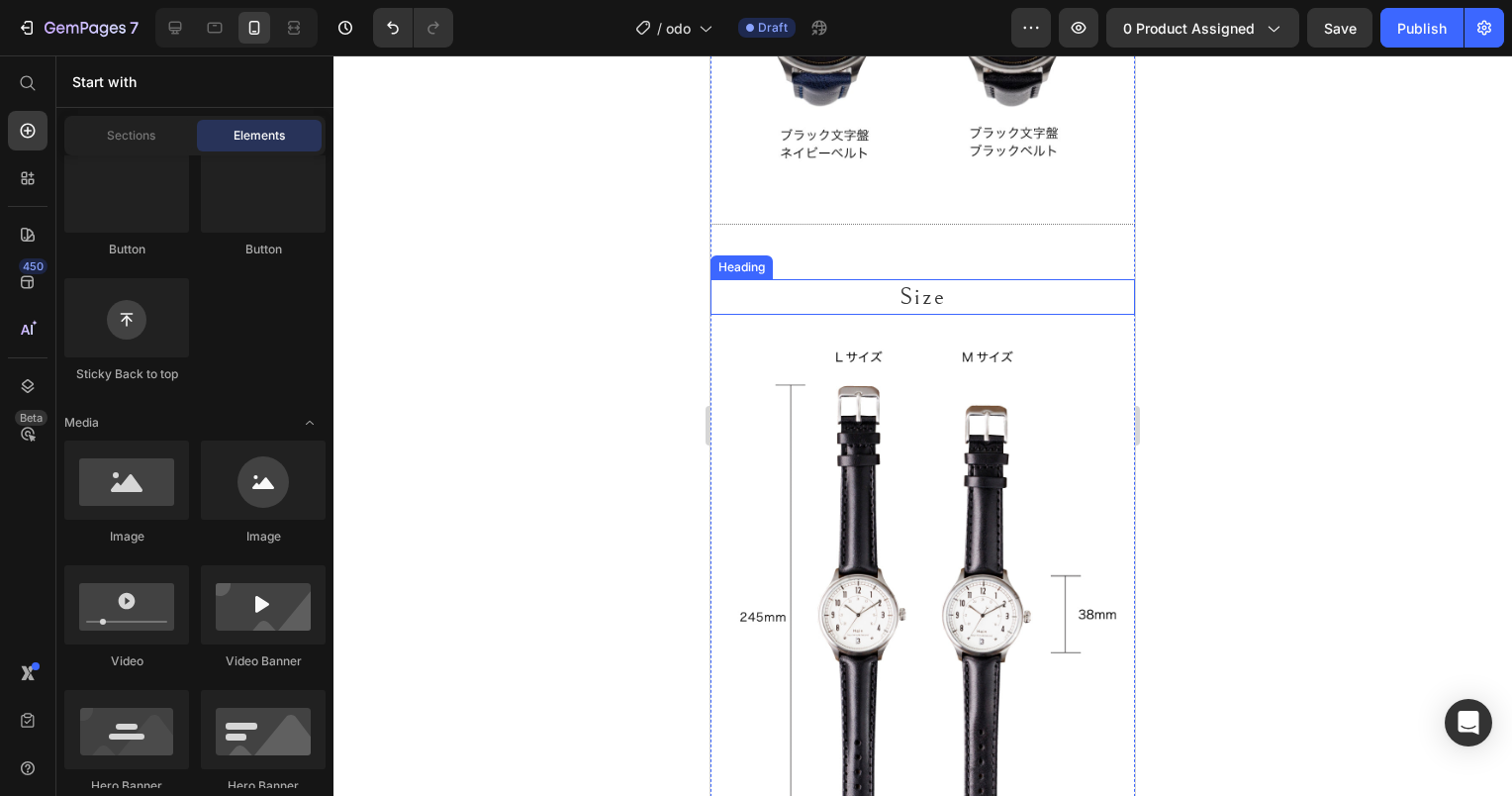 click 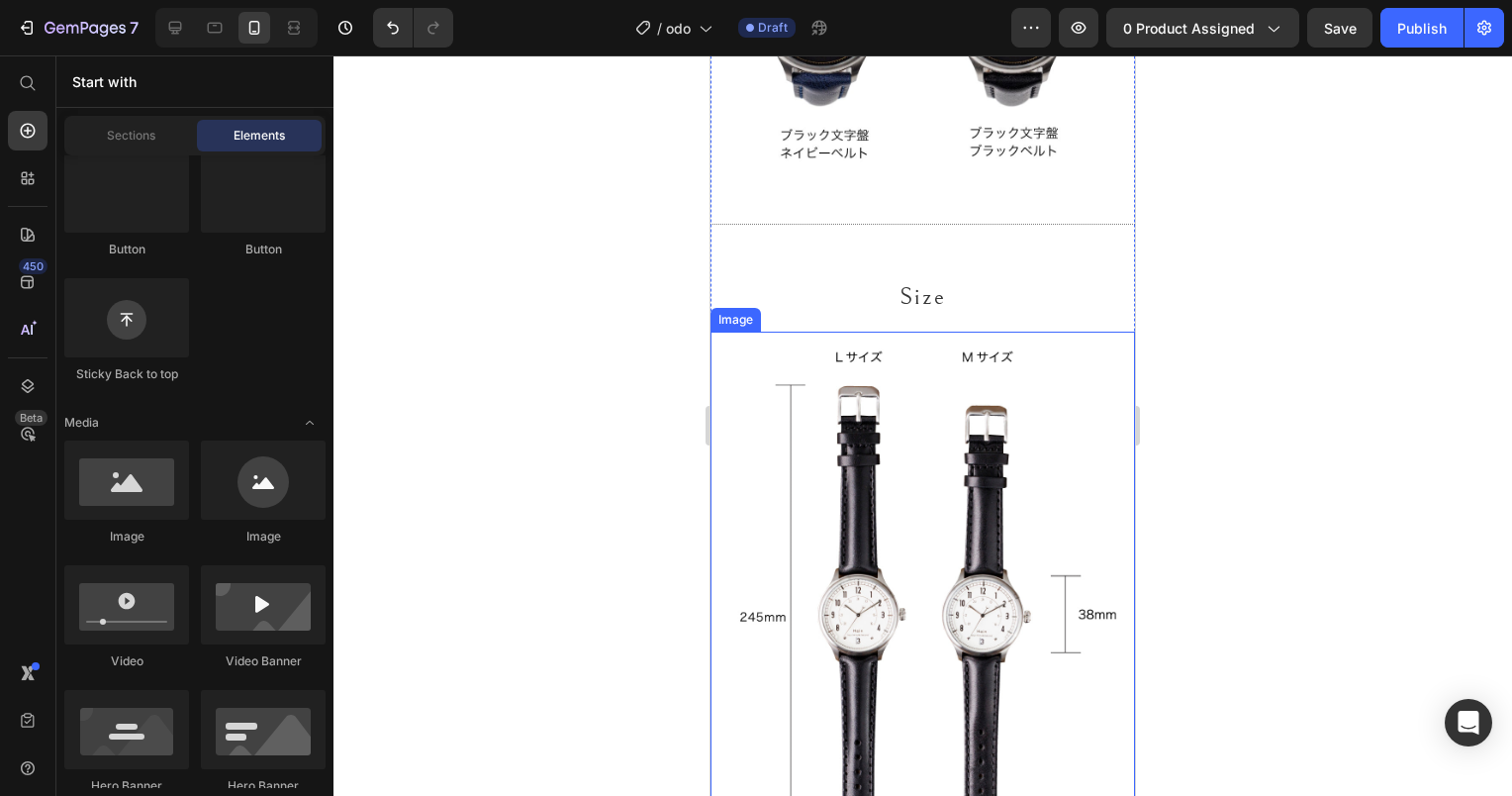 scroll, scrollTop: 24805, scrollLeft: 0, axis: vertical 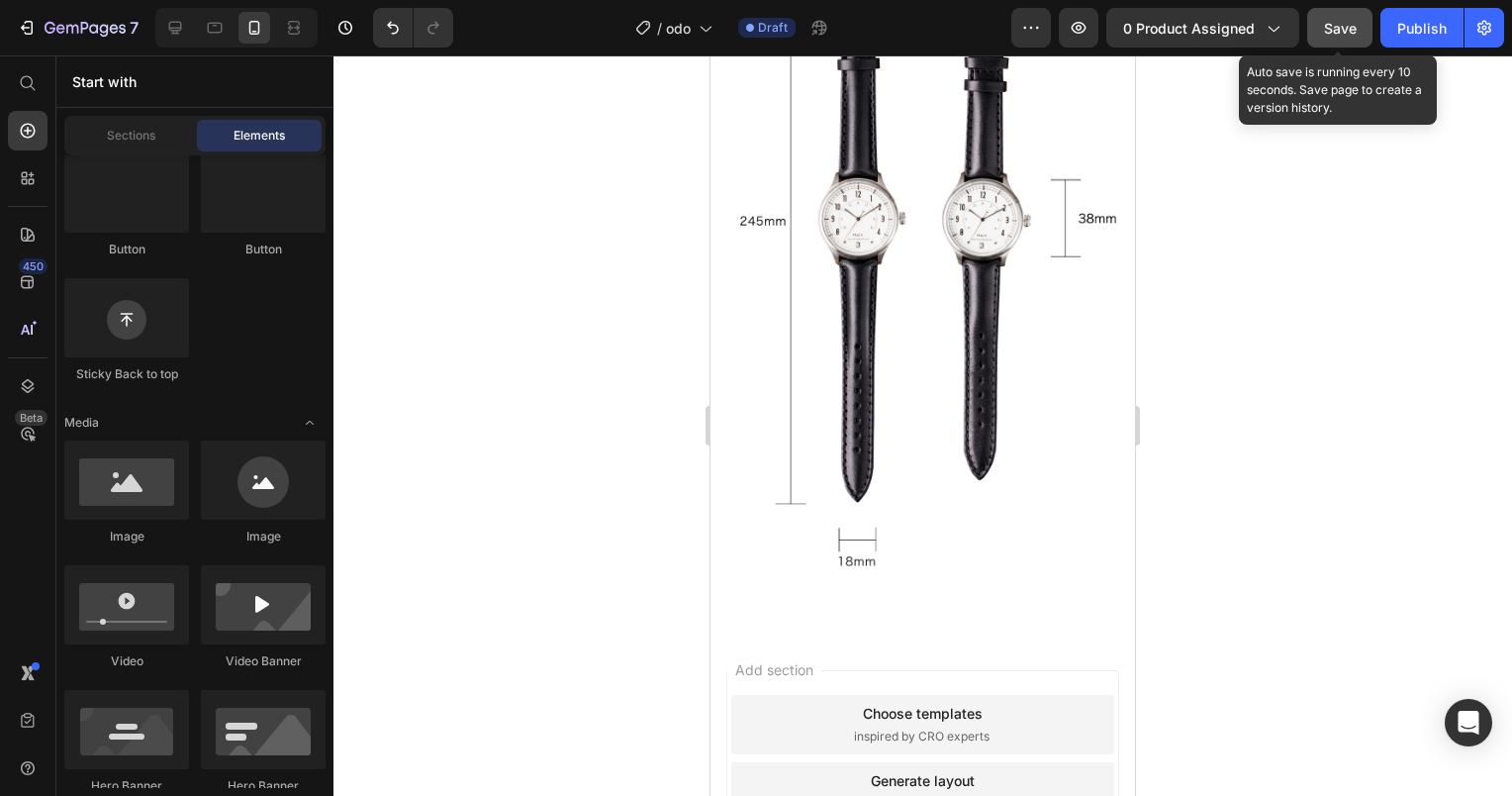 click on "Save" 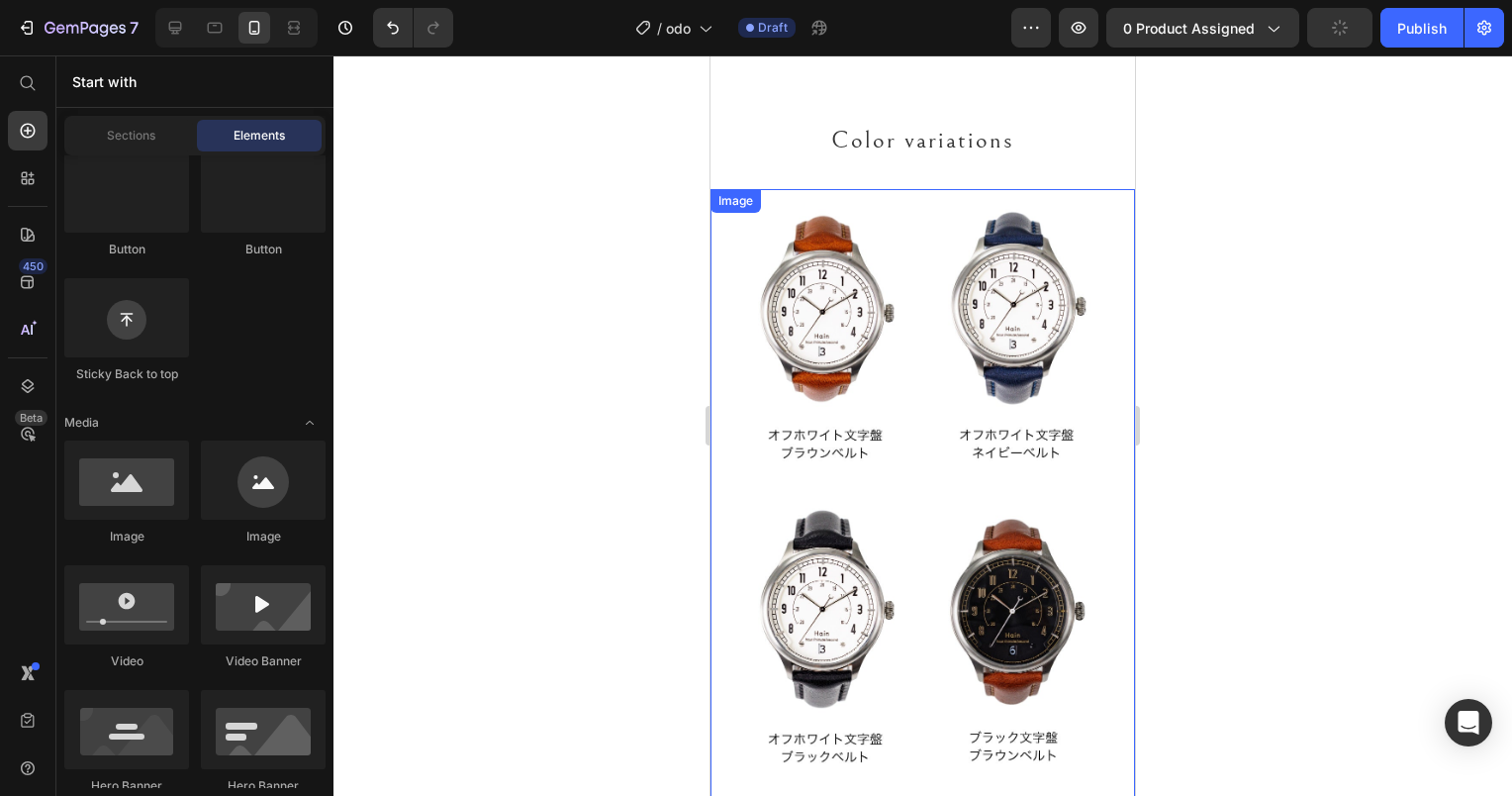 scroll, scrollTop: 23122, scrollLeft: 0, axis: vertical 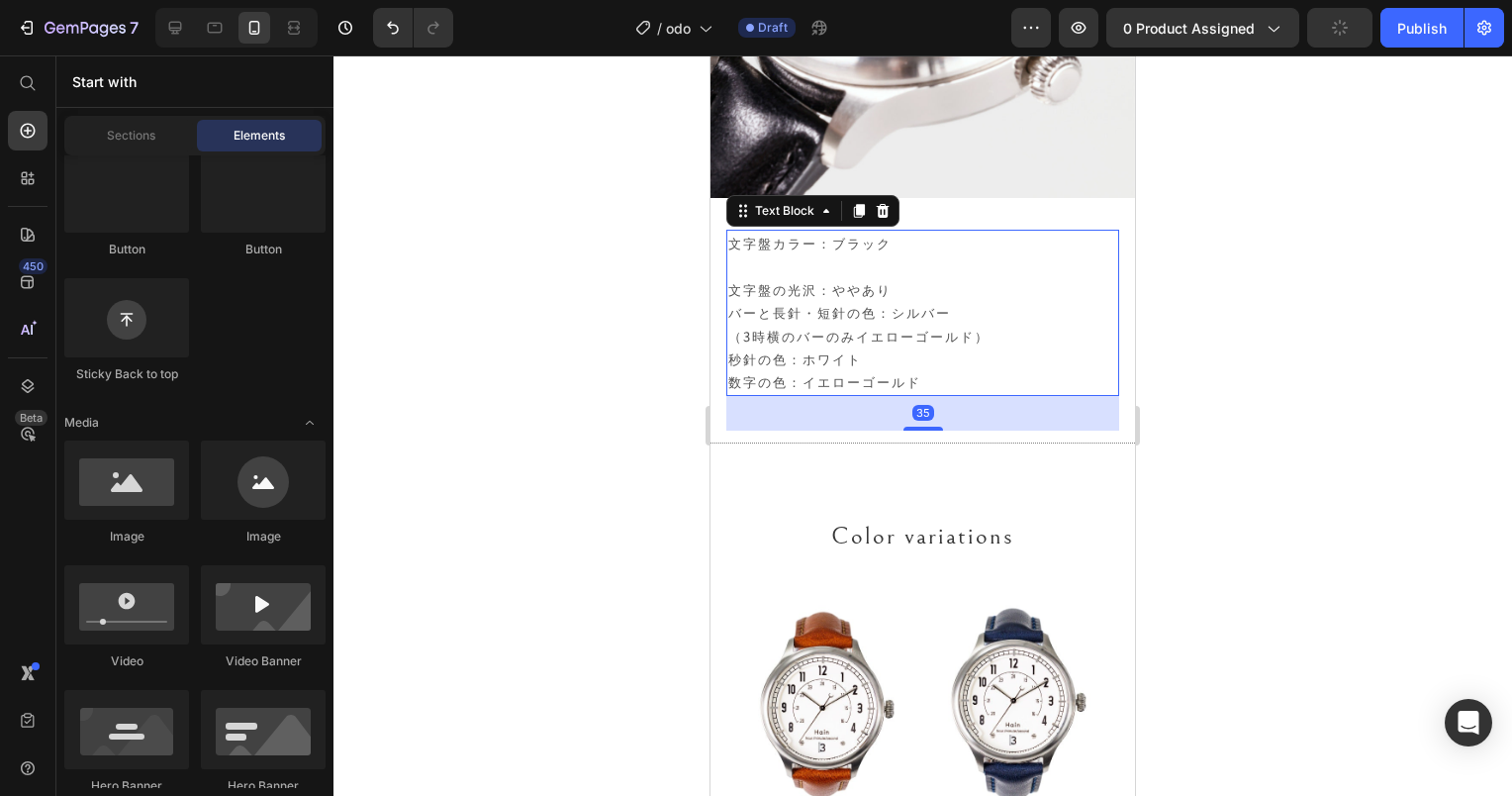 click on "（3時横のバーのみイエローゴールド） 秒針の色：ホワイト" at bounding box center [922, 348] 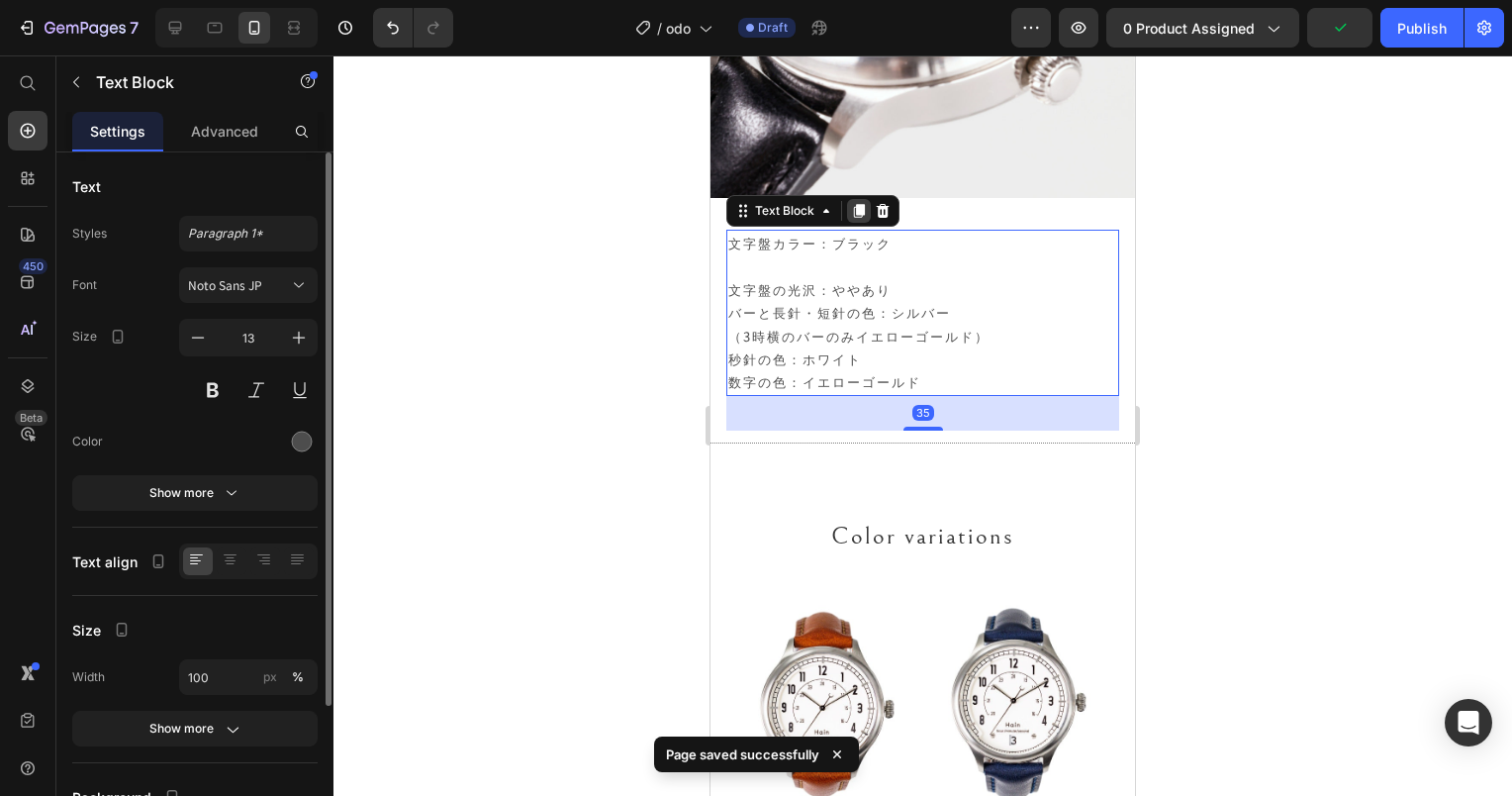 click 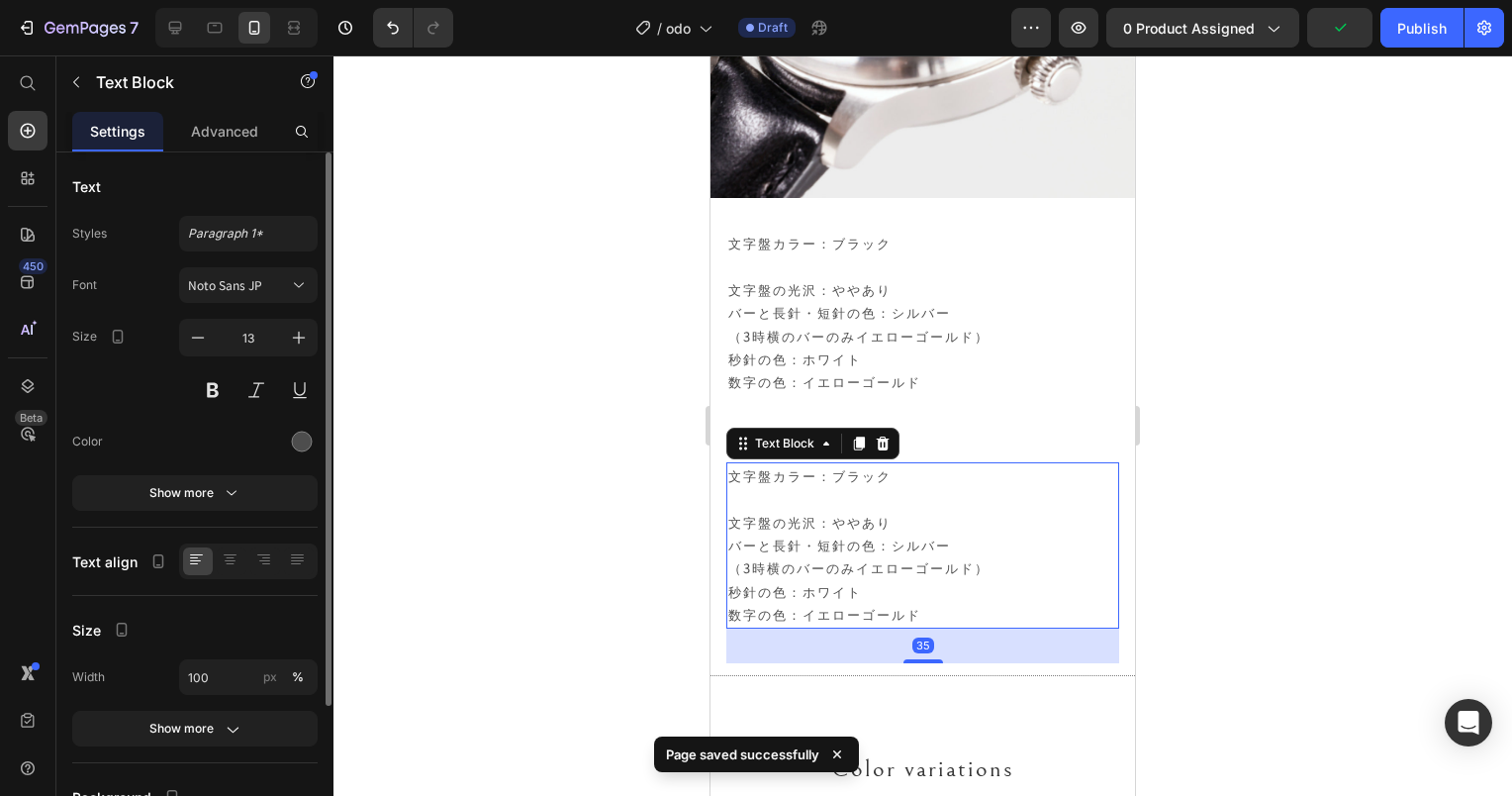 click 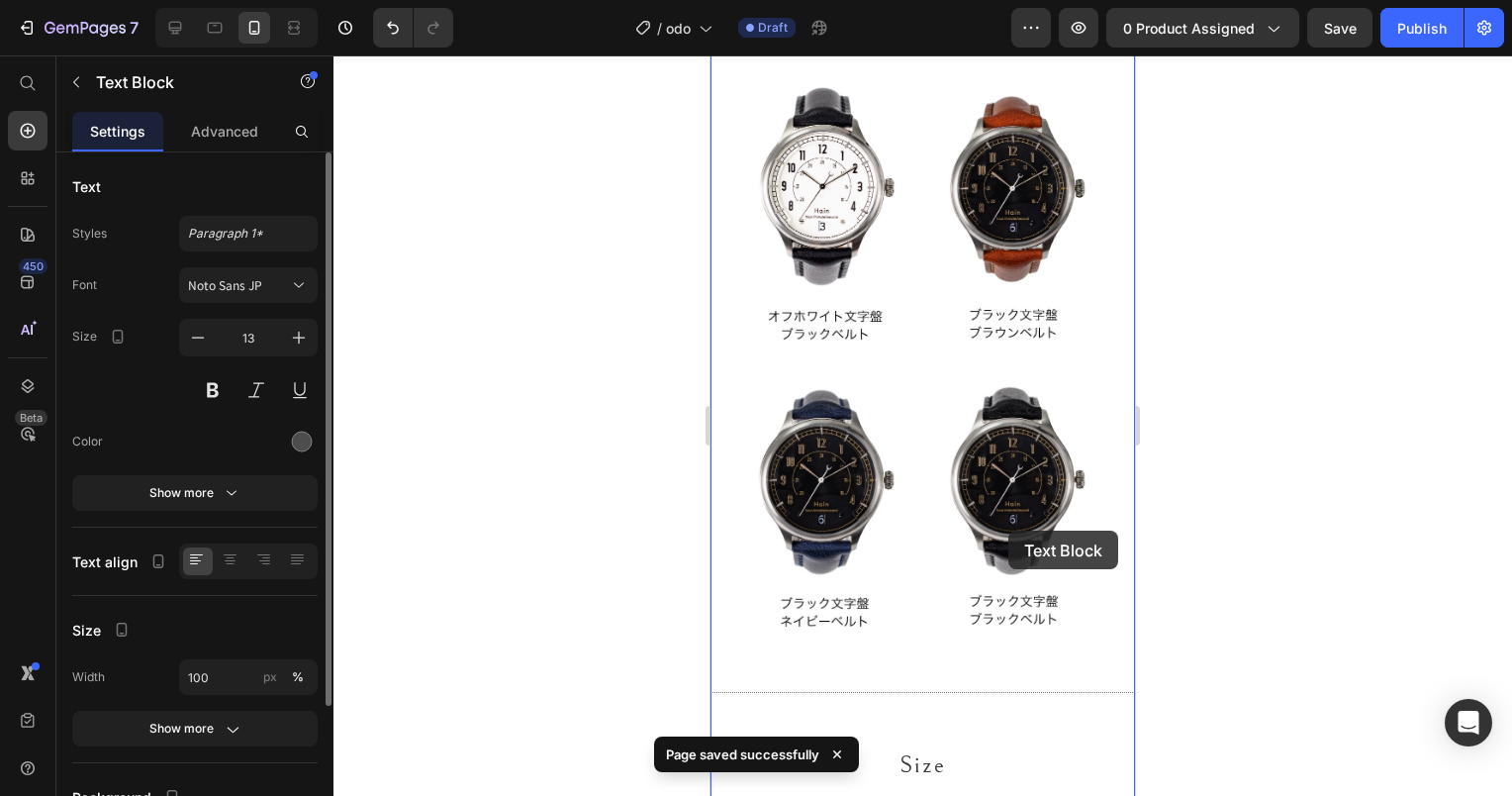 scroll, scrollTop: 24376, scrollLeft: 0, axis: vertical 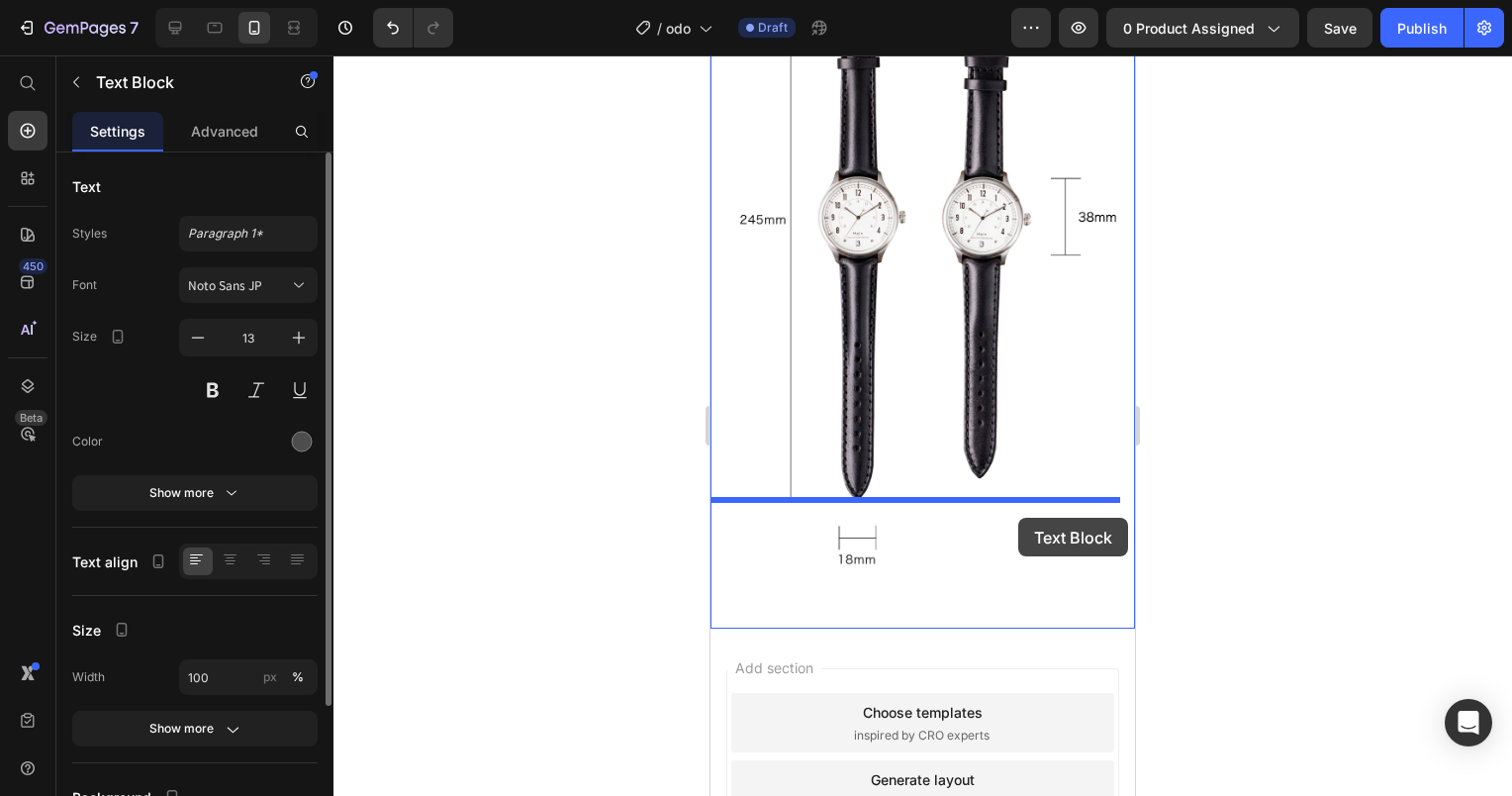 drag, startPoint x: 939, startPoint y: 484, endPoint x: 1018, endPoint y: 518, distance: 86.005814 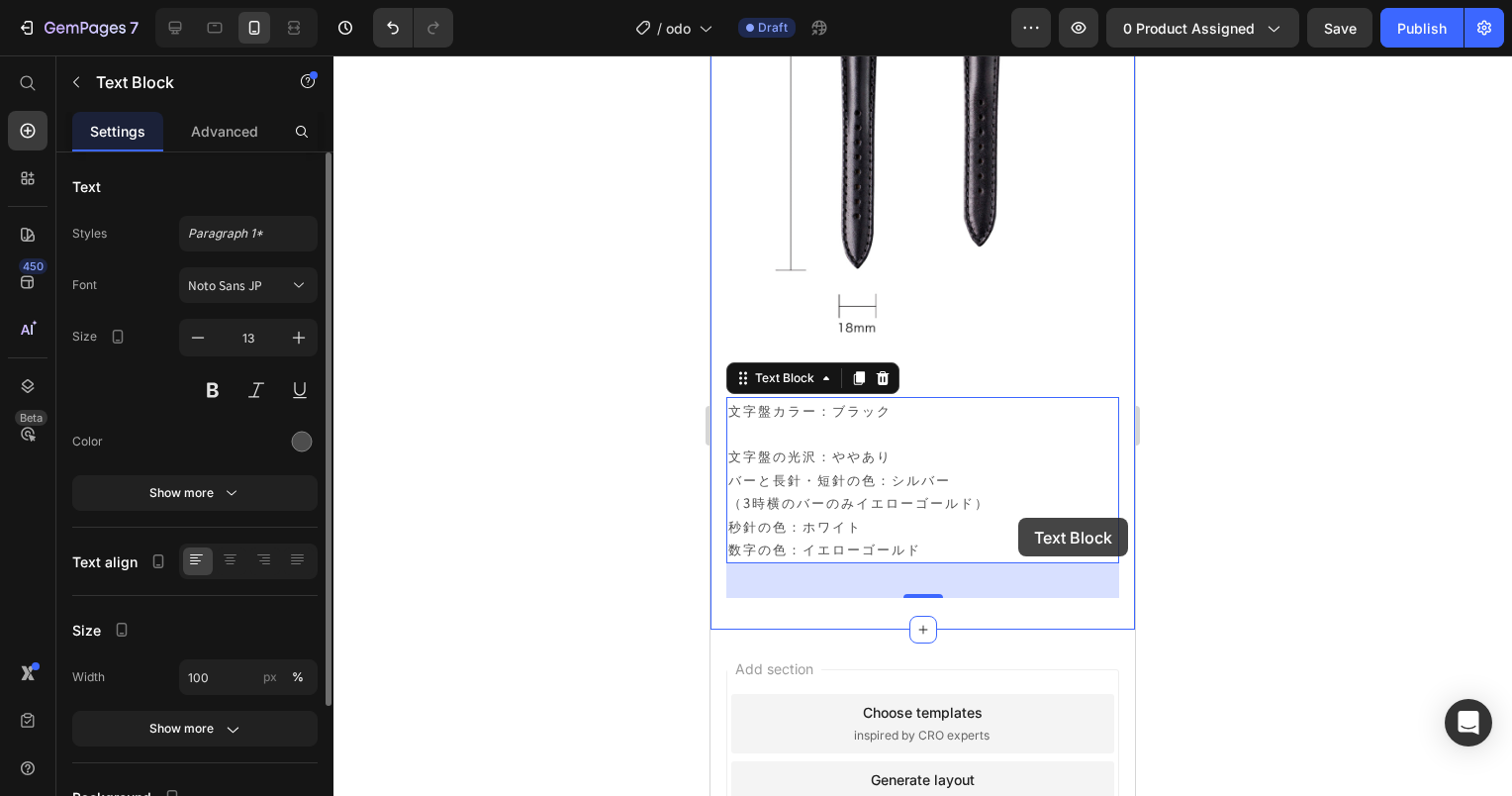 scroll, scrollTop: 24807, scrollLeft: 0, axis: vertical 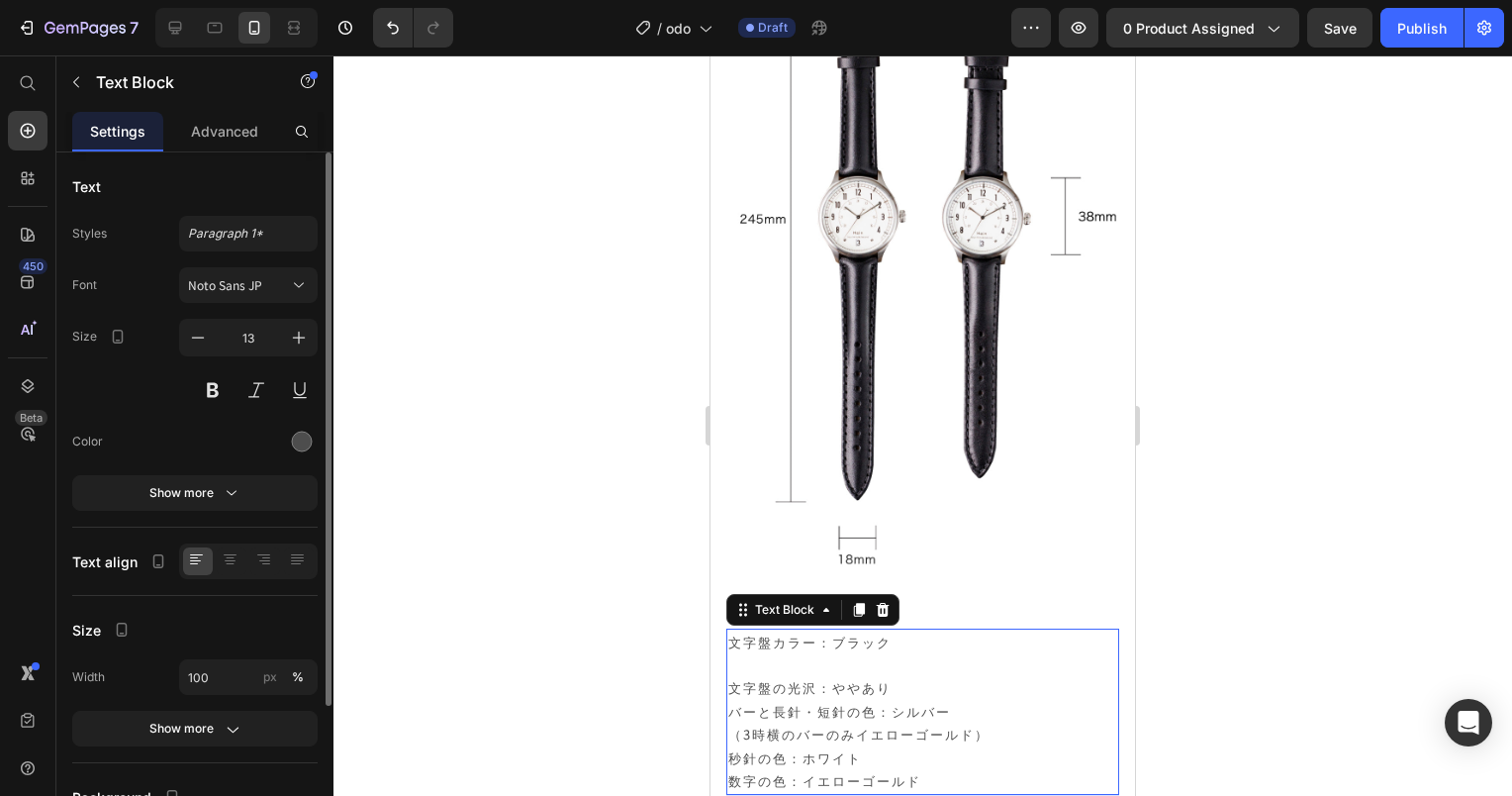 click 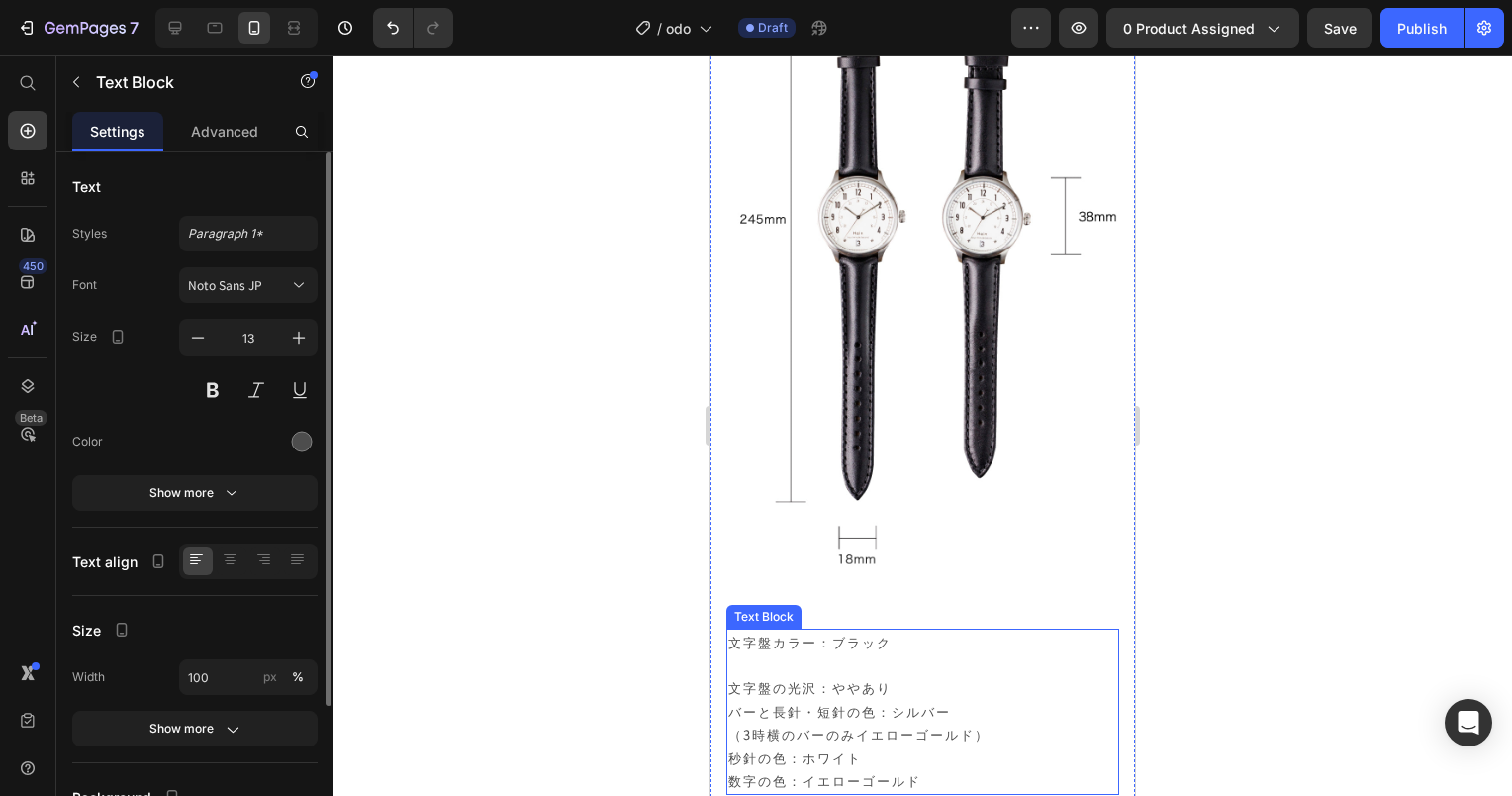 click on "（3時横のバーのみイエローゴールド） 秒針の色：ホワイト" at bounding box center (922, 746) 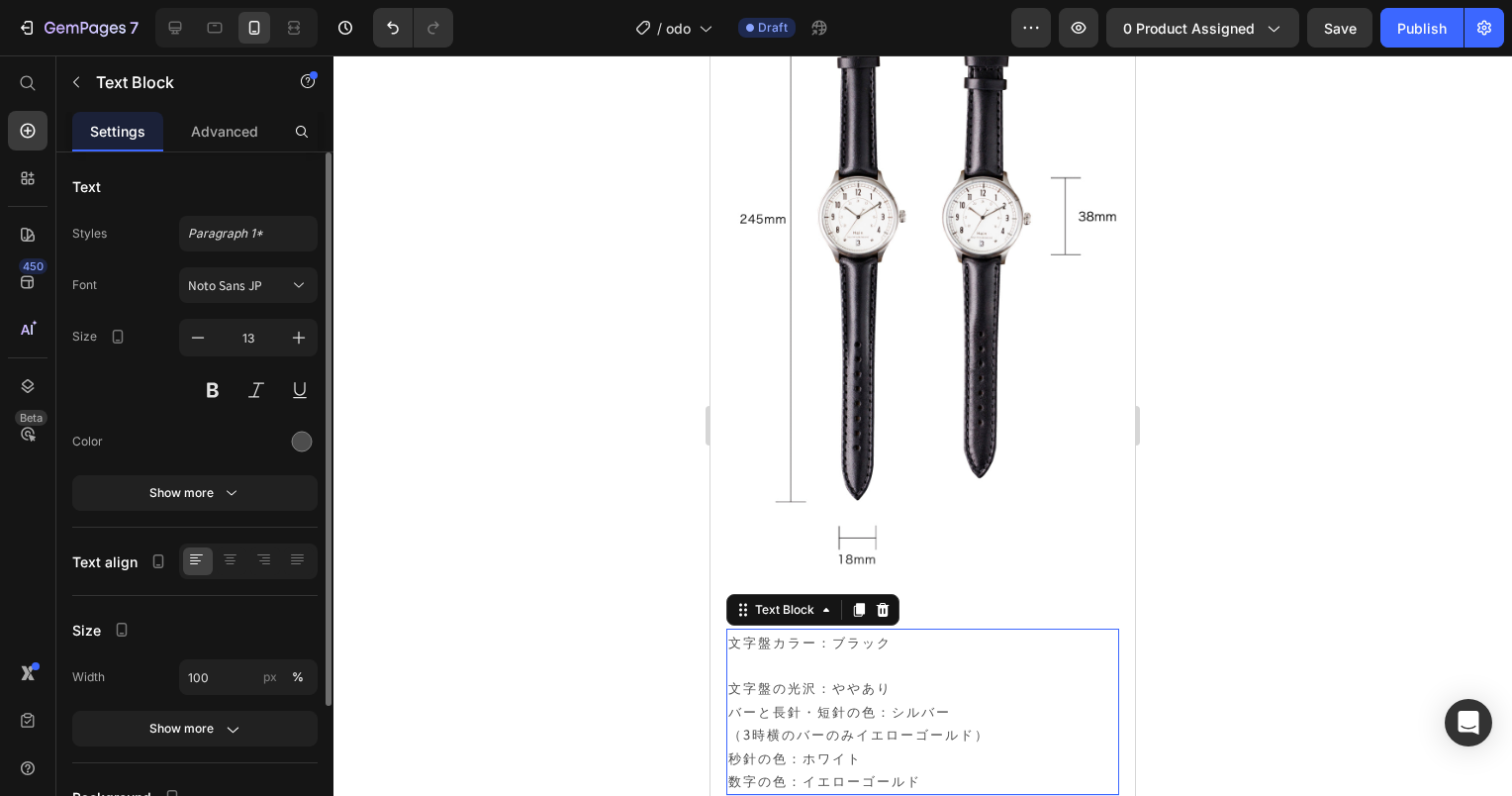 click on "（3時横のバーのみイエローゴールド） 秒針の色：ホワイト" at bounding box center (922, 746) 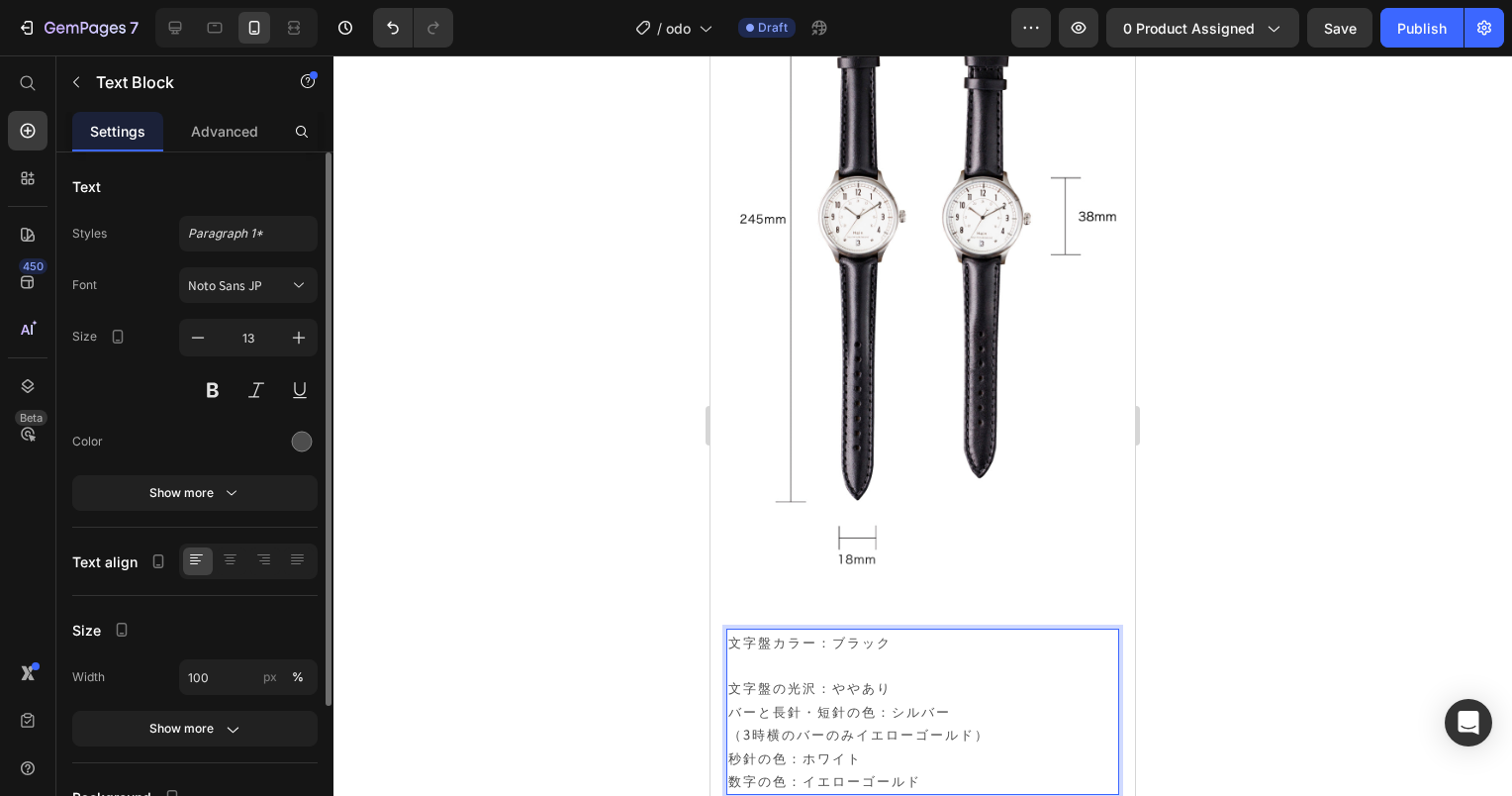 click on "（3時横のバーのみイエローゴールド） 秒針の色：ホワイト" at bounding box center (922, 746) 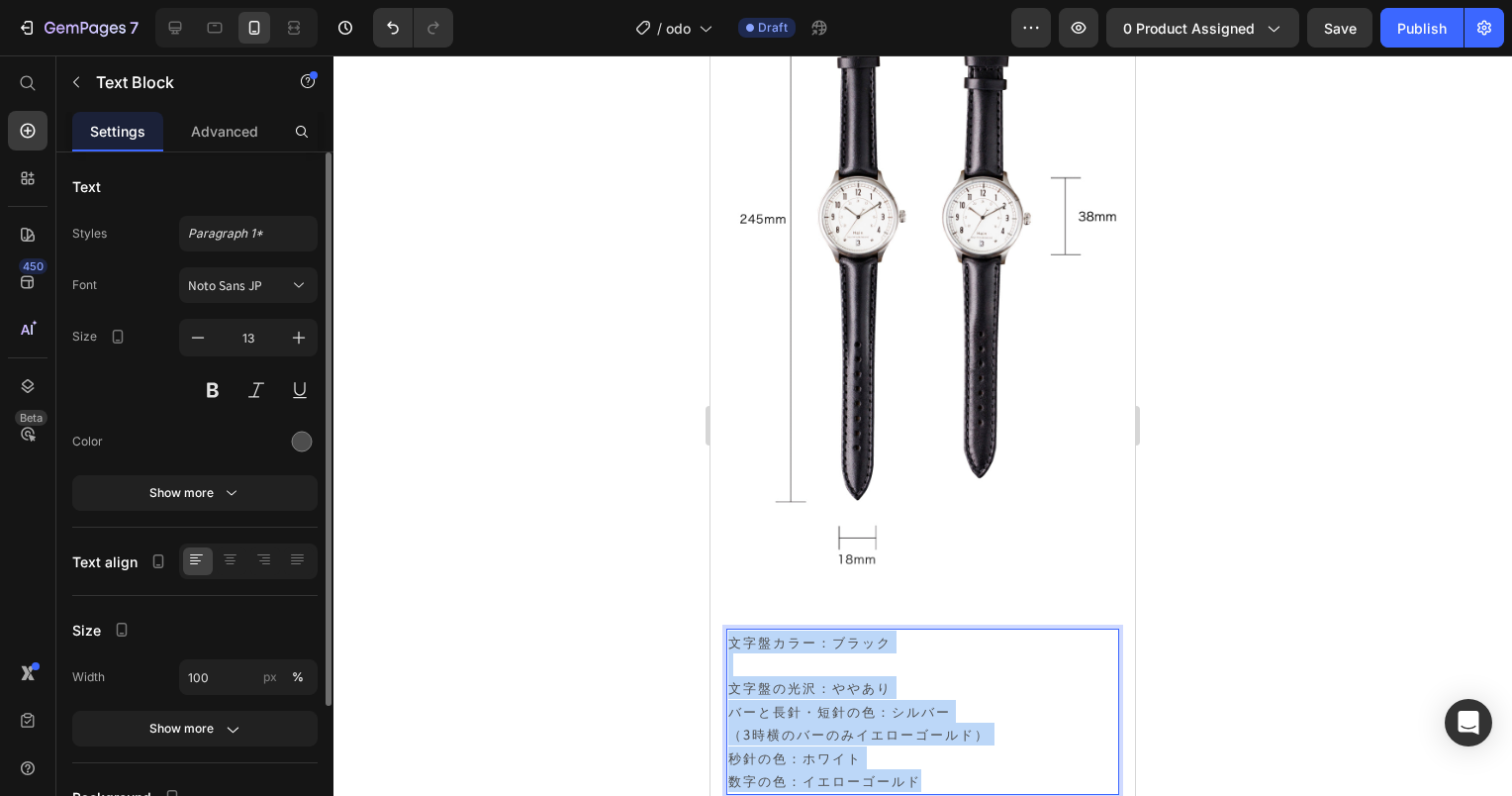 drag, startPoint x: 948, startPoint y: 691, endPoint x: 1388, endPoint y: 582, distance: 453.30012 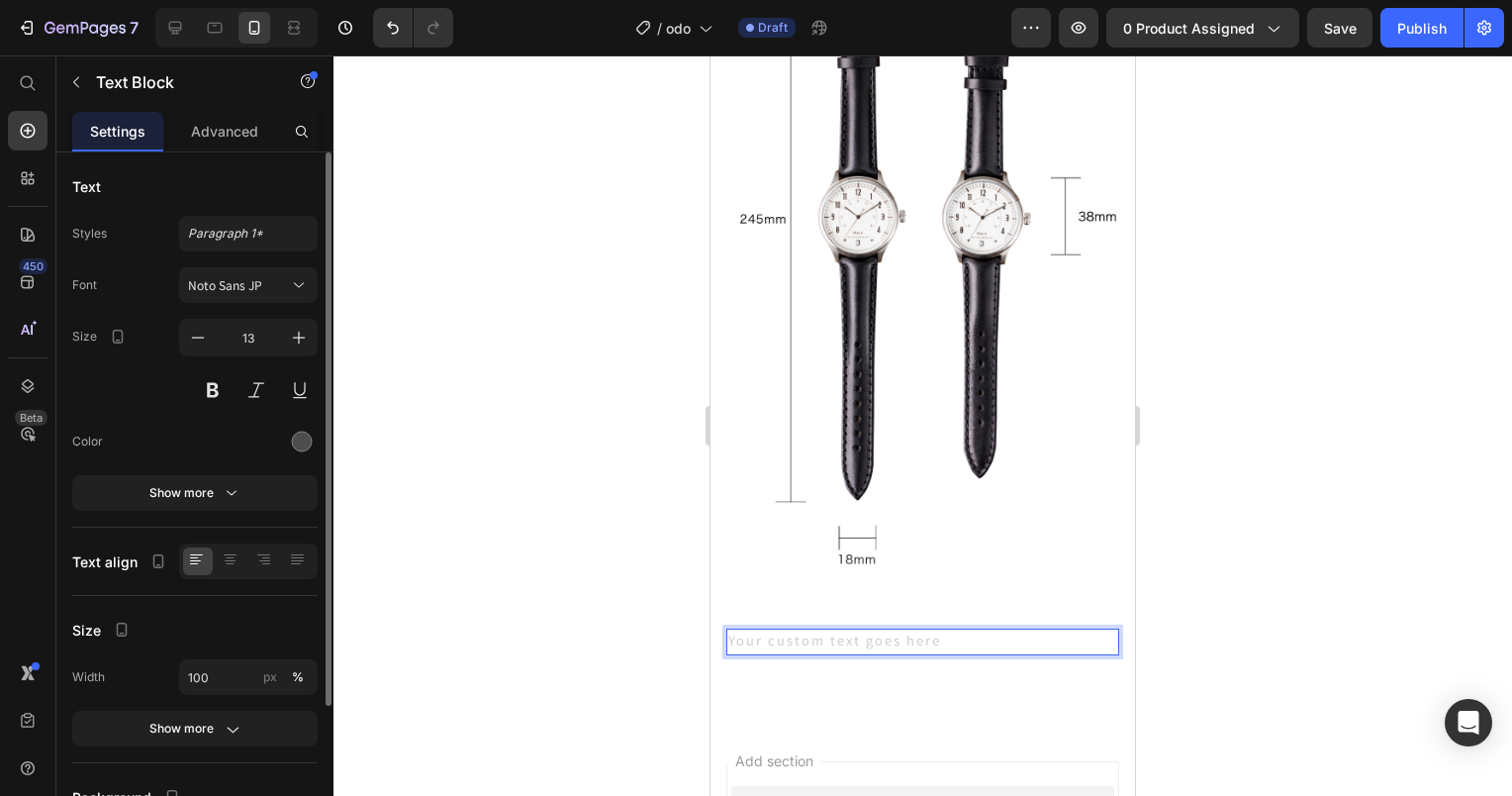type 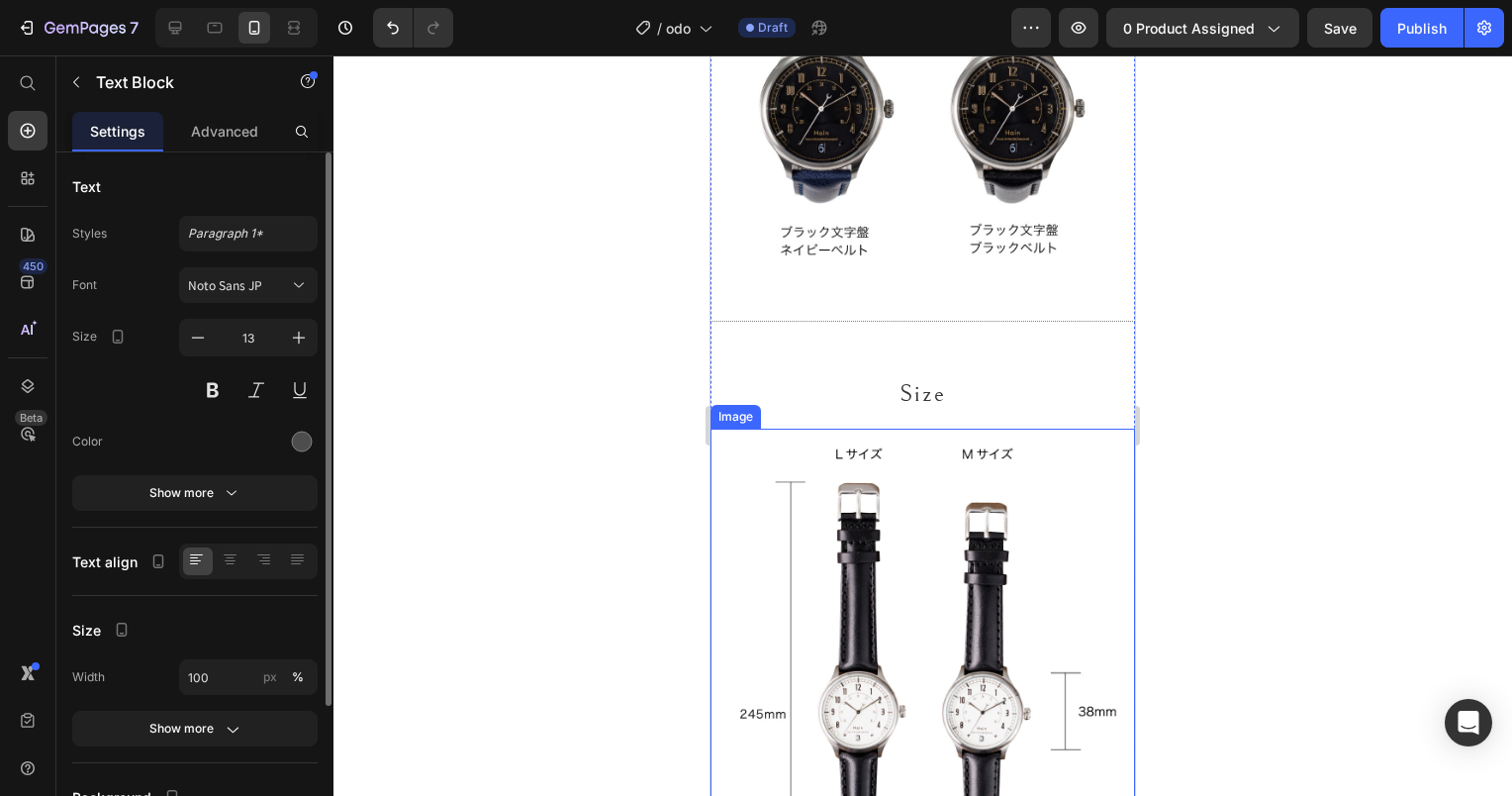 scroll, scrollTop: 24807, scrollLeft: 0, axis: vertical 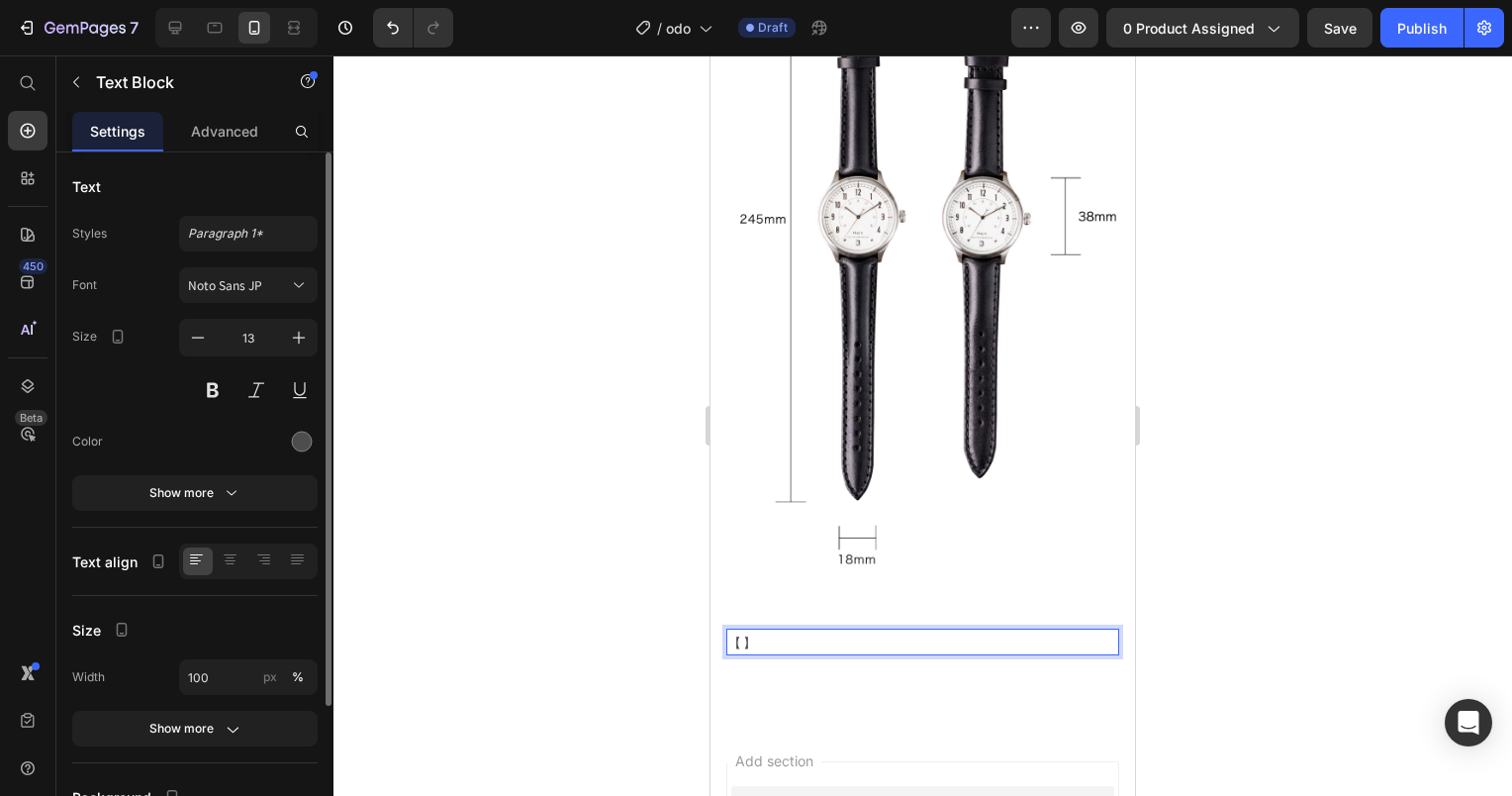 click 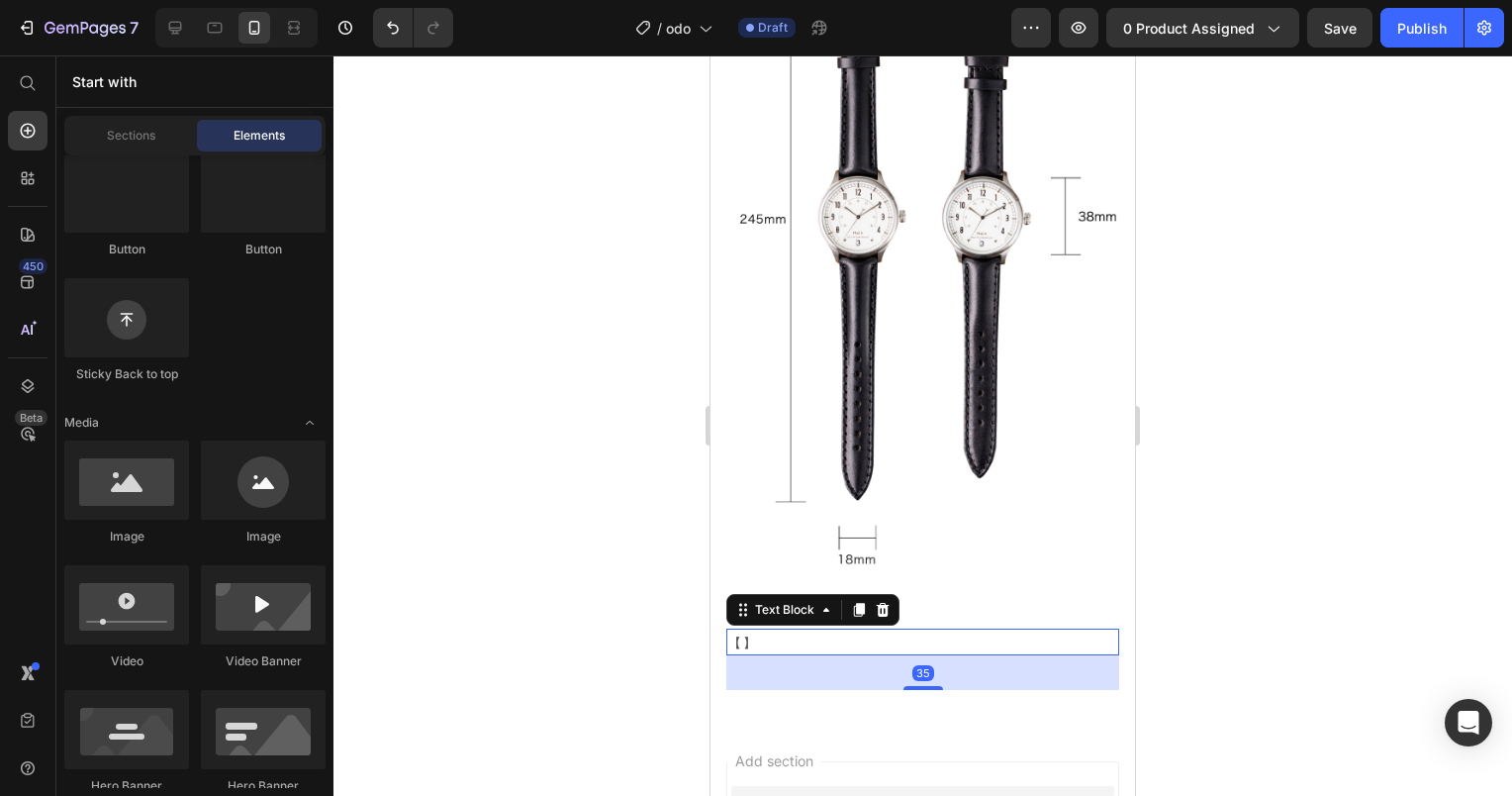click on "【】" at bounding box center [922, 642] 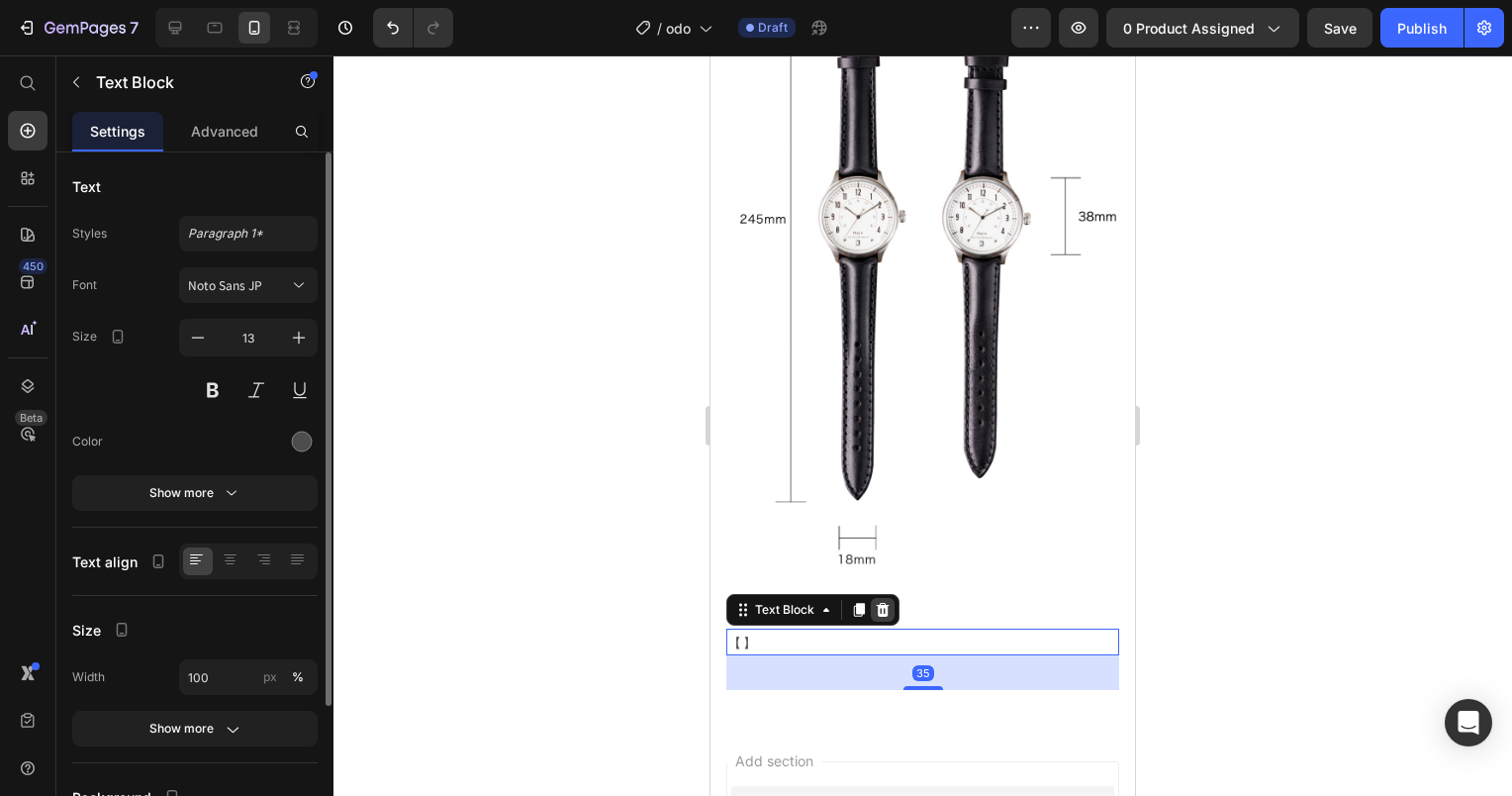 click 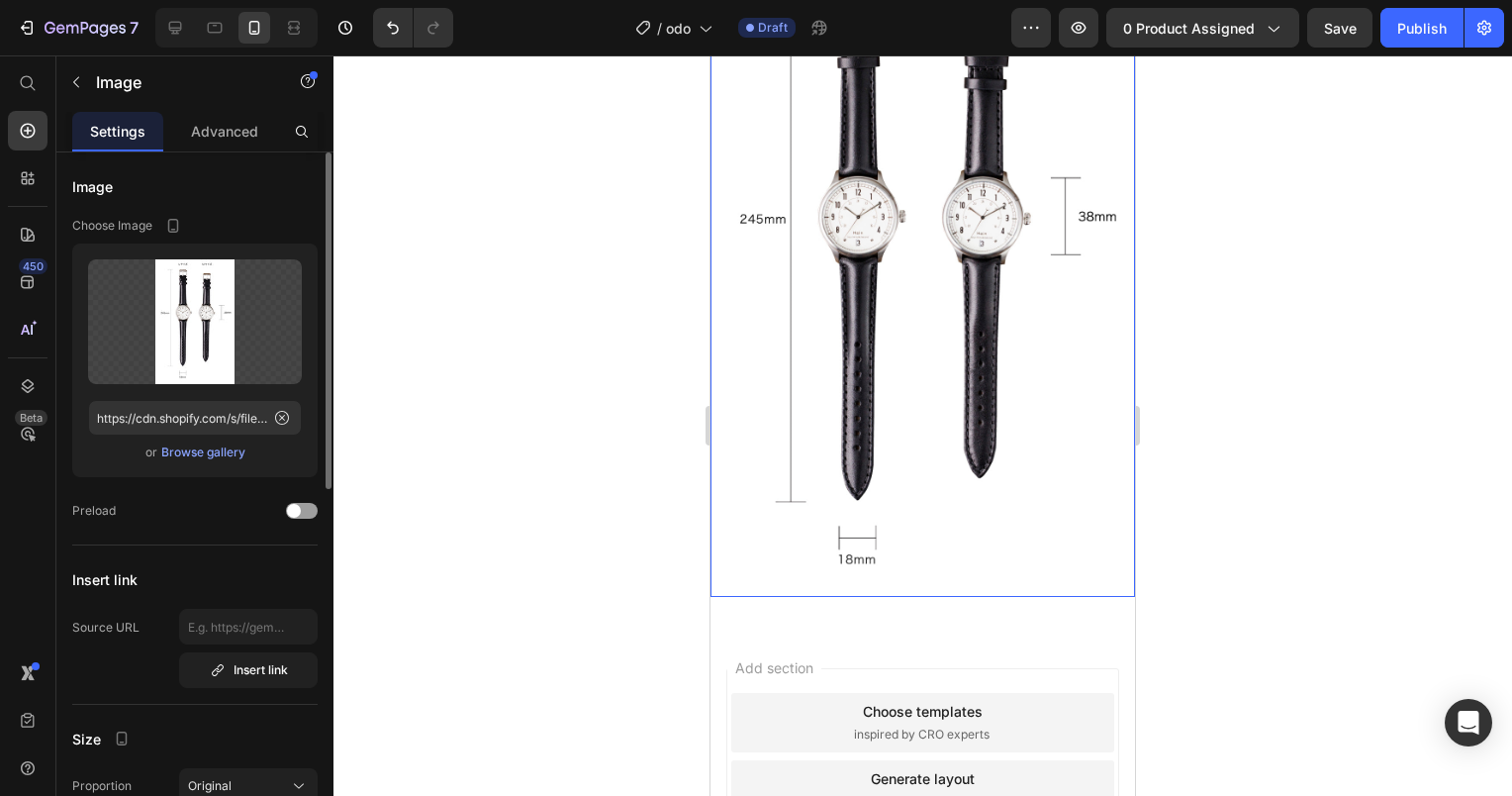 click at bounding box center (922, 264) 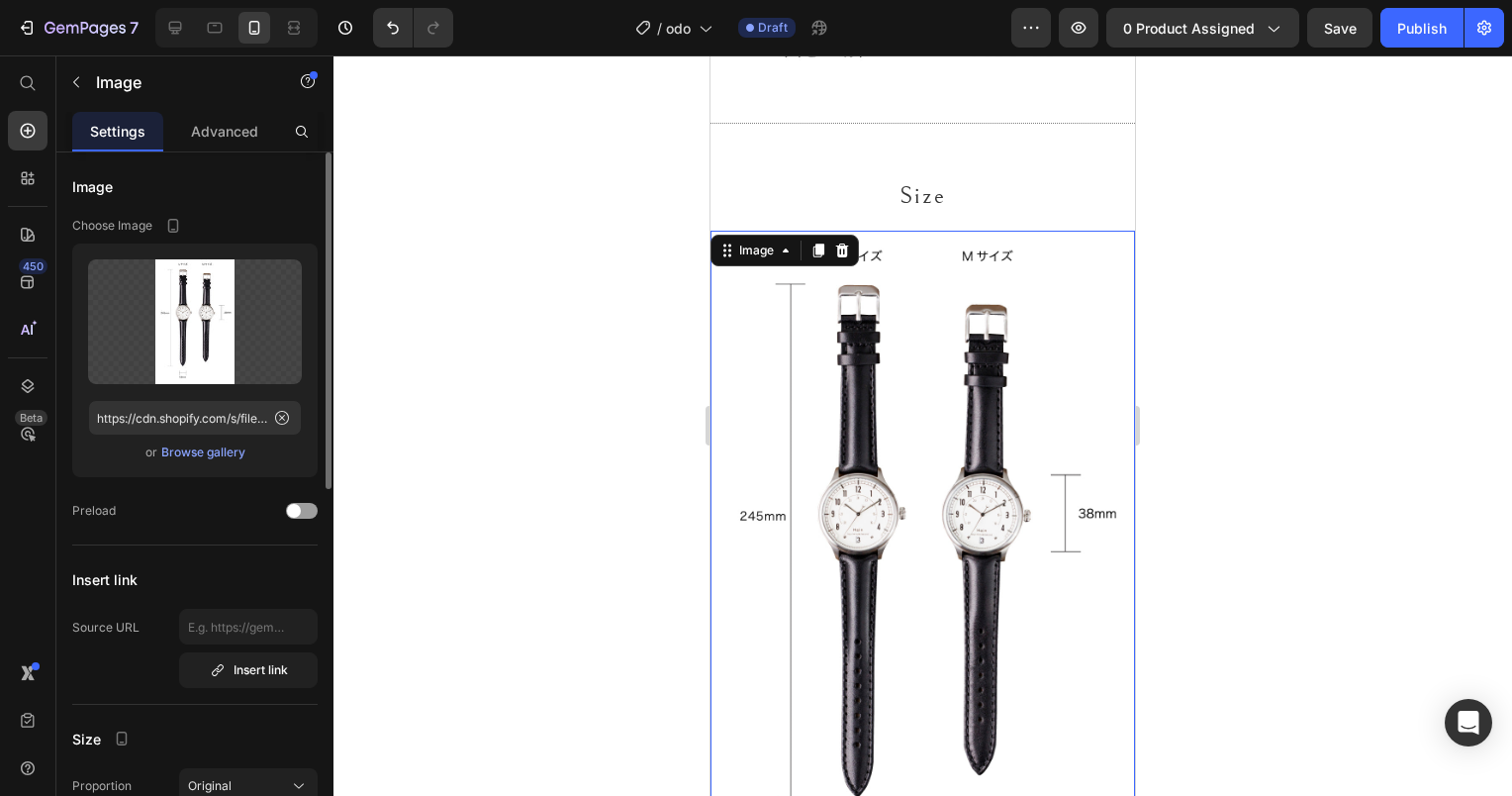 scroll, scrollTop: 24312, scrollLeft: 0, axis: vertical 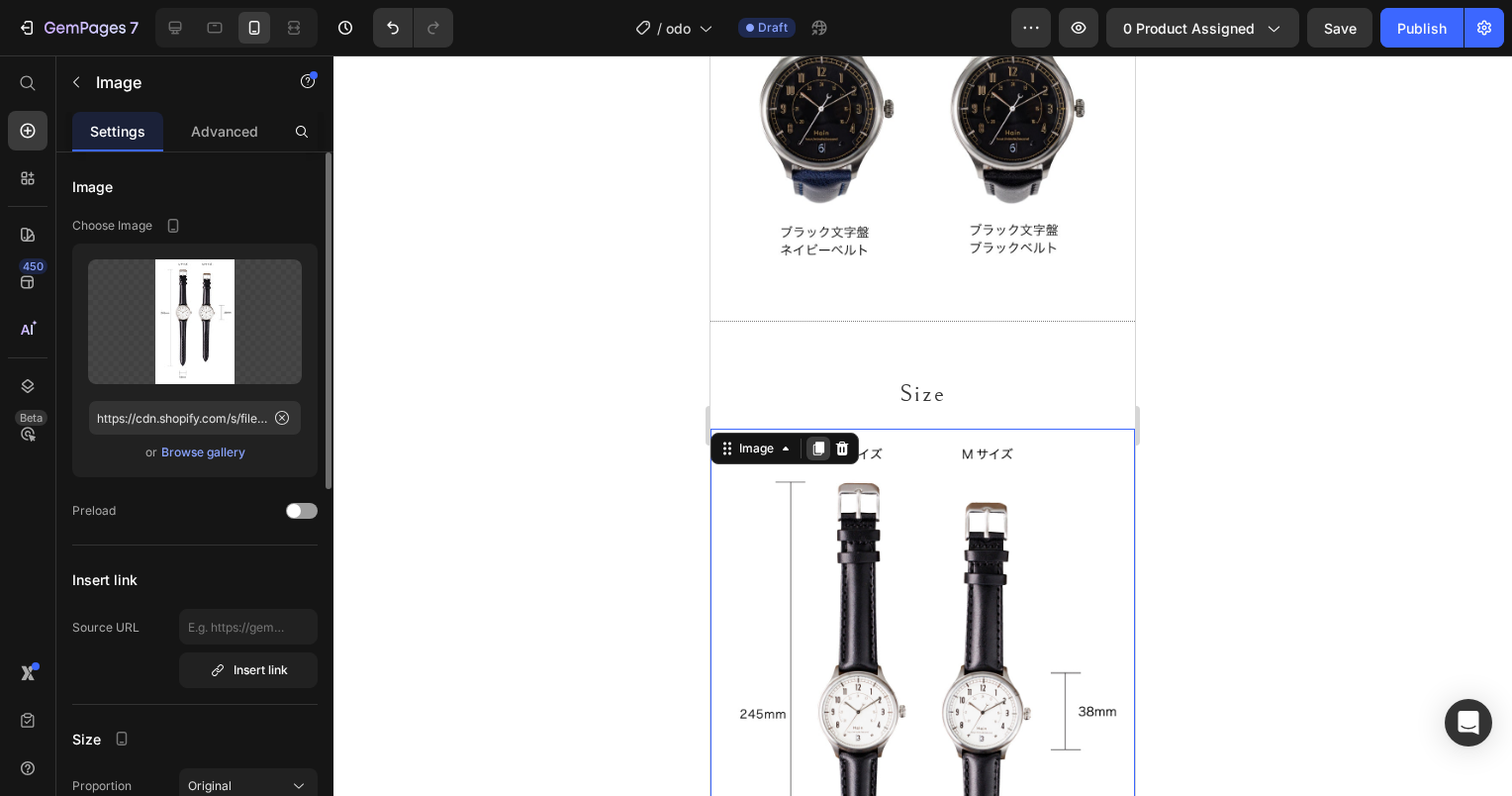 click 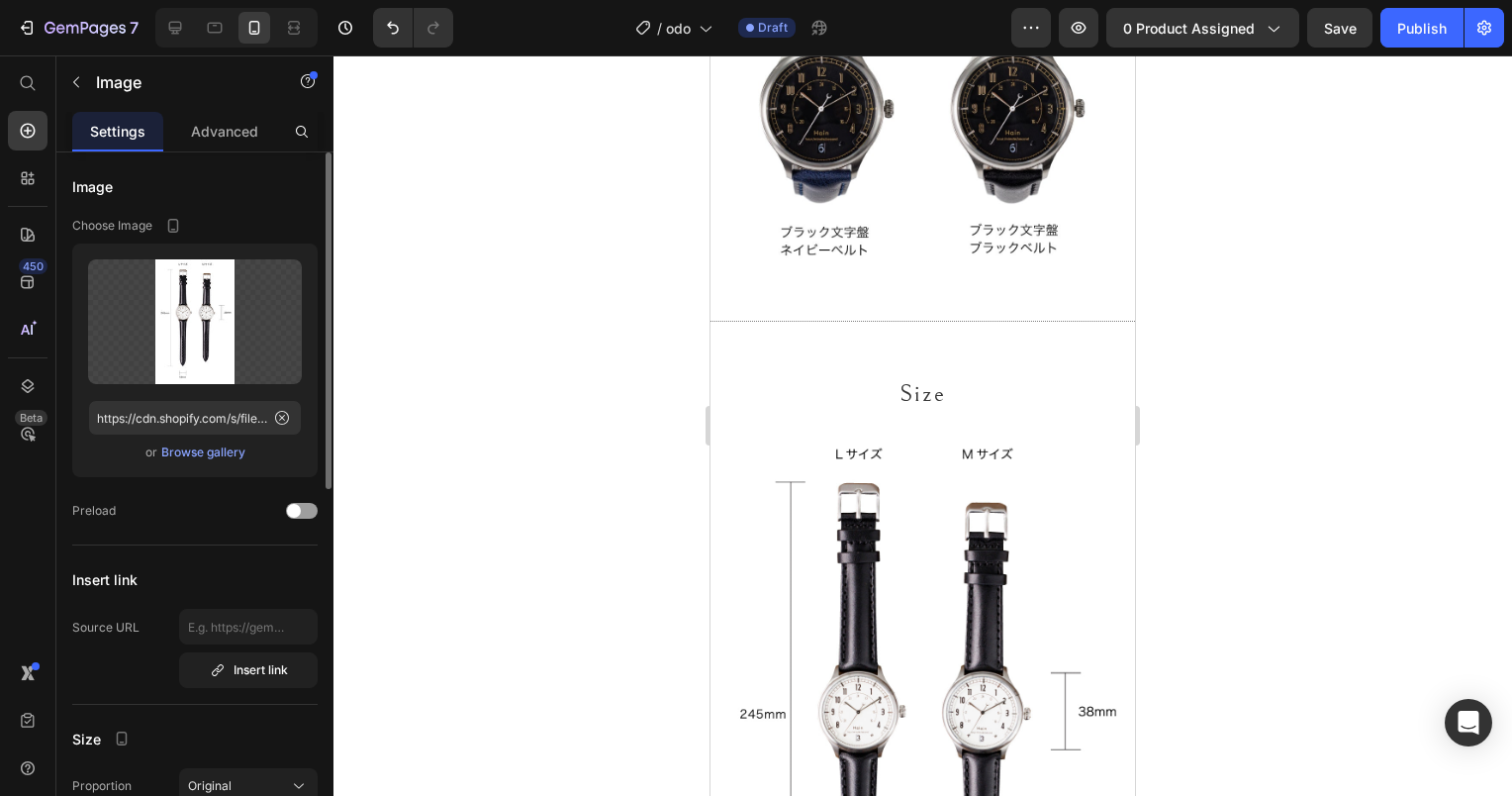 scroll, scrollTop: 25181, scrollLeft: 0, axis: vertical 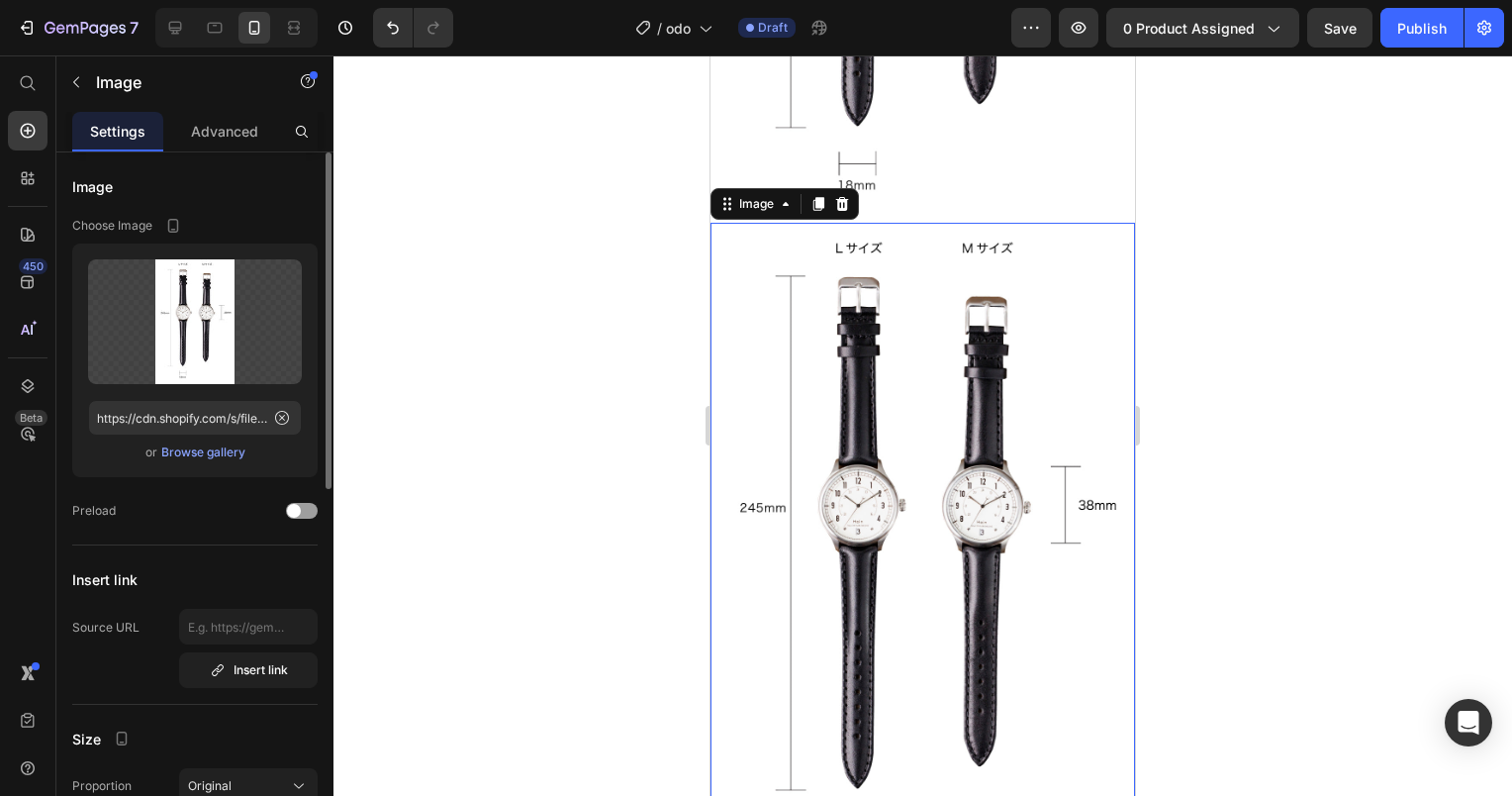 click 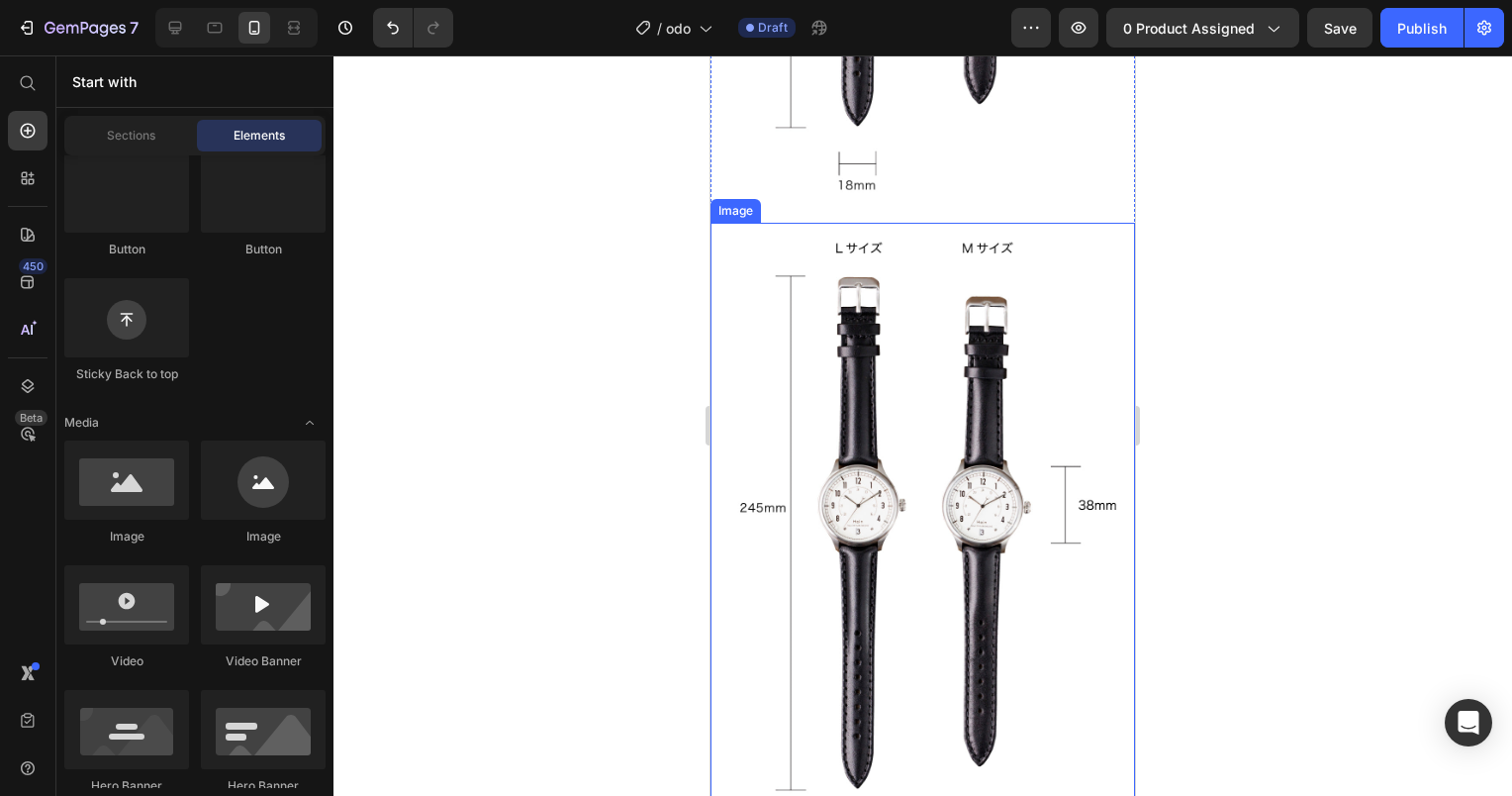 scroll, scrollTop: 24983, scrollLeft: 0, axis: vertical 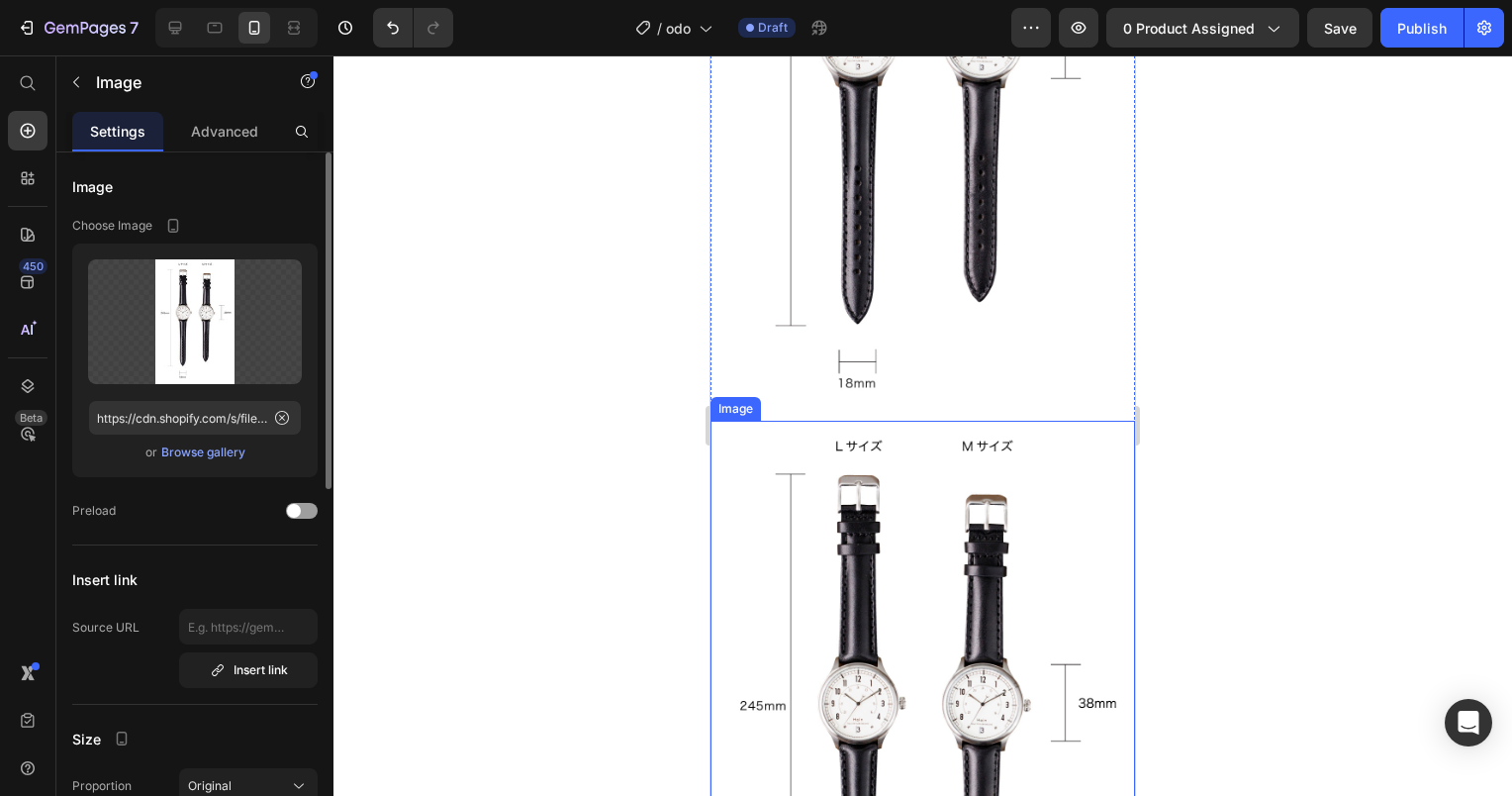 click at bounding box center (922, 751) 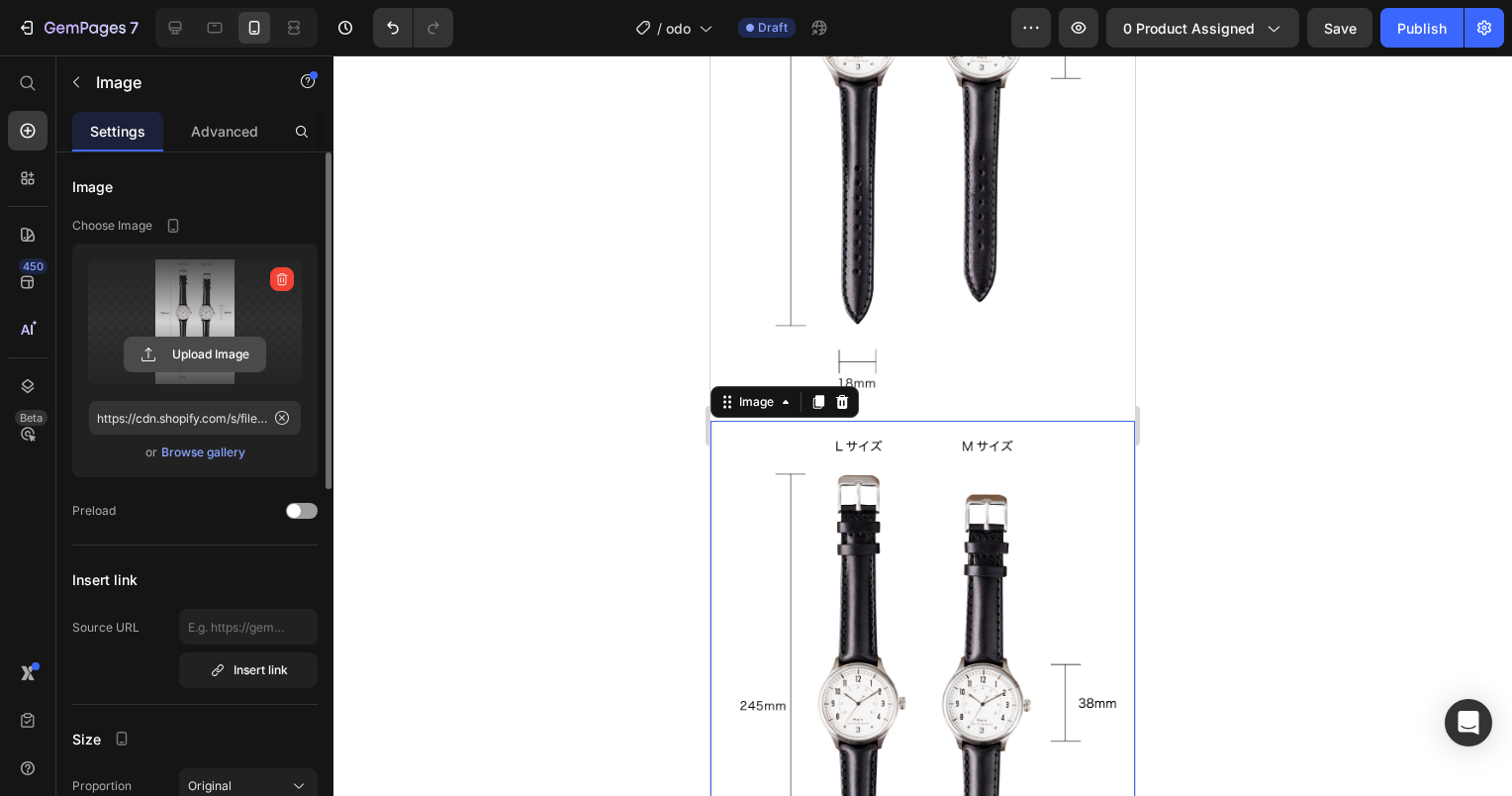 click 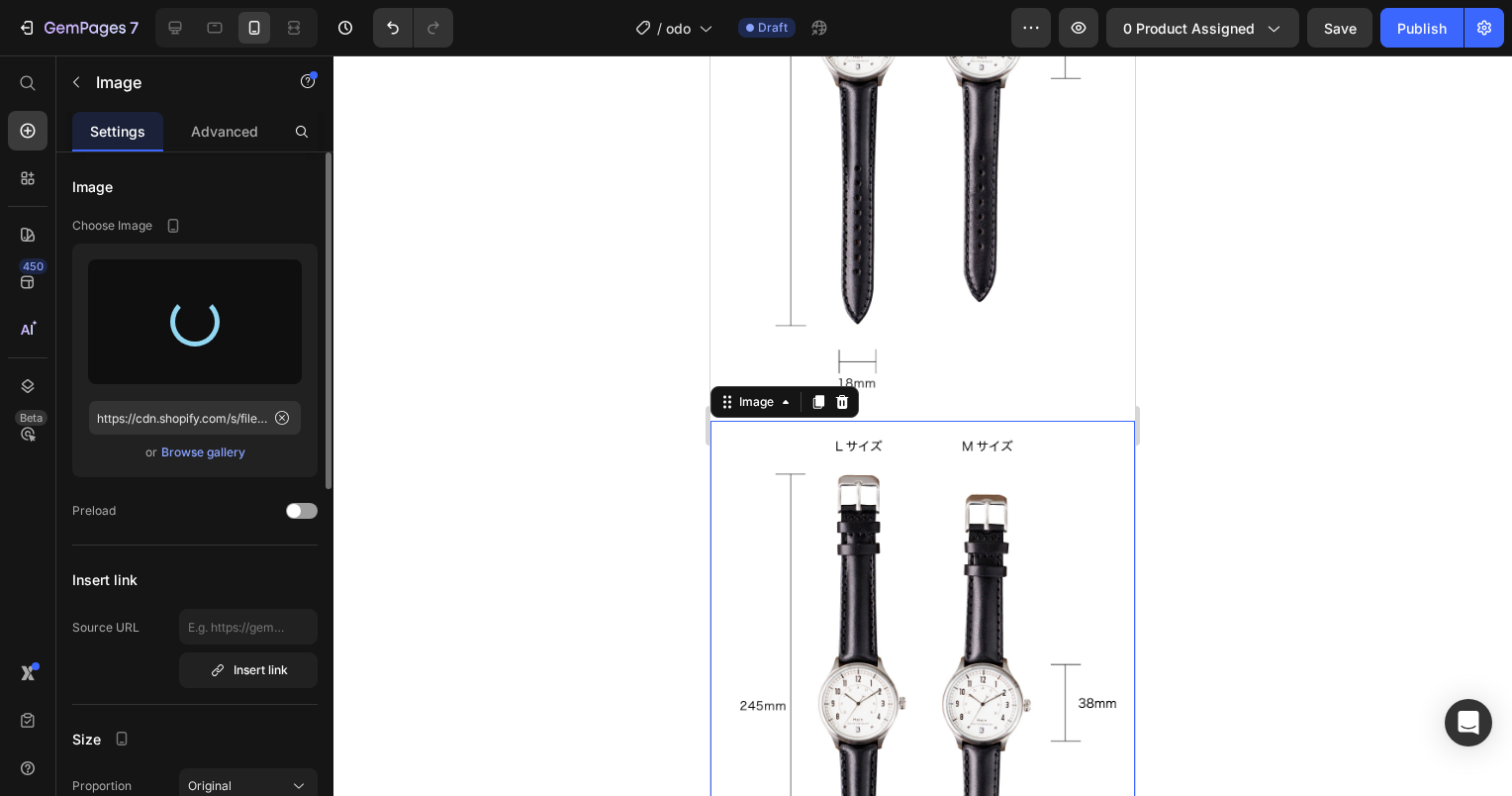 type on "https://cdn.shopify.com/s/files/1/0845/5841/4118/files/gempages_506805283360605290-6aab5856-6b4b-4502-a006-d519e09ad4f2.jpg" 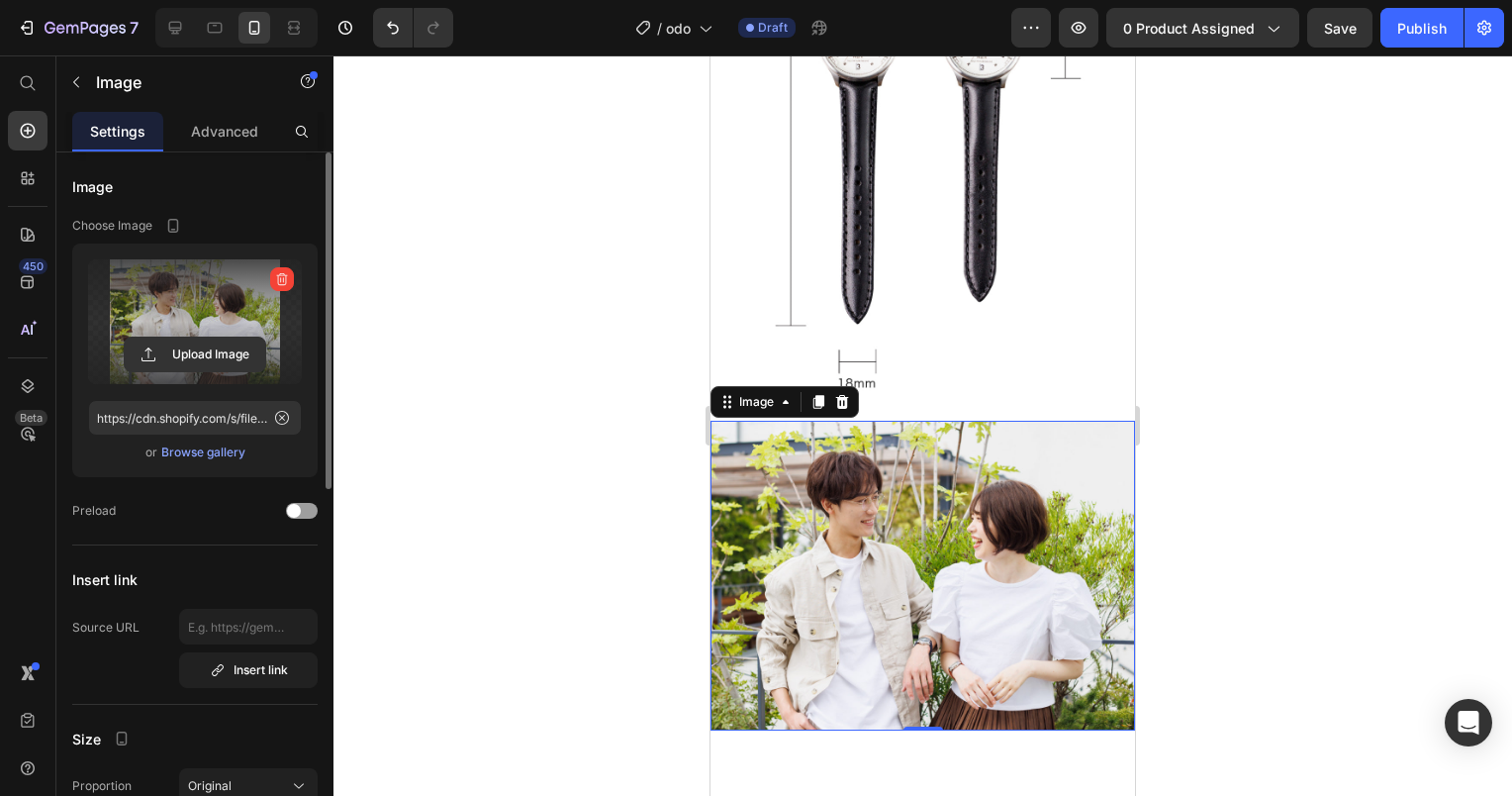 click 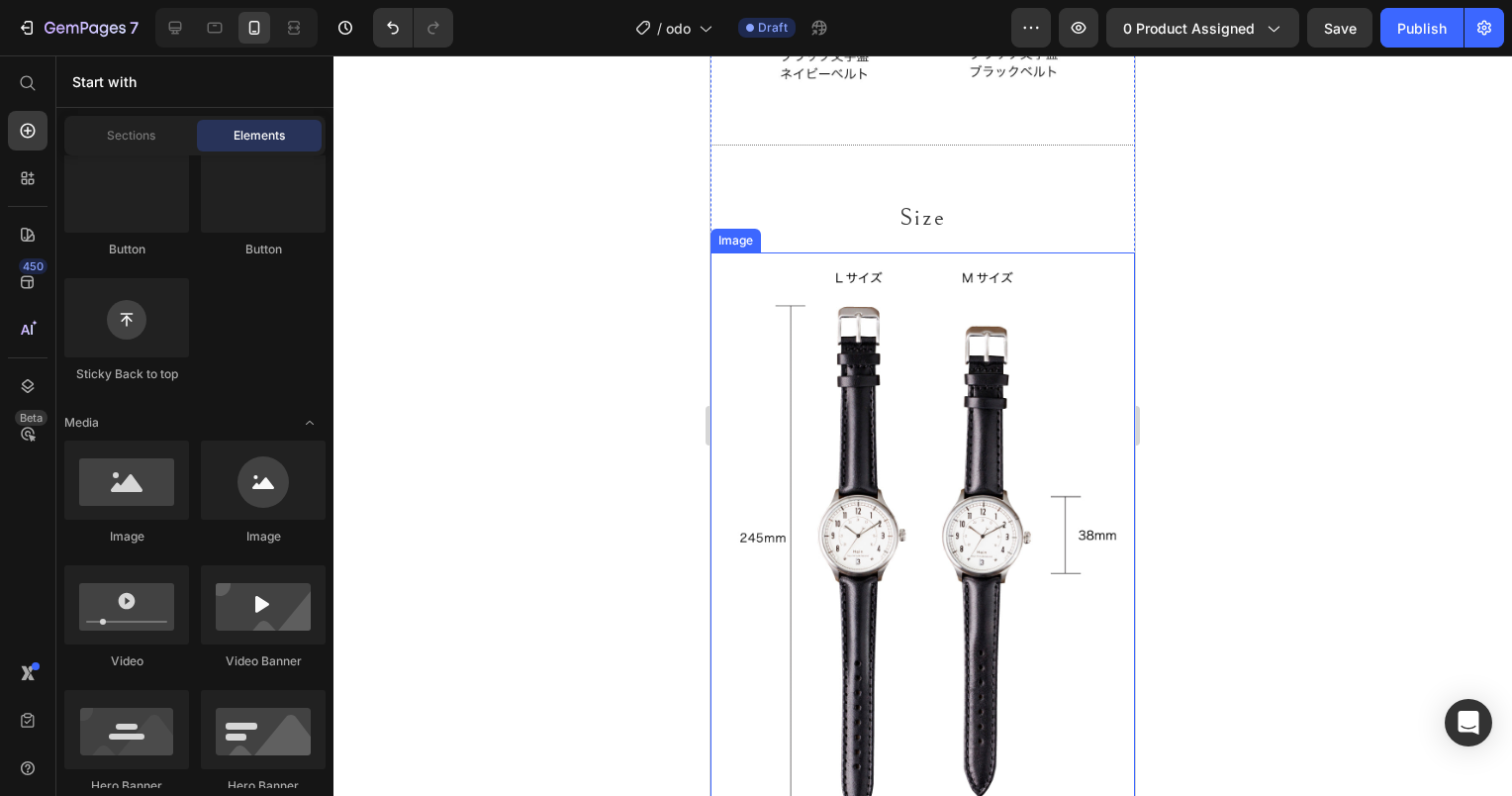 scroll, scrollTop: 24785, scrollLeft: 0, axis: vertical 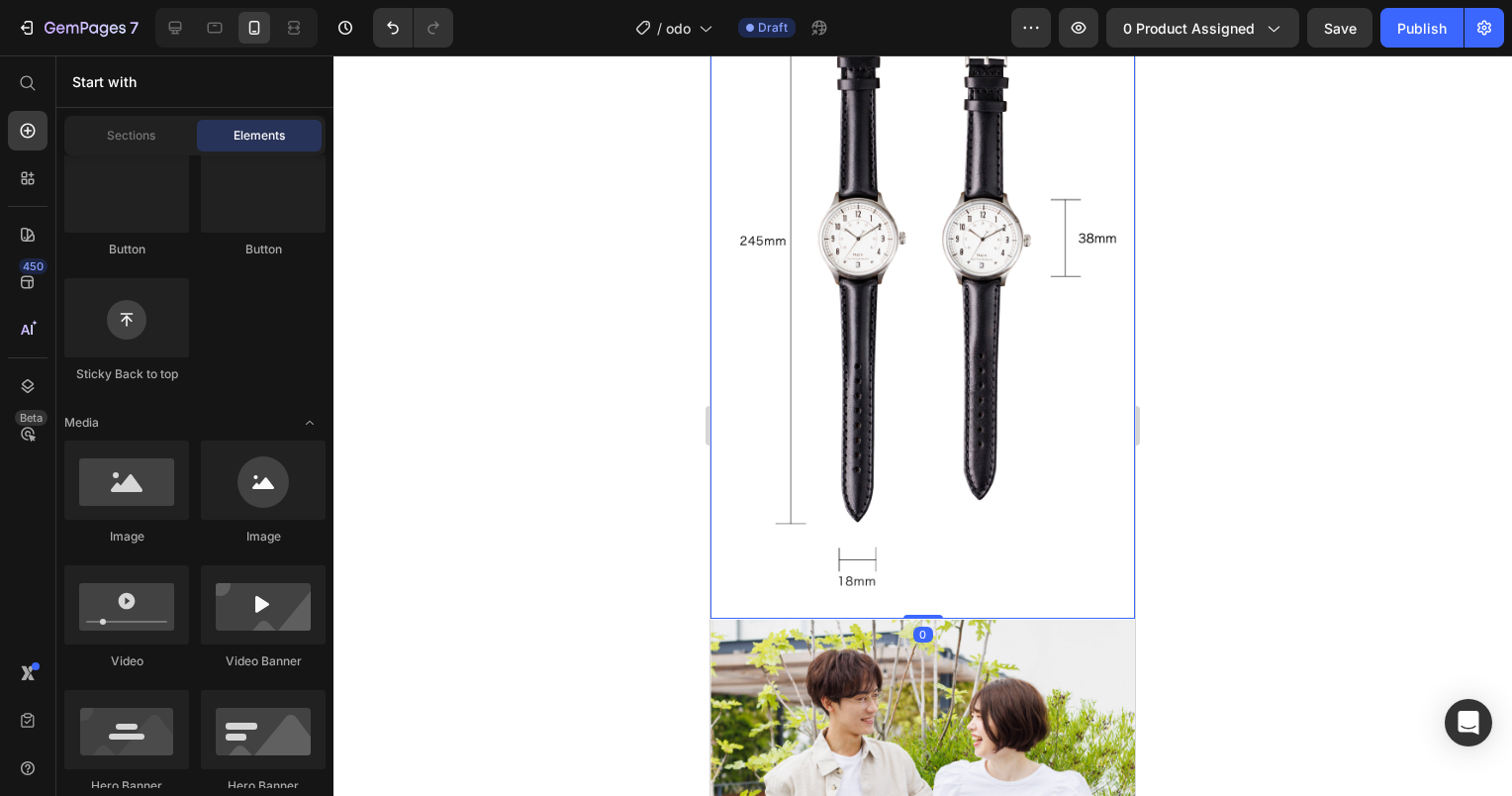 click at bounding box center (922, 286) 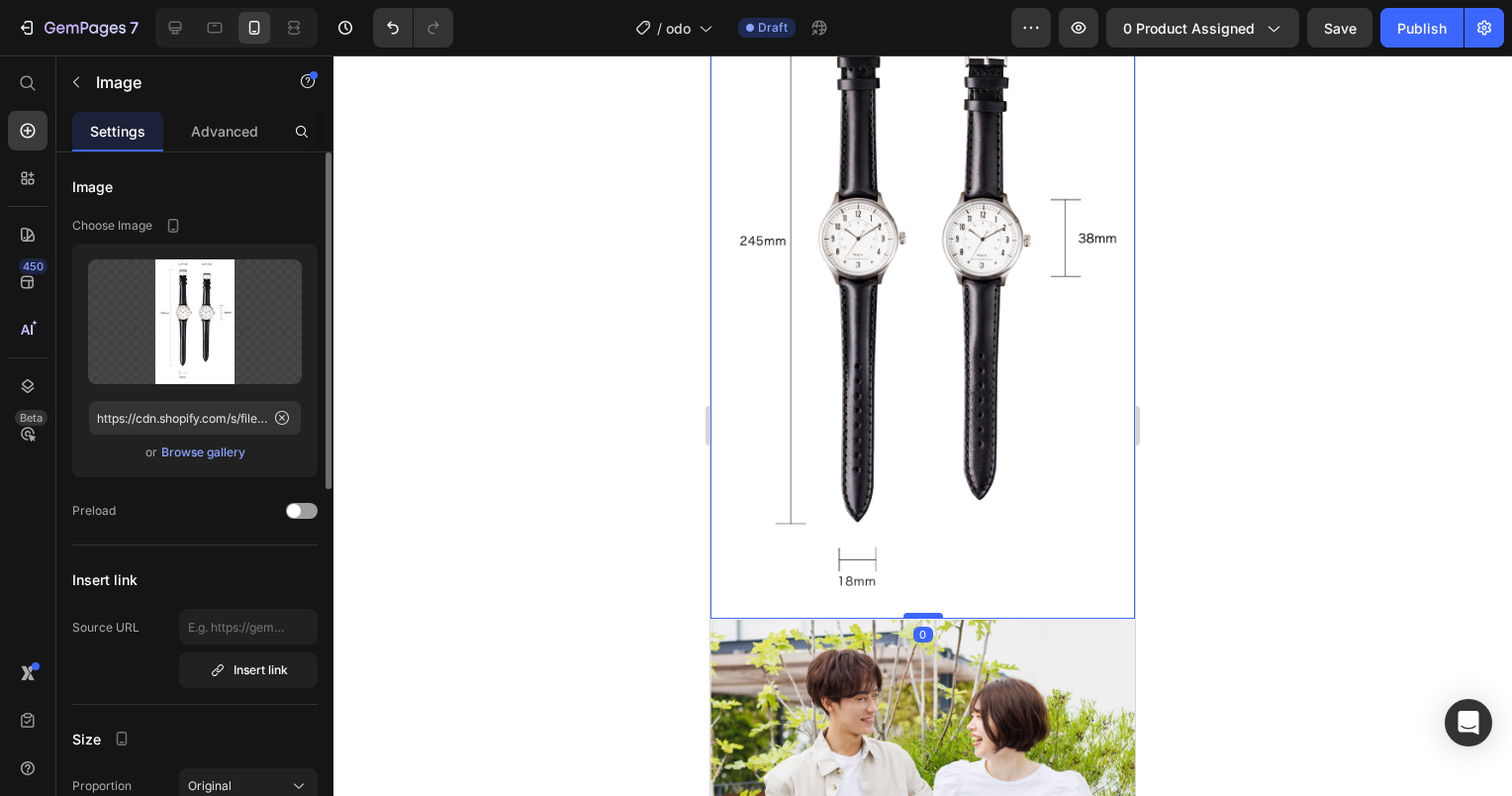 click on "Image   0" at bounding box center (922, 286) 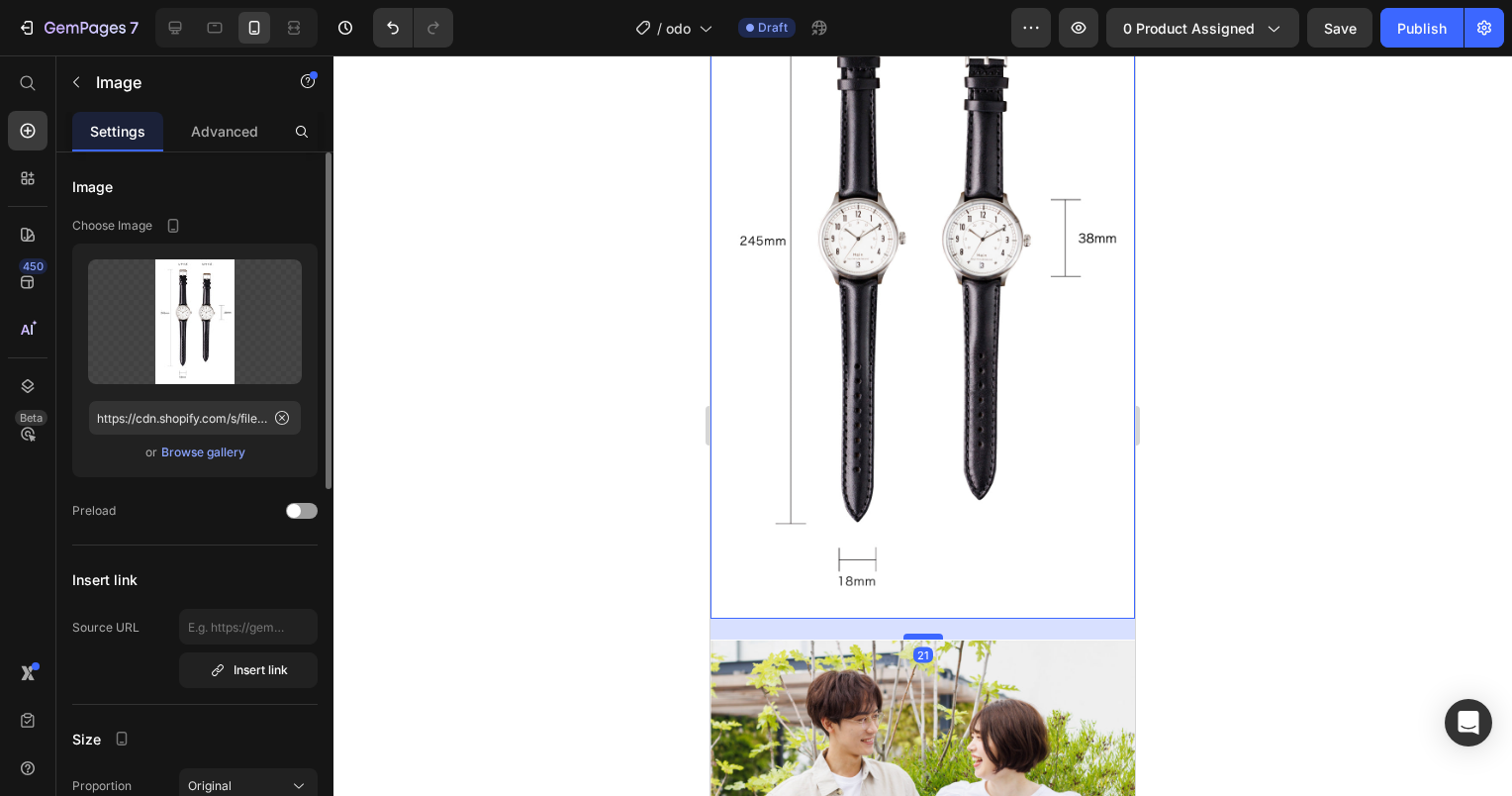 drag, startPoint x: 918, startPoint y: 519, endPoint x: 921, endPoint y: 540, distance: 21.213203 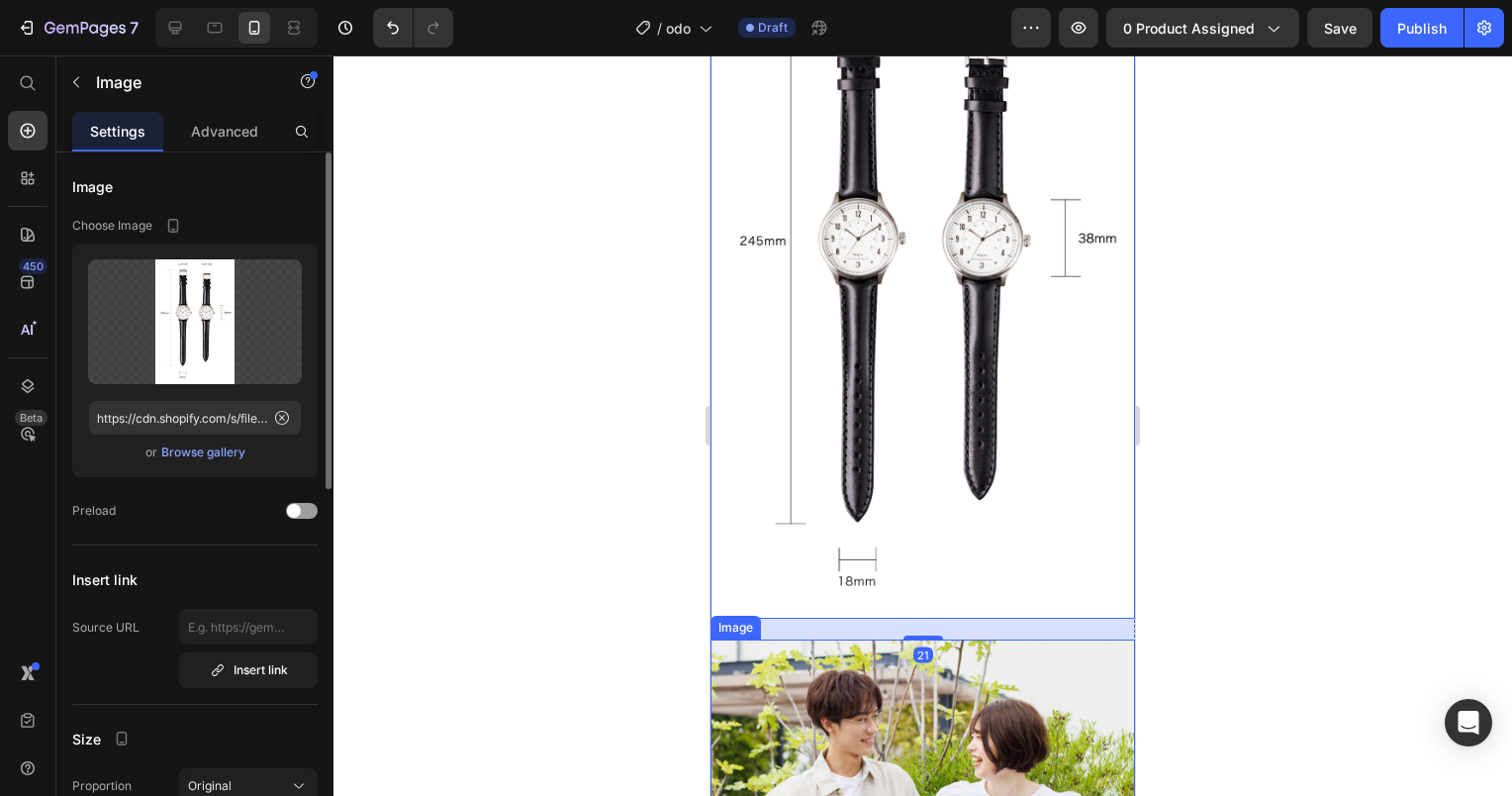 click 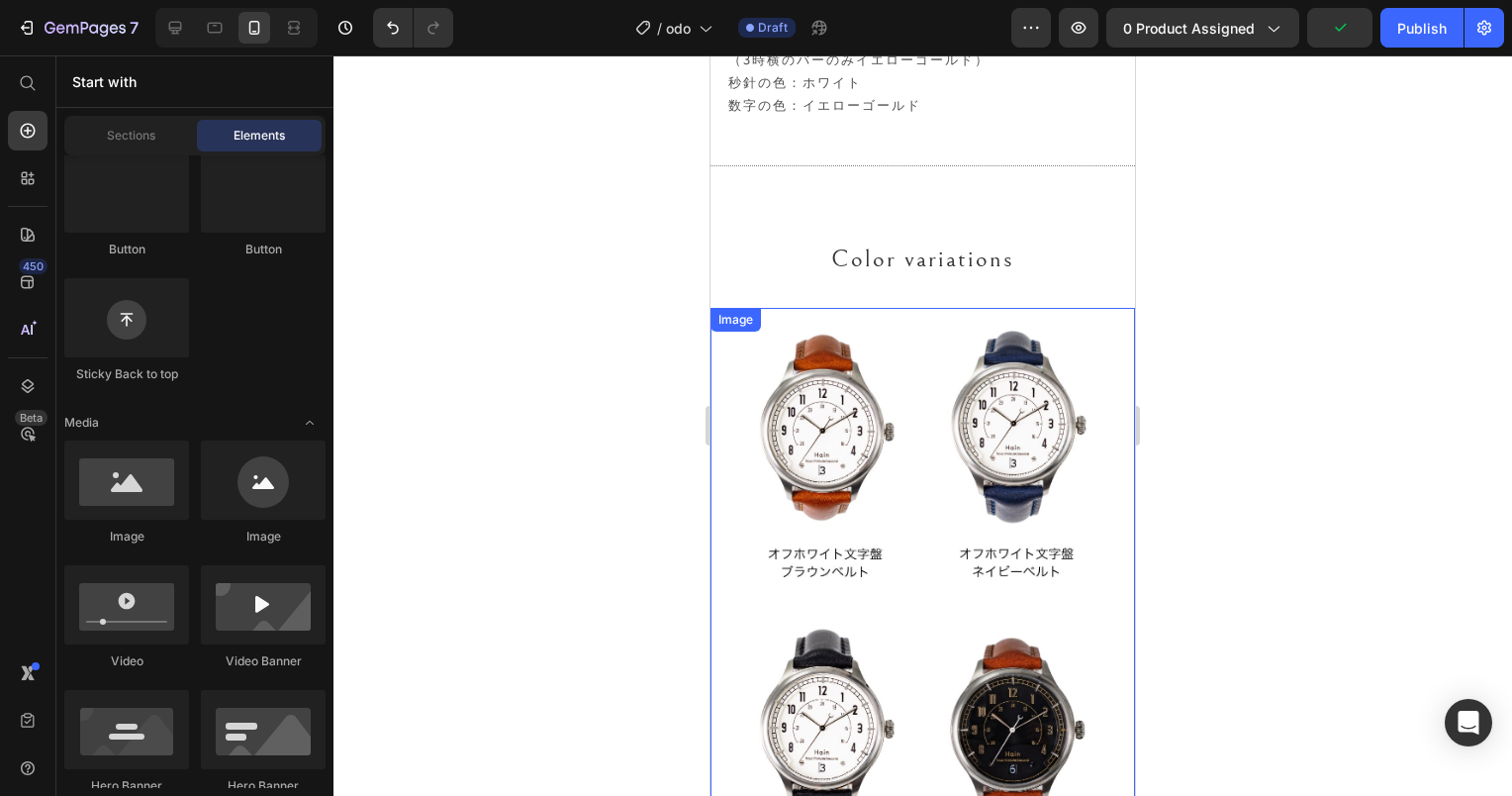 scroll, scrollTop: 23201, scrollLeft: 0, axis: vertical 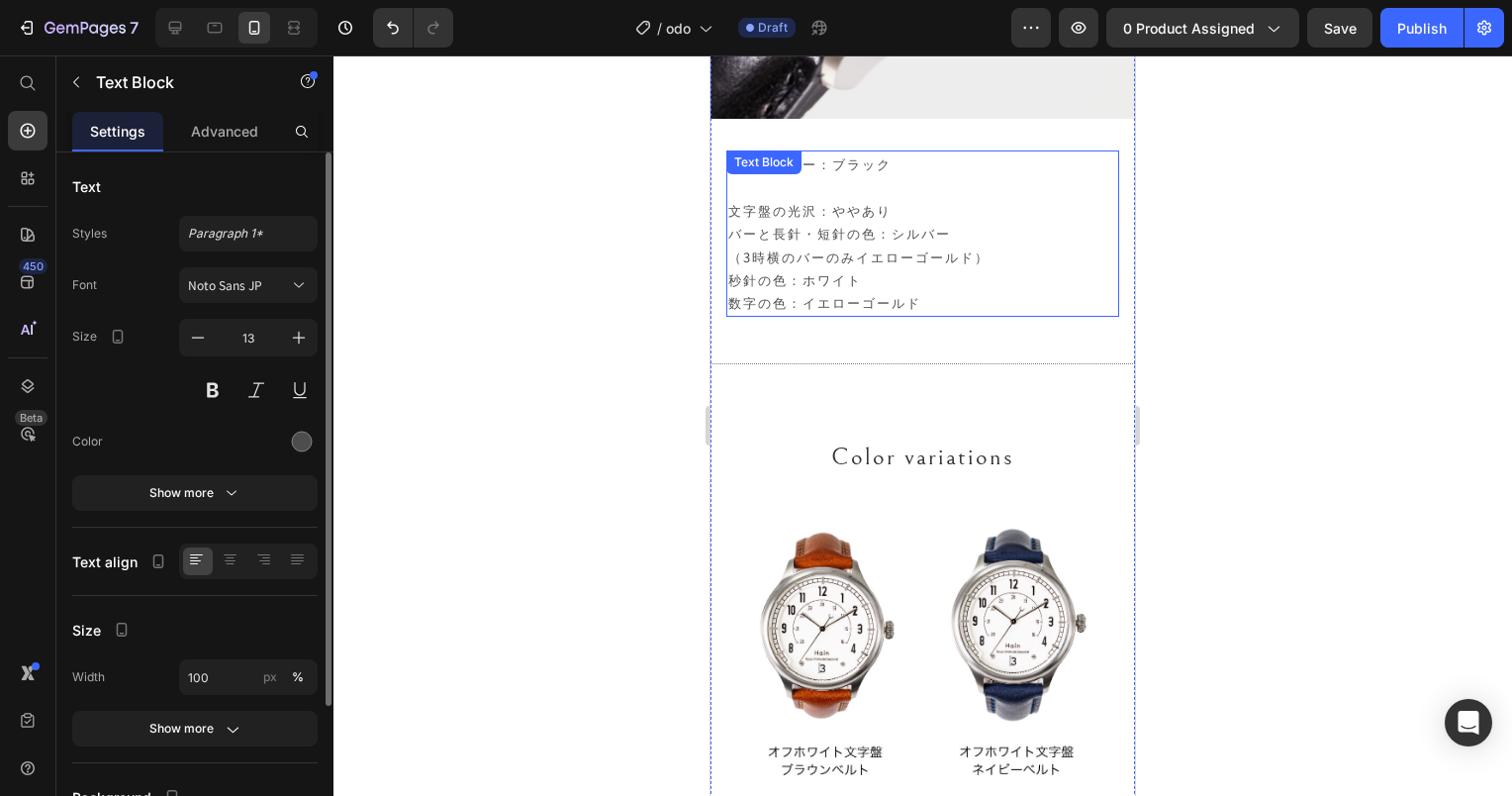 click on "（3時横のバーのみイエローゴールド） 秒針の色：ホワイト" at bounding box center (922, 268) 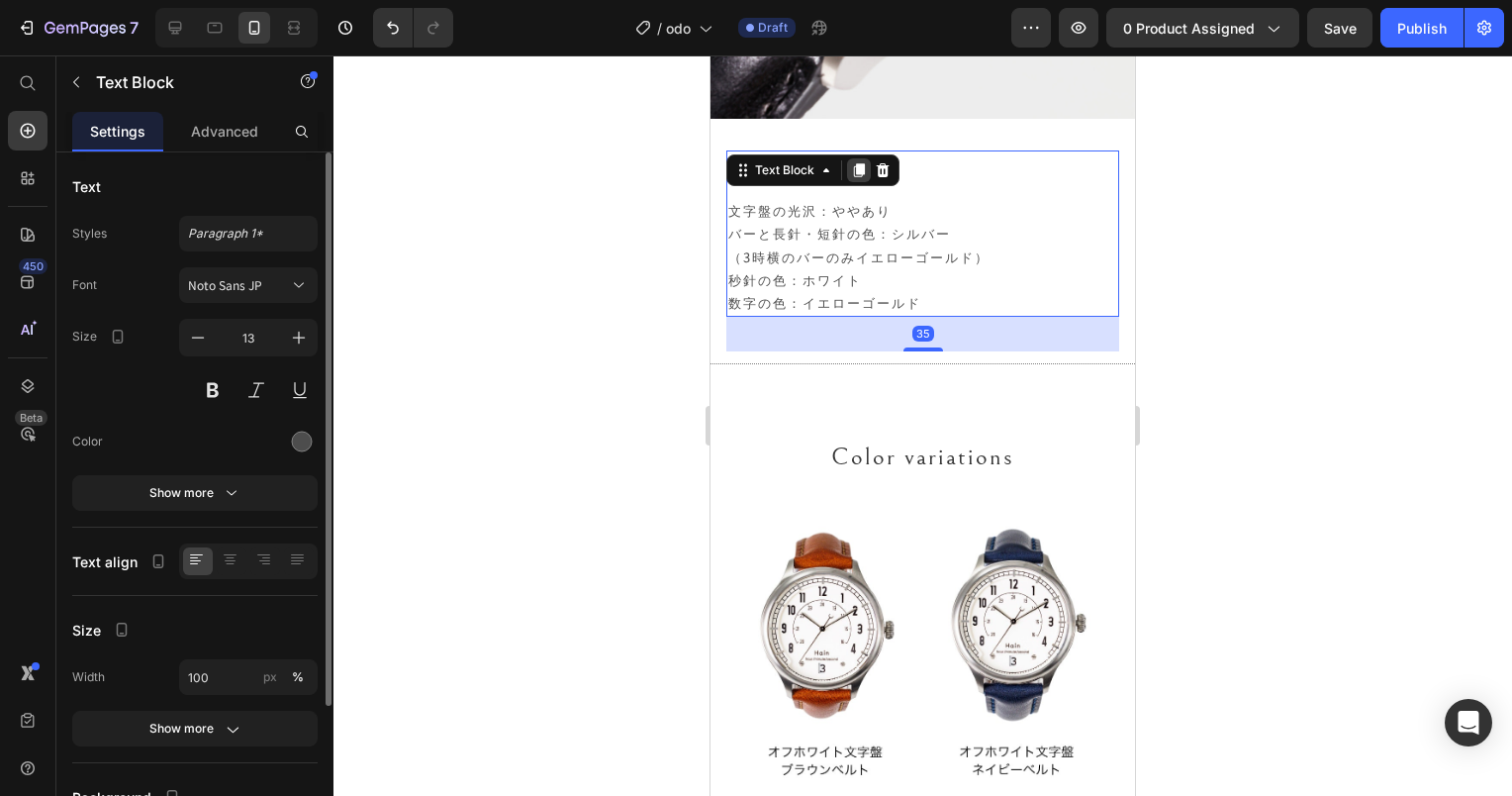 click 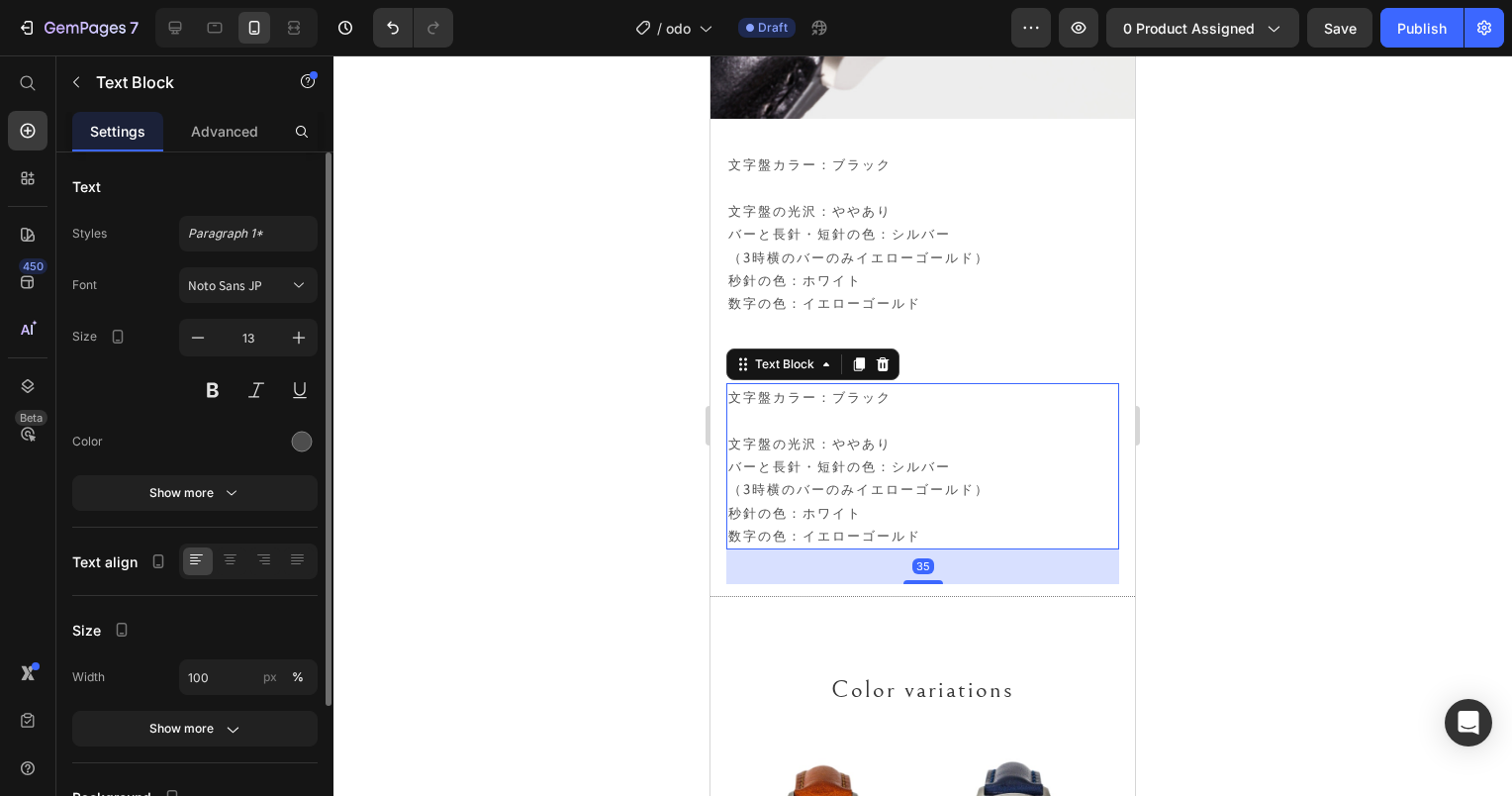 click 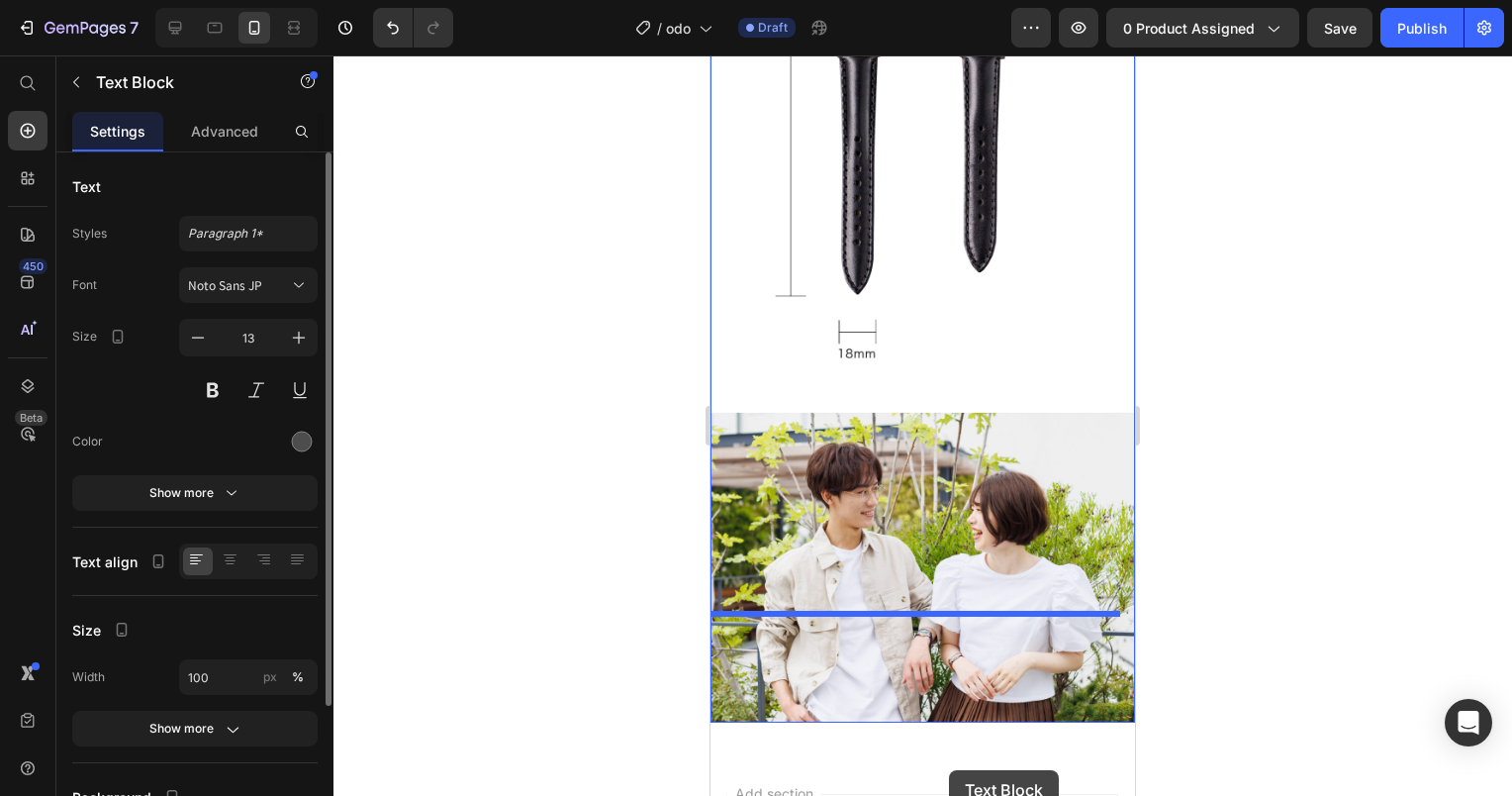 scroll, scrollTop: 25513, scrollLeft: 0, axis: vertical 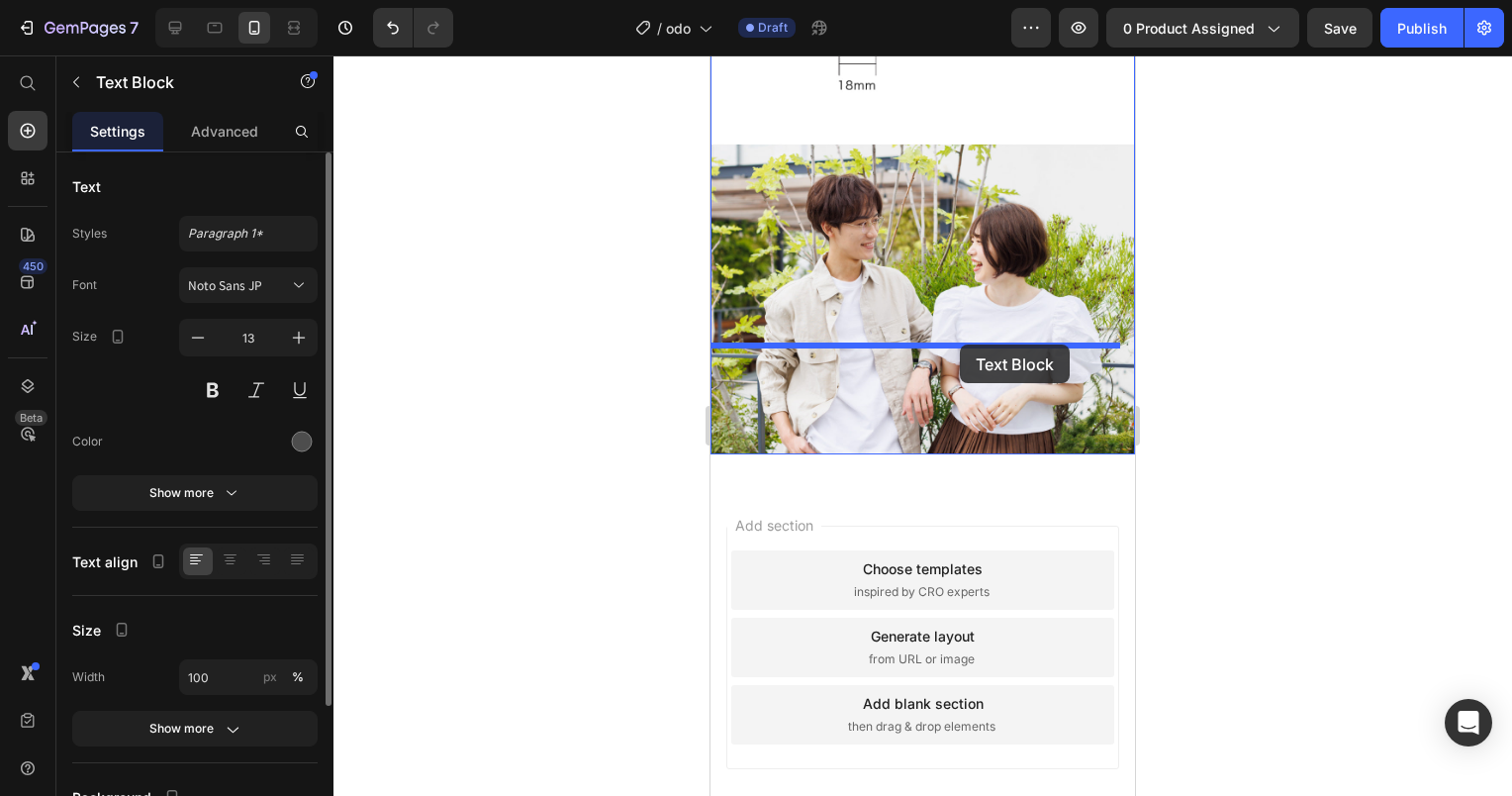 drag, startPoint x: 939, startPoint y: 456, endPoint x: 960, endPoint y: 345, distance: 112.96902 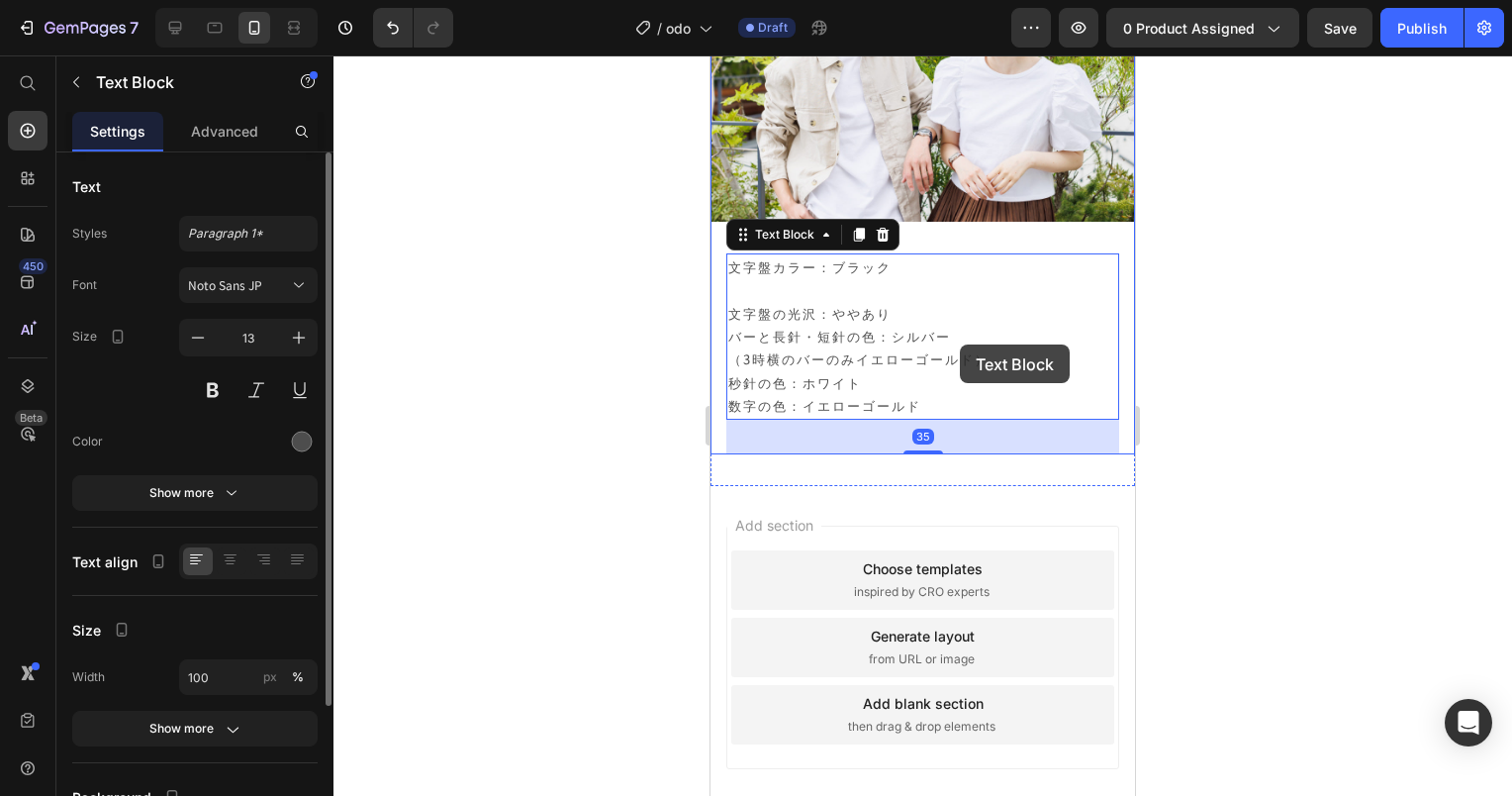 scroll, scrollTop: 25281, scrollLeft: 0, axis: vertical 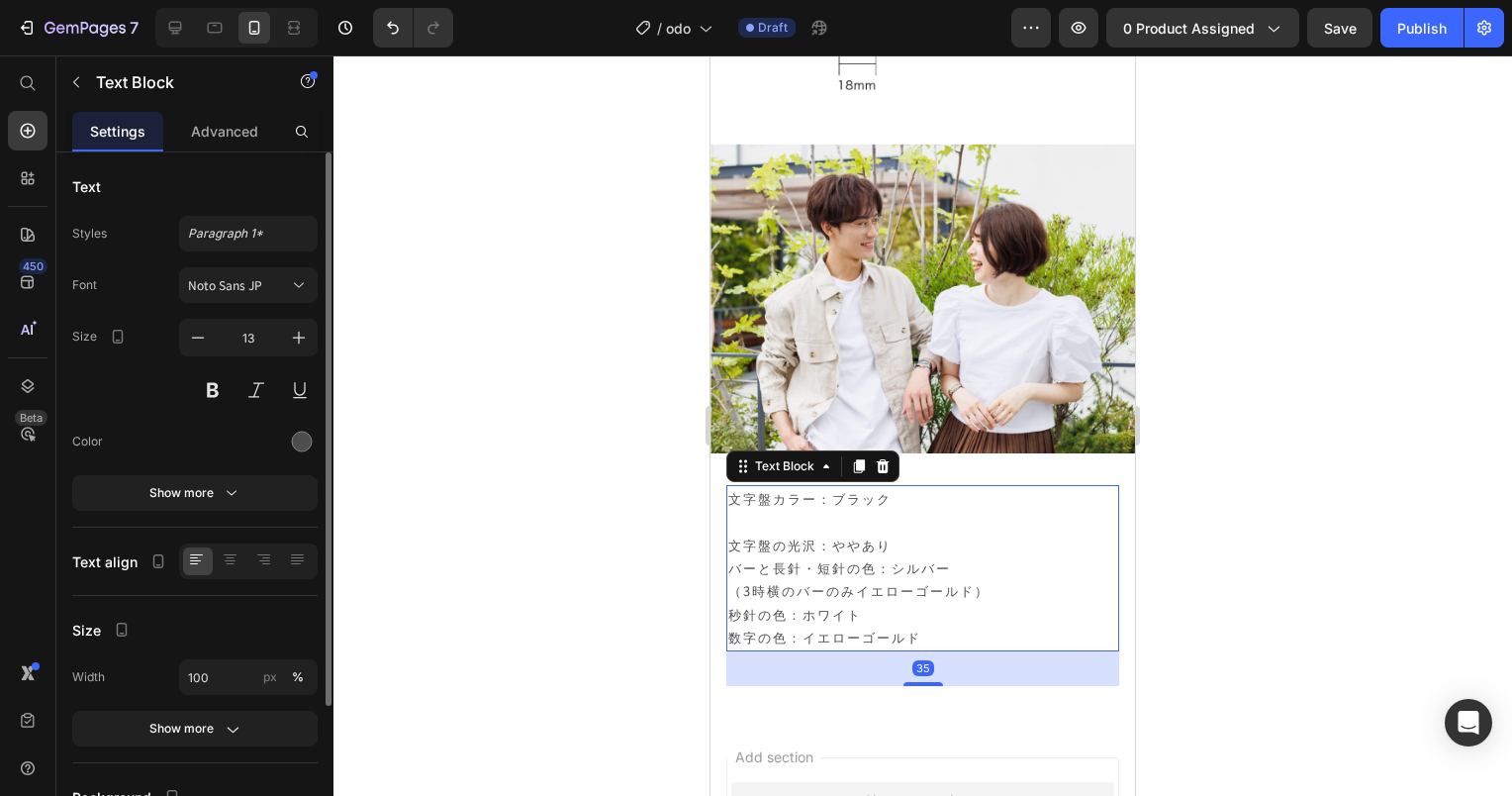 click 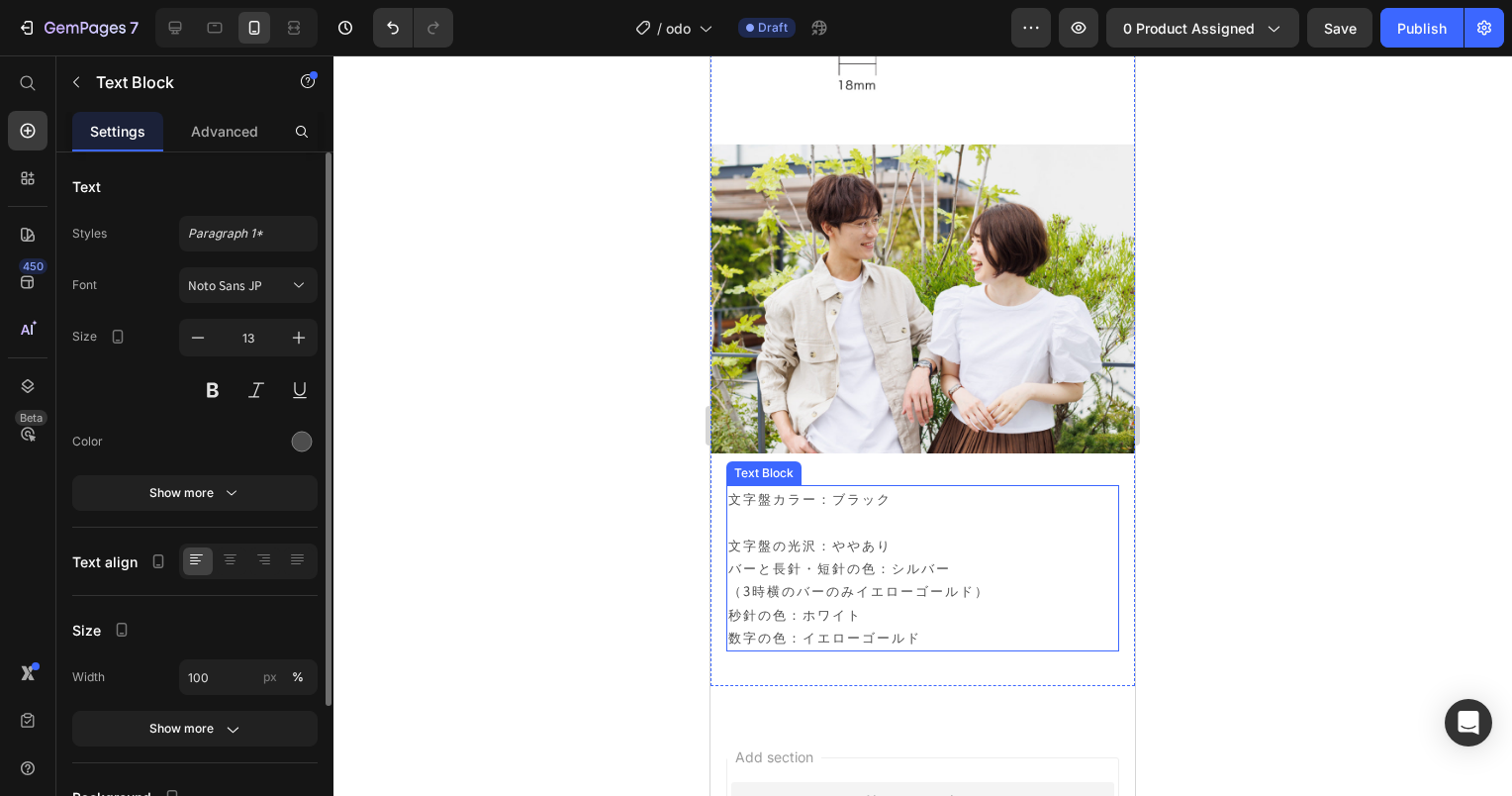 click on "文字盤の光沢：ややあり バーと長針・短針の色：シルバー" at bounding box center (922, 556) 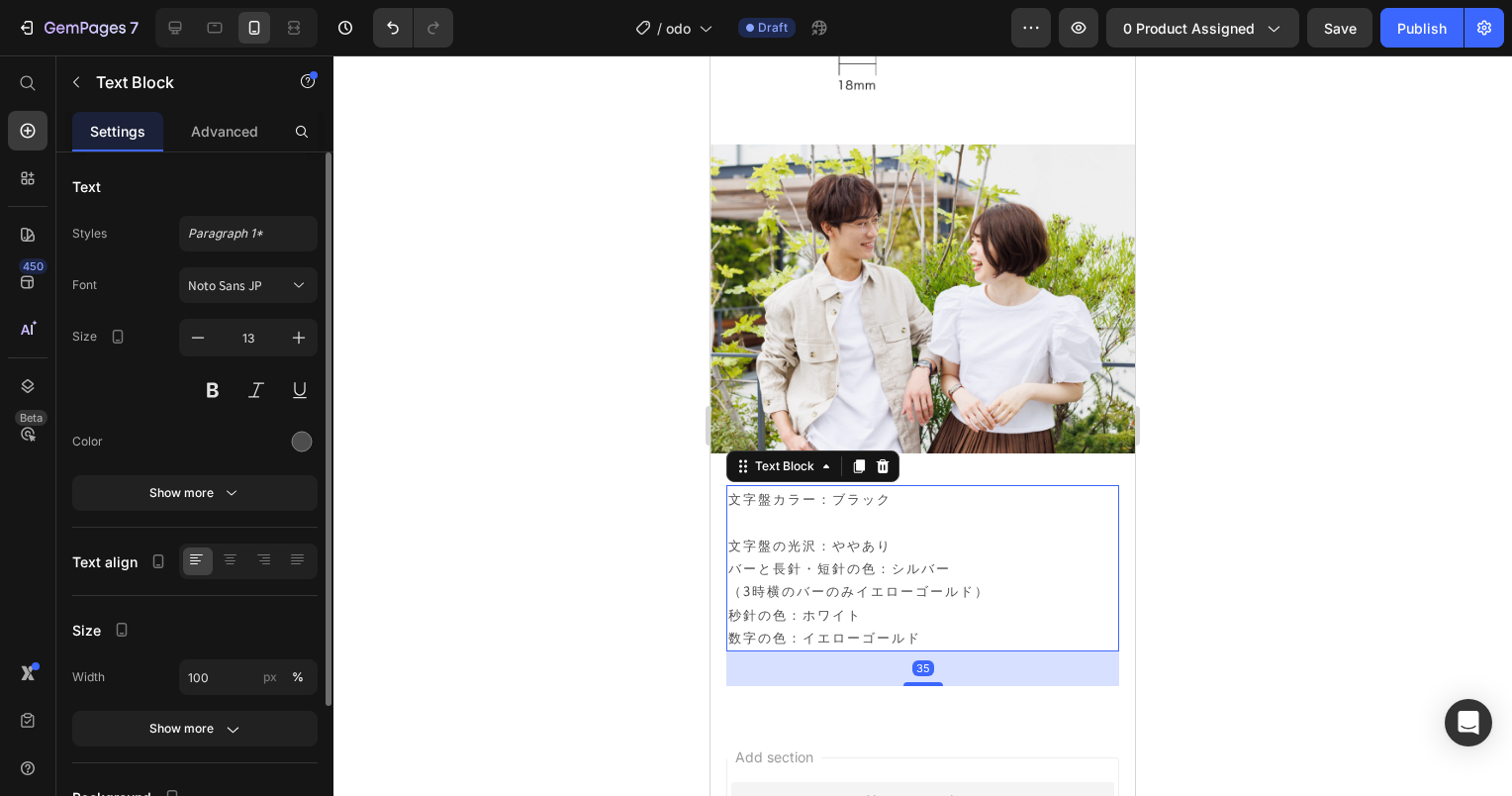 click on "文字盤の光沢：ややあり バーと長針・短針の色：シルバー" at bounding box center (922, 556) 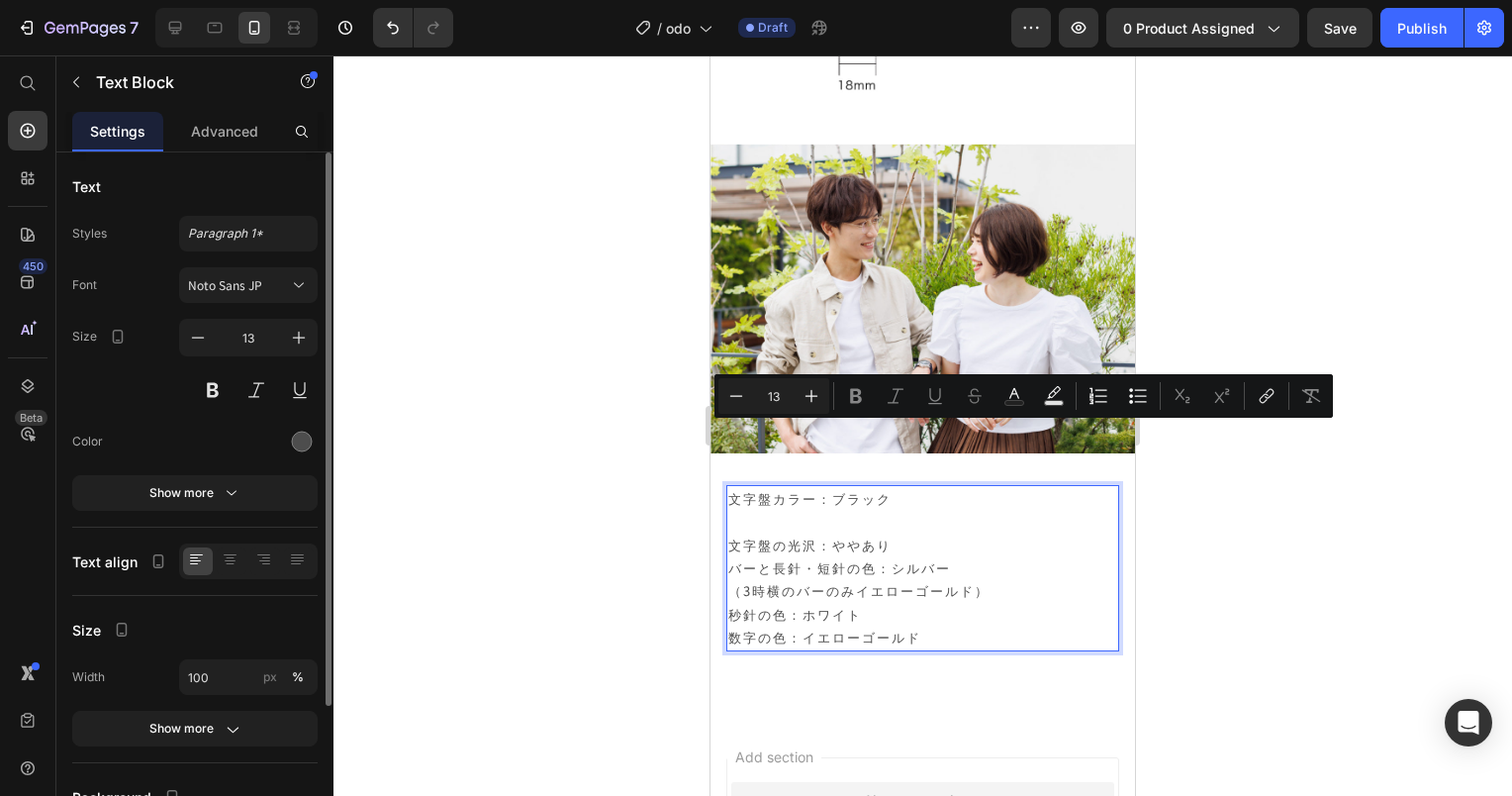 click on "数字の色：イエローゴールド" at bounding box center [922, 637] 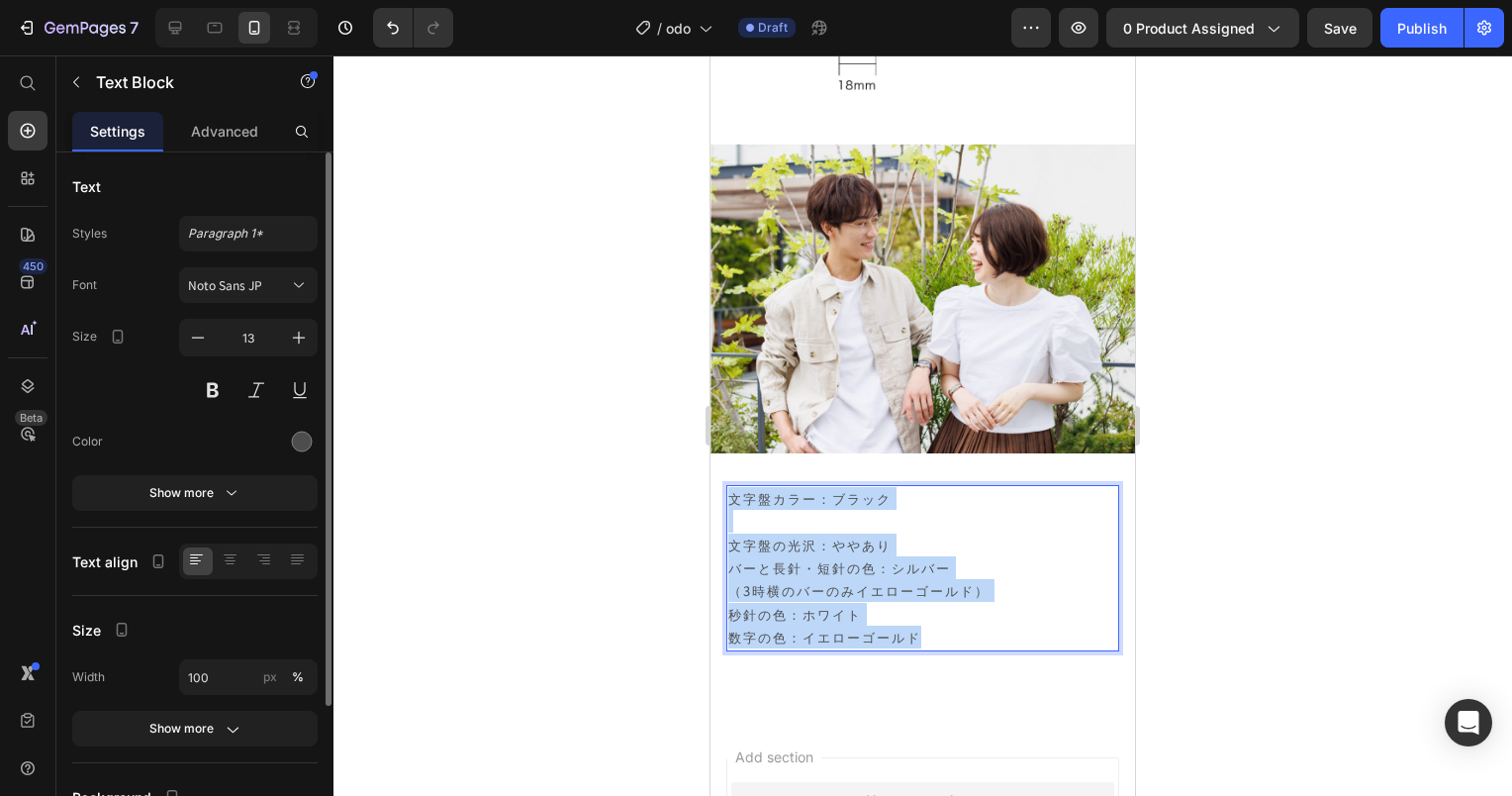 drag, startPoint x: 953, startPoint y: 535, endPoint x: 1409, endPoint y: 440, distance: 465.7907 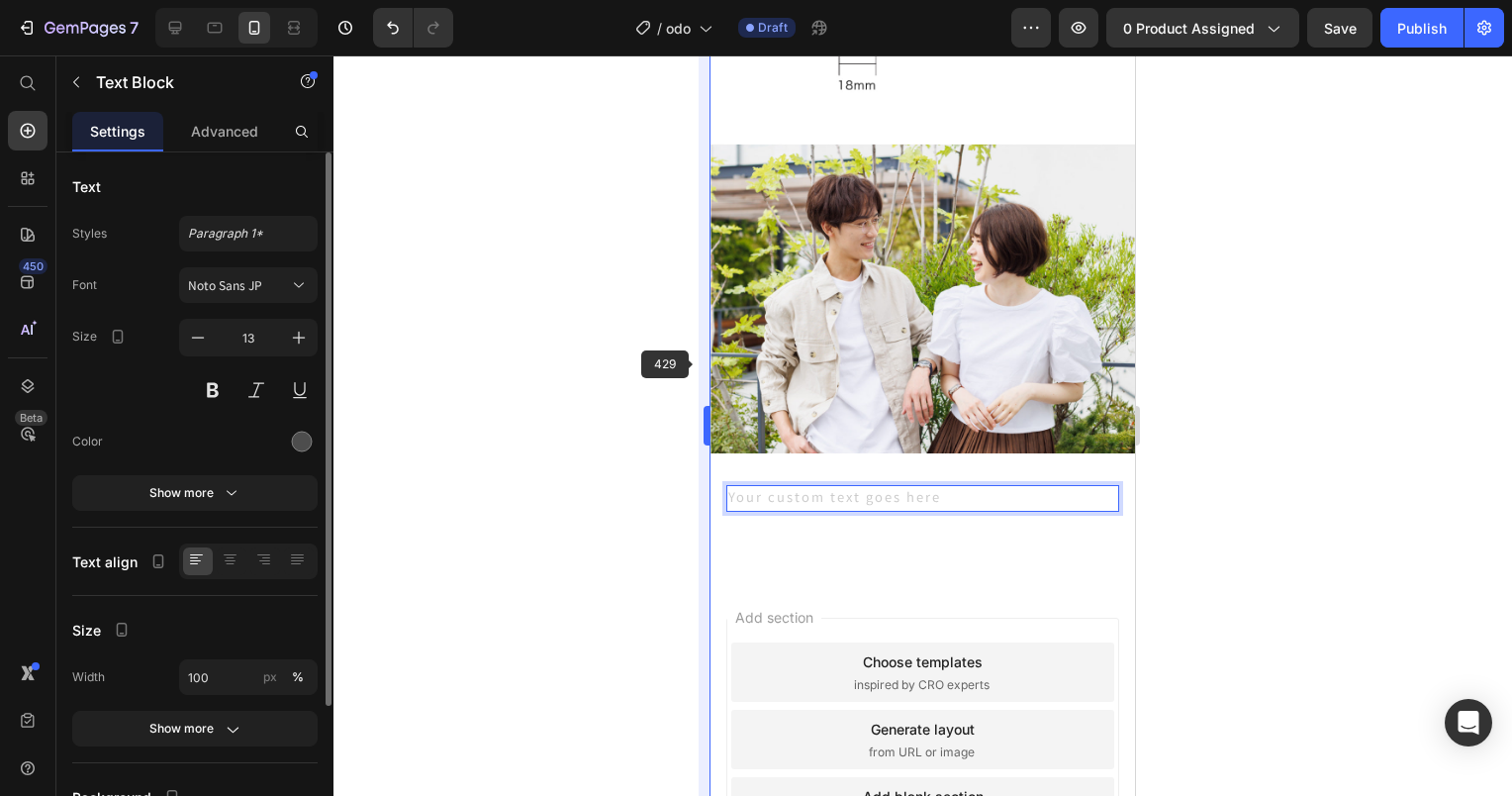 type 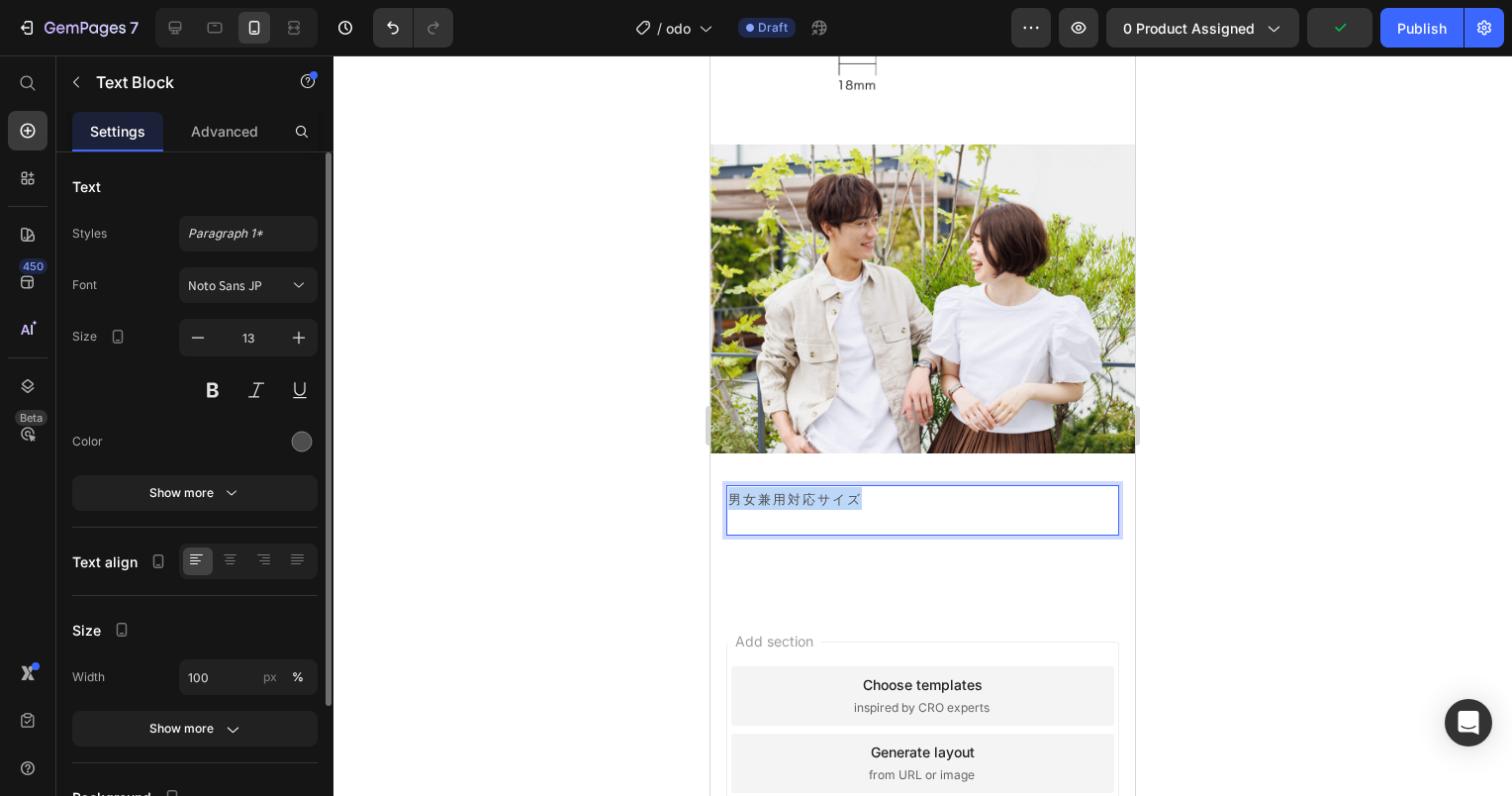 drag, startPoint x: 873, startPoint y: 392, endPoint x: 706, endPoint y: 370, distance: 168.44287 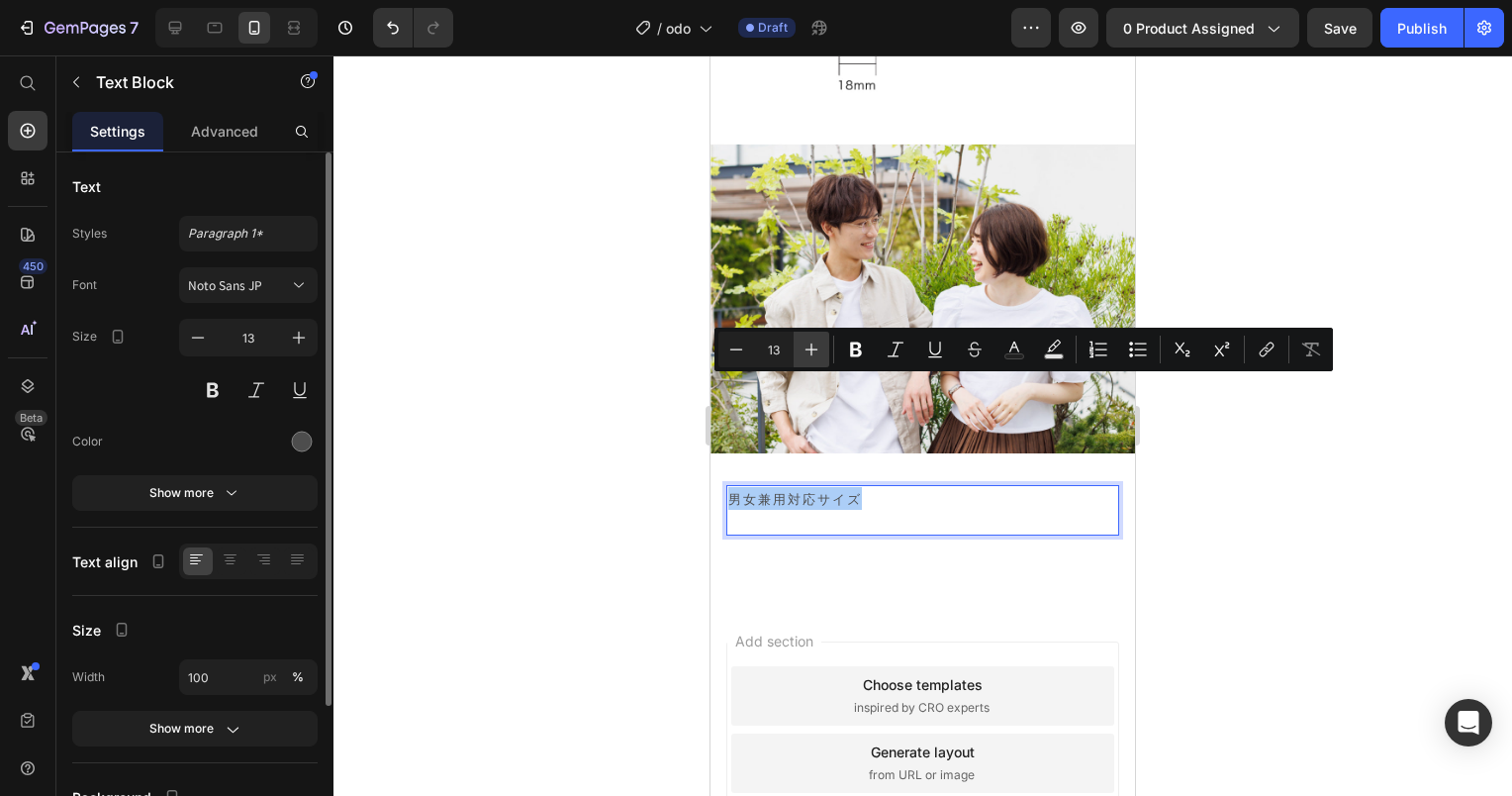 click 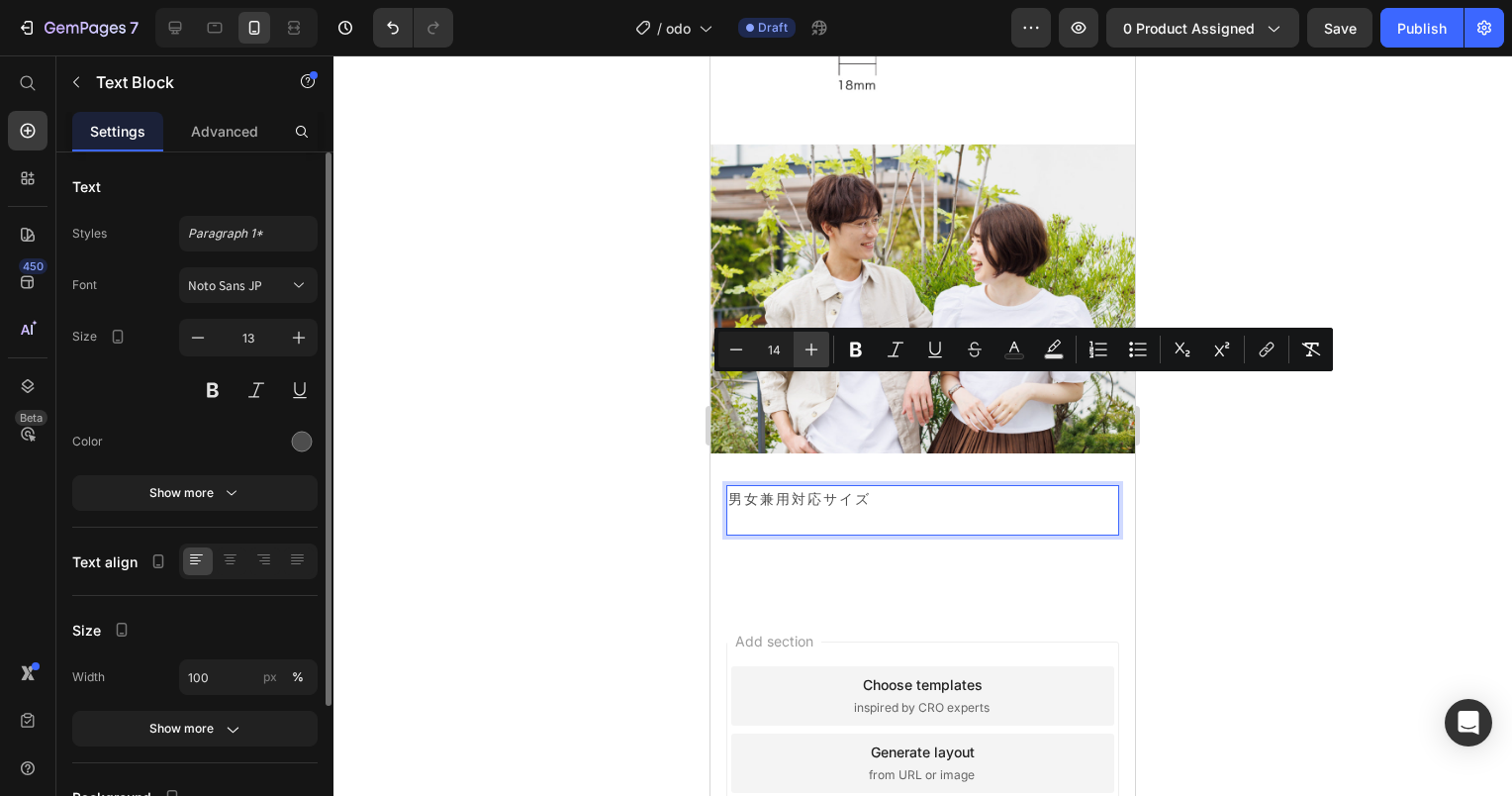 click 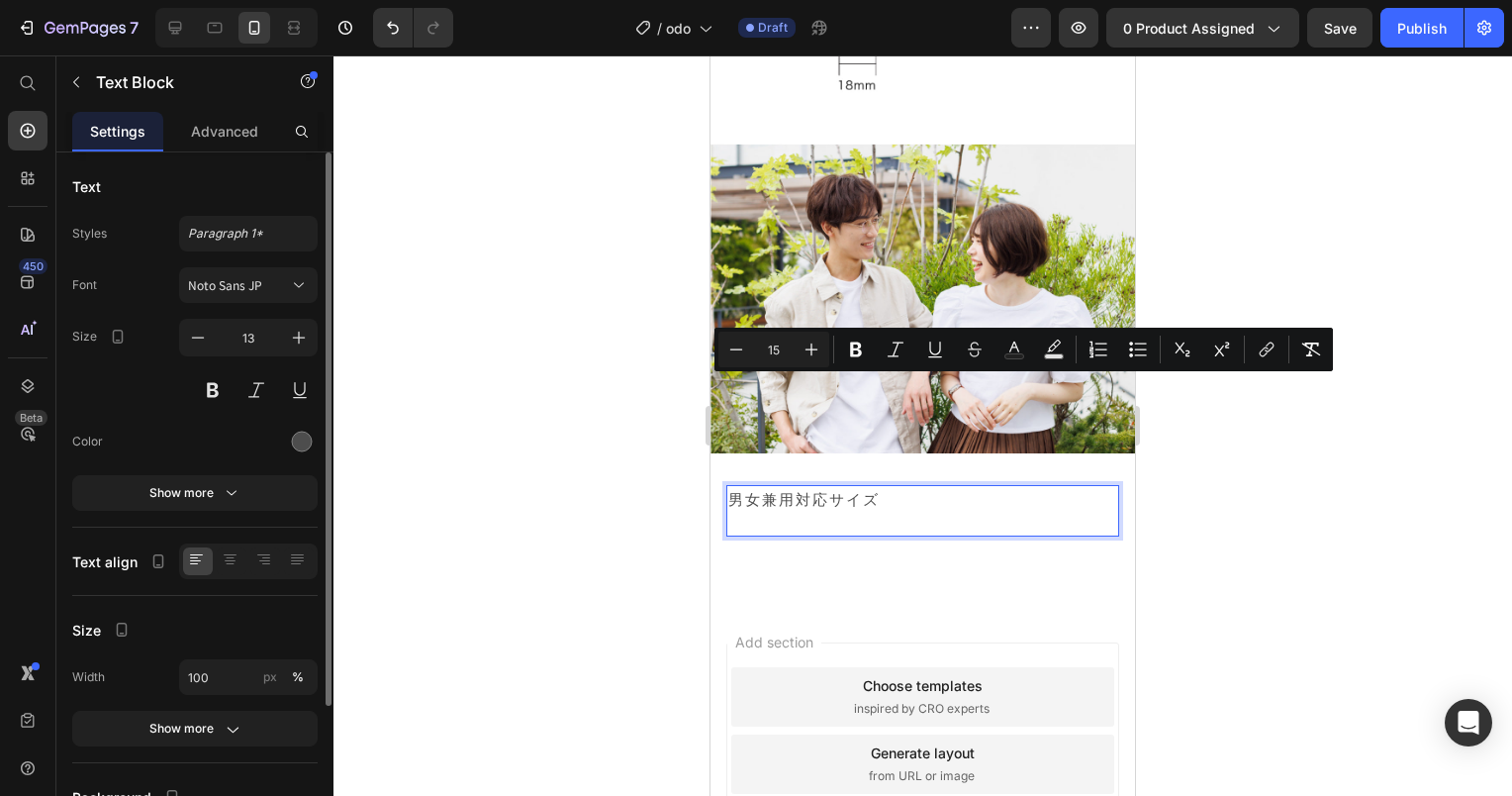 click 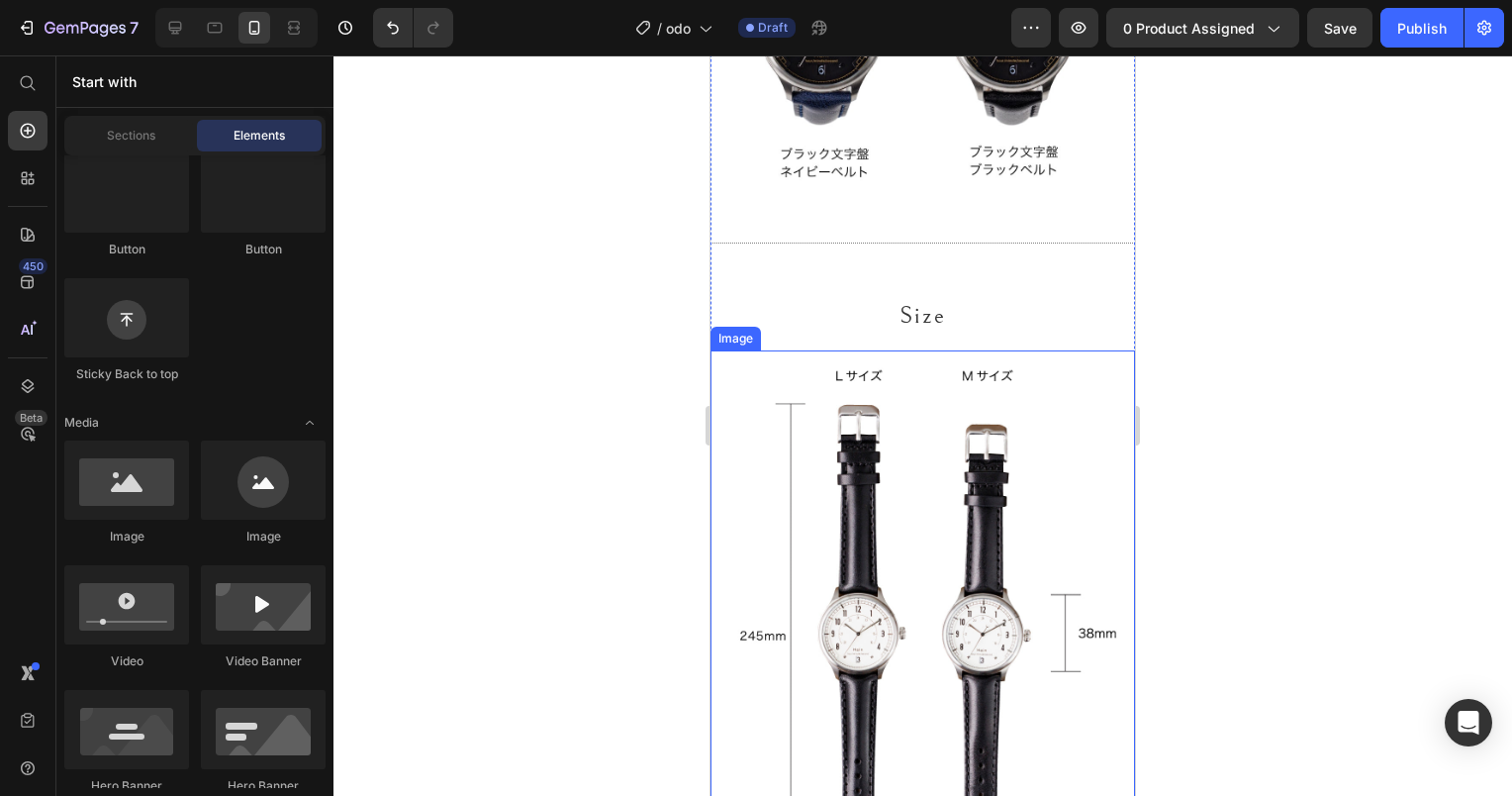 scroll, scrollTop: 24984, scrollLeft: 0, axis: vertical 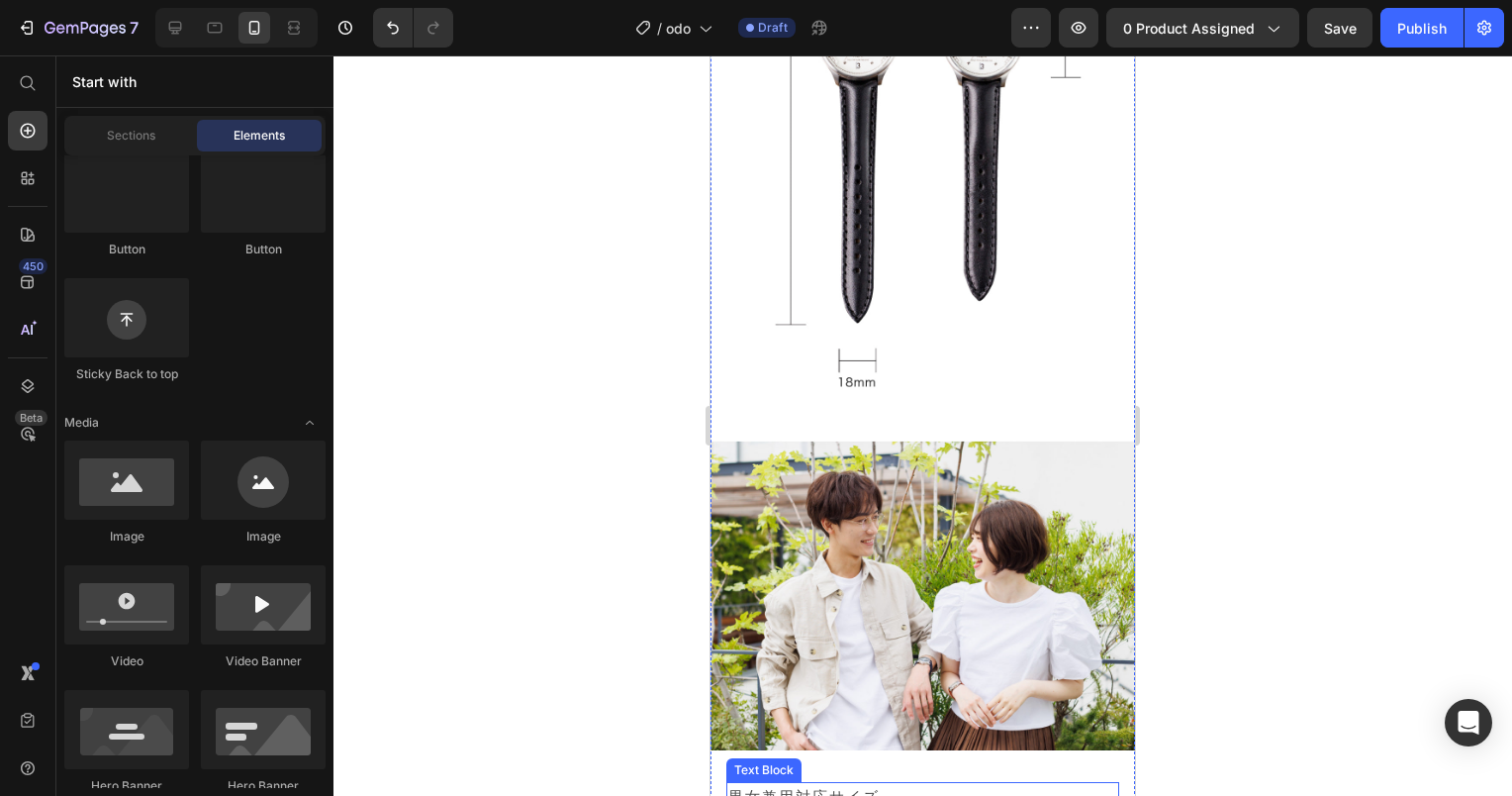 click on "男女兼用対応サイズ" at bounding box center [922, 796] 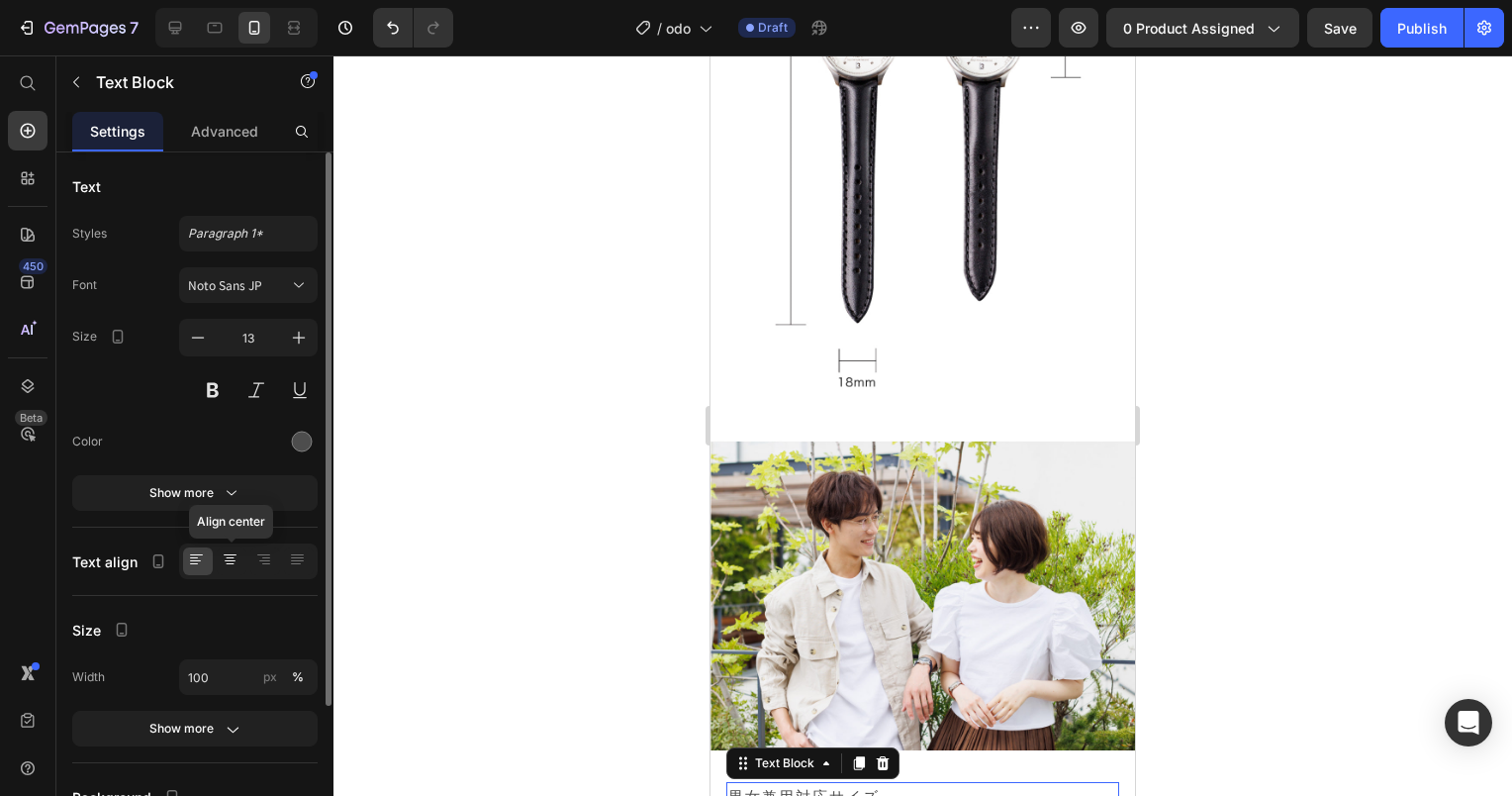 click 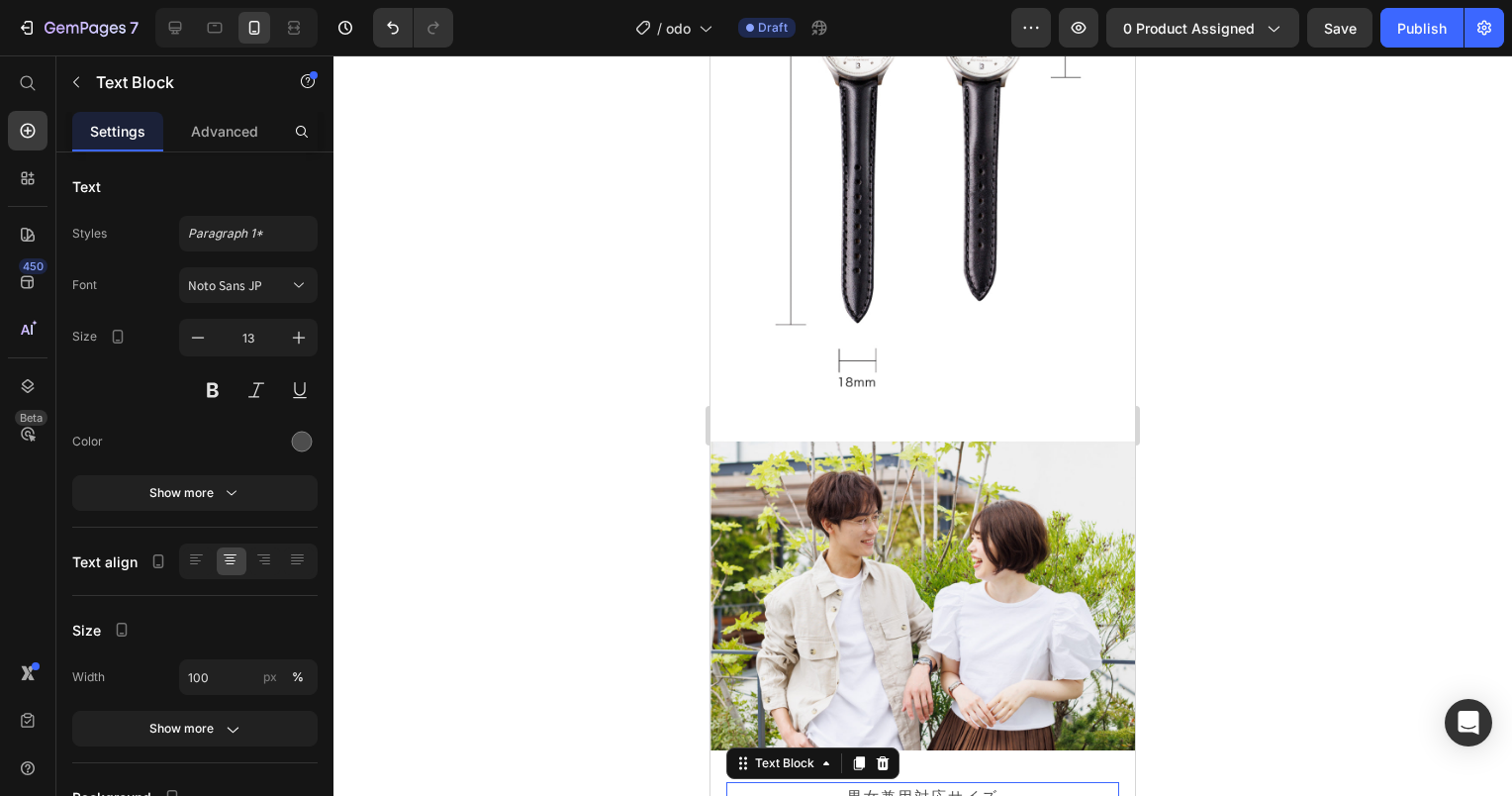 click 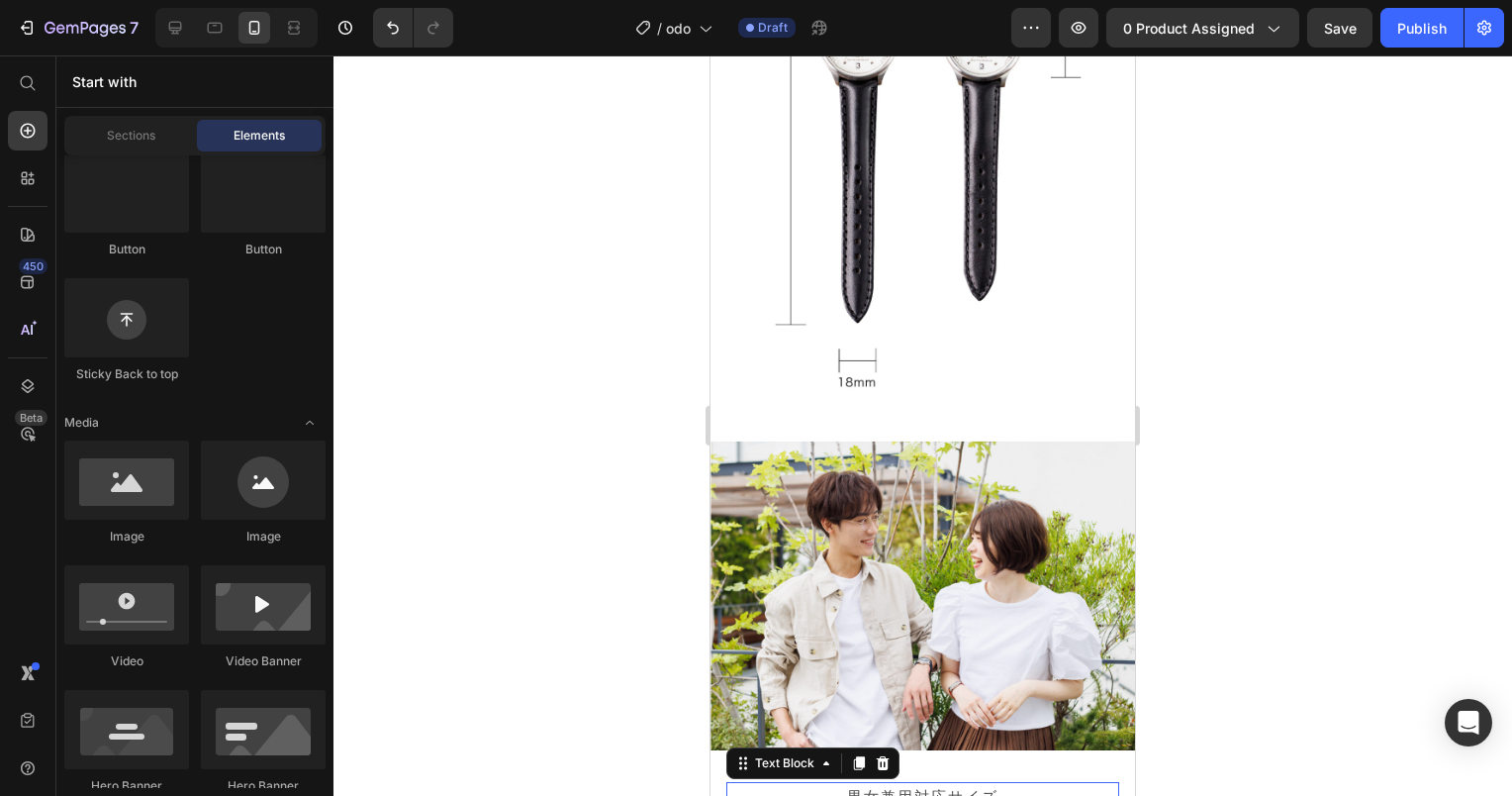 click on "男女兼用対応サイズ" at bounding box center (922, 796) 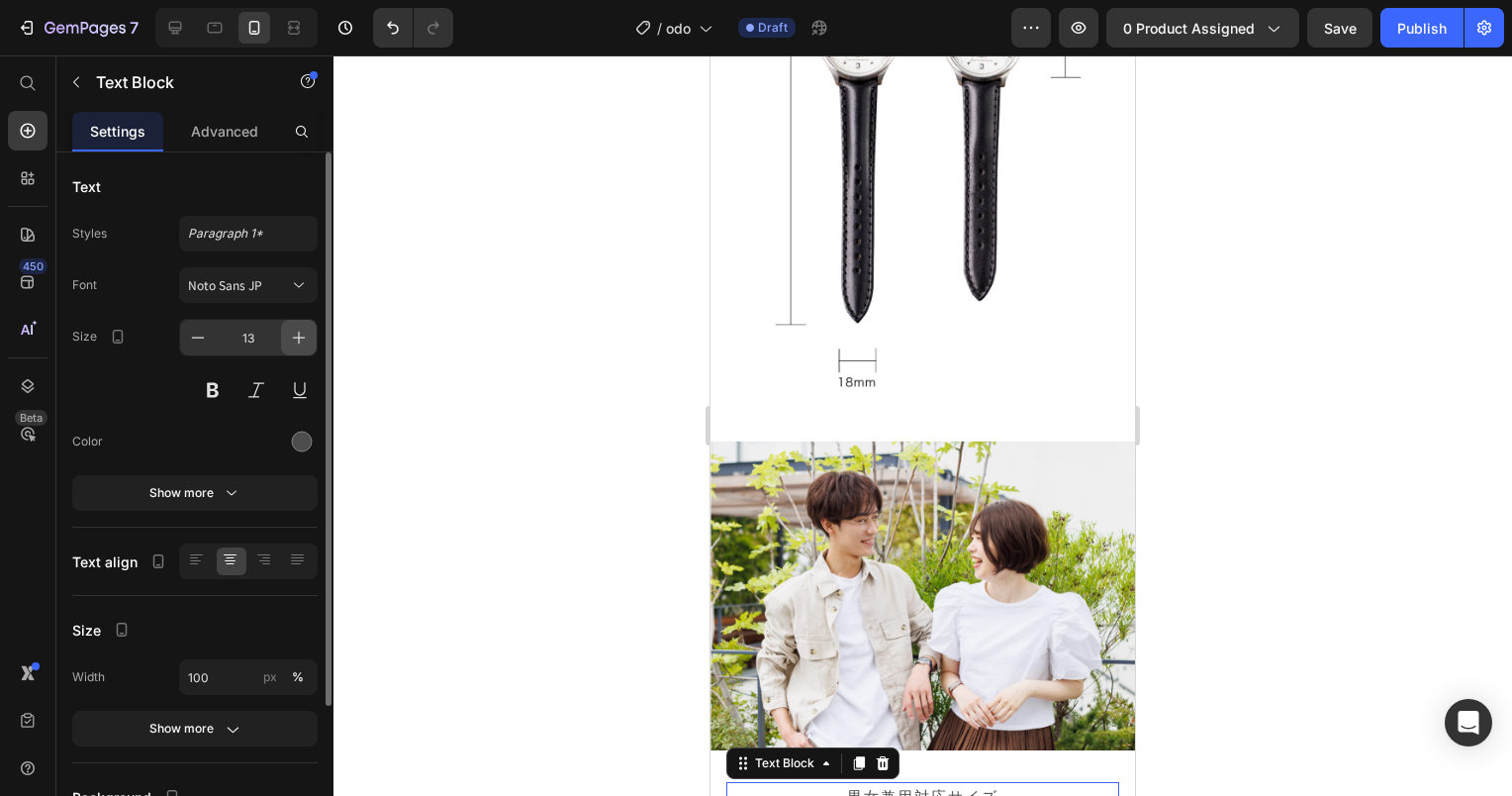click 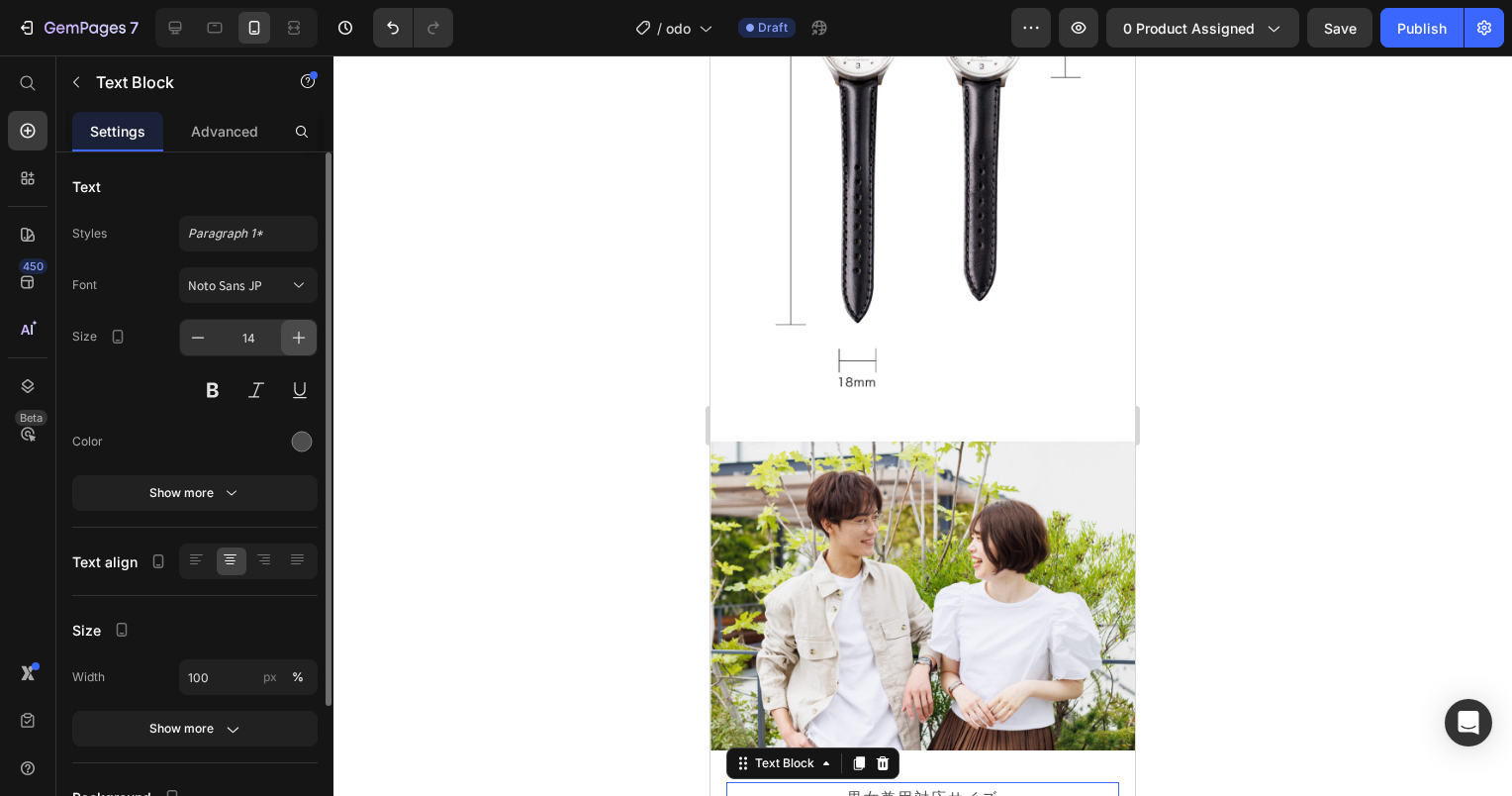 click 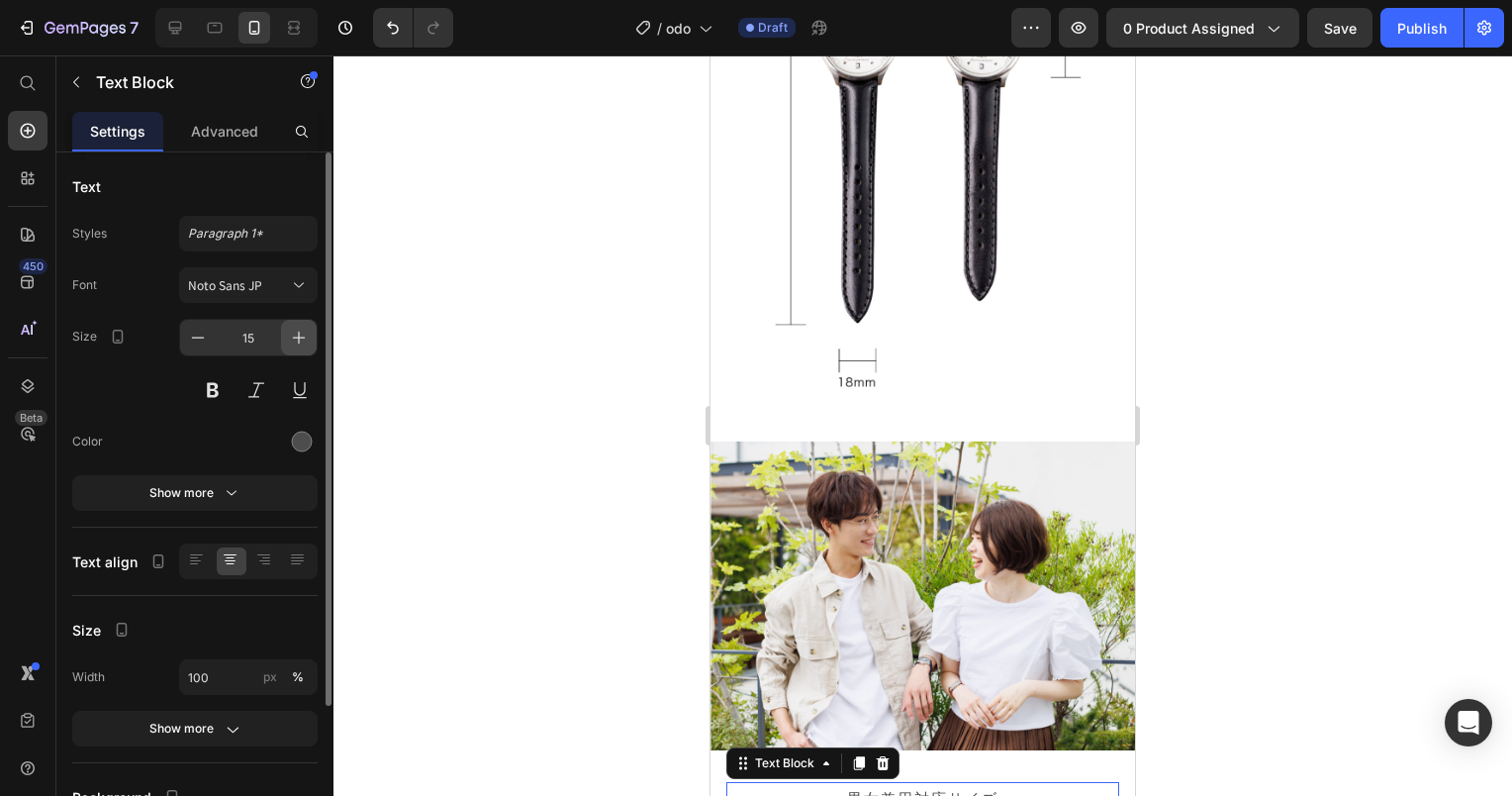 click 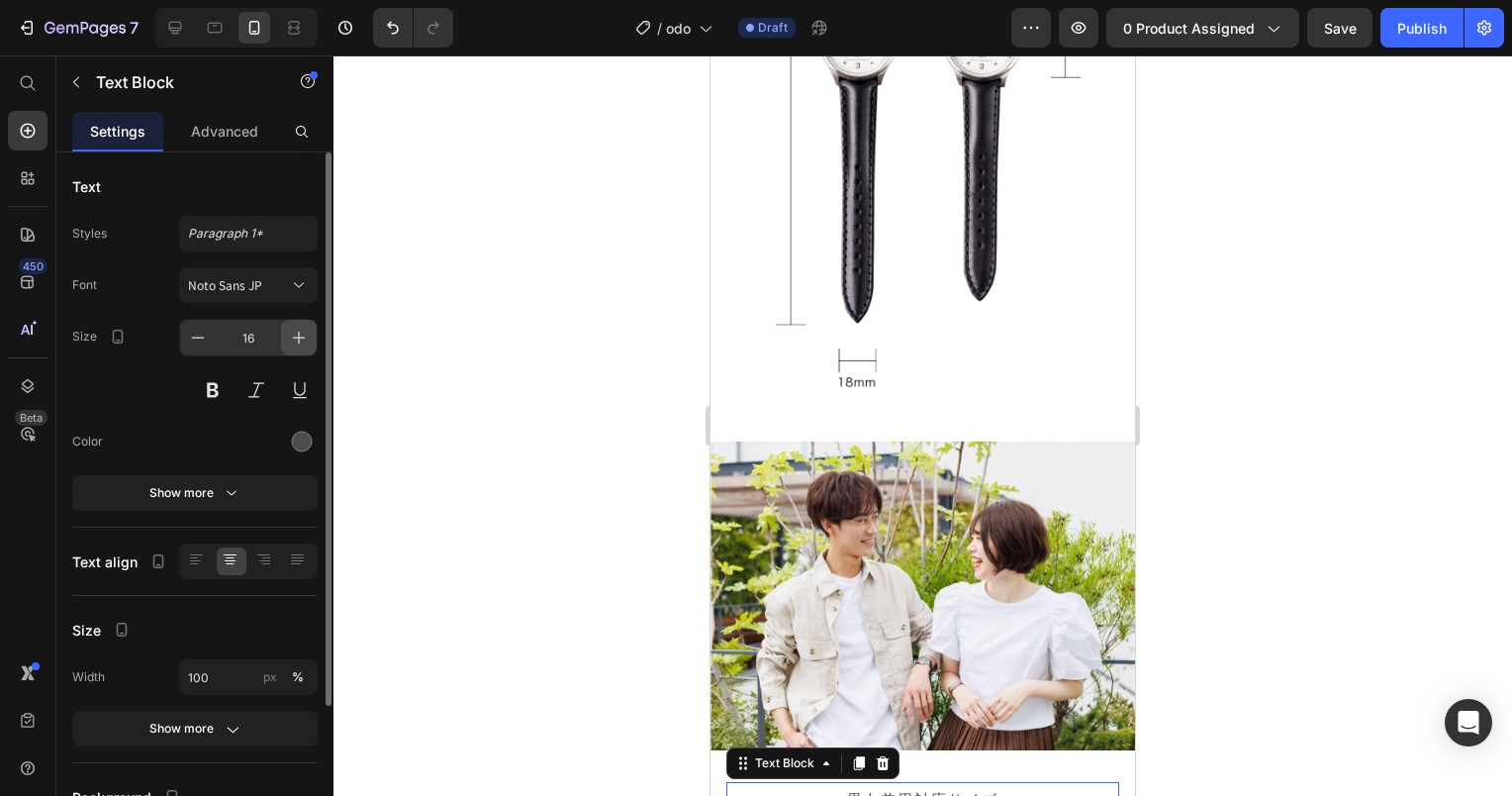 click at bounding box center [299, 338] 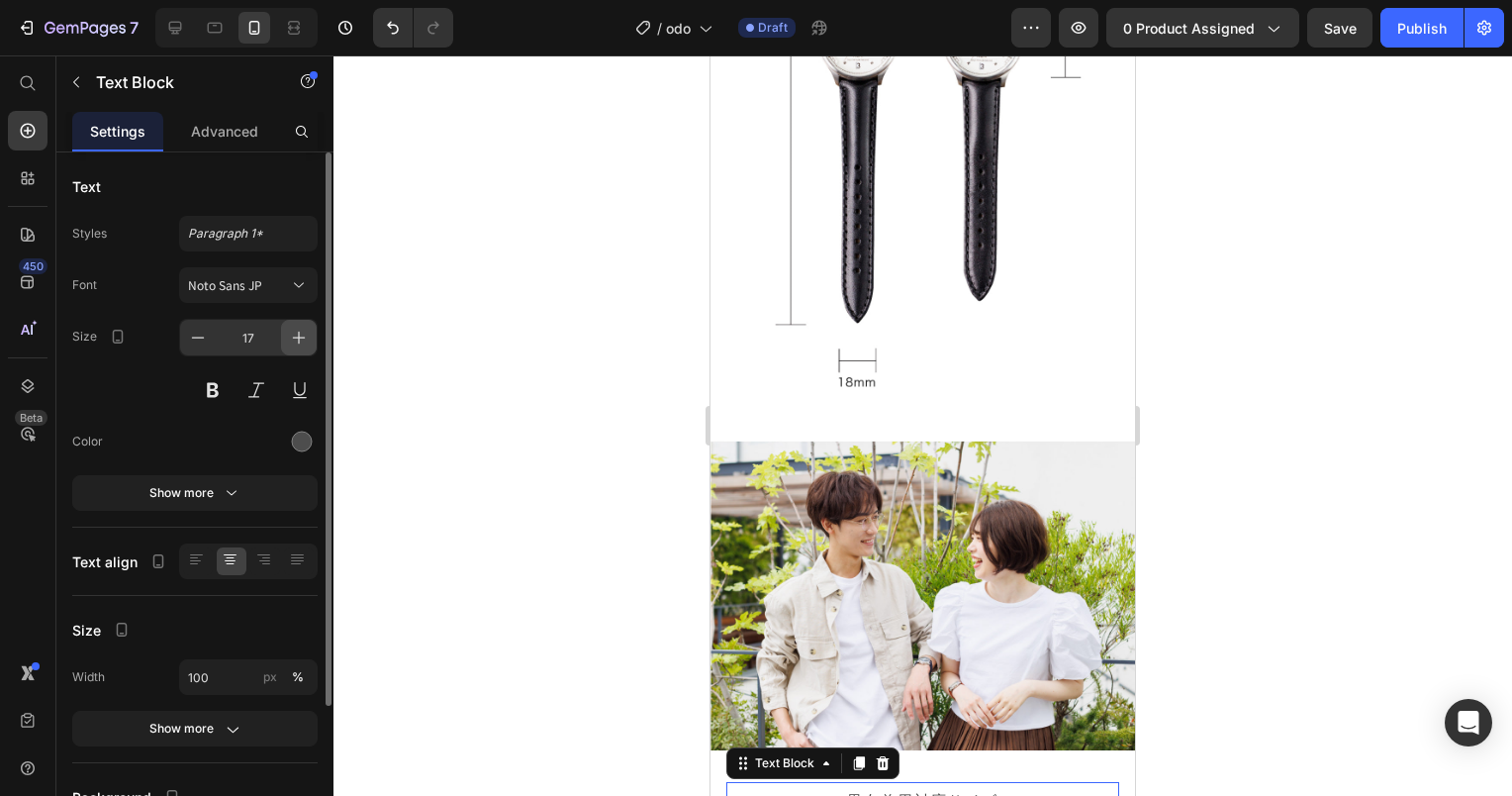 click at bounding box center [299, 338] 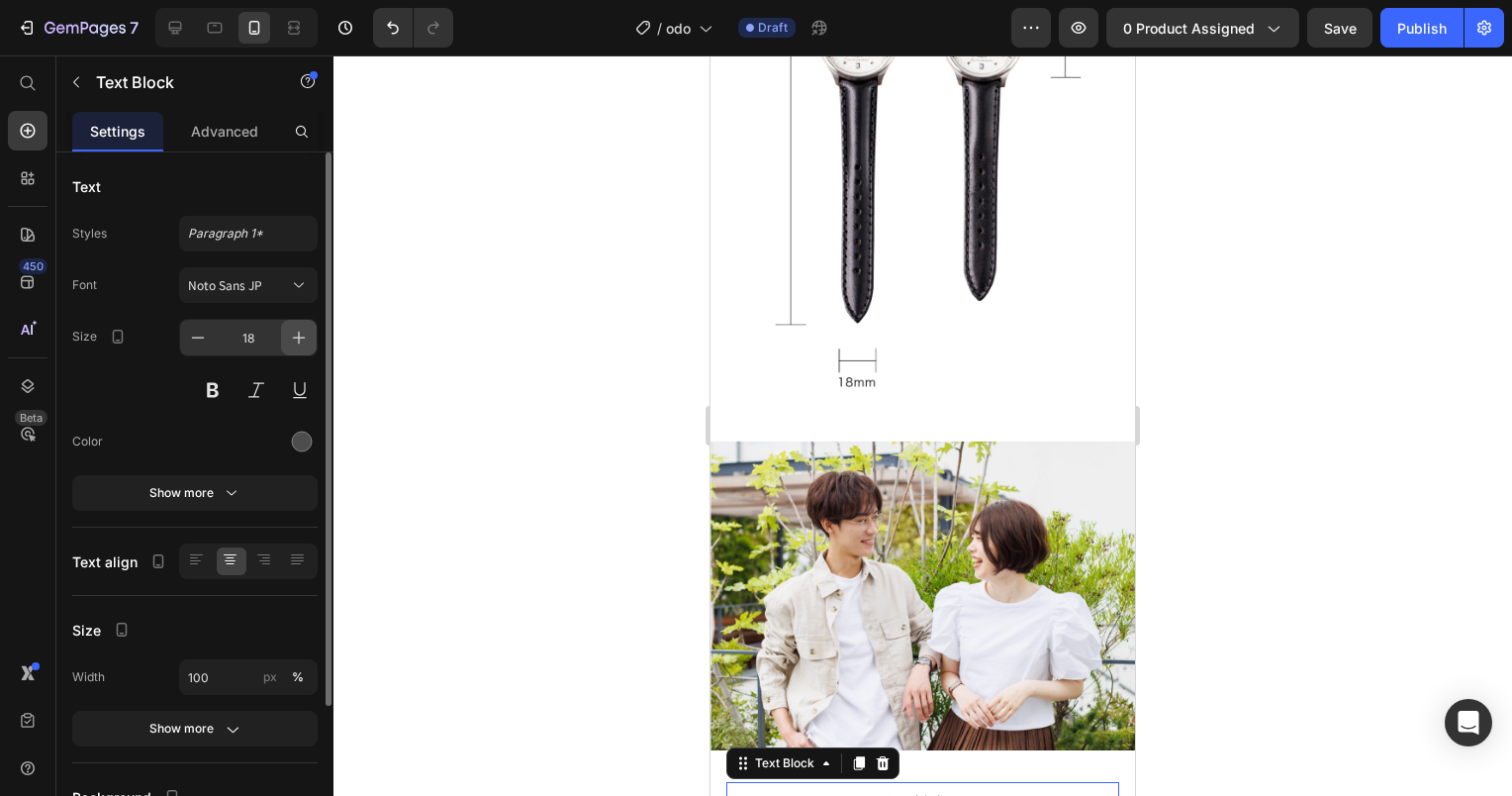 click at bounding box center (299, 338) 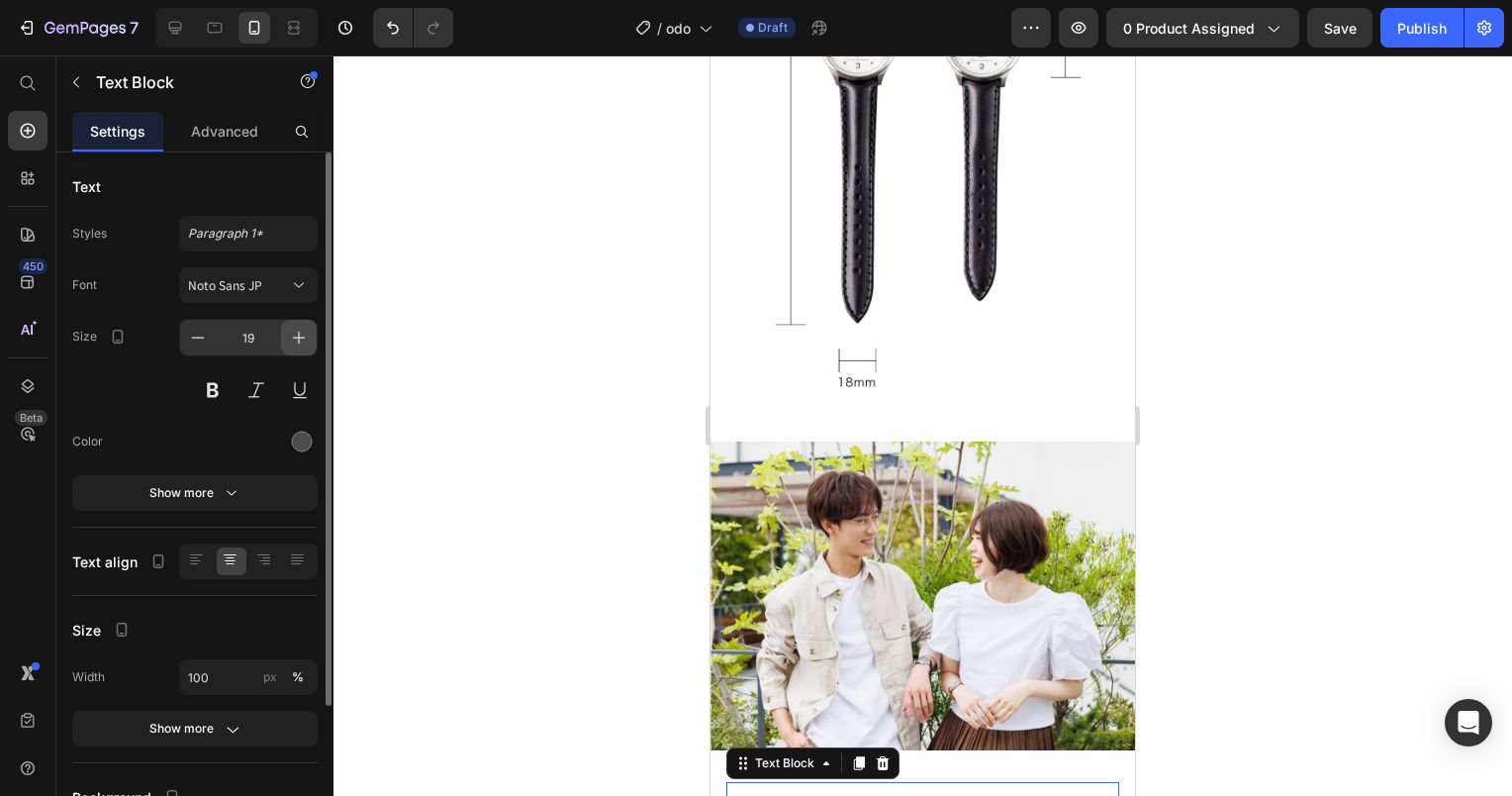 click at bounding box center (299, 338) 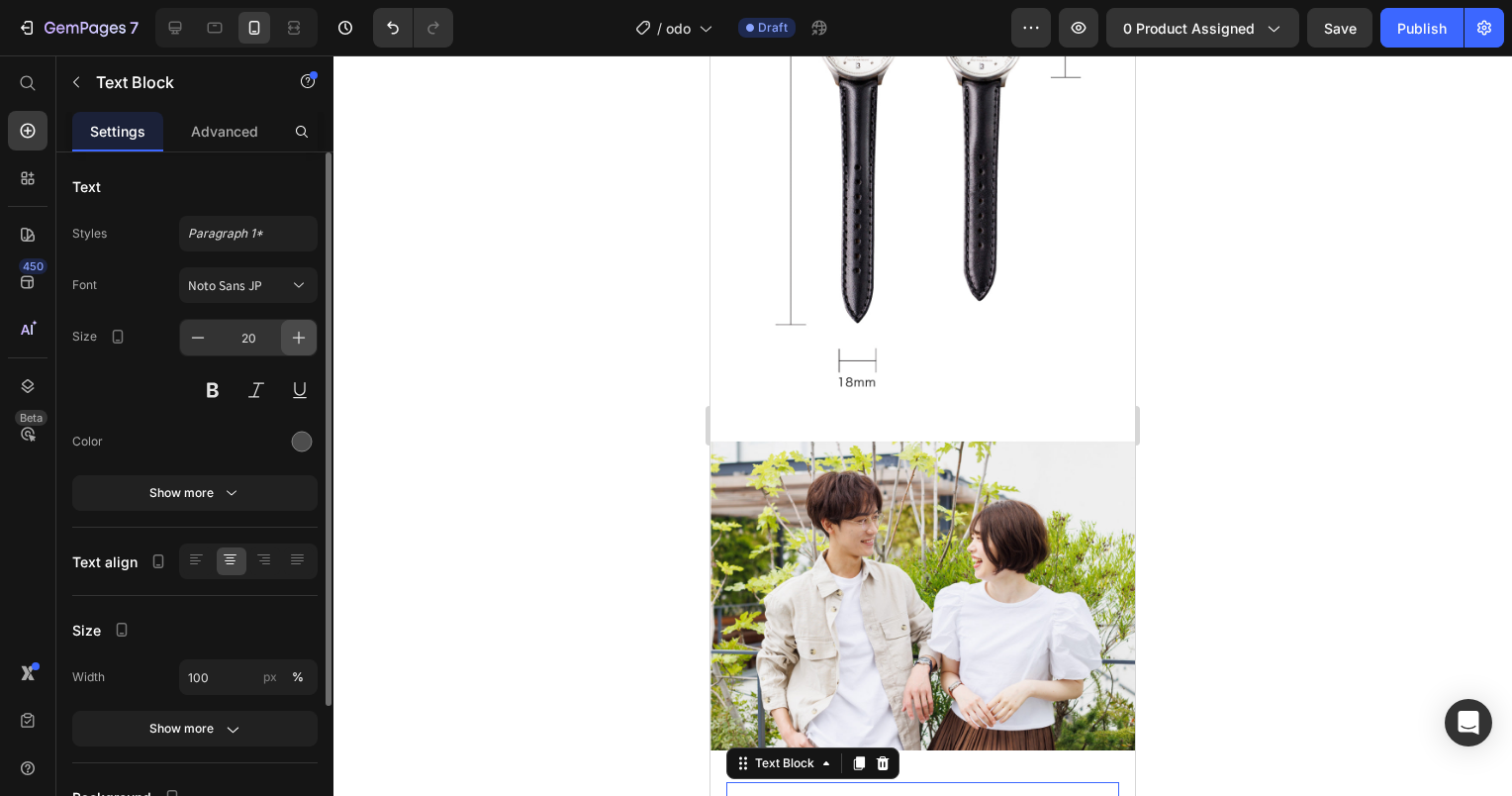click at bounding box center (299, 338) 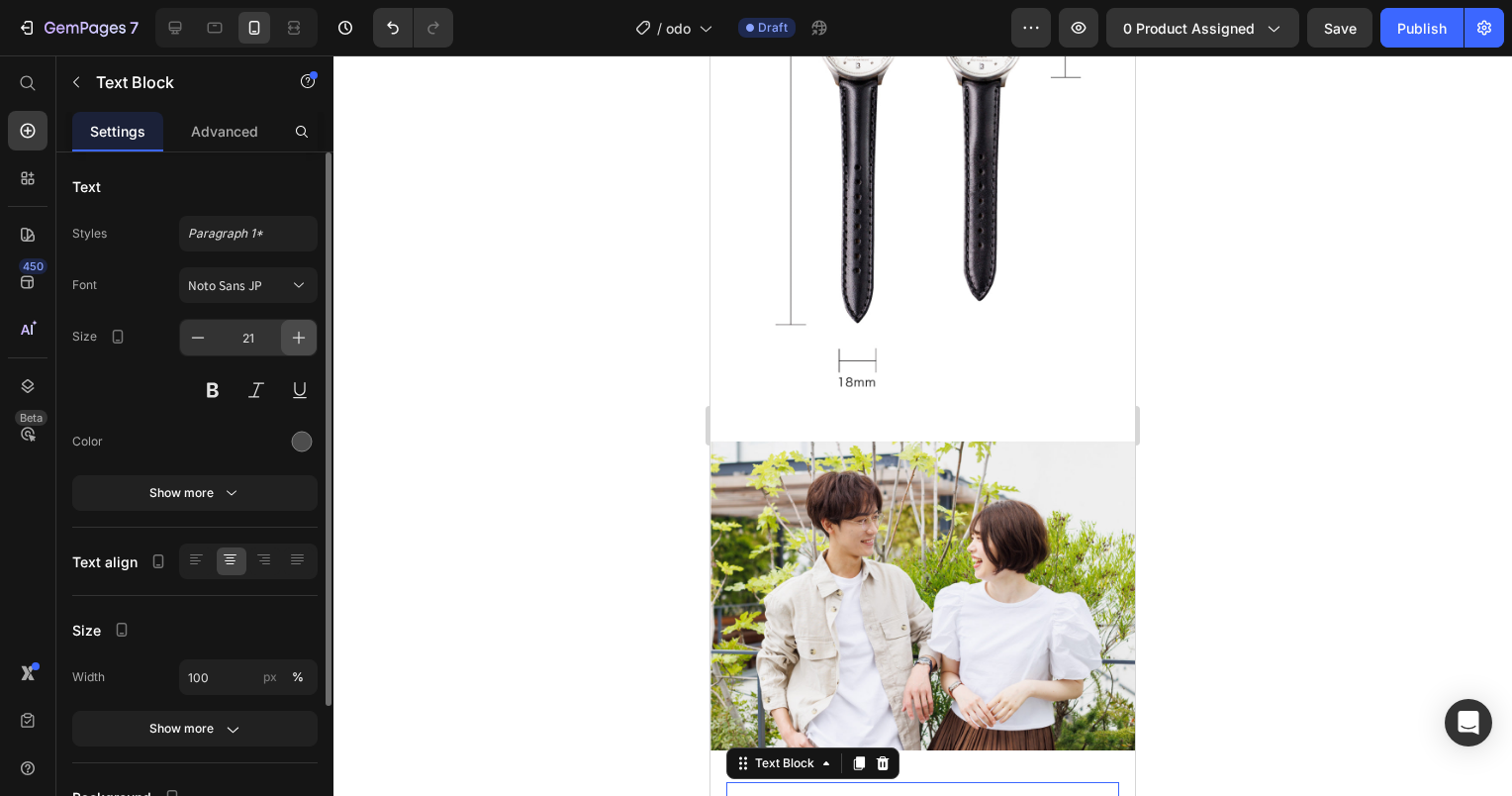 click at bounding box center [299, 338] 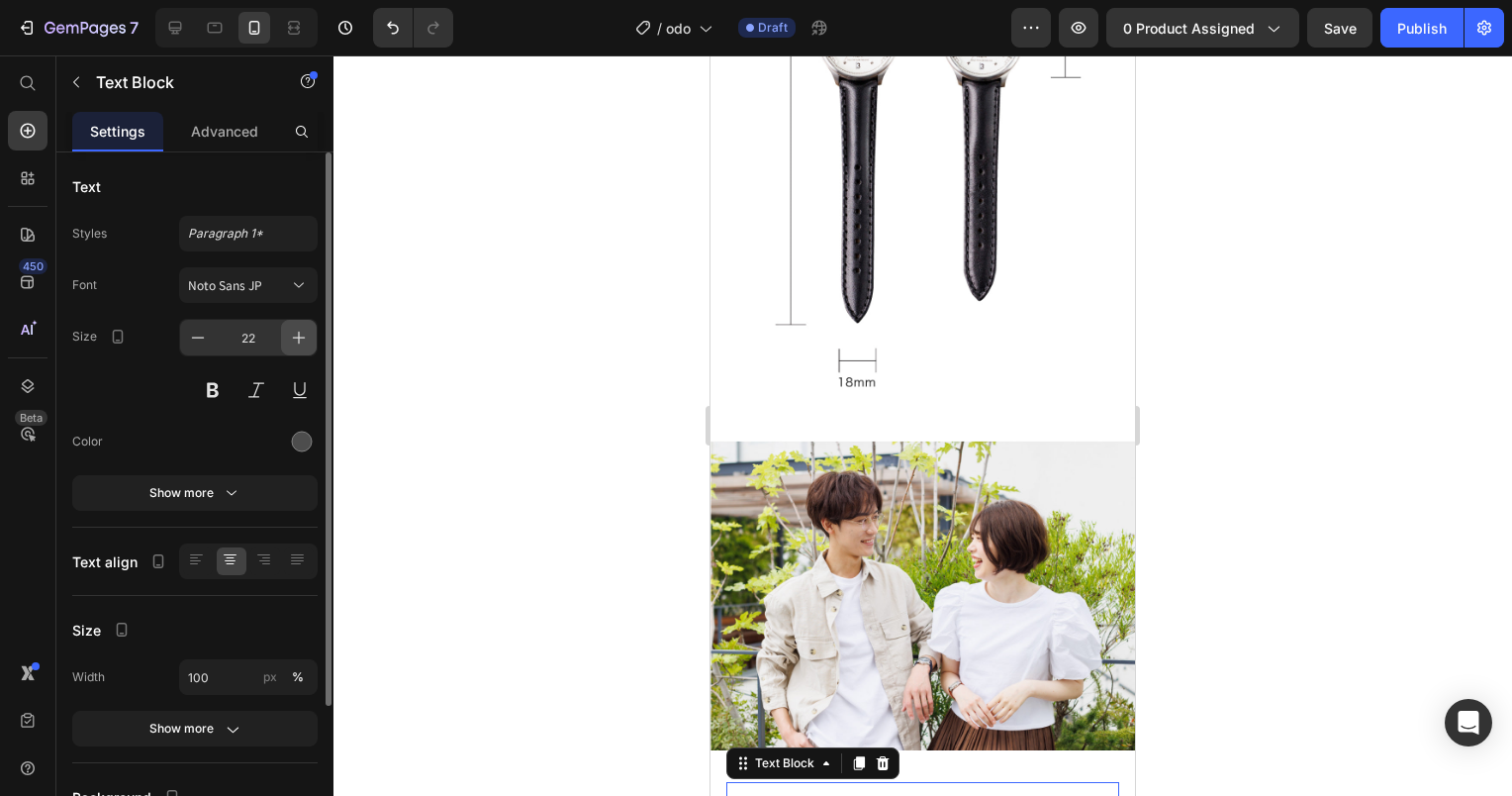 click at bounding box center (299, 338) 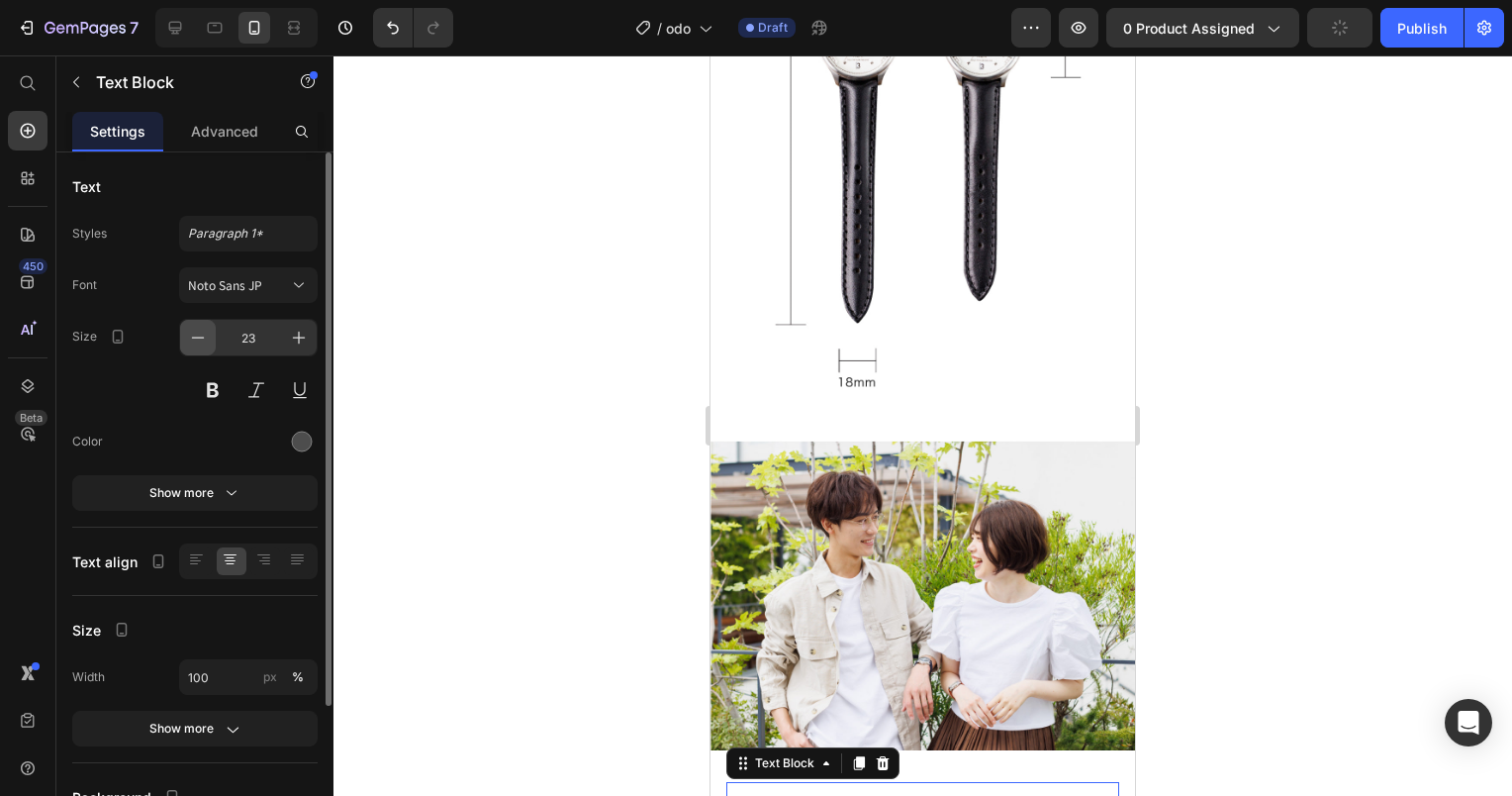 click at bounding box center [198, 338] 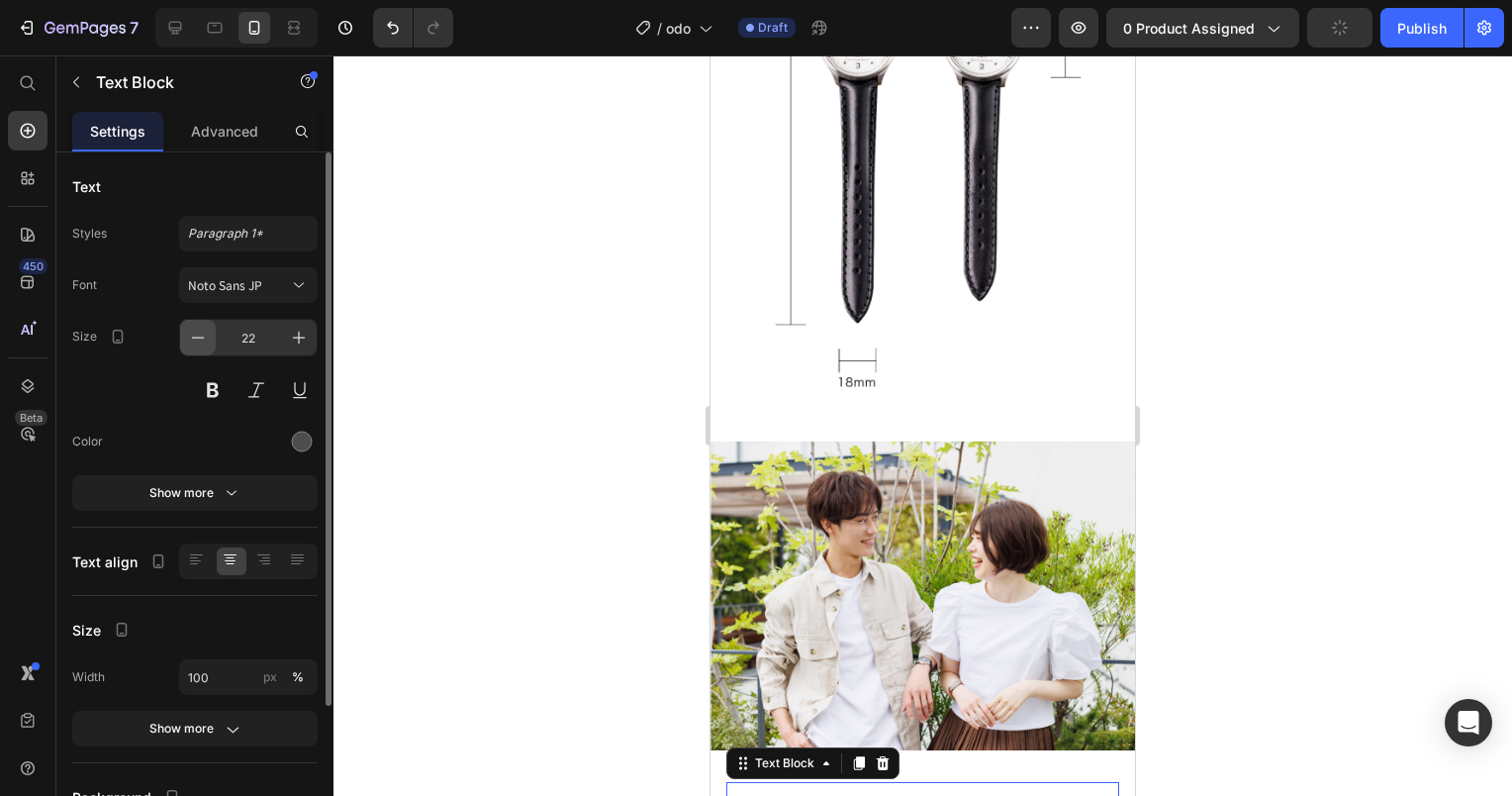 click 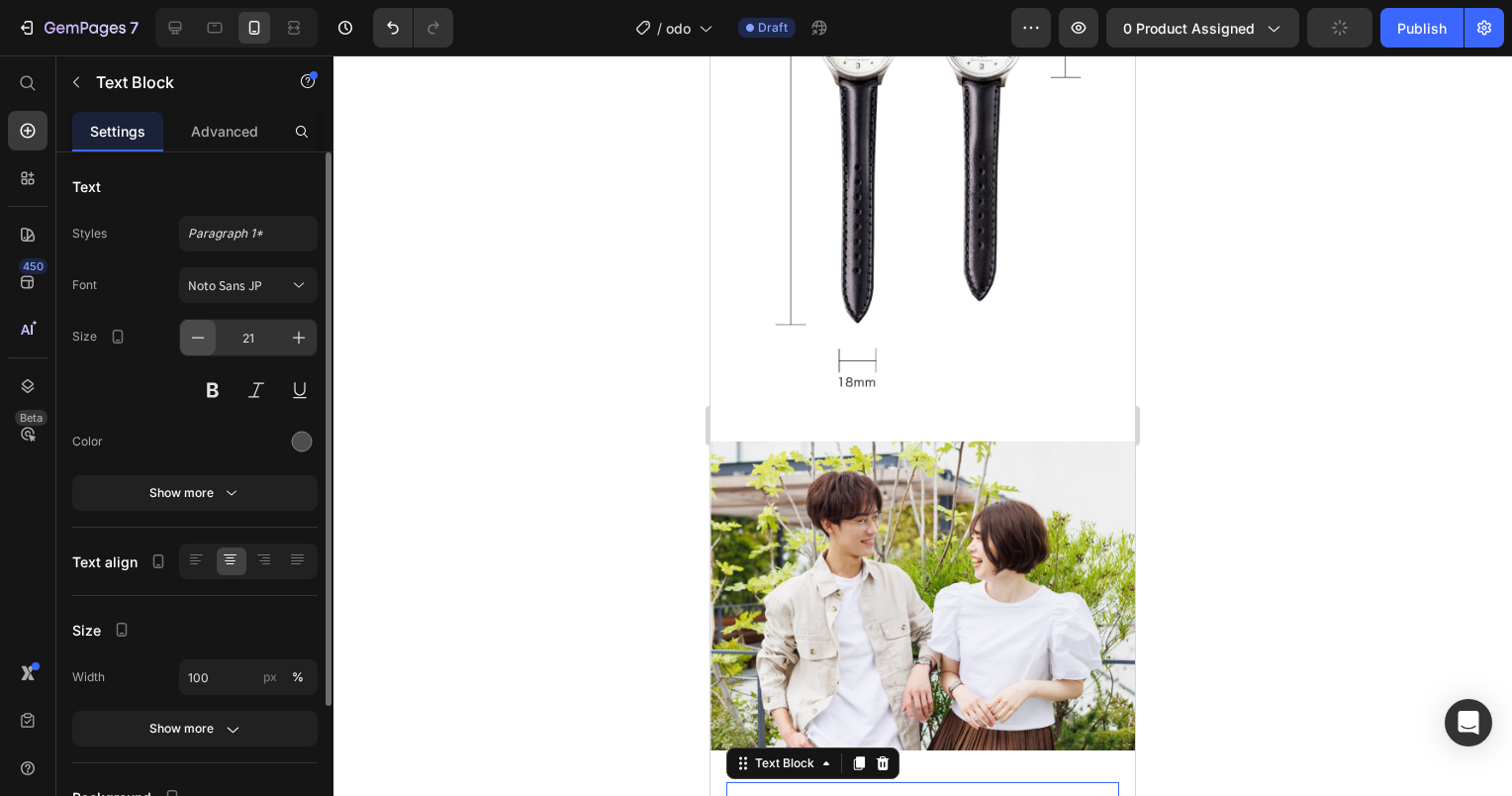 click 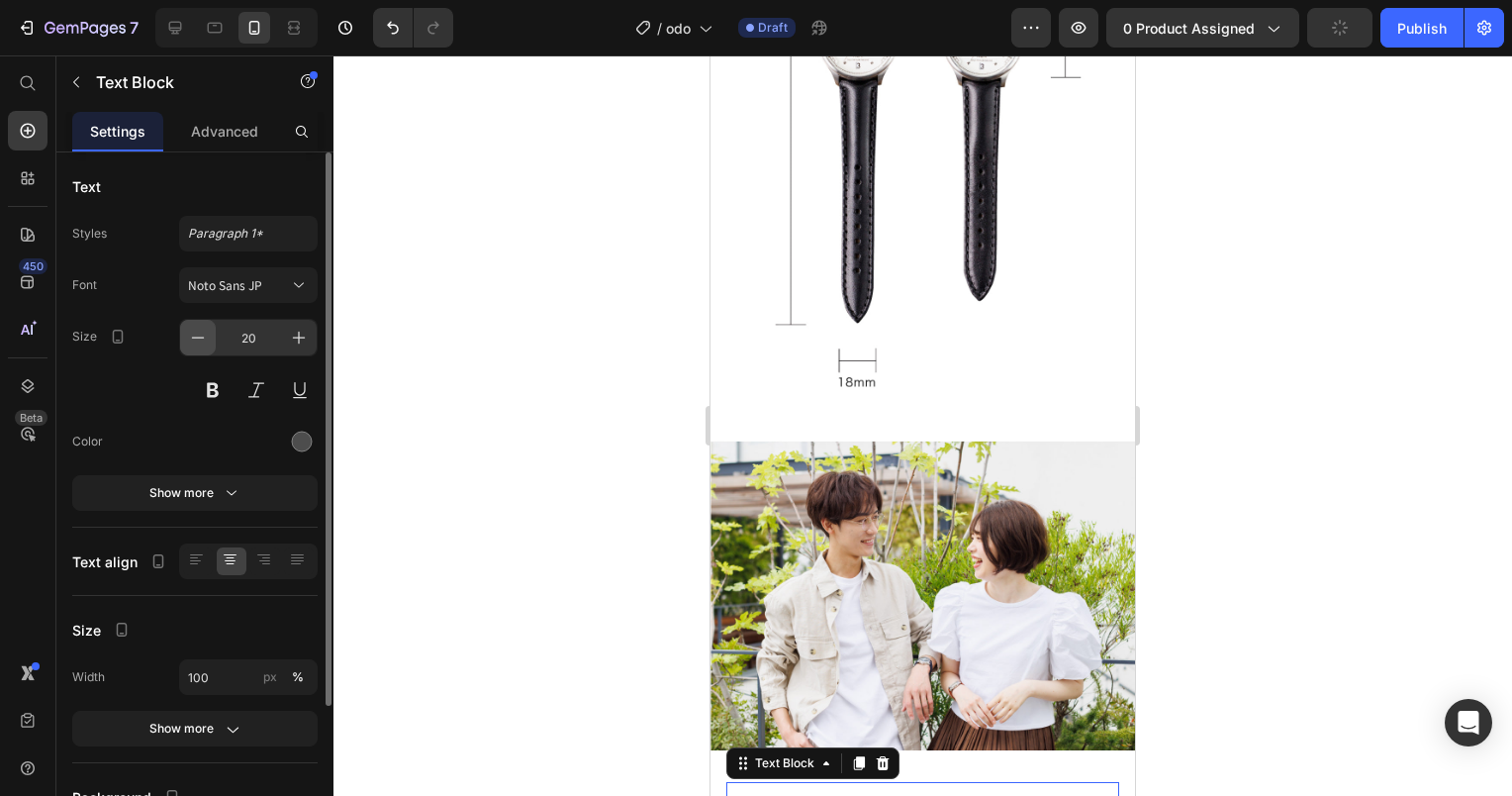 click 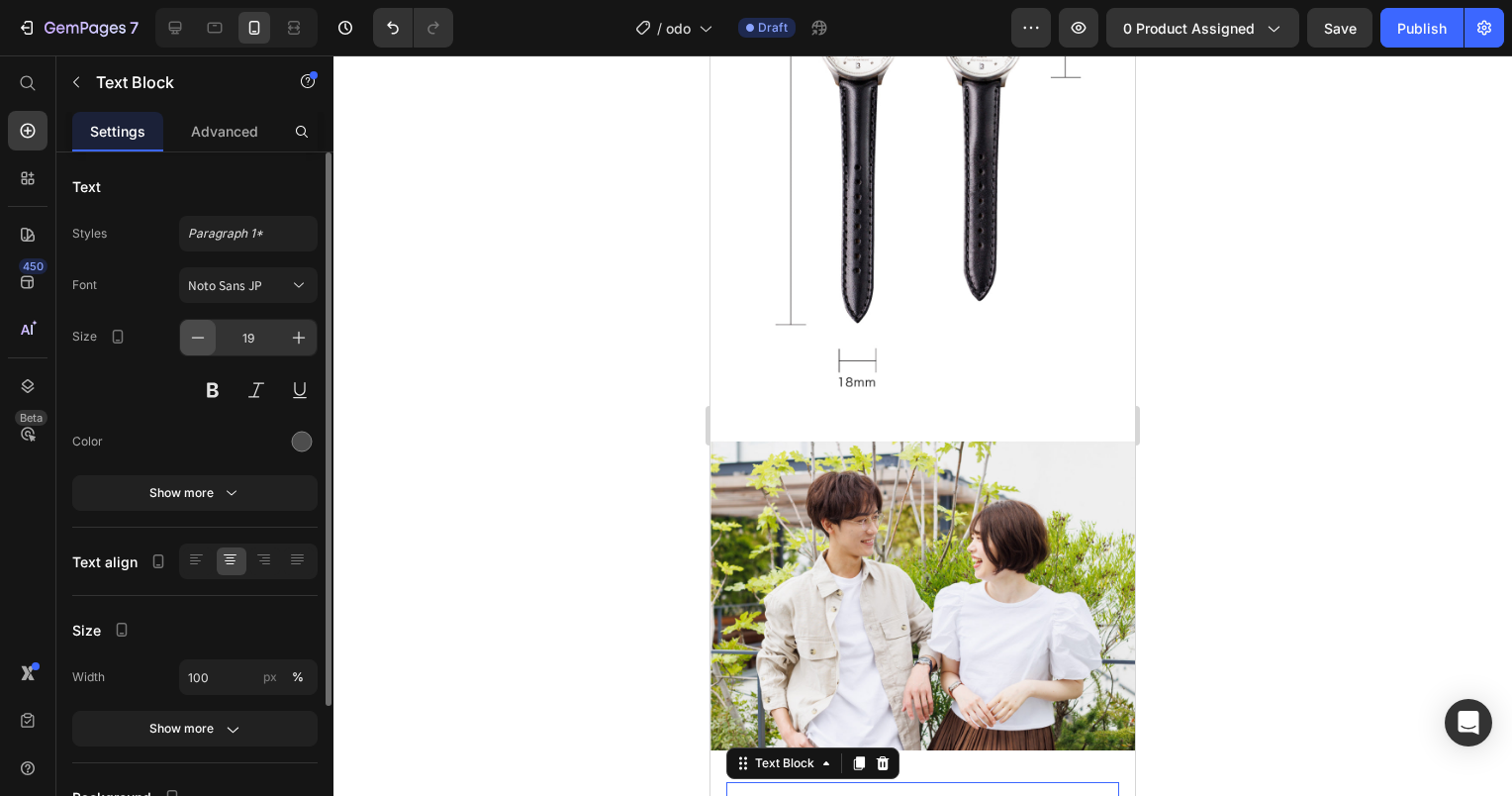 click 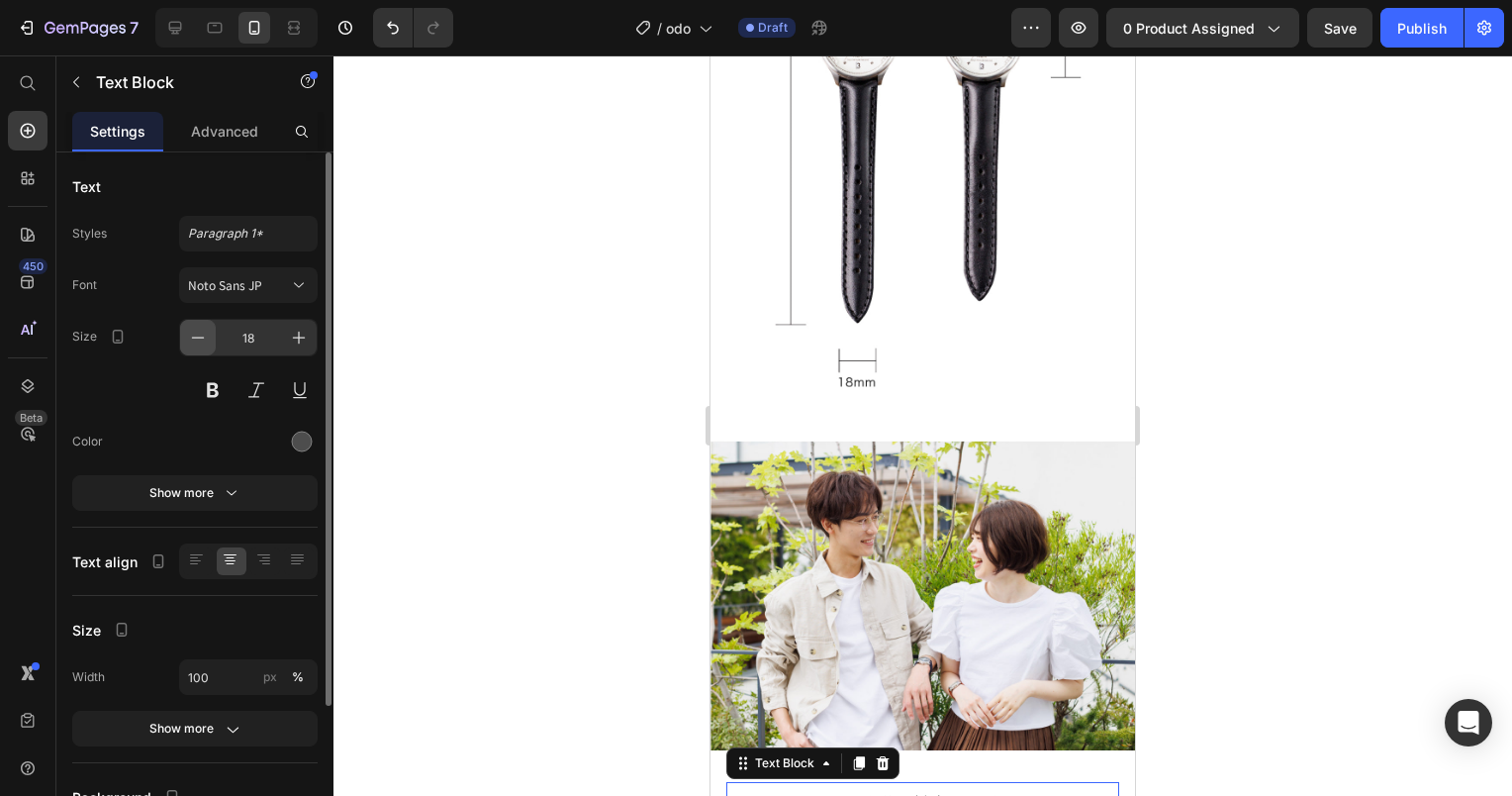 click 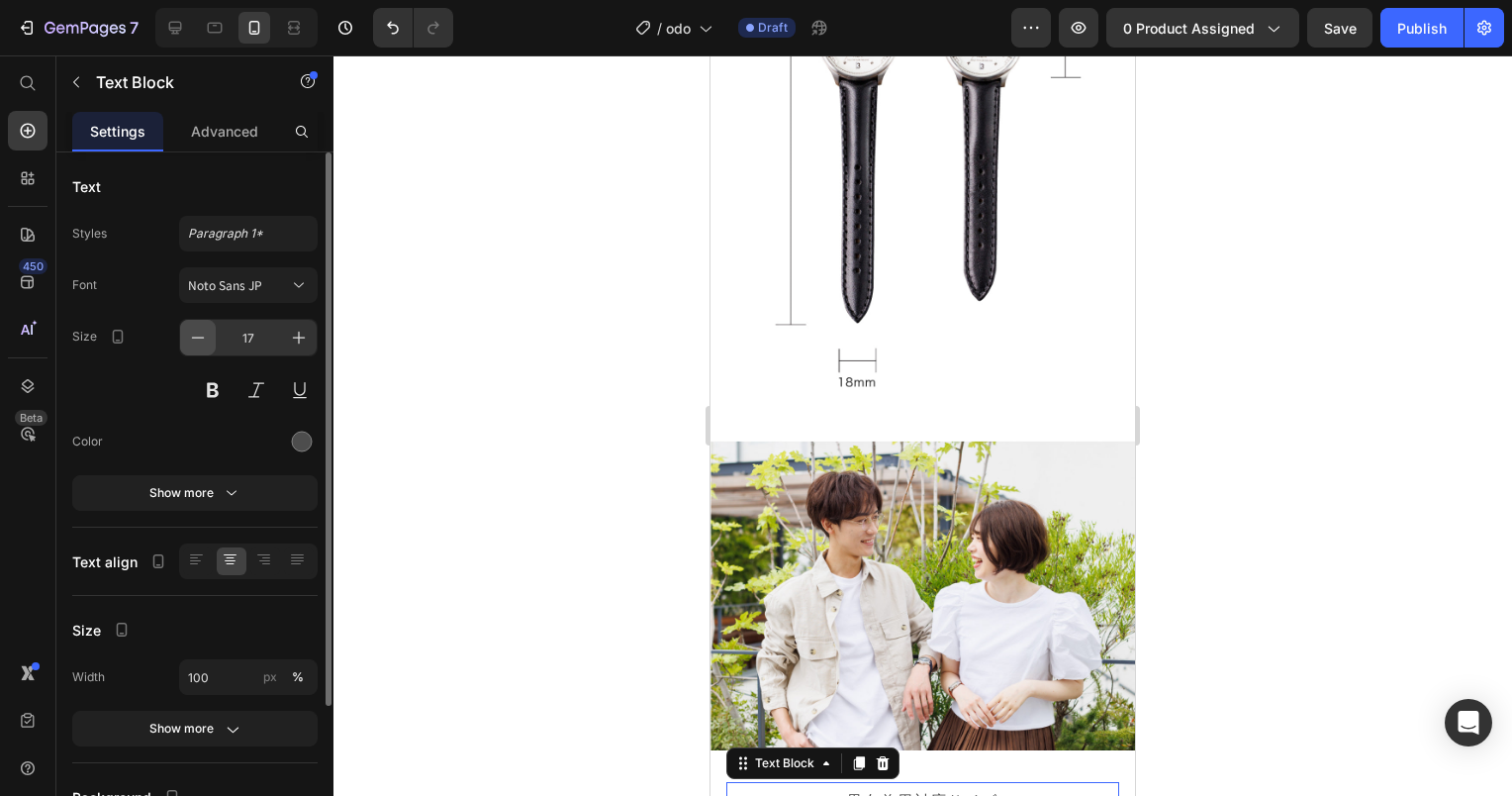 click 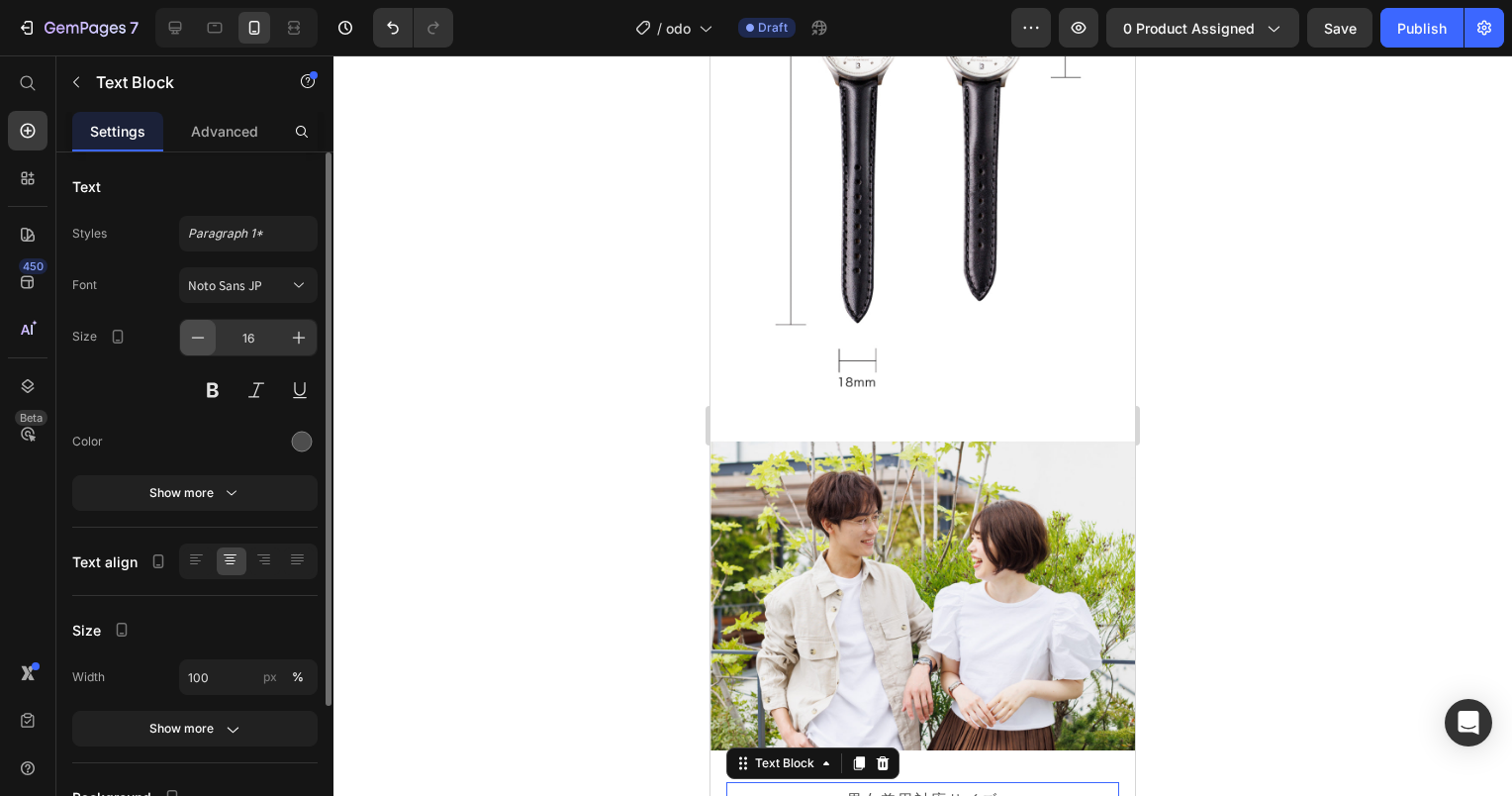click 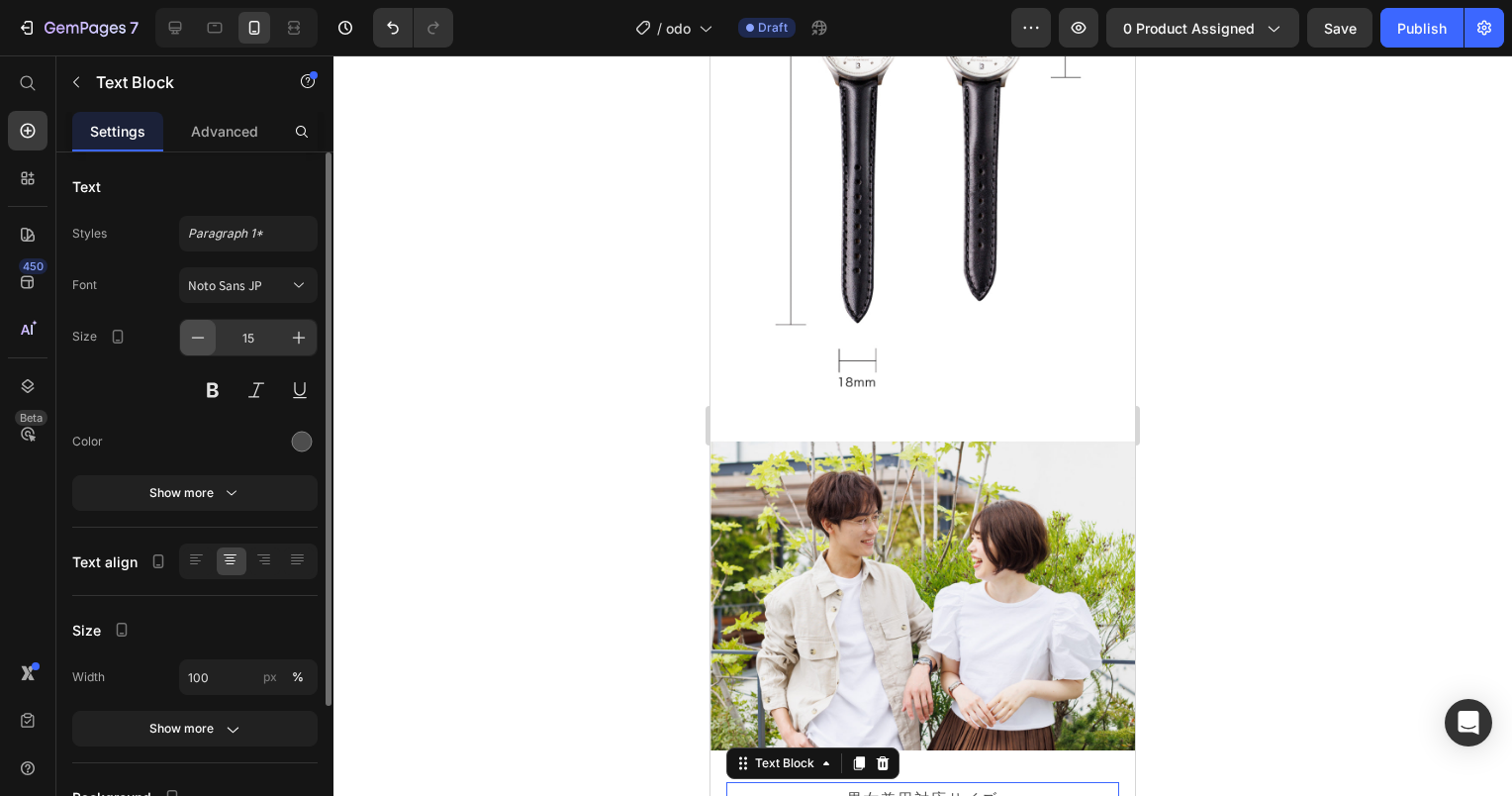 click 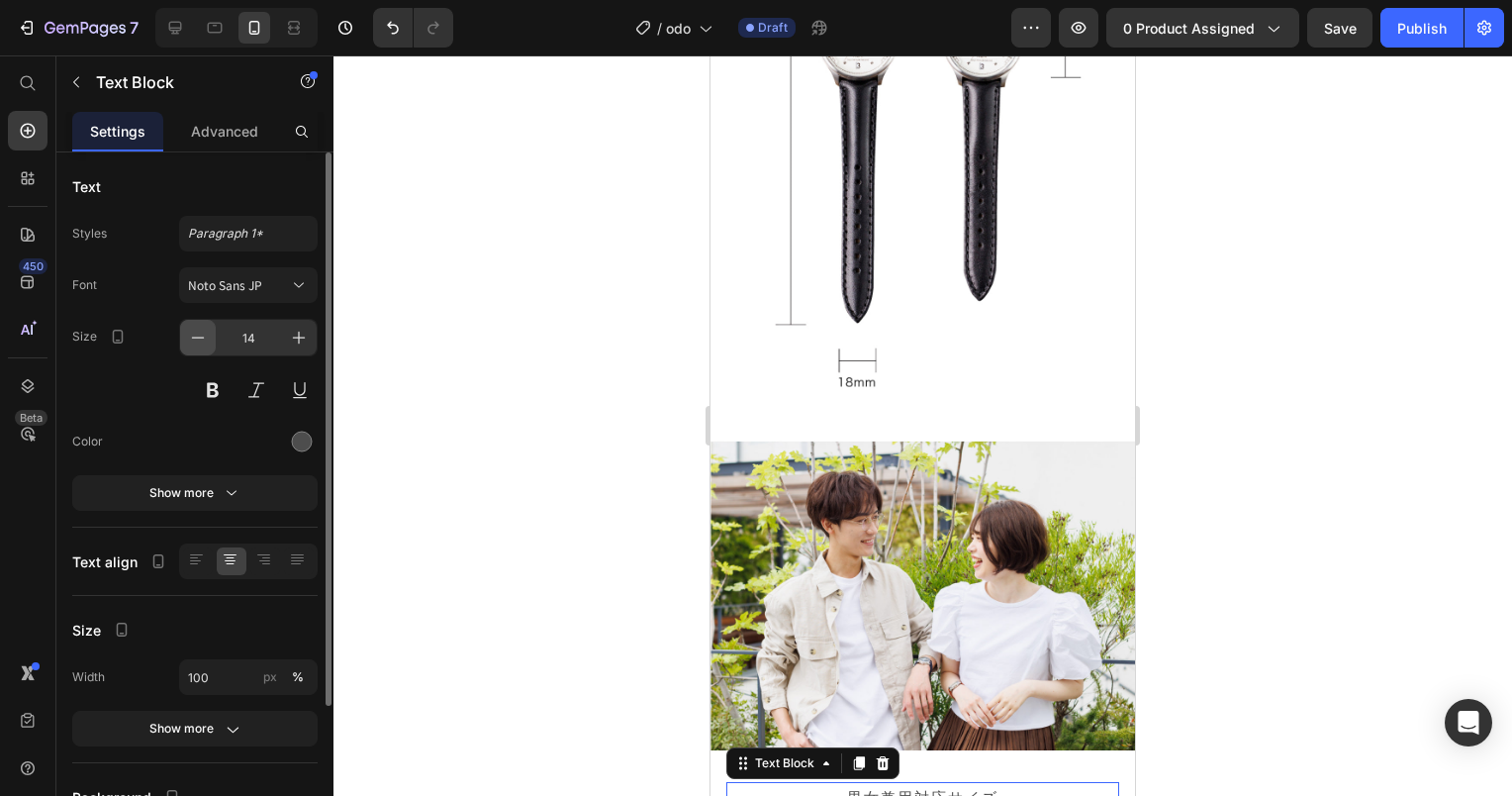 click 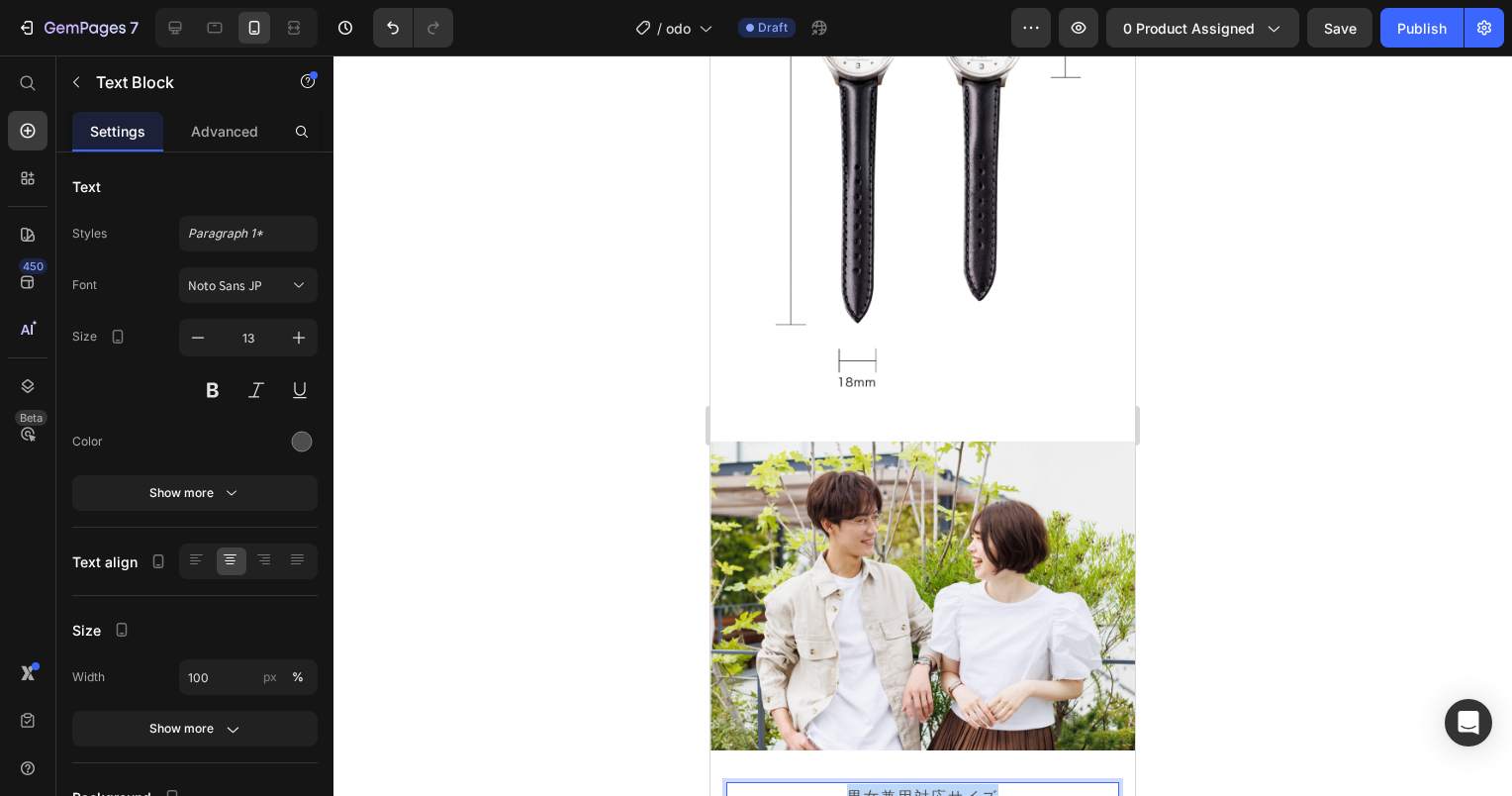 drag, startPoint x: 830, startPoint y: 687, endPoint x: 1031, endPoint y: 701, distance: 201.487 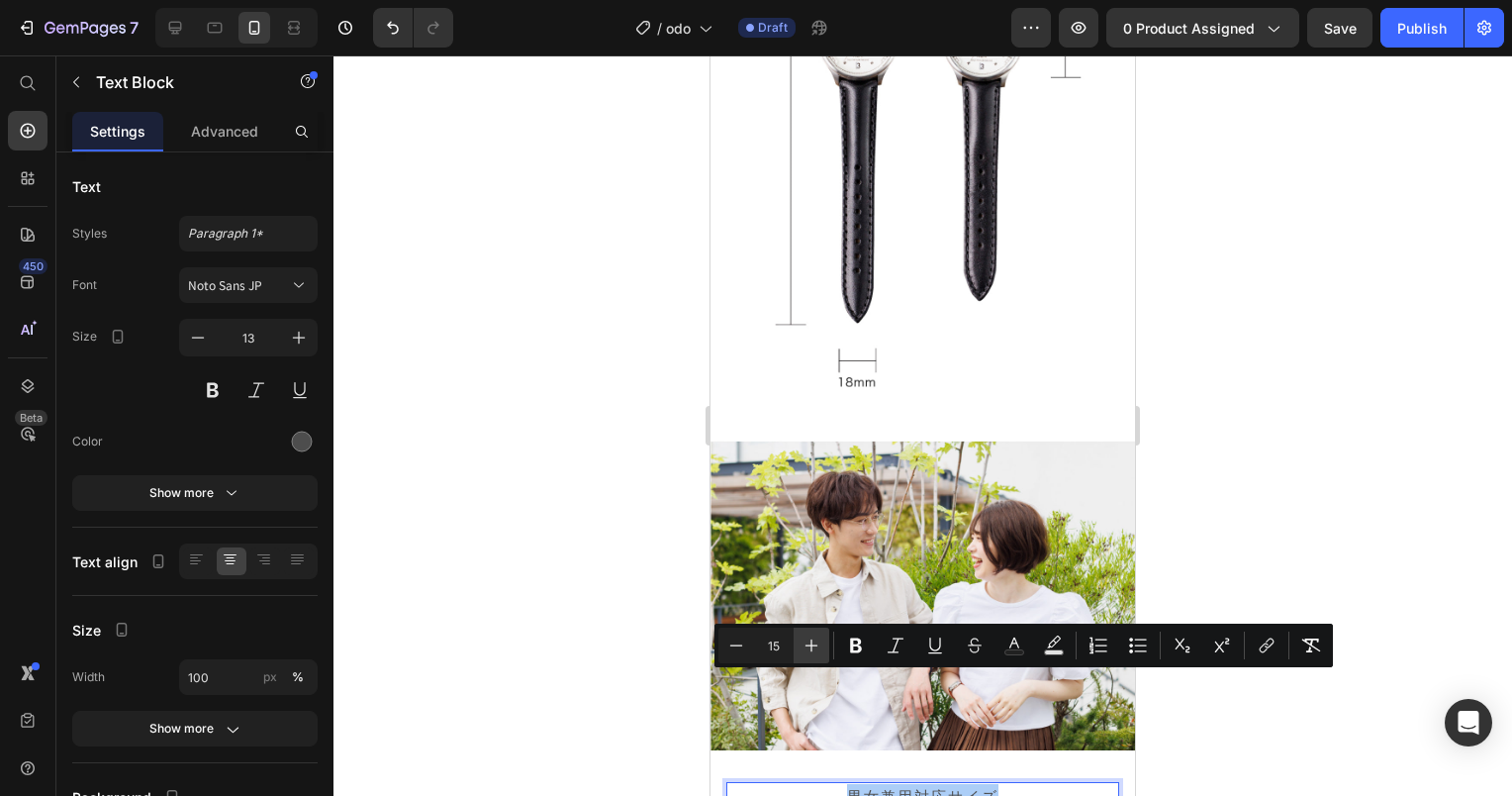 click 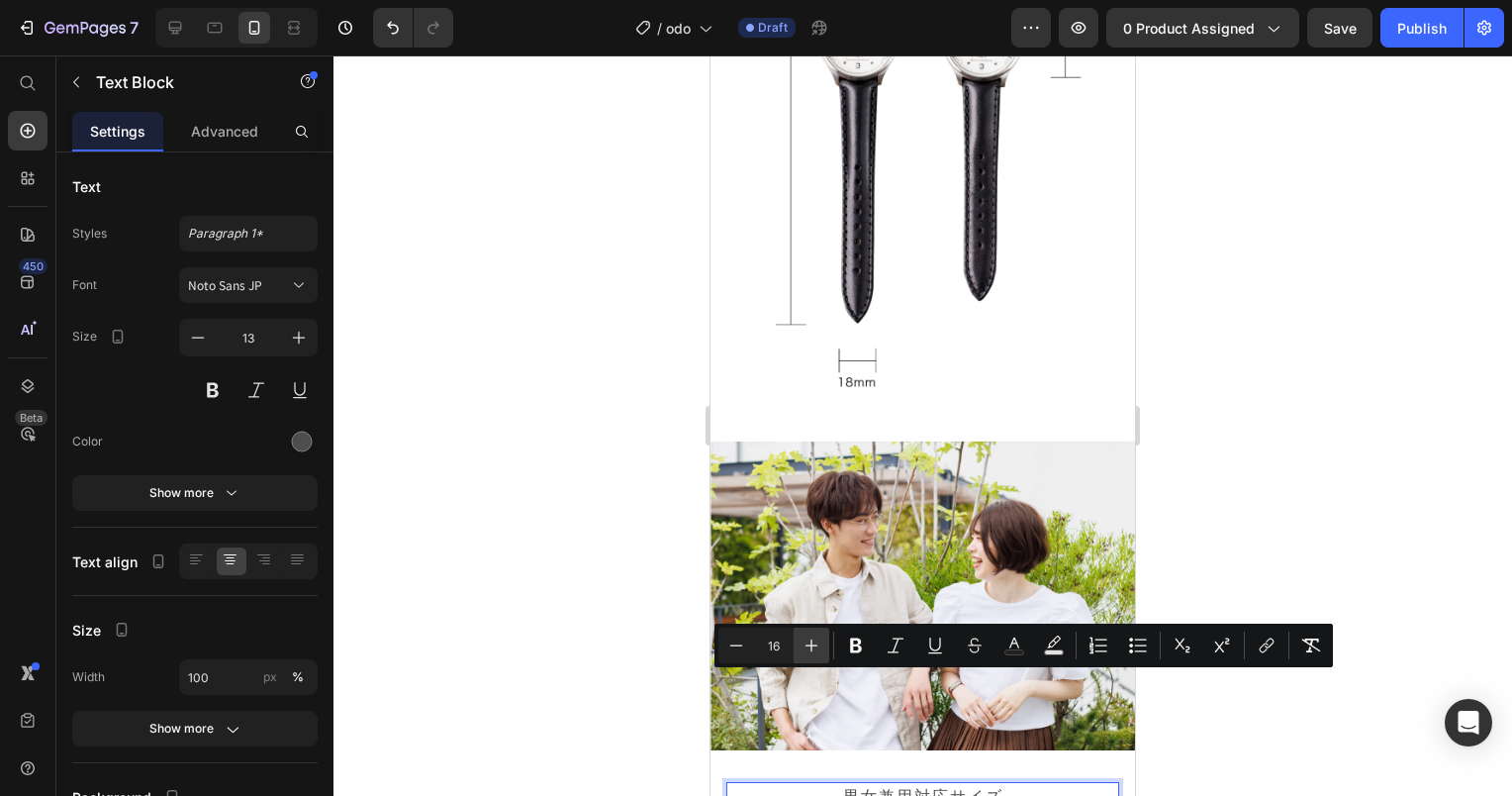 click 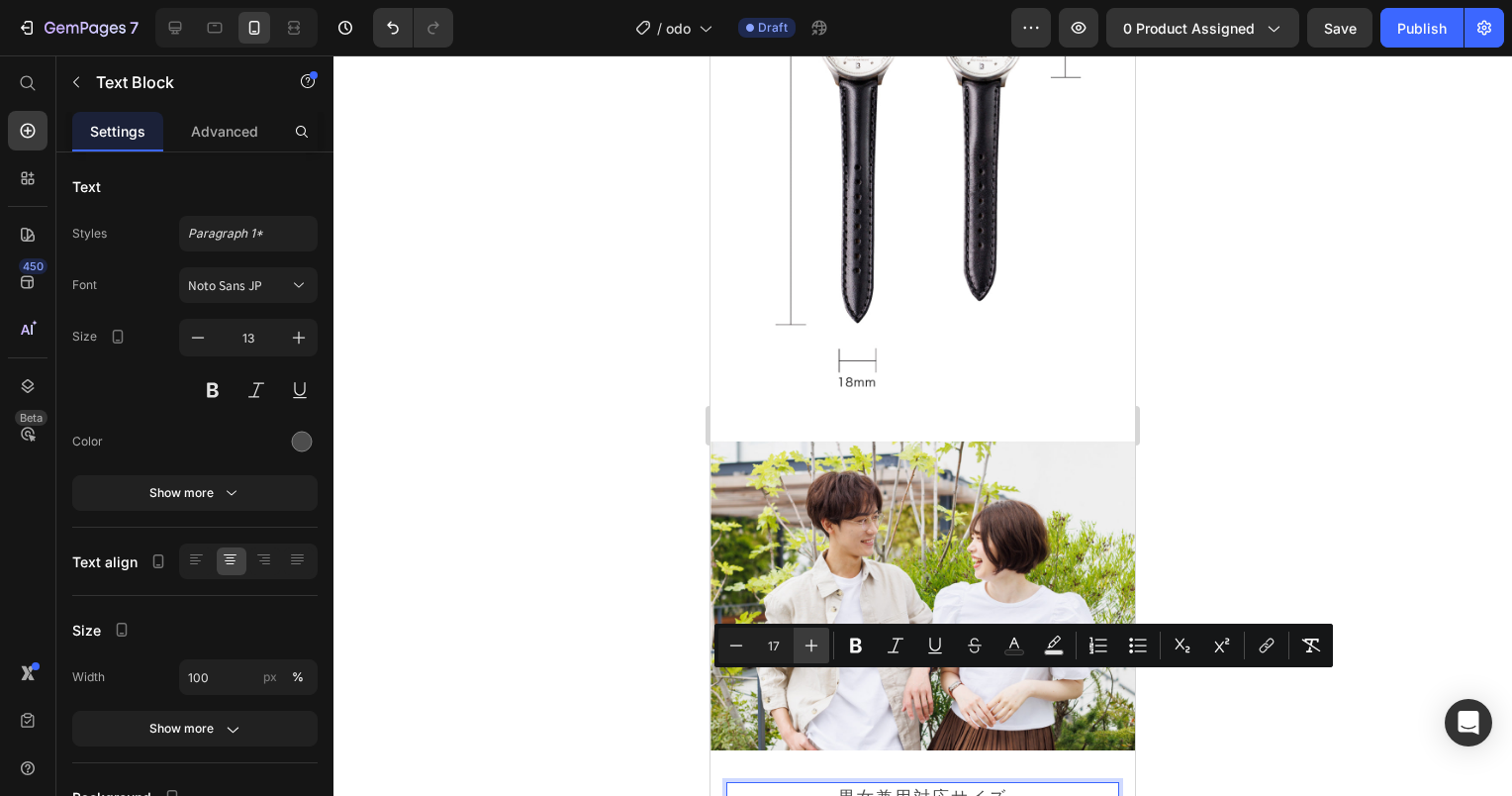 click 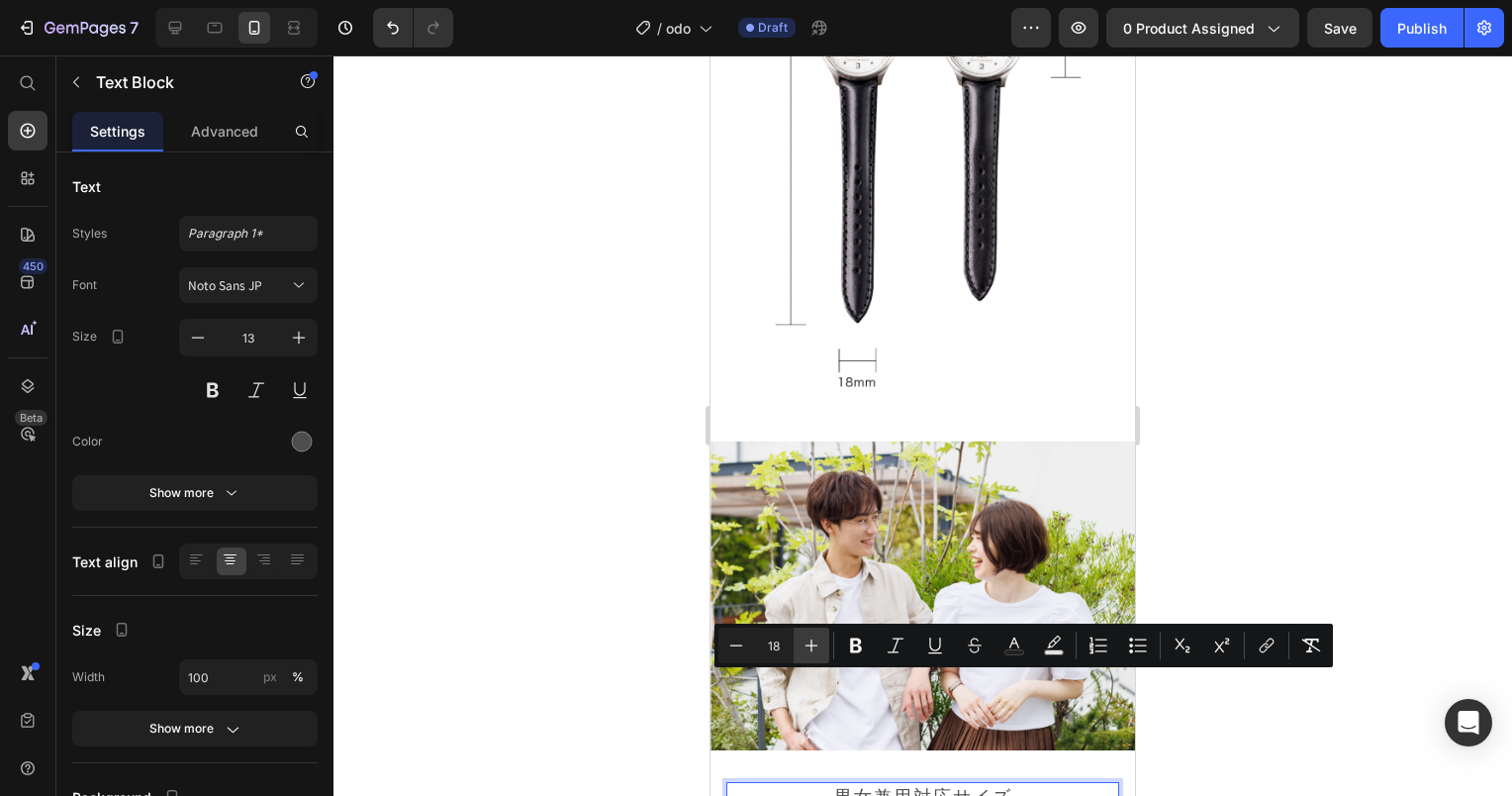 click 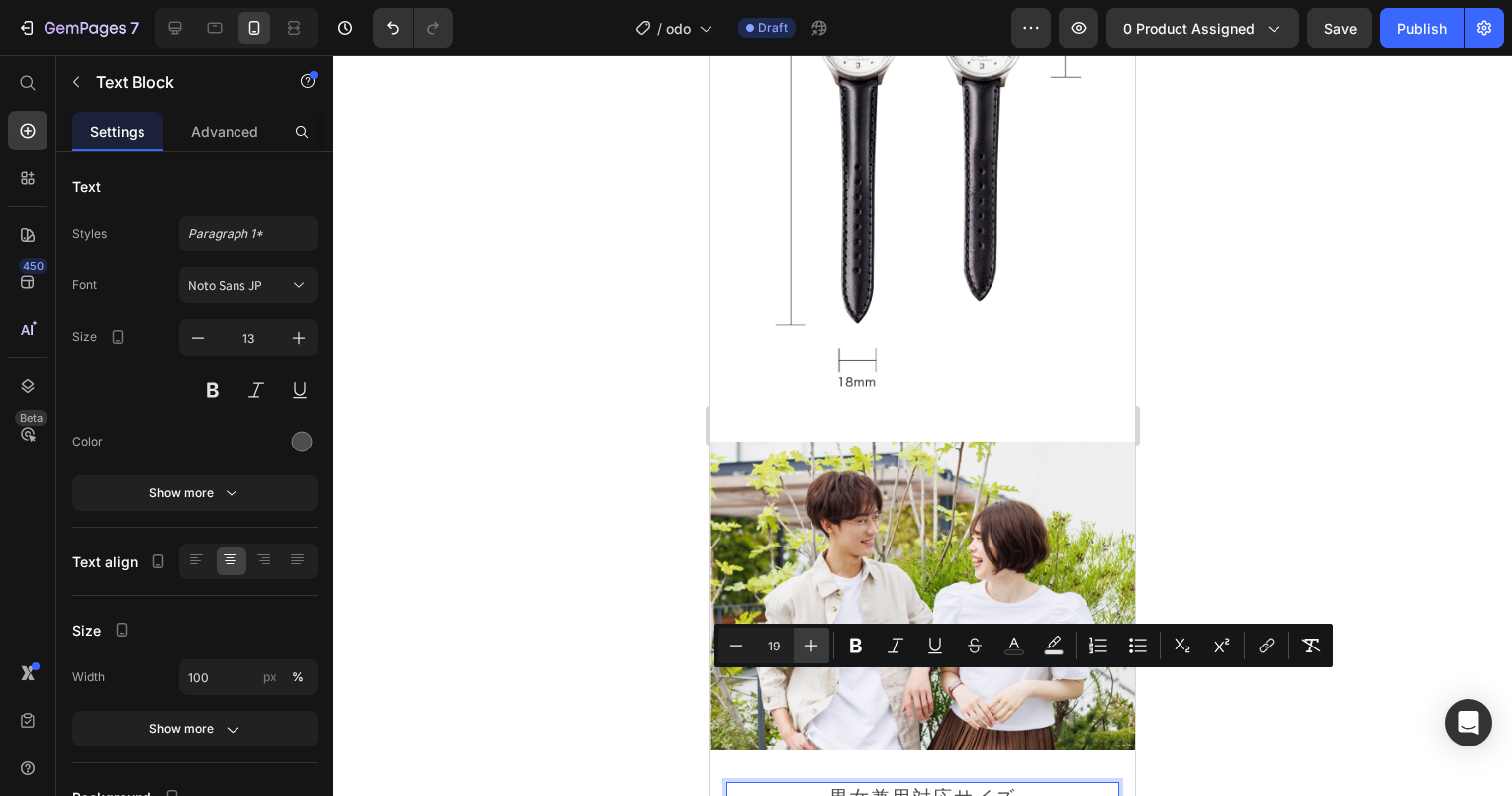 click 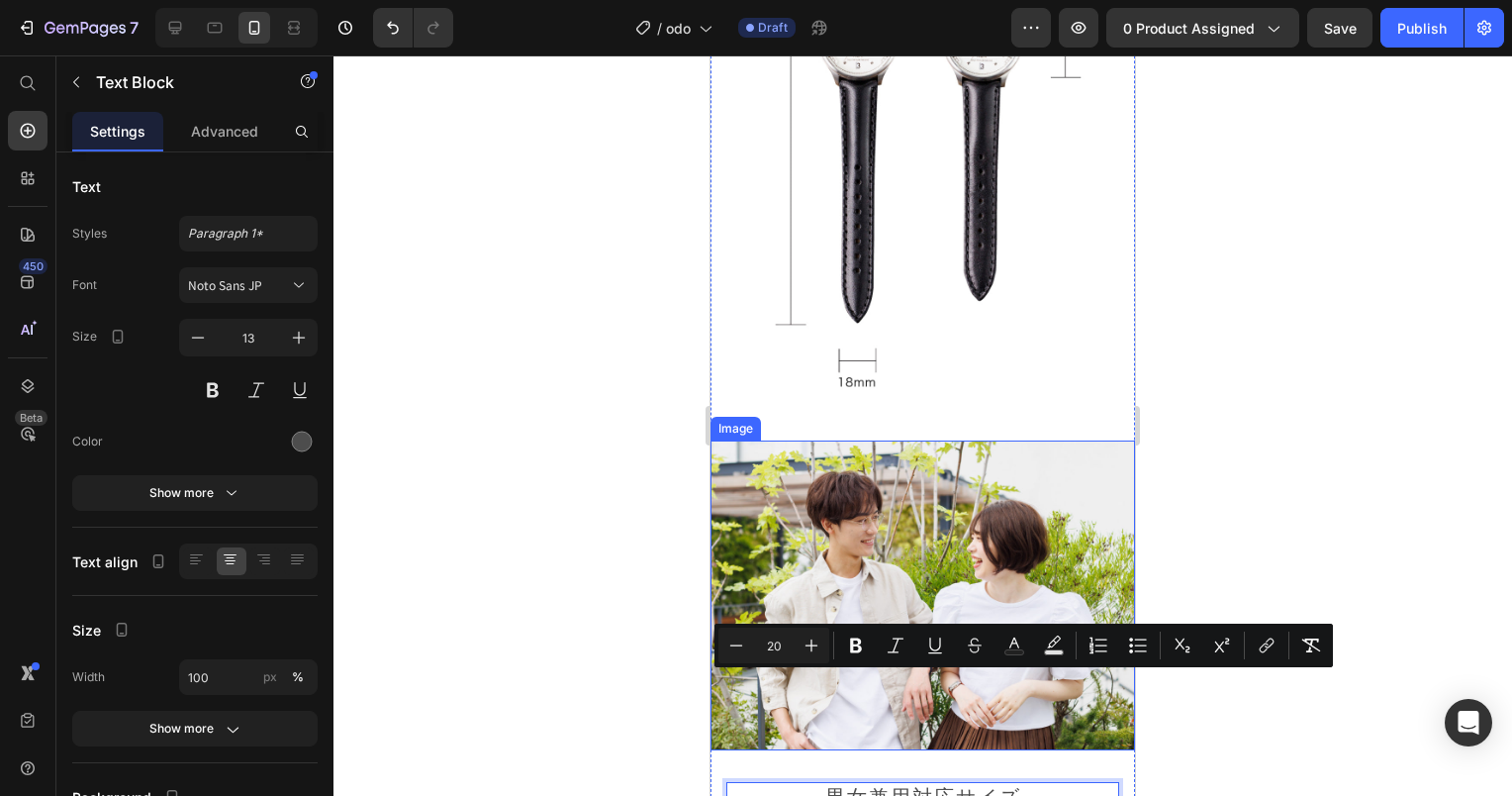 click 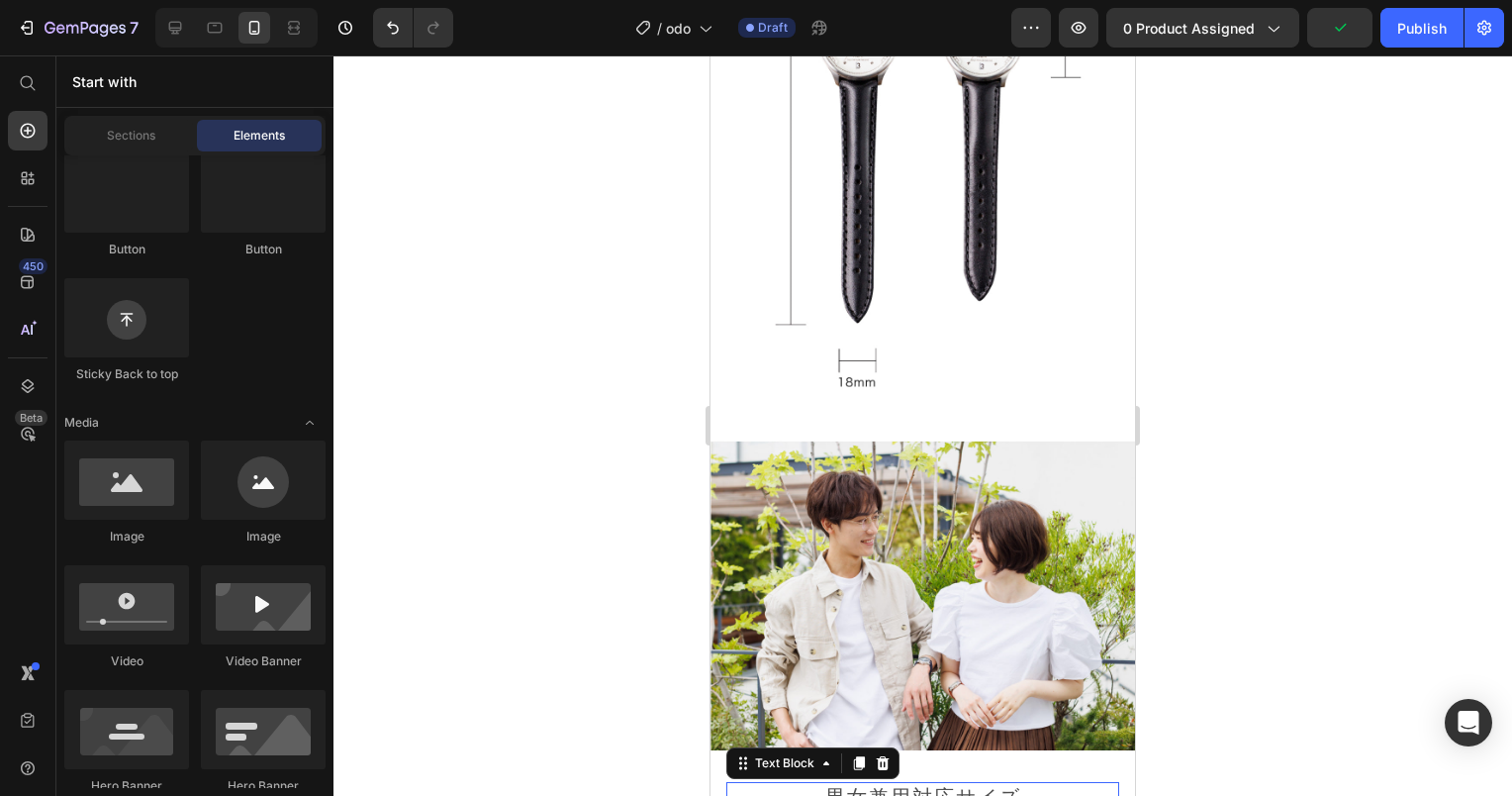 click on "男女兼用対応サイズ" at bounding box center (923, 795) 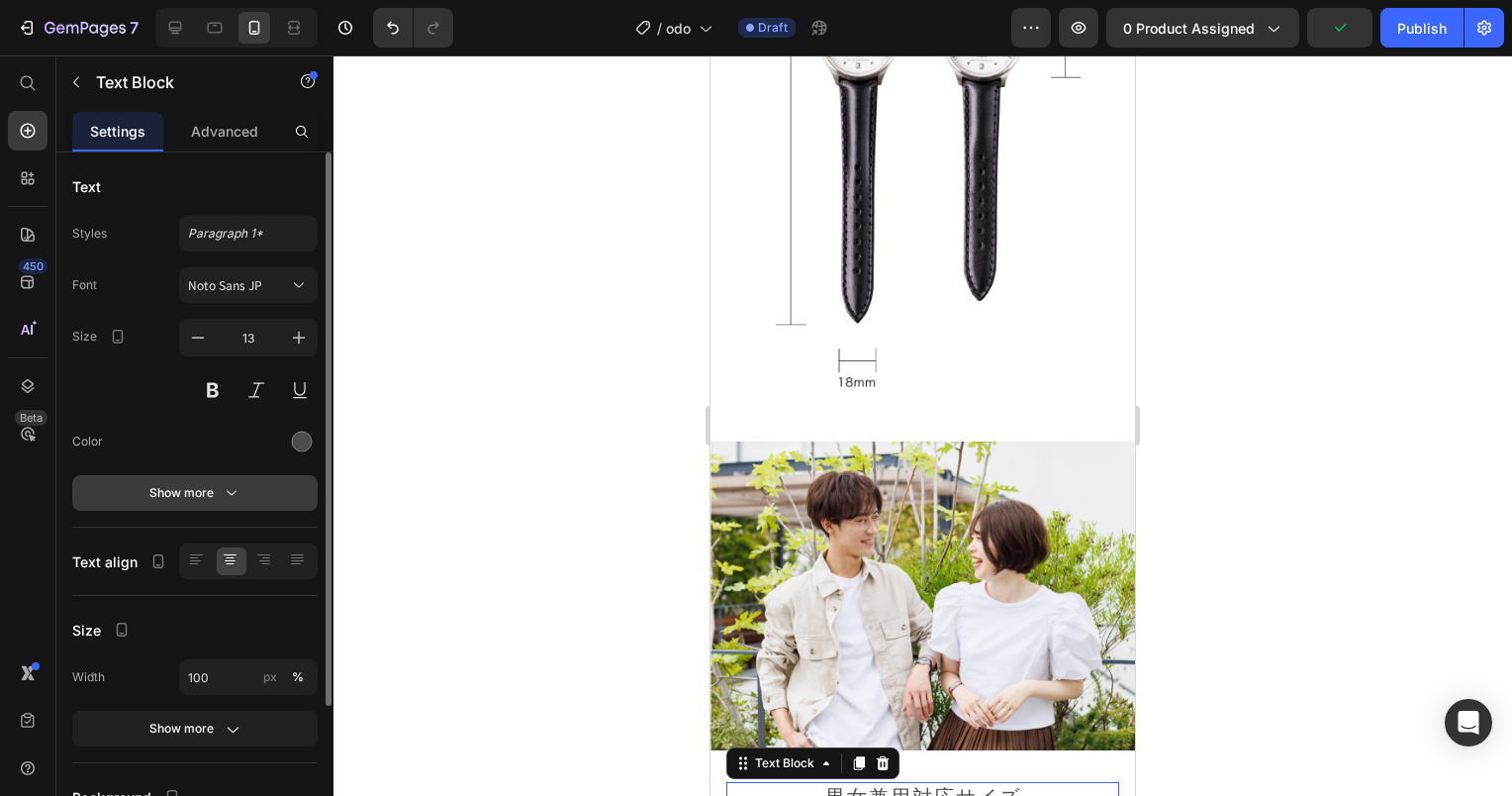 click on "Show more" at bounding box center [195, 493] 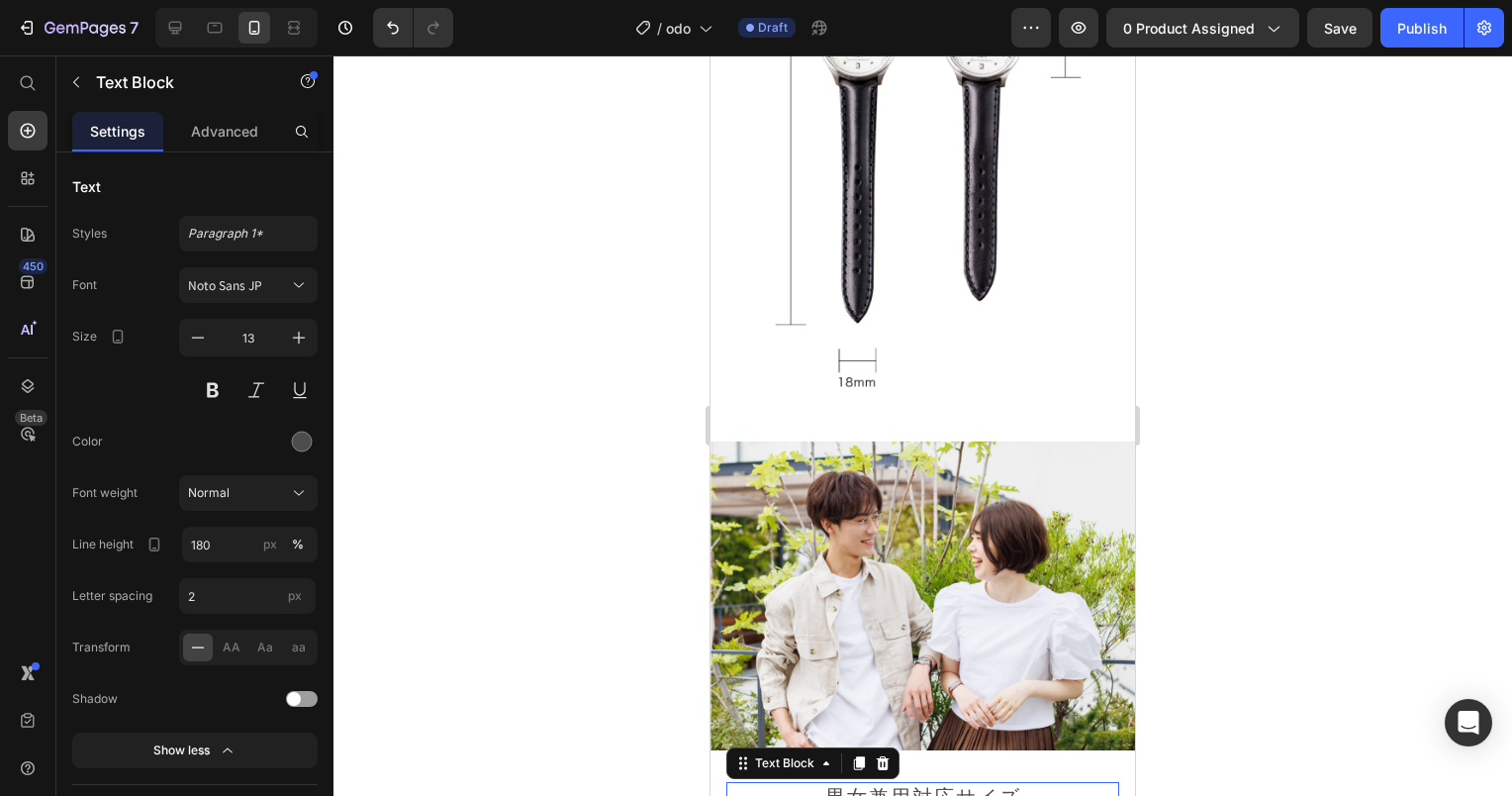click 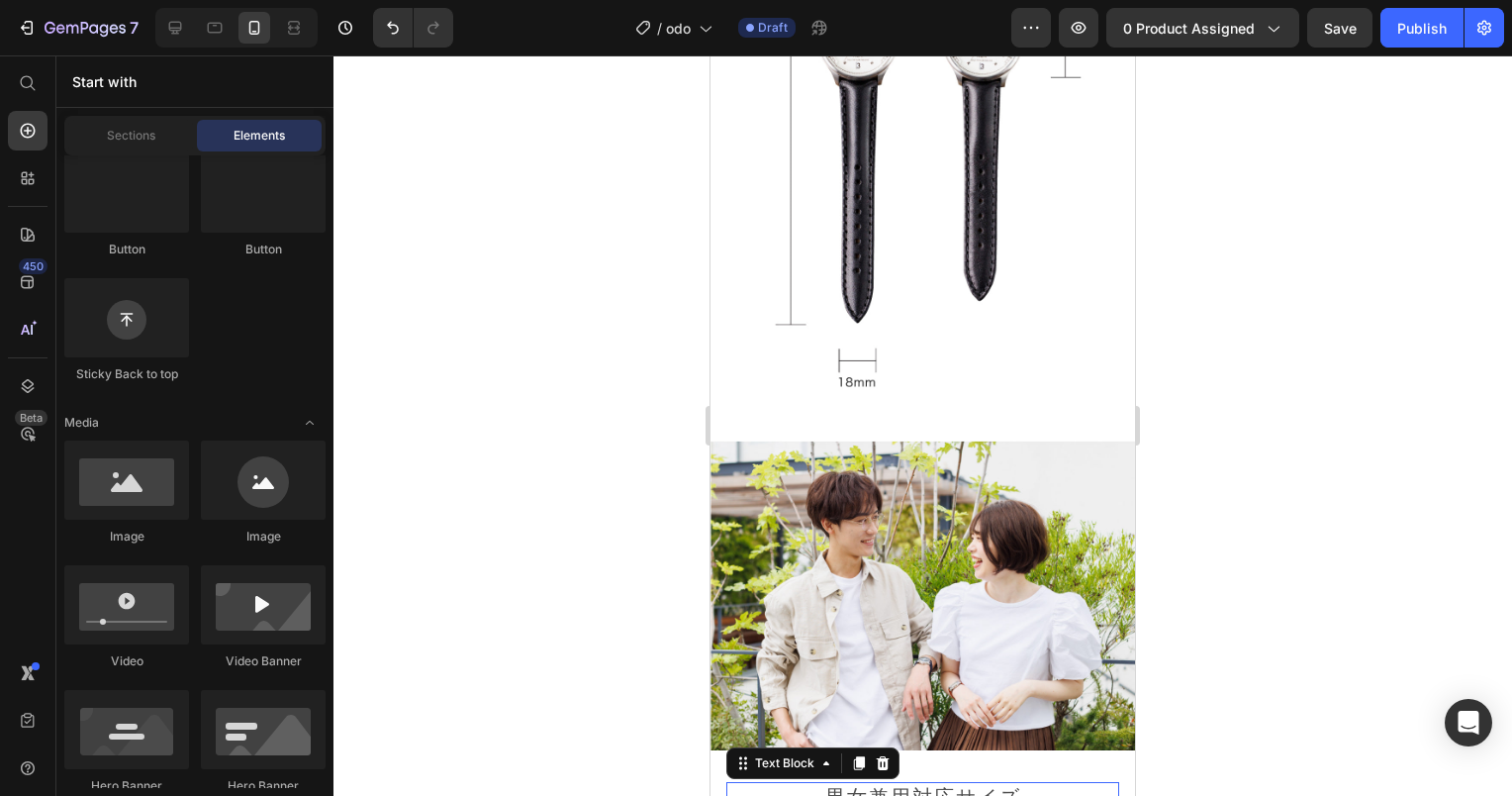 click on "男女兼用対応サイズ" at bounding box center (922, 797) 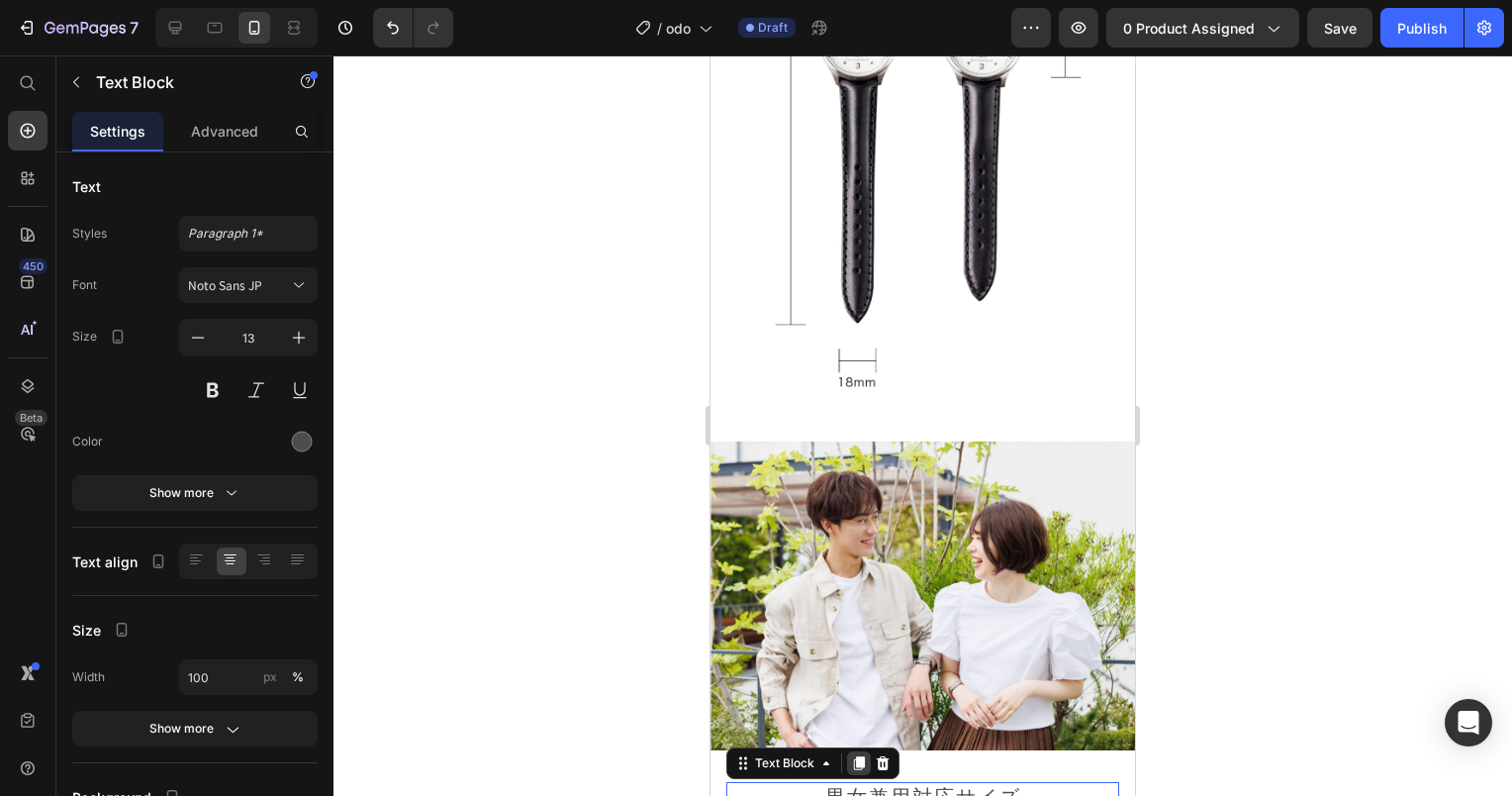 click 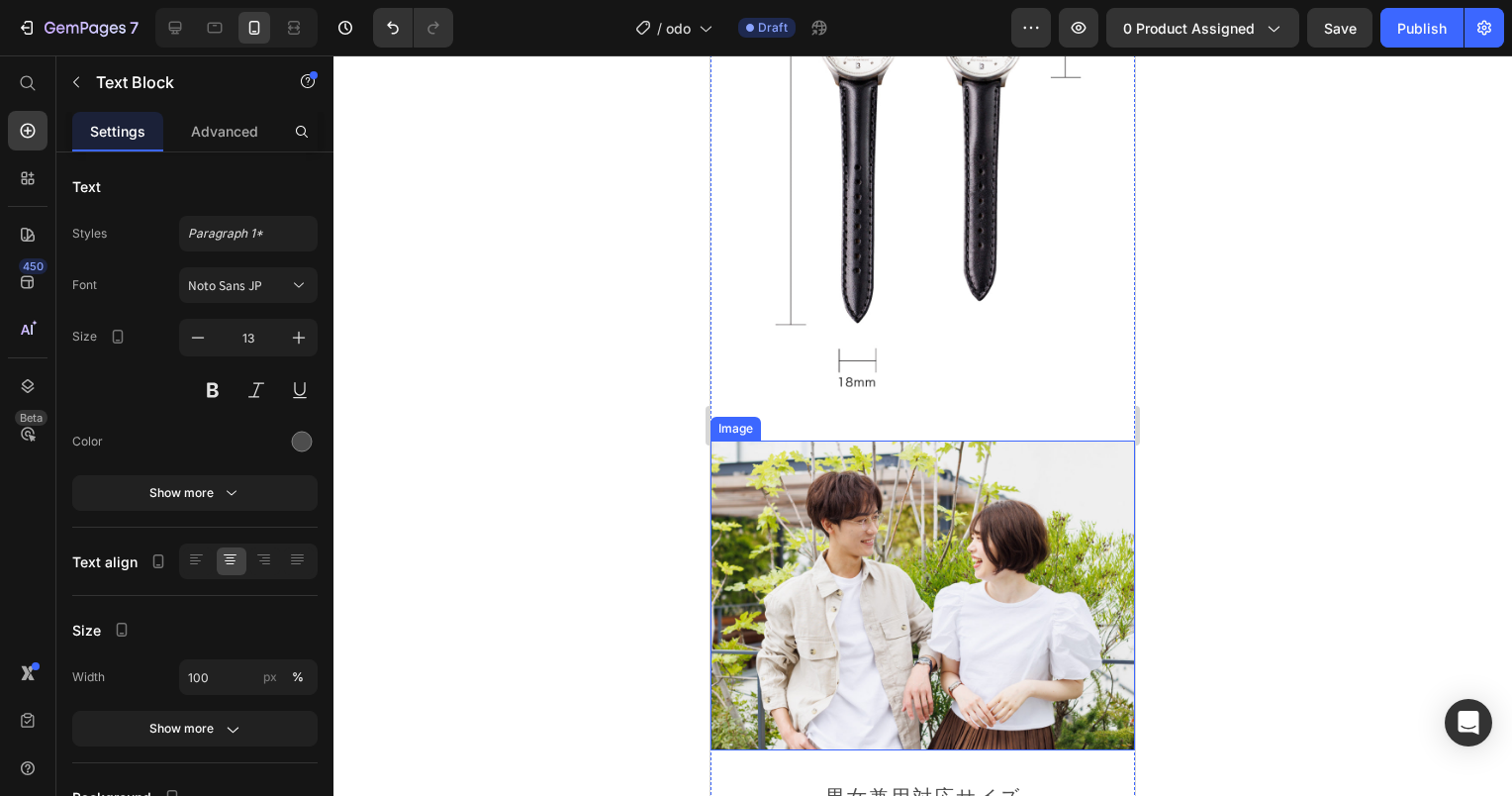 click 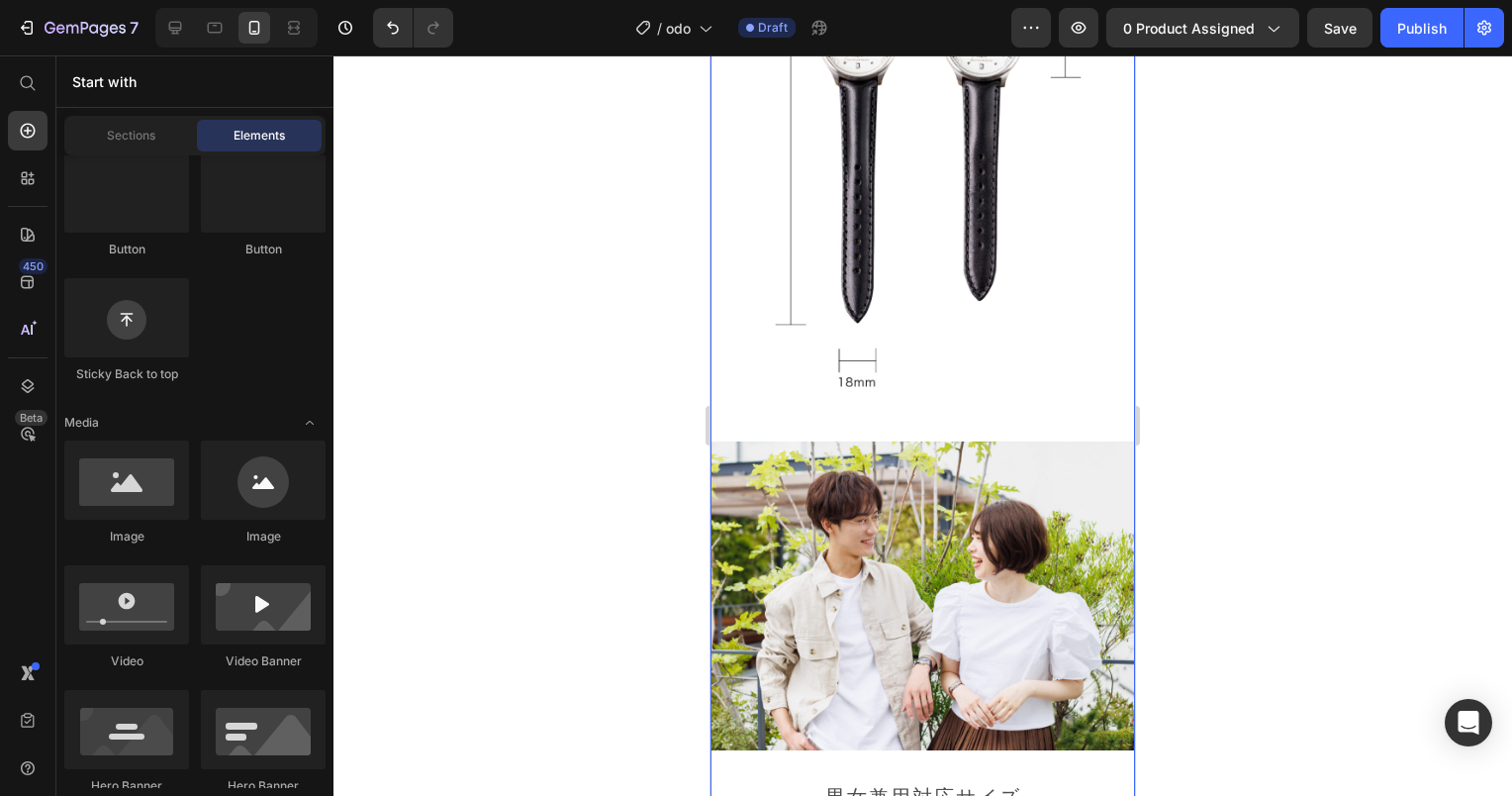 scroll, scrollTop: 25380, scrollLeft: 0, axis: vertical 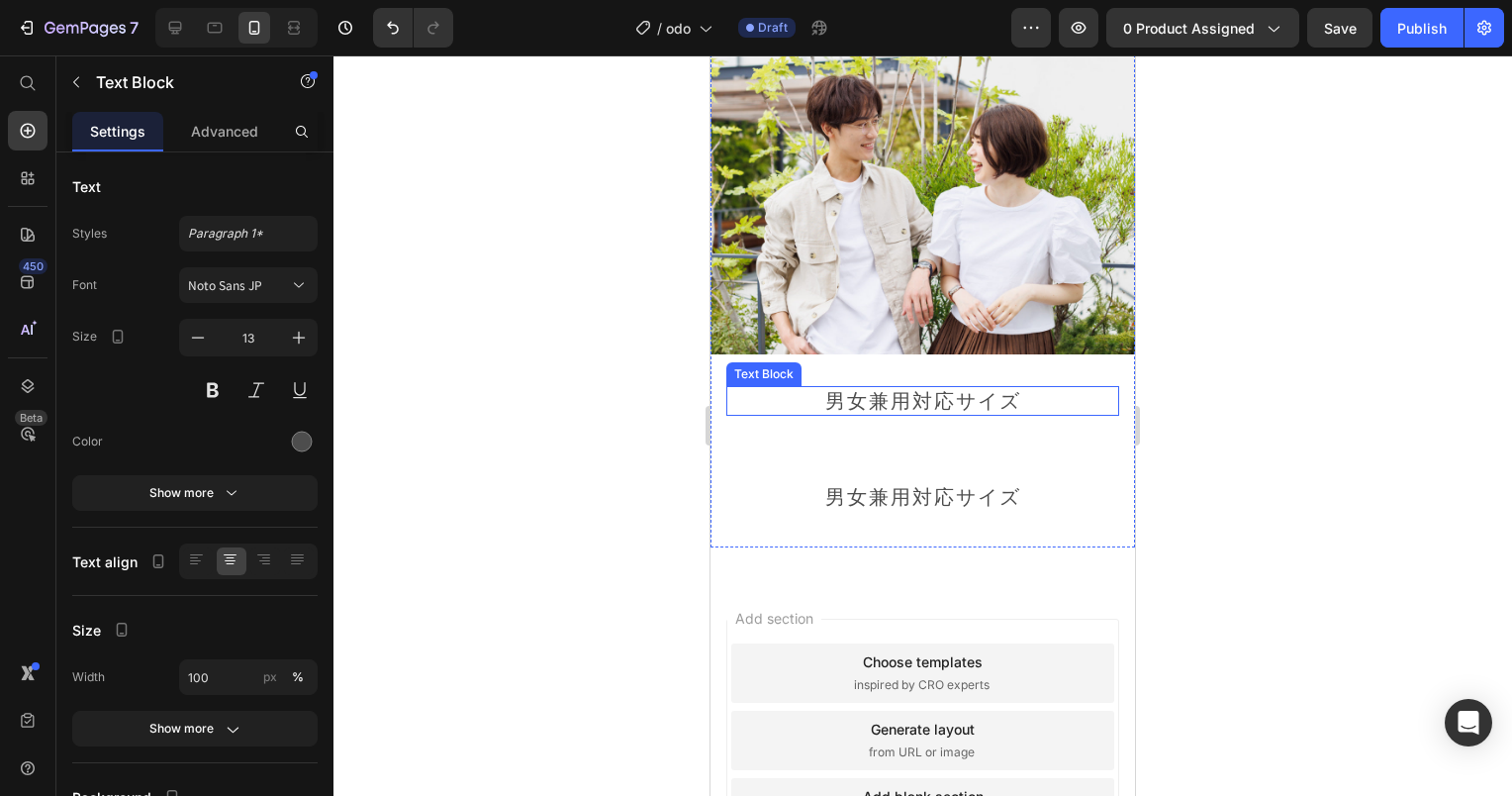 click on "男女兼用対応サイズ" at bounding box center (923, 399) 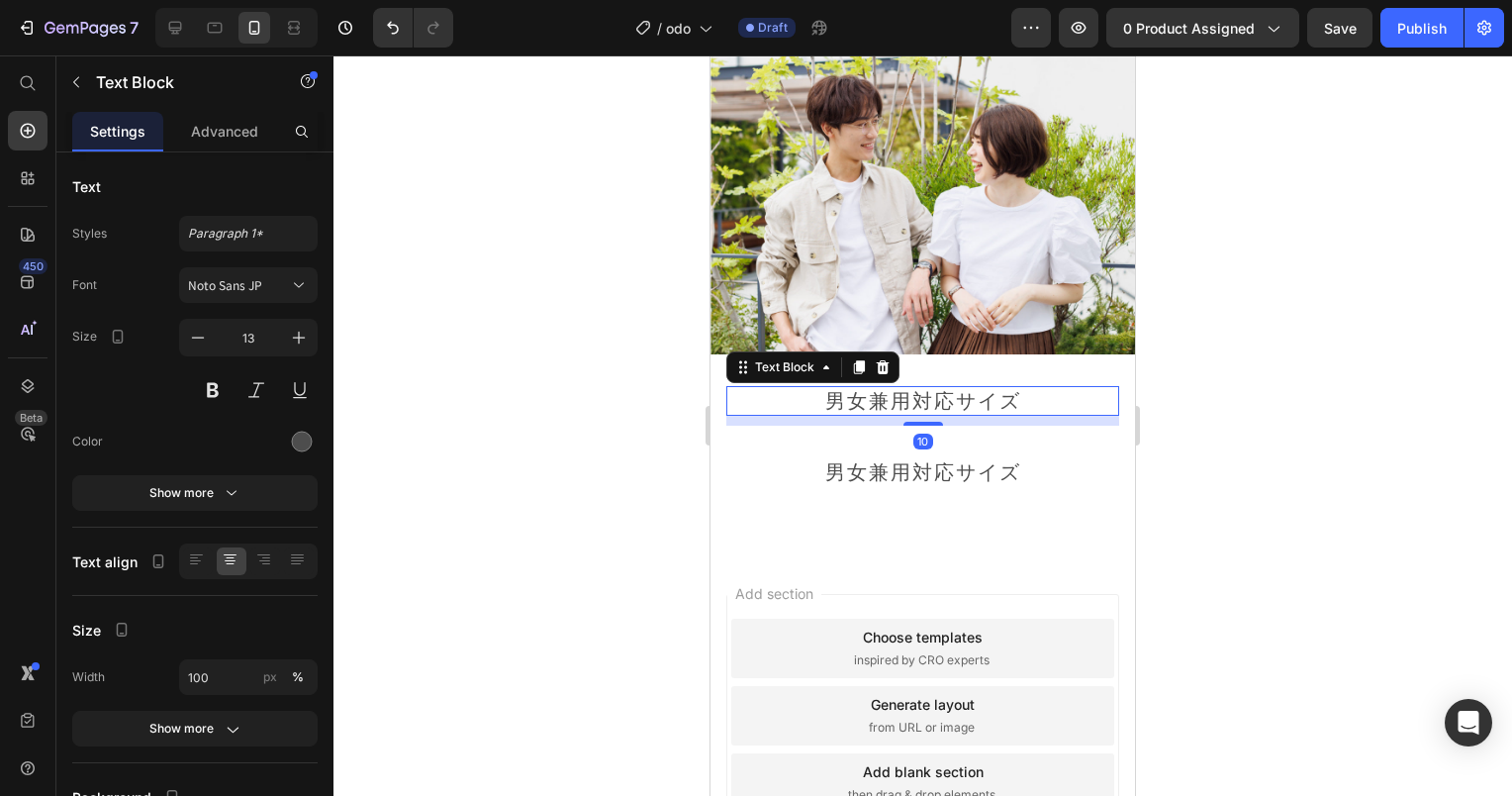drag, startPoint x: 926, startPoint y: 338, endPoint x: 938, endPoint y: 288, distance: 51.41984 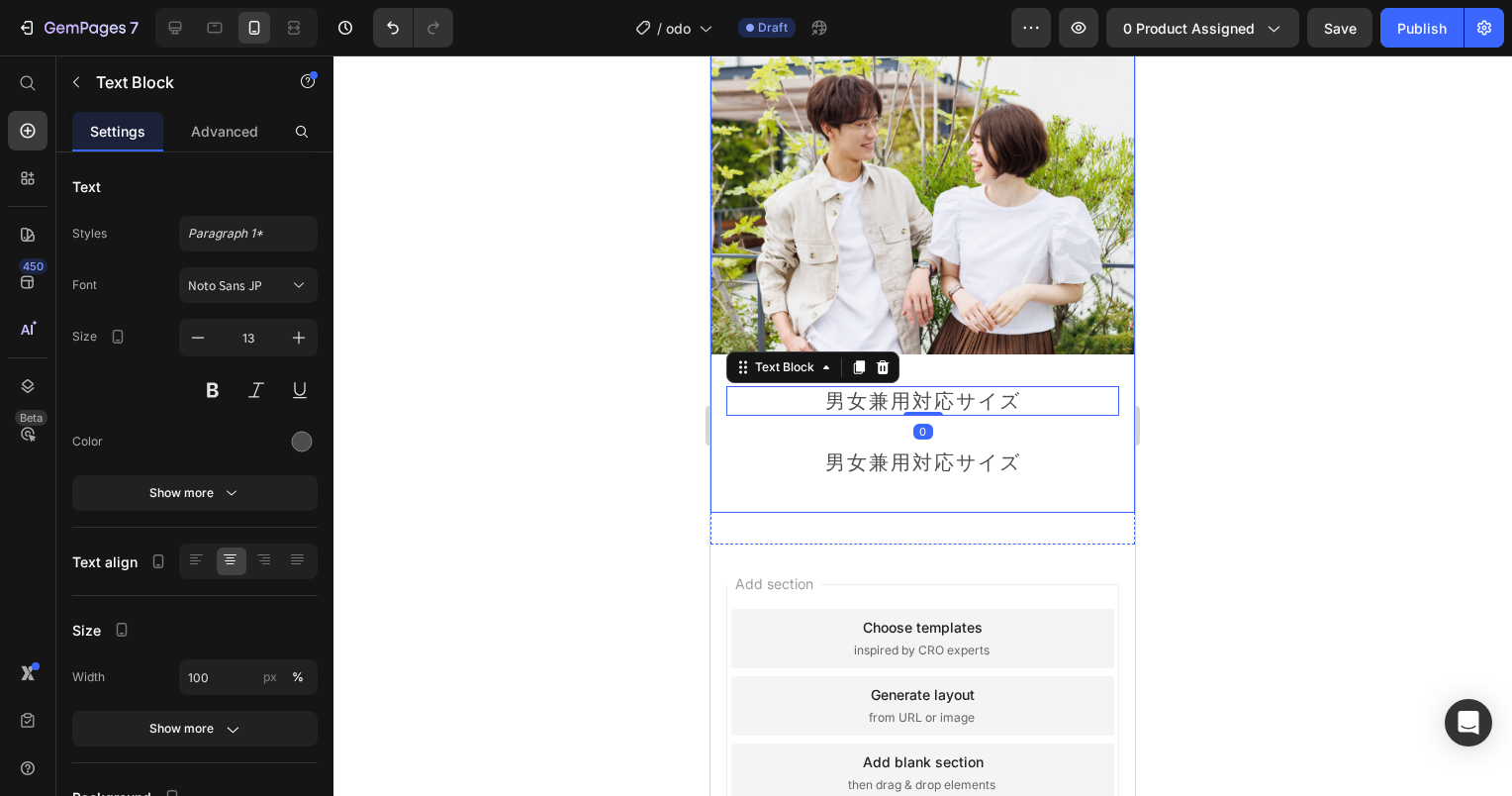 click 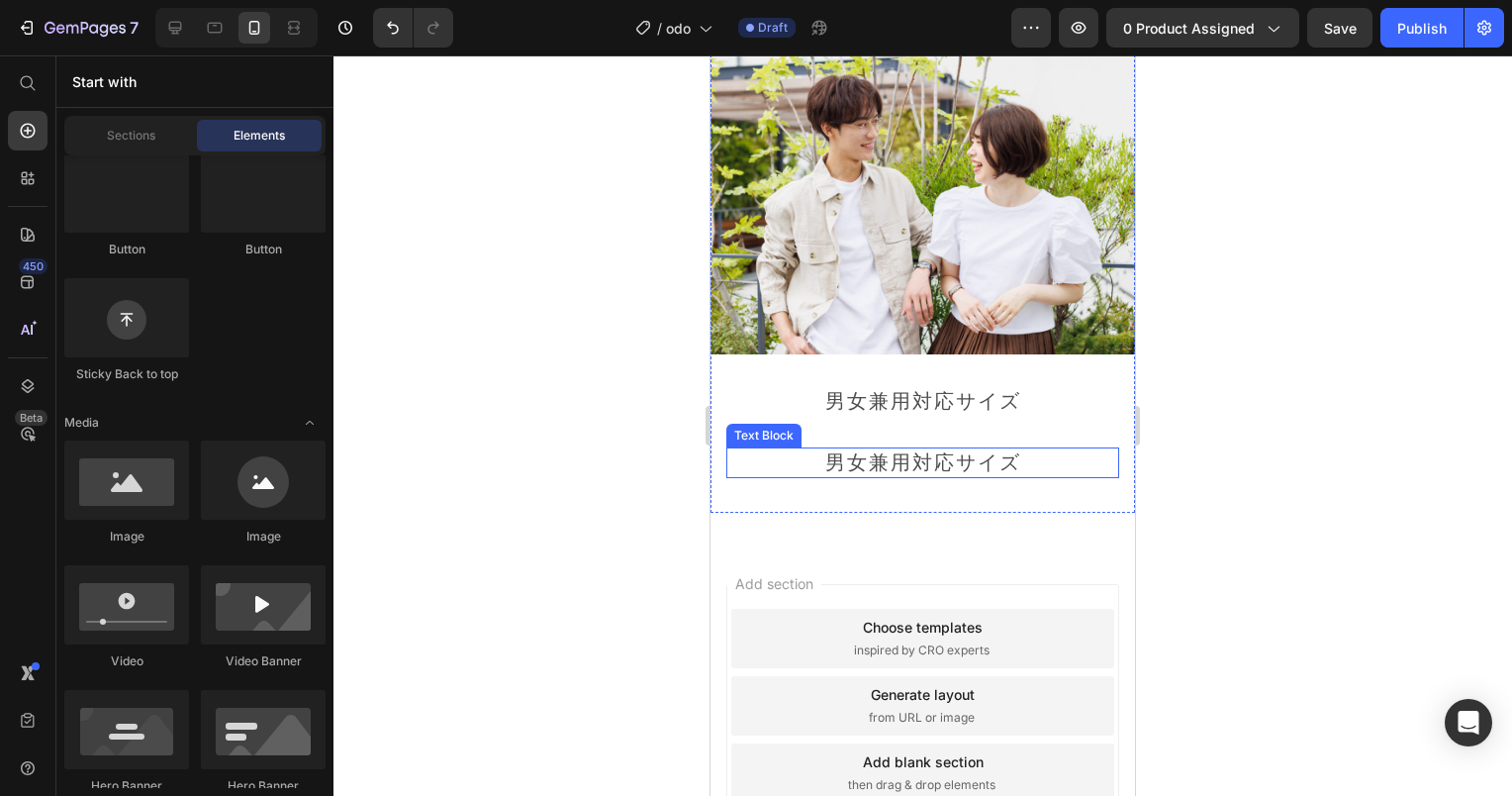 click on "男女兼用対応サイズ" at bounding box center [923, 460] 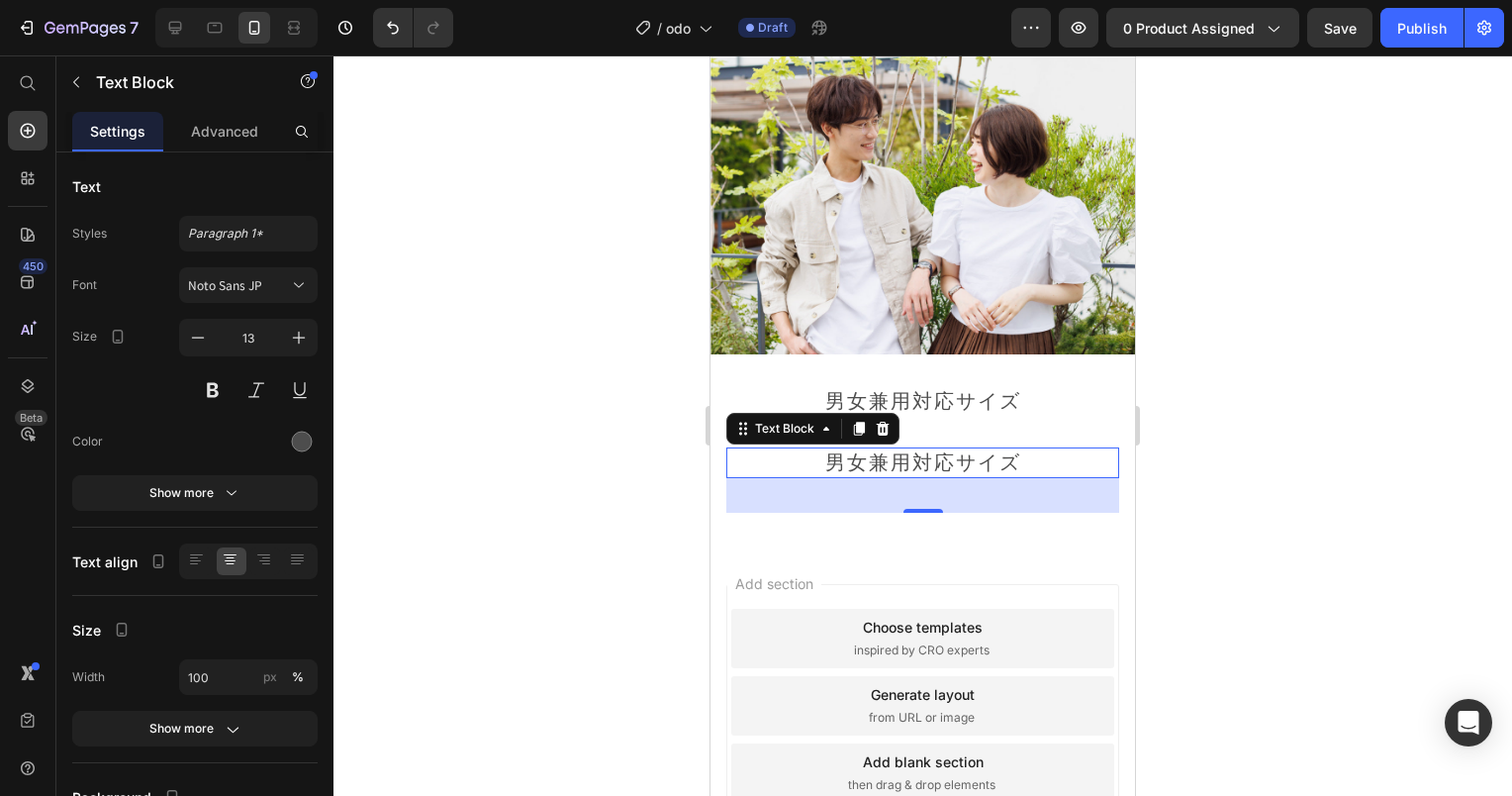 click on "男女兼用対応サイズ" at bounding box center (923, 460) 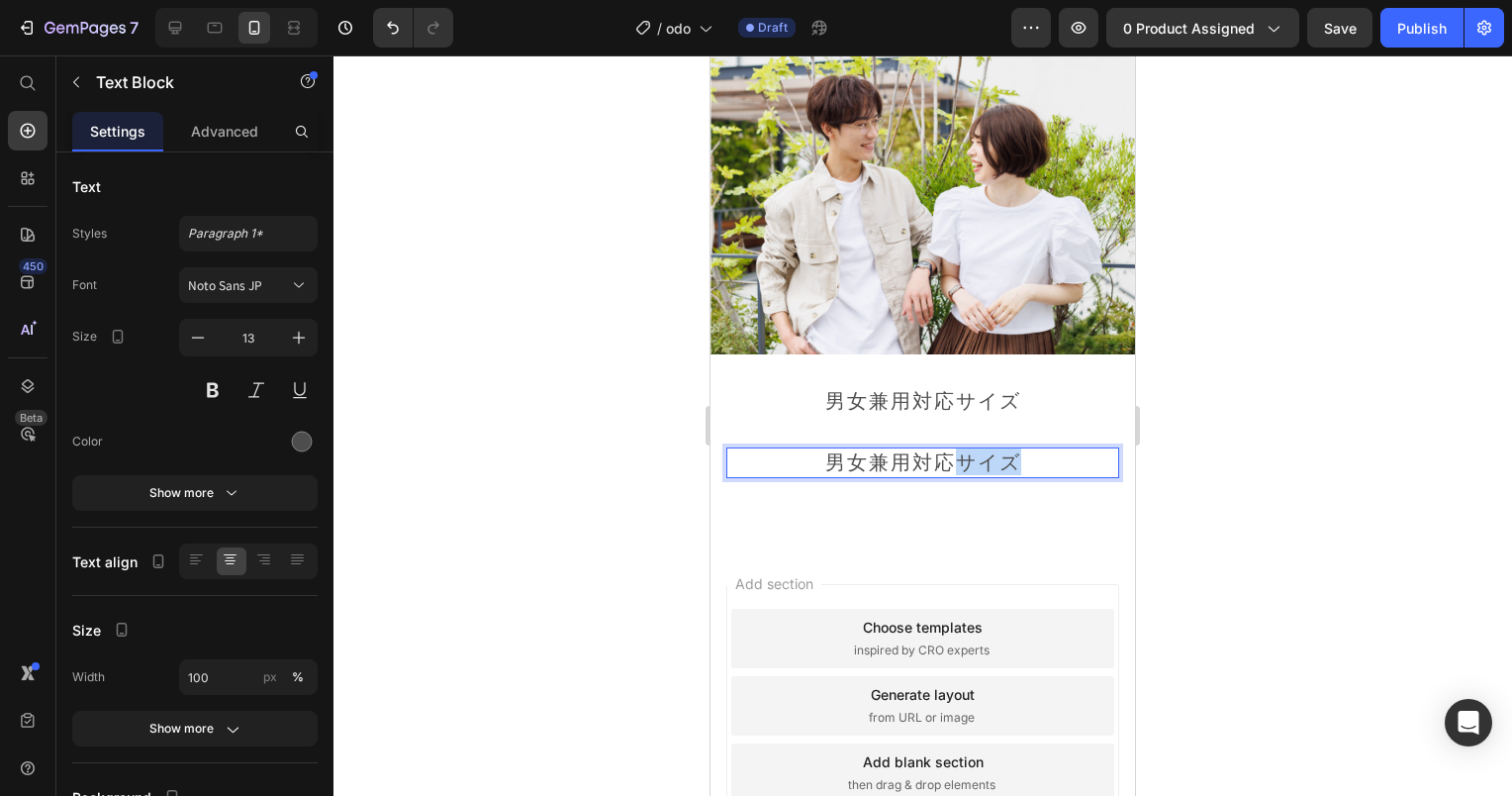 click on "男女兼用対応サイズ" at bounding box center (923, 460) 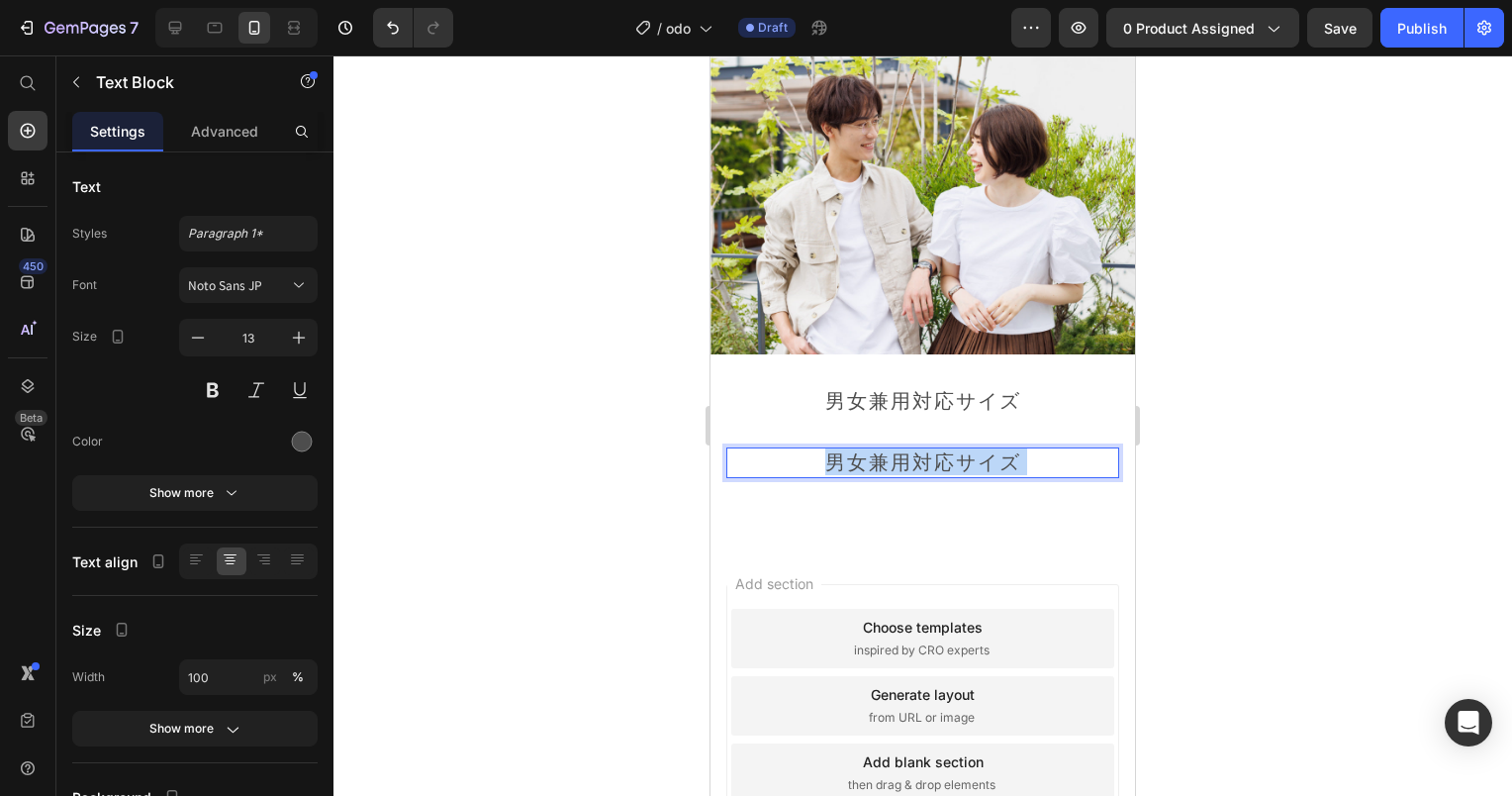 drag, startPoint x: 1033, startPoint y: 349, endPoint x: 728, endPoint y: 334, distance: 305.3686 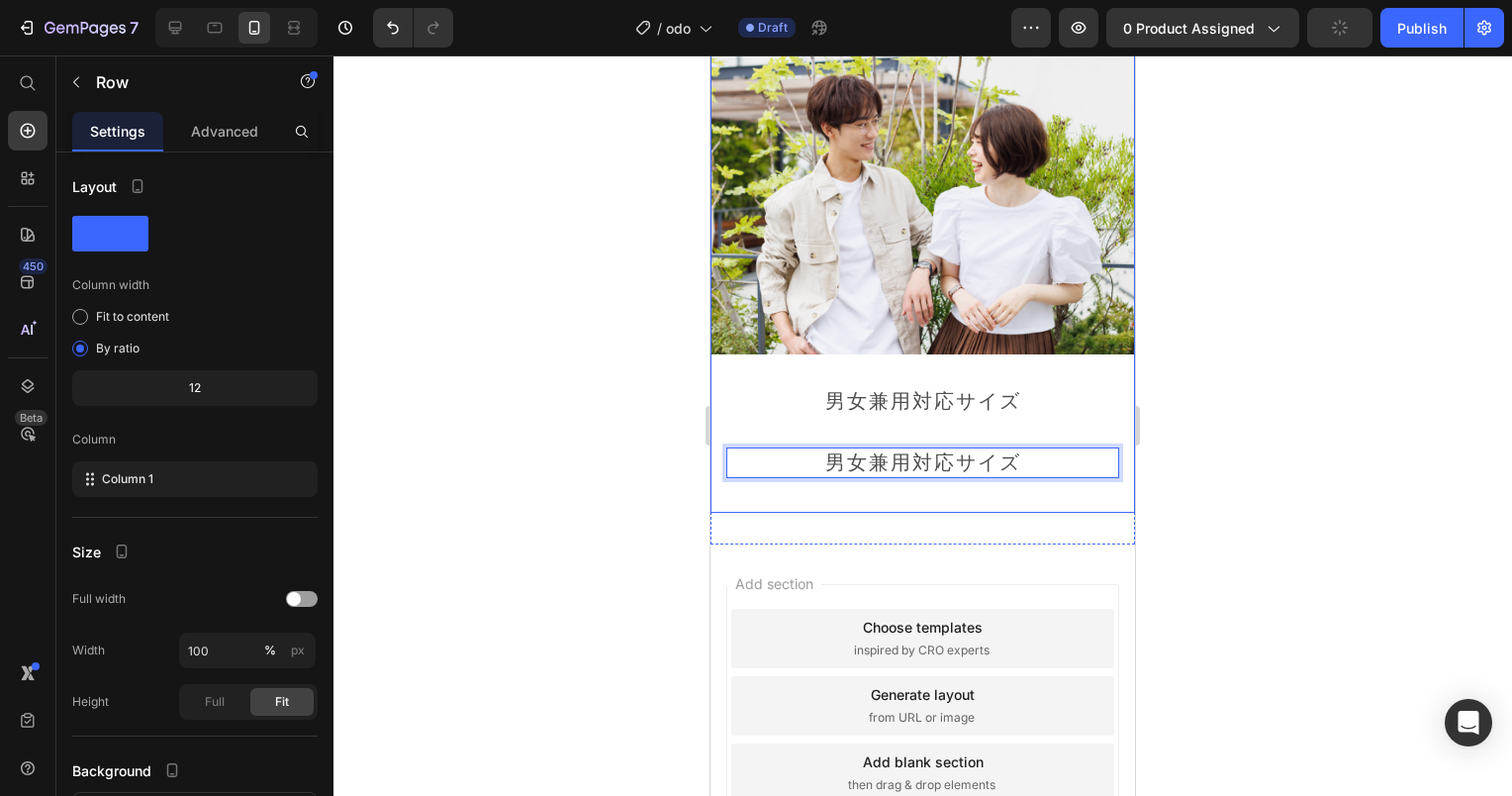 click on "Image Title Line Size Heading Image Image Text Block Text Block 35" at bounding box center (922, -581) 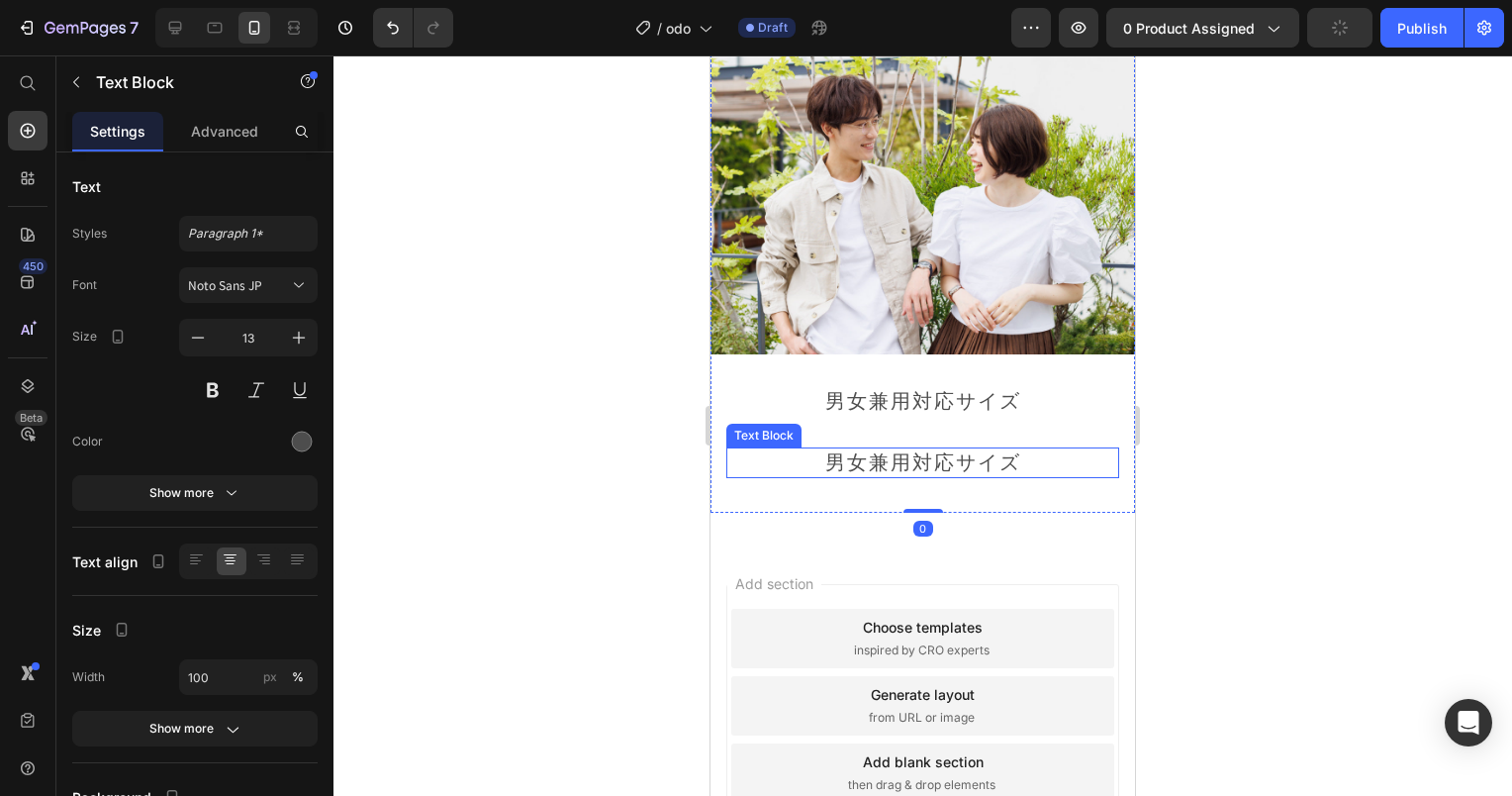 click on "男女兼用対応サイズ" at bounding box center [922, 462] 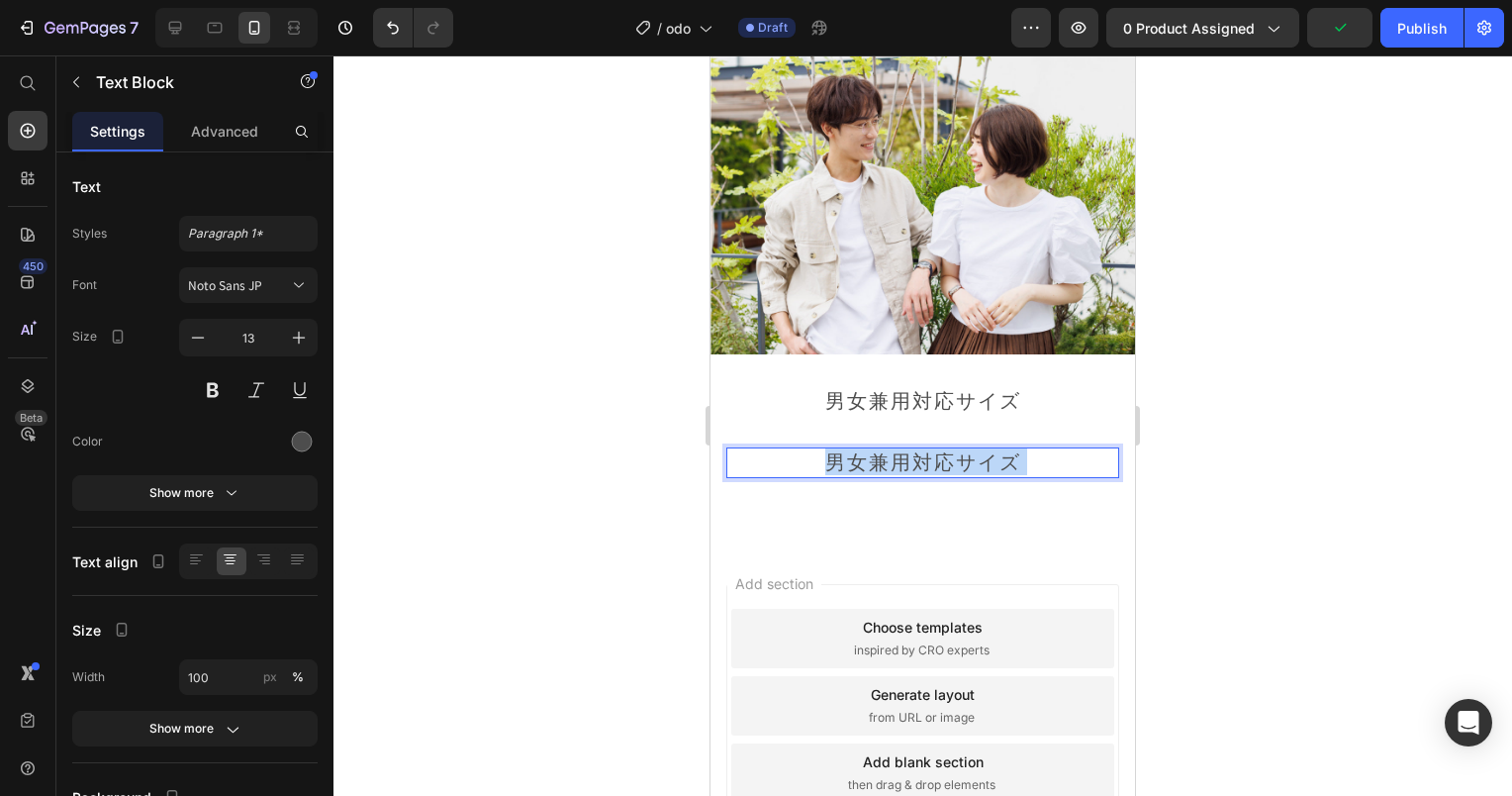 drag, startPoint x: 1025, startPoint y: 355, endPoint x: 752, endPoint y: 340, distance: 273.41178 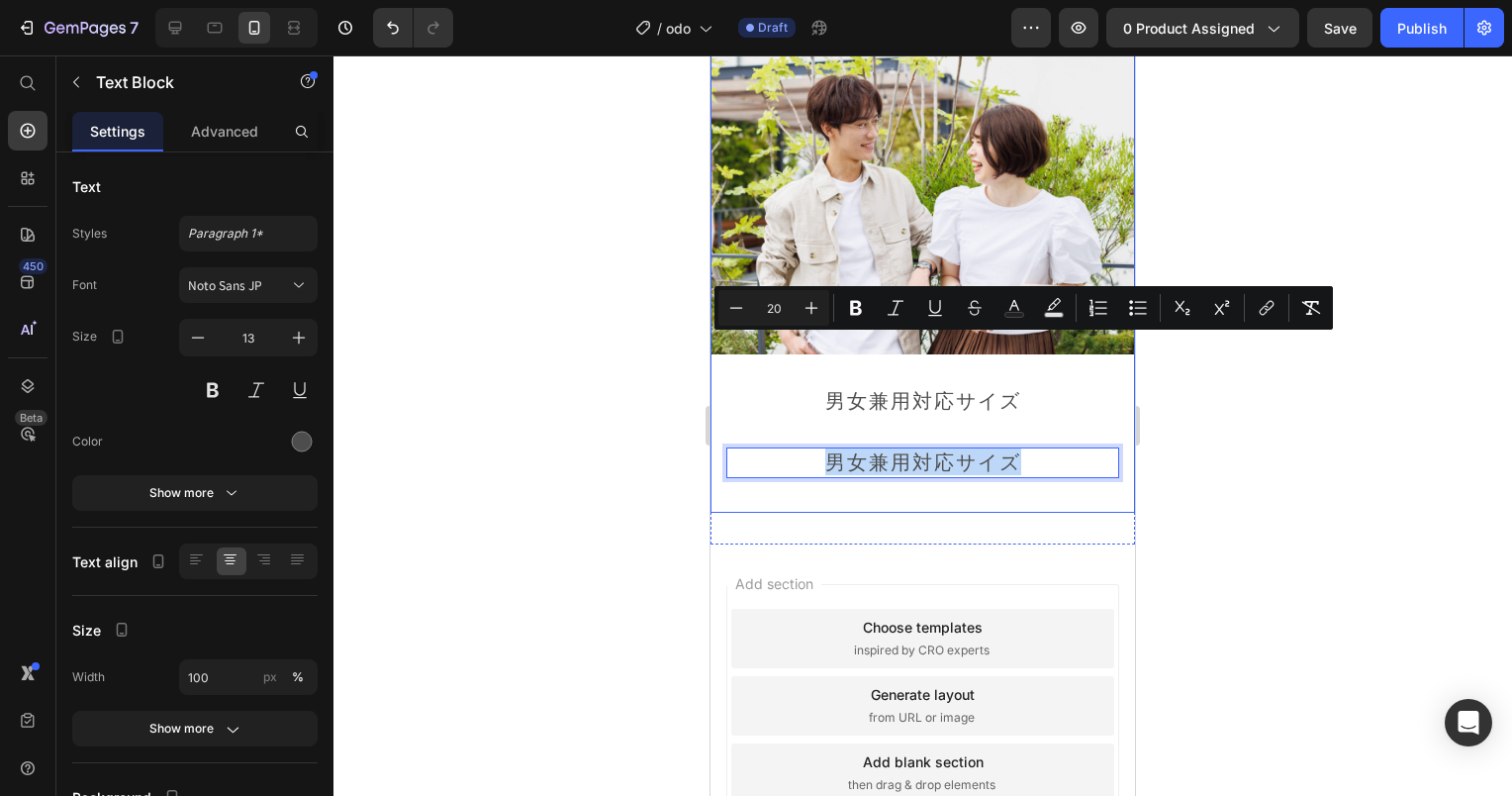 drag, startPoint x: 1016, startPoint y: 356, endPoint x: 755, endPoint y: 334, distance: 262 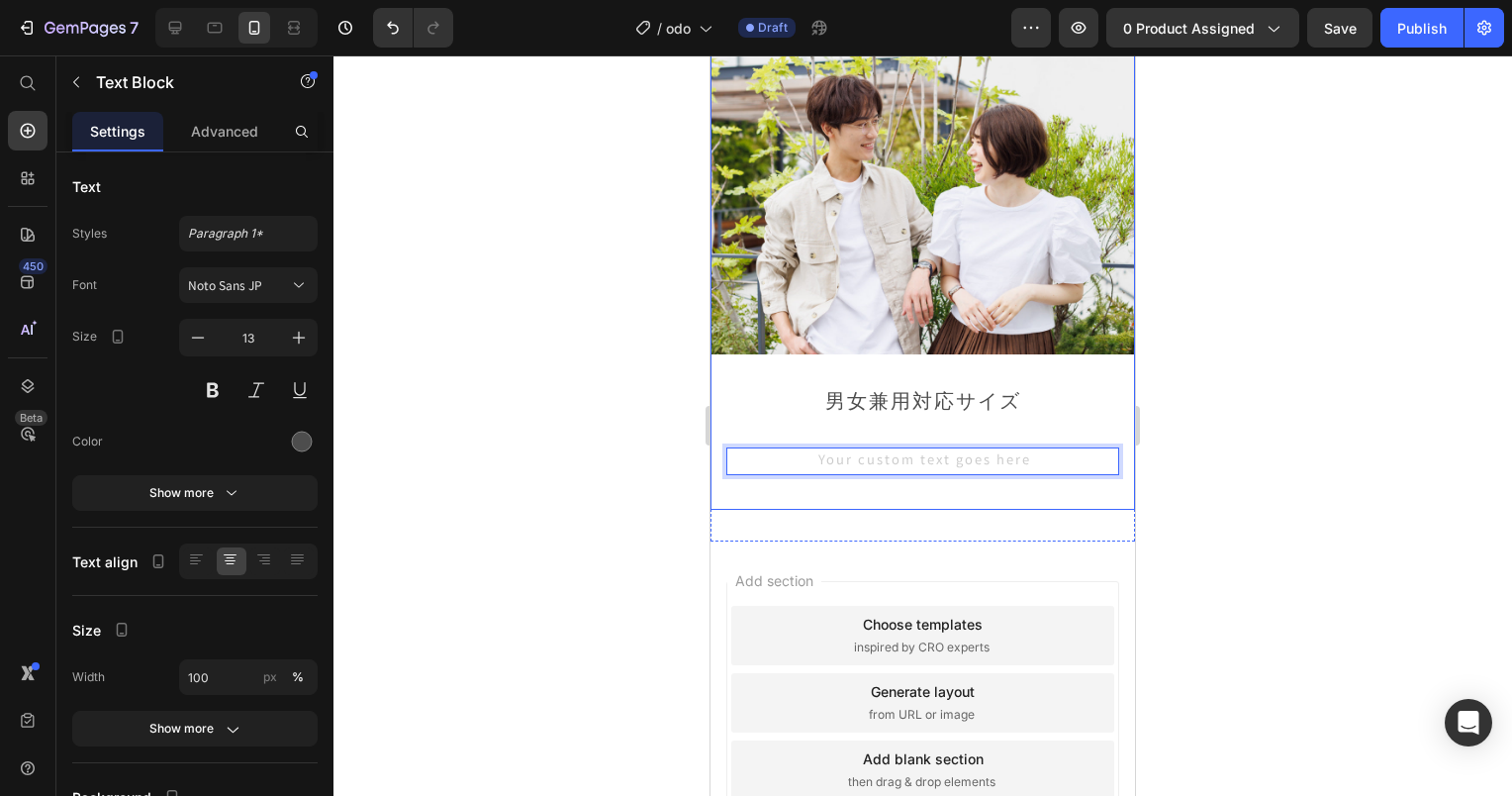 type 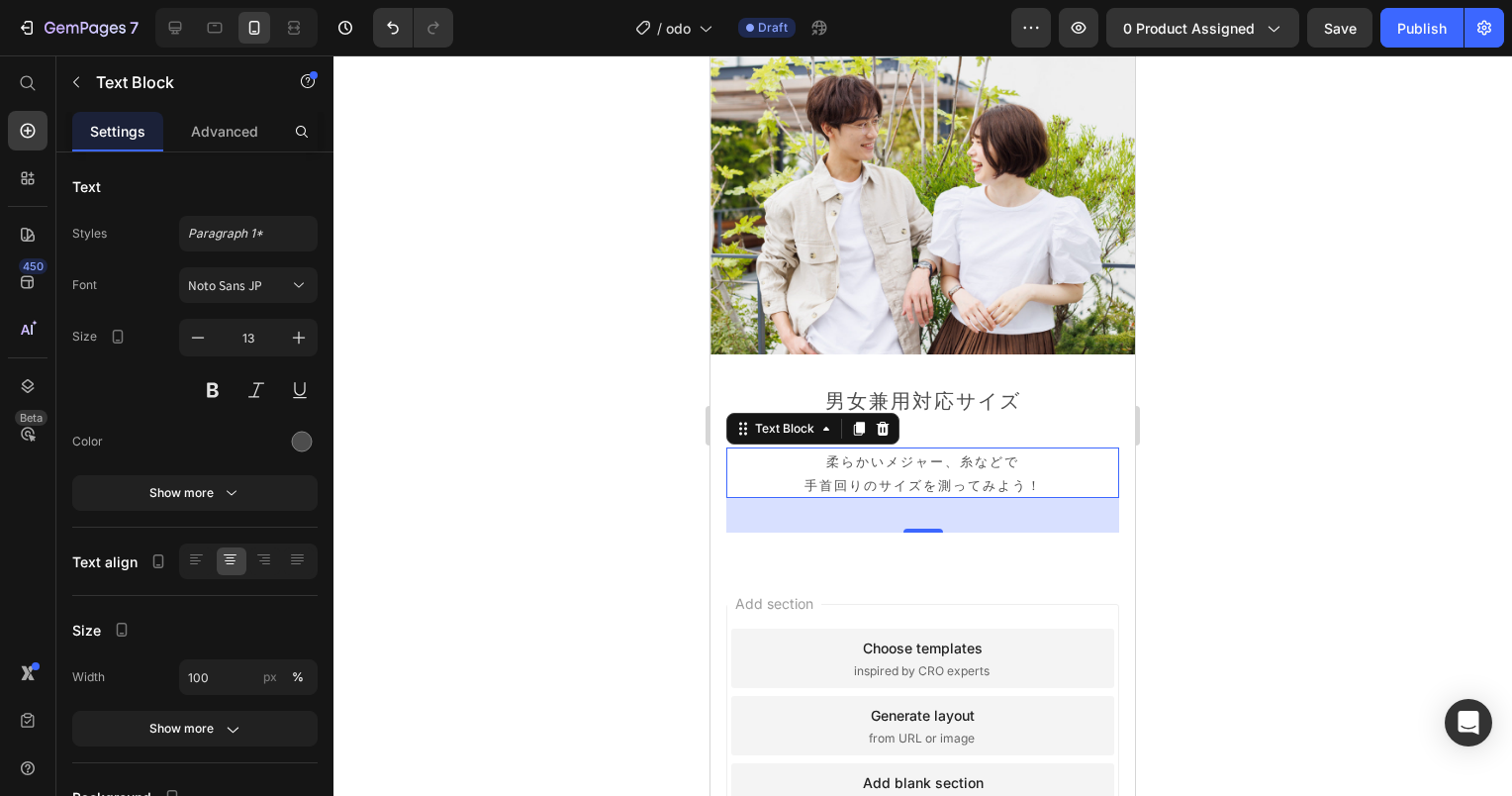 click 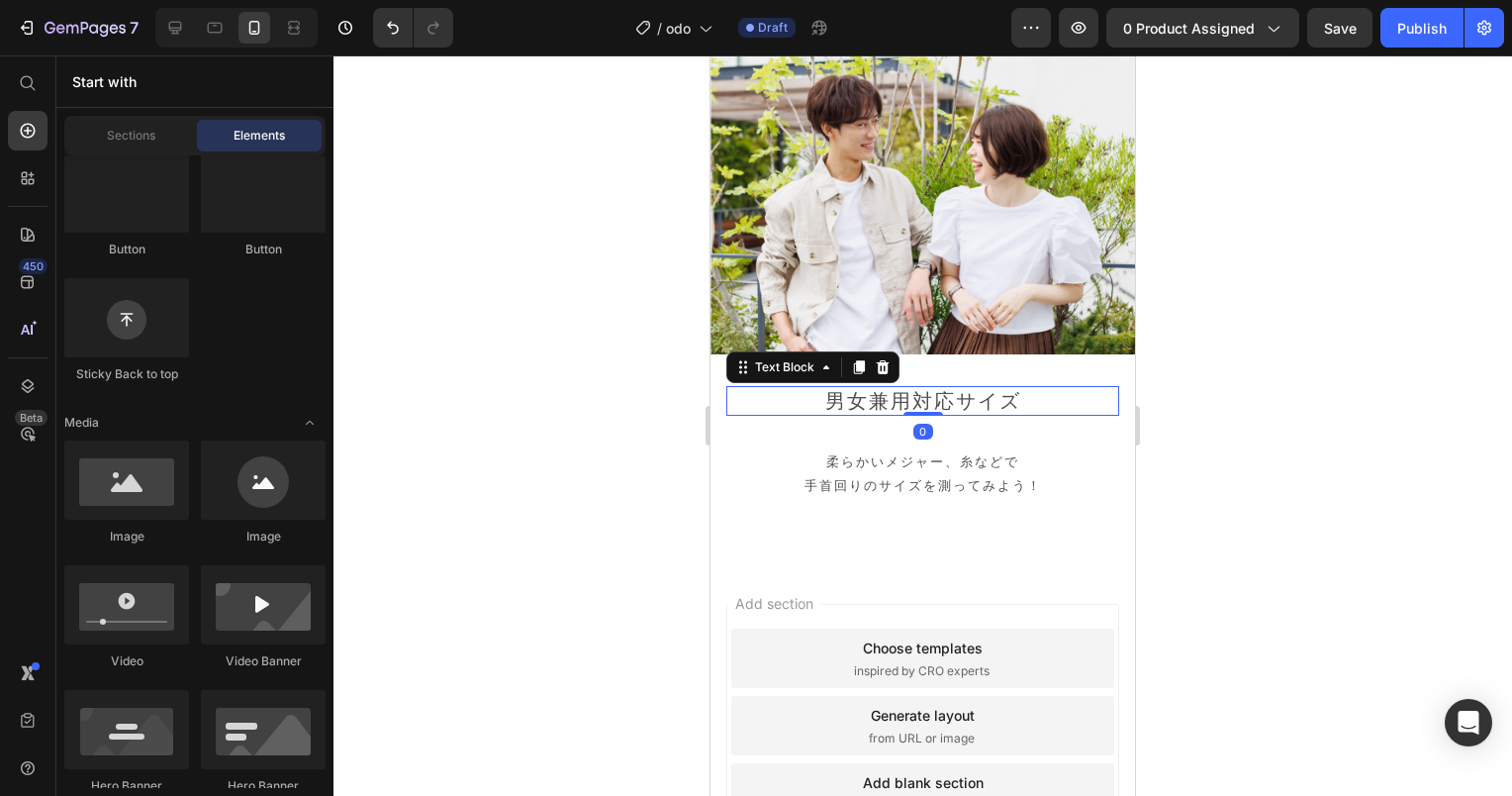 click on "男女兼用対応サイズ" at bounding box center [923, 399] 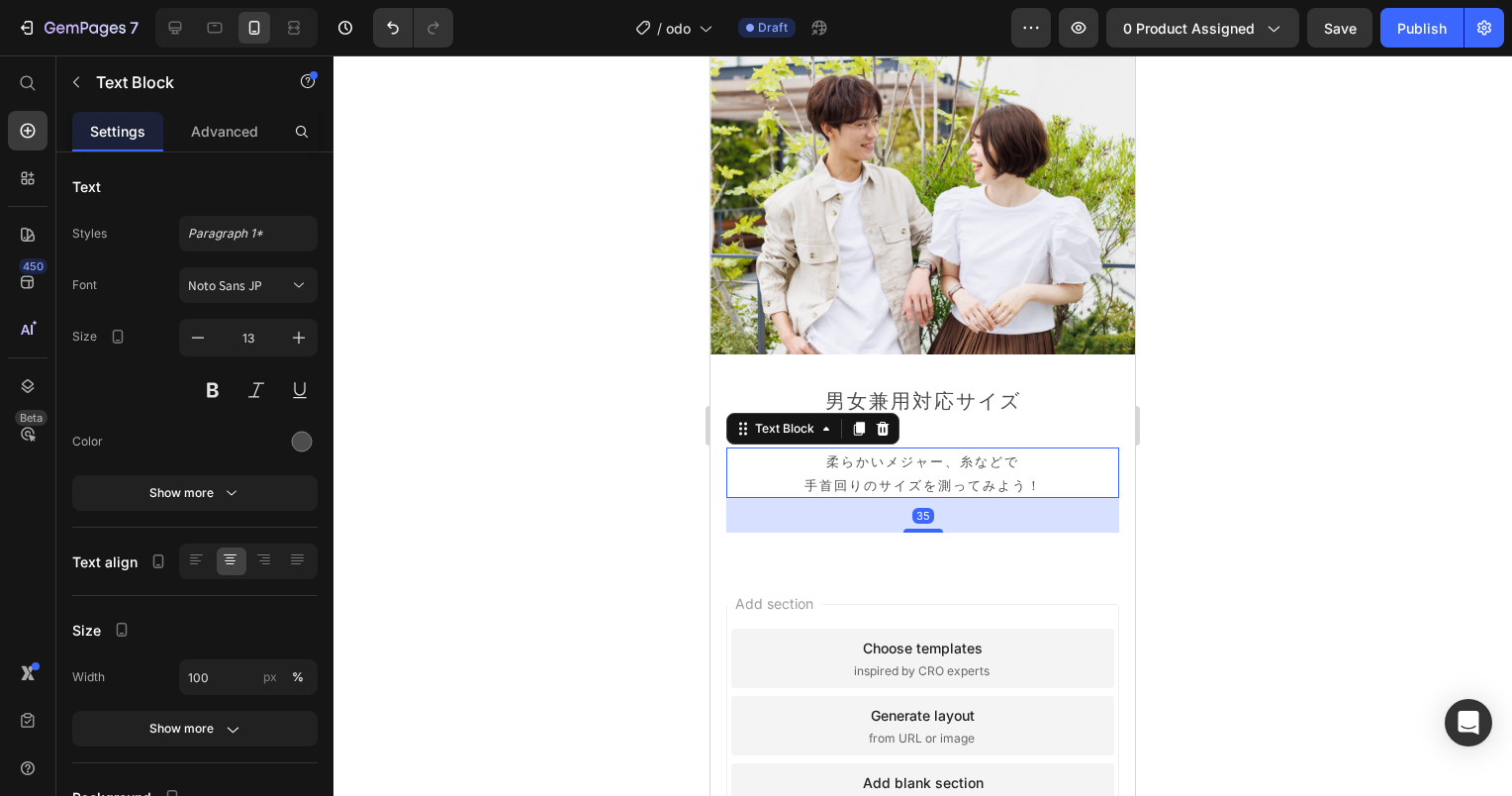 click on "柔らかいメジャー、糸などで" at bounding box center (922, 460) 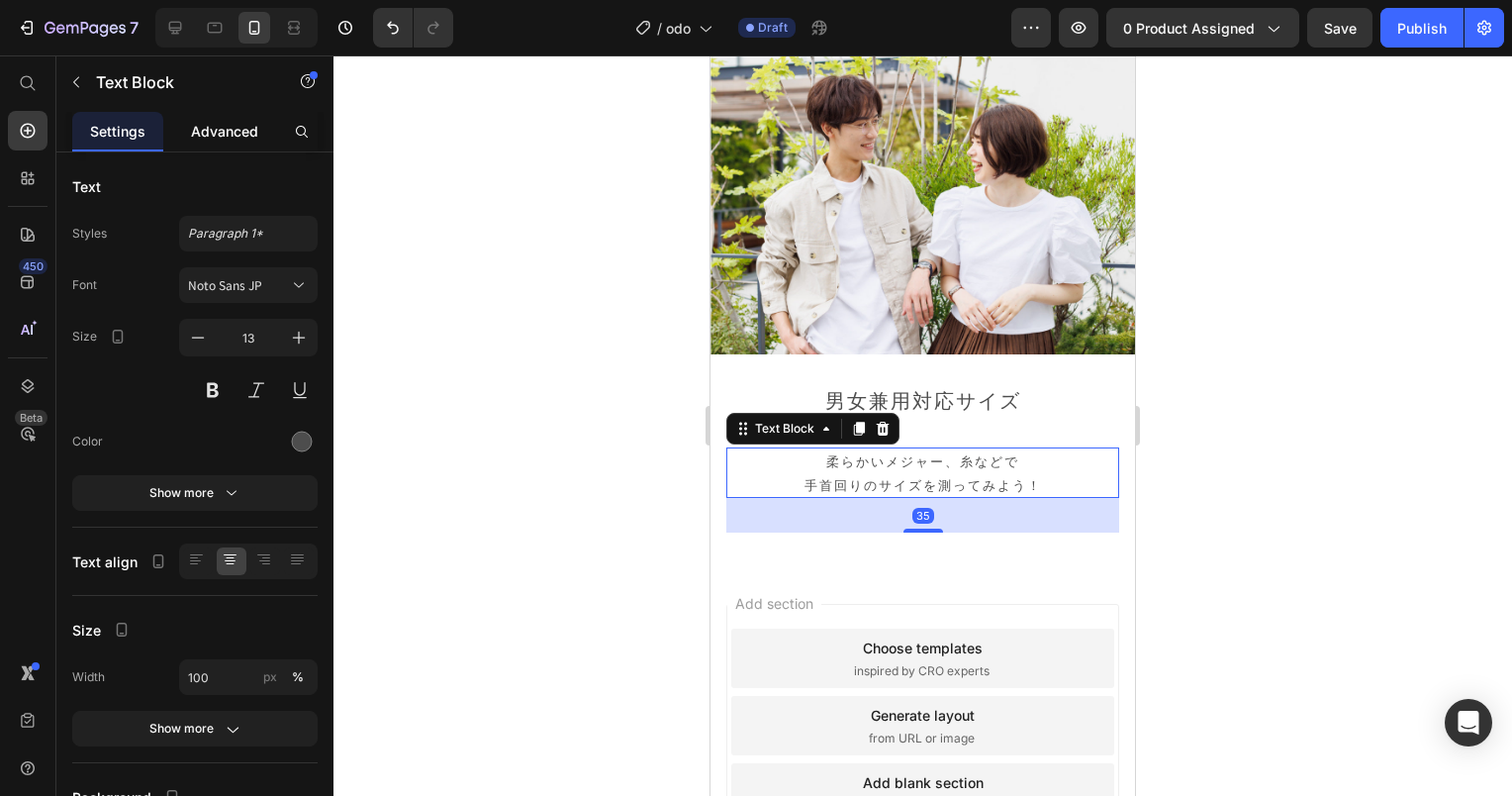 click on "Advanced" at bounding box center (225, 131) 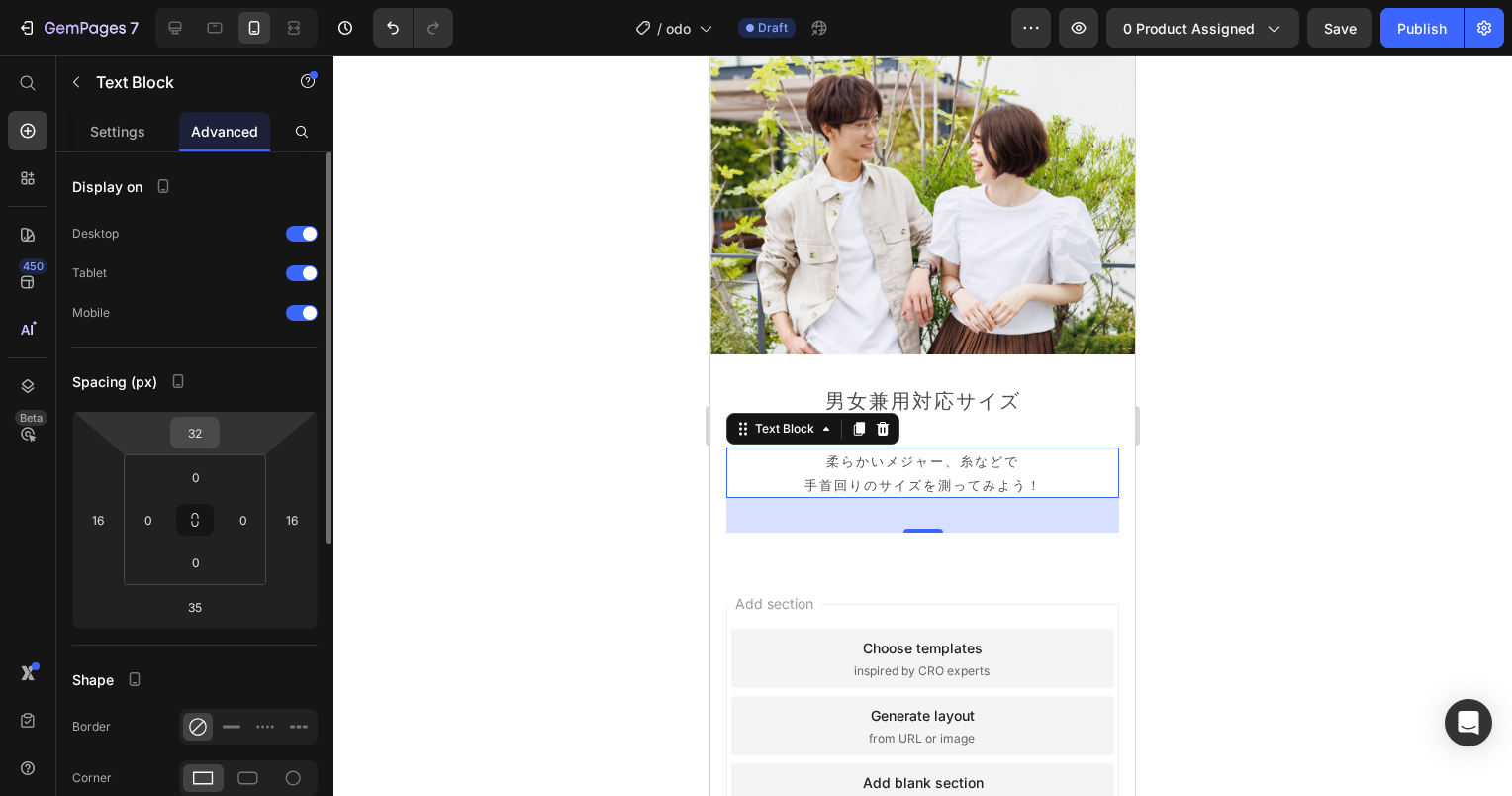 click on "32" at bounding box center [195, 433] 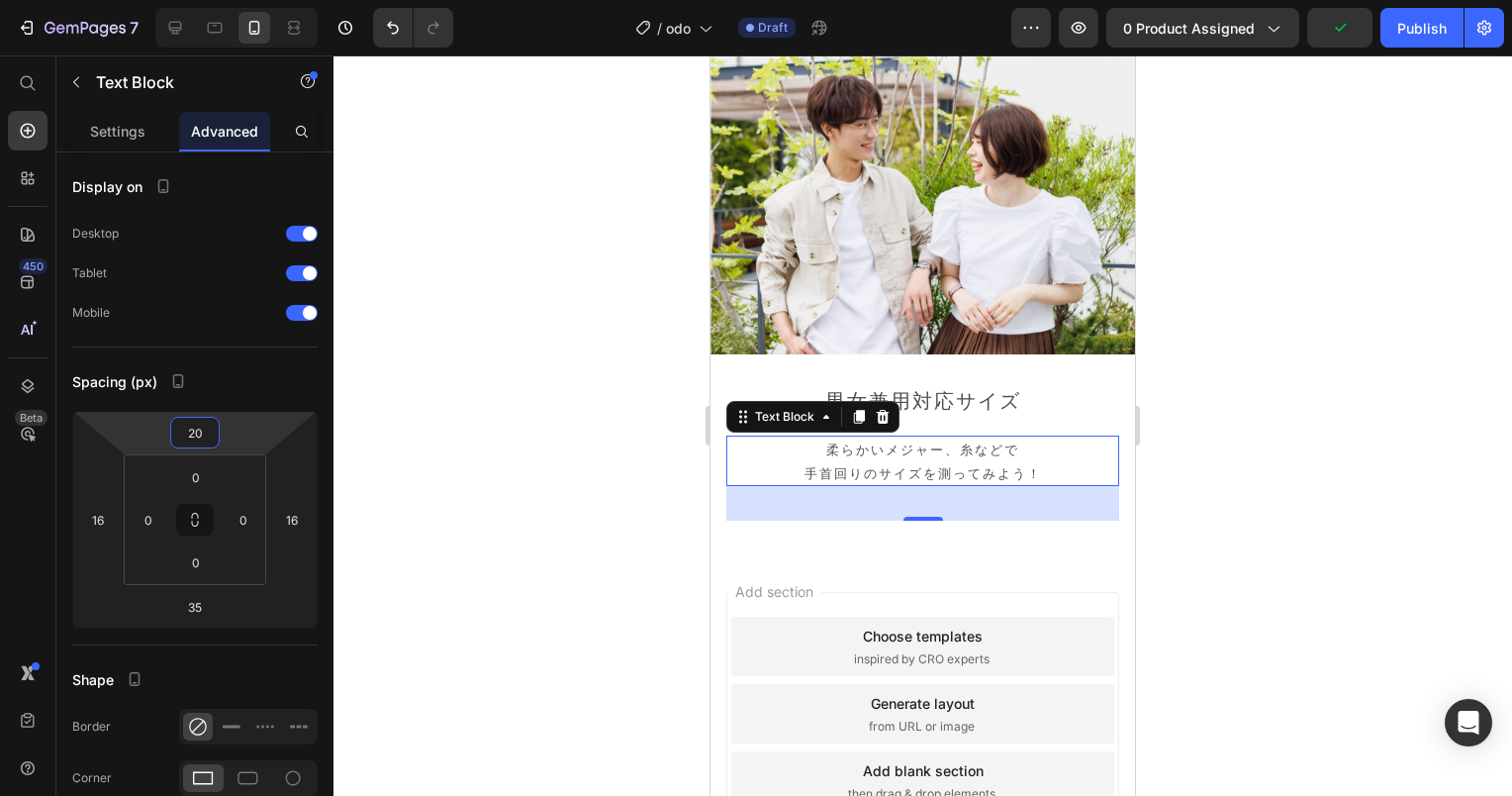 type on "20" 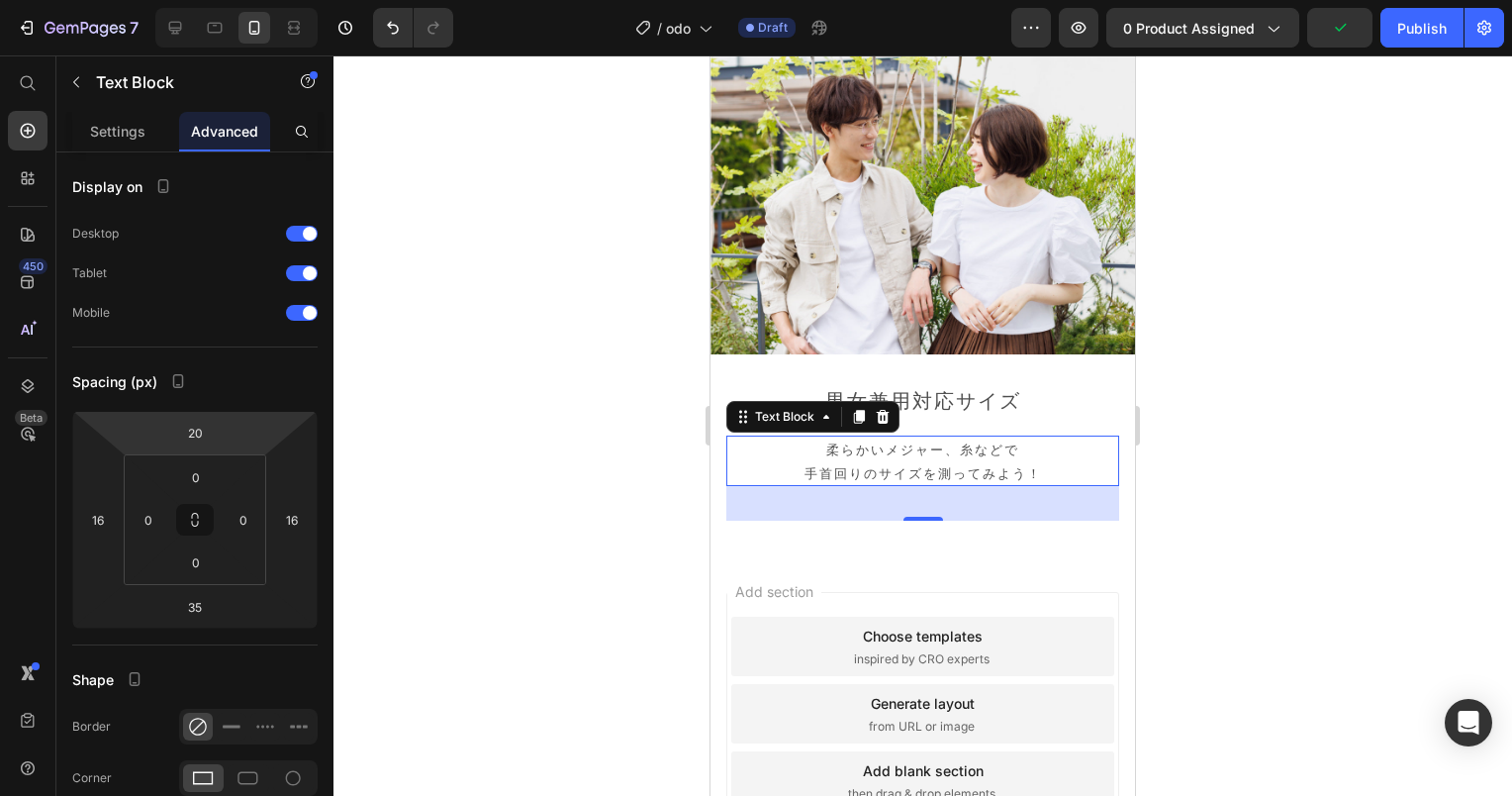 click 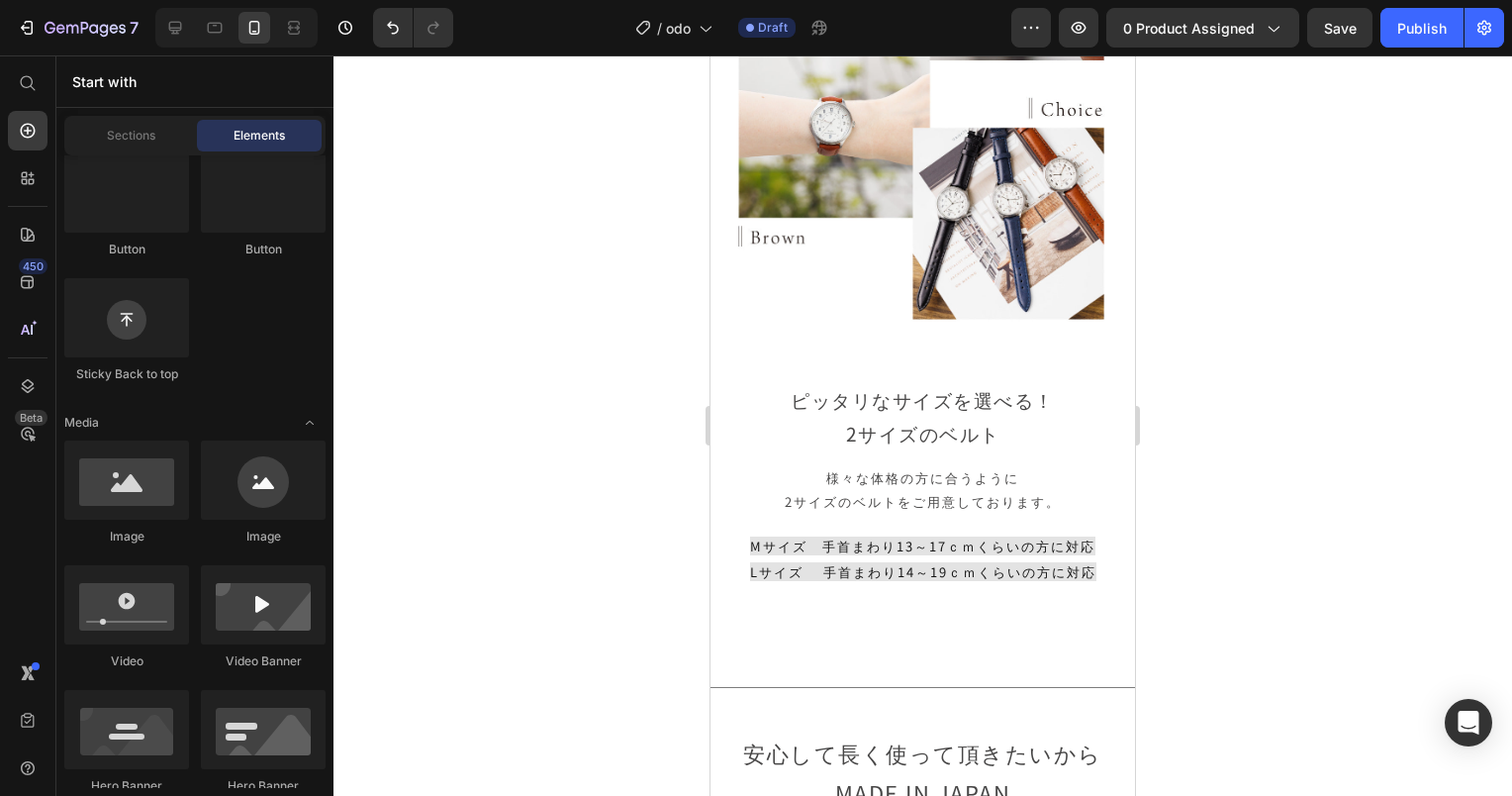 scroll, scrollTop: 18350, scrollLeft: 0, axis: vertical 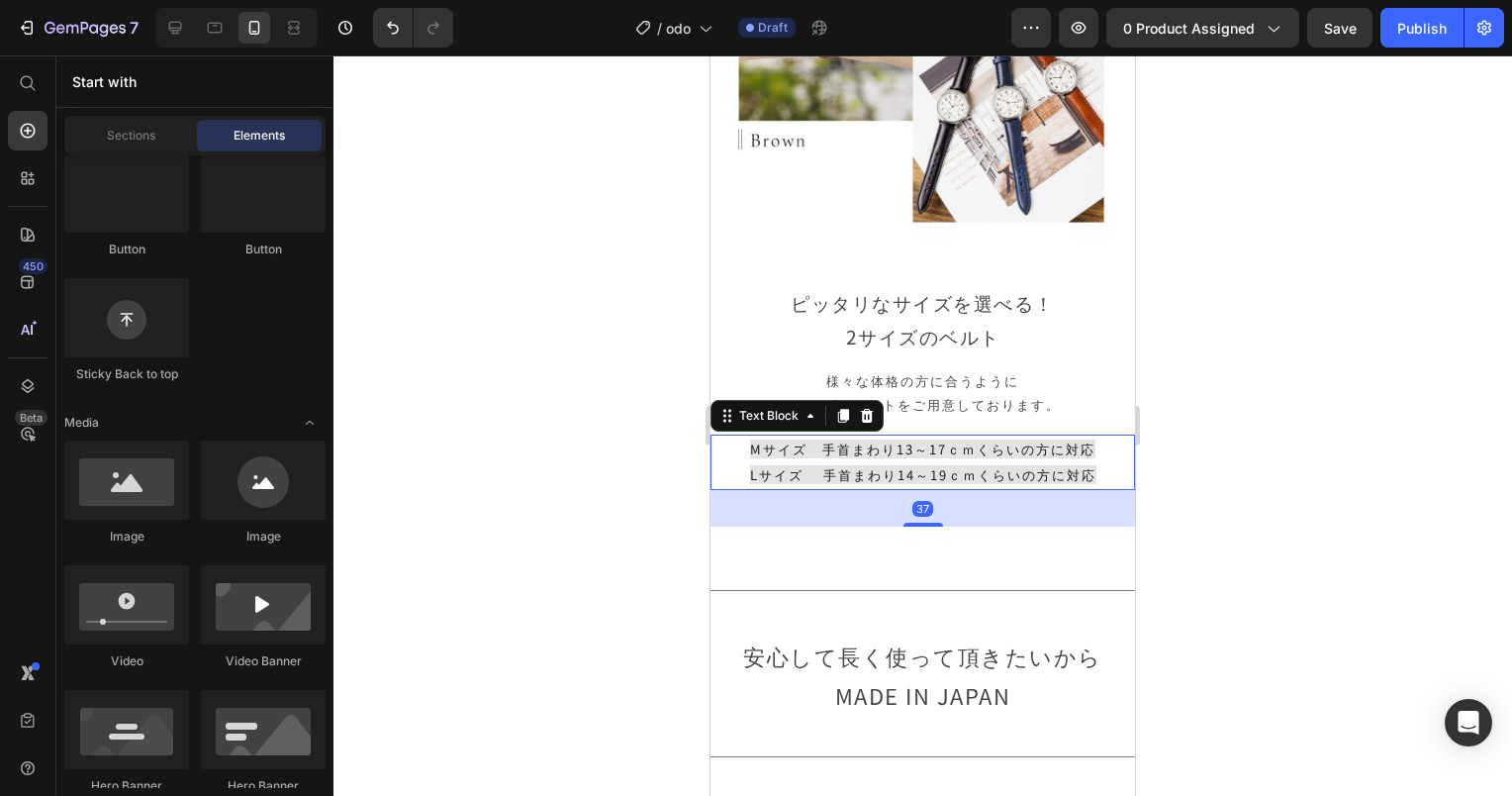 click on "Mサイズ　手首まわり13～17ｃｍくらいの方に対応" at bounding box center [922, 448] 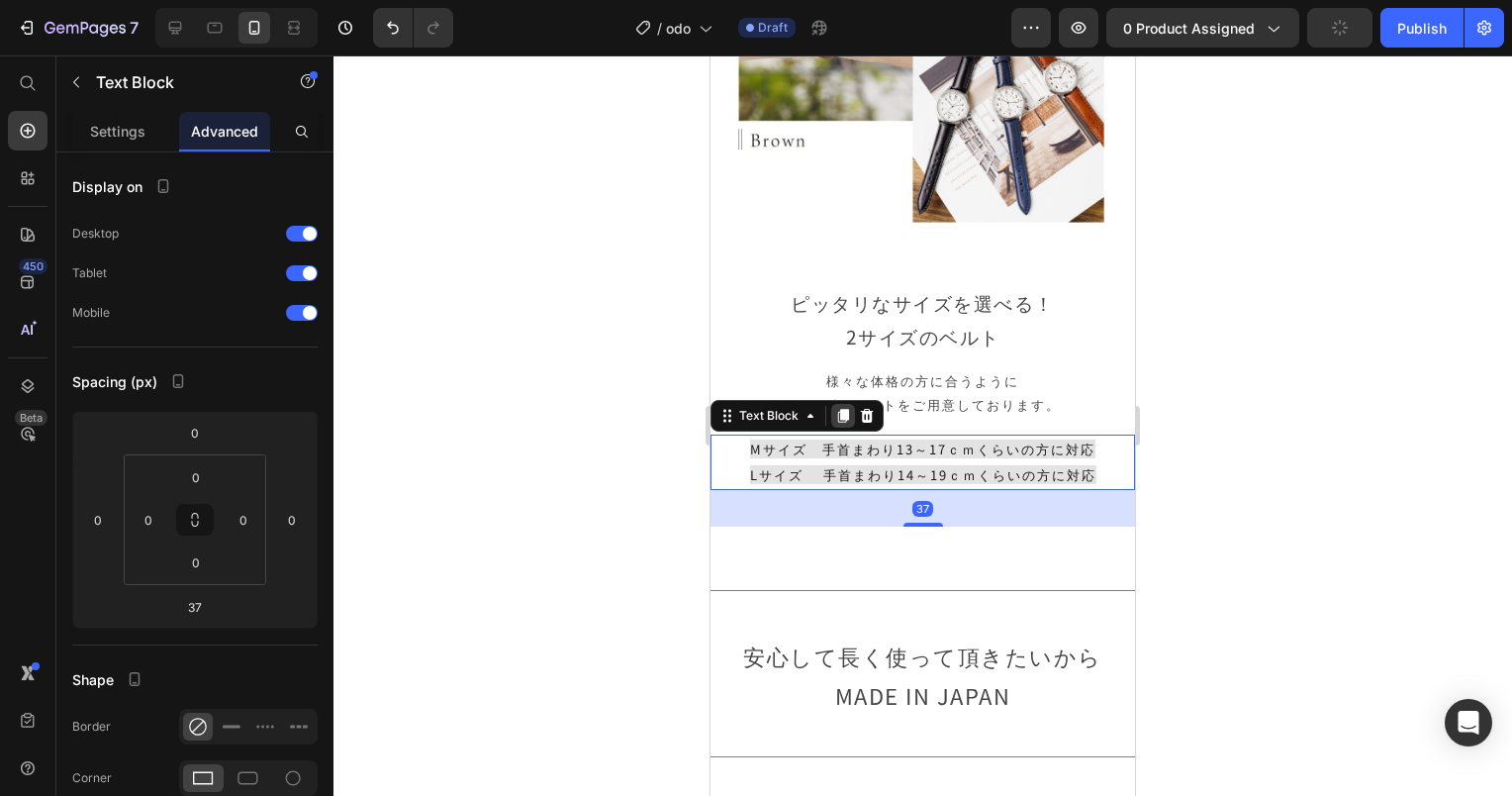 click 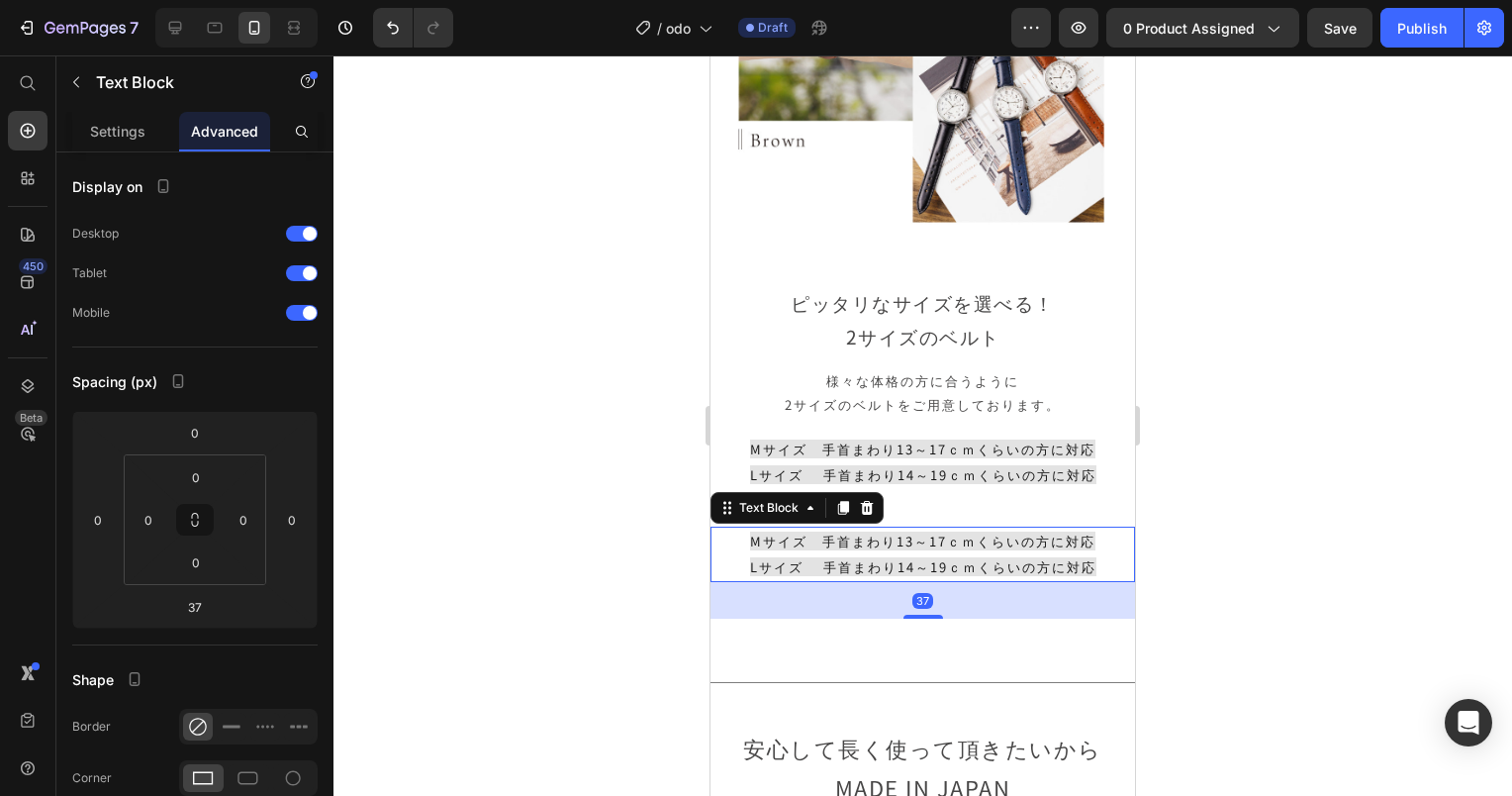 click 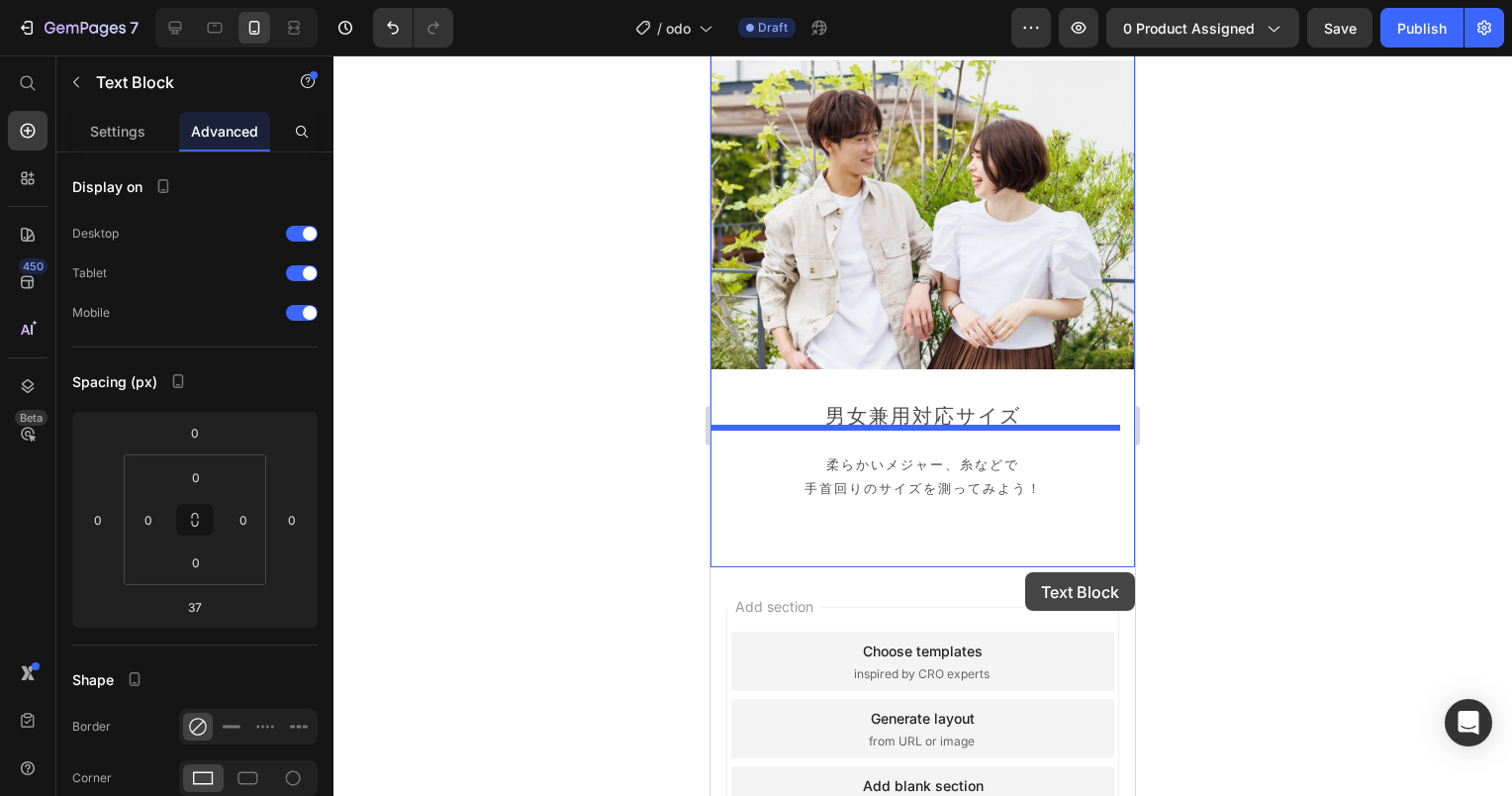 scroll, scrollTop: 27653, scrollLeft: 0, axis: vertical 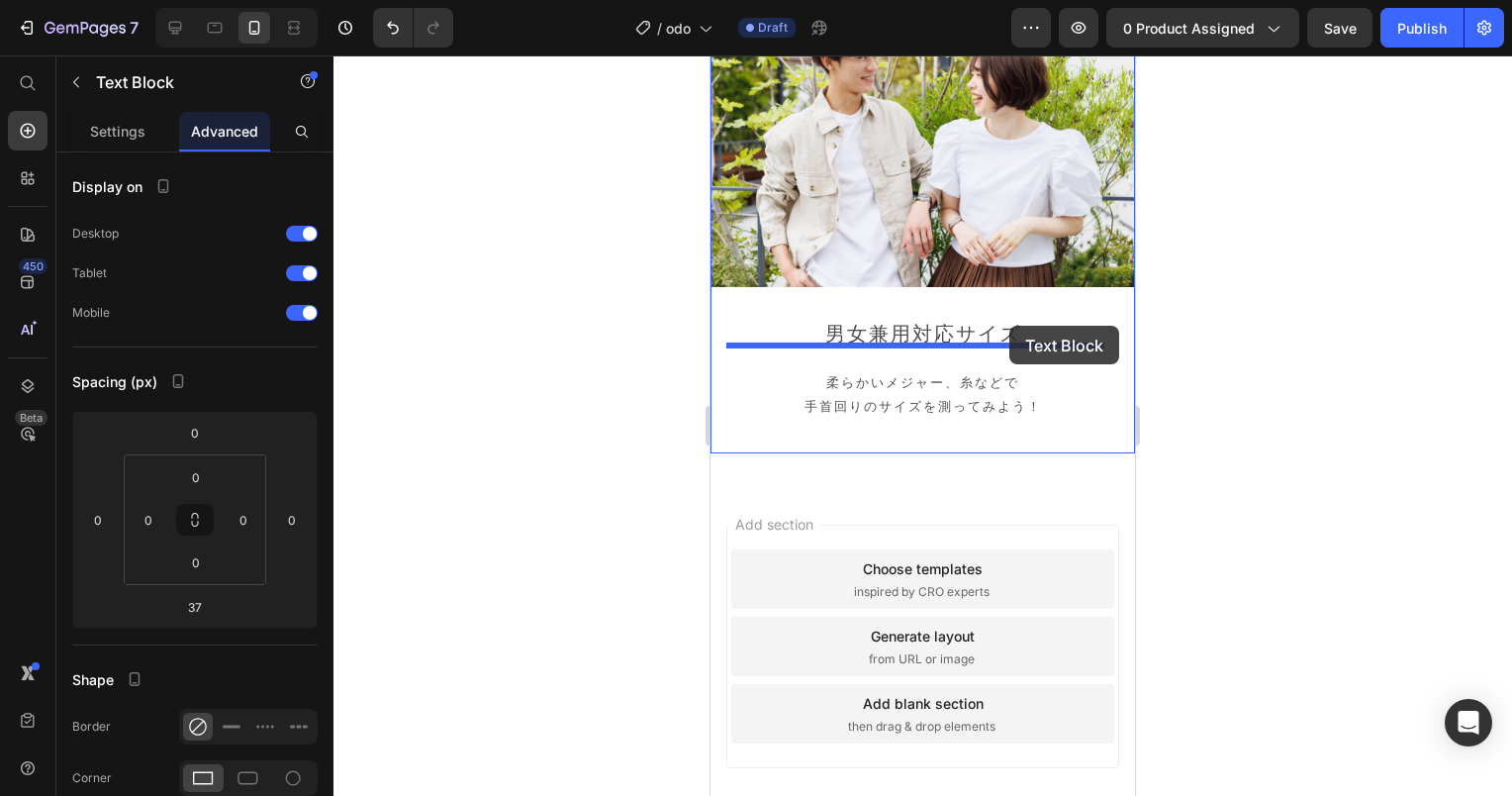 drag, startPoint x: 1057, startPoint y: 460, endPoint x: 1009, endPoint y: 326, distance: 142.33763 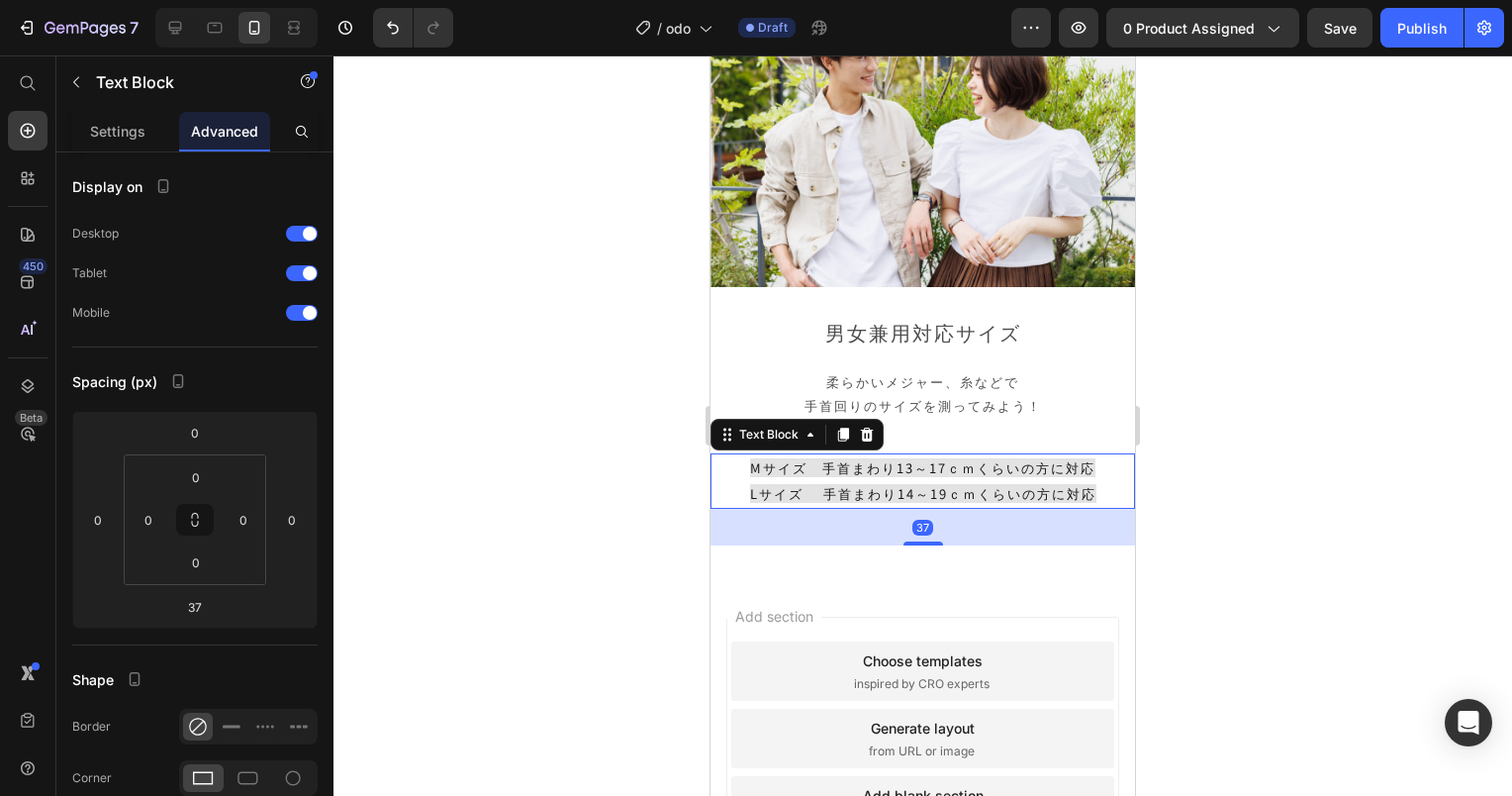 click 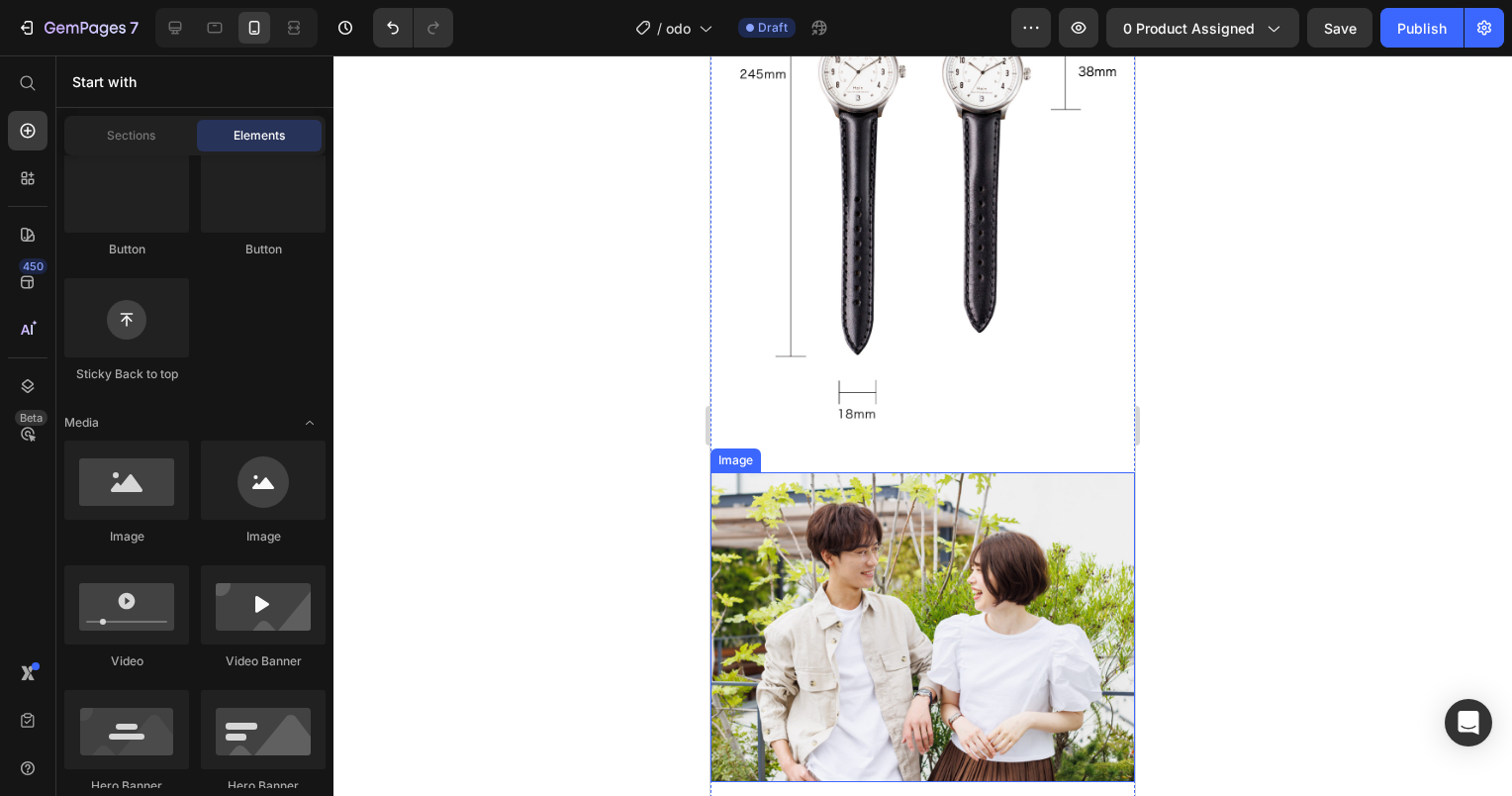 scroll, scrollTop: 27356, scrollLeft: 0, axis: vertical 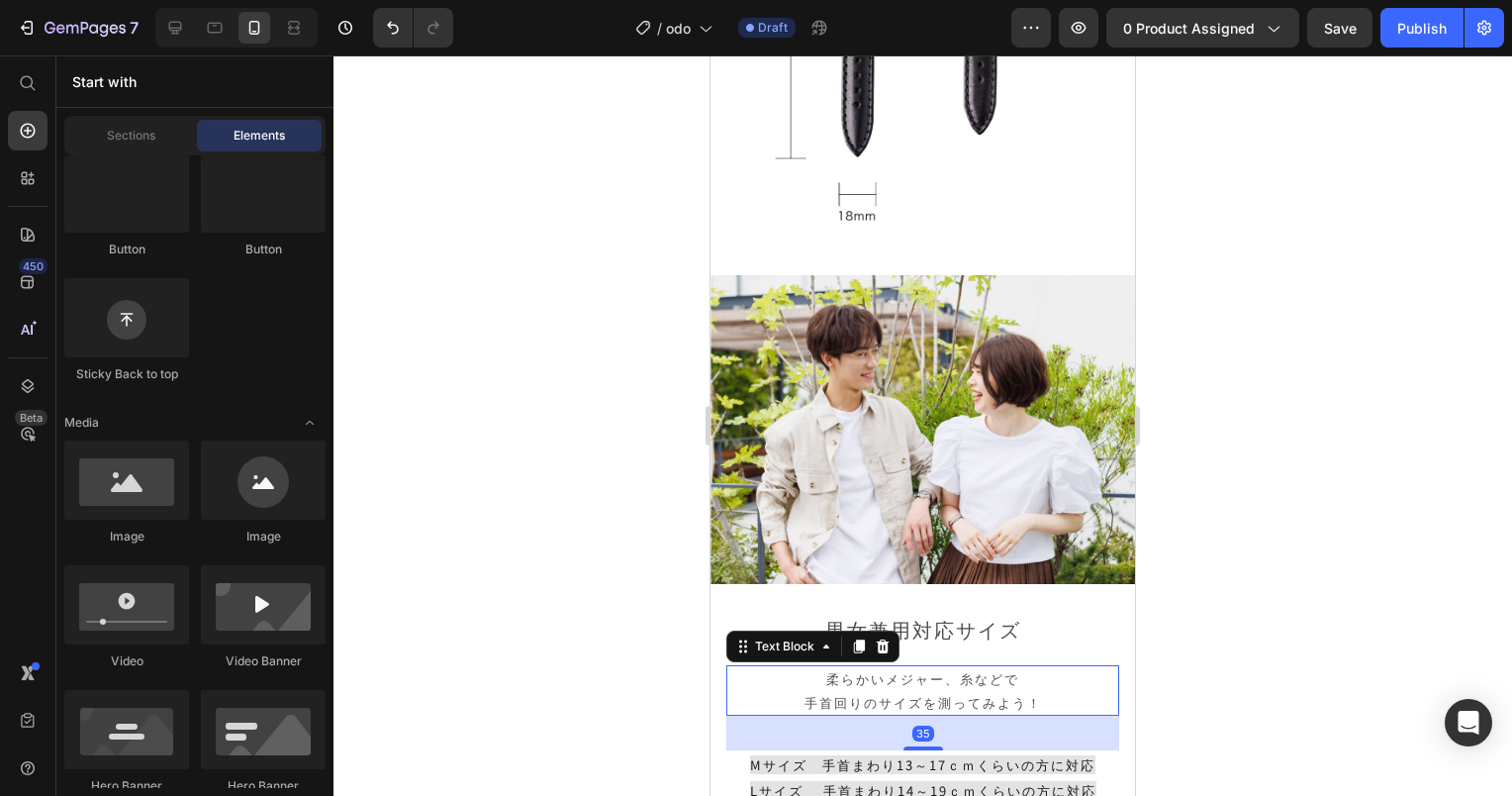 click on "手首回りのサイズを測ってみよう！" at bounding box center (922, 702) 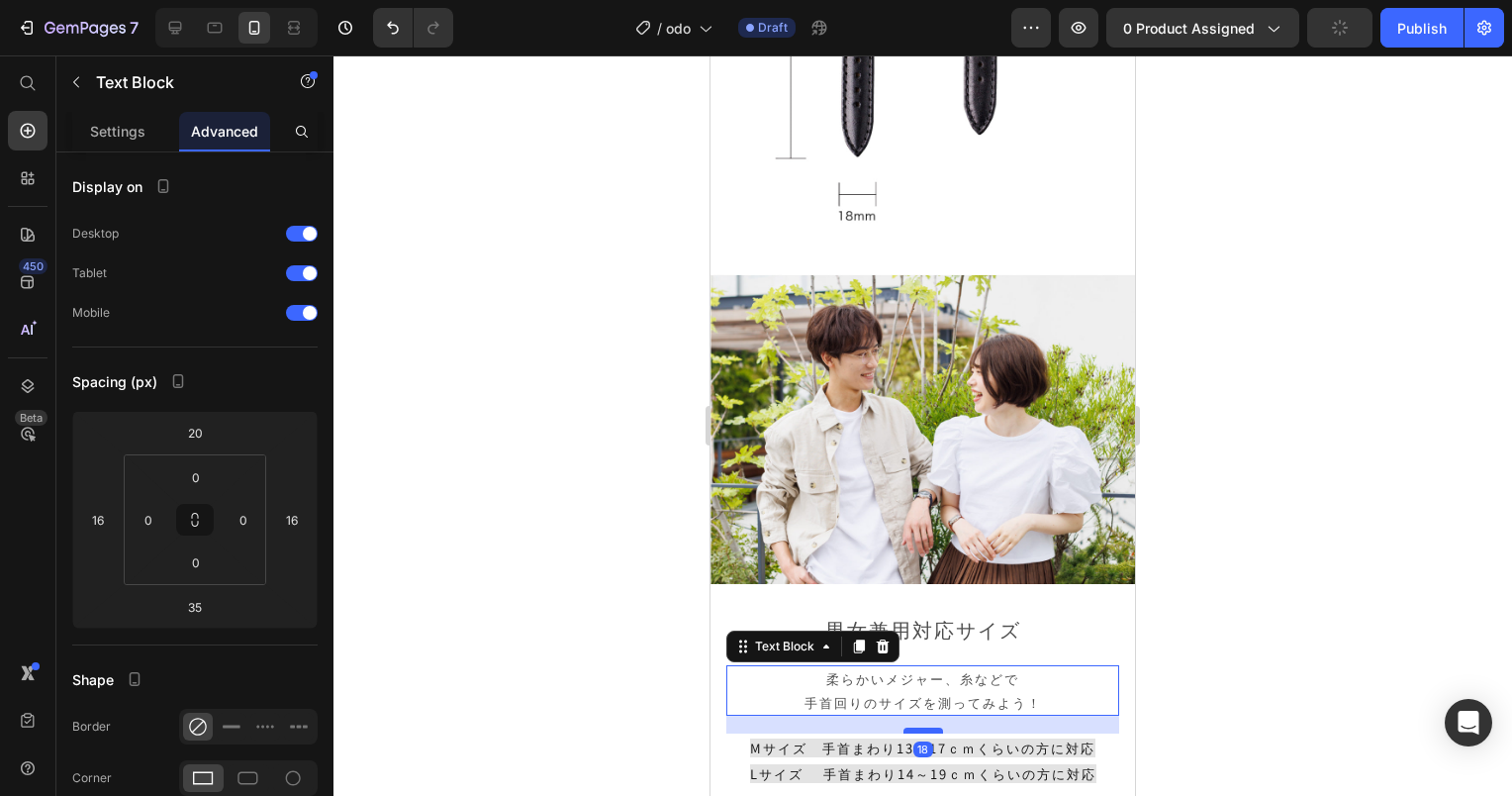 drag, startPoint x: 926, startPoint y: 638, endPoint x: 926, endPoint y: 621, distance: 17 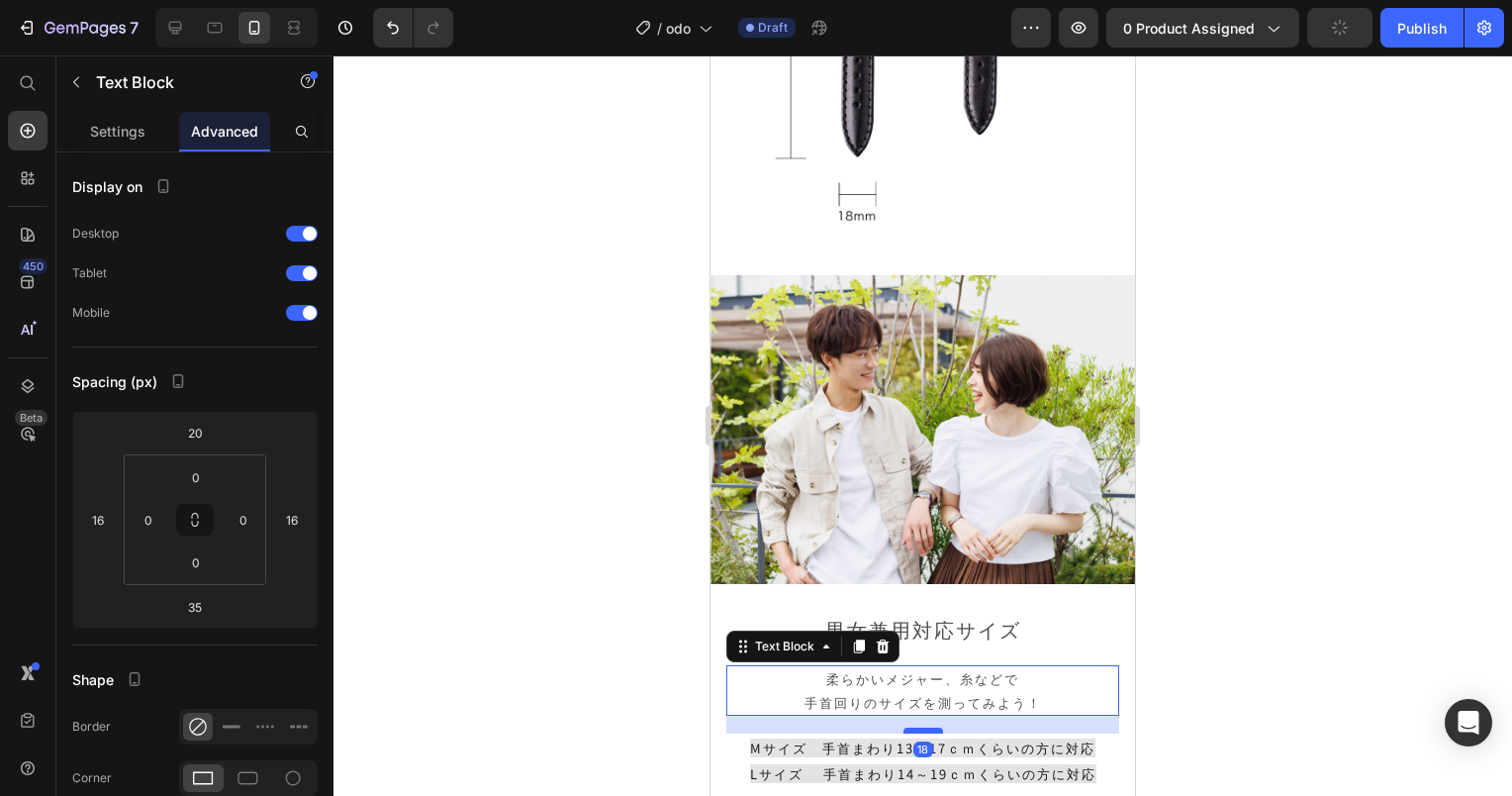 click at bounding box center [923, 731] 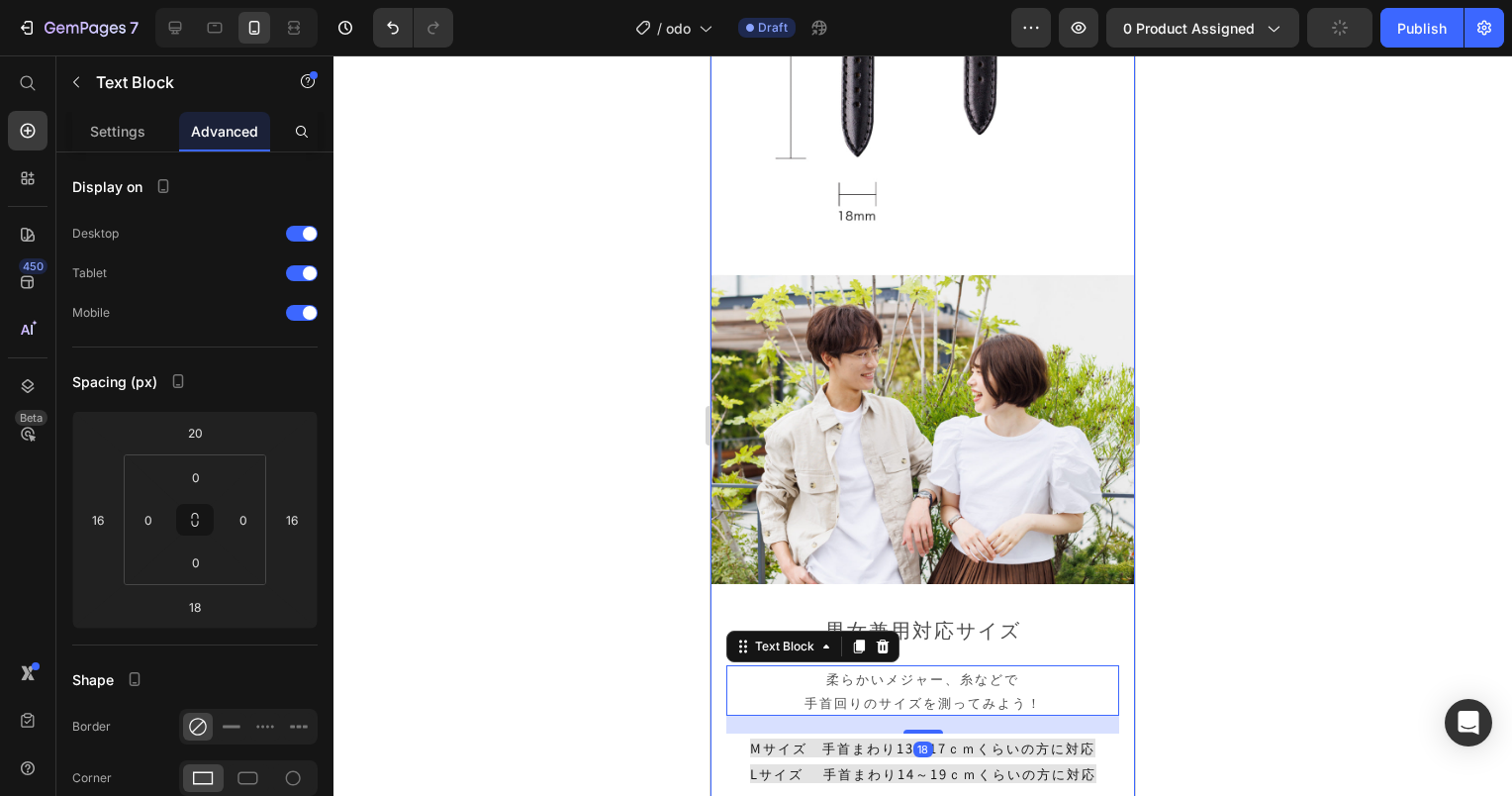 click 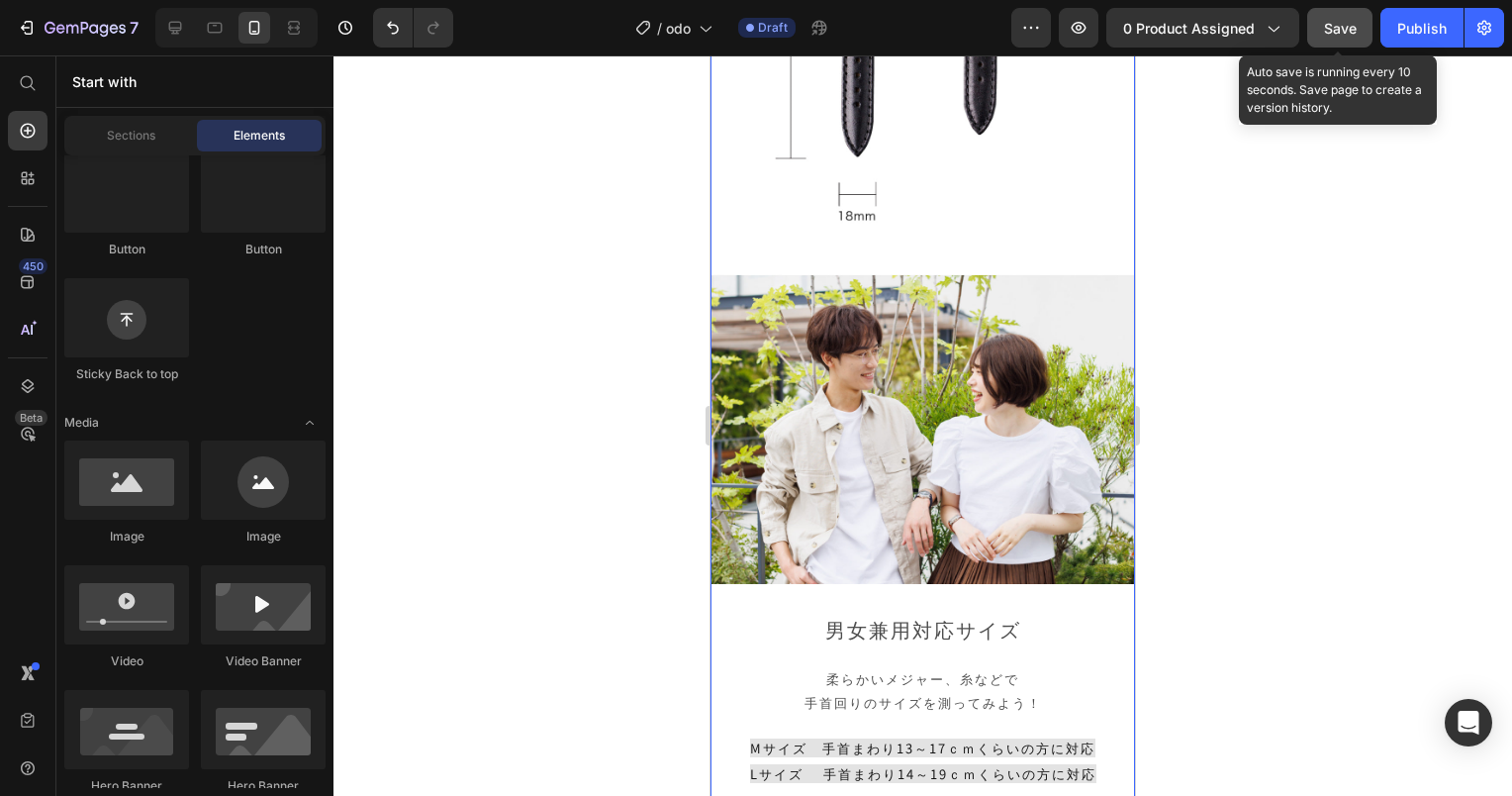 click on "Save" at bounding box center (1340, 28) 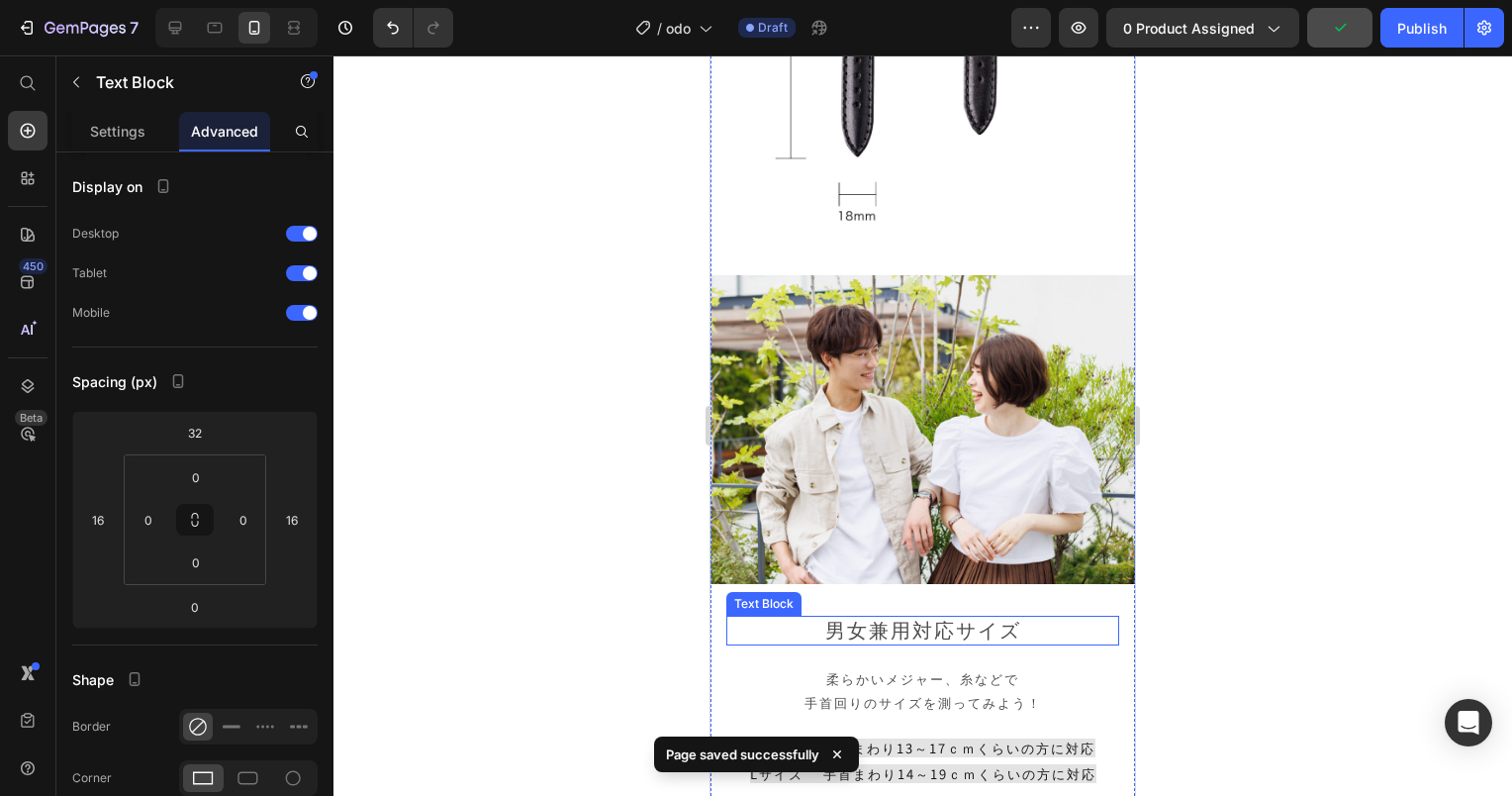 click on "男女兼用対応サイズ" at bounding box center (923, 629) 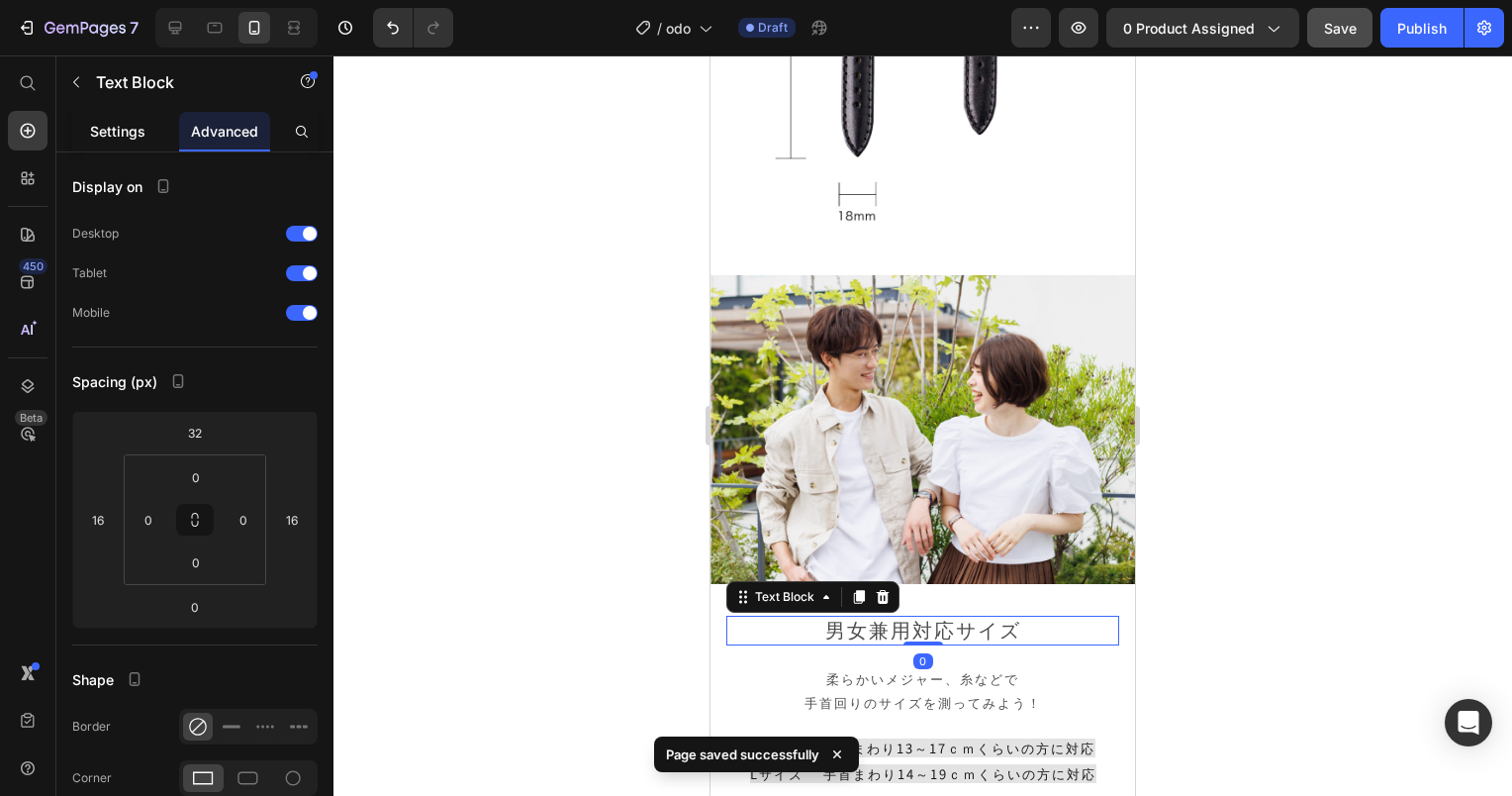 click on "Settings" at bounding box center (118, 131) 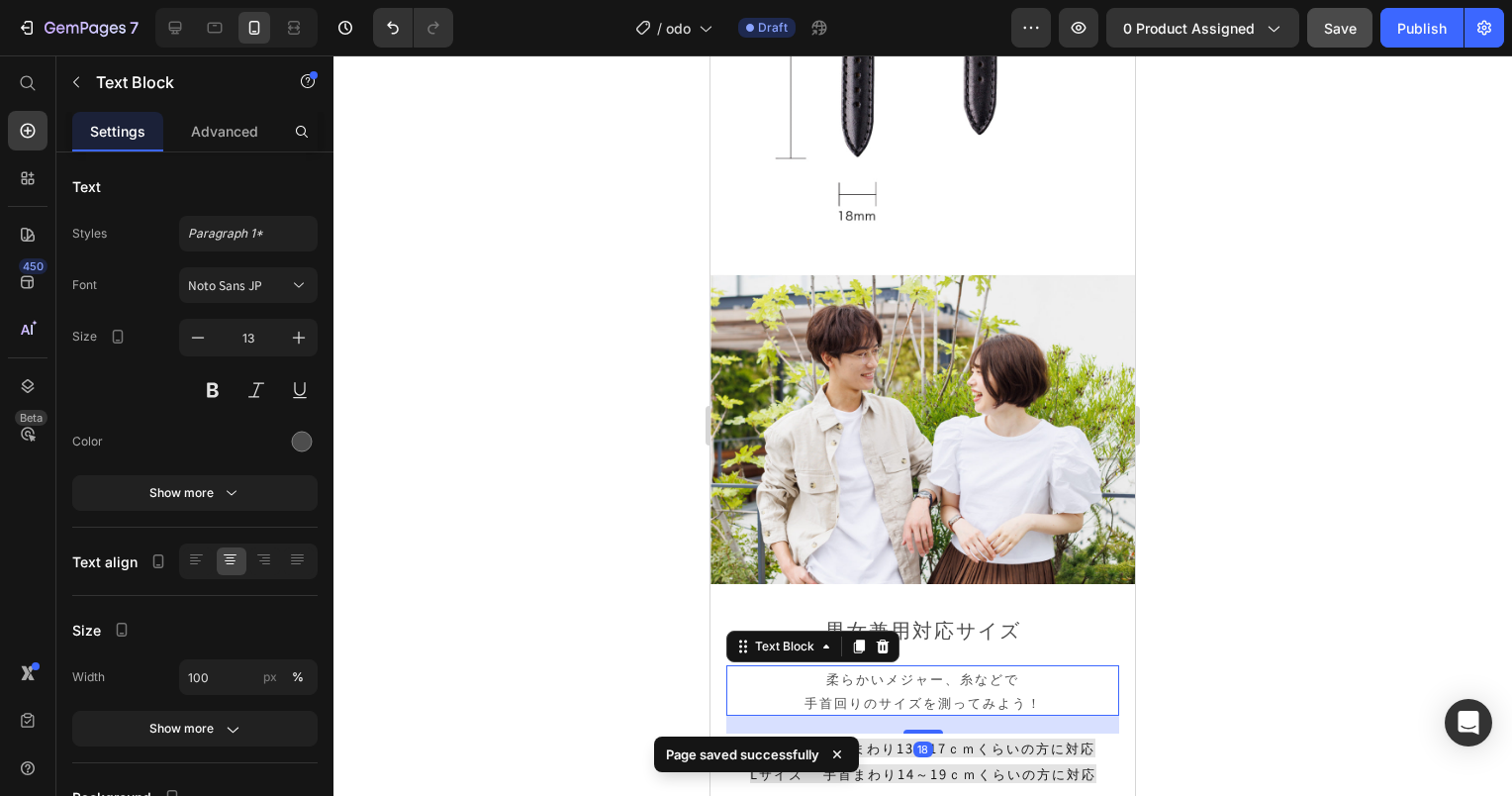 click on "柔らかいメジャー、糸などで" at bounding box center [922, 678] 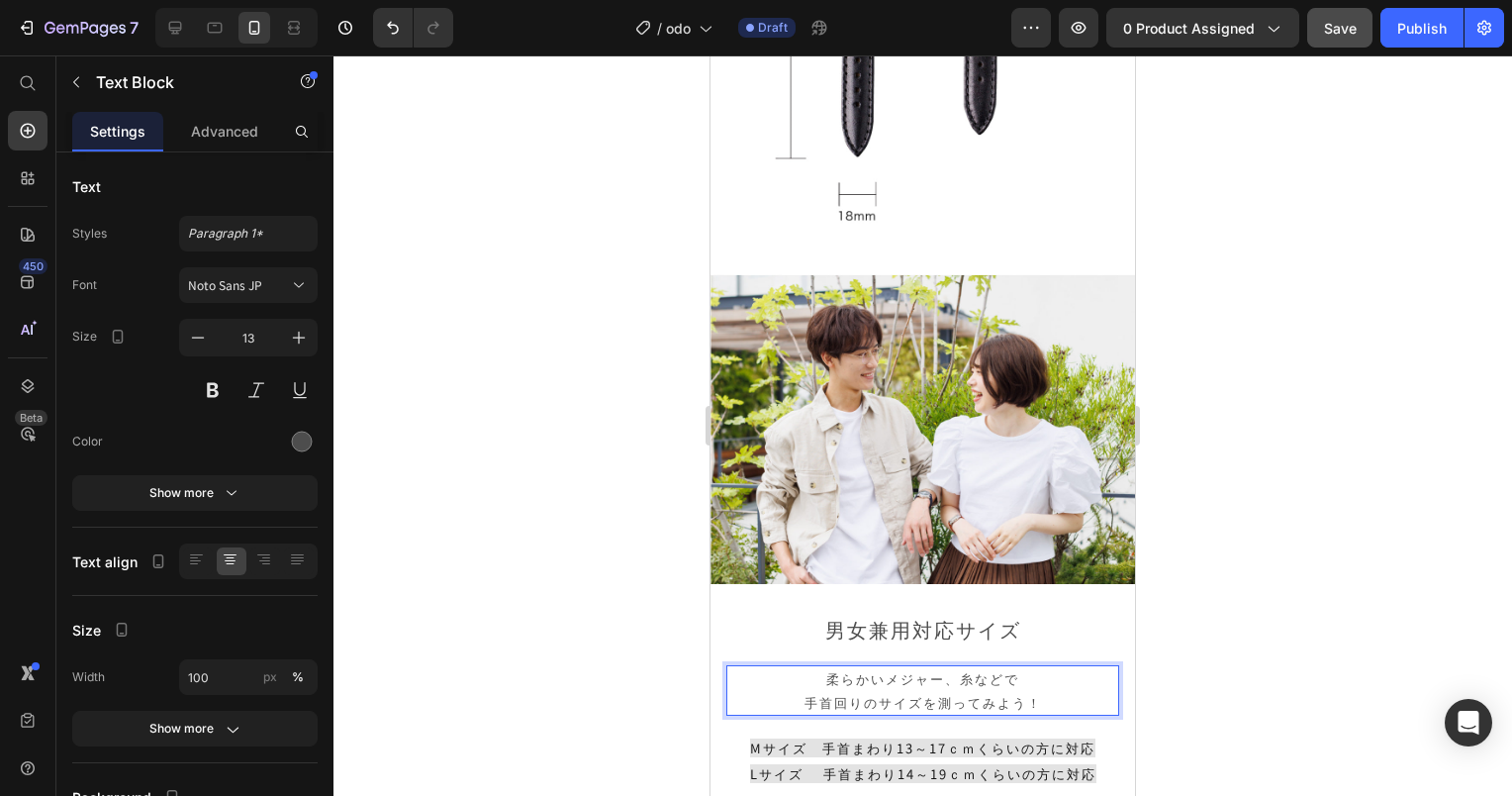 click on "柔らかいメジャー、糸などで" at bounding box center (922, 678) 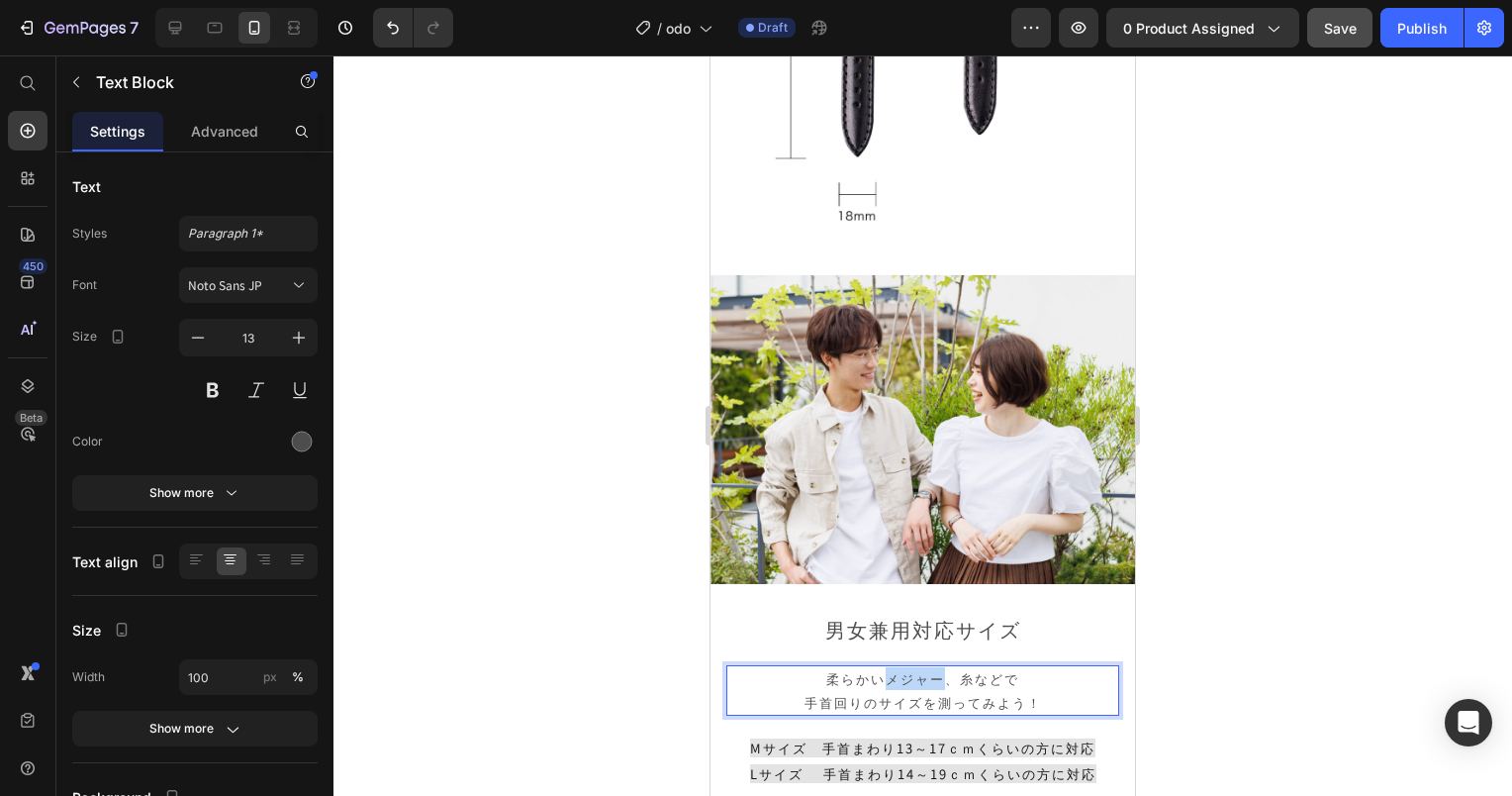 click on "柔らかいメジャー、糸などで" at bounding box center [922, 678] 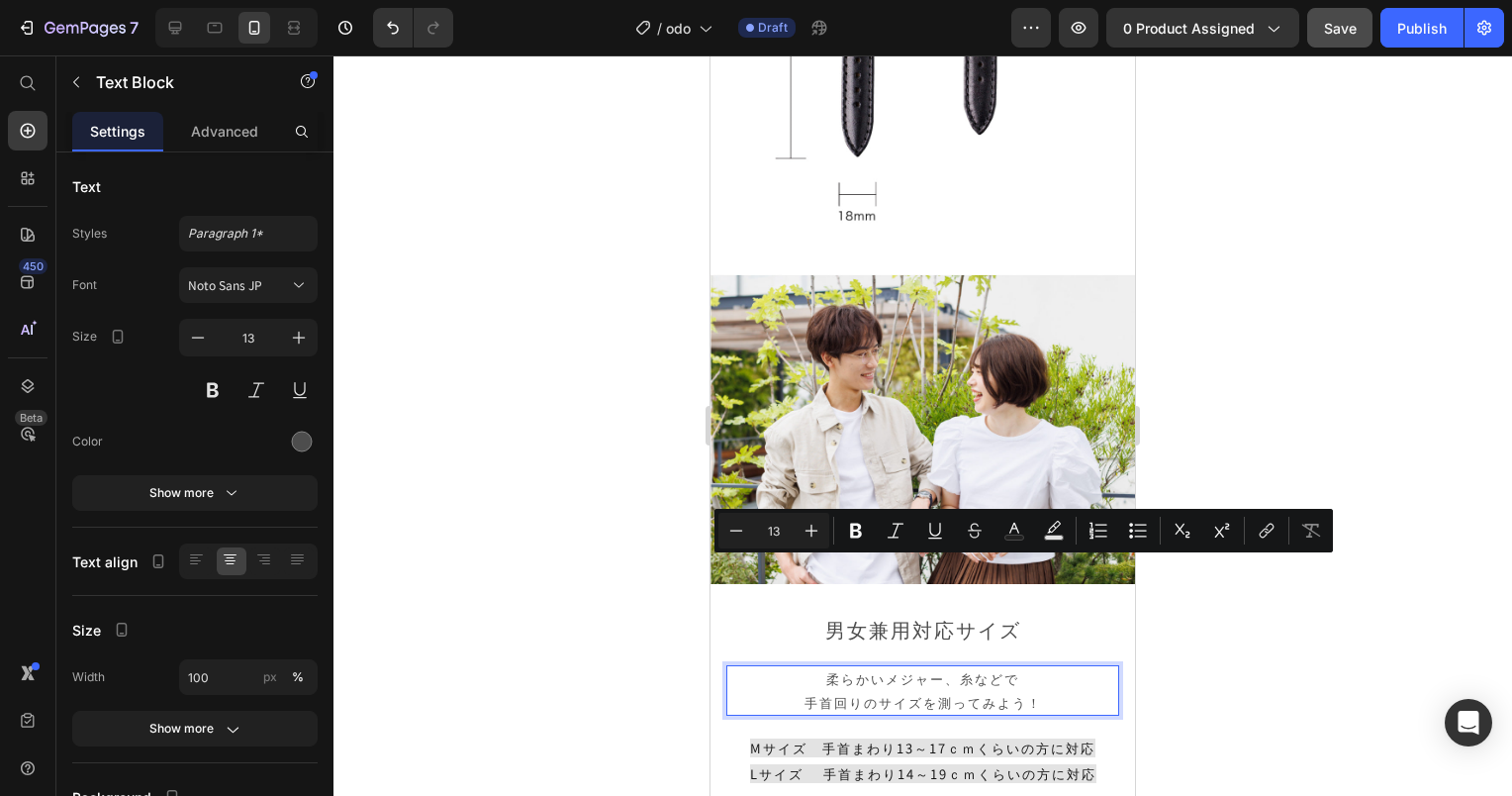 click on "柔らかいメジャー、糸などで" at bounding box center (922, 678) 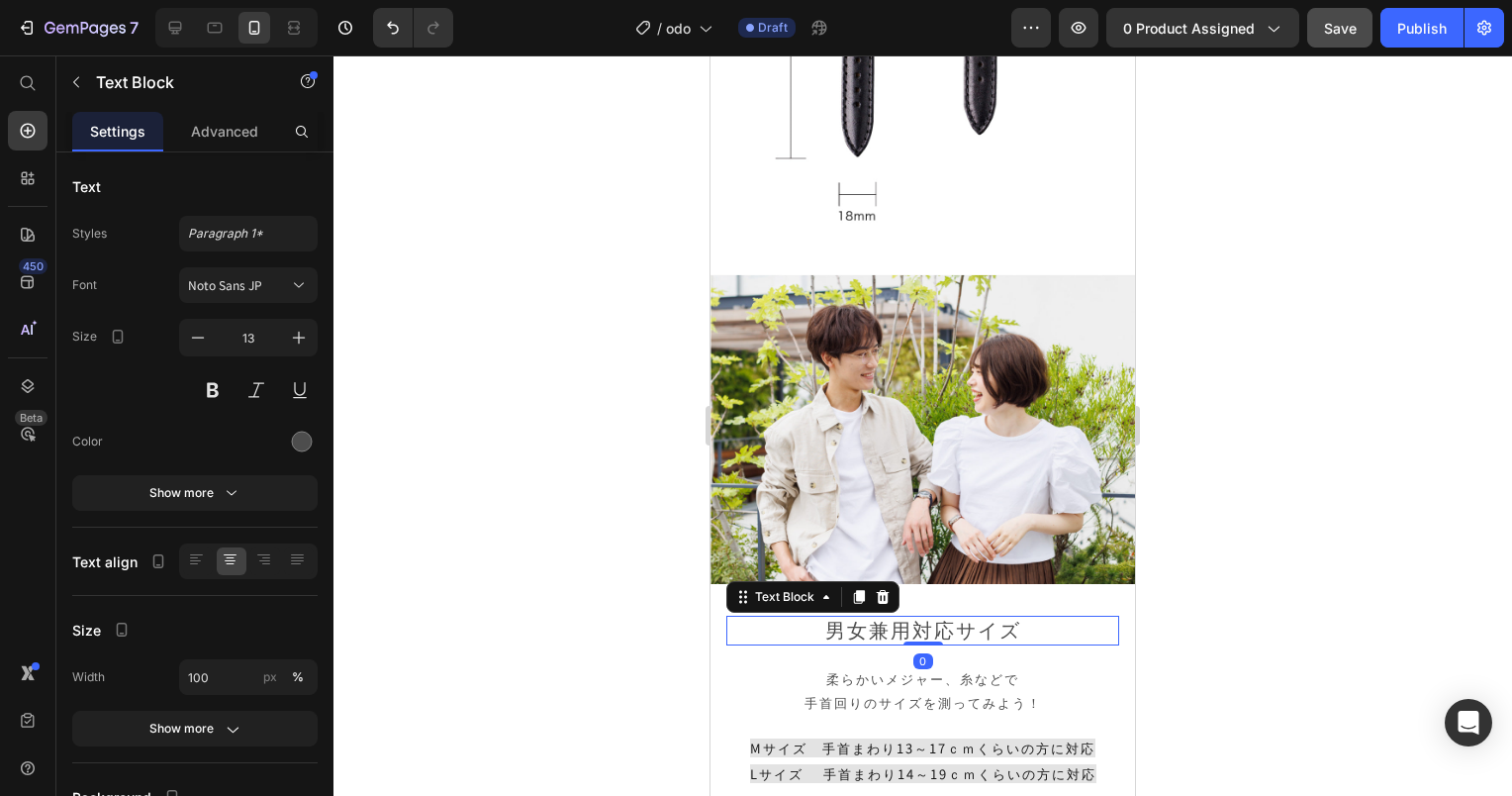 click 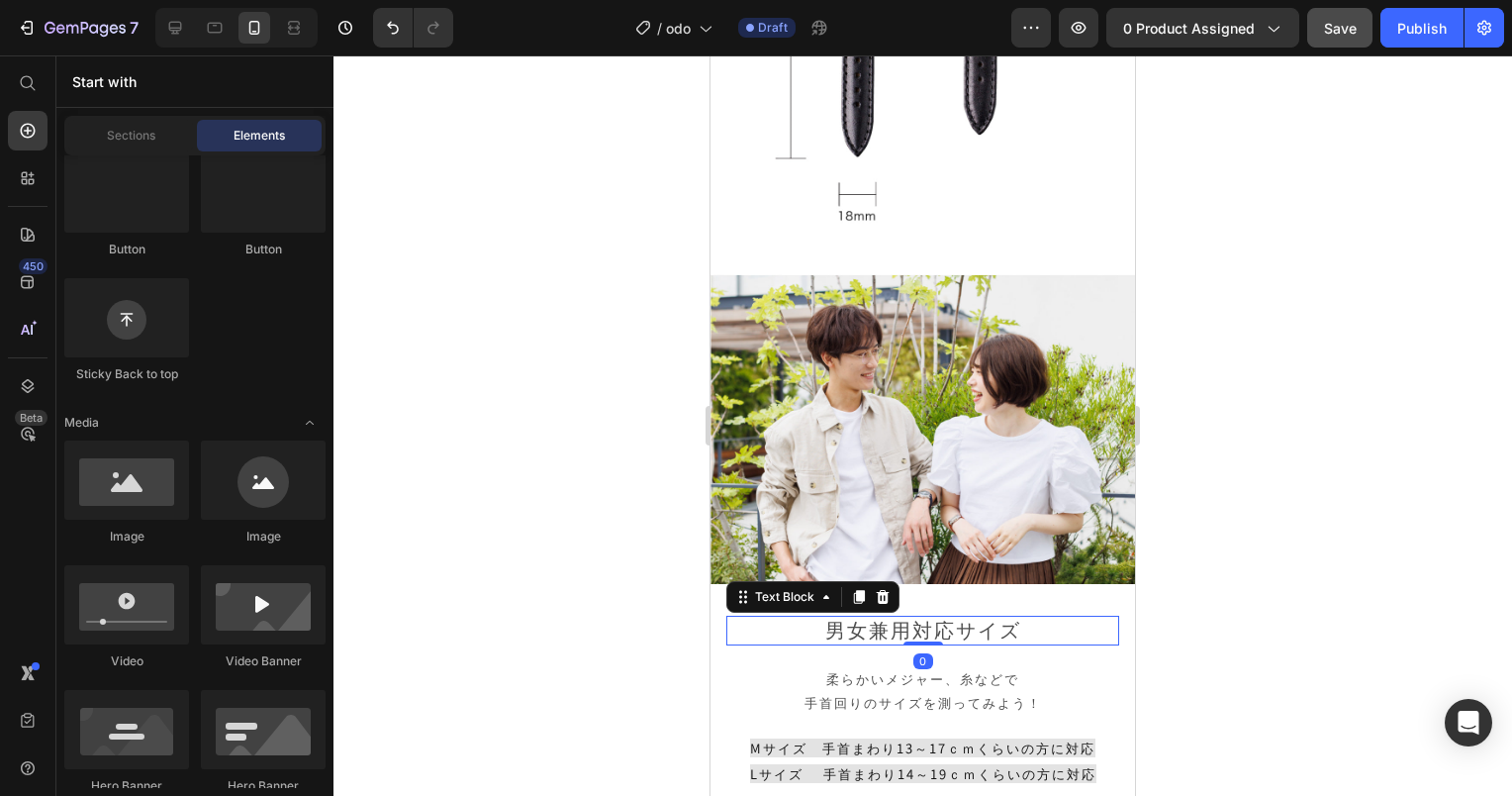 click on "男女兼用対応サイズ" at bounding box center [923, 629] 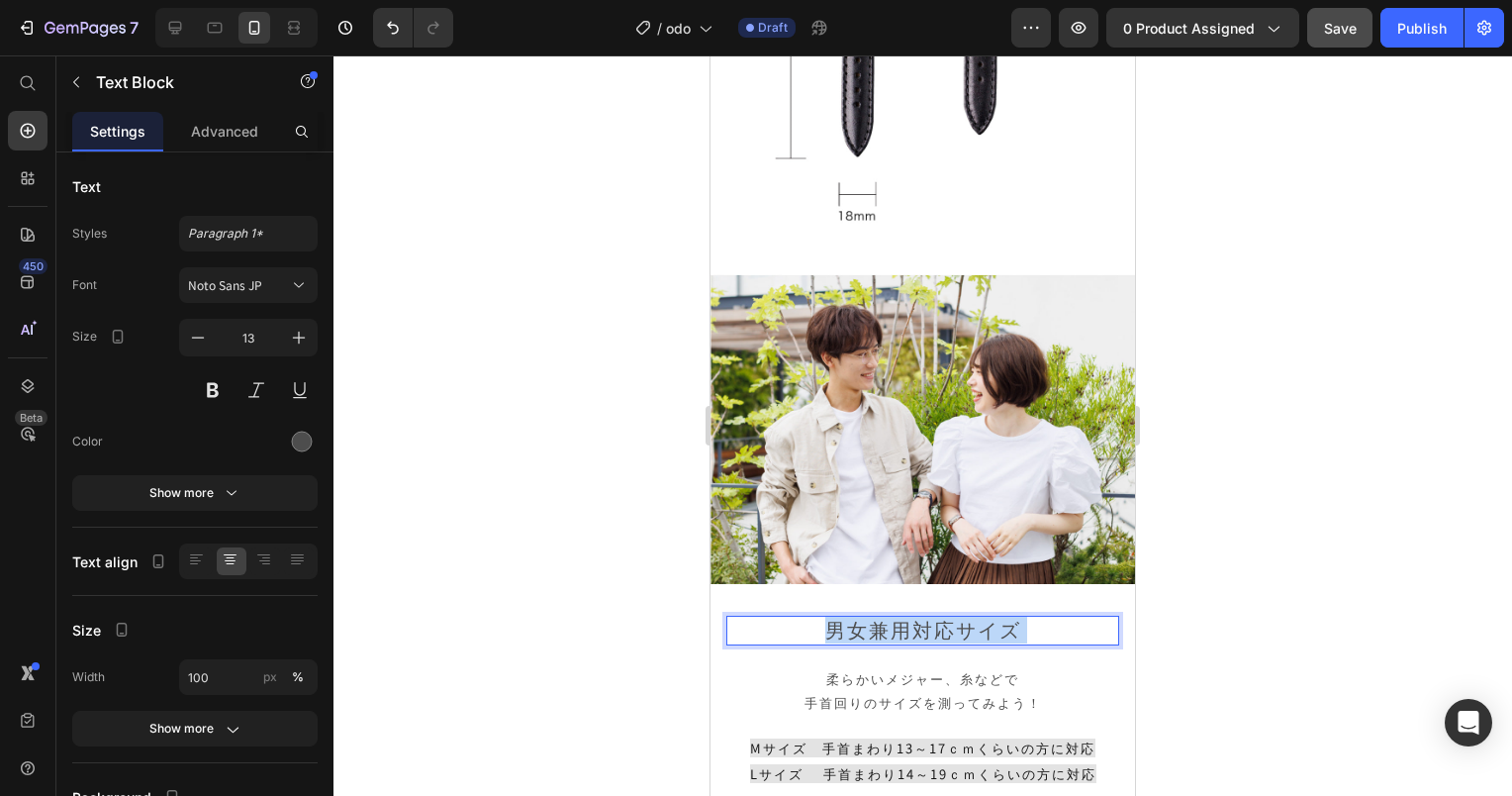 drag, startPoint x: 812, startPoint y: 526, endPoint x: 1035, endPoint y: 534, distance: 223.14345 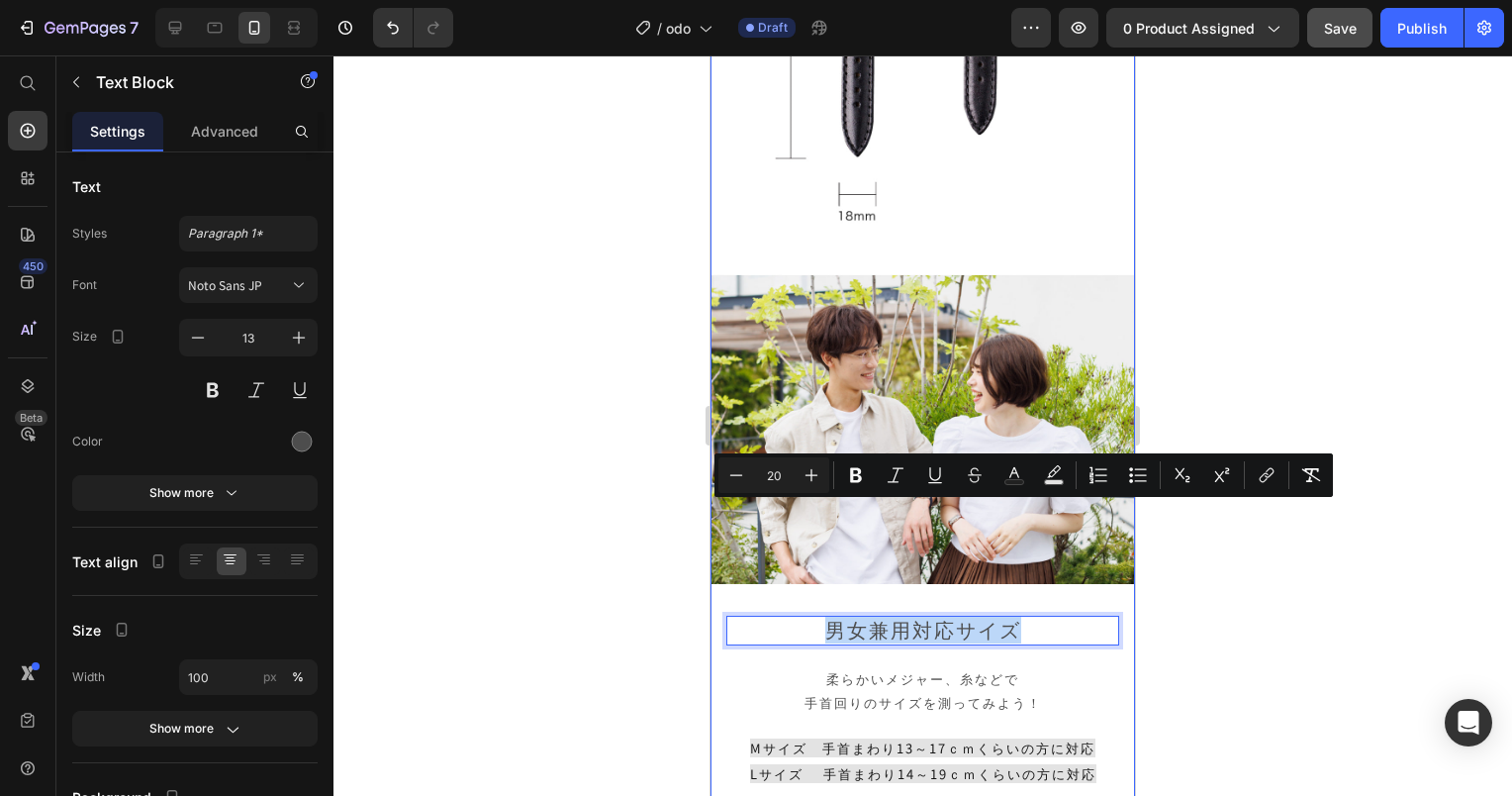 drag, startPoint x: 816, startPoint y: 526, endPoint x: 1027, endPoint y: 538, distance: 211.34096 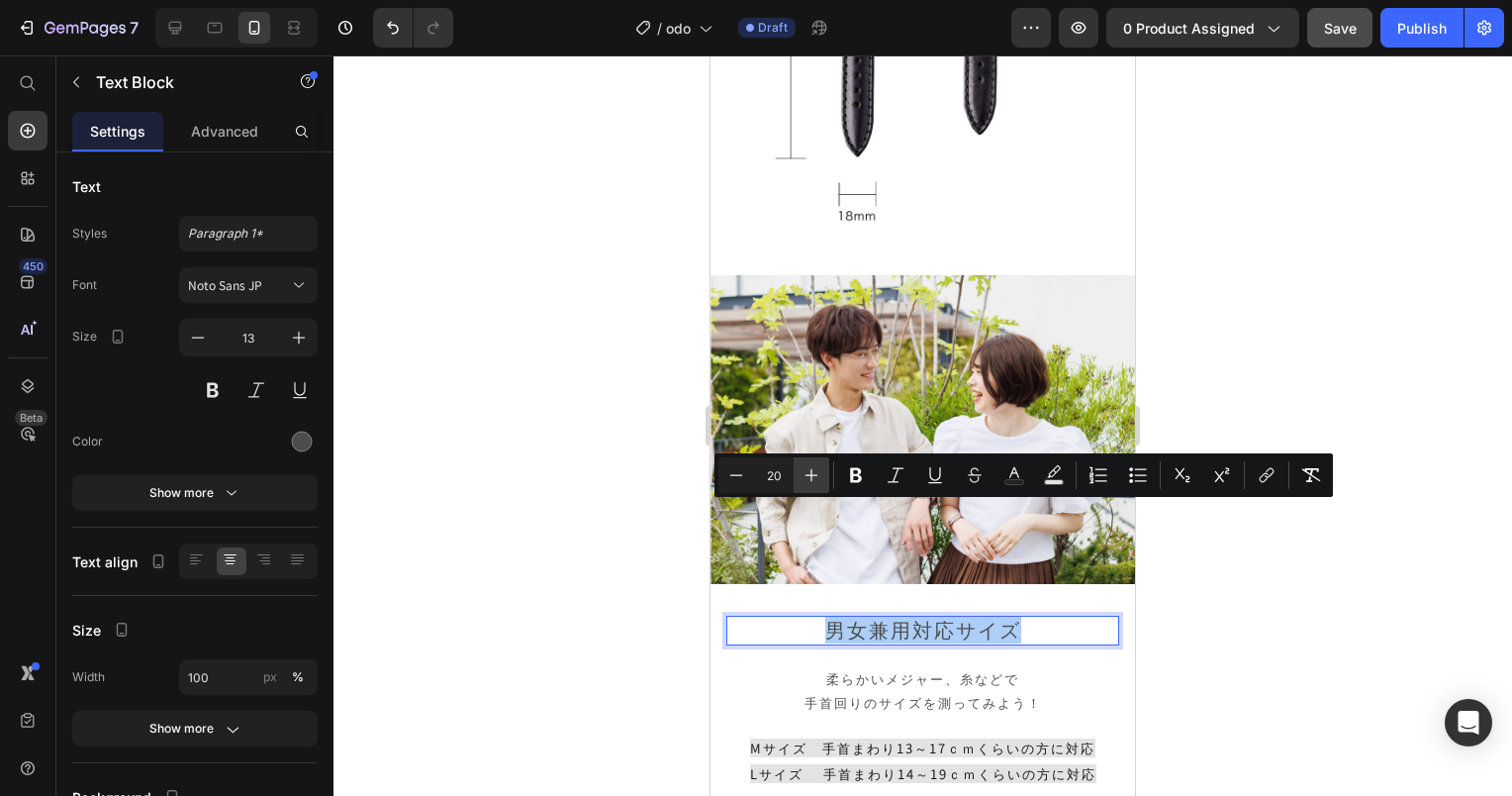 click 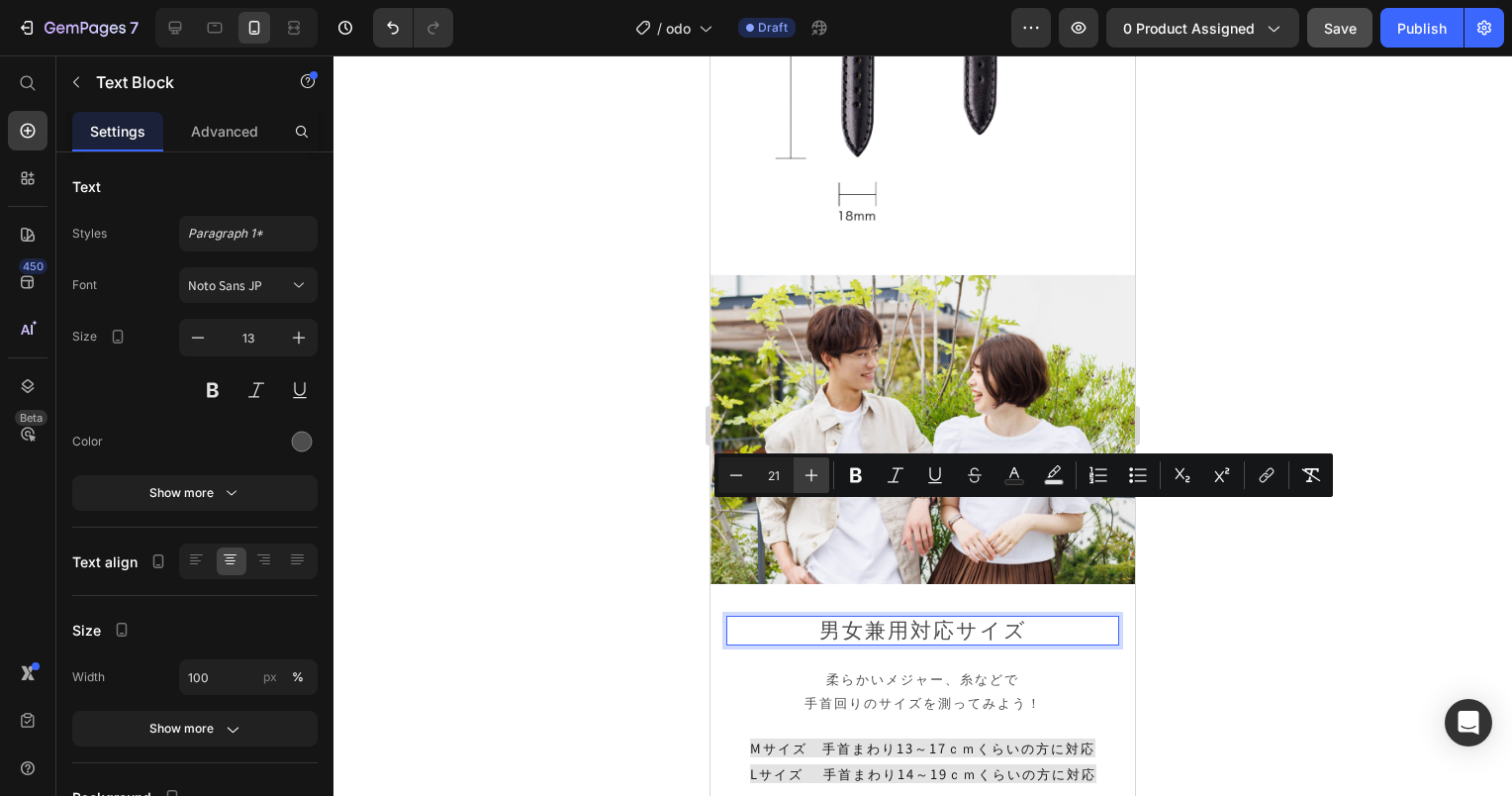 click 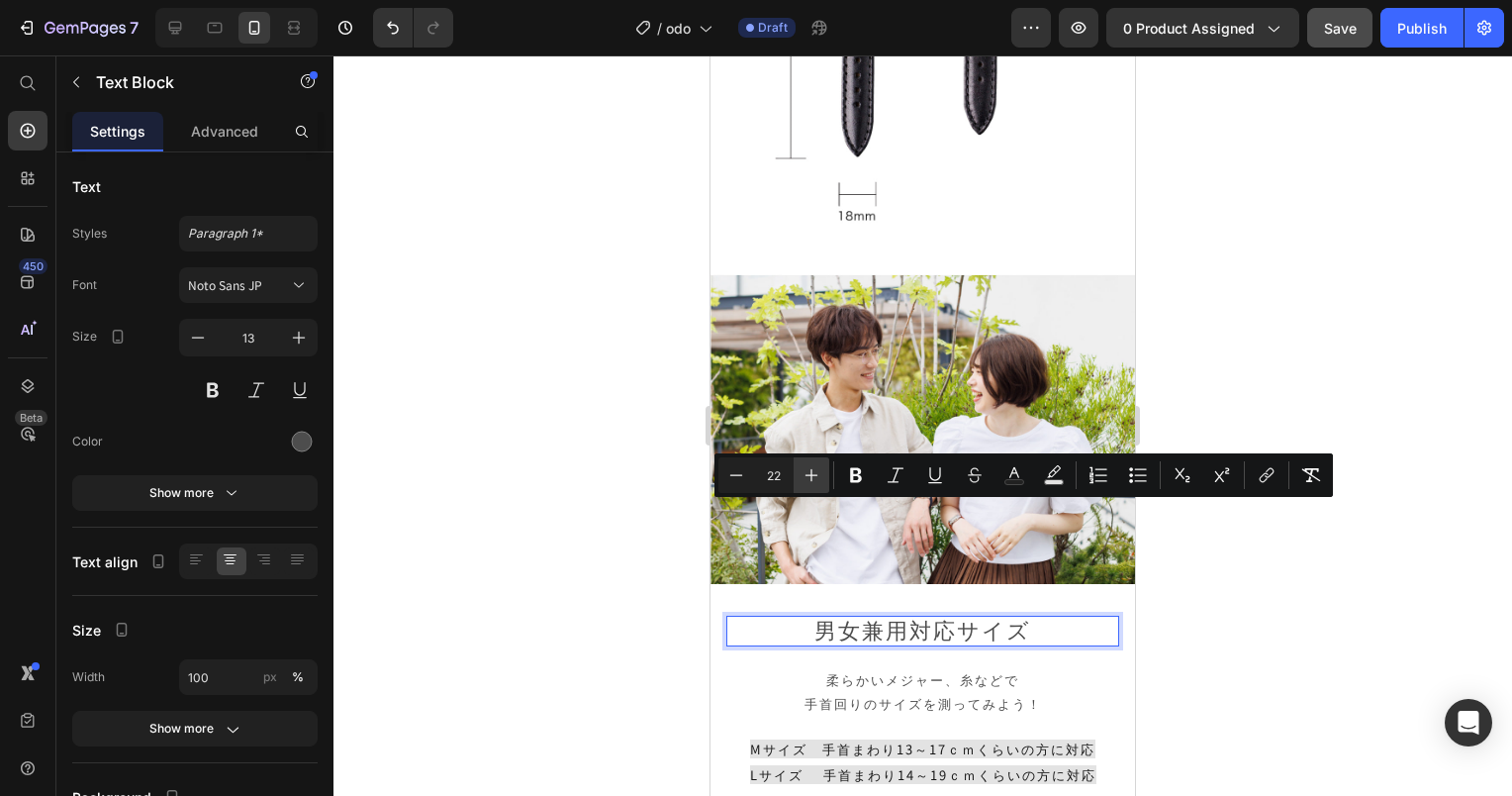 click 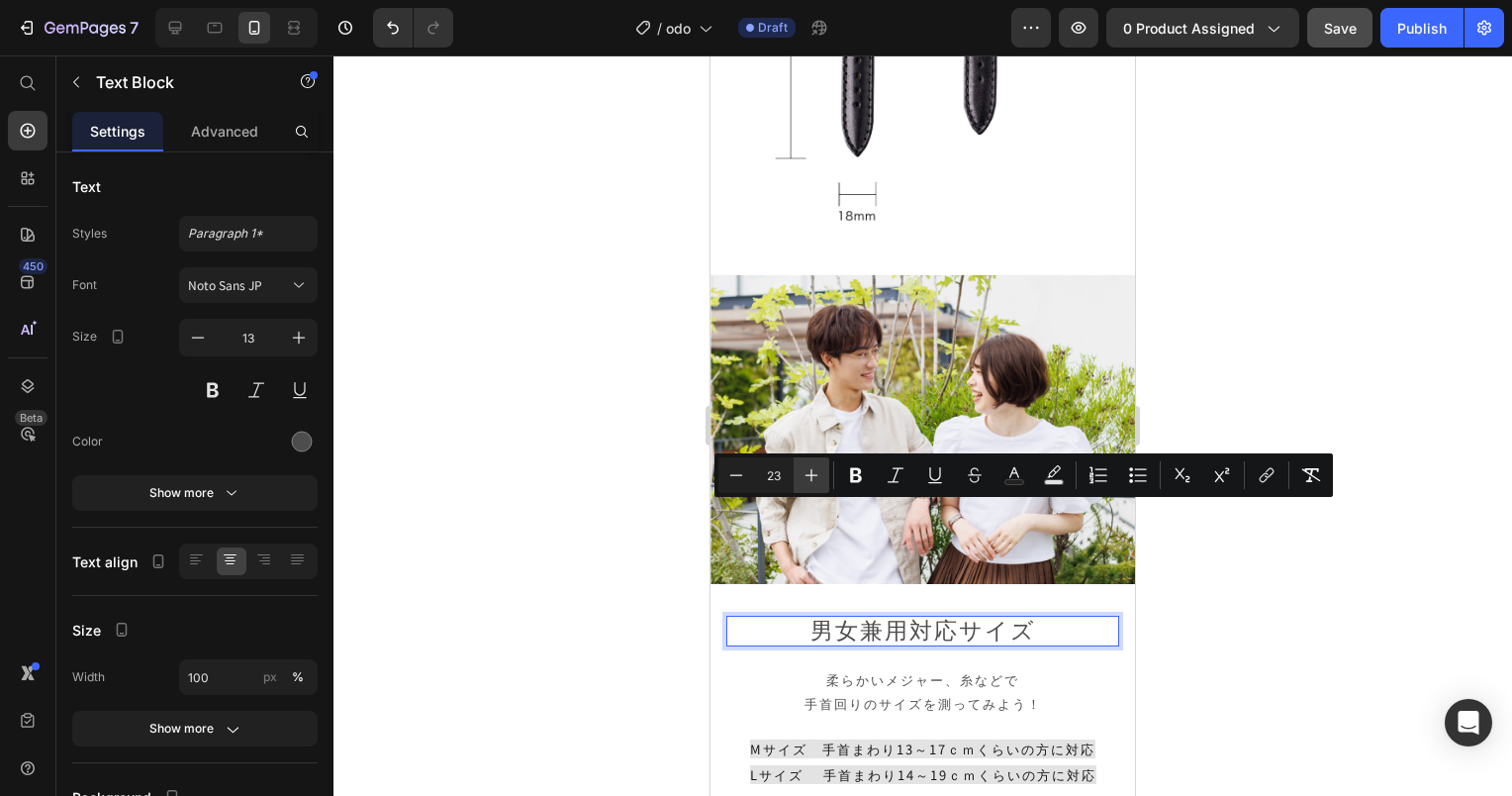 click 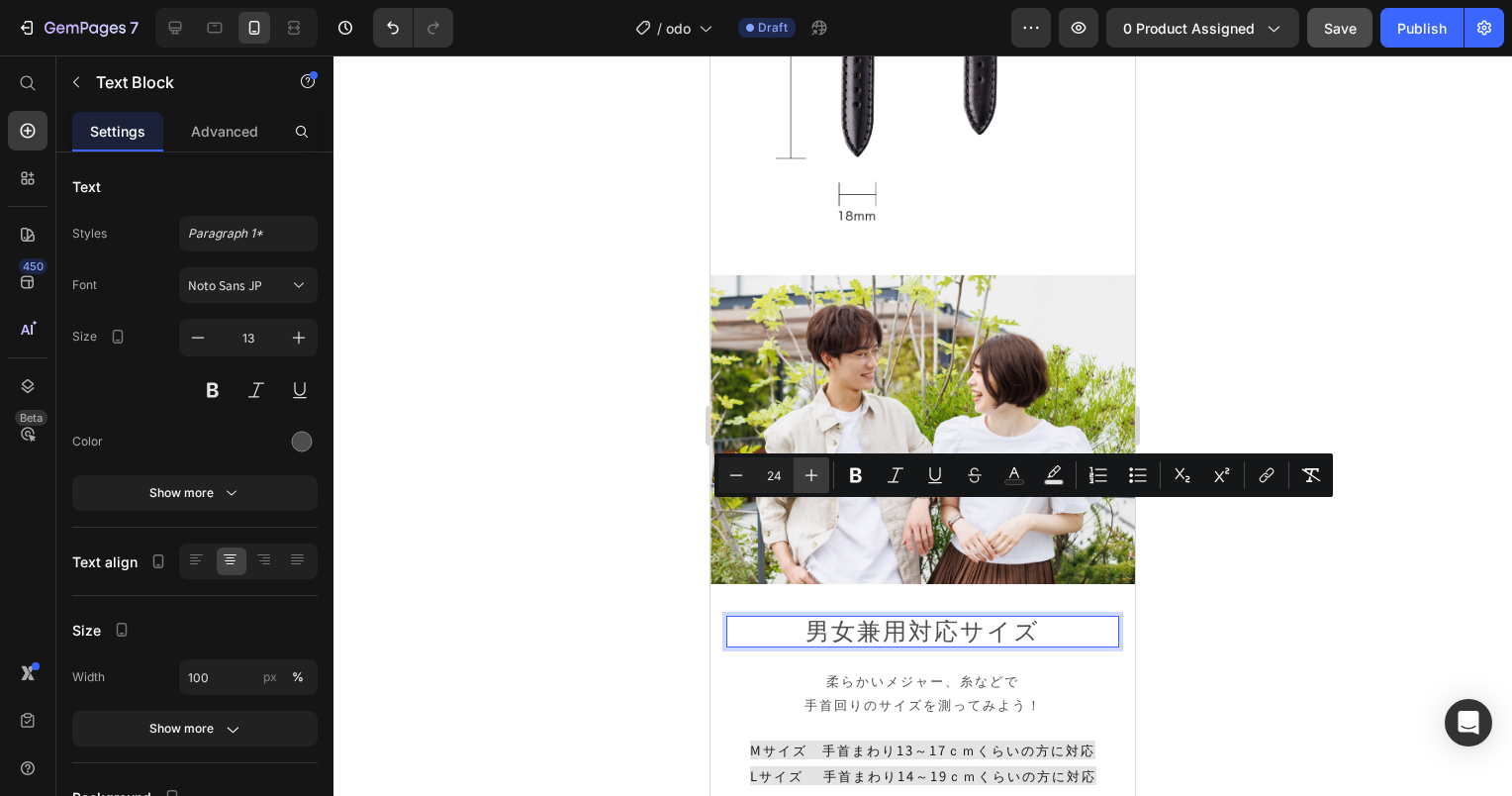 click 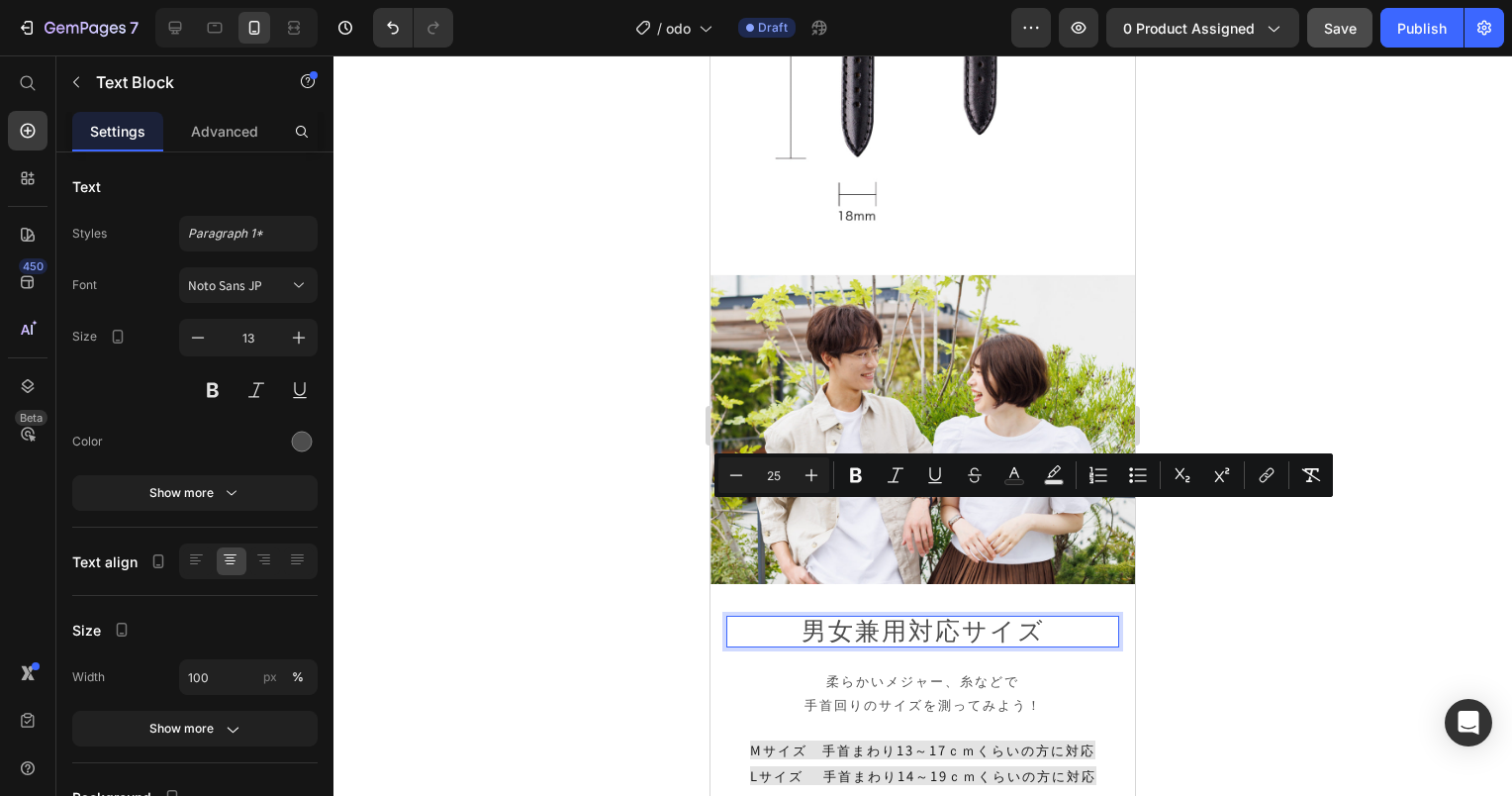 click 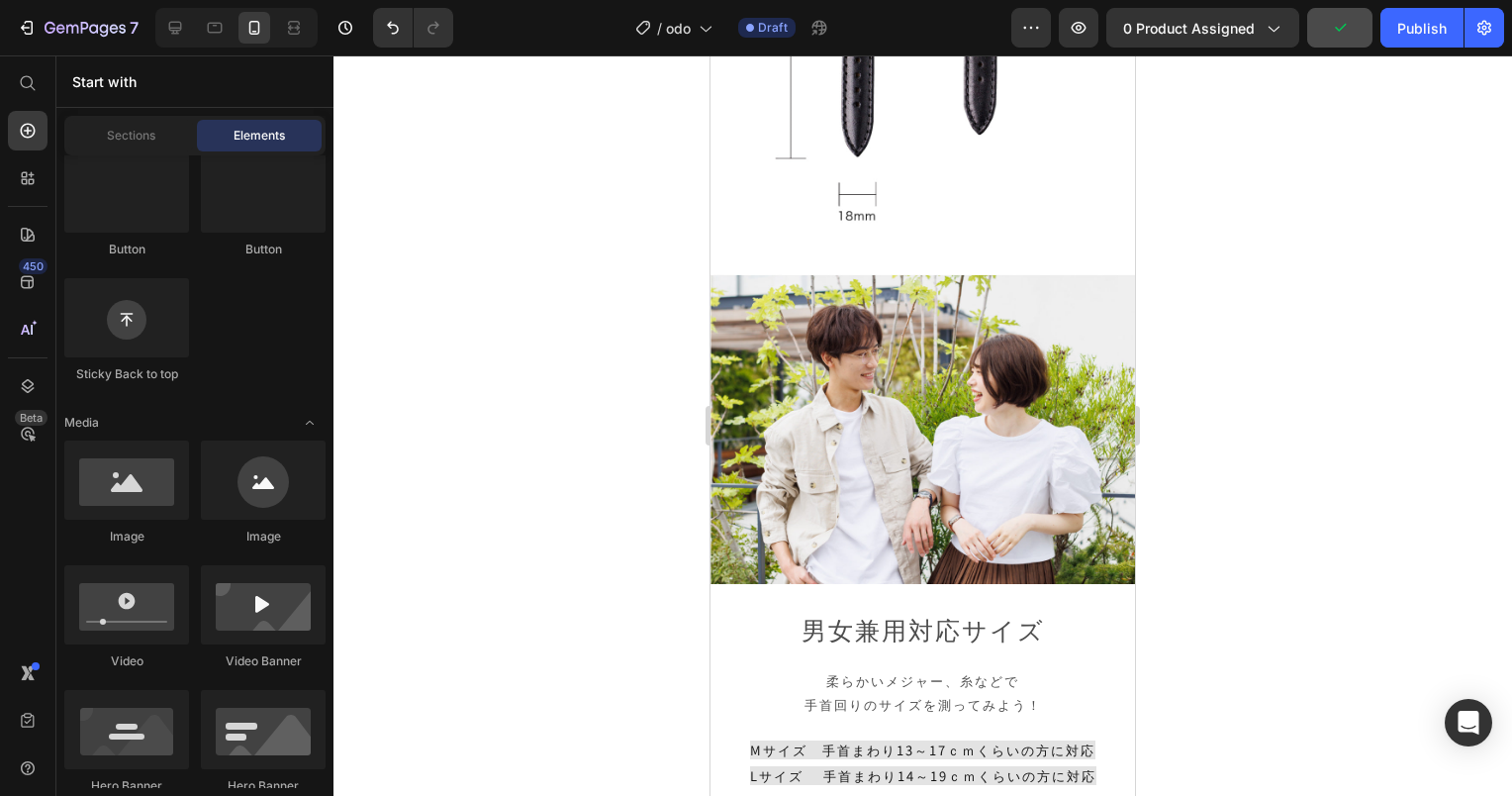 click 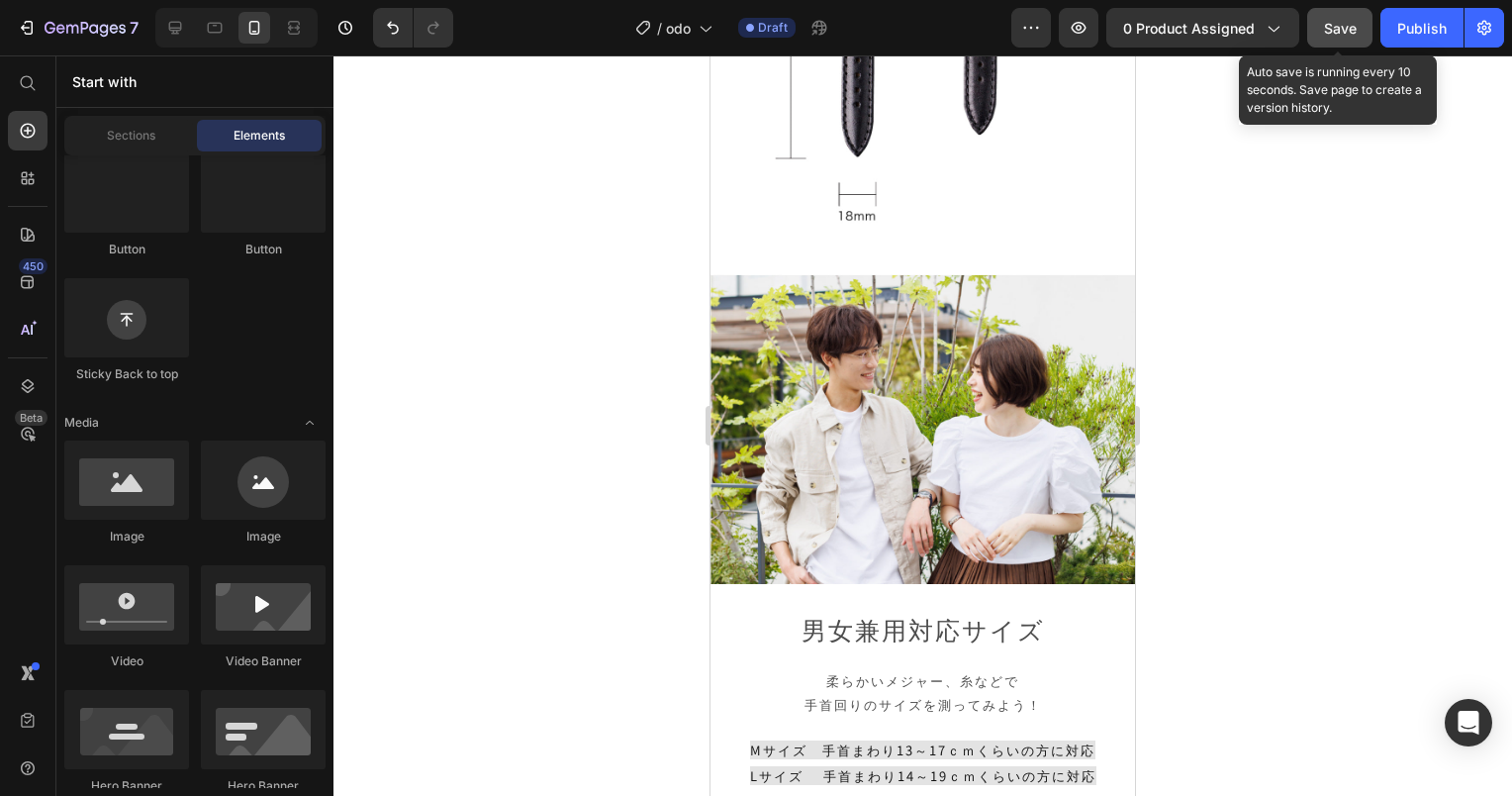 click on "Save" at bounding box center (1340, 28) 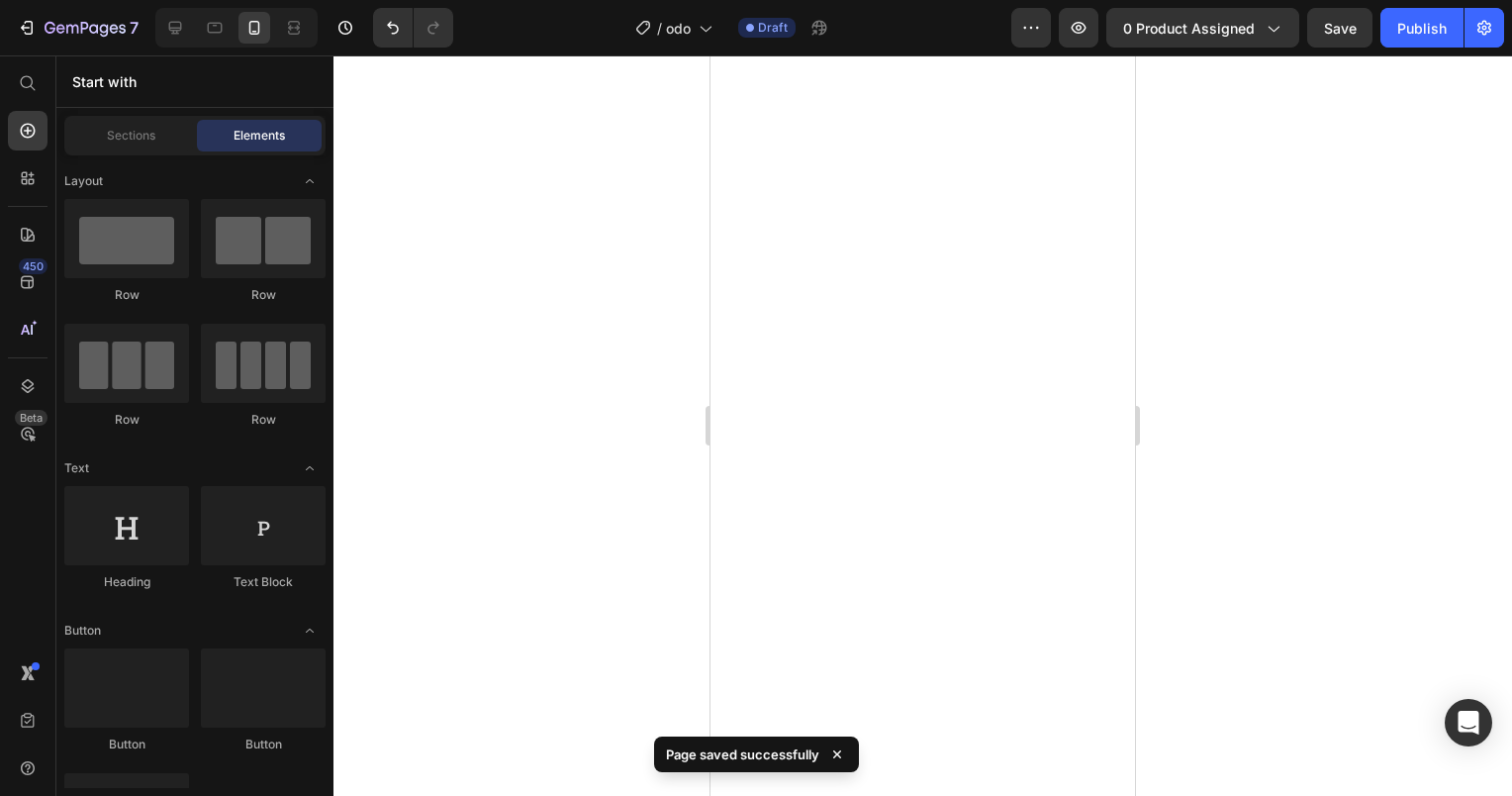 scroll, scrollTop: 0, scrollLeft: 0, axis: both 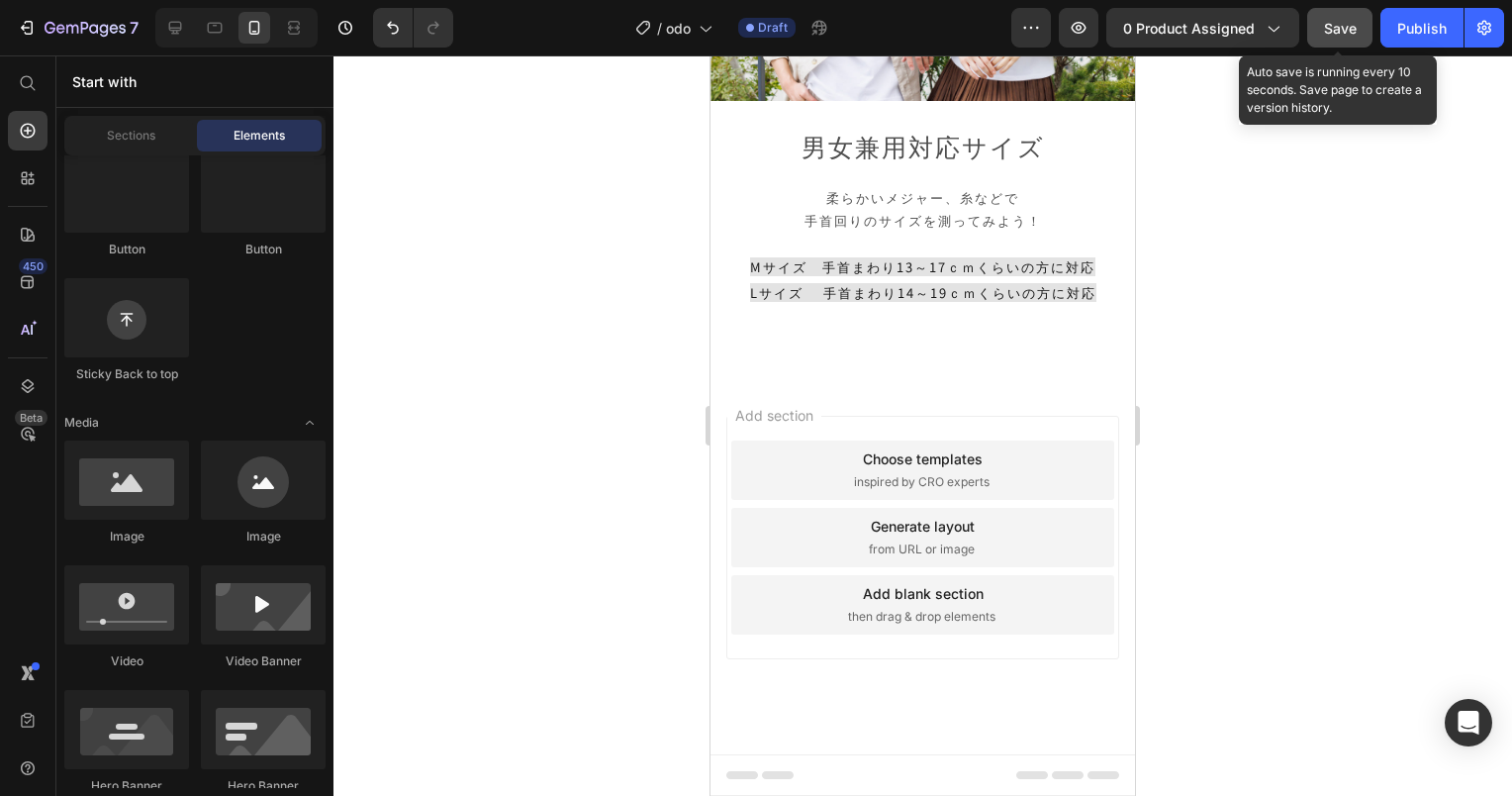 click on "Save" at bounding box center (1340, 28) 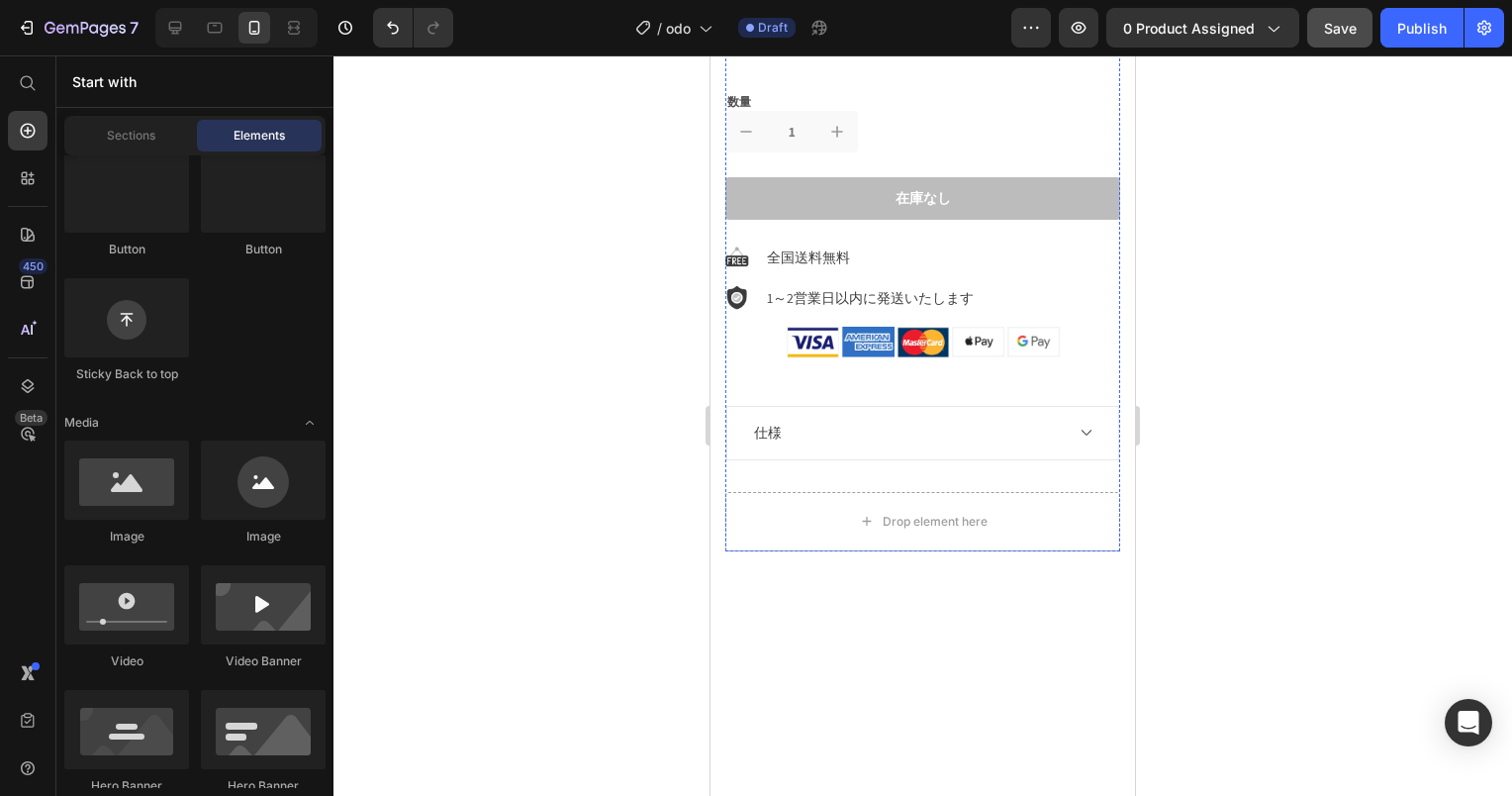 scroll, scrollTop: 2277, scrollLeft: 0, axis: vertical 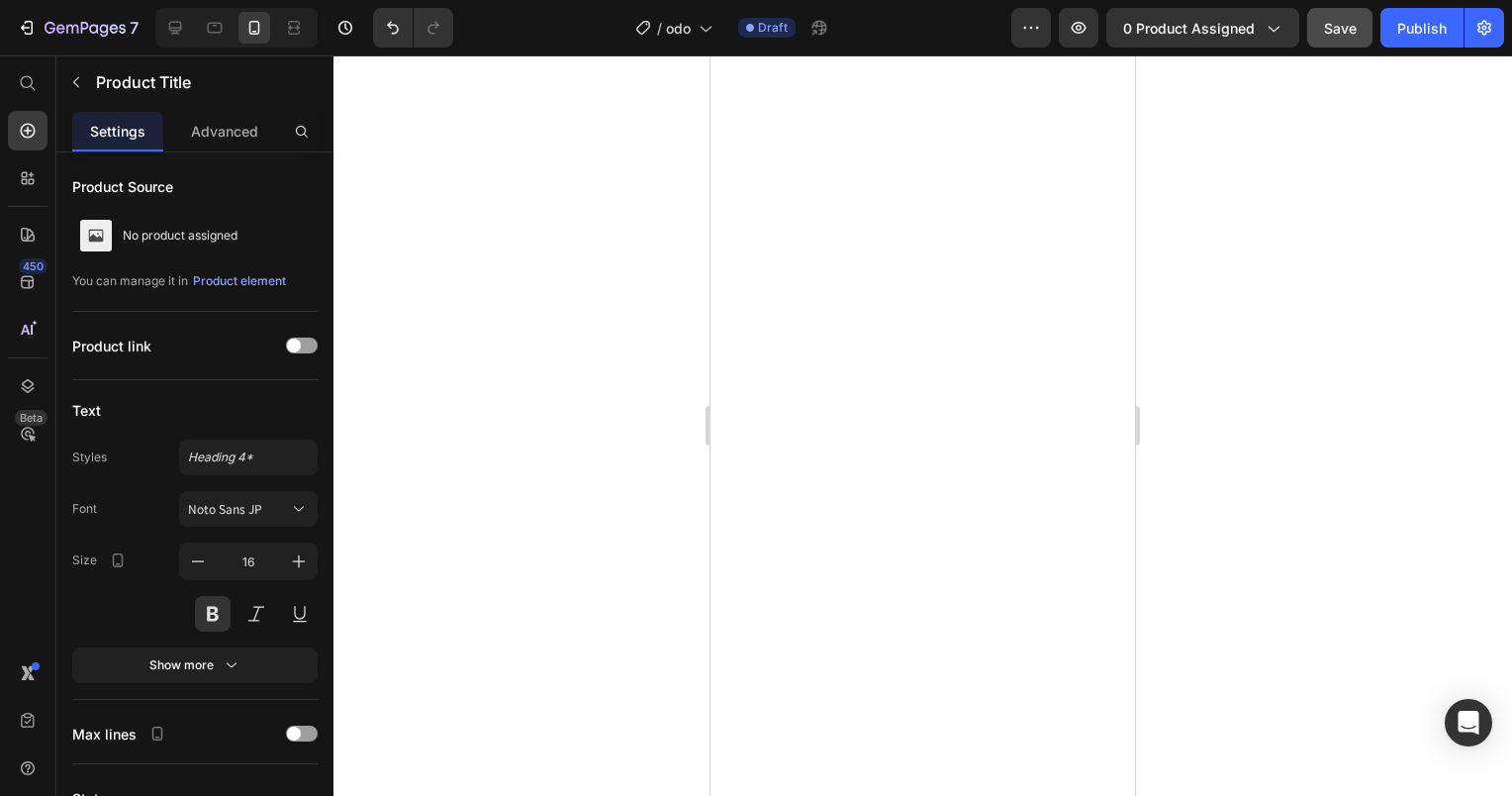click on "Hain　ヴィンテージ メーター風 腕時計　odo" at bounding box center [922, -1228] 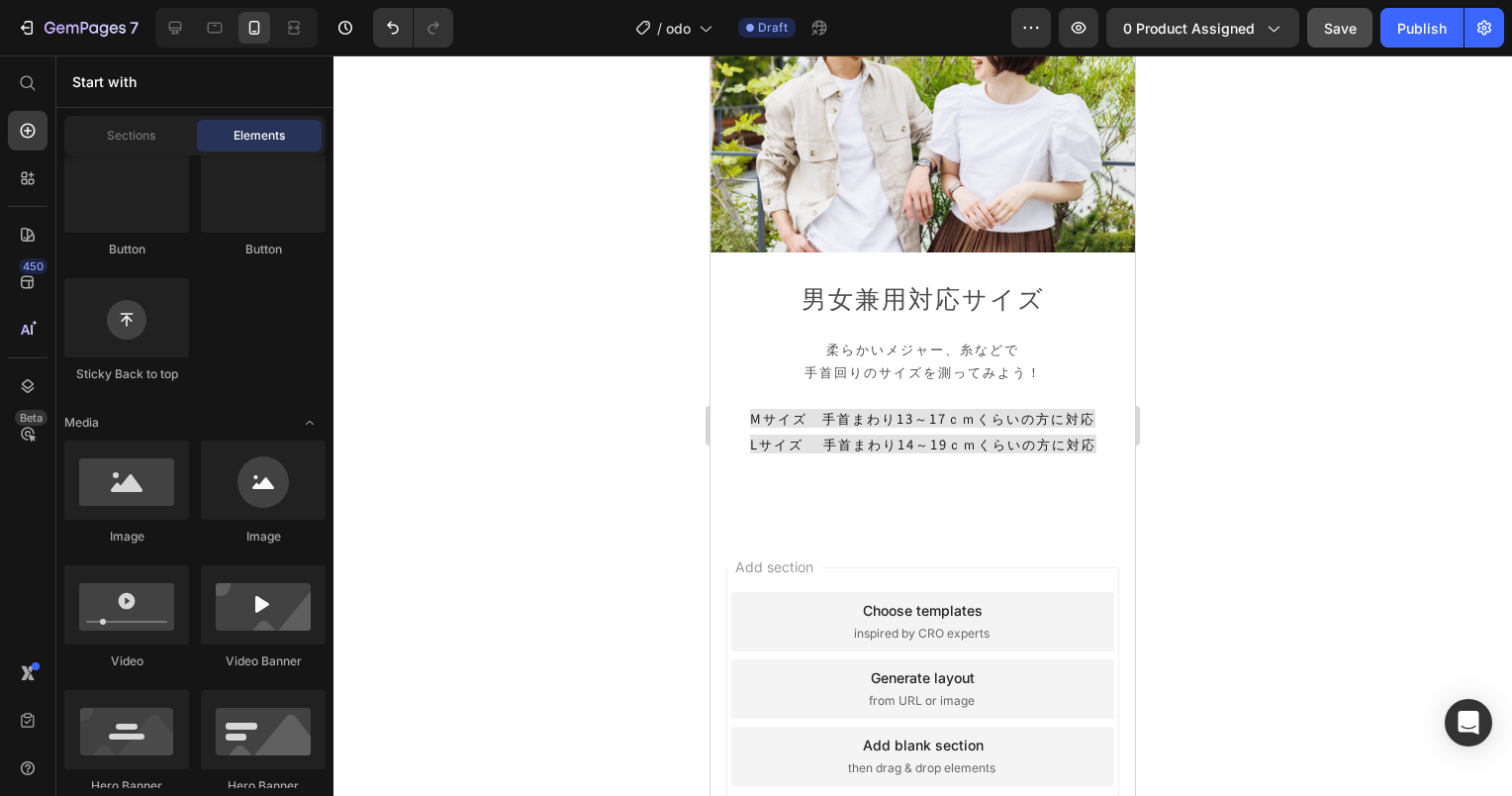 scroll, scrollTop: 28513, scrollLeft: 0, axis: vertical 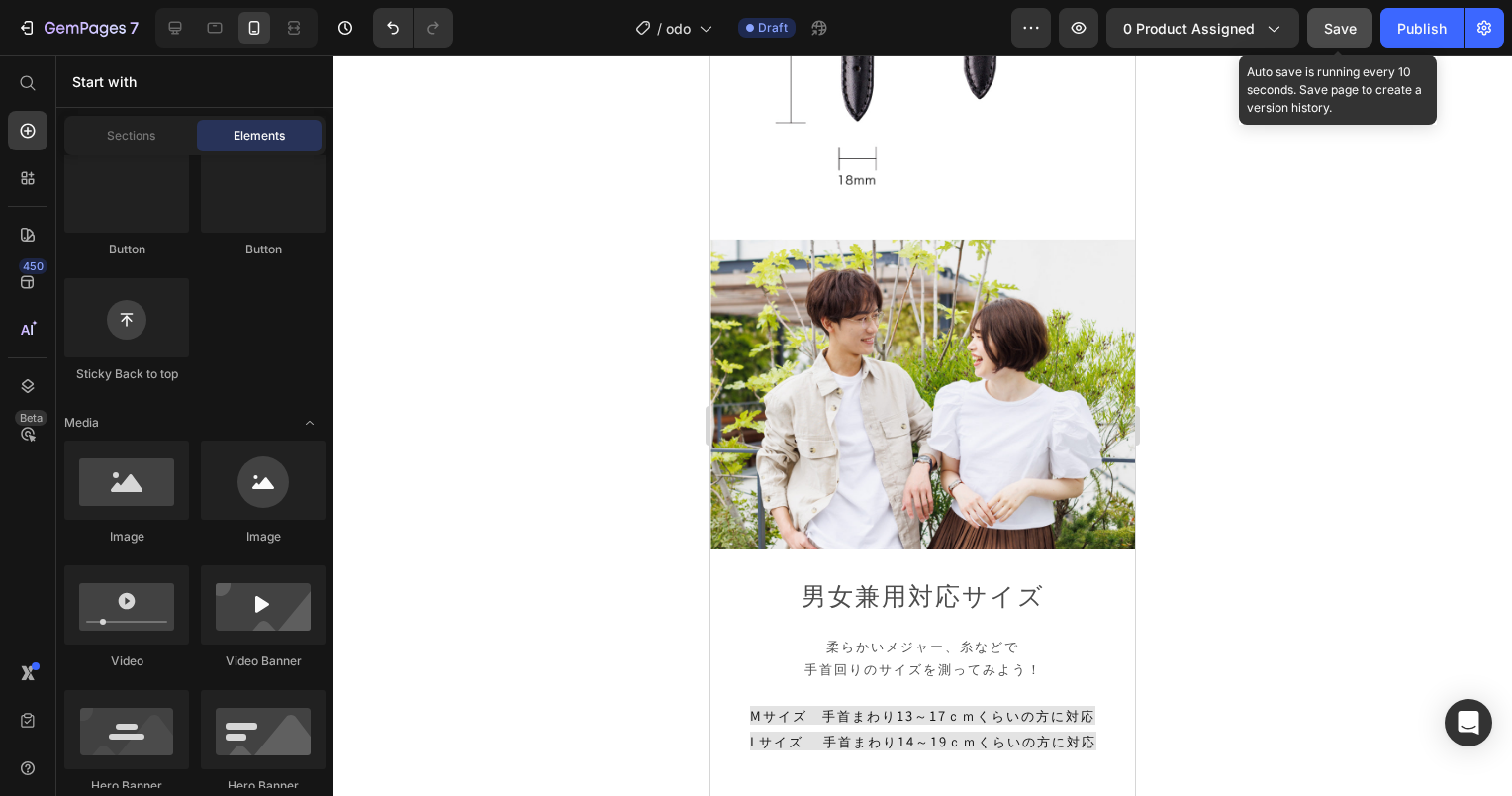 click on "Save" at bounding box center (1340, 28) 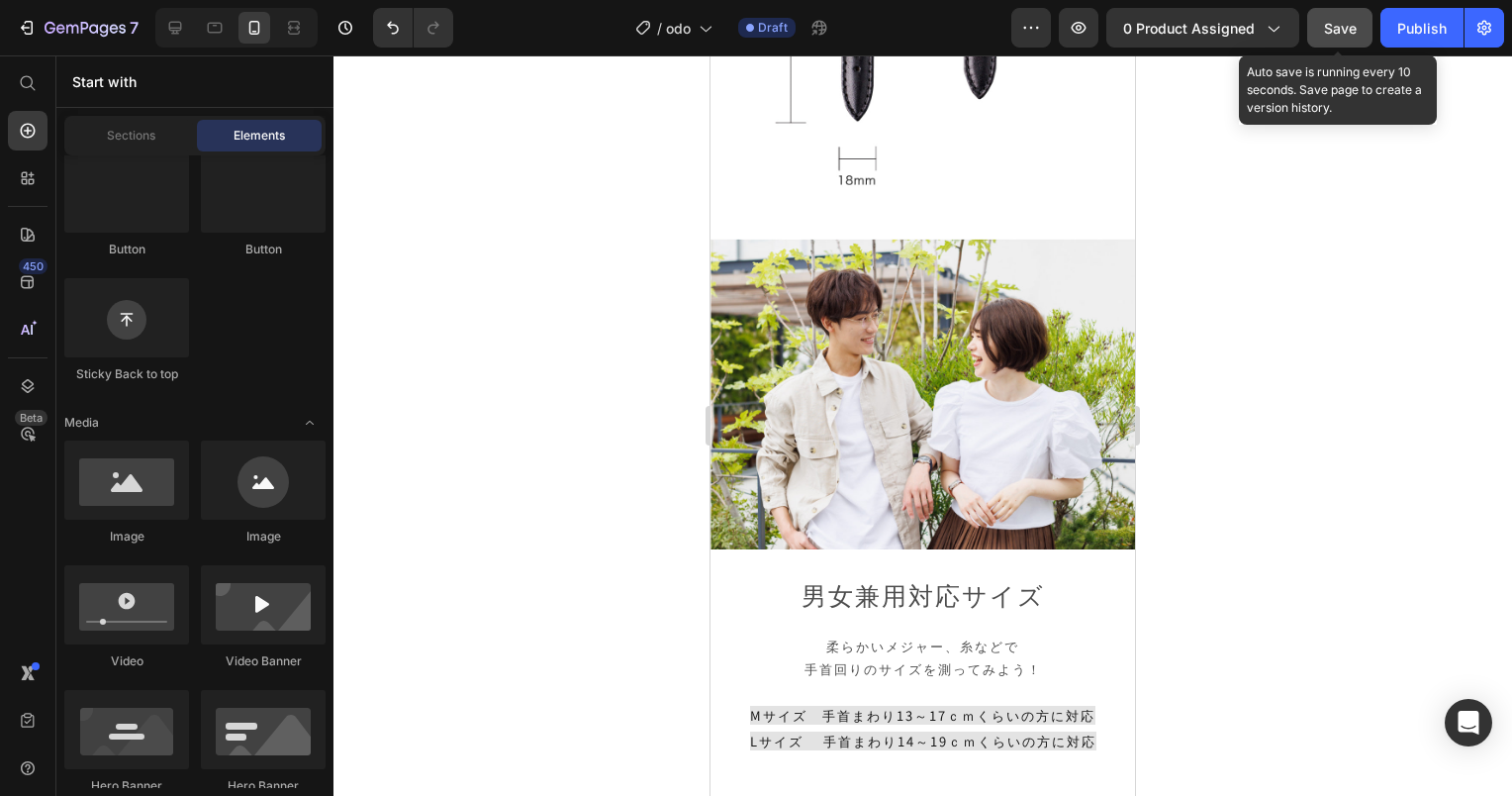 click on "Save" 